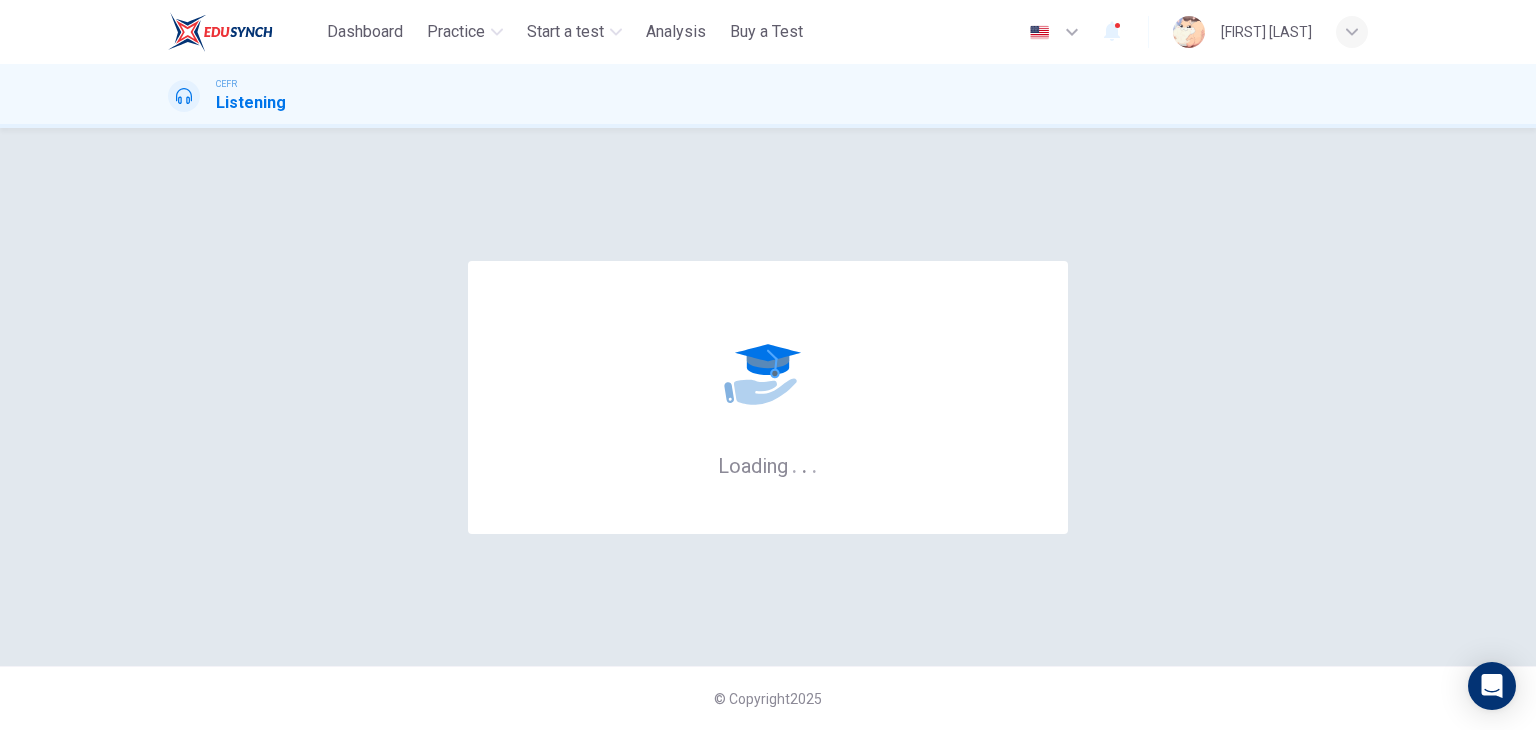 scroll, scrollTop: 0, scrollLeft: 0, axis: both 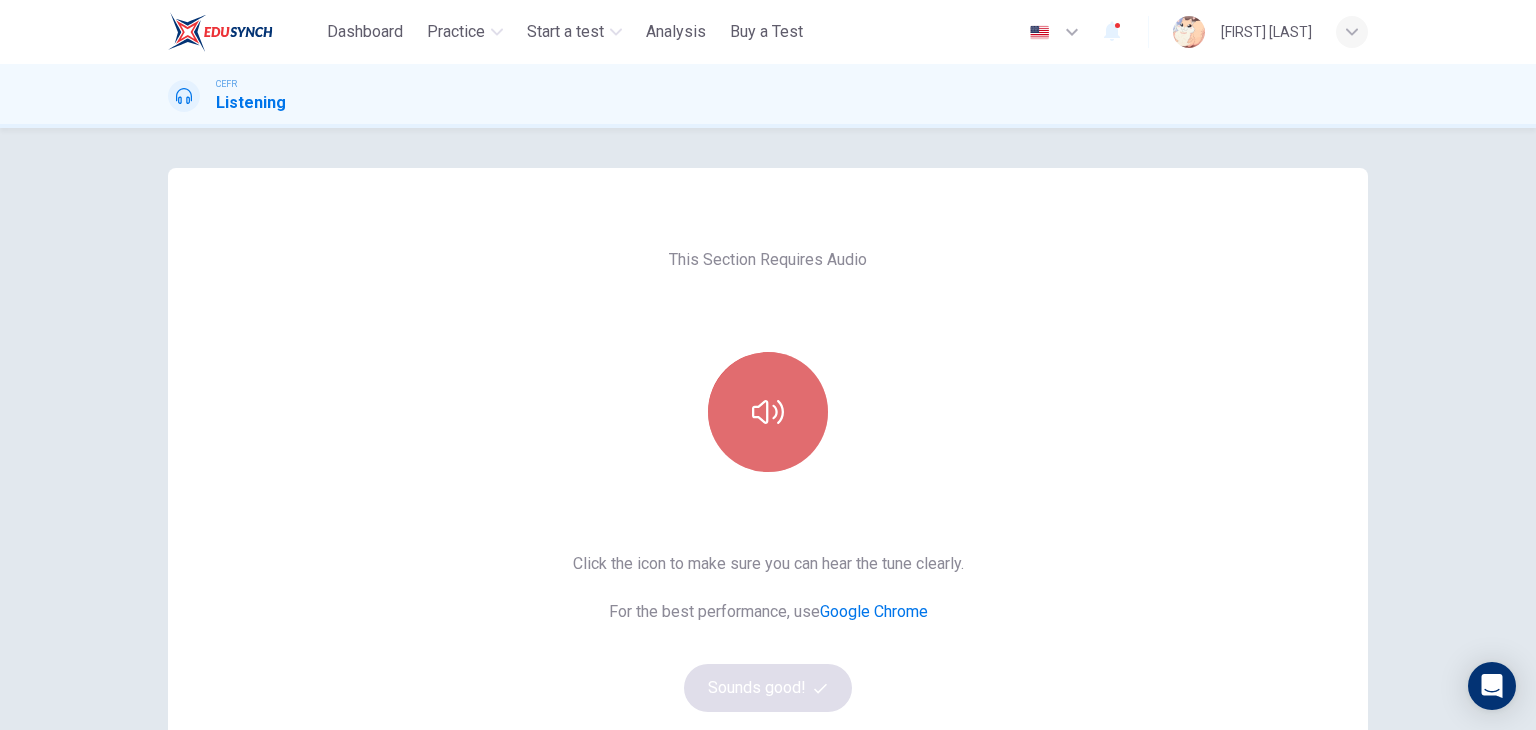 click at bounding box center (768, 412) 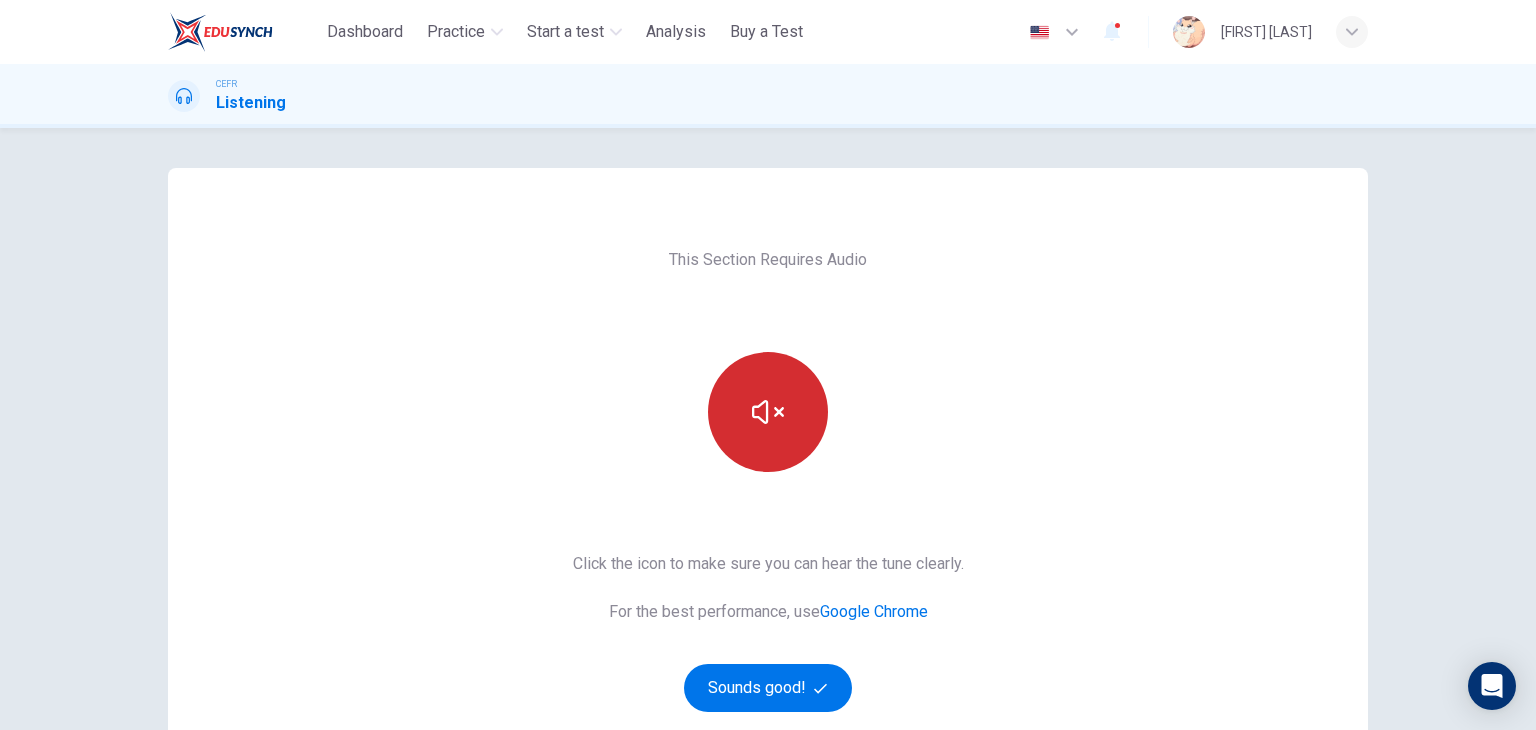 type 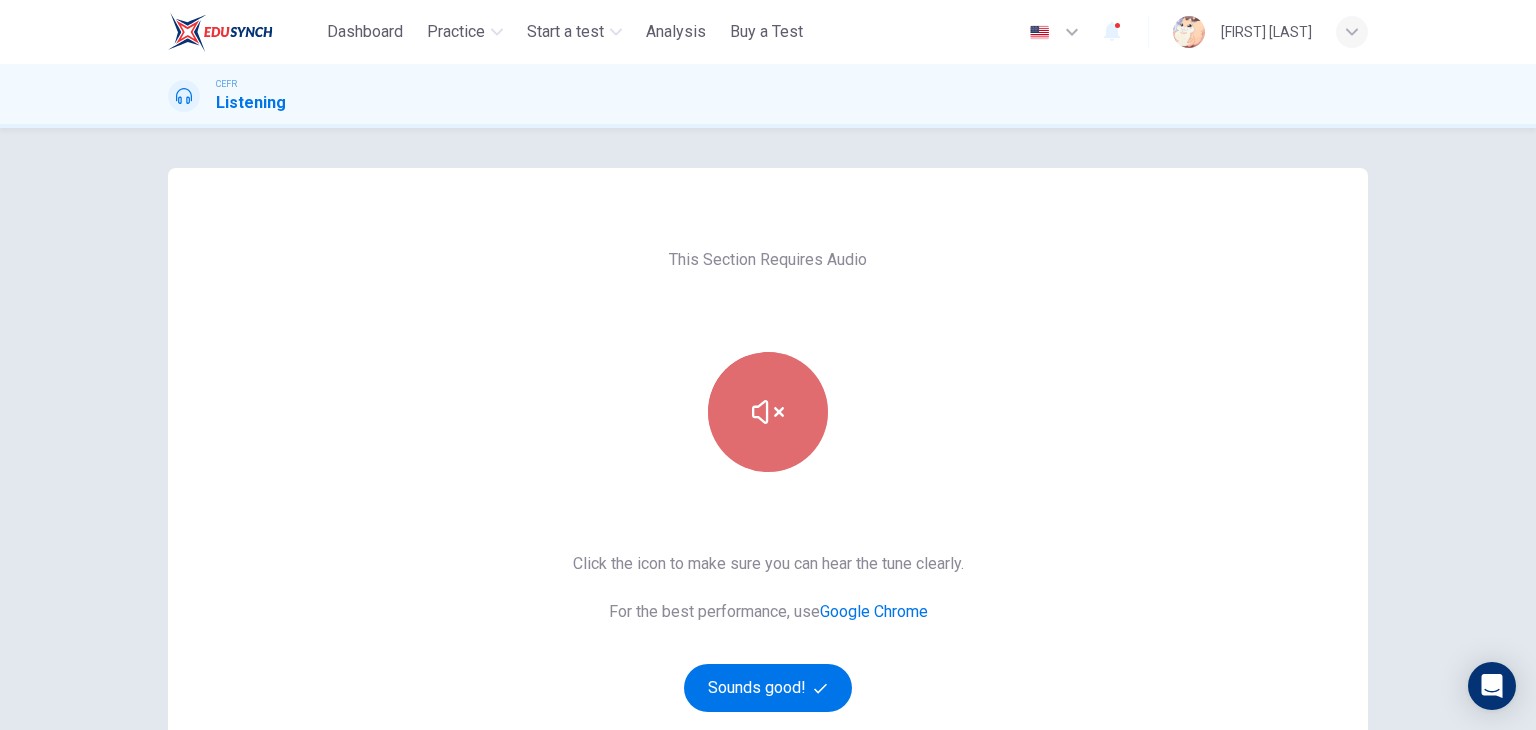 click 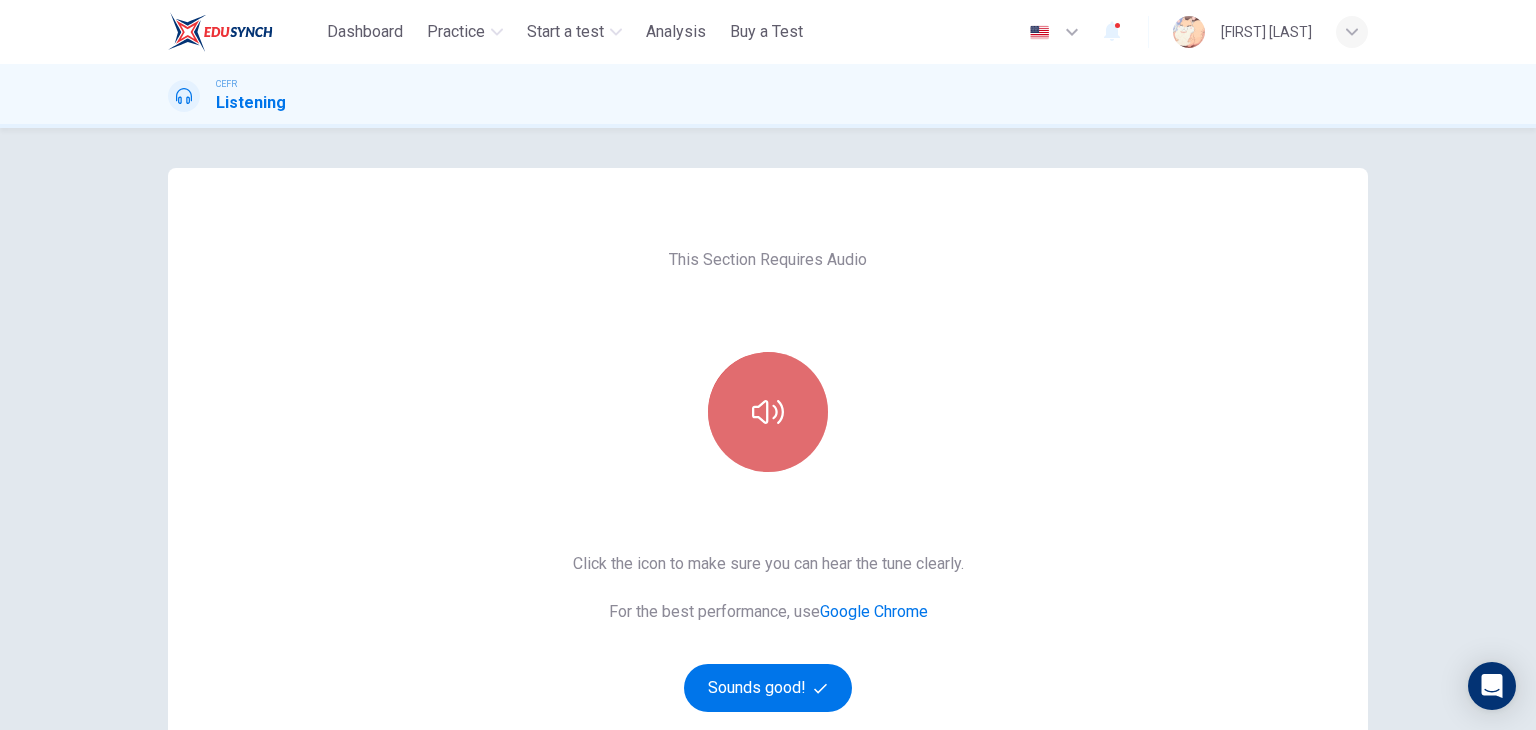 click at bounding box center [768, 412] 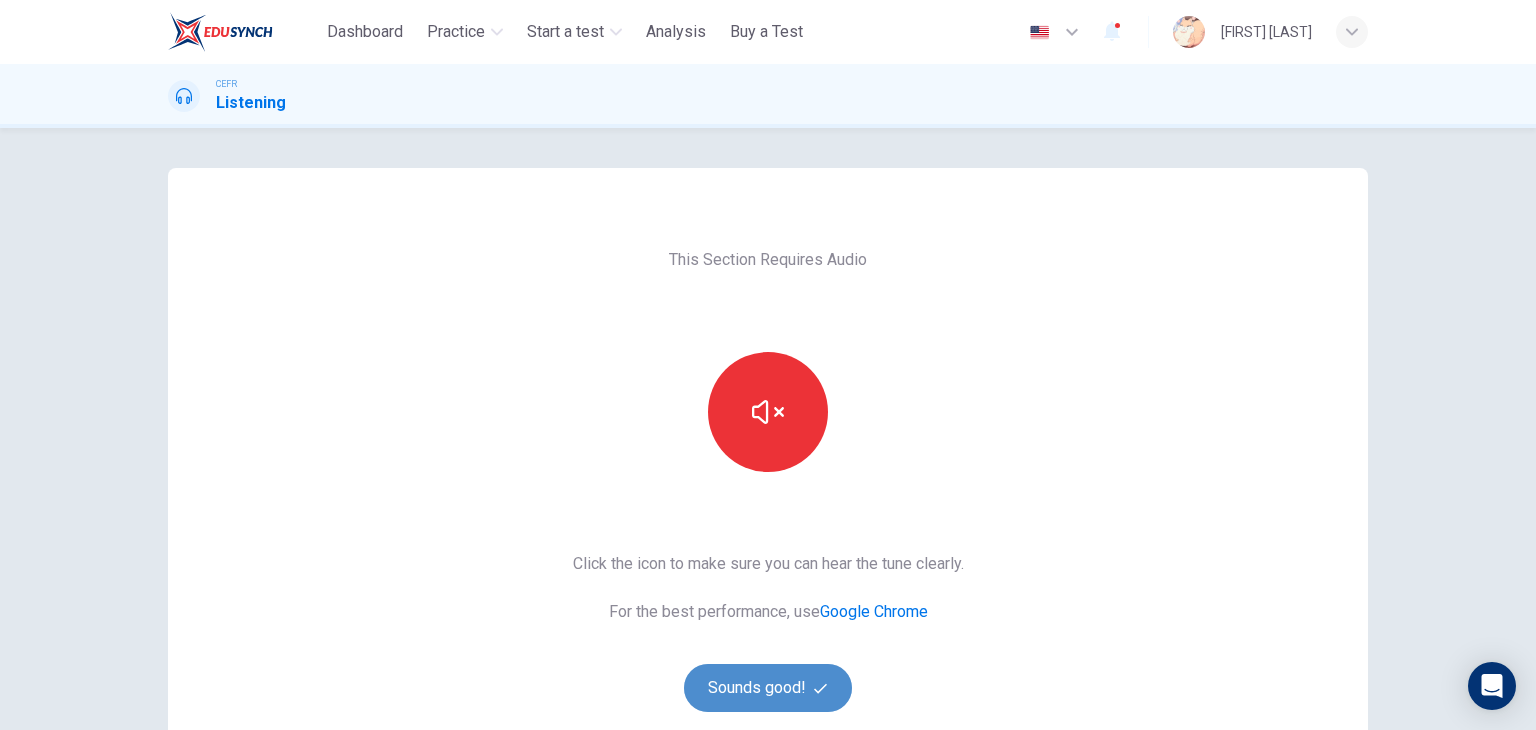 click on "Sounds good!" at bounding box center [768, 688] 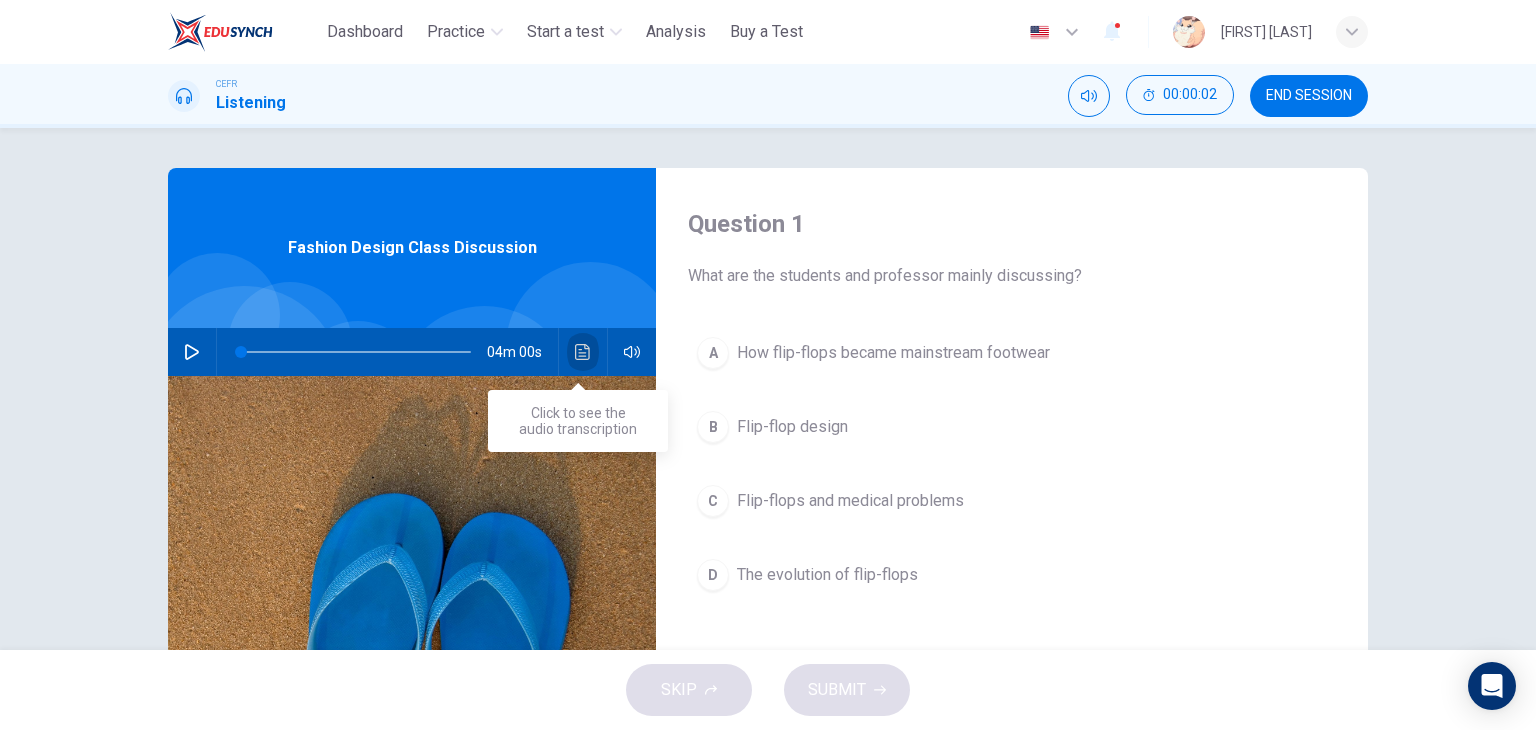 click at bounding box center (583, 352) 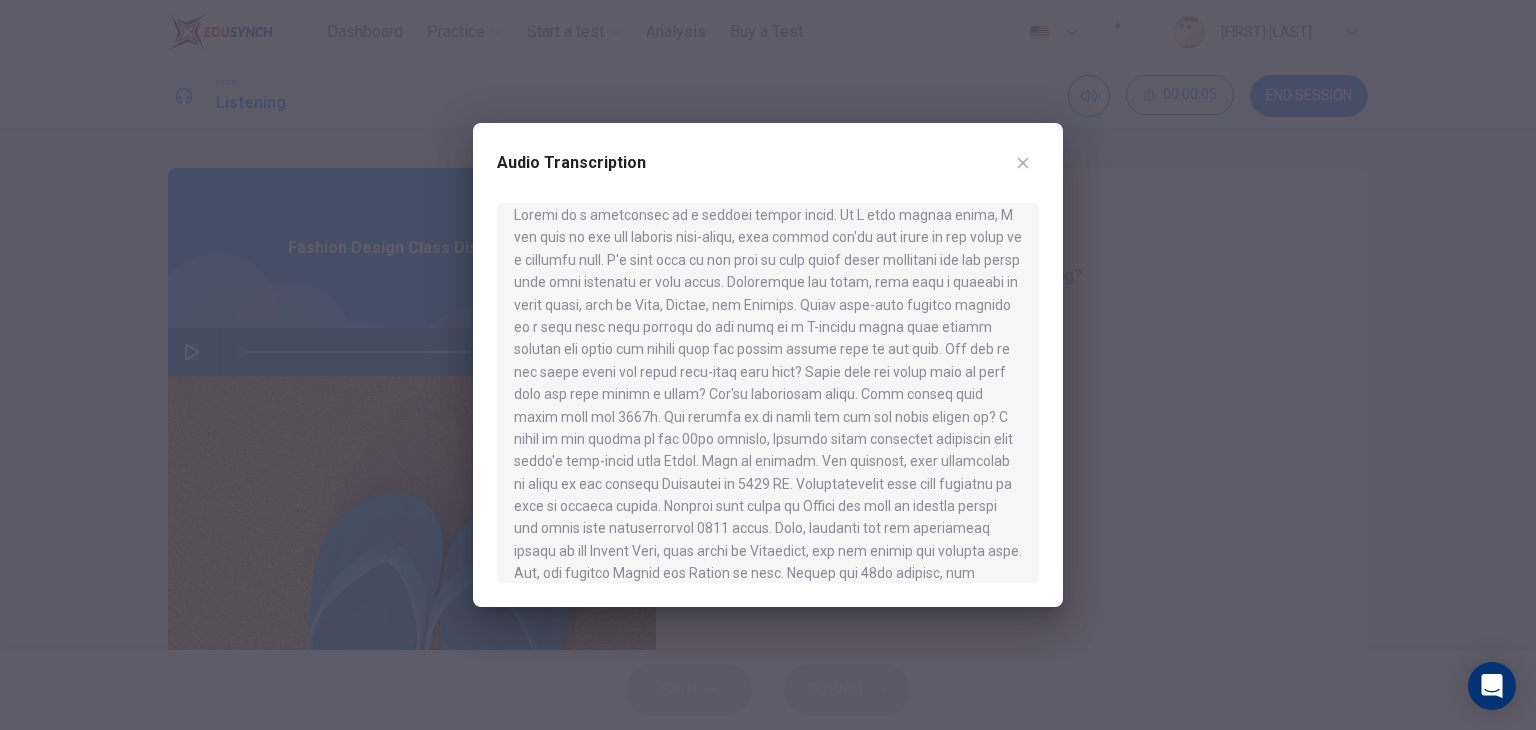 scroll, scrollTop: 16, scrollLeft: 0, axis: vertical 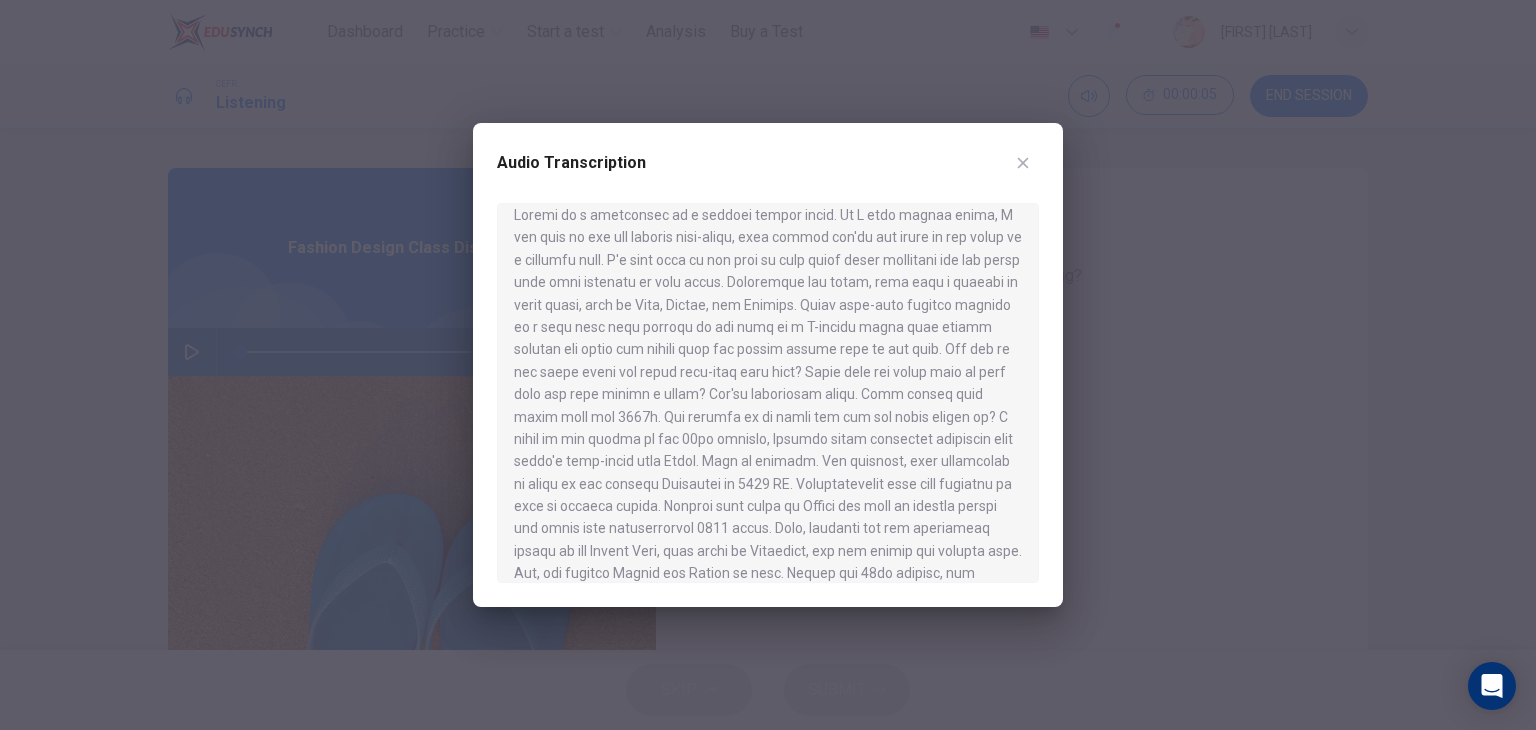 type 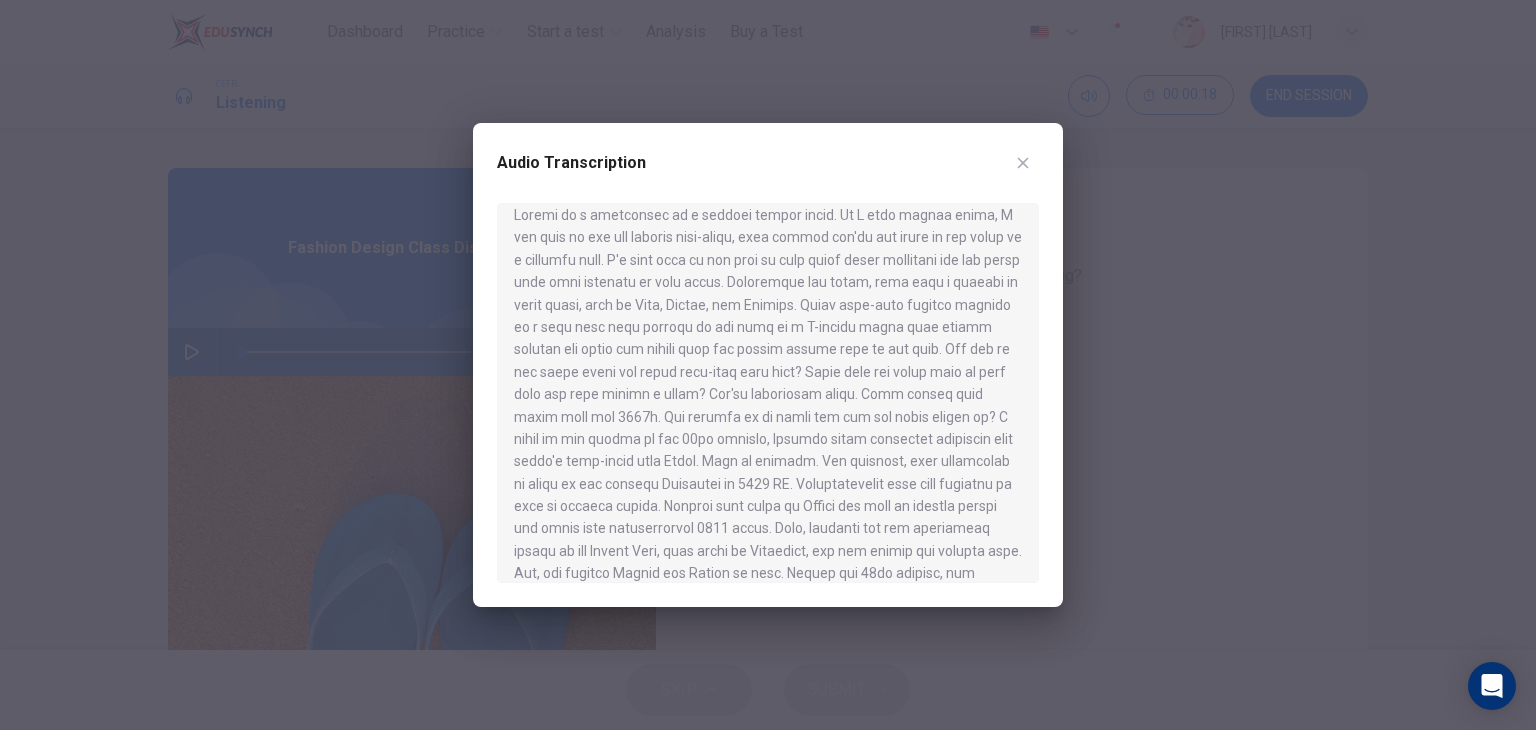 drag, startPoint x: 519, startPoint y: 401, endPoint x: 721, endPoint y: 474, distance: 214.78593 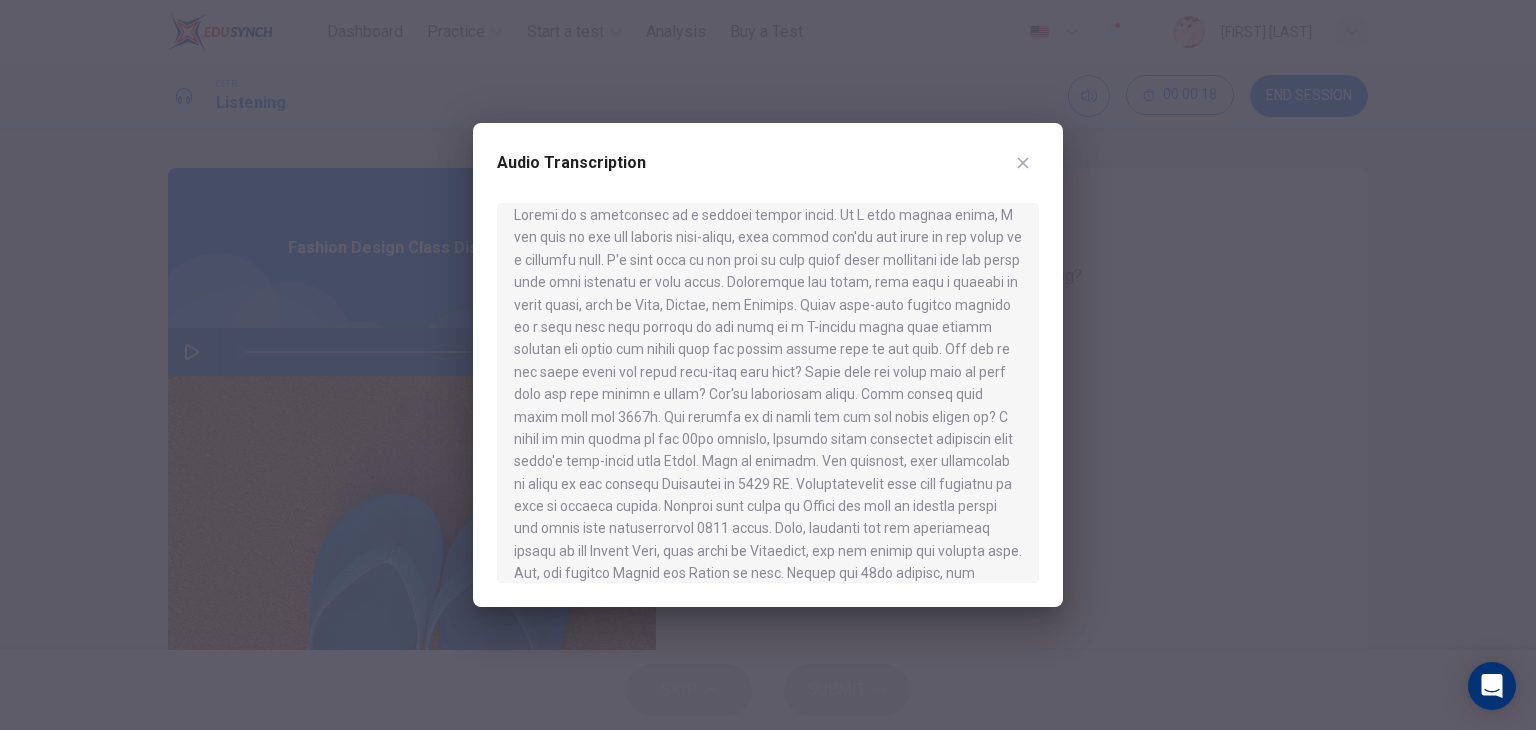 click at bounding box center (768, 393) 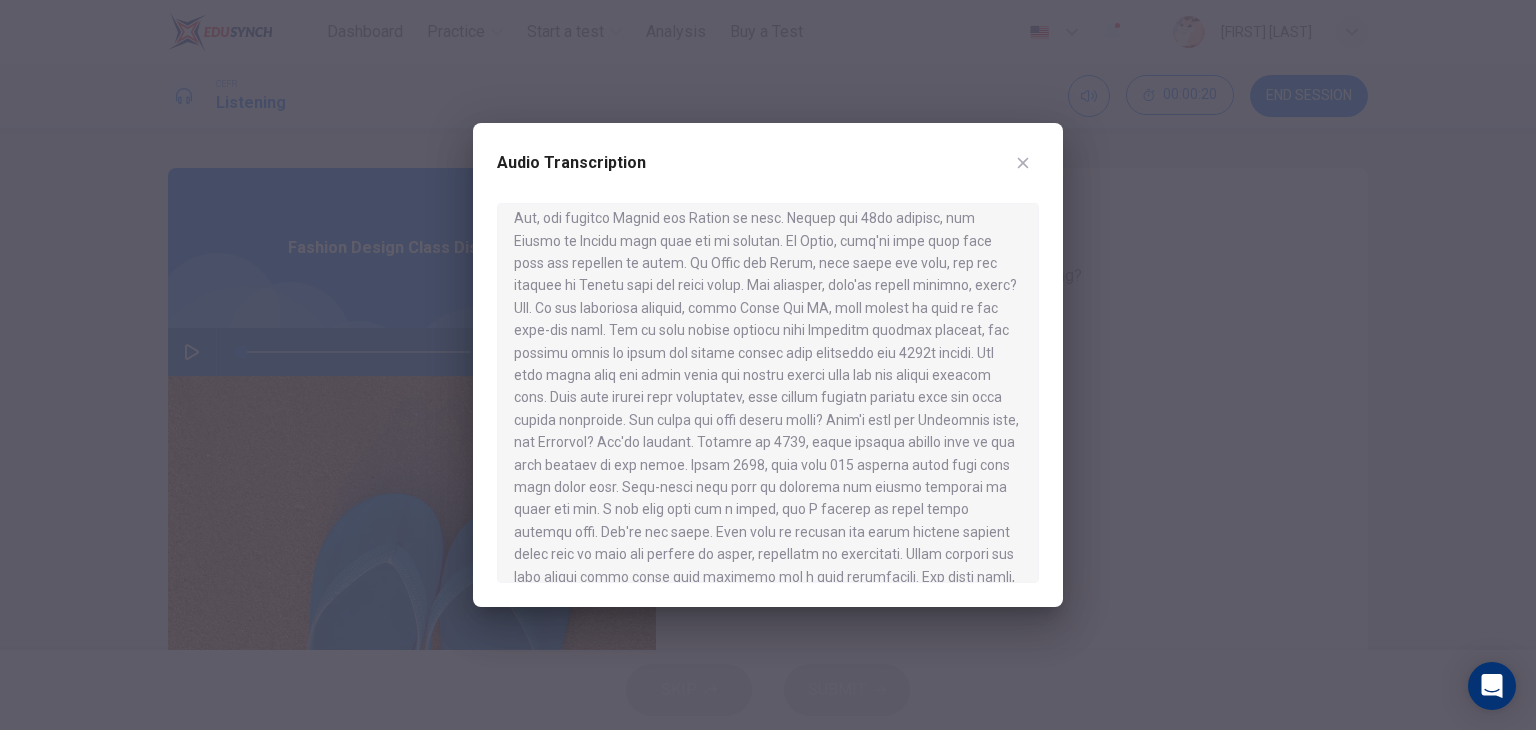scroll, scrollTop: 375, scrollLeft: 0, axis: vertical 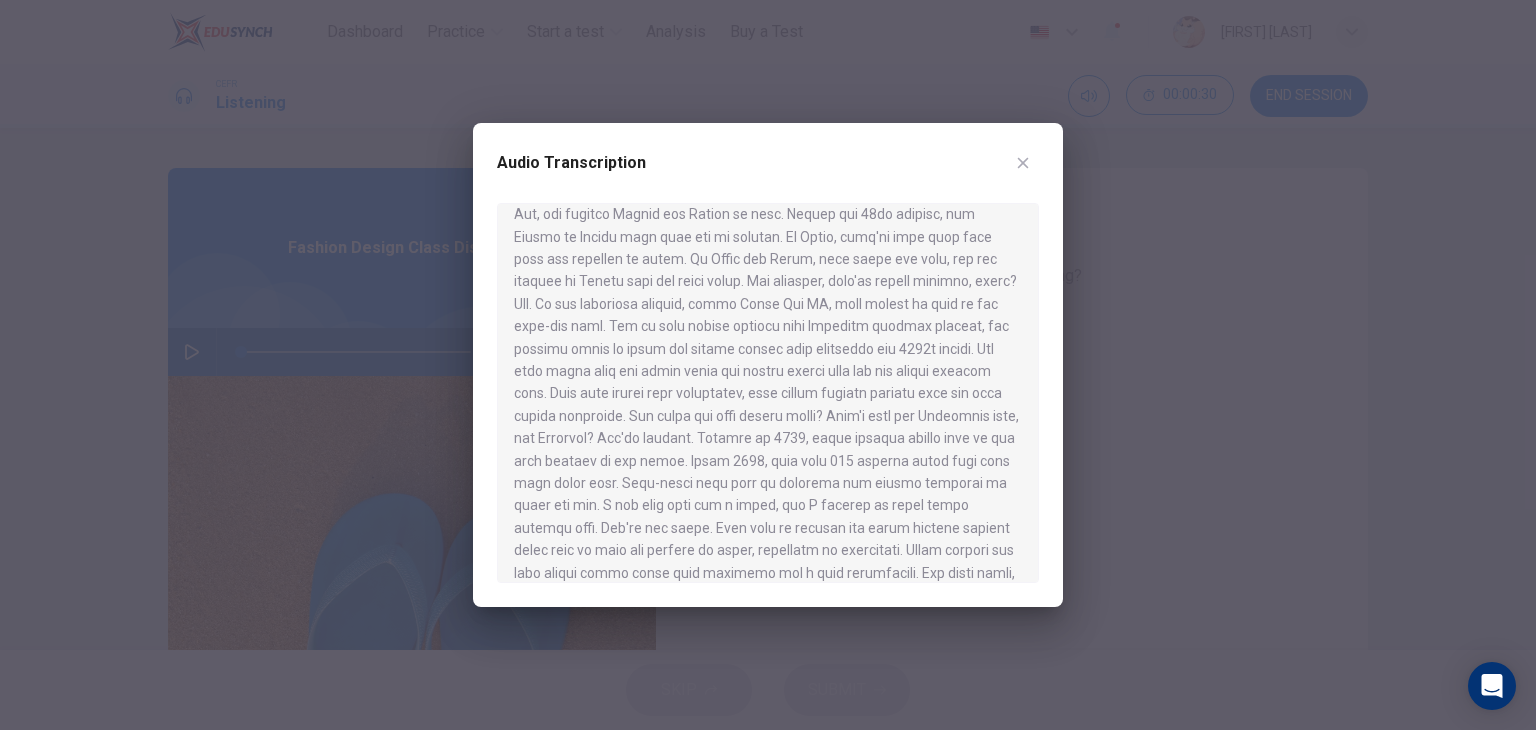 click at bounding box center [768, 393] 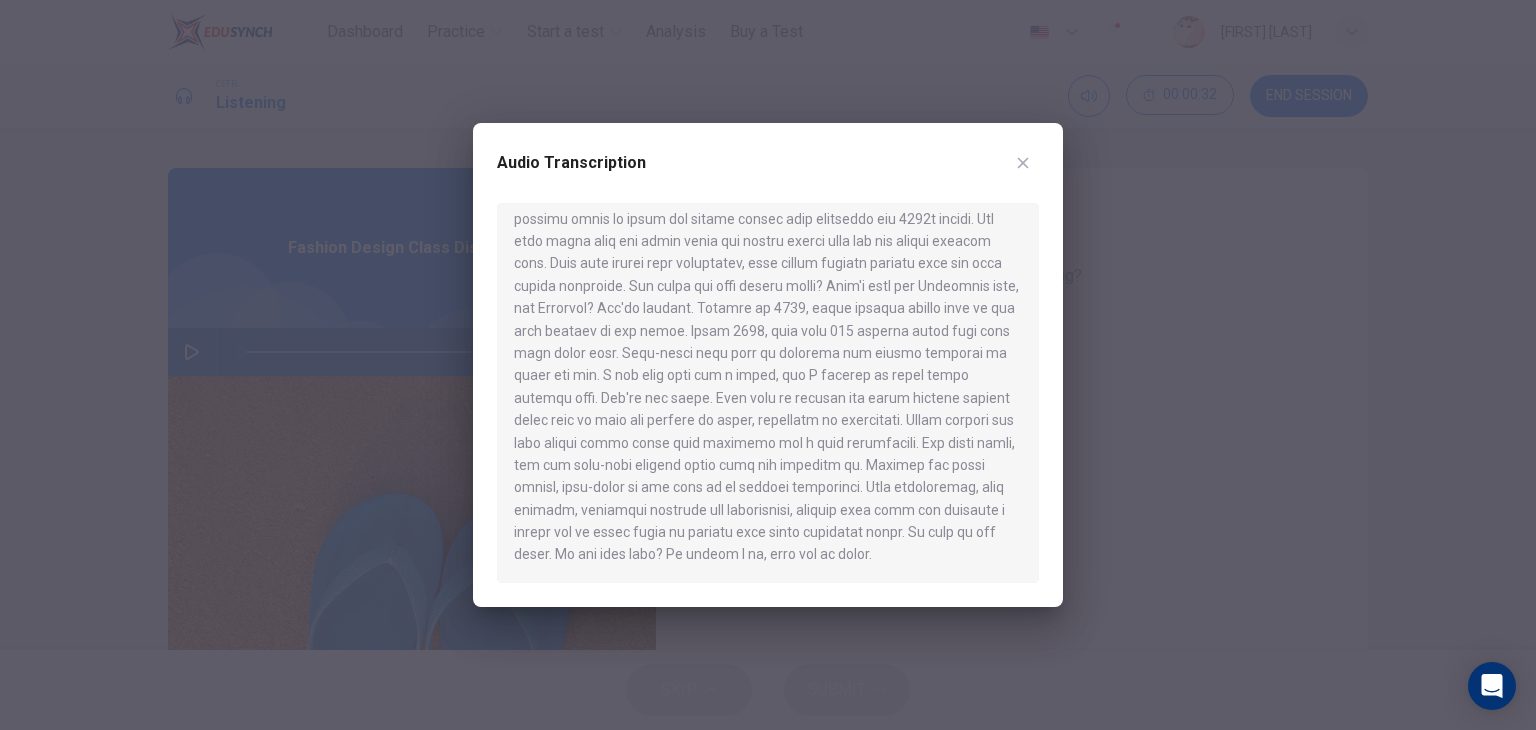 scroll, scrollTop: 527, scrollLeft: 0, axis: vertical 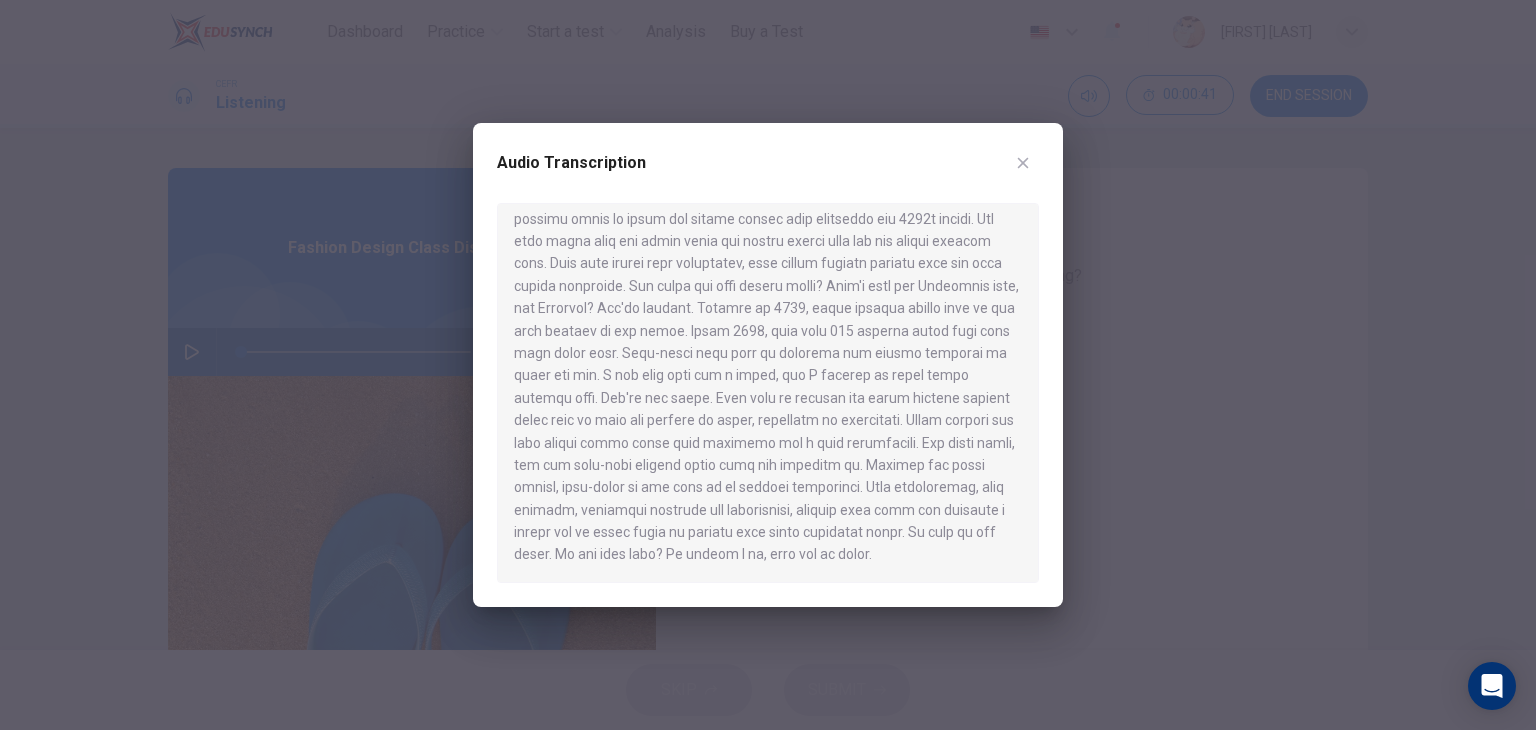 click at bounding box center (768, 393) 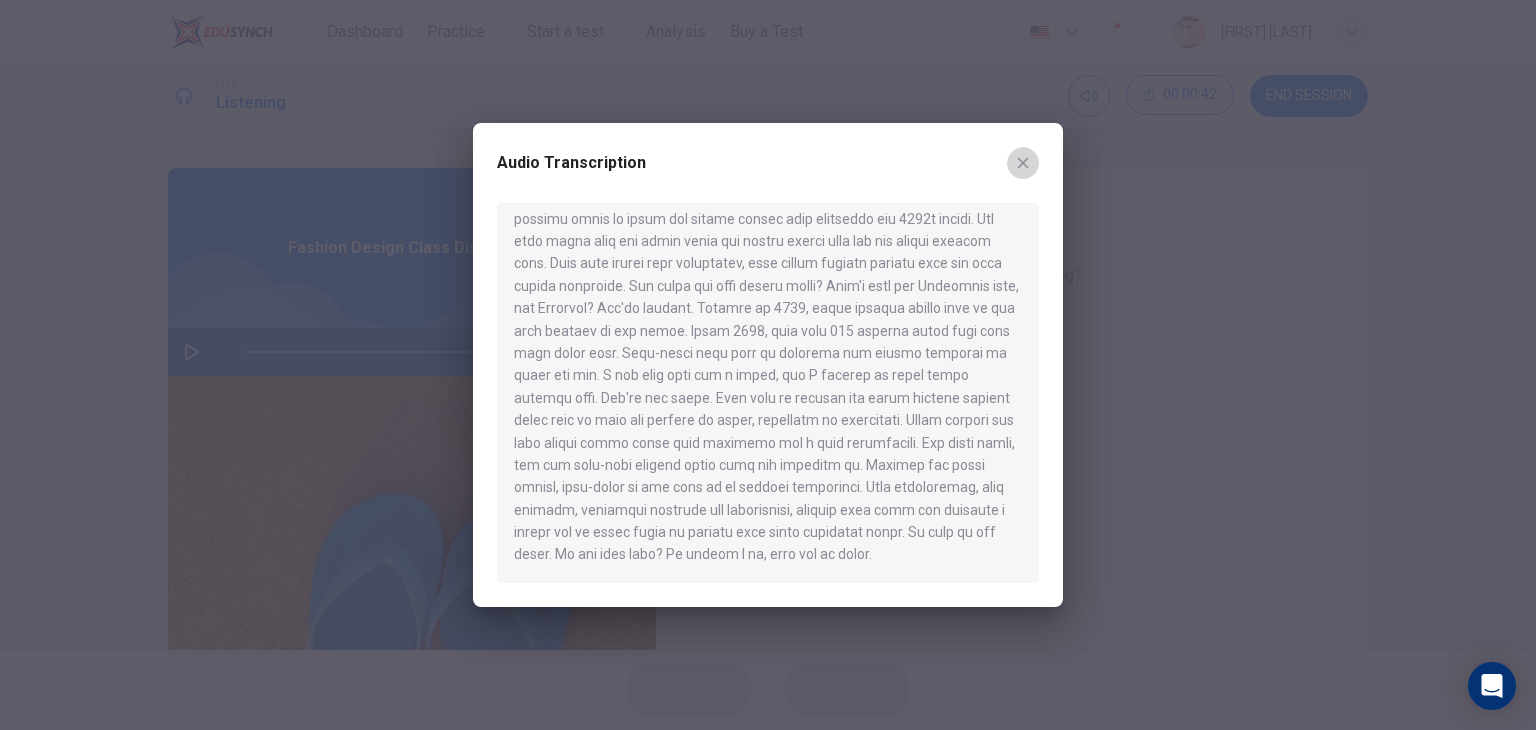 click 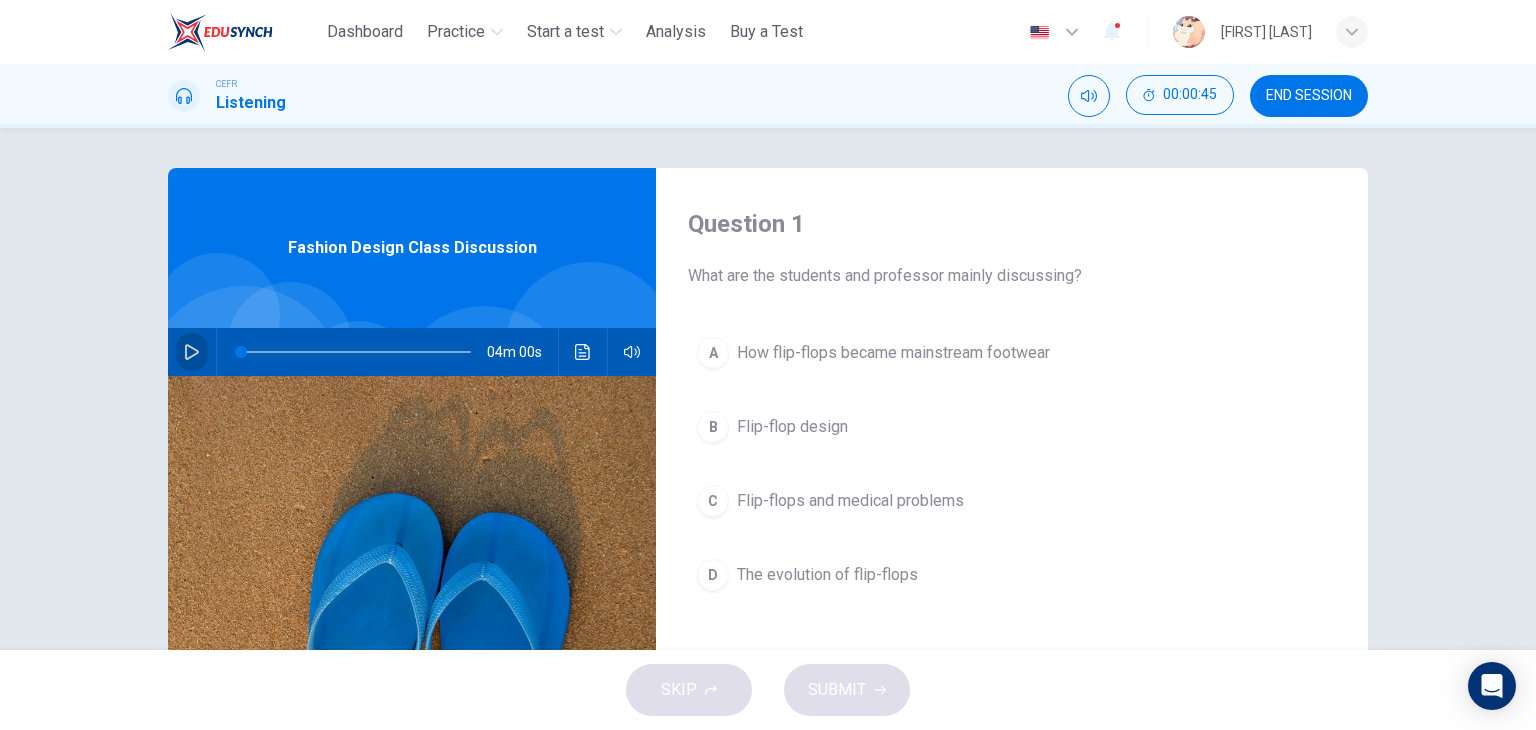 click 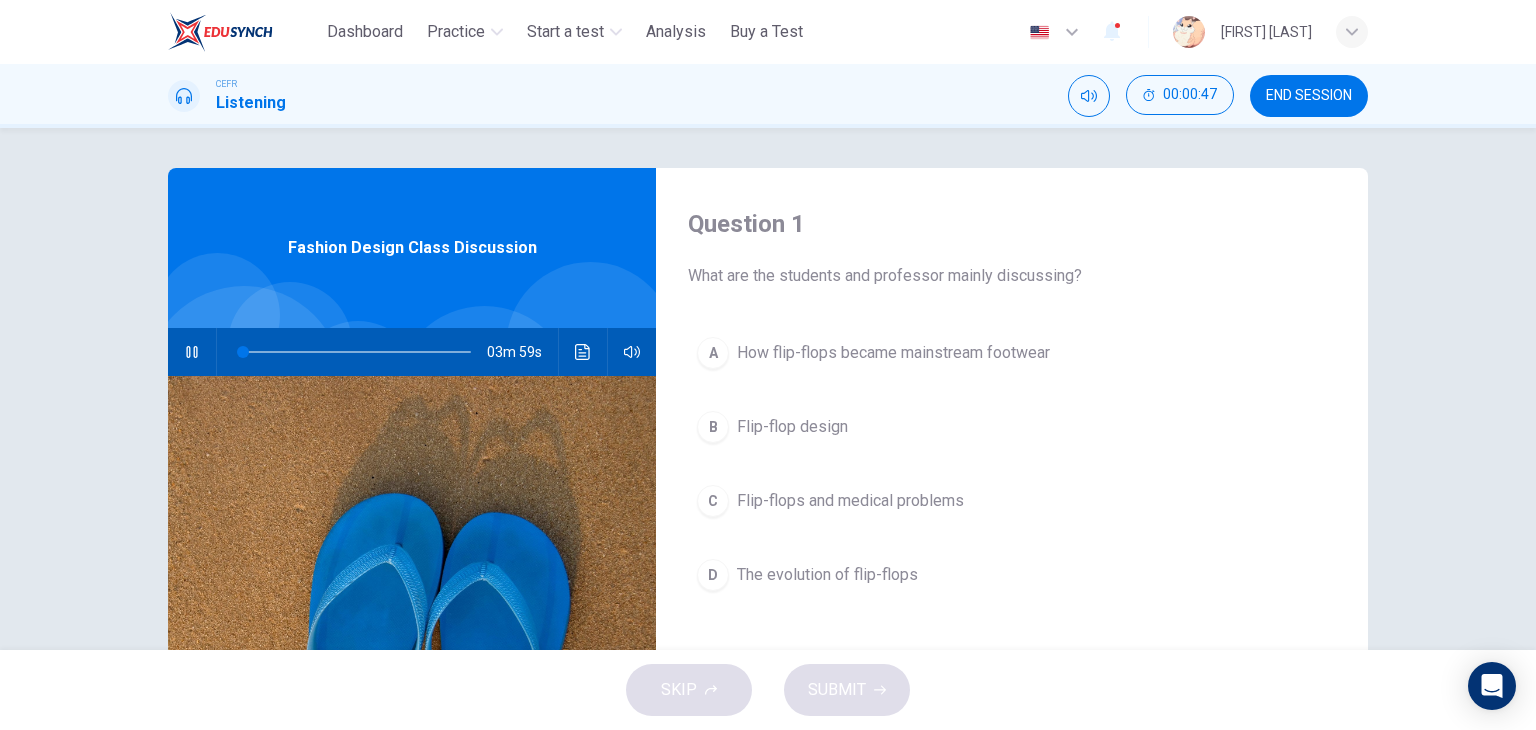 click 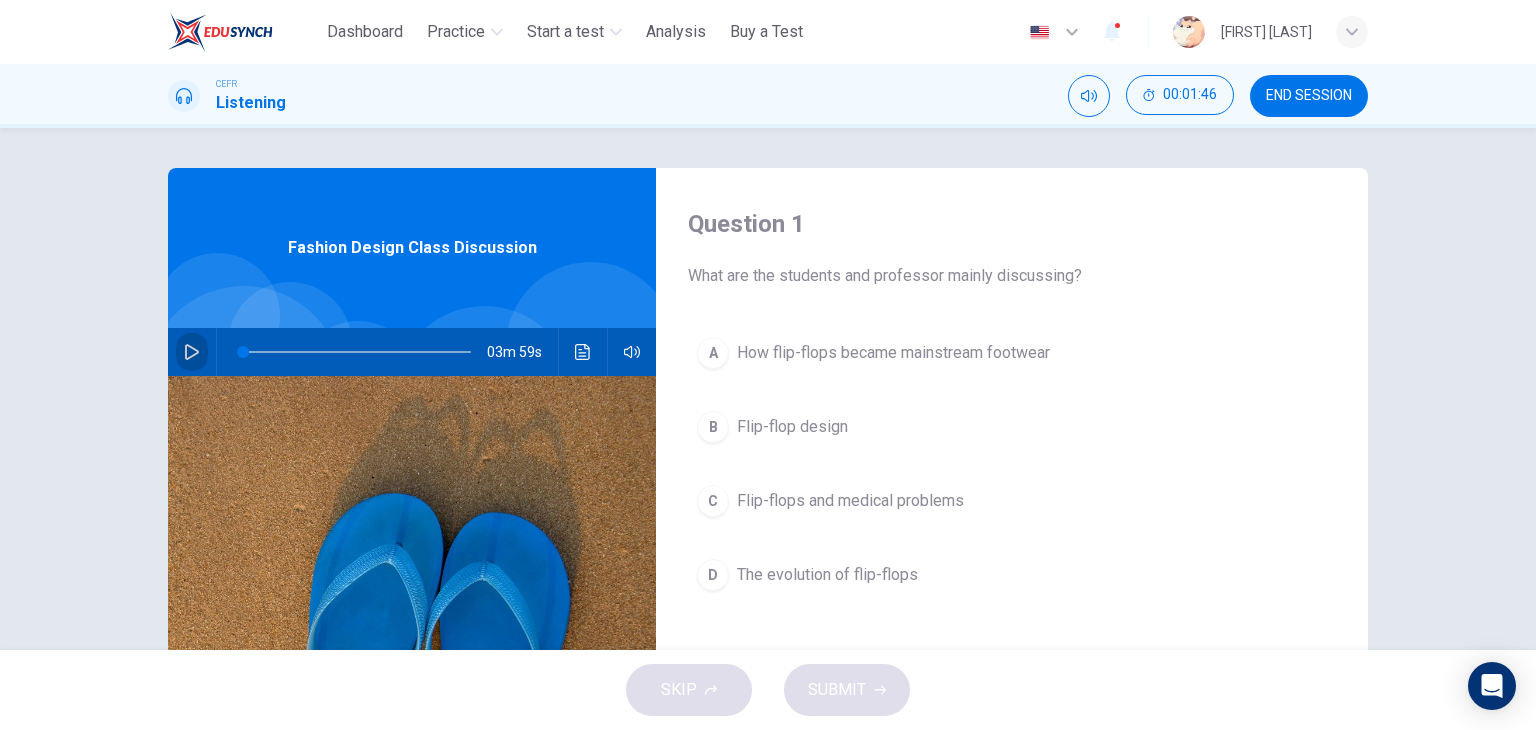click at bounding box center [192, 352] 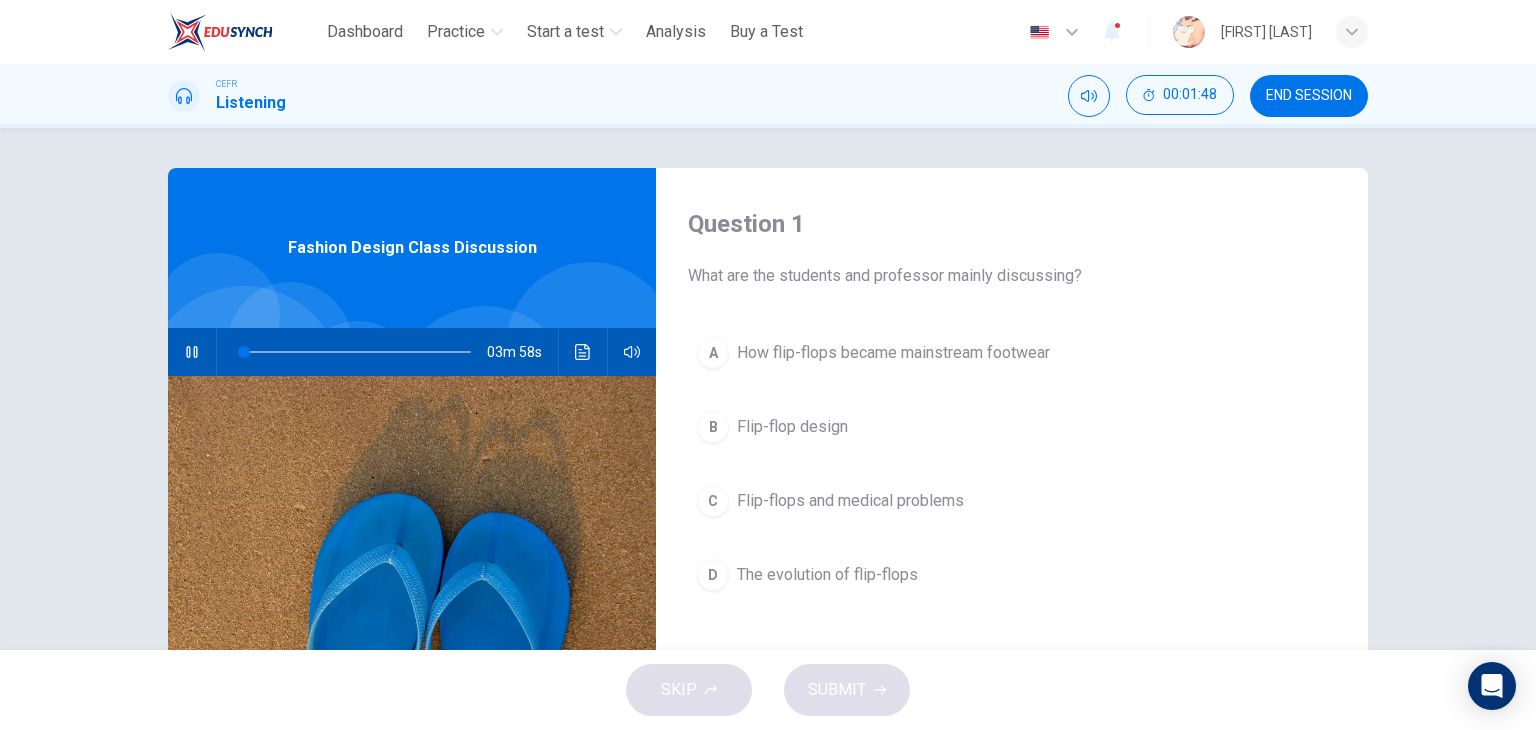 type on "*" 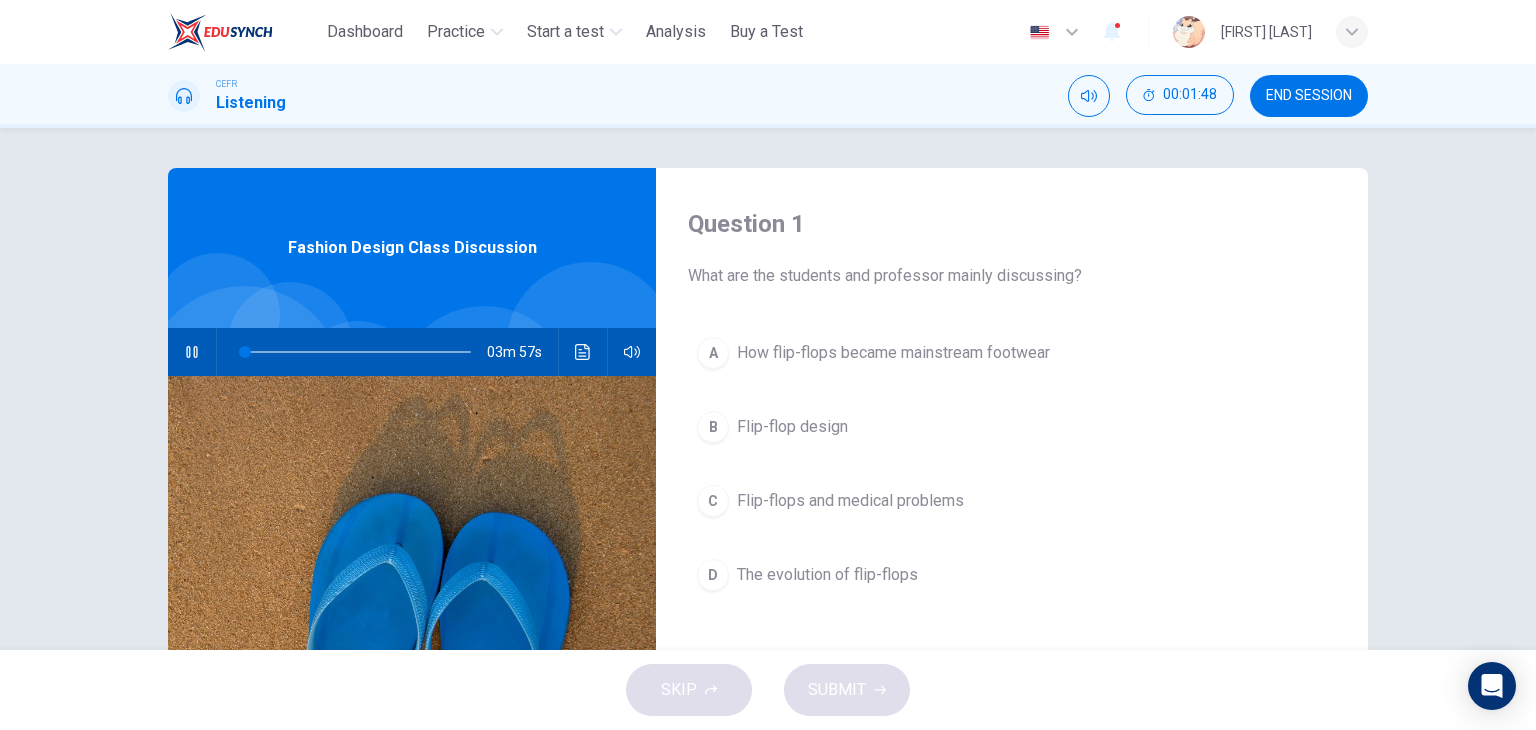 type 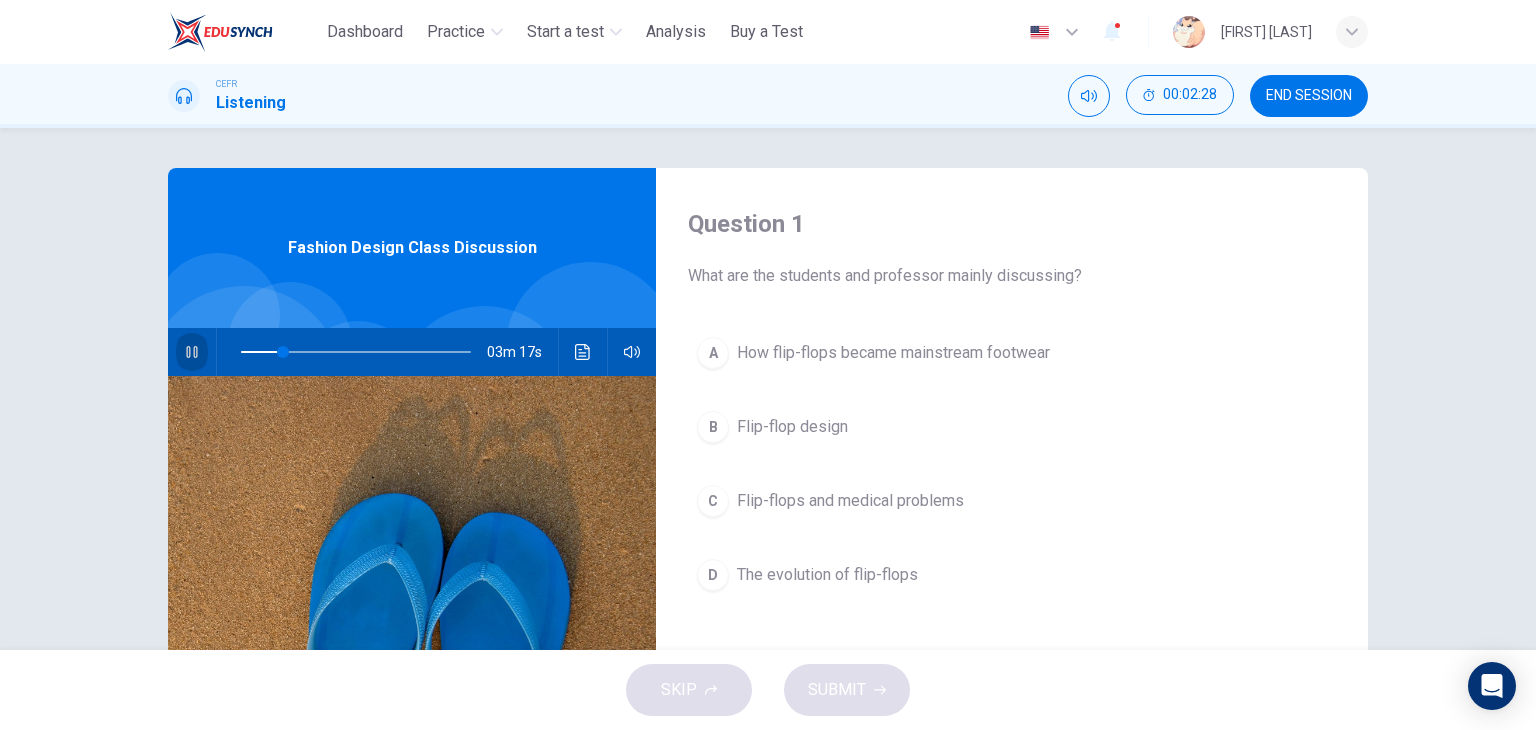 click at bounding box center (192, 352) 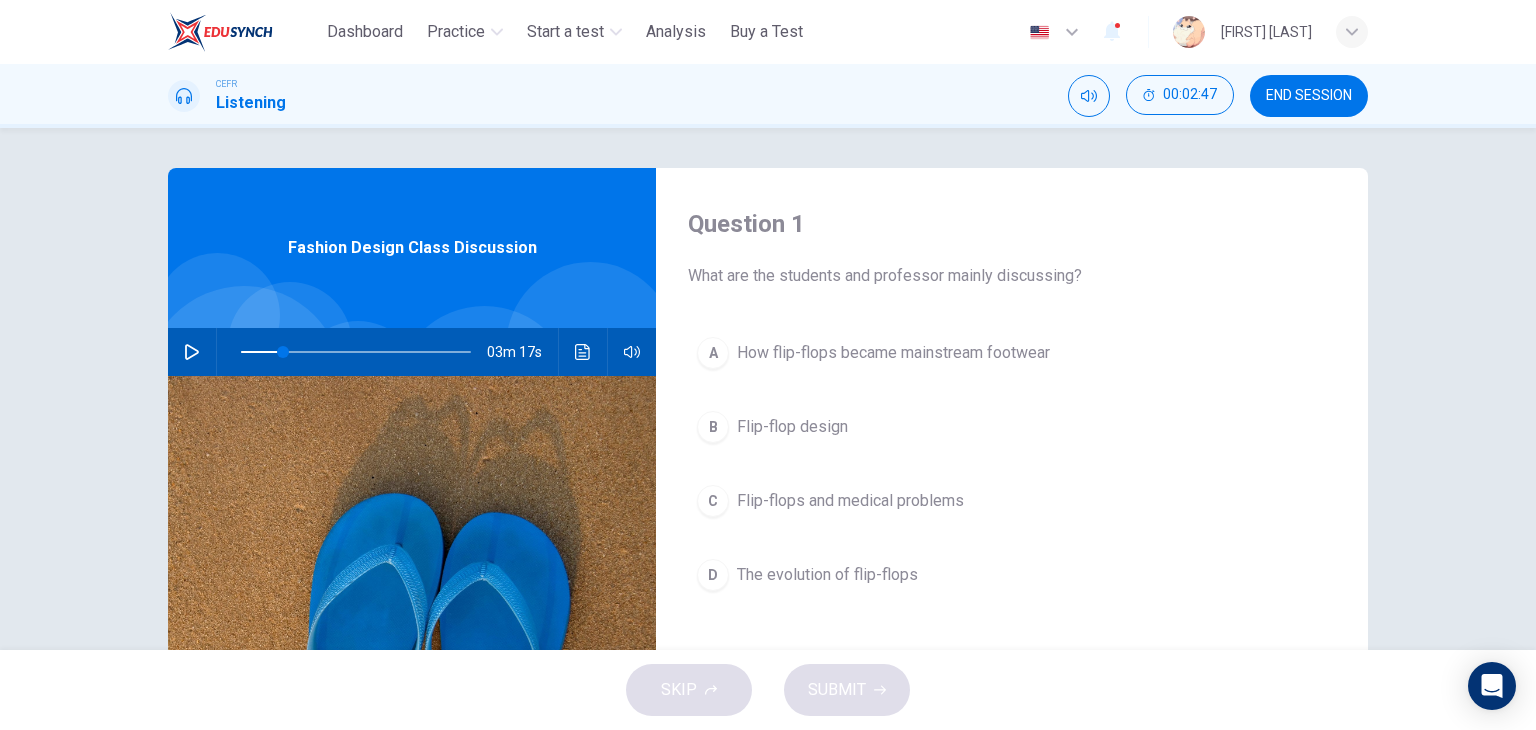 click at bounding box center [356, 352] 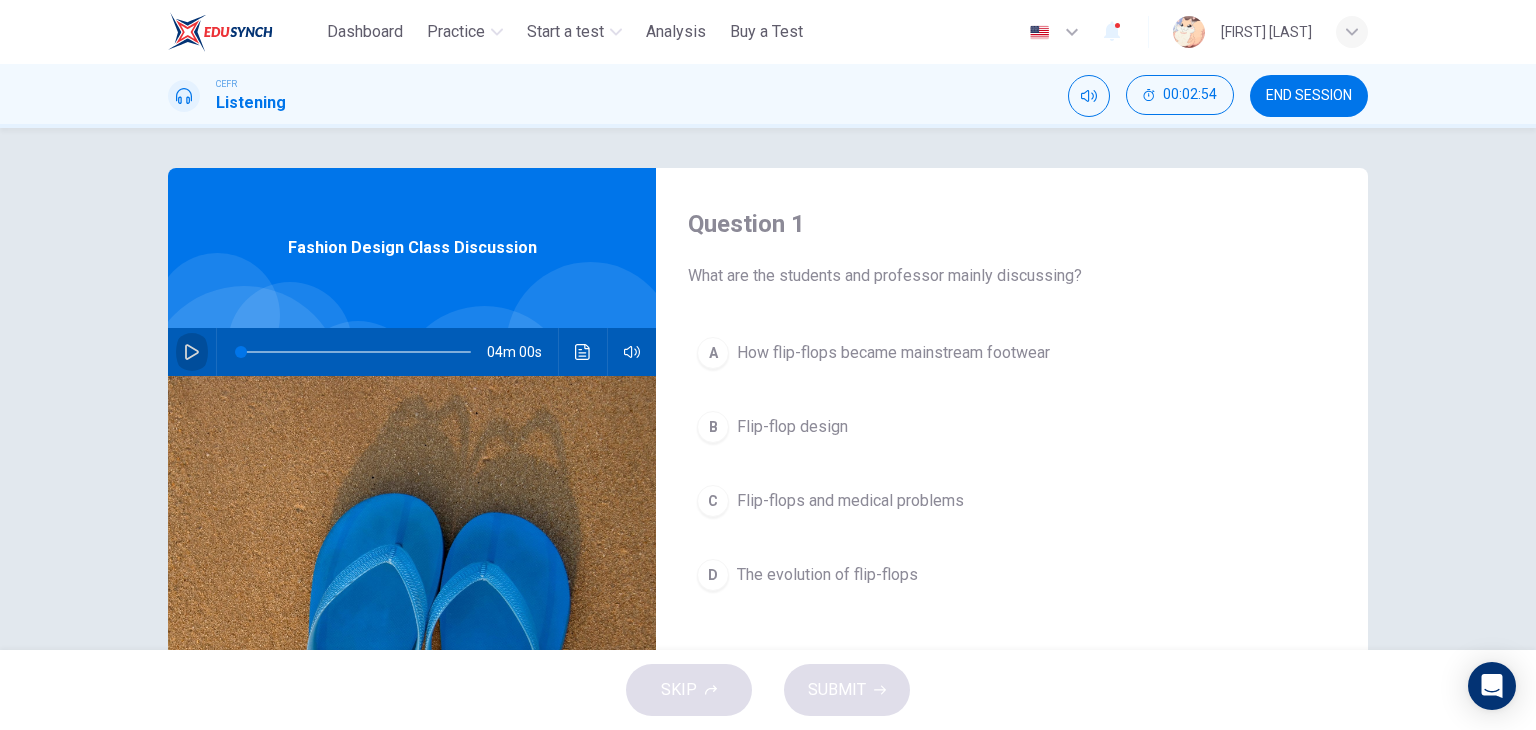 click 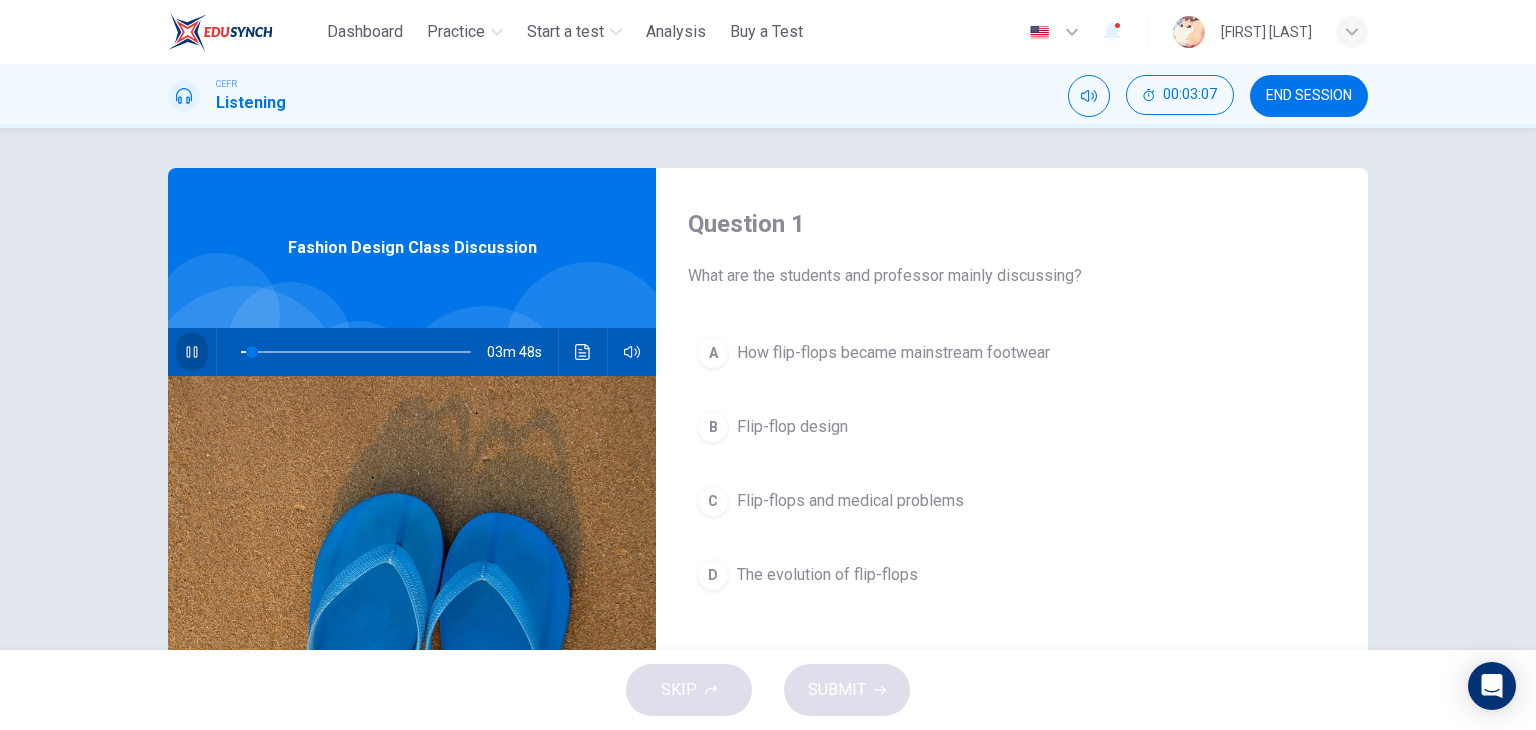 click 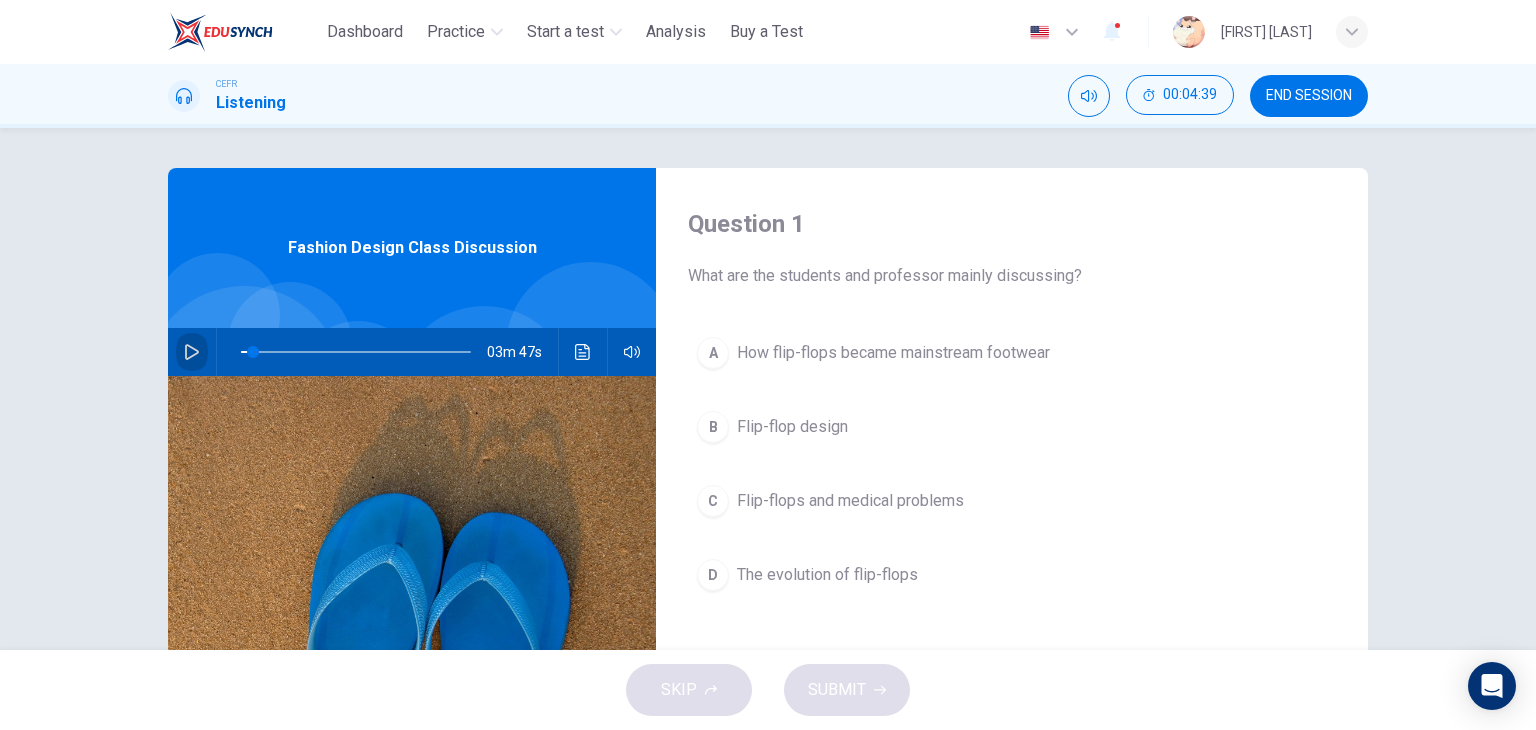 click 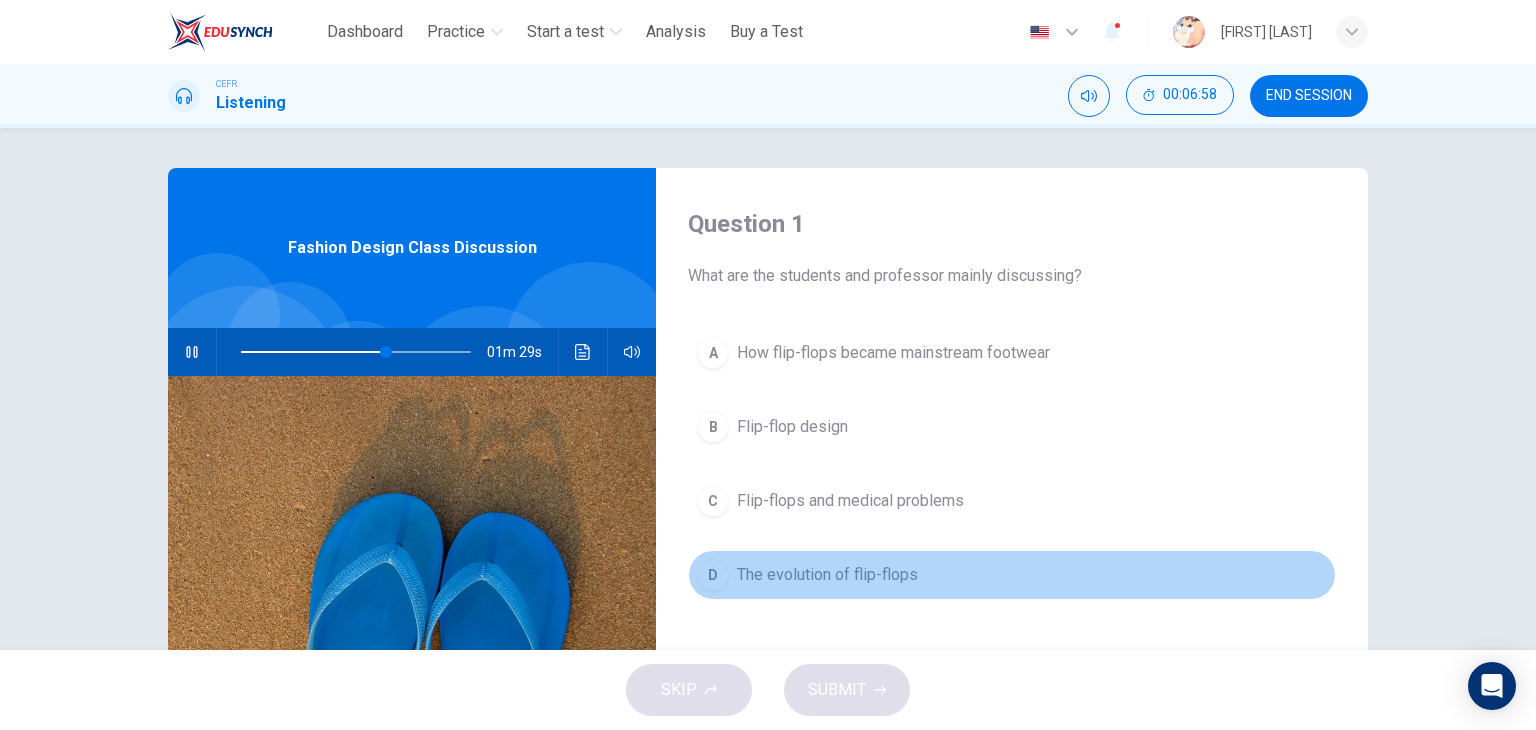 click on "The evolution of flip-flops" at bounding box center [827, 575] 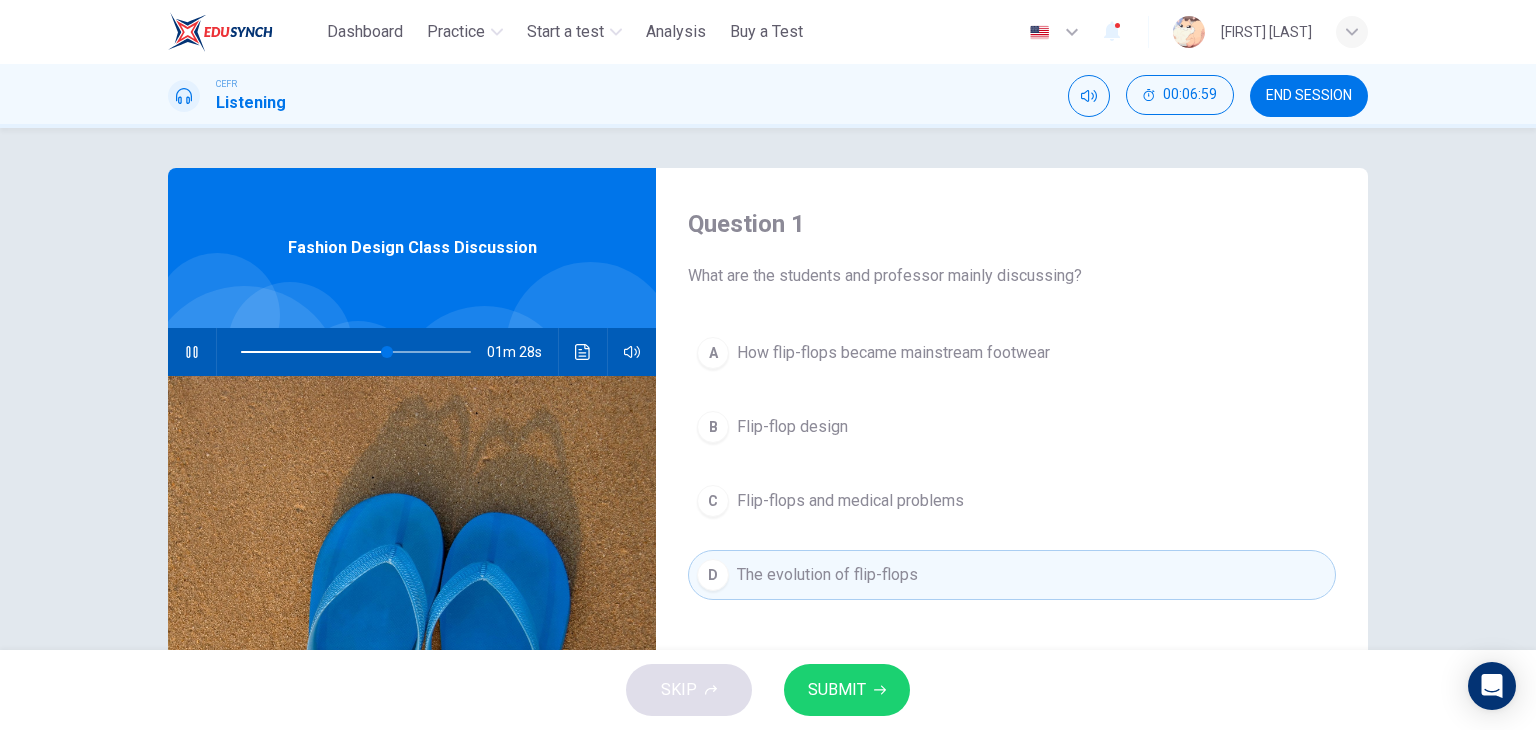 click on "SUBMIT" at bounding box center [847, 690] 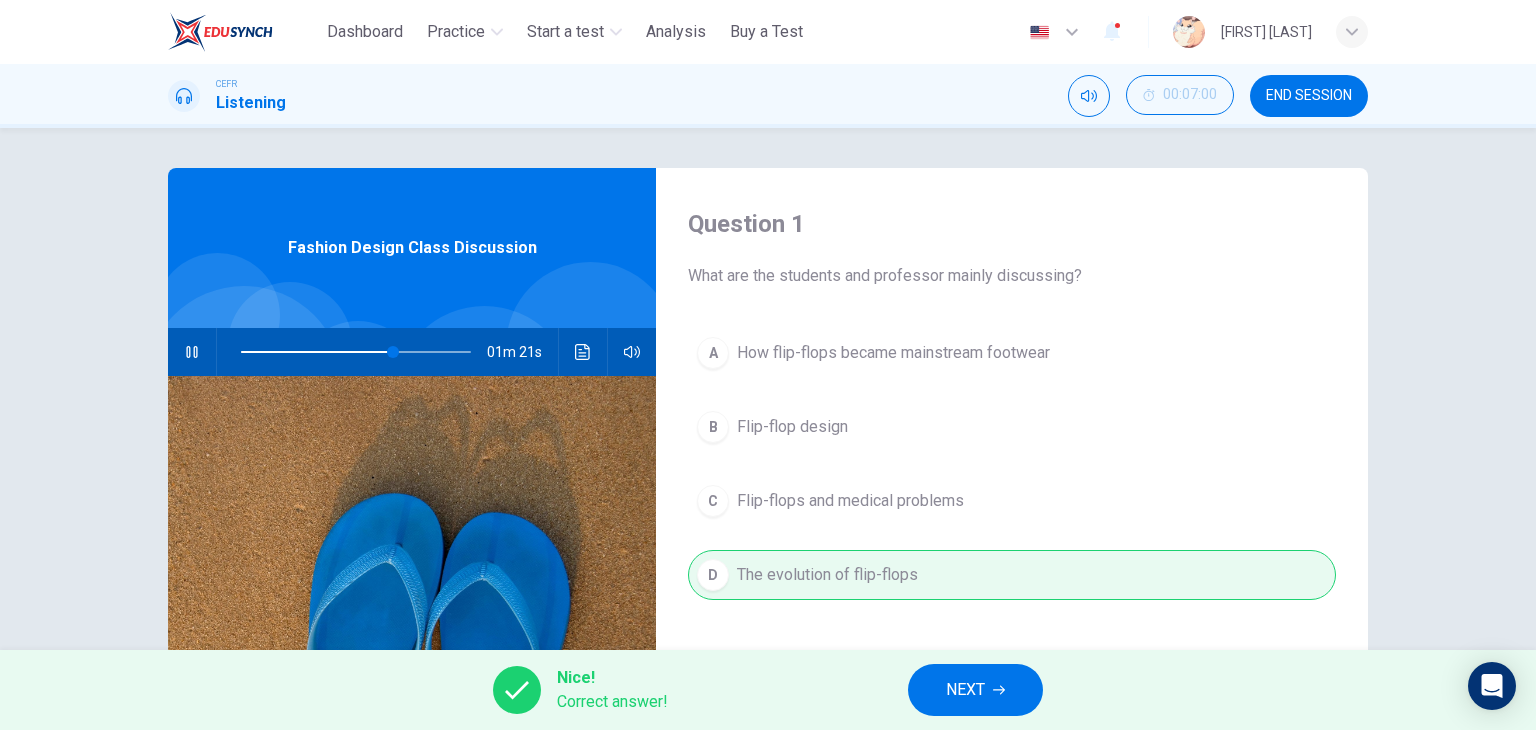 click on "NEXT" at bounding box center [975, 690] 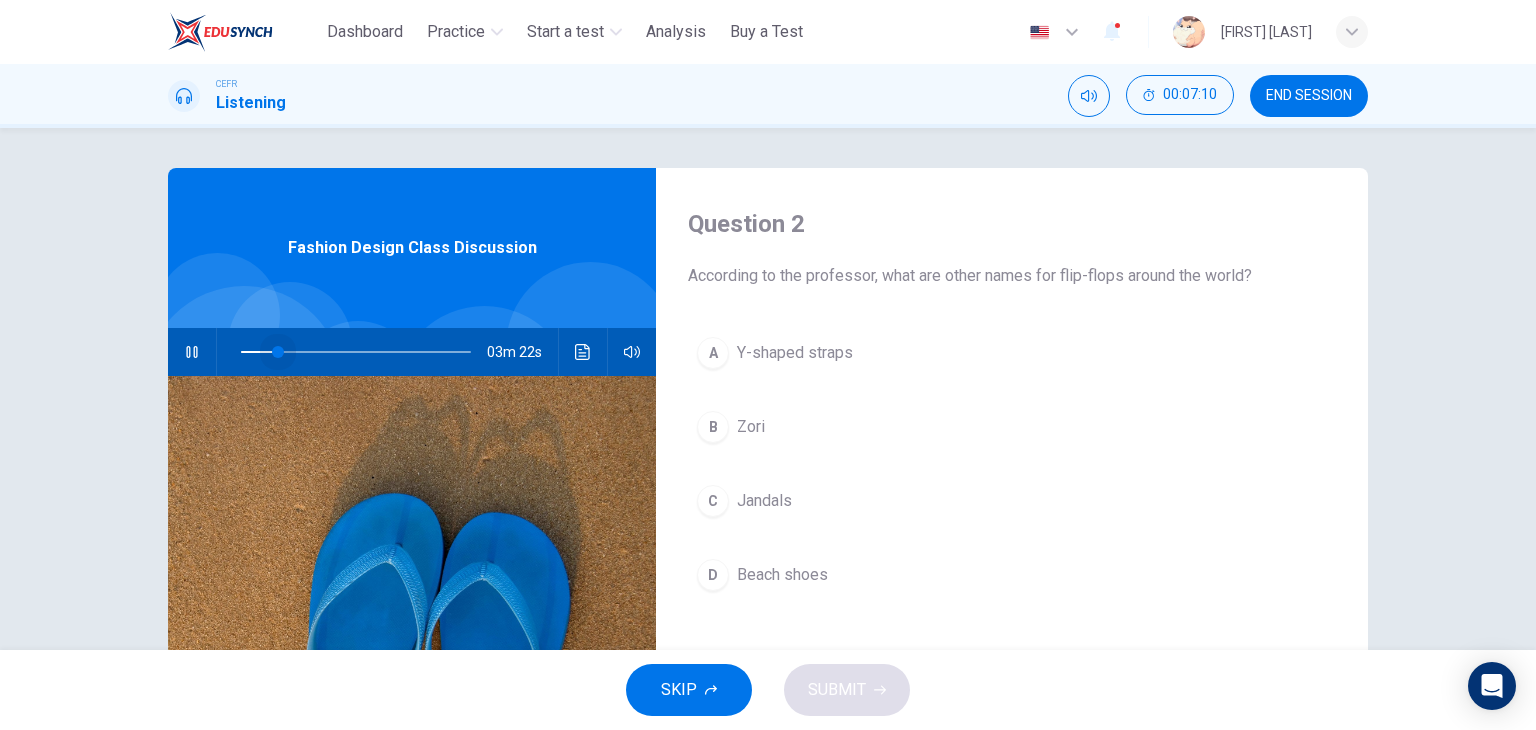 click at bounding box center (356, 352) 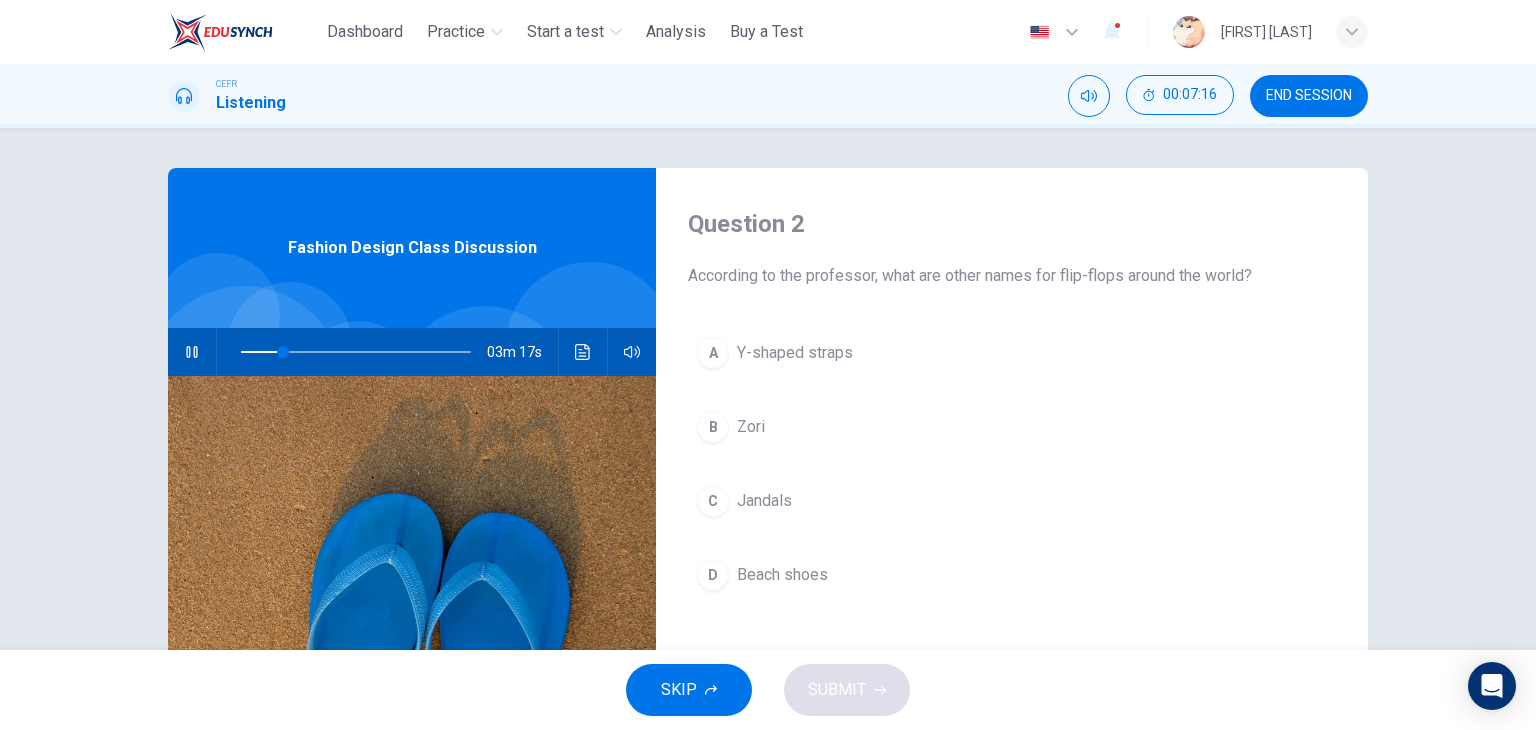 click at bounding box center [412, 619] 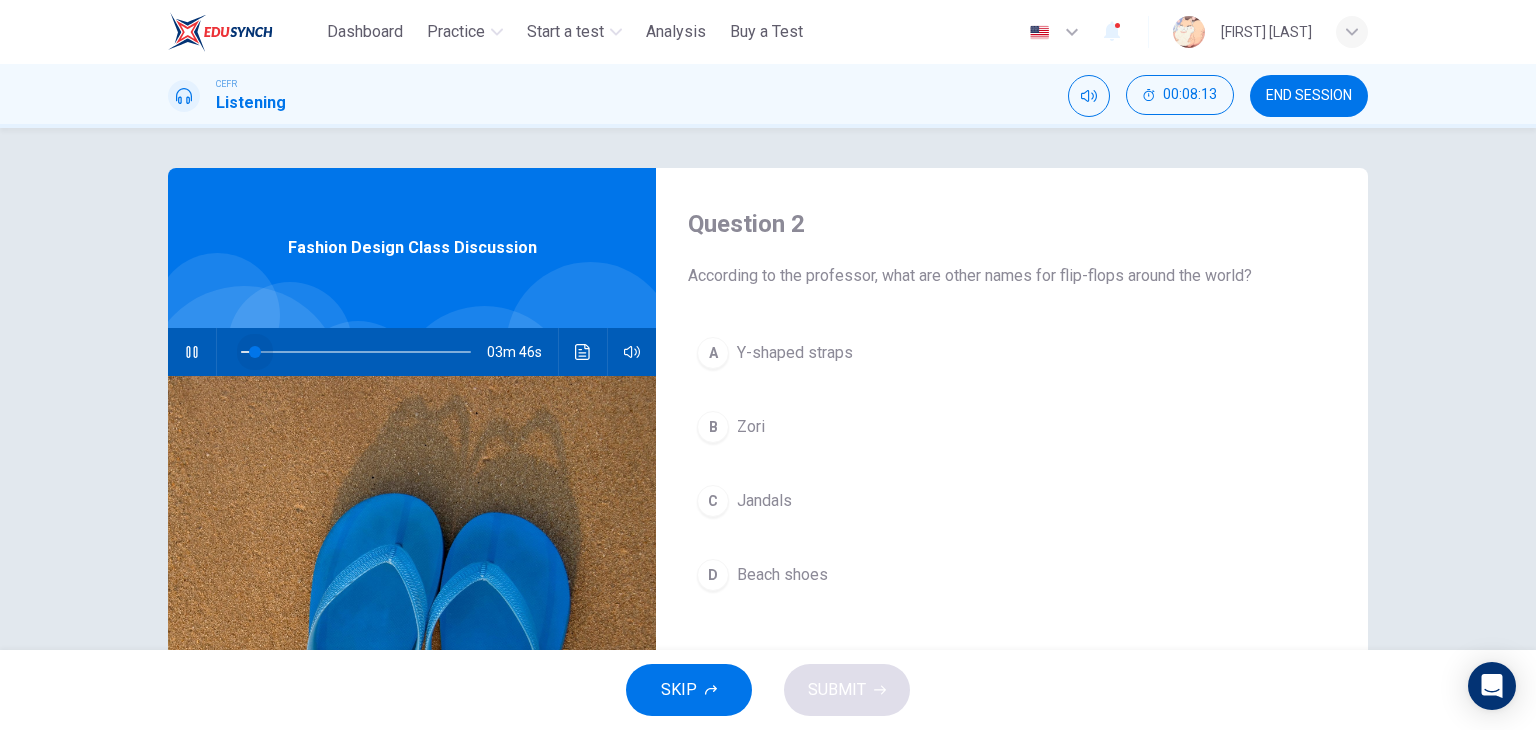 click at bounding box center [356, 352] 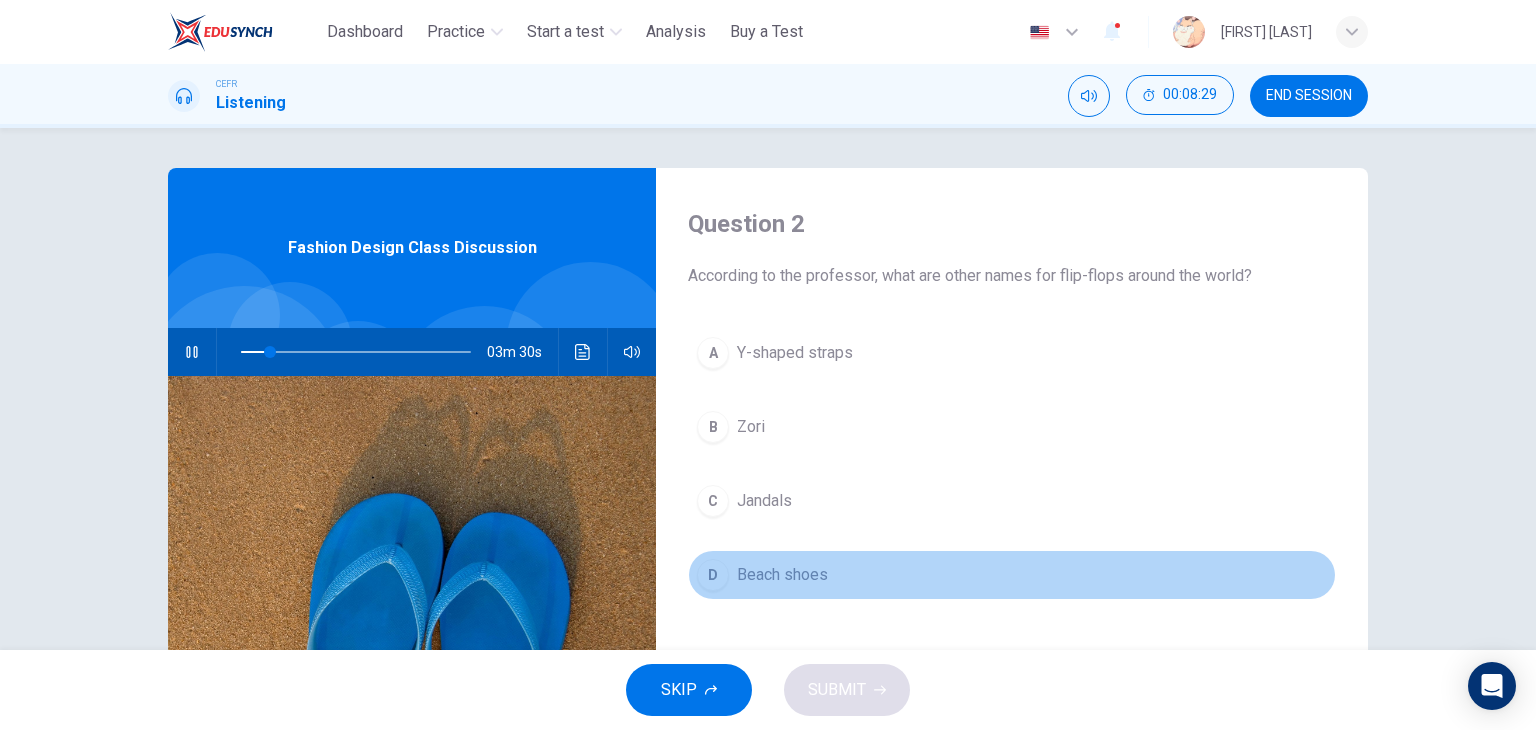 click on "Beach shoes" at bounding box center (782, 575) 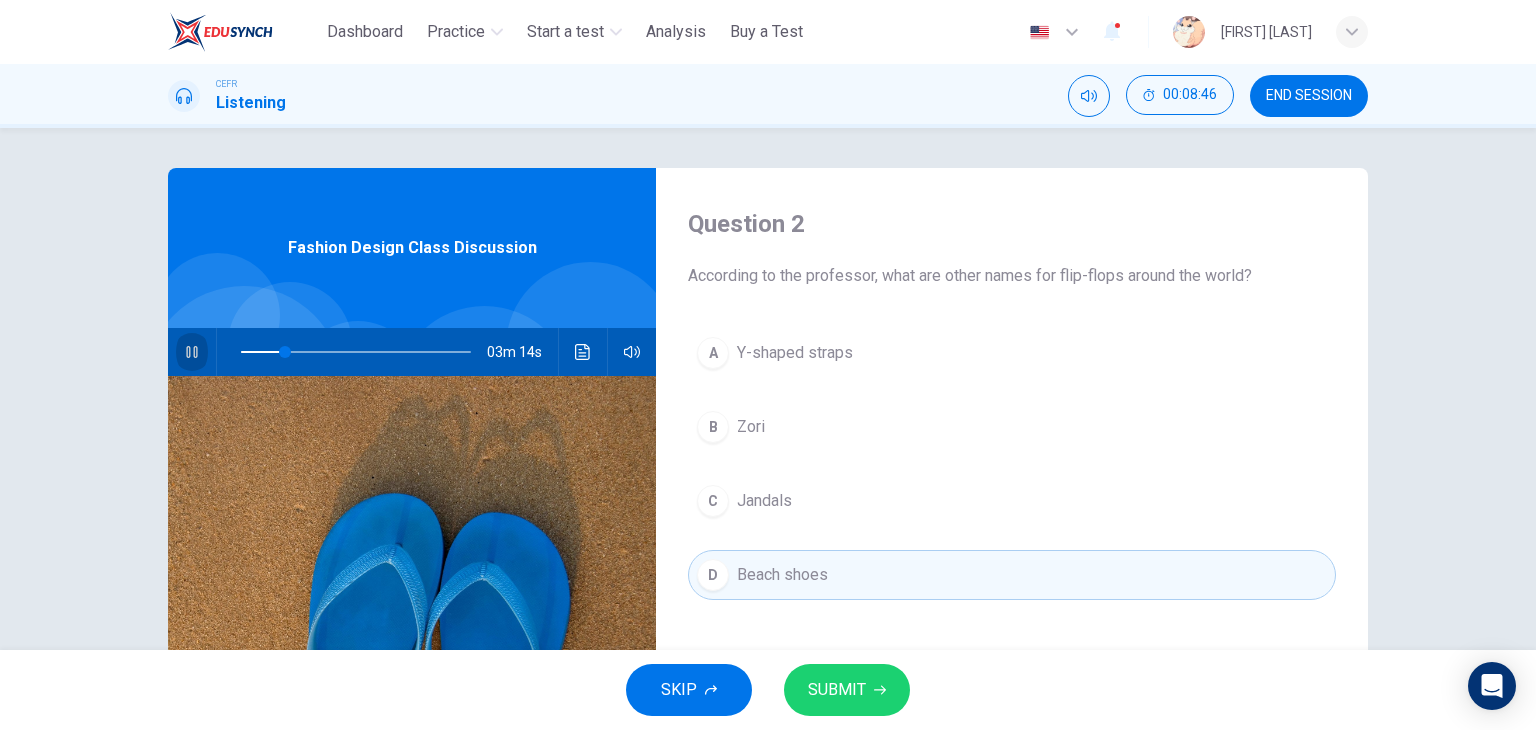 click 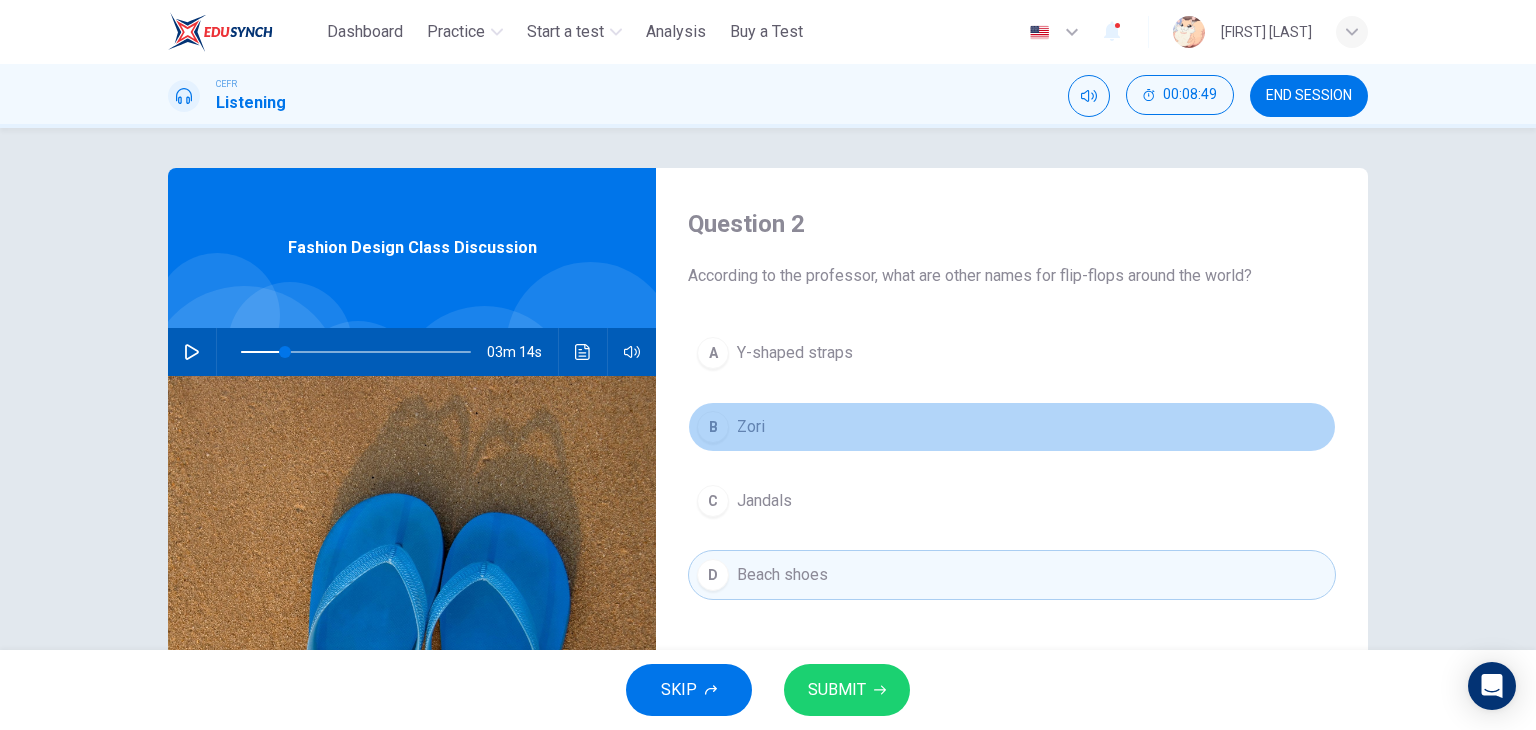 click on "B [LAST]" at bounding box center (1012, 427) 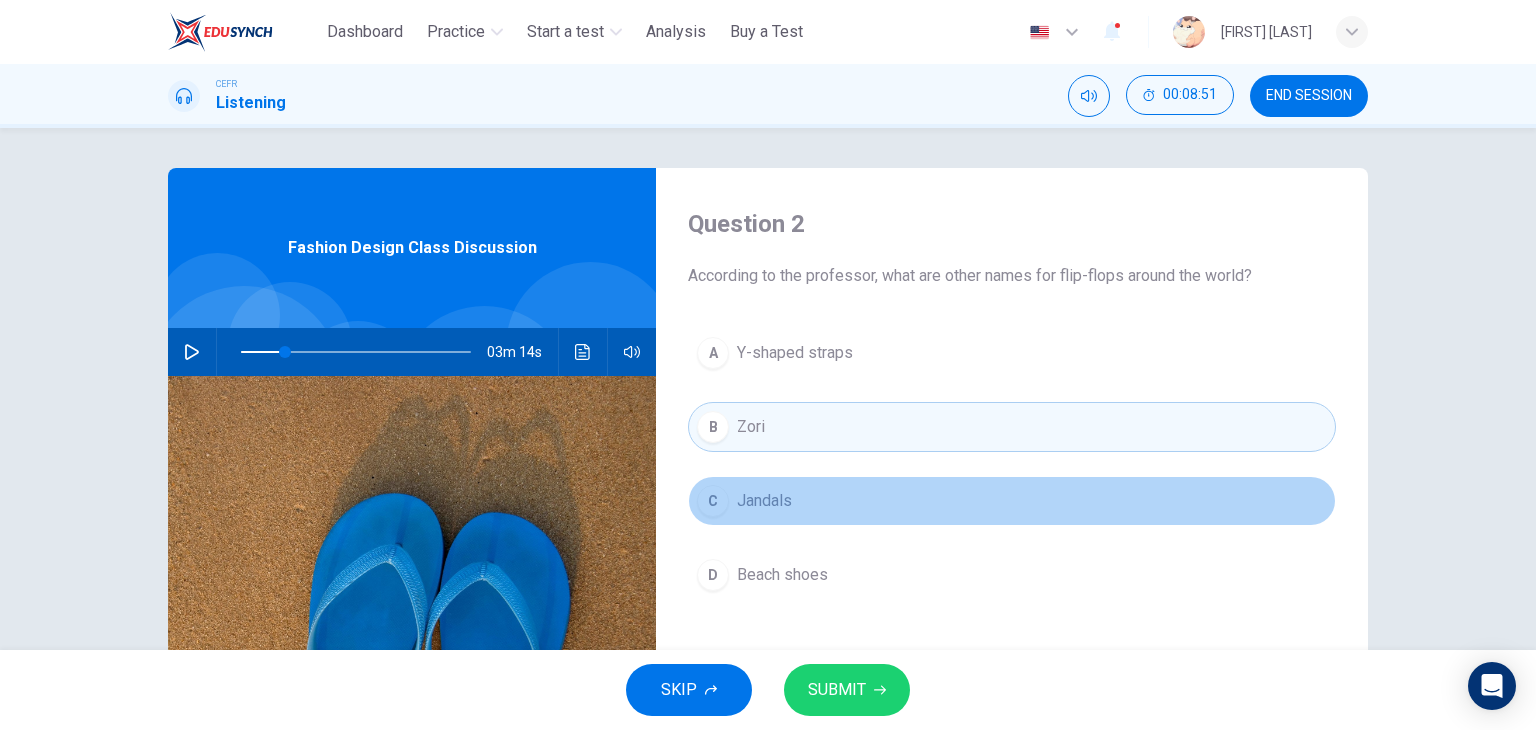 click on "C Jandals" at bounding box center (1012, 501) 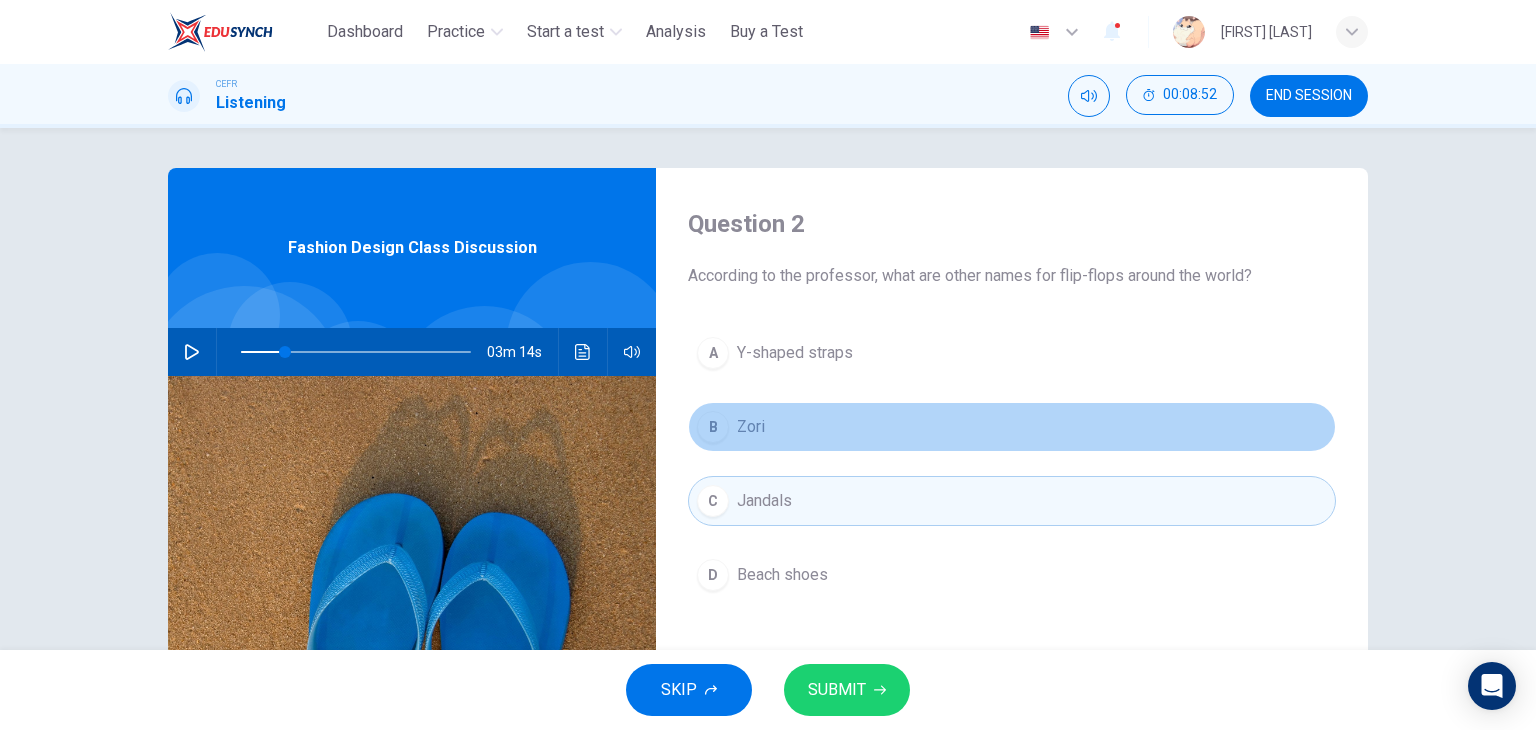 click on "B [LAST]" at bounding box center (1012, 427) 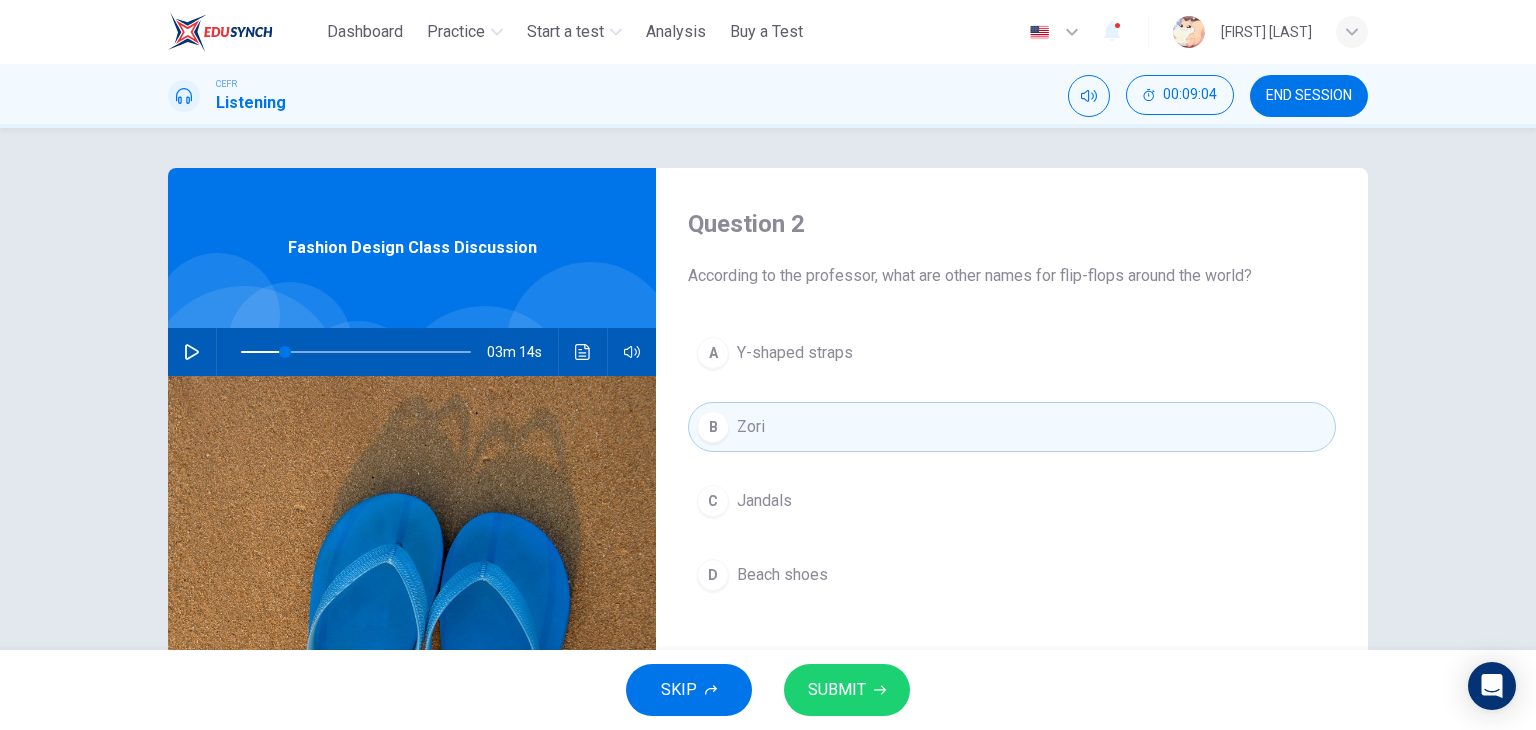 click on "C Jandals" at bounding box center [1012, 501] 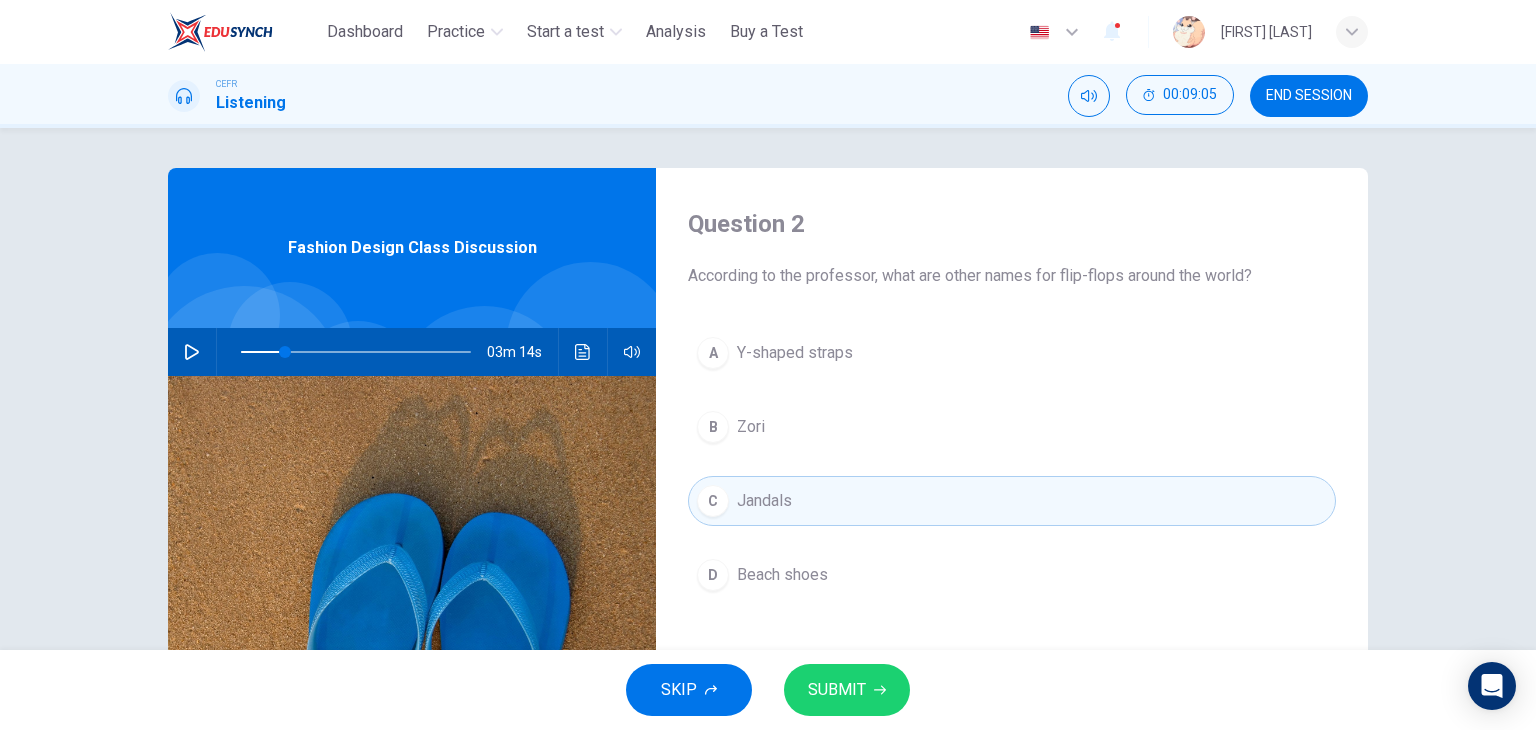 click on "B [LAST]" at bounding box center [1012, 427] 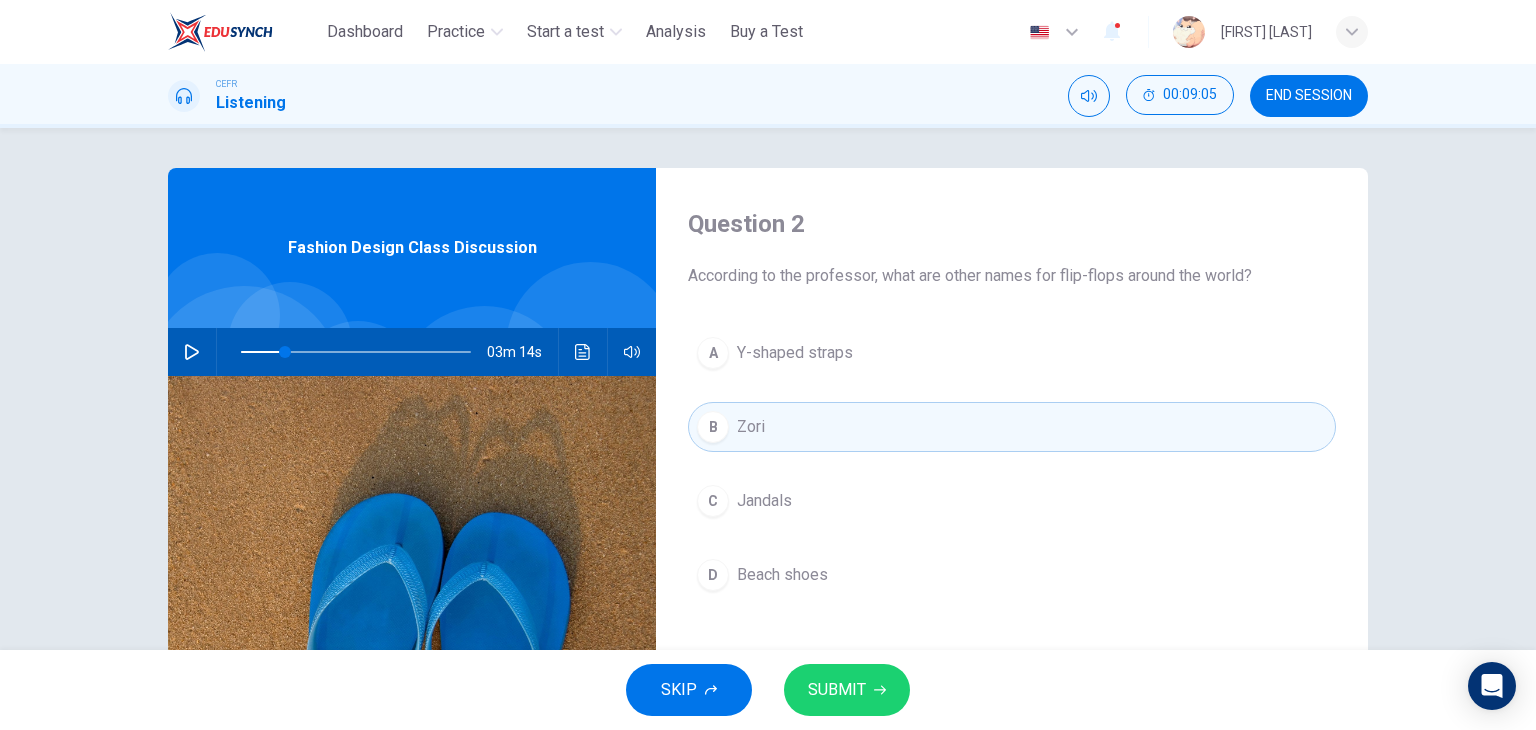 click on "C Jandals" at bounding box center (1012, 501) 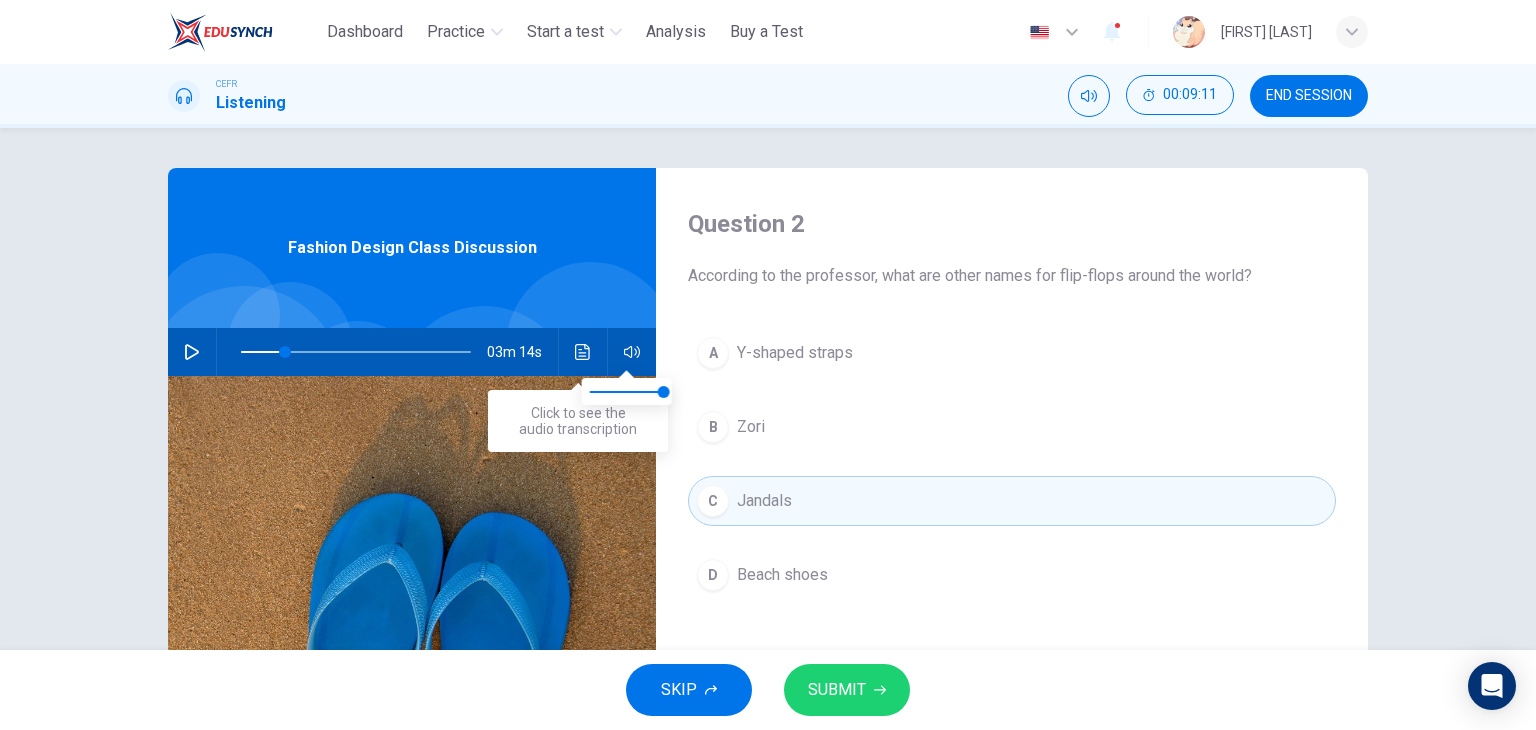 drag, startPoint x: 584, startPoint y: 355, endPoint x: 789, endPoint y: 349, distance: 205.08778 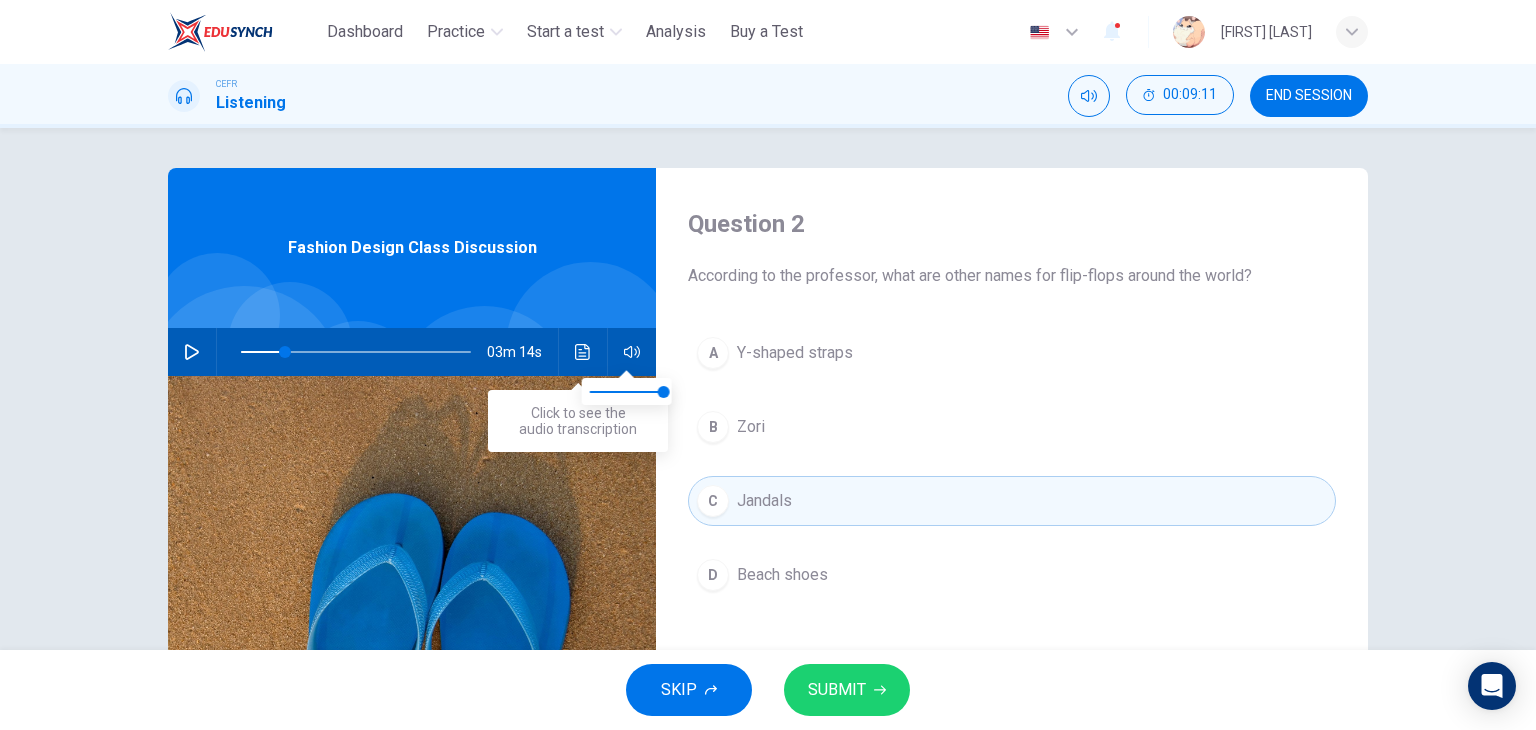 click on "Question 2 According to the professor, what are other names for flip-flops around the world? A Y-shaped straps B Zori C Jandals D Beach shoes Fashion Design Class Discussion 03m 14s" at bounding box center (768, 515) 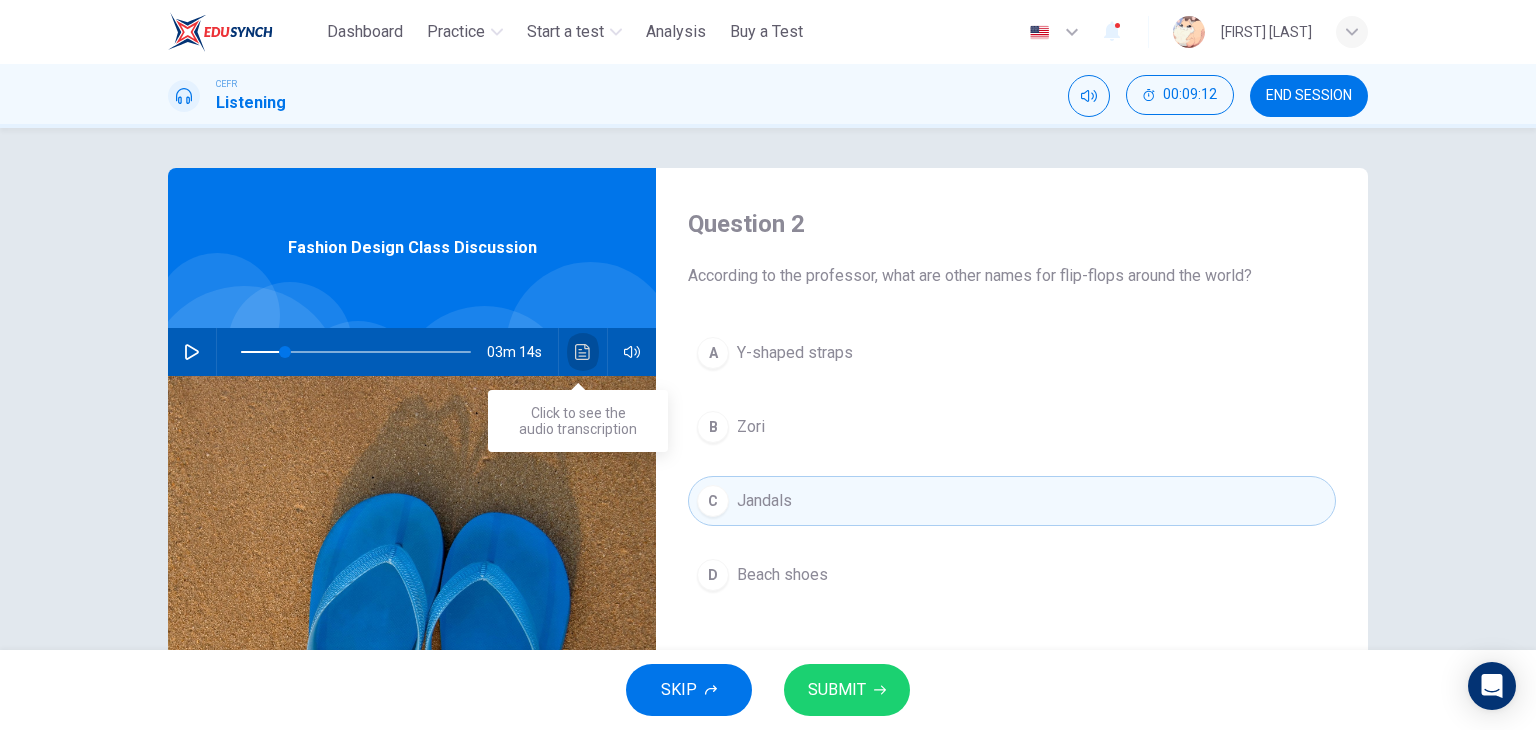 click 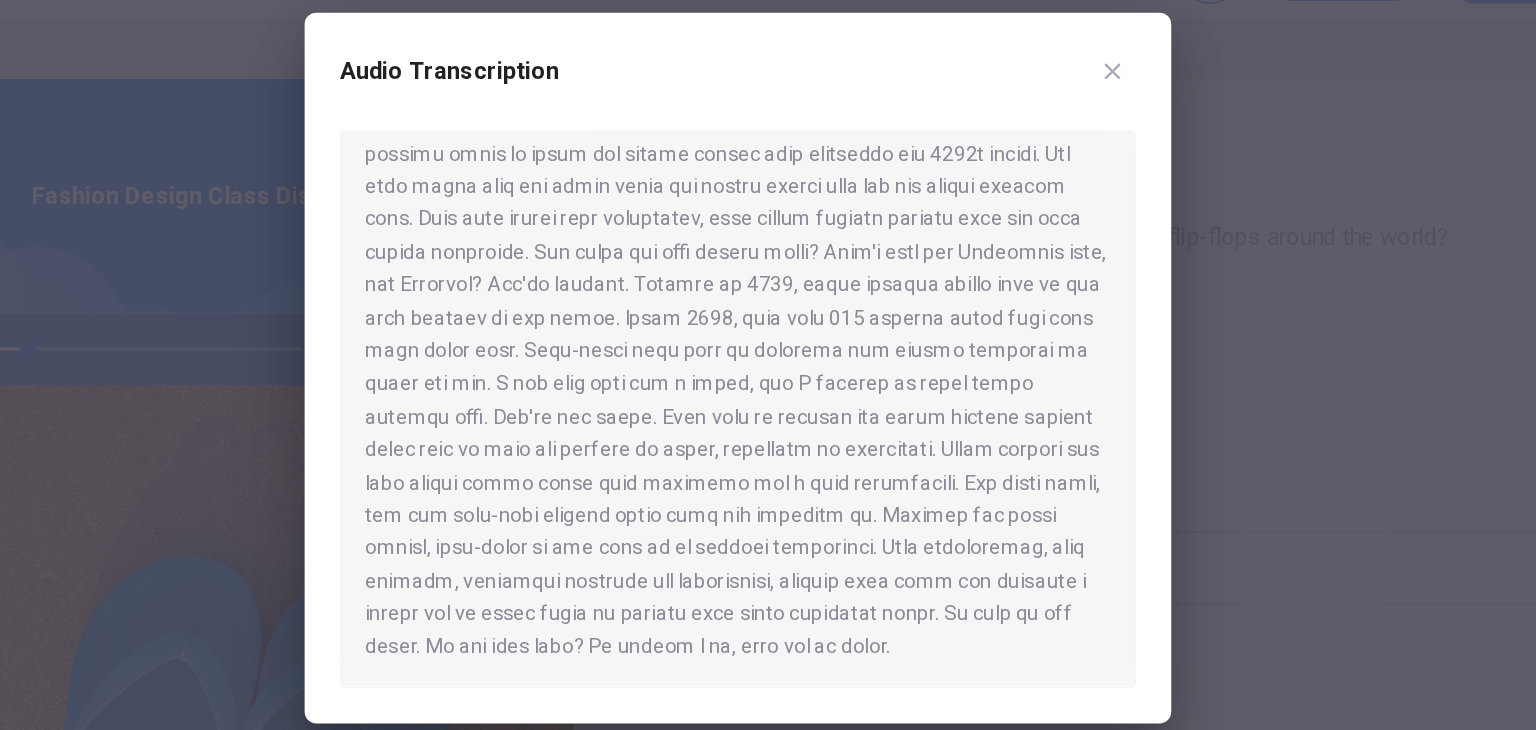 scroll, scrollTop: 0, scrollLeft: 0, axis: both 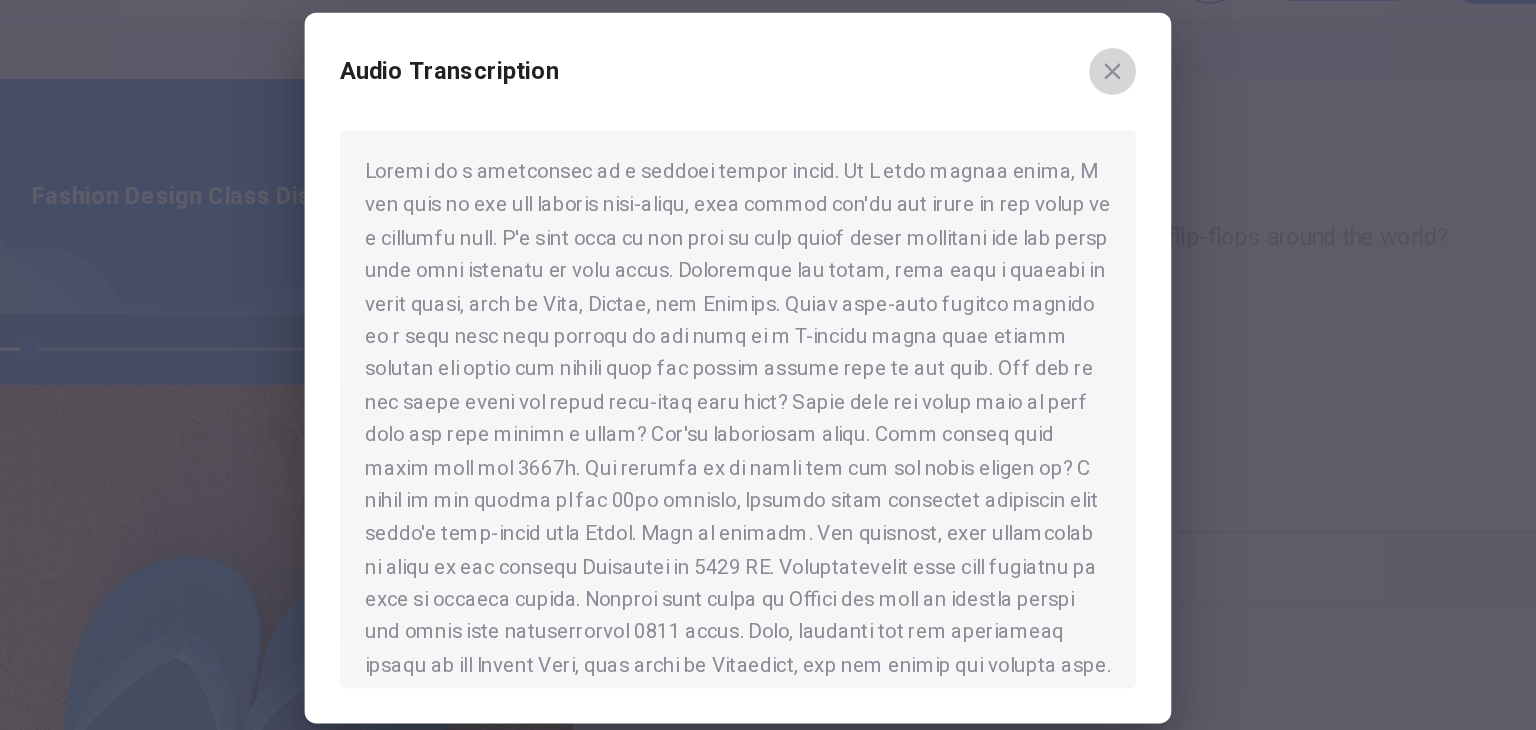 click 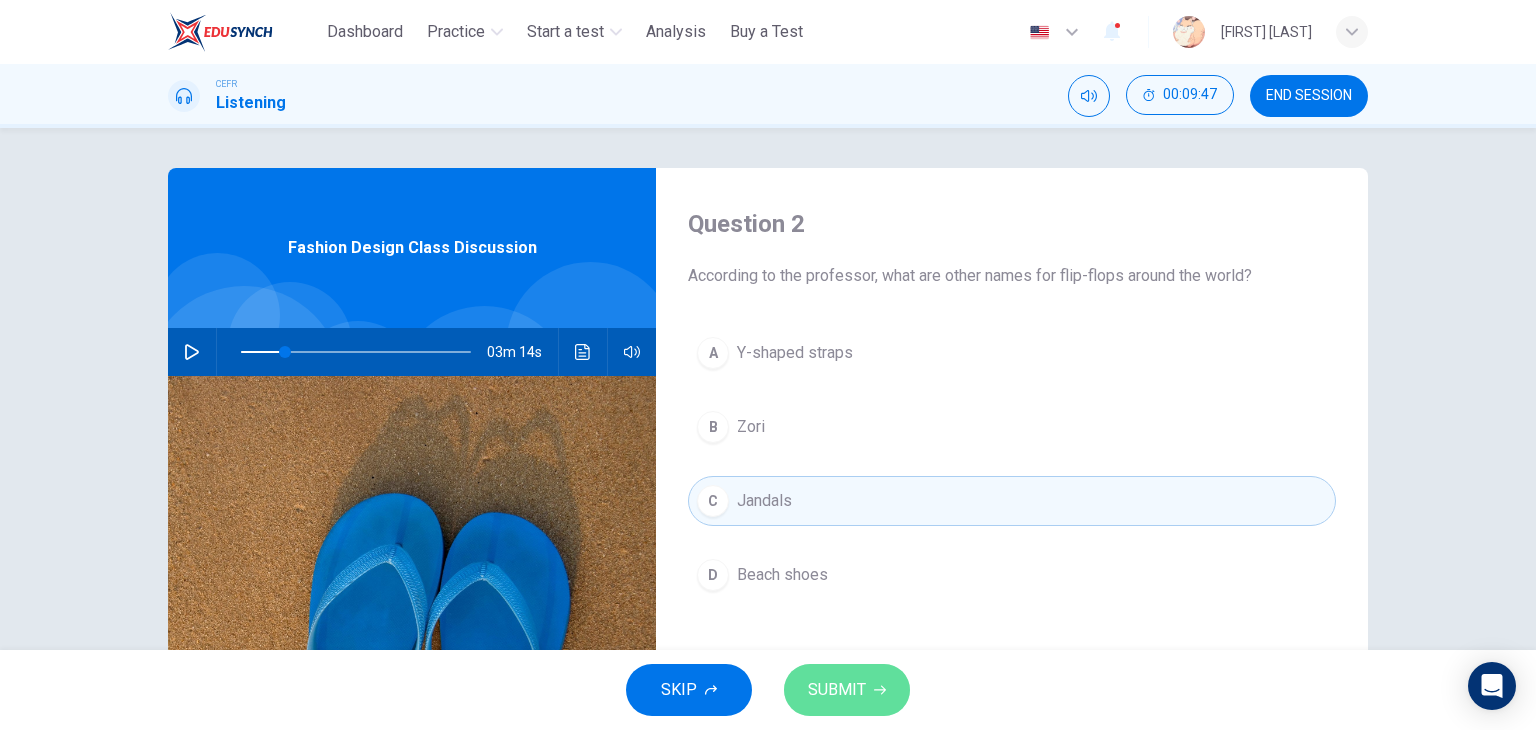 click on "SUBMIT" at bounding box center (847, 690) 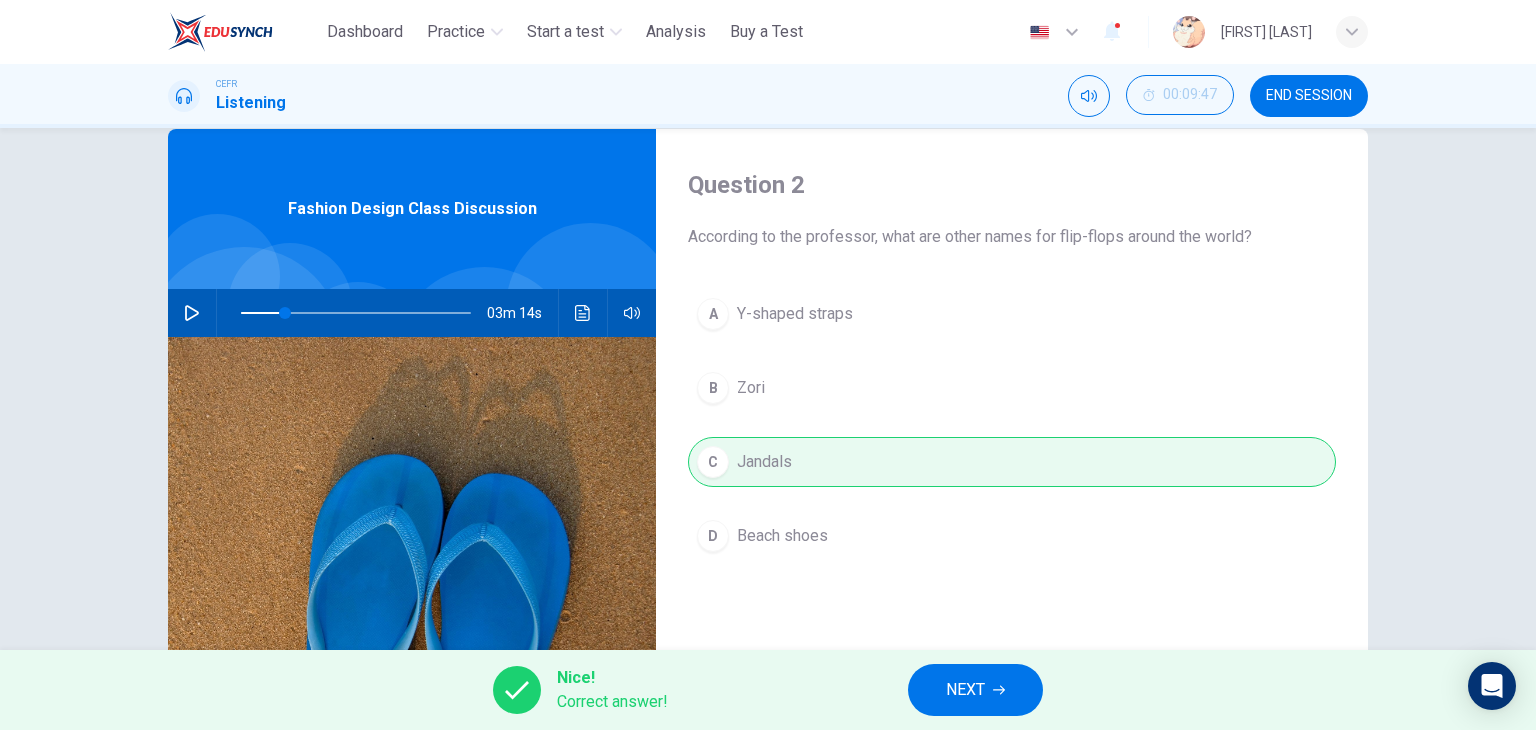 scroll, scrollTop: 40, scrollLeft: 0, axis: vertical 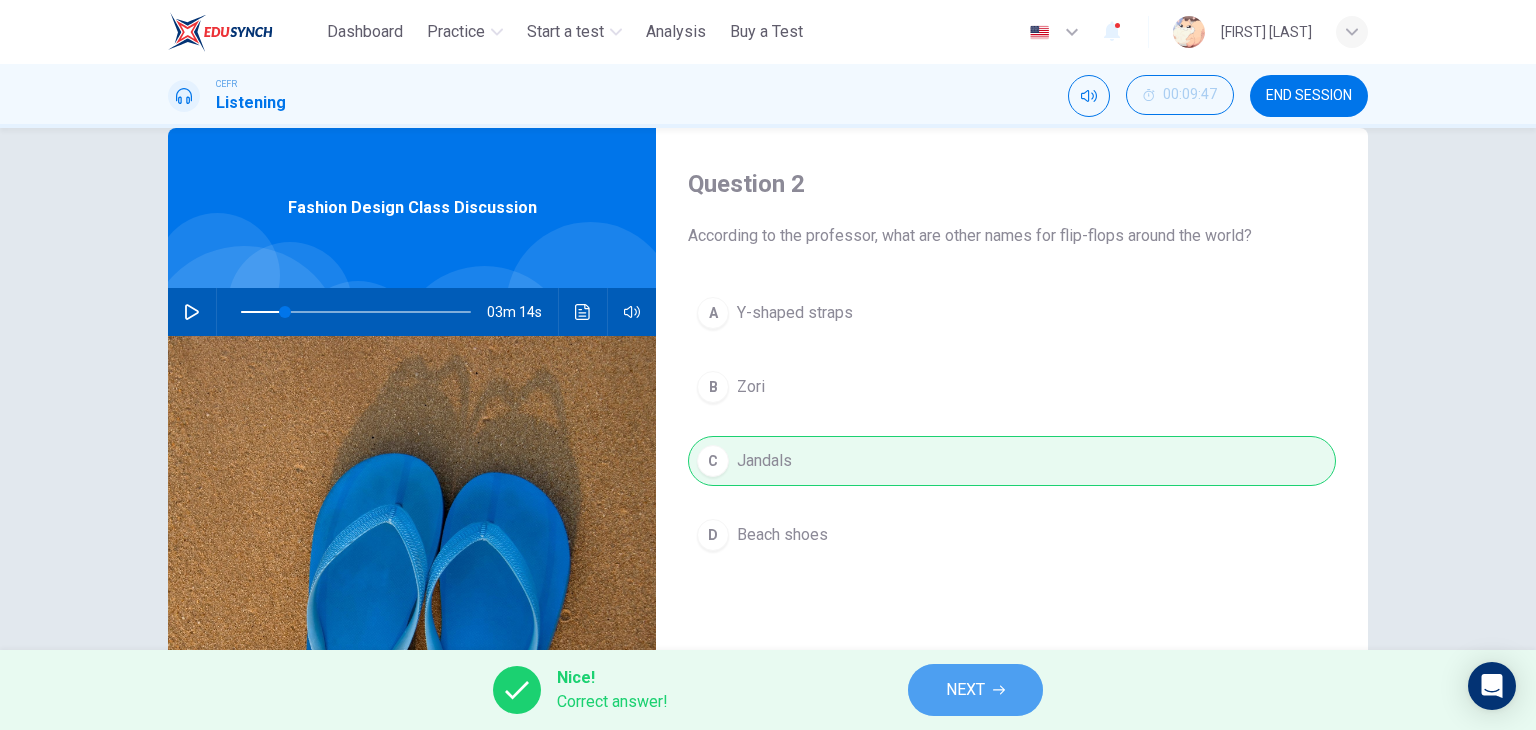 click 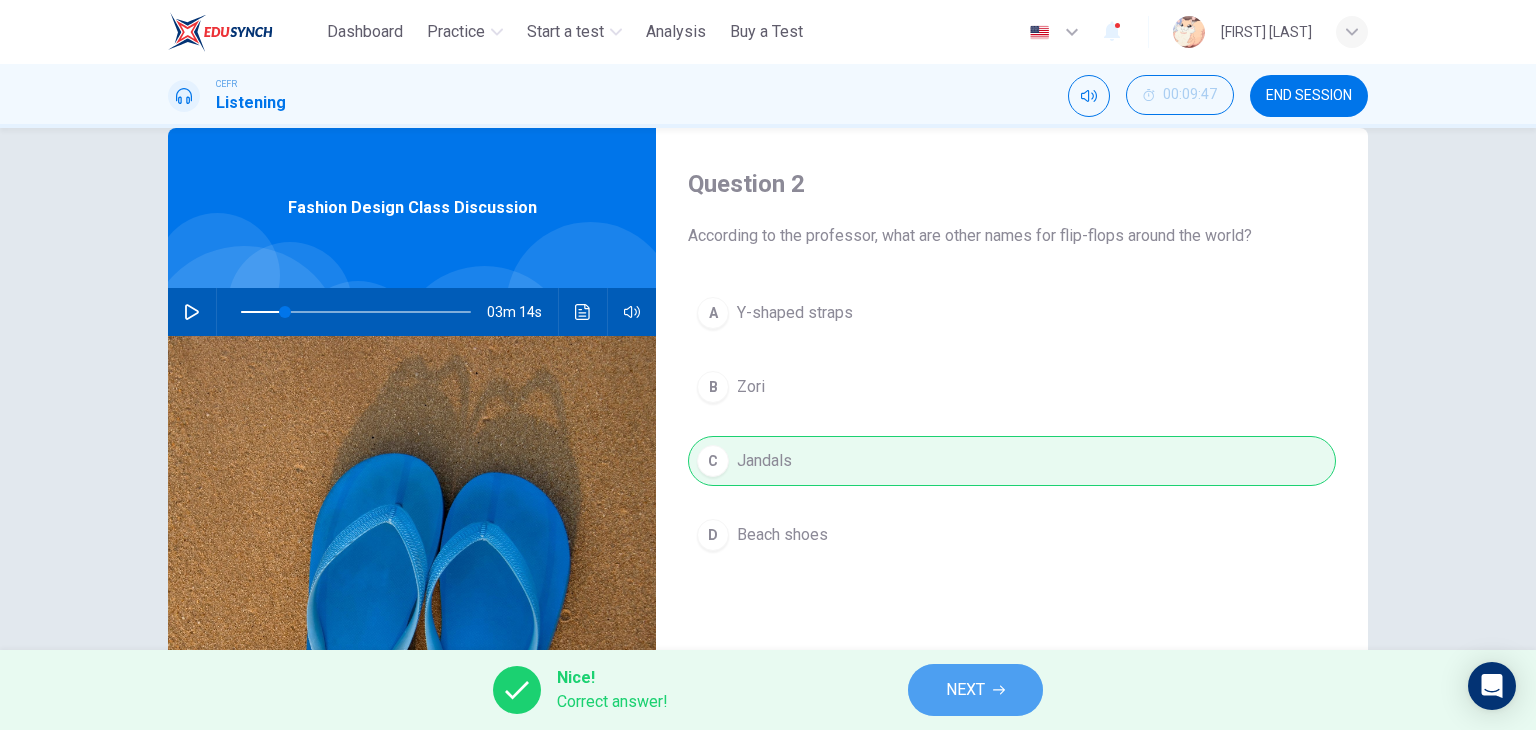 type on "**" 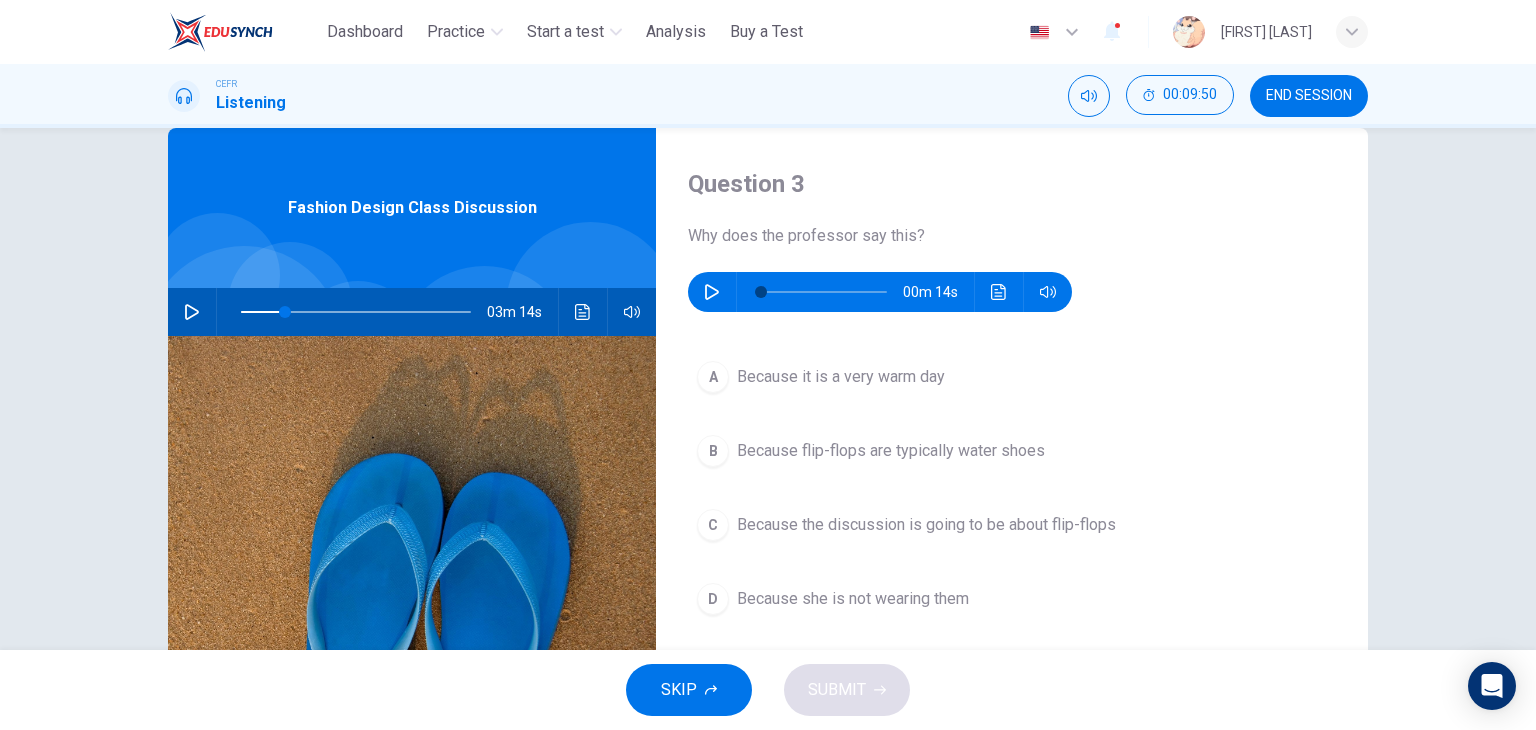 click at bounding box center (412, 579) 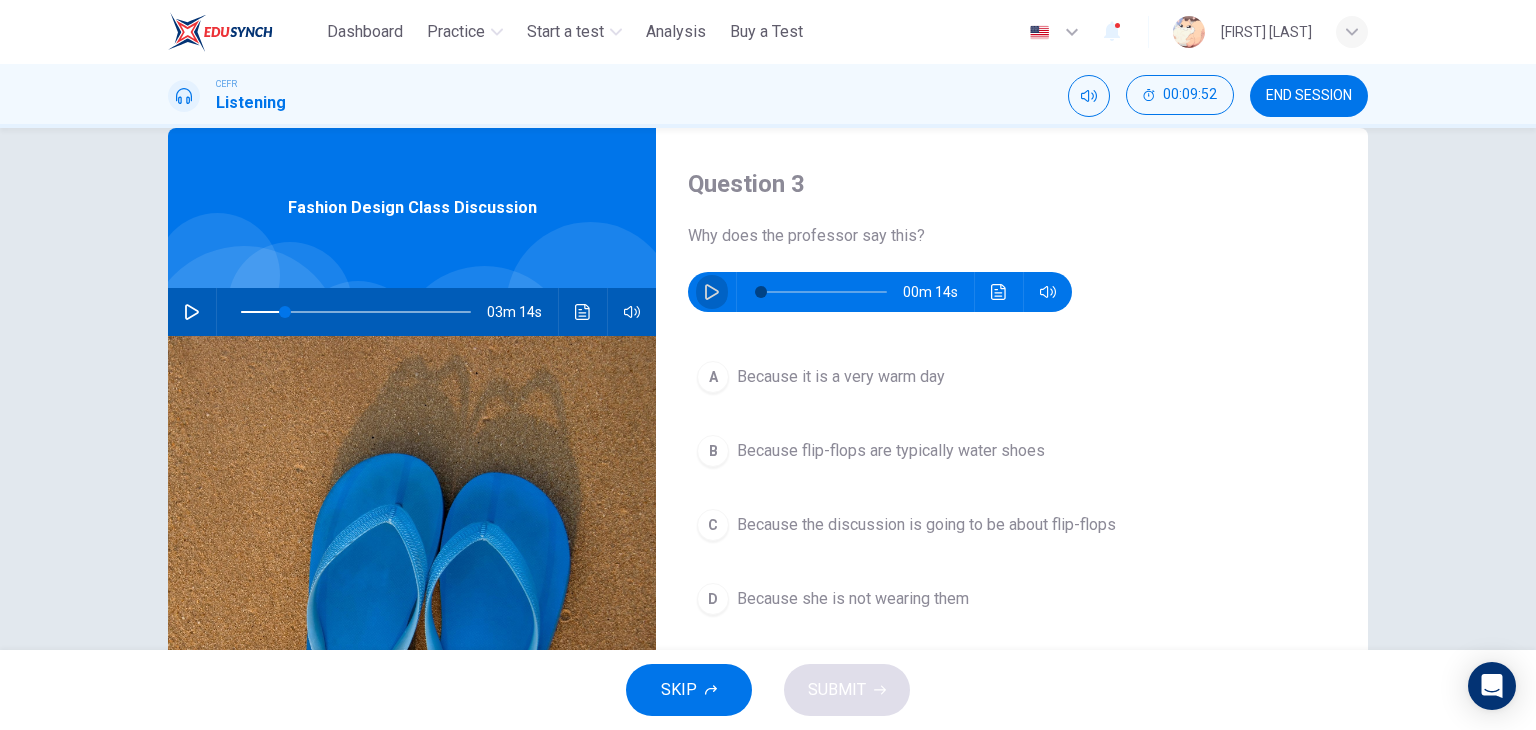 click at bounding box center [712, 292] 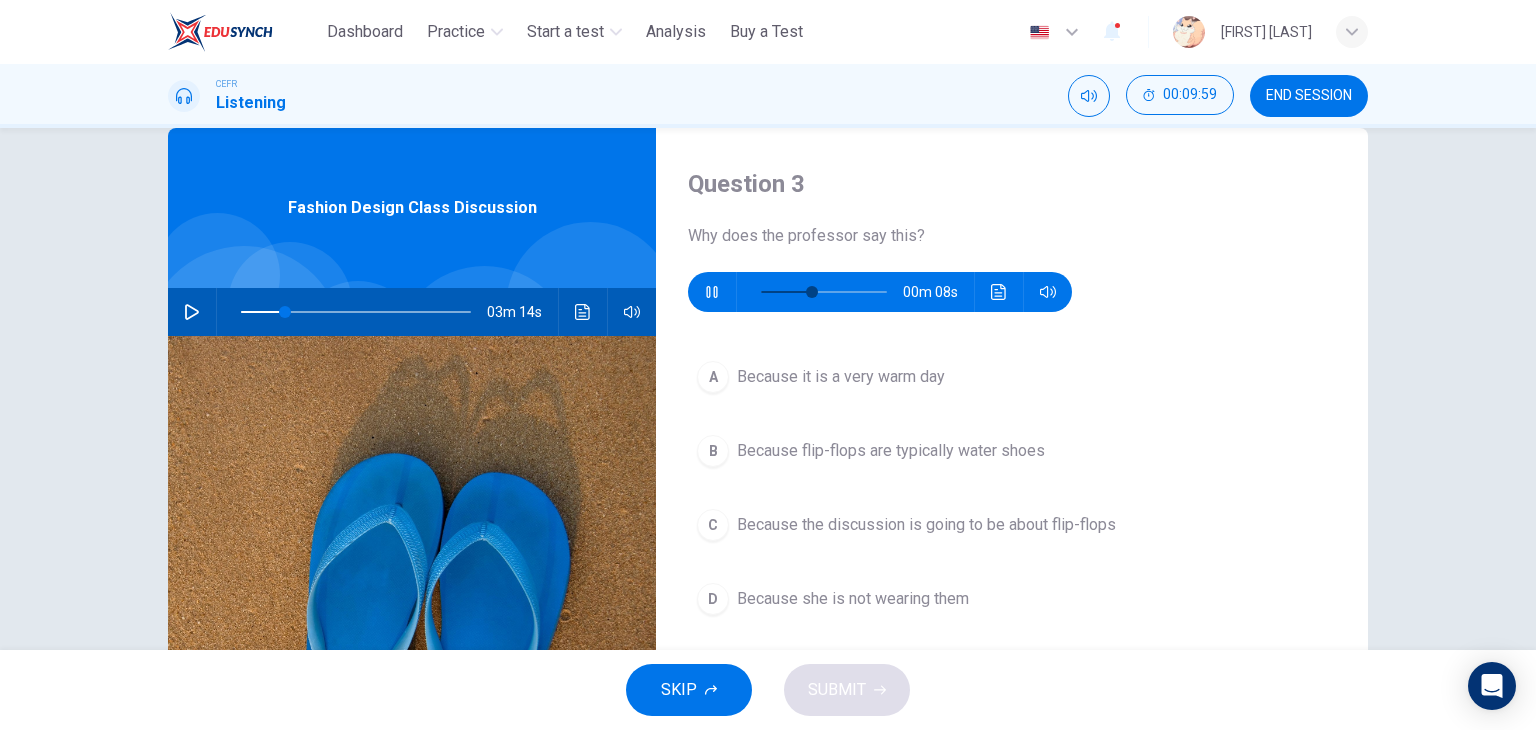 type on "**" 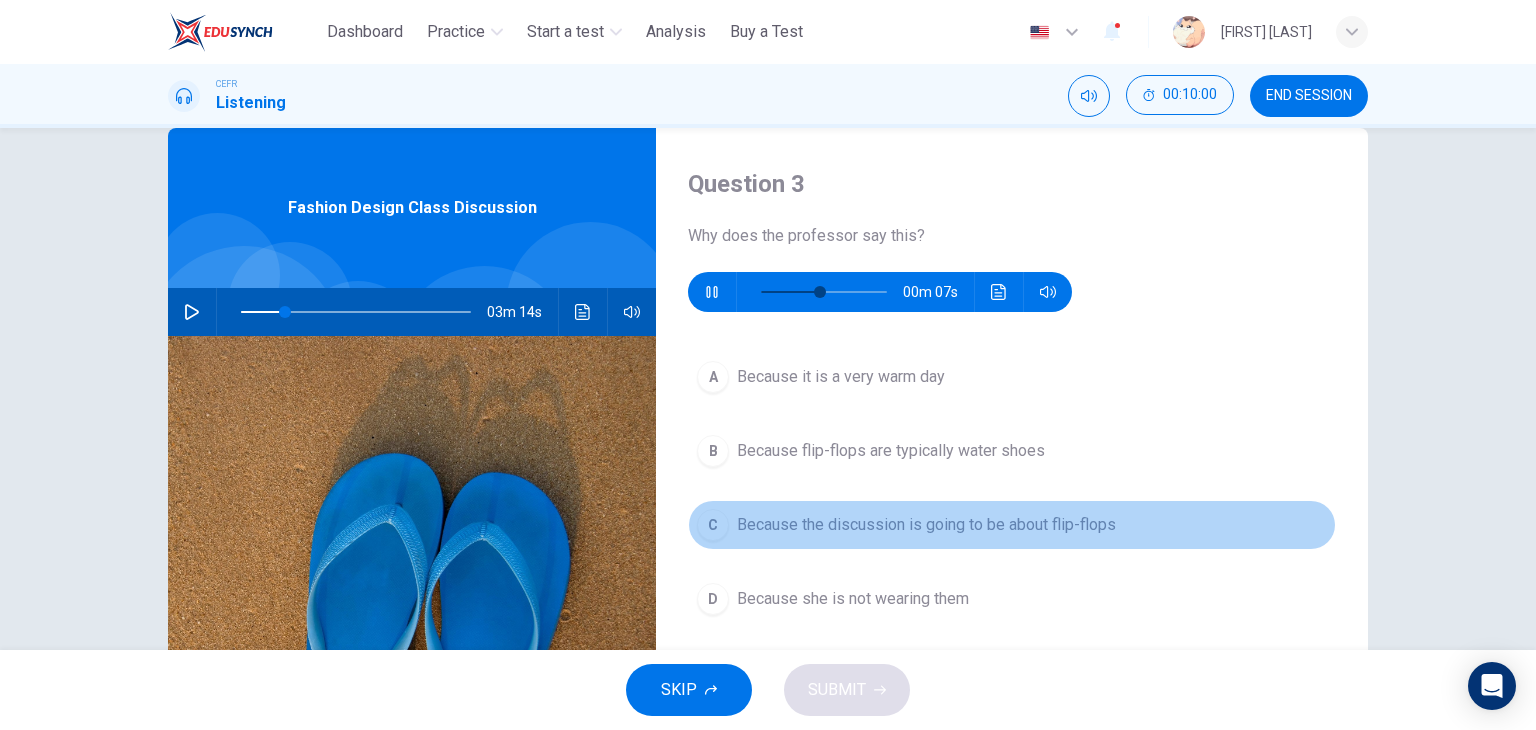 click on "Because the discussion is going to be about flip-flops" at bounding box center [926, 525] 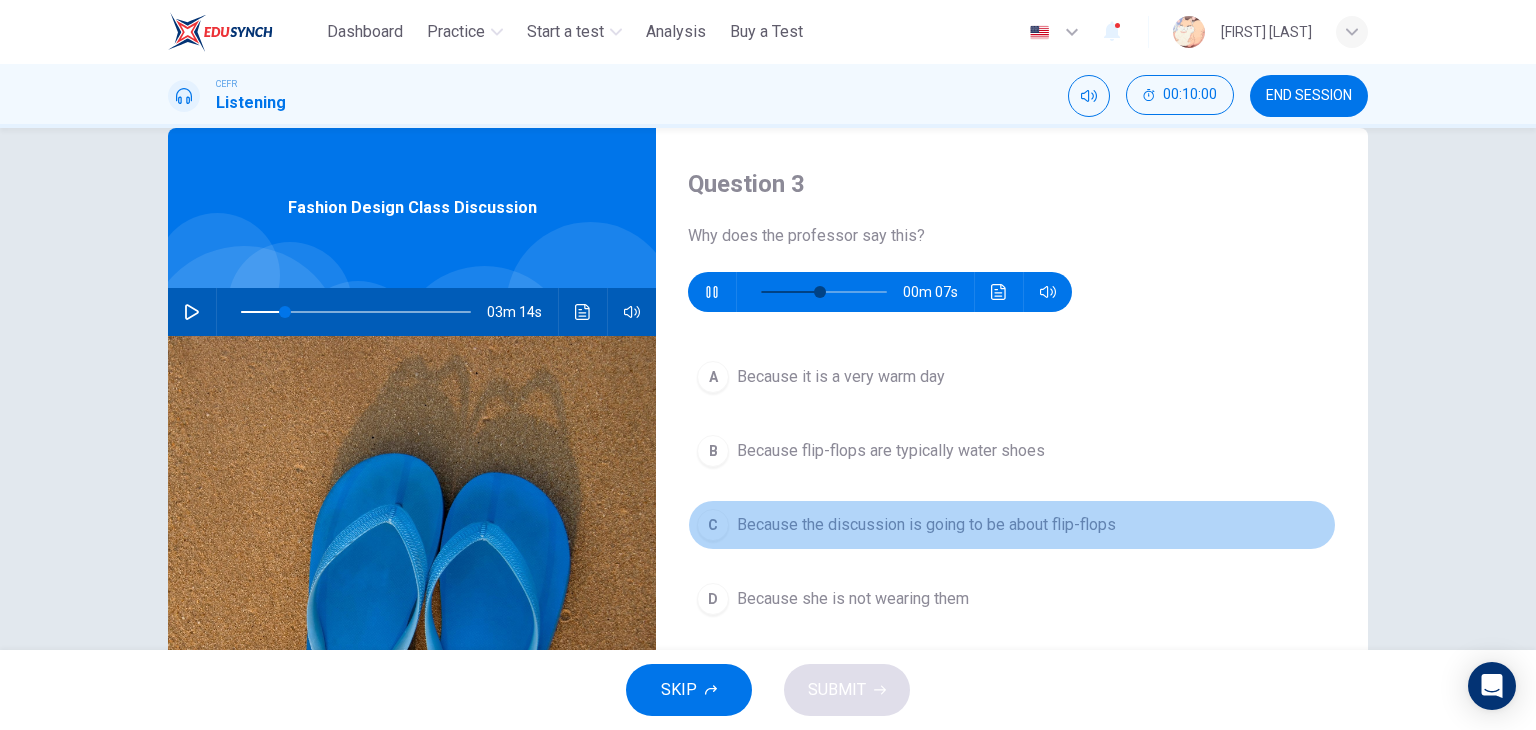 type on "**" 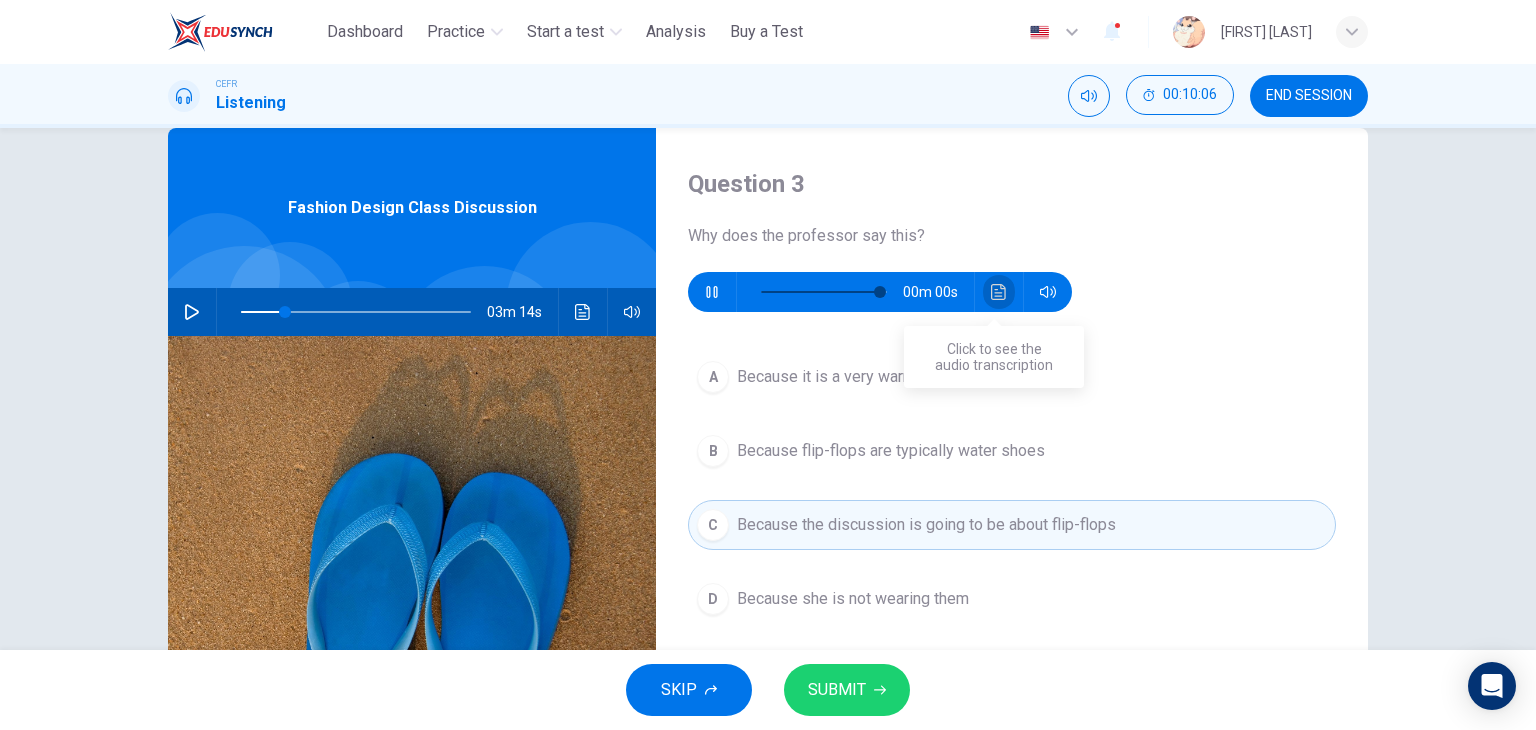 click 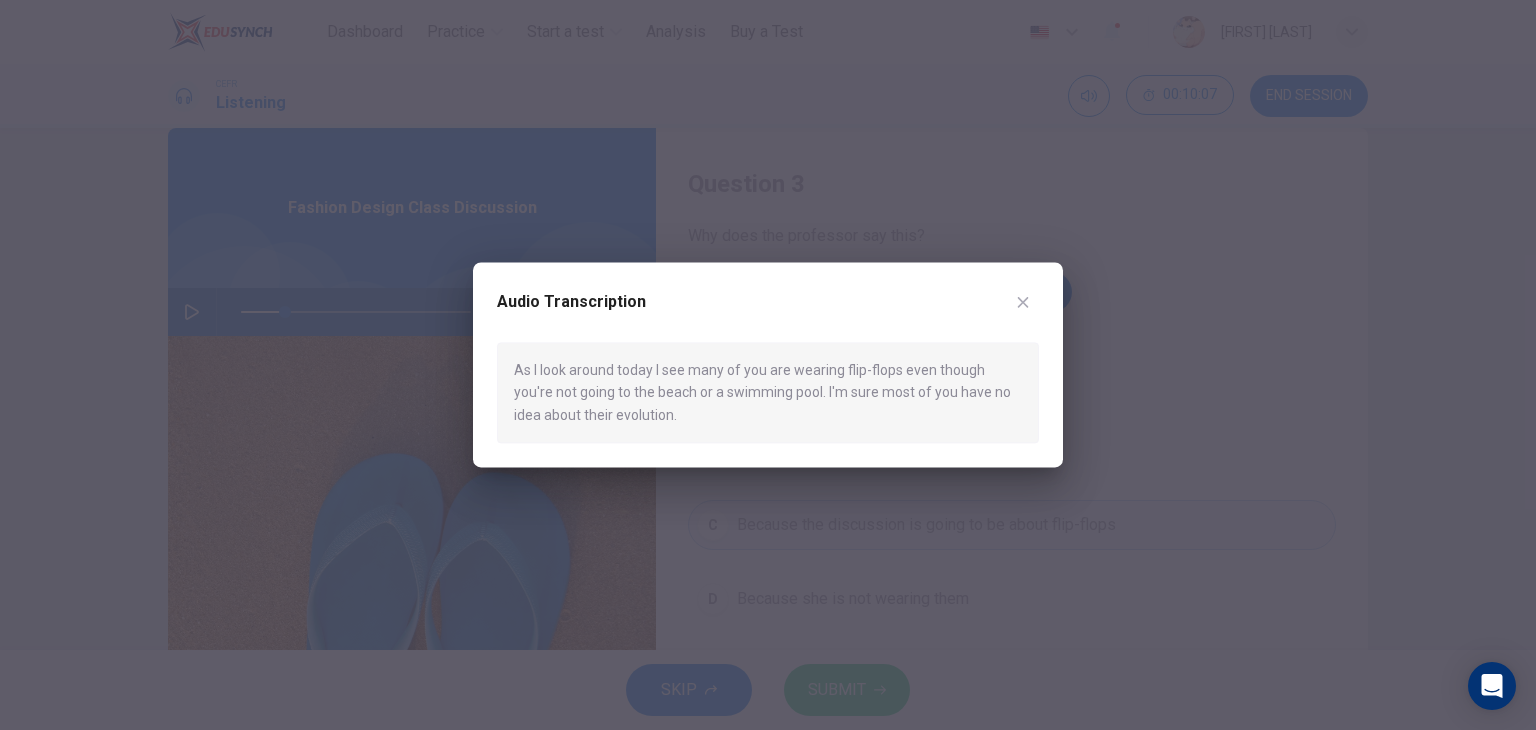 type on "*" 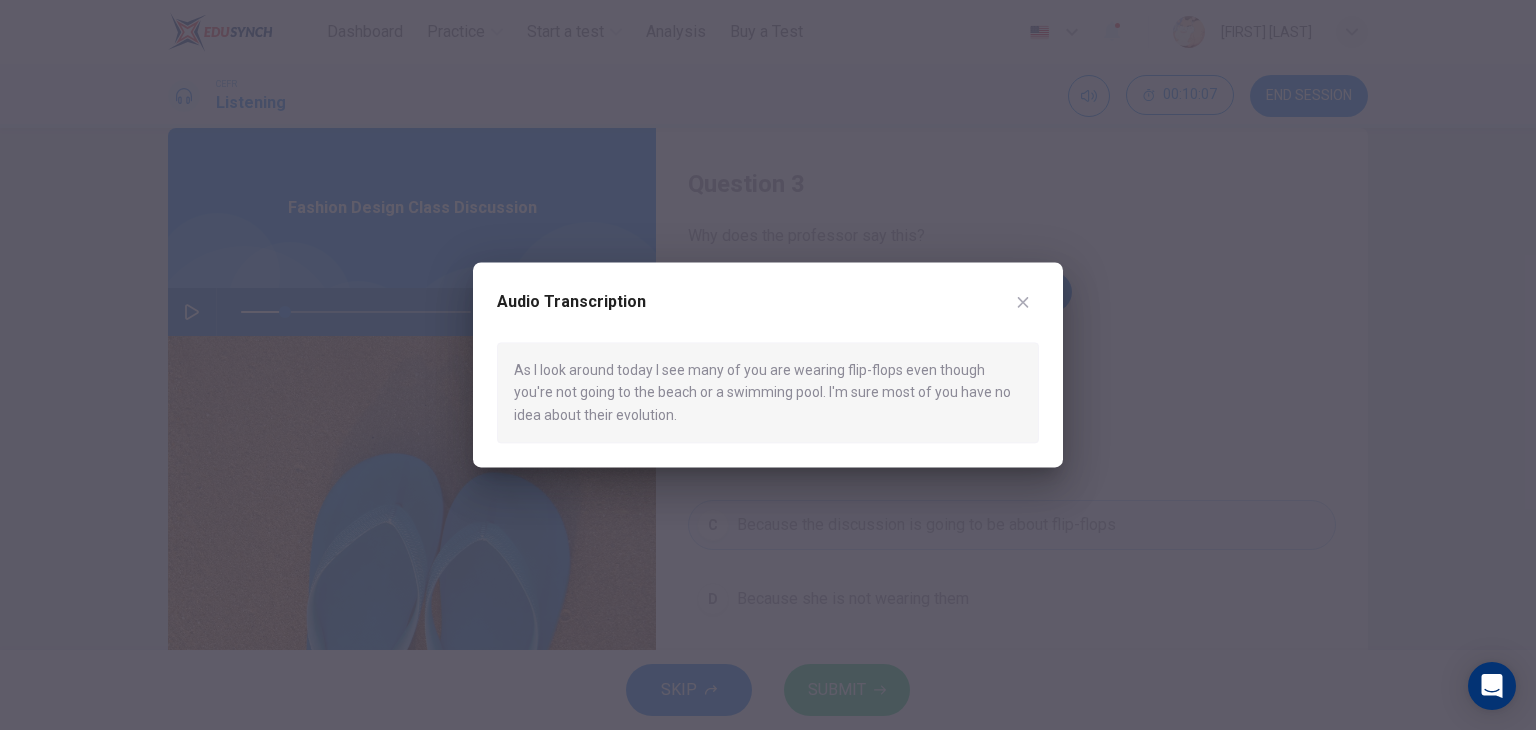 type 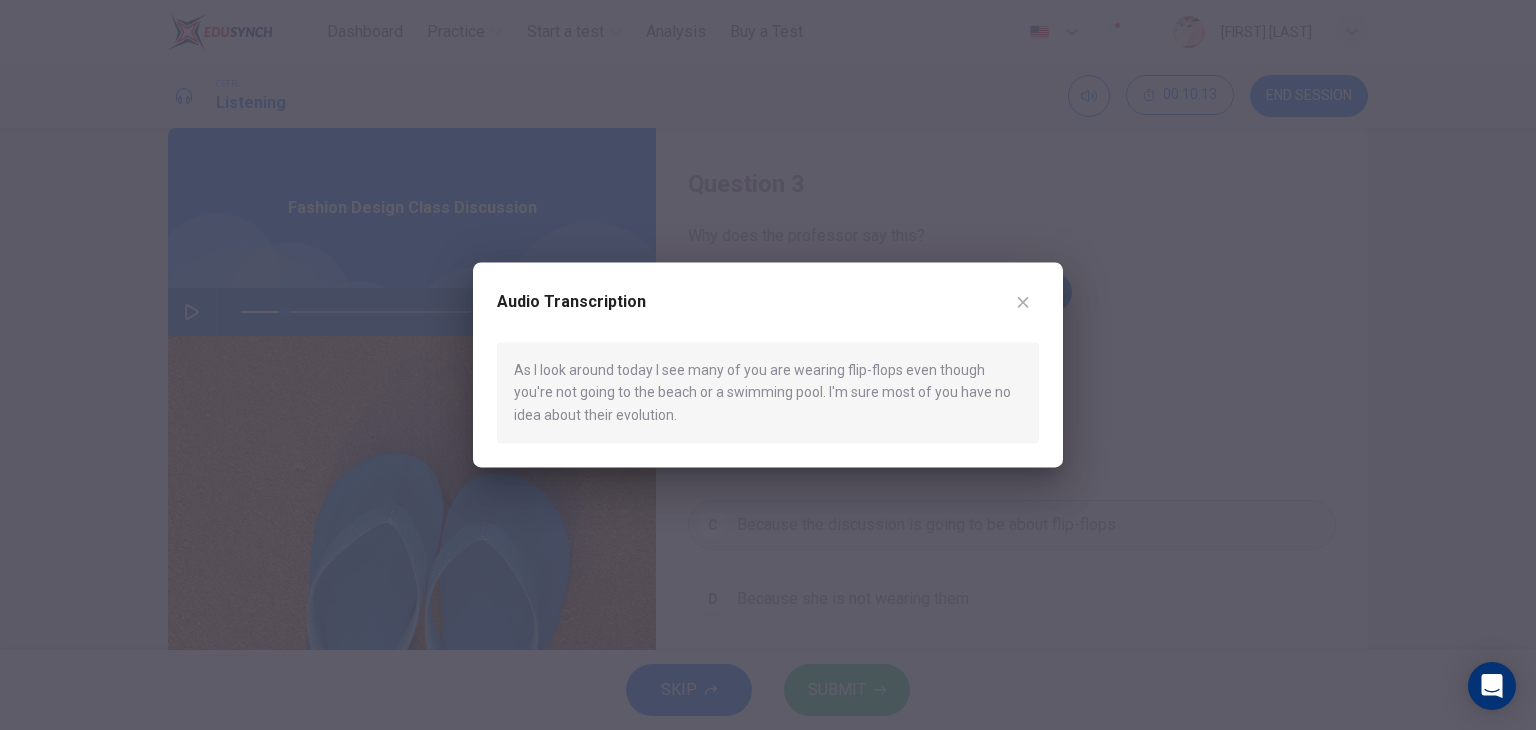 click on "Audio Transcription As I look around today I see many of you are wearing flip-flops even though you're not going to the beach or a swimming pool. I'm sure most of you have no idea about their evolution." at bounding box center (768, 364) 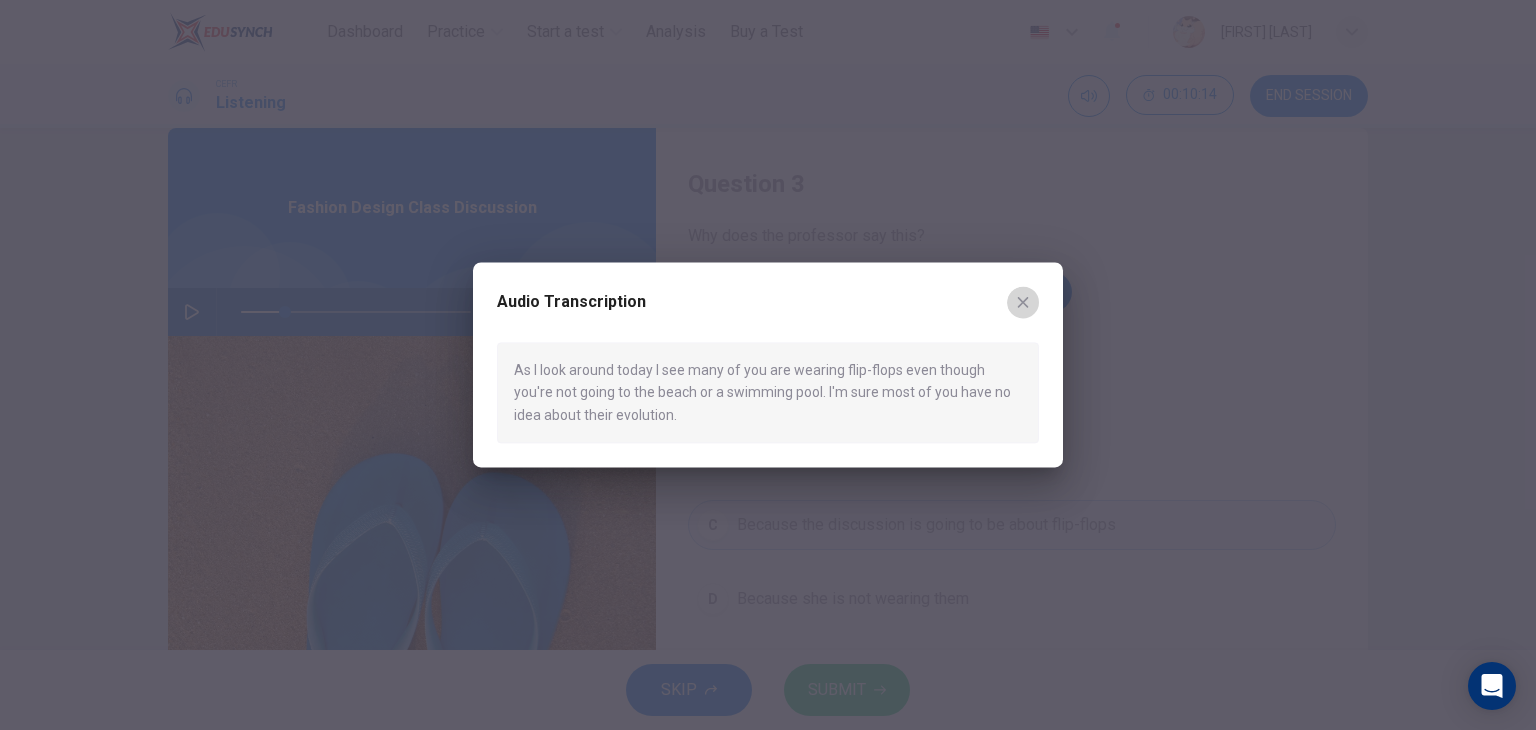 click 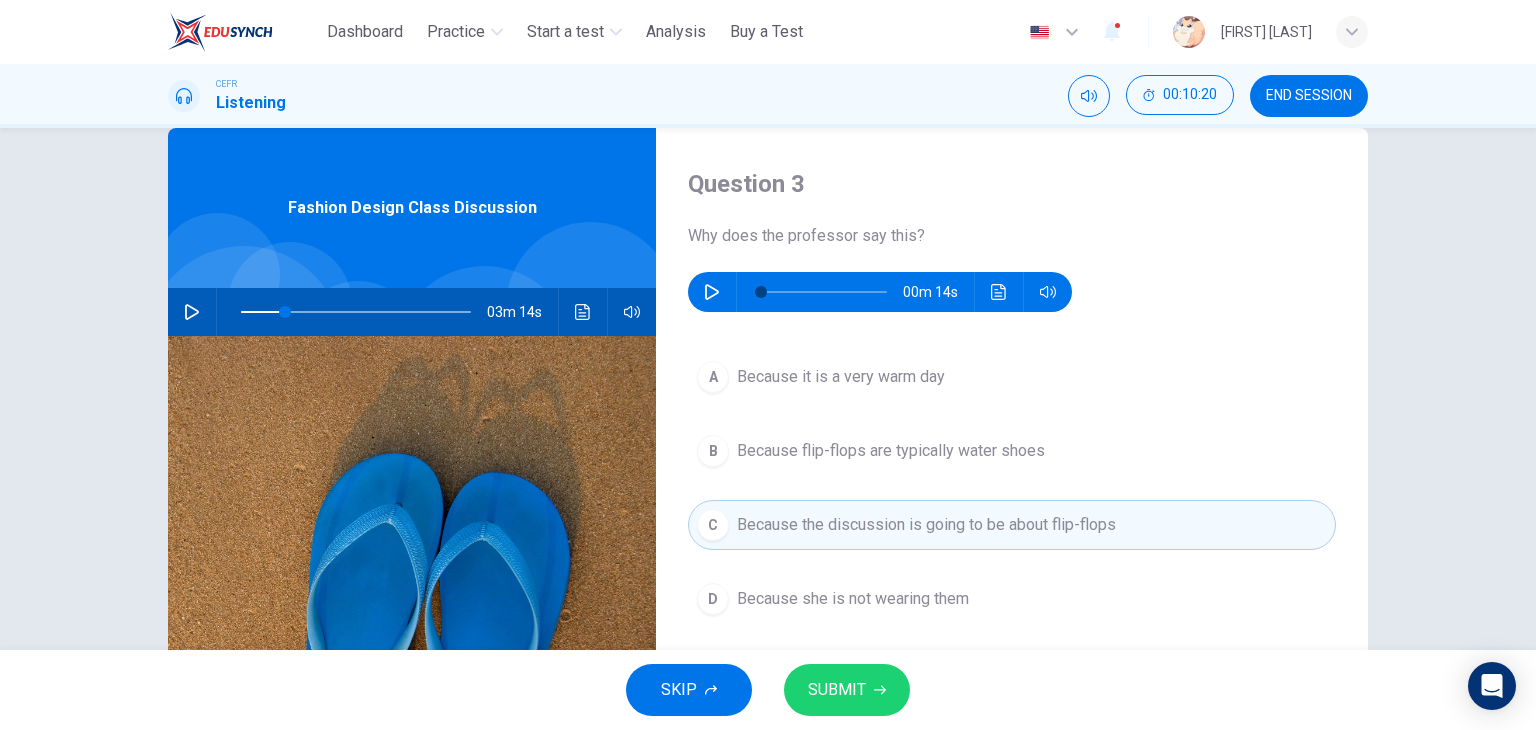 click at bounding box center [412, 579] 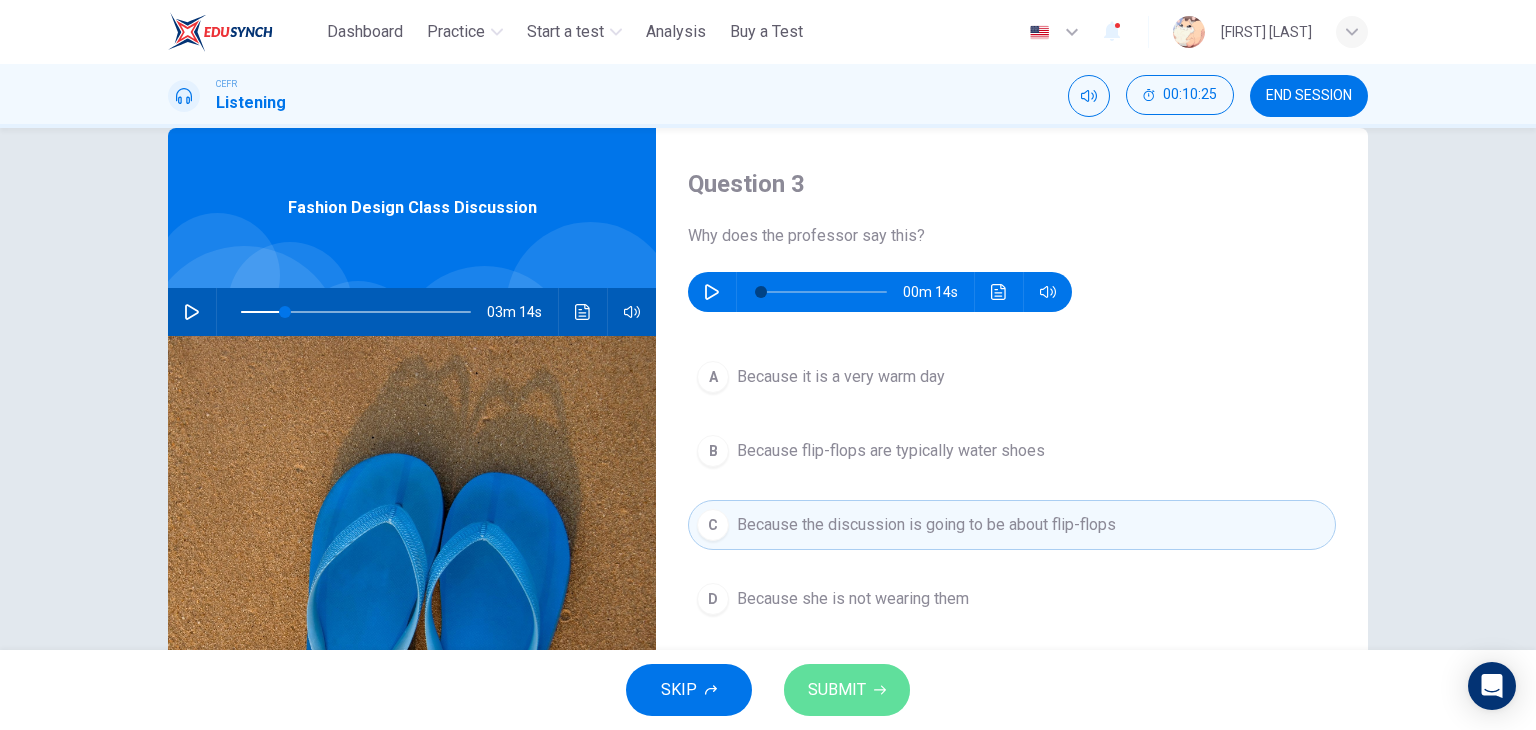 click on "SUBMIT" at bounding box center [837, 690] 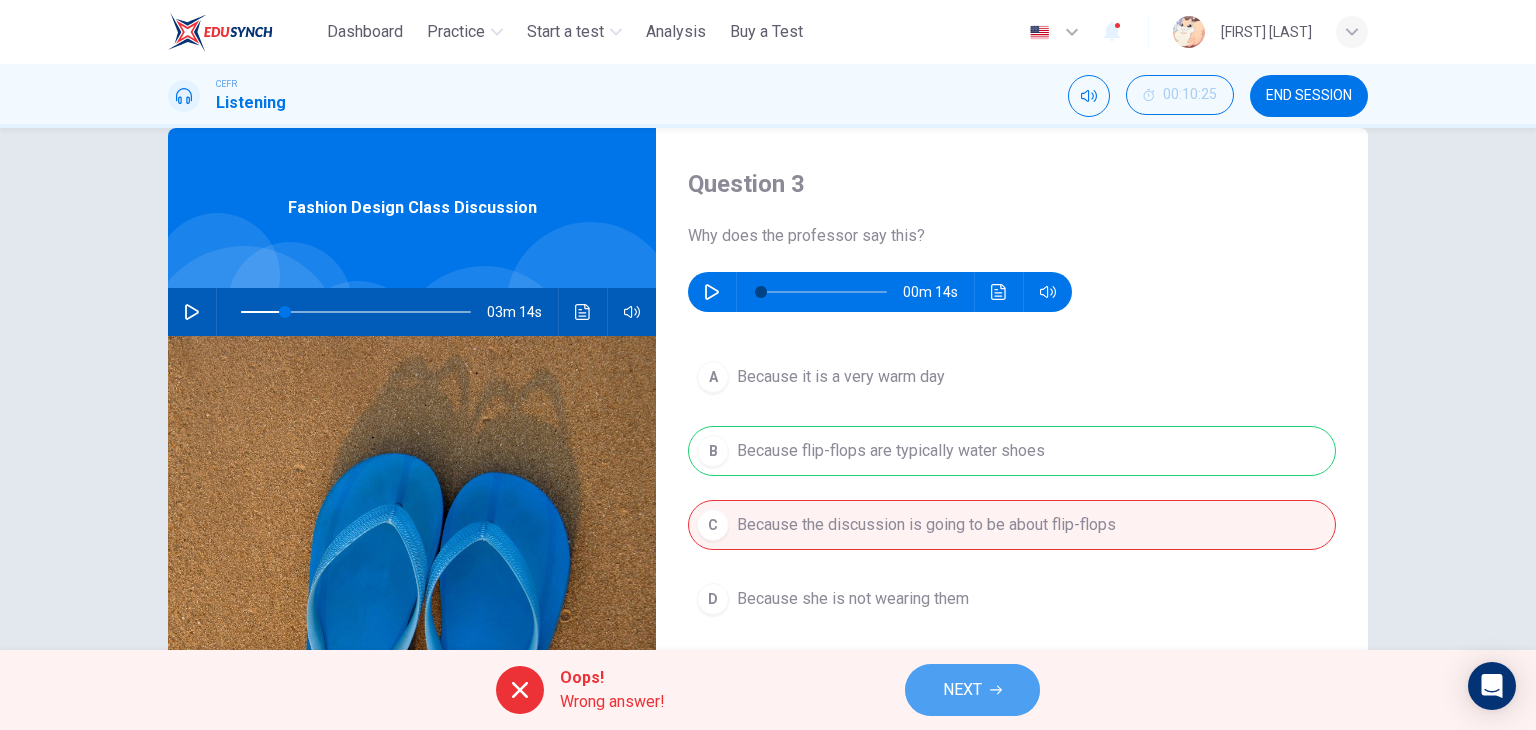 click 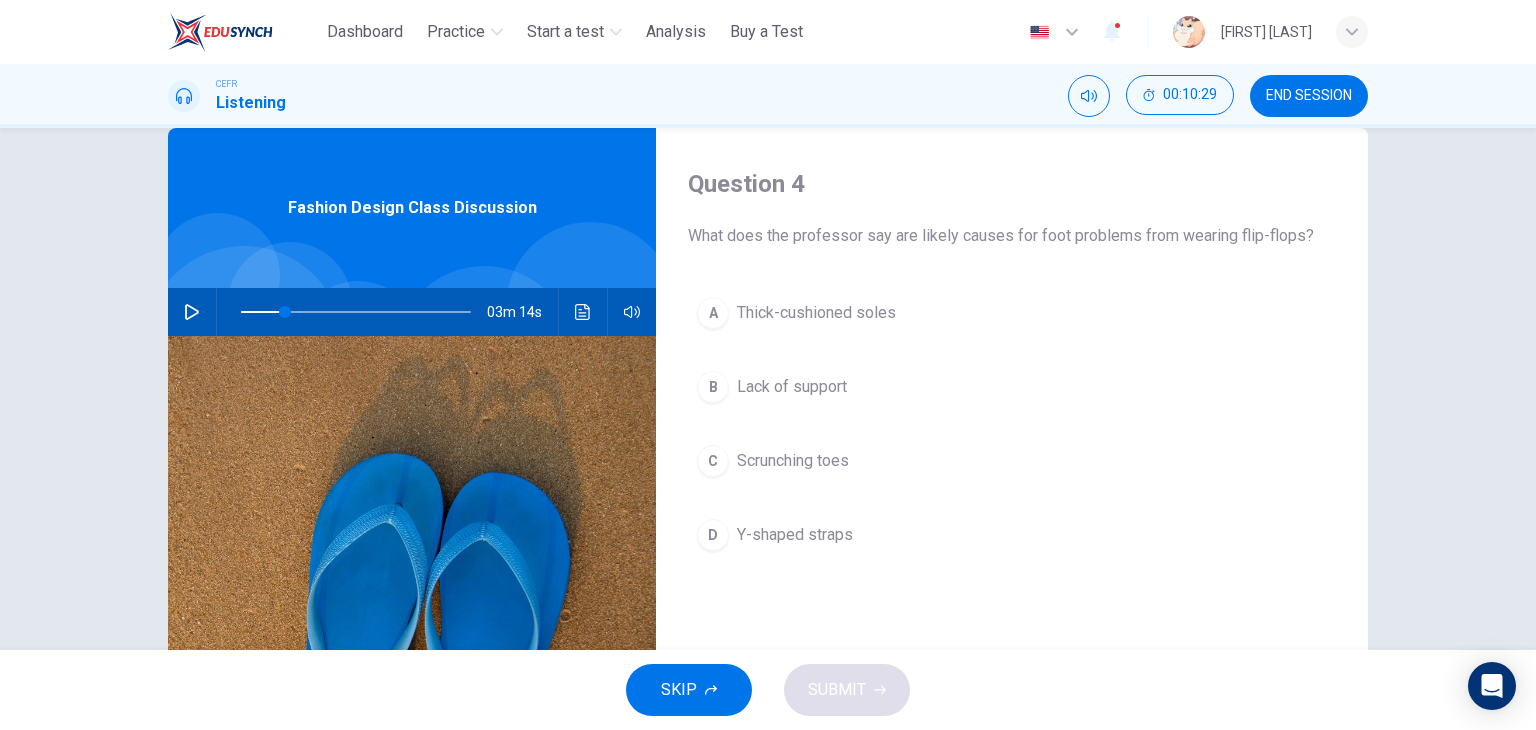 click at bounding box center (412, 579) 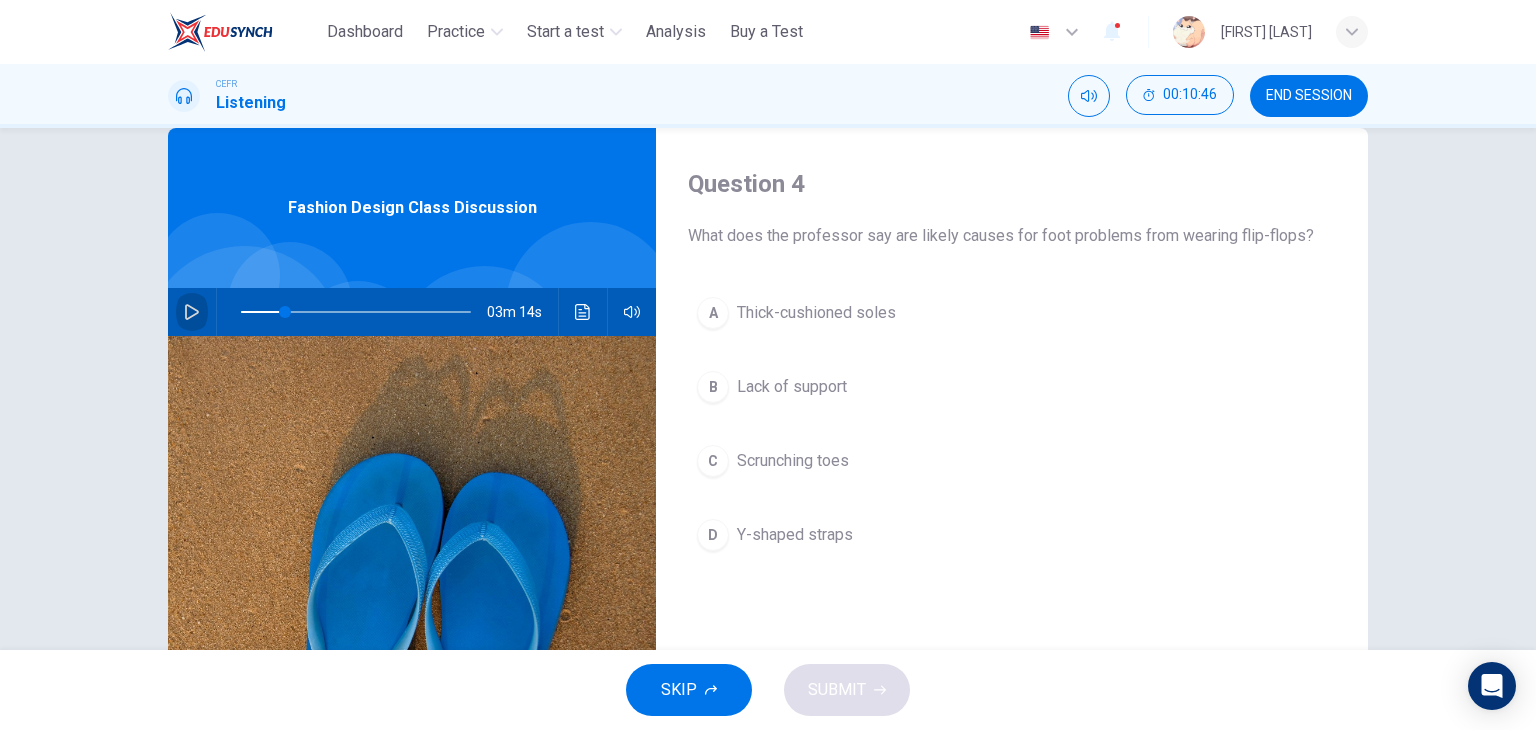 click 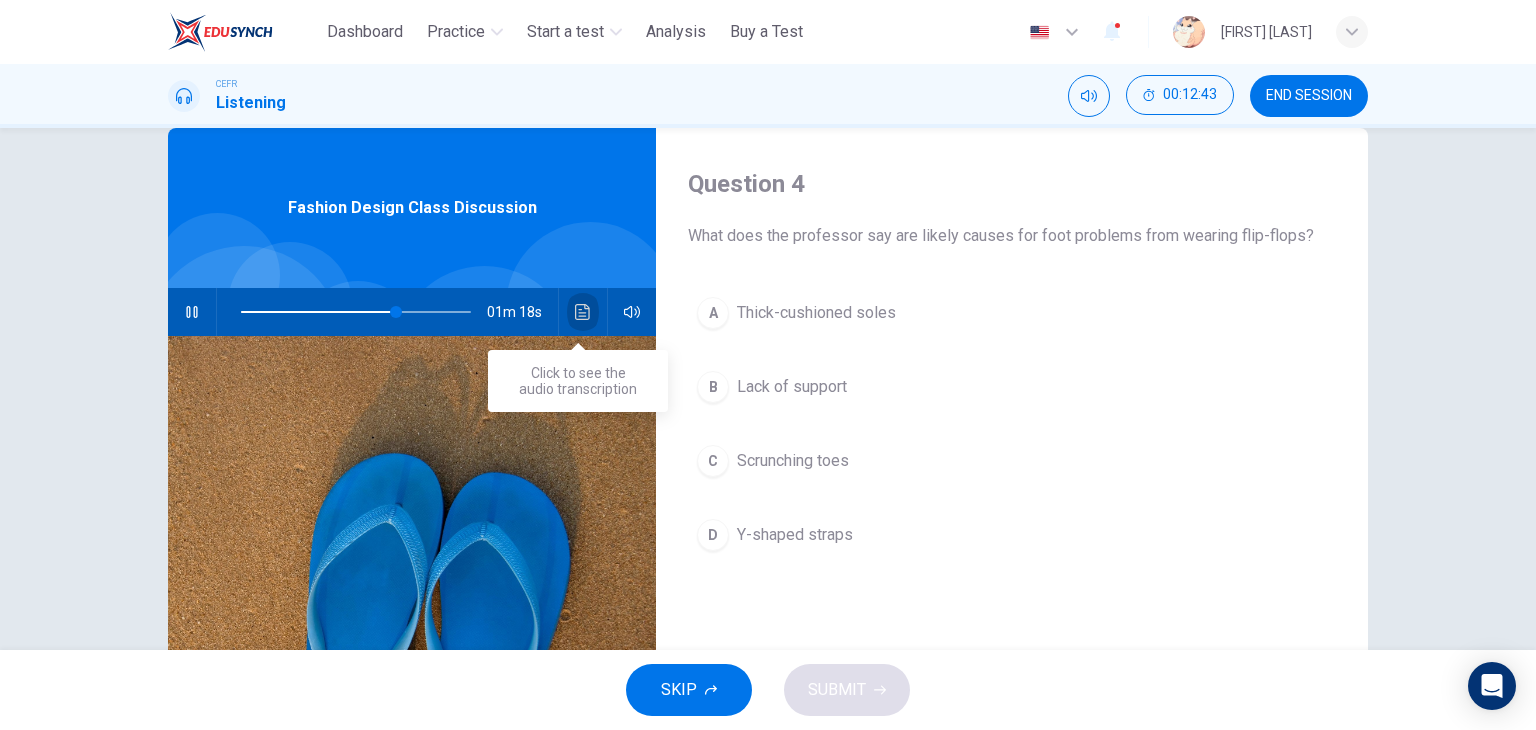 click 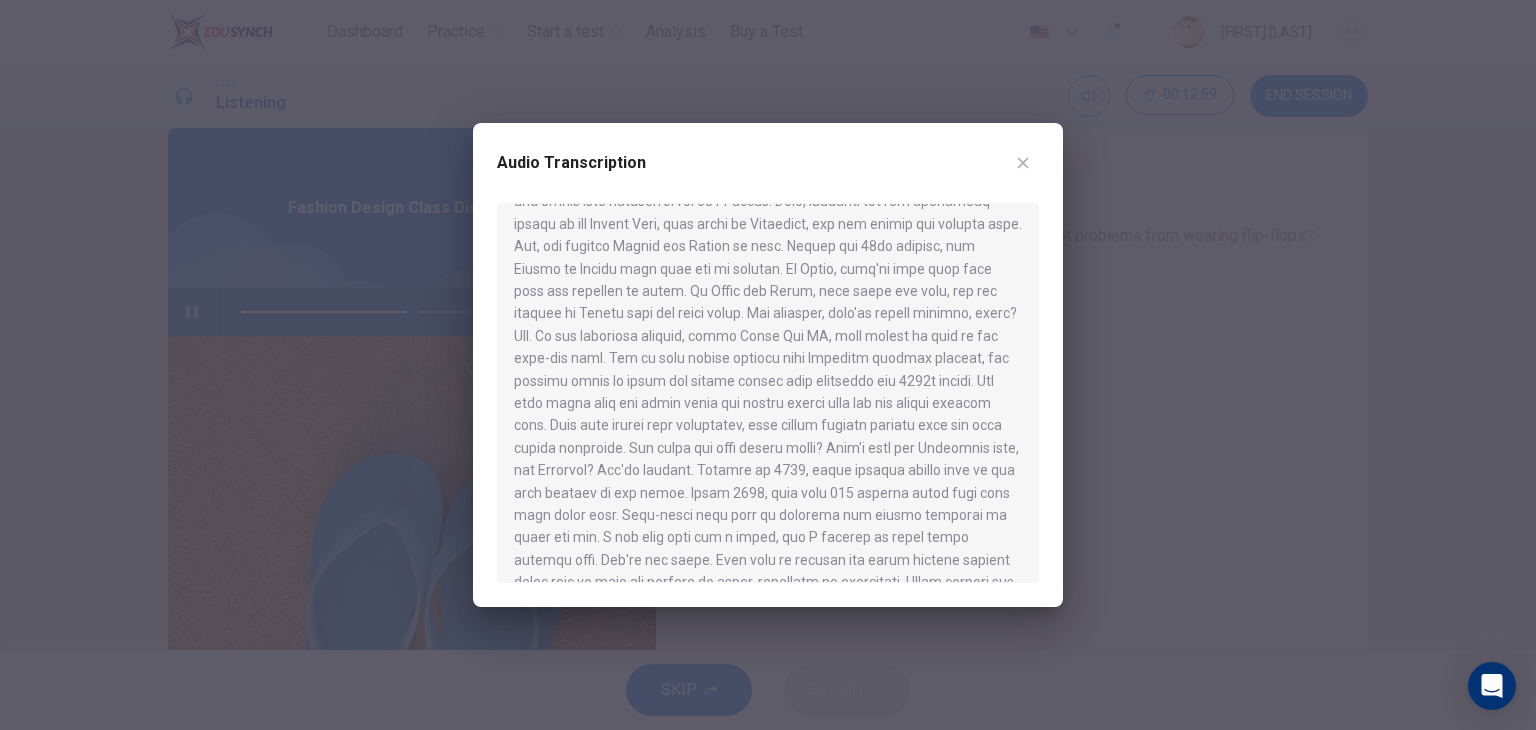 scroll, scrollTop: 527, scrollLeft: 0, axis: vertical 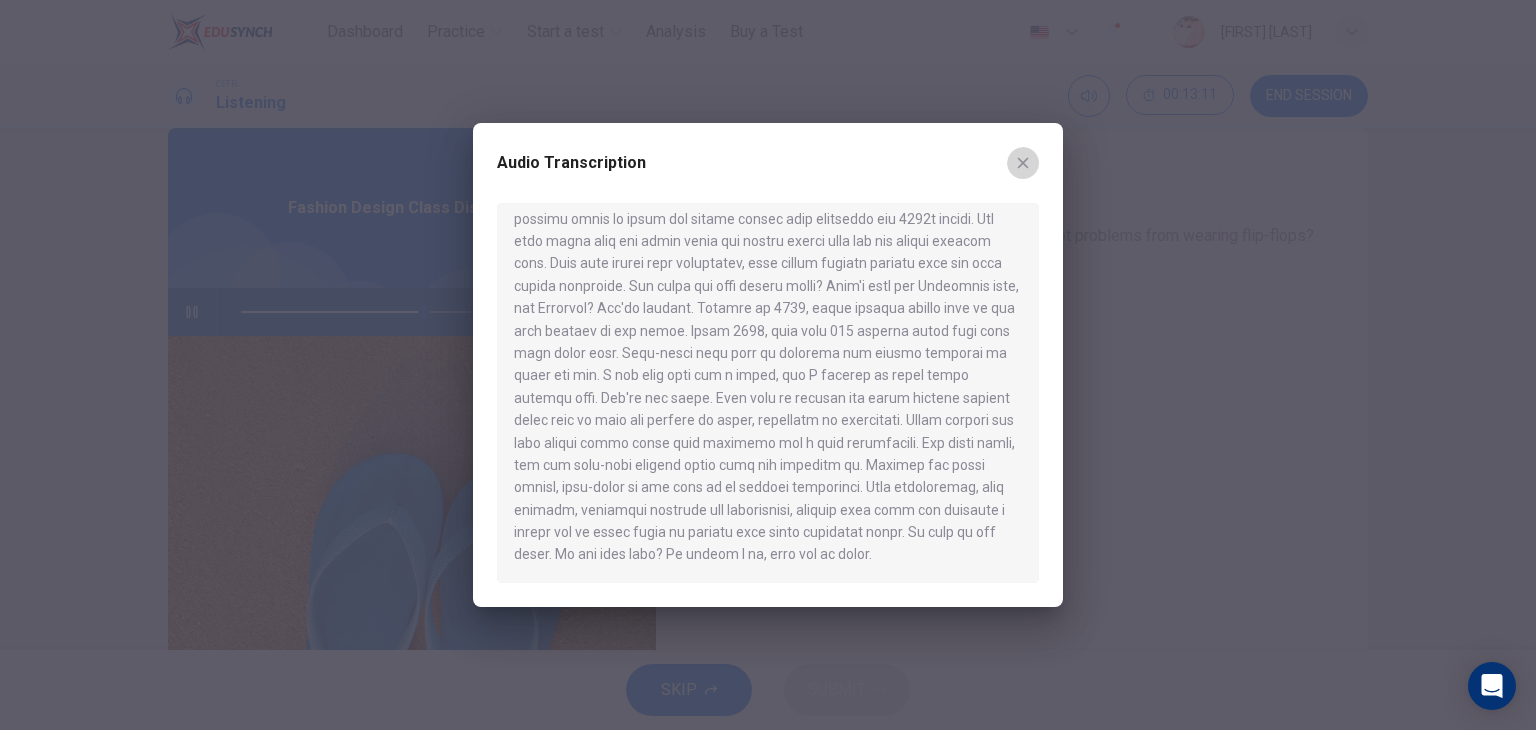 click at bounding box center (1023, 163) 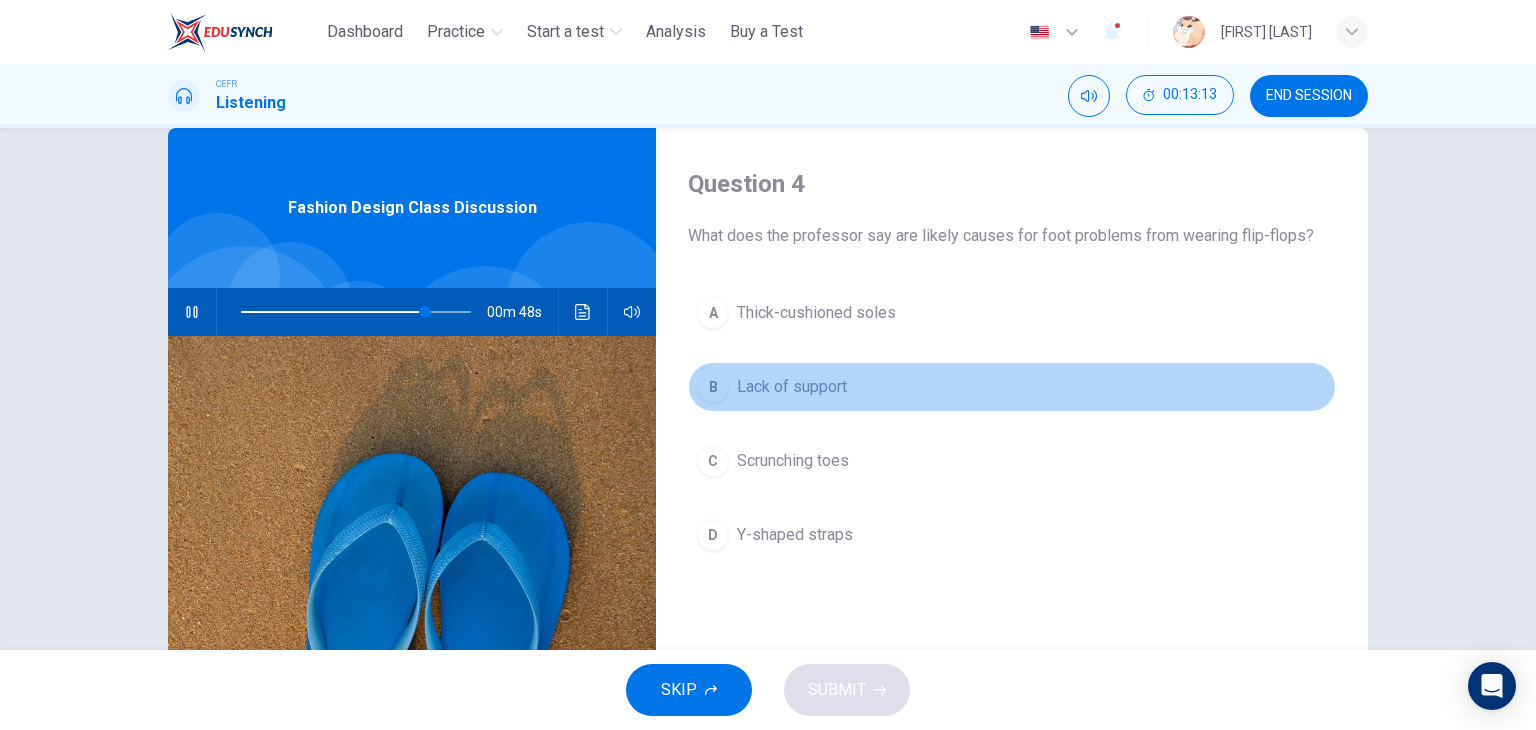 click on "Lack of support" at bounding box center [792, 387] 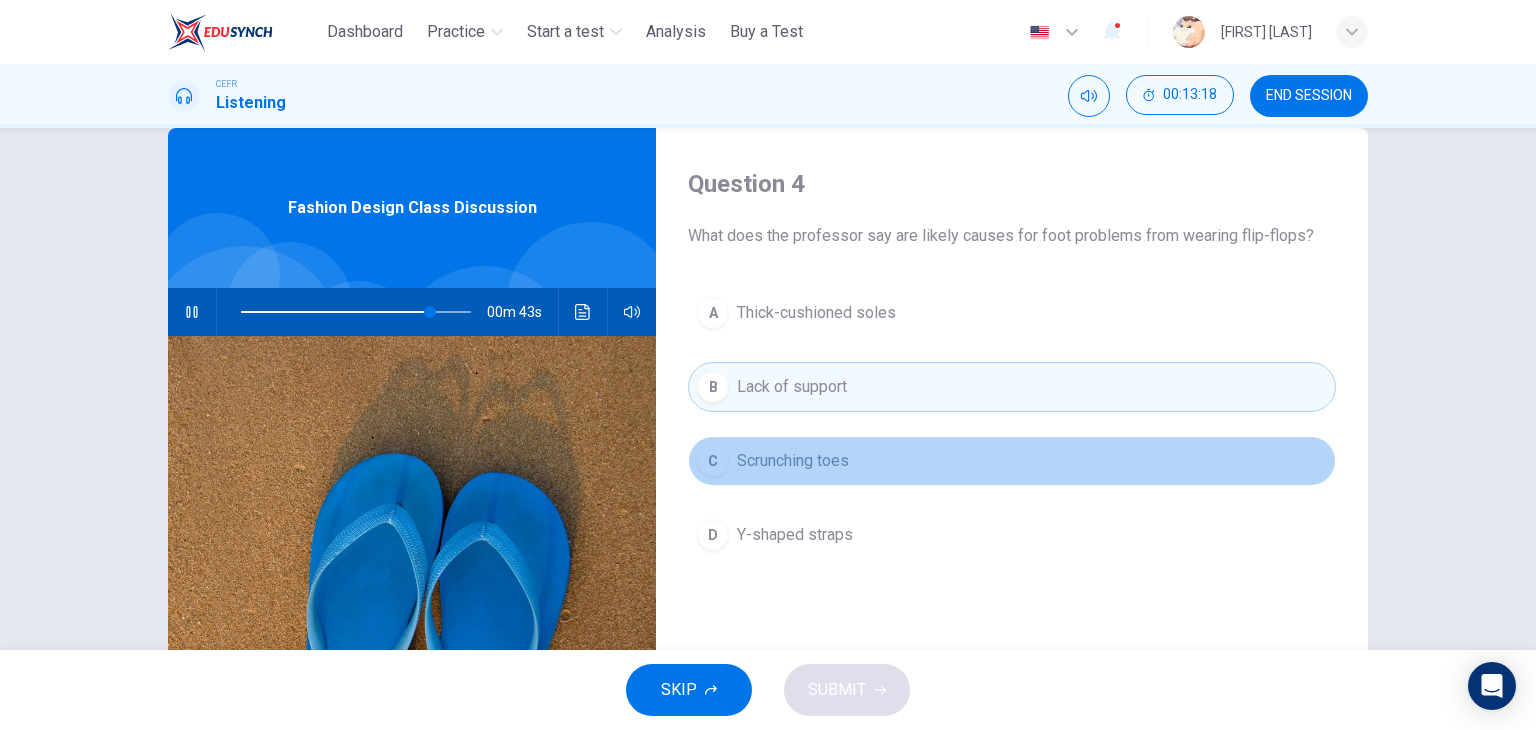 click on "Scrunching toes" at bounding box center (793, 461) 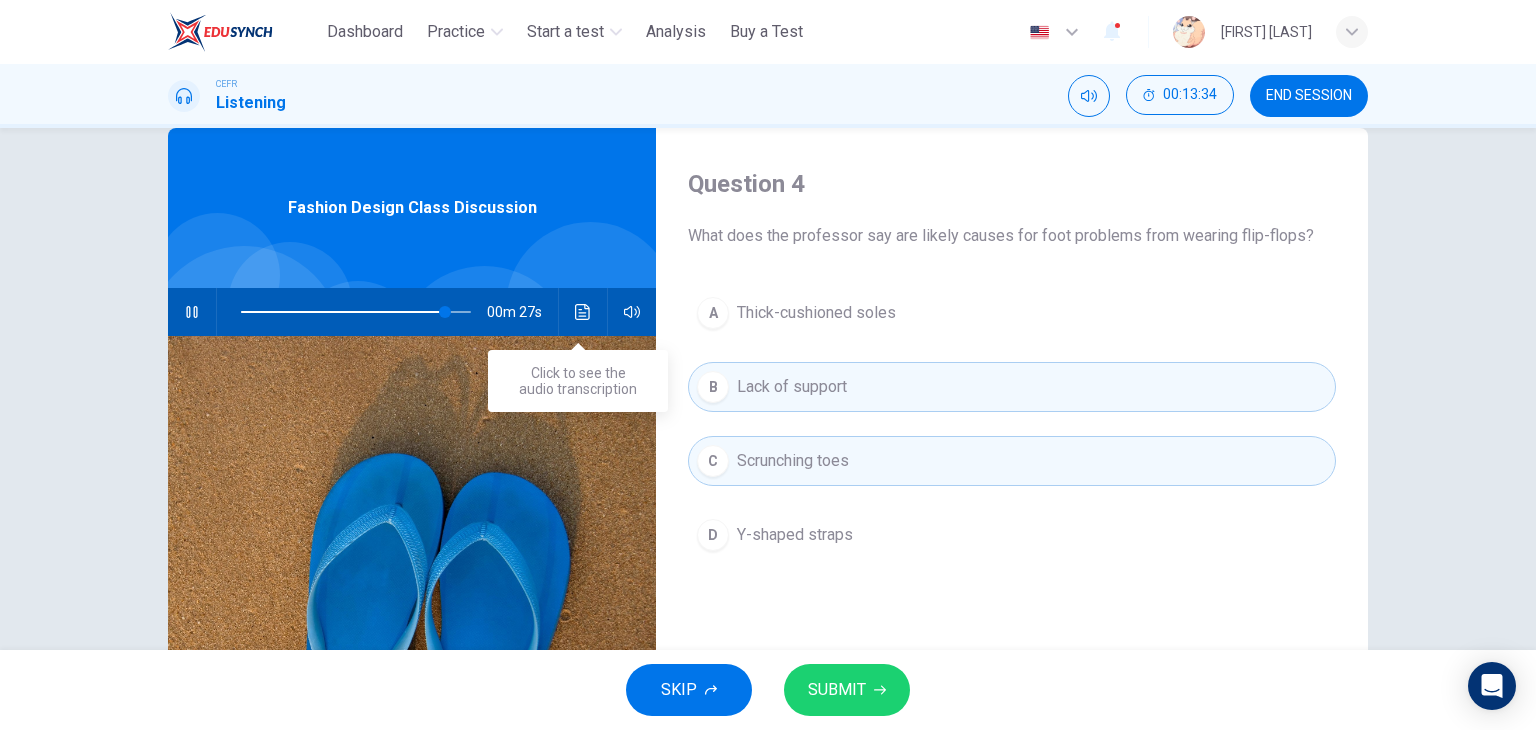 click at bounding box center (583, 312) 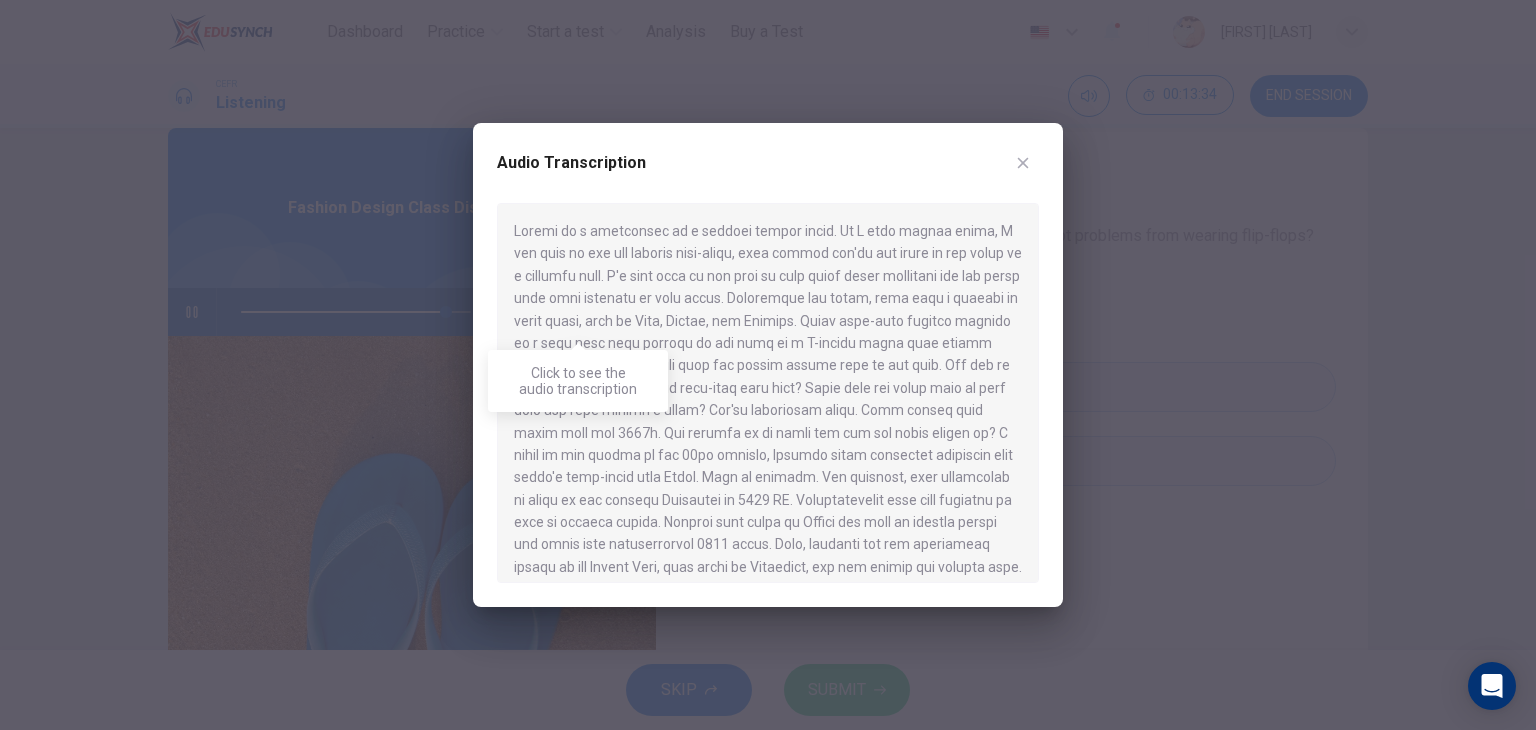 scroll, scrollTop: 527, scrollLeft: 0, axis: vertical 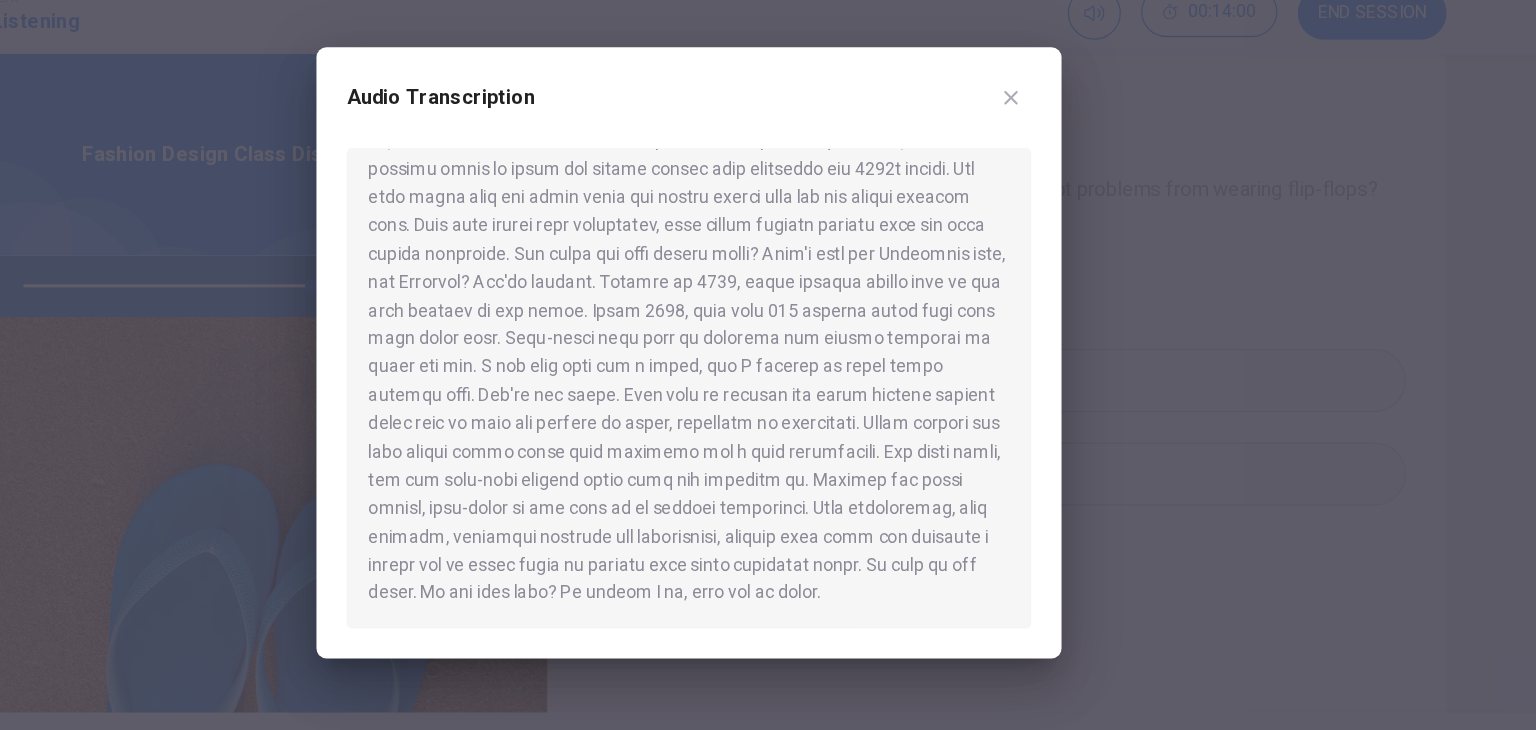 type on "*" 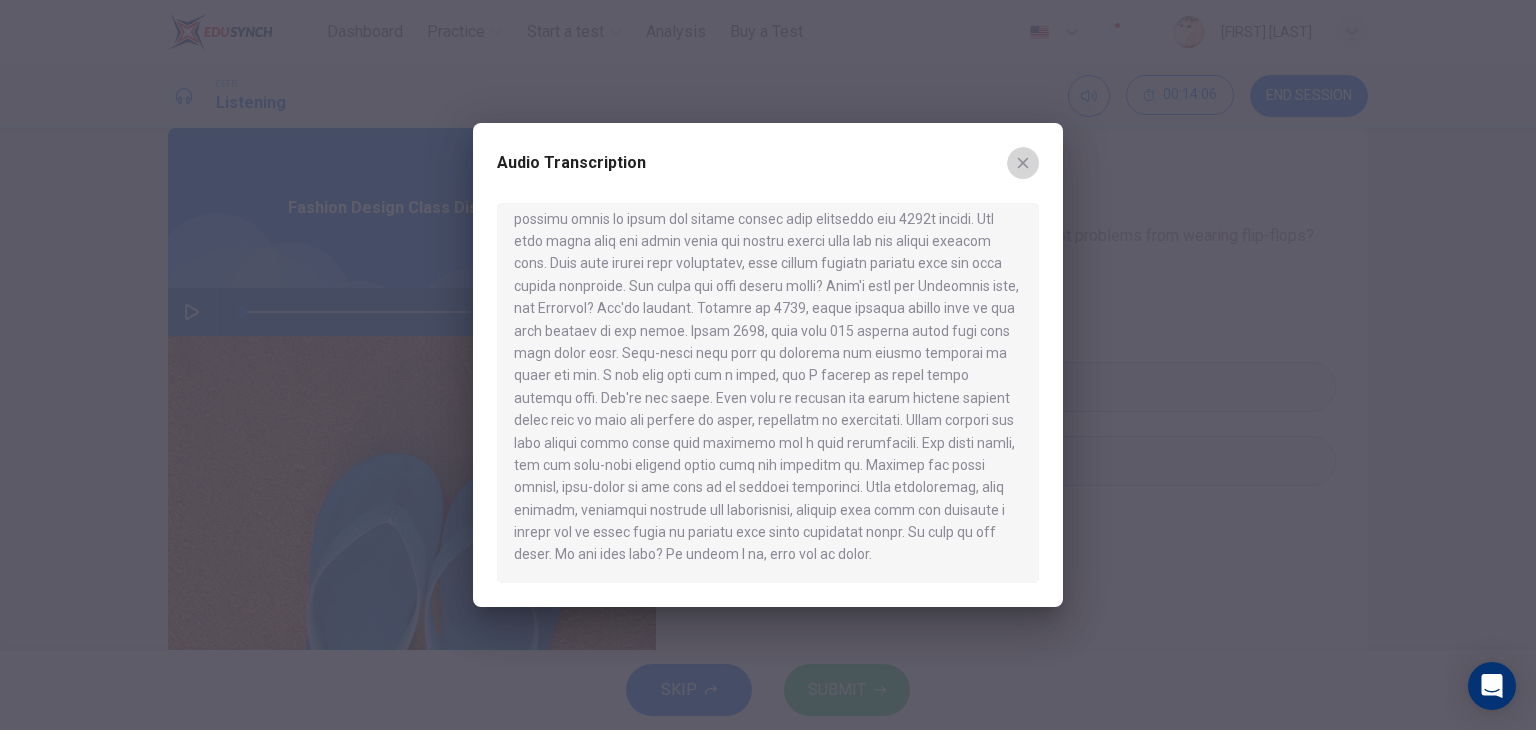 click 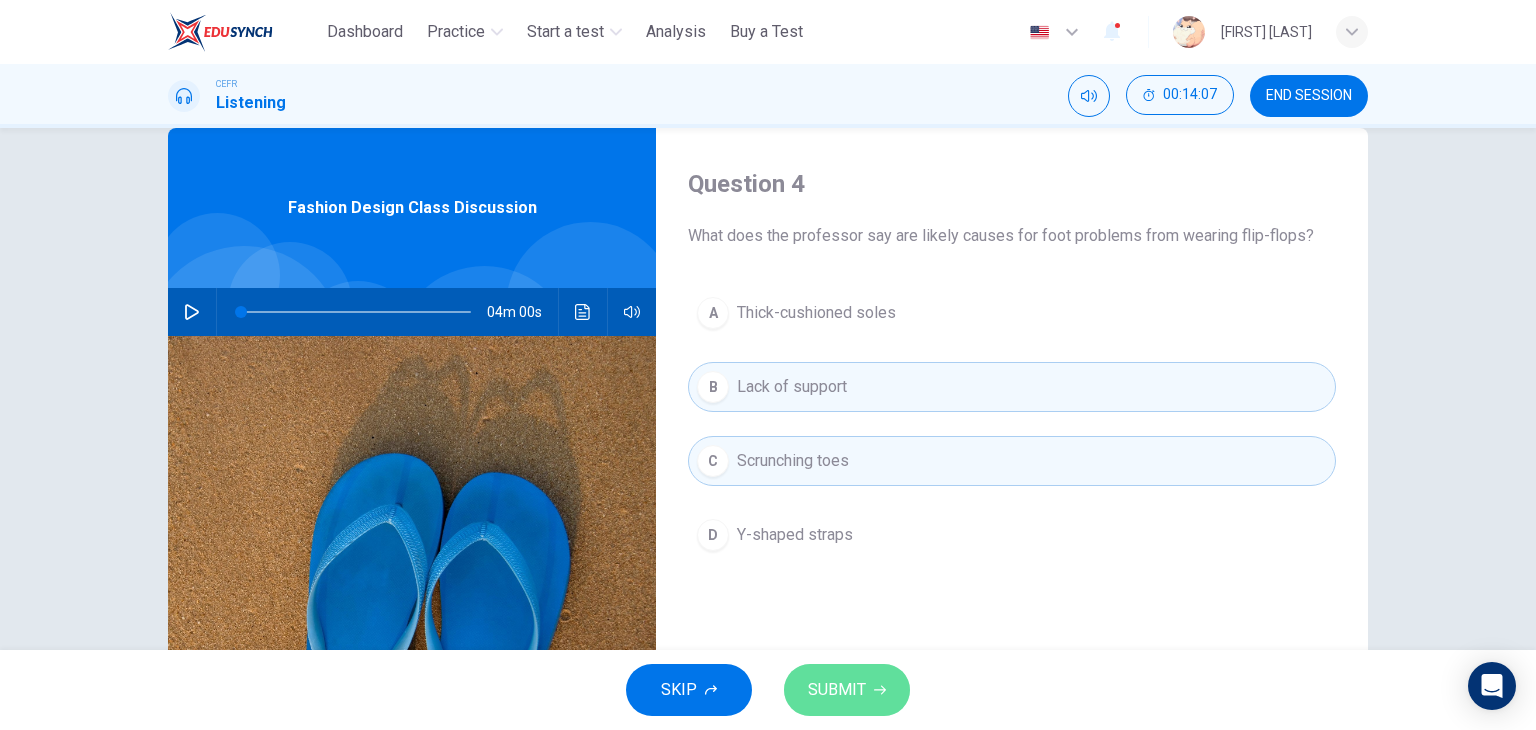 click on "SUBMIT" at bounding box center [837, 690] 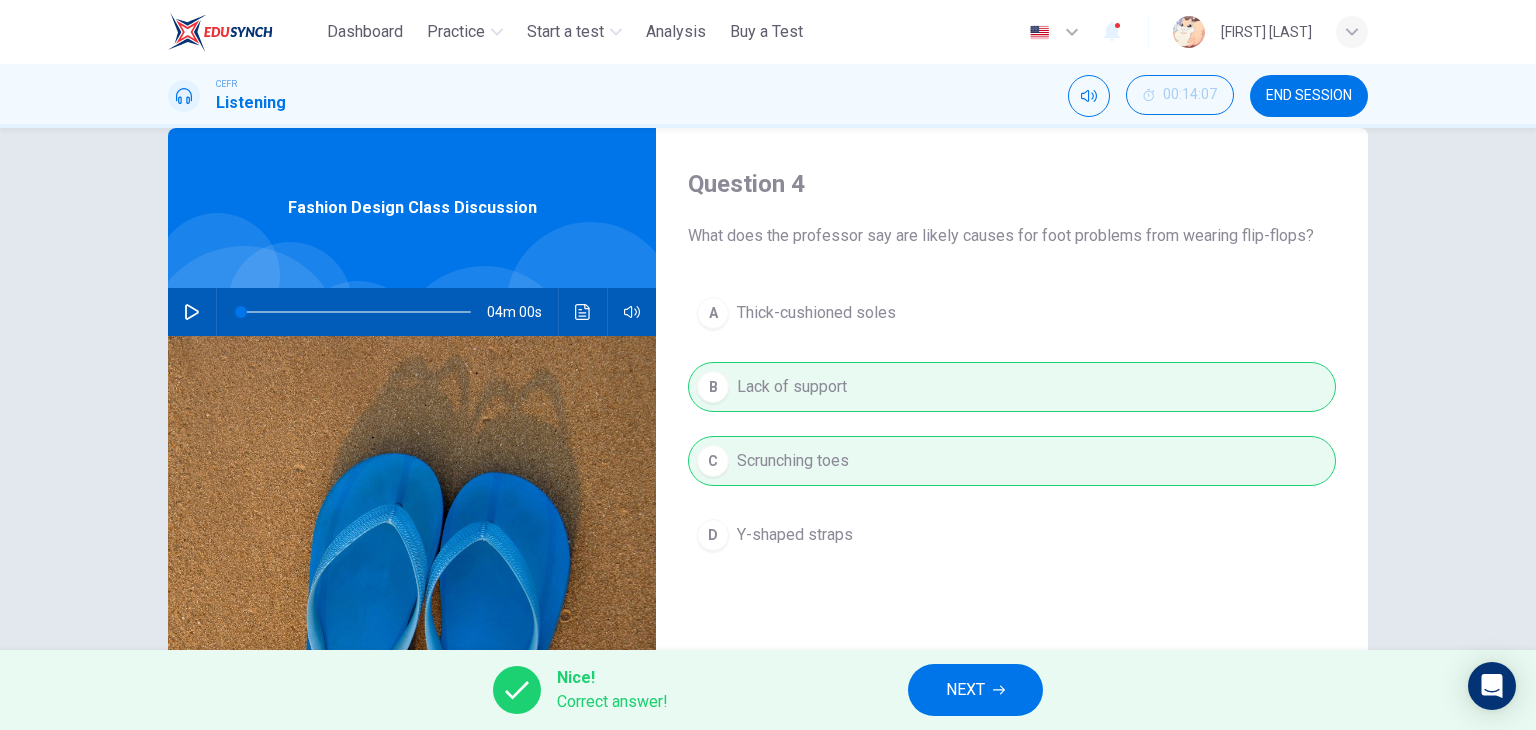 click on "NEXT" at bounding box center [975, 690] 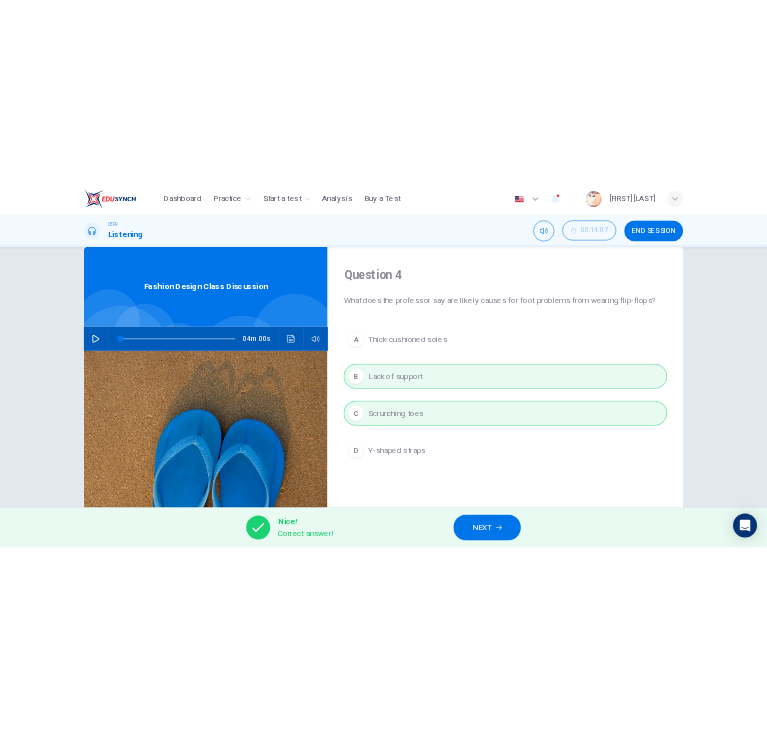 scroll, scrollTop: 0, scrollLeft: 0, axis: both 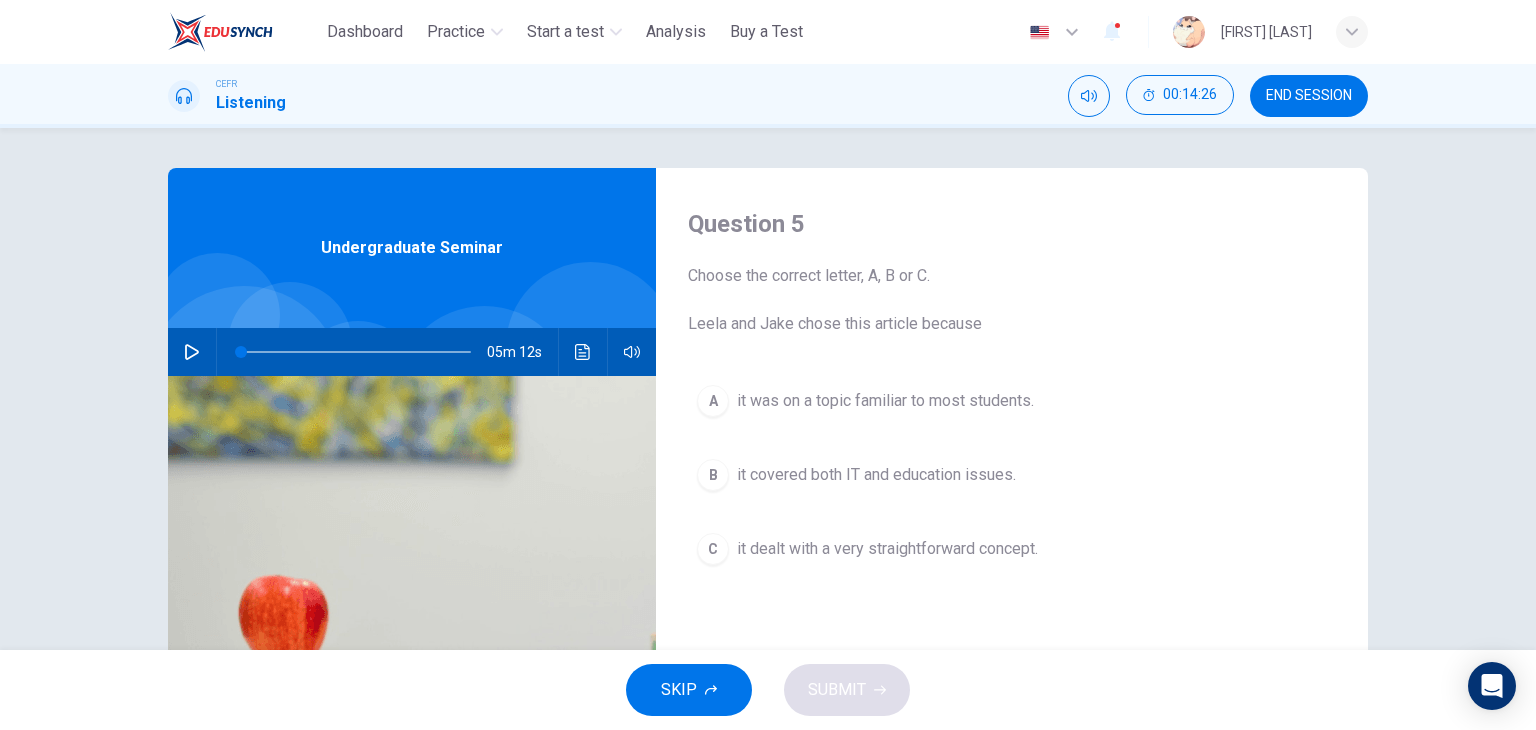 click at bounding box center (412, 619) 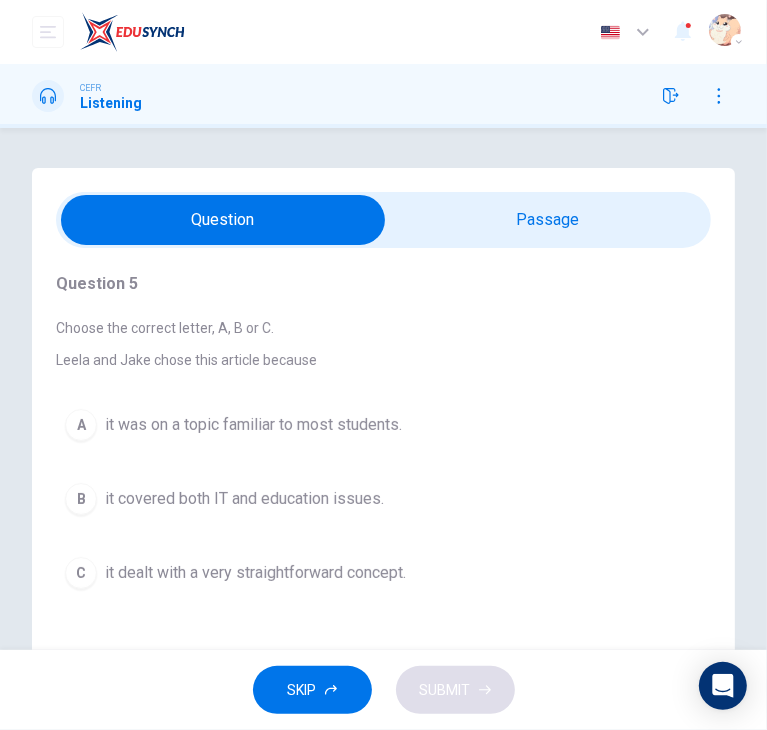 scroll, scrollTop: 48, scrollLeft: 0, axis: vertical 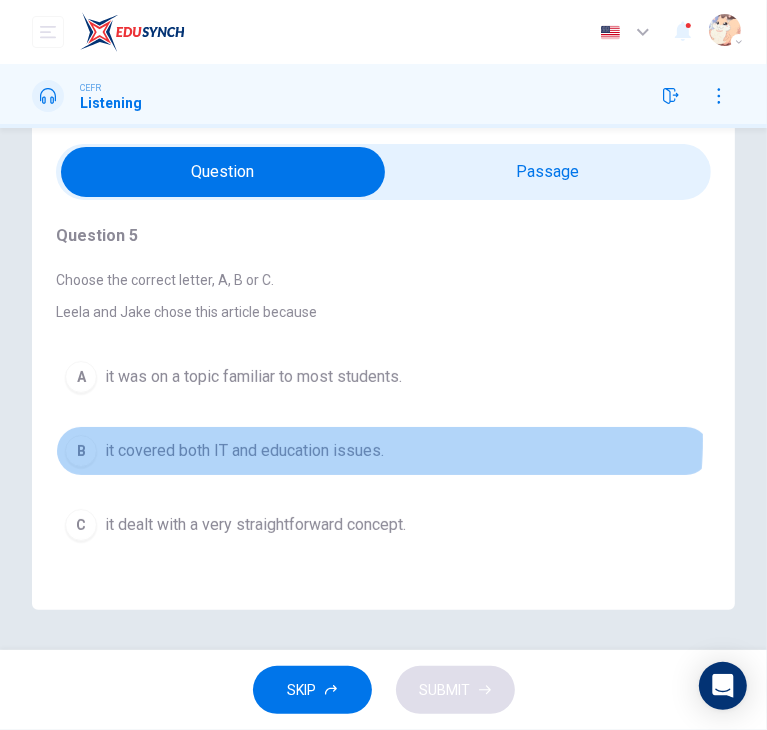 click on "it covered both IT and education issues." at bounding box center [244, 451] 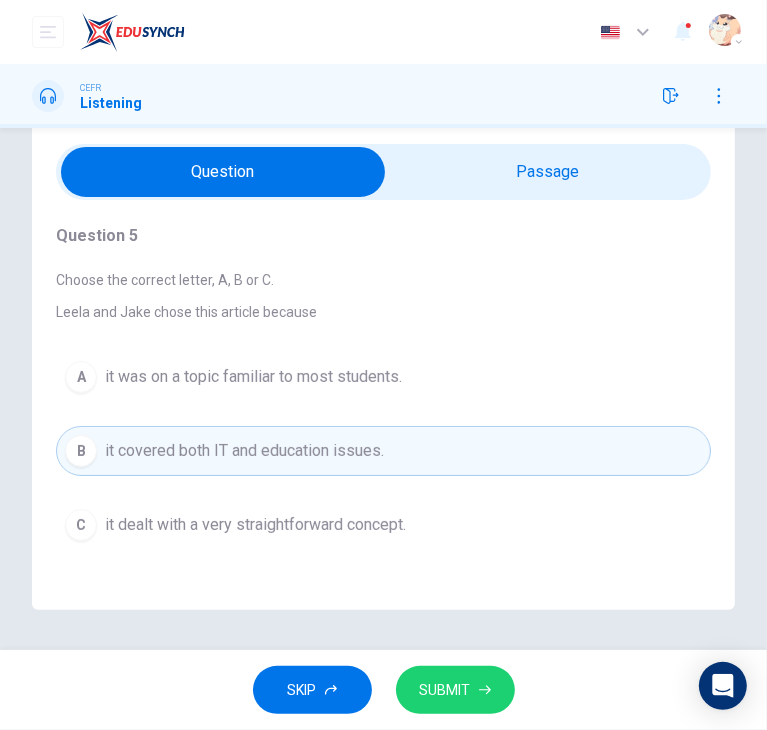 click on "C it dealt with a very straightforward concept." at bounding box center [383, 525] 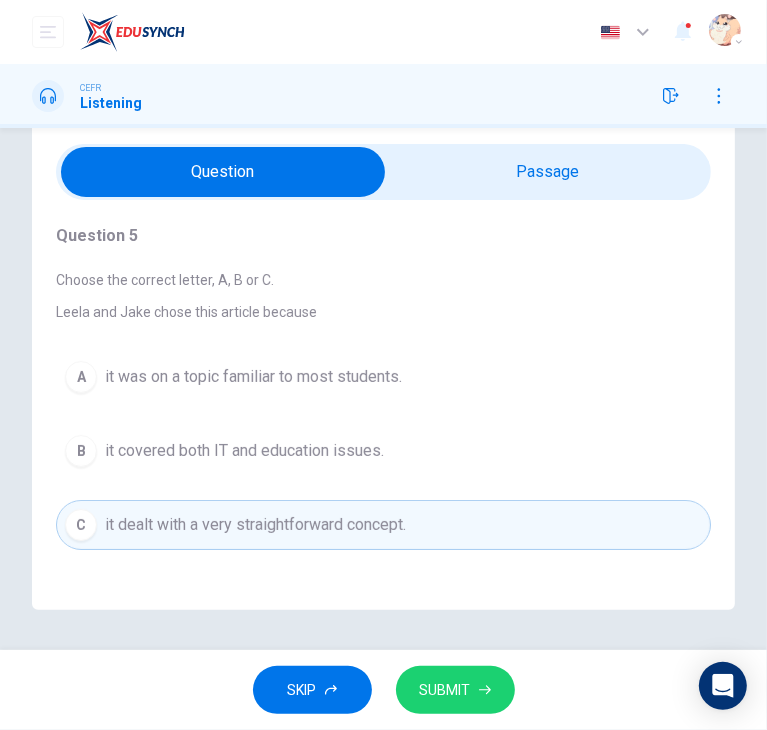 click on "SUBMIT" at bounding box center (445, 690) 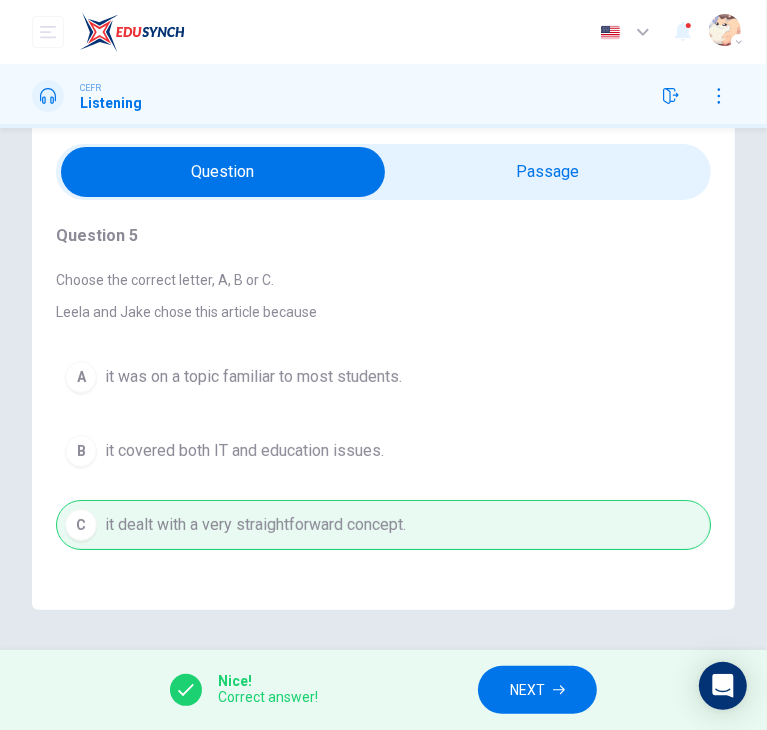 click on "NEXT" at bounding box center (537, 690) 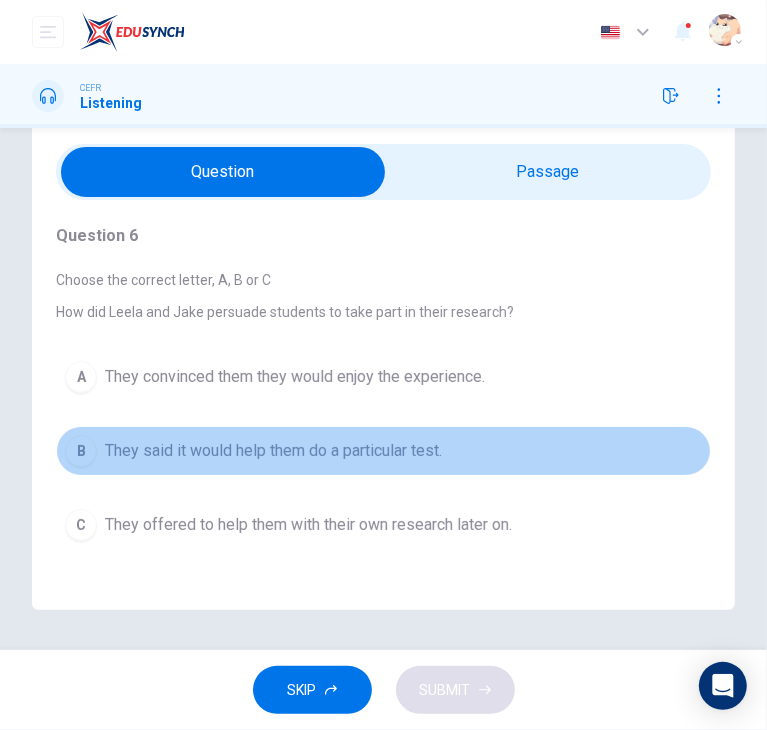 click on "They said it would help them do a particular test." at bounding box center [273, 451] 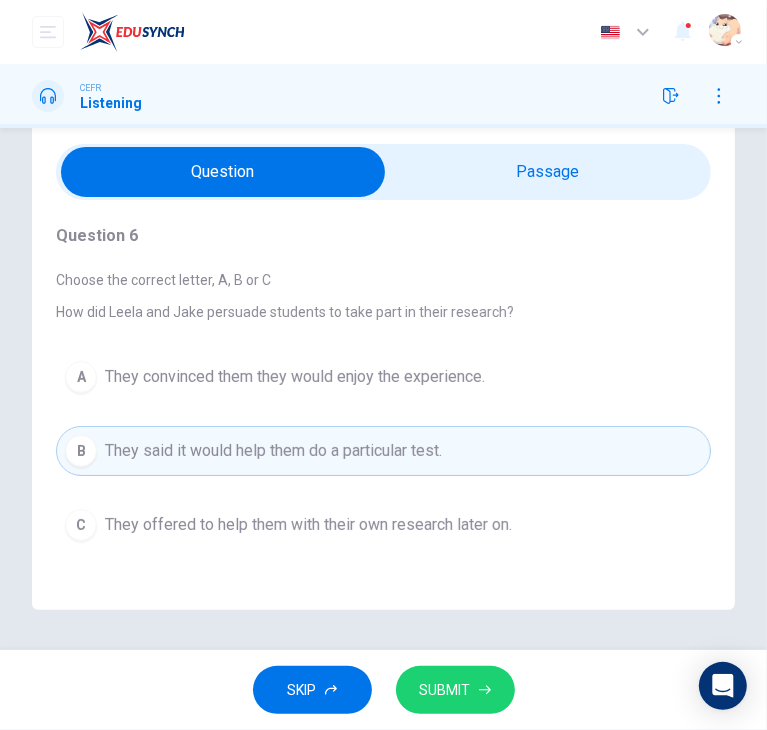 click on "SUBMIT" at bounding box center [455, 690] 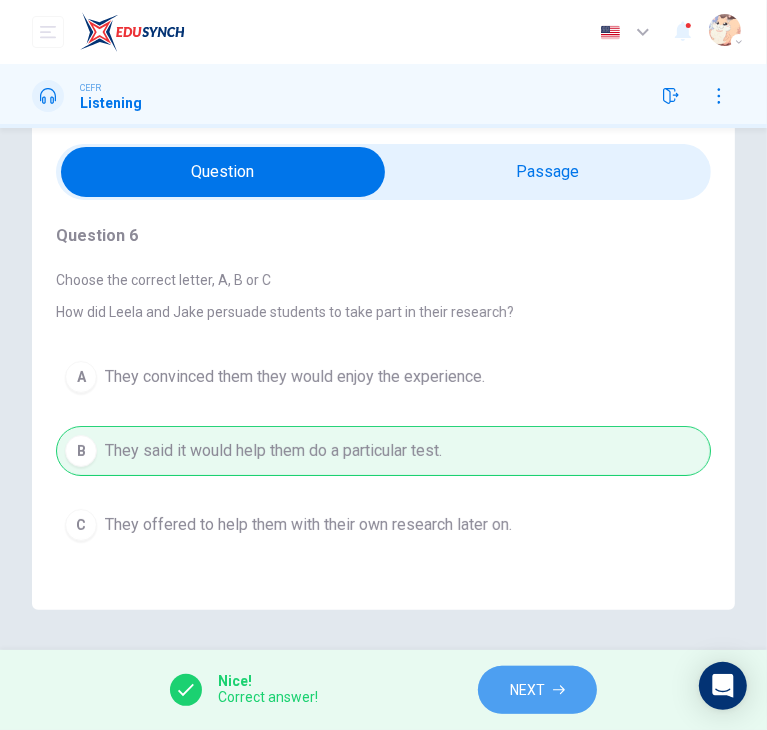 click on "NEXT" at bounding box center (537, 690) 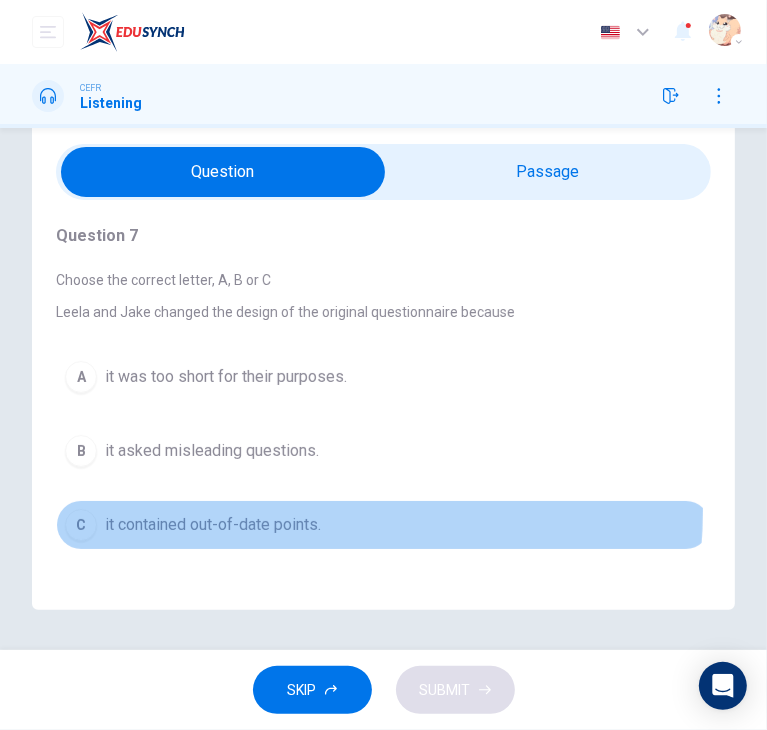 click on "C it contained out-of-date points." at bounding box center [383, 525] 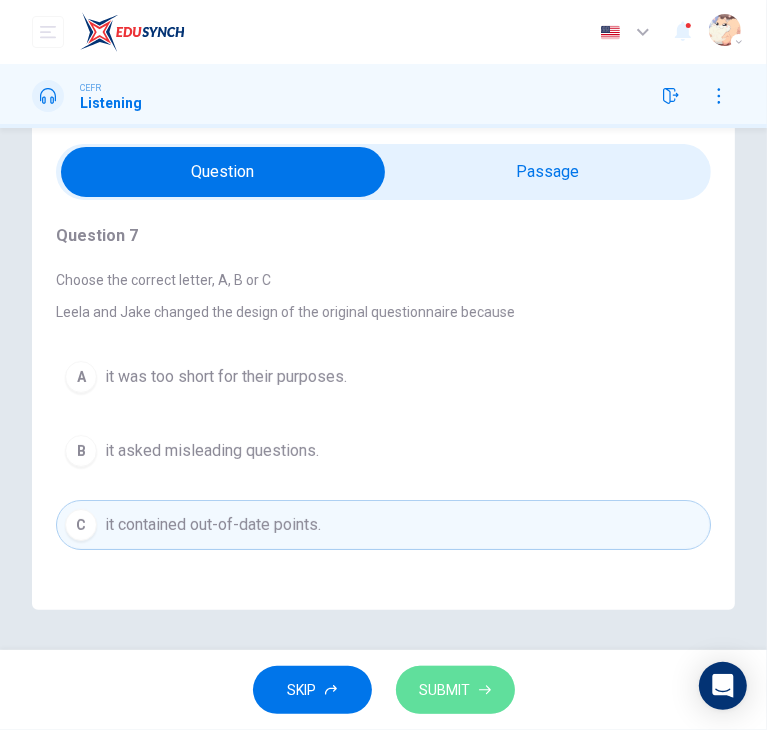 click 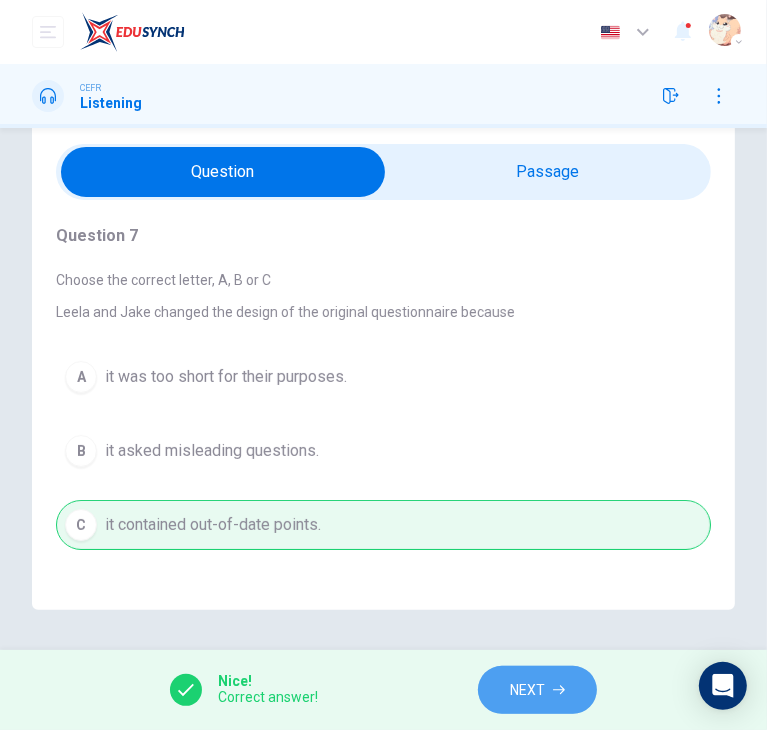 click on "NEXT" at bounding box center [537, 690] 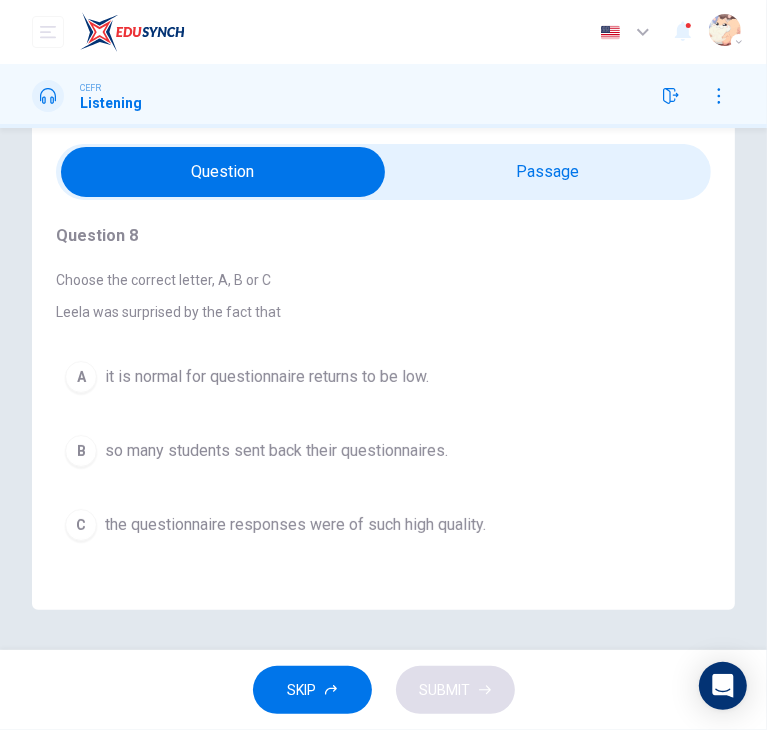 click on "it is normal for questionnaire returns to be low." at bounding box center [267, 377] 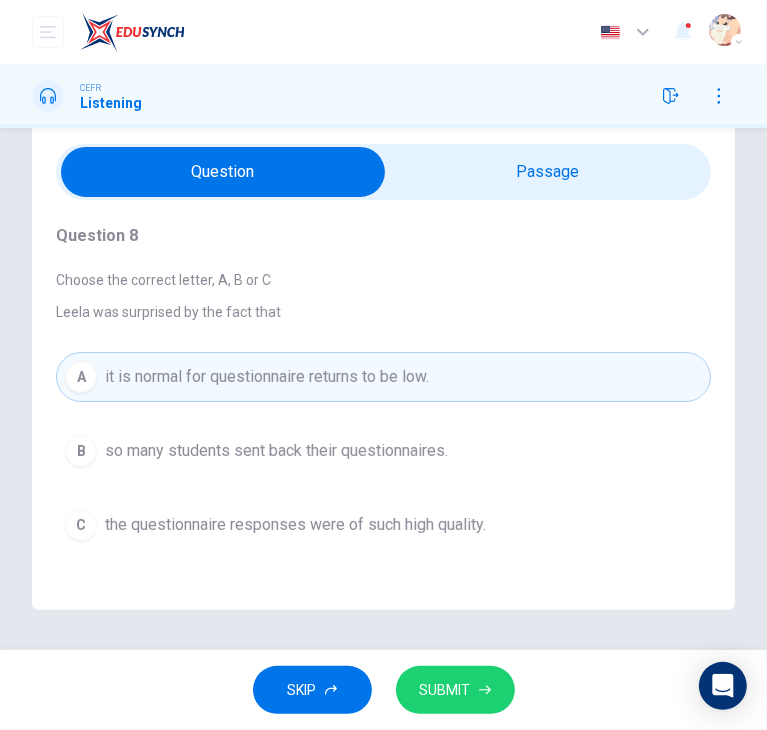 click 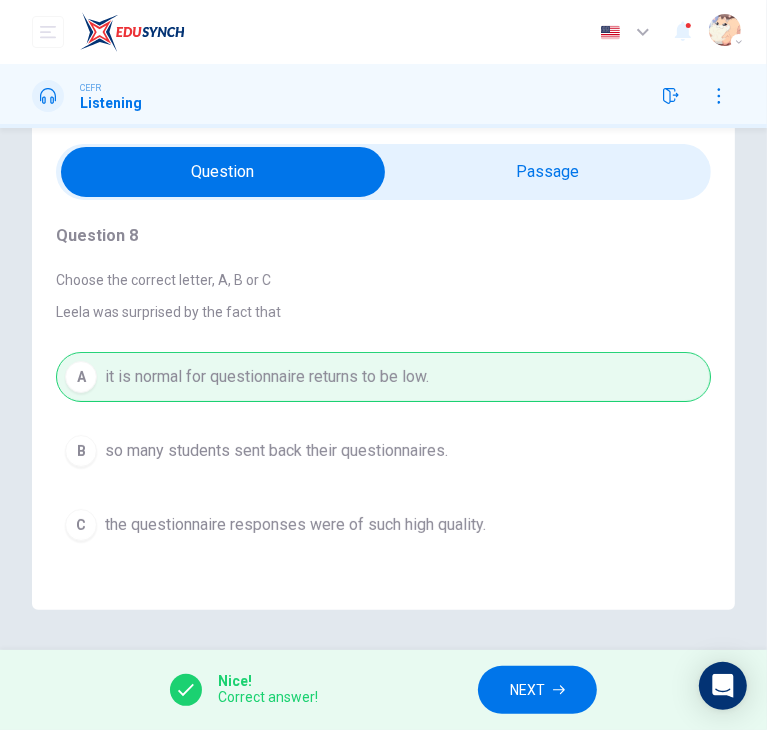 click on "NEXT" at bounding box center [537, 690] 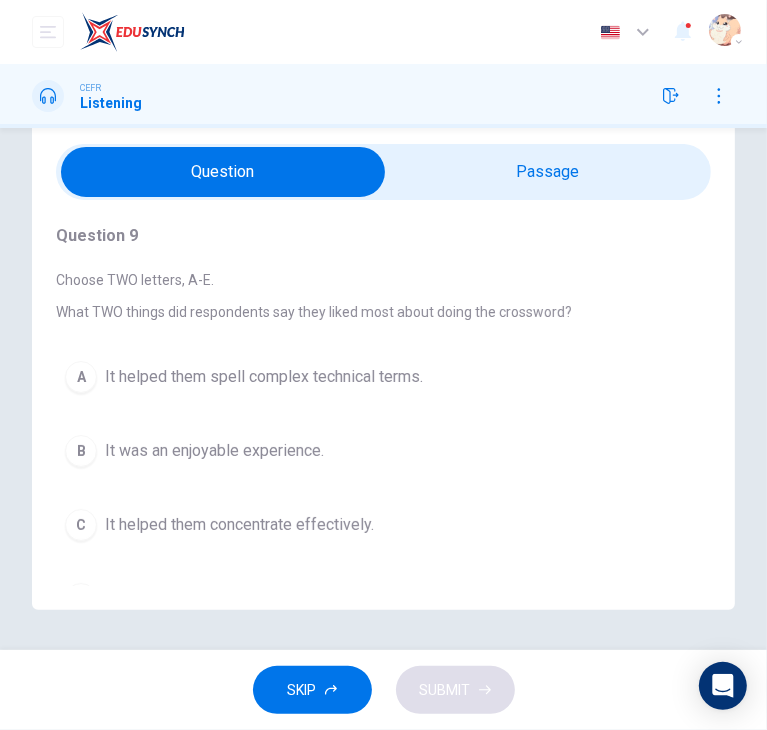 scroll, scrollTop: 134, scrollLeft: 0, axis: vertical 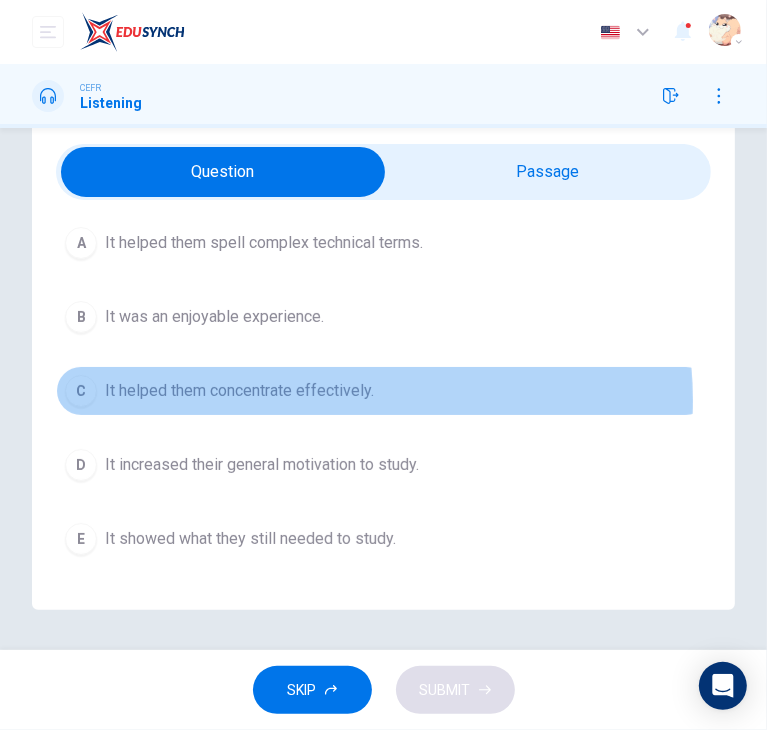 click on "It helped them concentrate effectively." at bounding box center [239, 391] 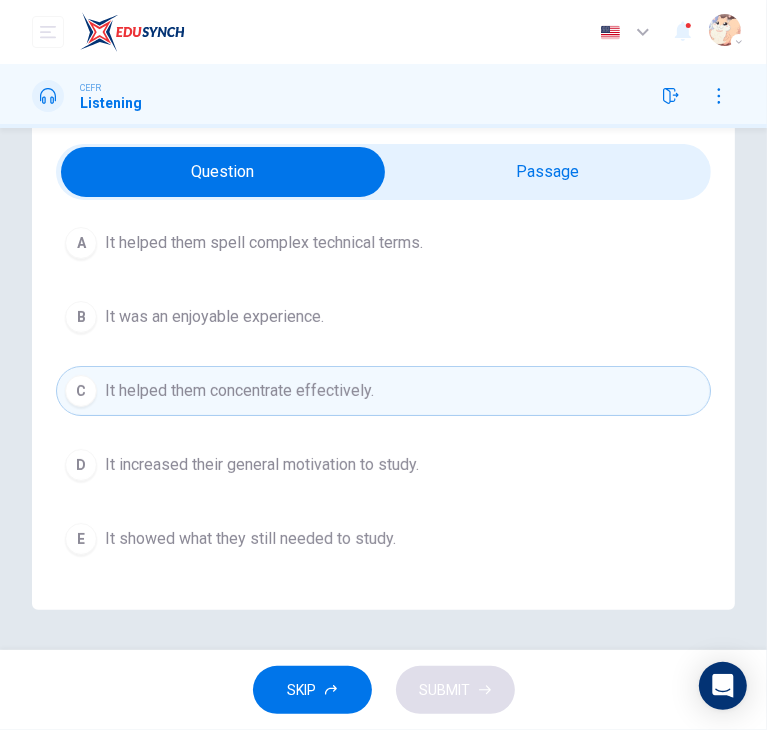 click on "Question 9 Choose TWO letters, A-E. What TWO things did respondents say they liked most about doing the crossword? A It helped them spell complex technical terms. B It was an enjoyable experience. C It helped them concentrate effectively. D It increased their general motivation to study. E It showed what they still needed to study." at bounding box center [383, 327] 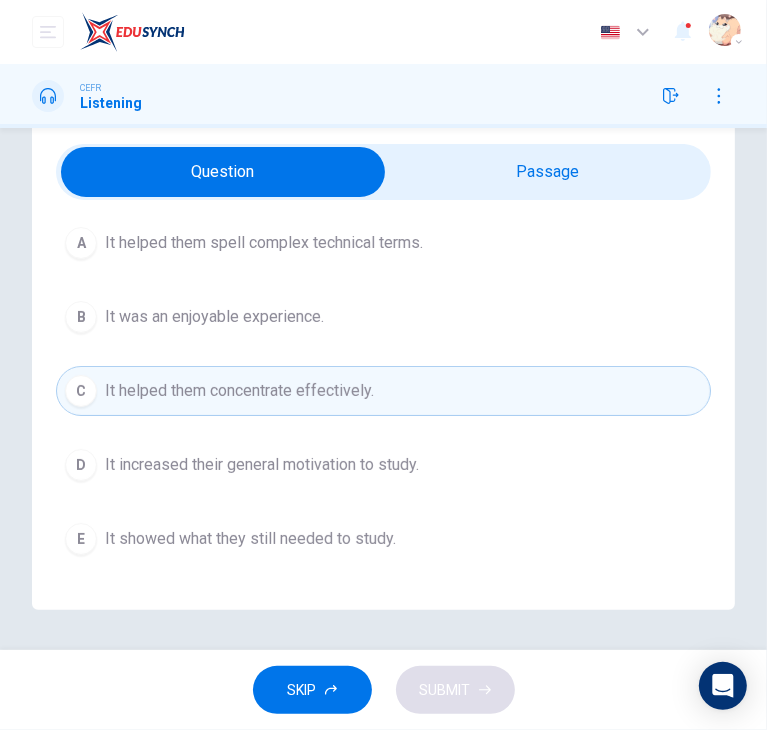 click on "It showed what they still needed to study." at bounding box center (250, 539) 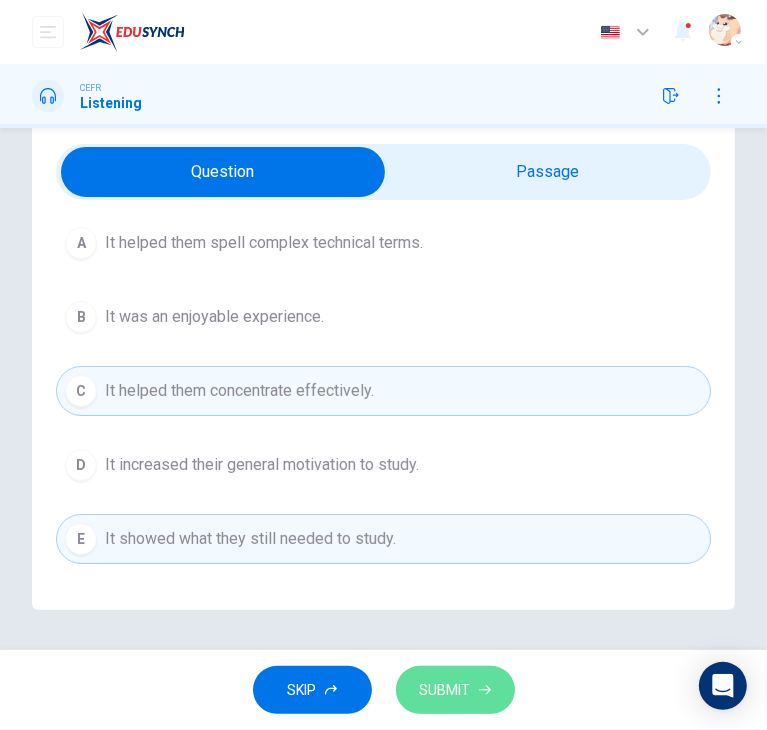 click on "SUBMIT" at bounding box center [445, 690] 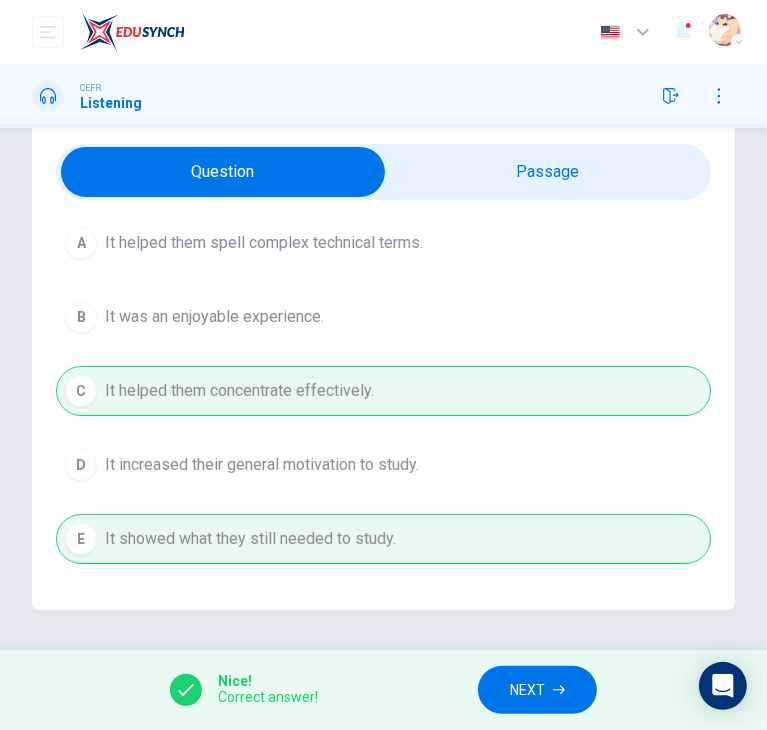 click on "NEXT" at bounding box center [537, 690] 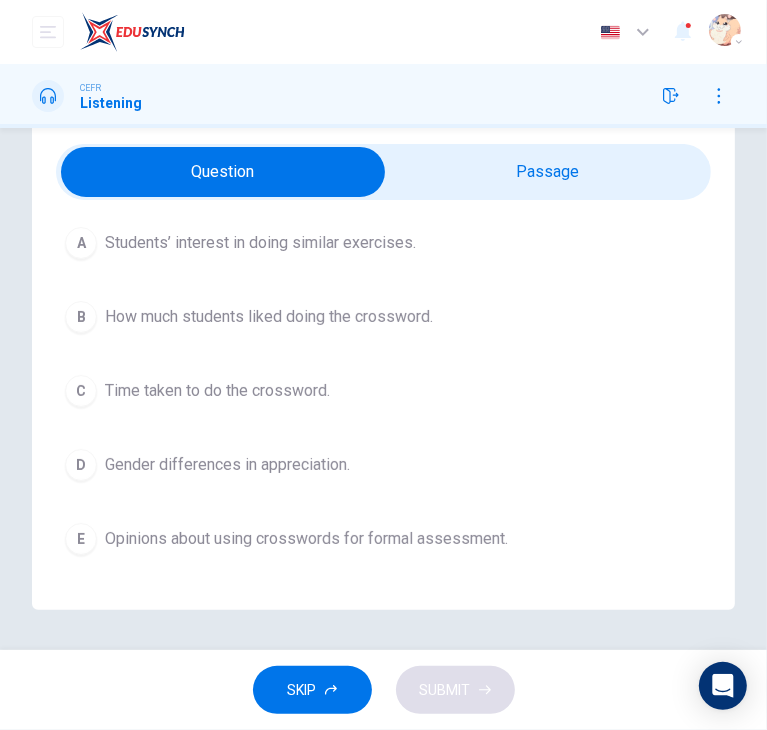 click on "C [DURATION] taken to do the crossword." at bounding box center (383, 391) 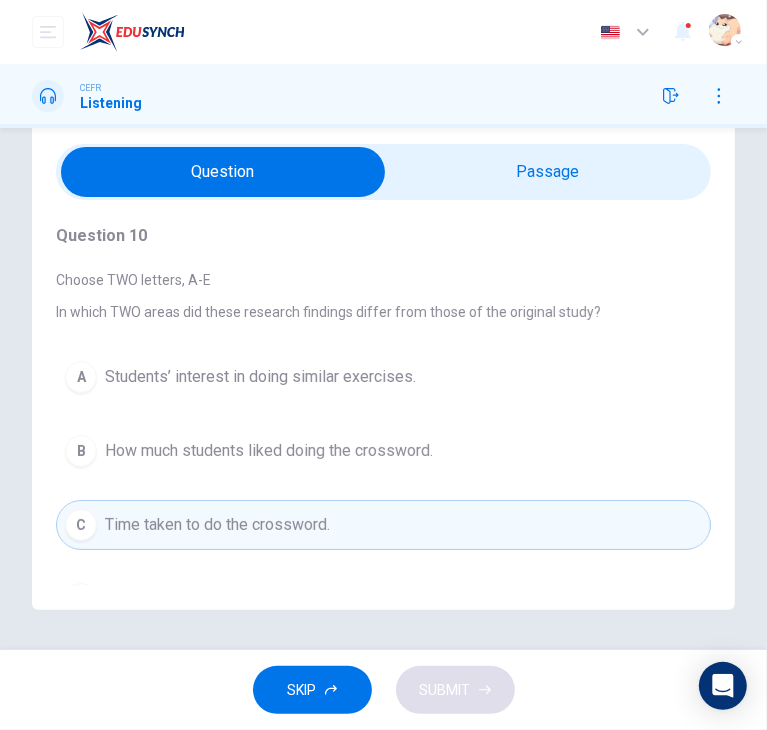 scroll, scrollTop: 134, scrollLeft: 0, axis: vertical 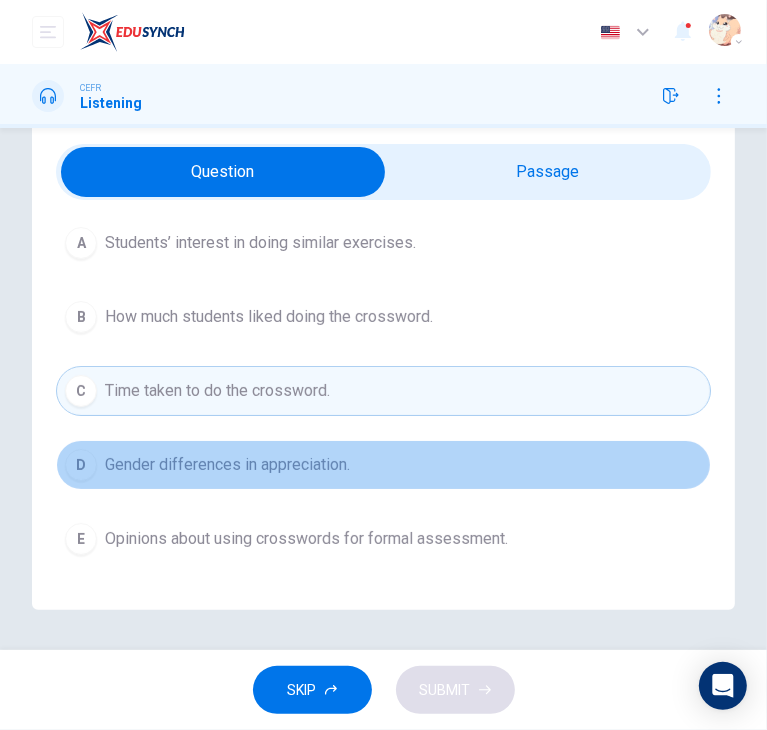 click on "D Gender differences in appreciation." at bounding box center [383, 465] 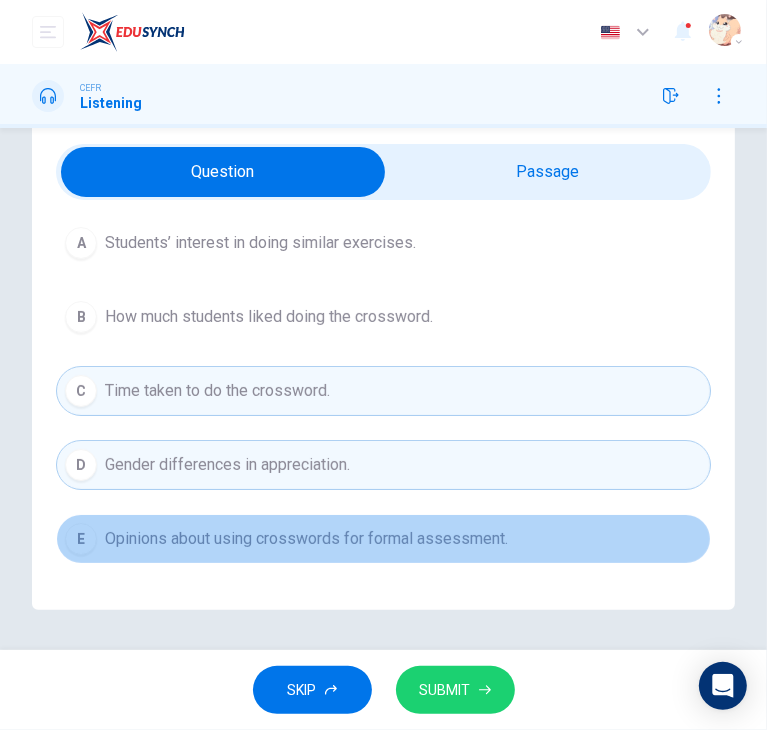 click on "Opinions about using crosswords for formal assessment." at bounding box center [306, 539] 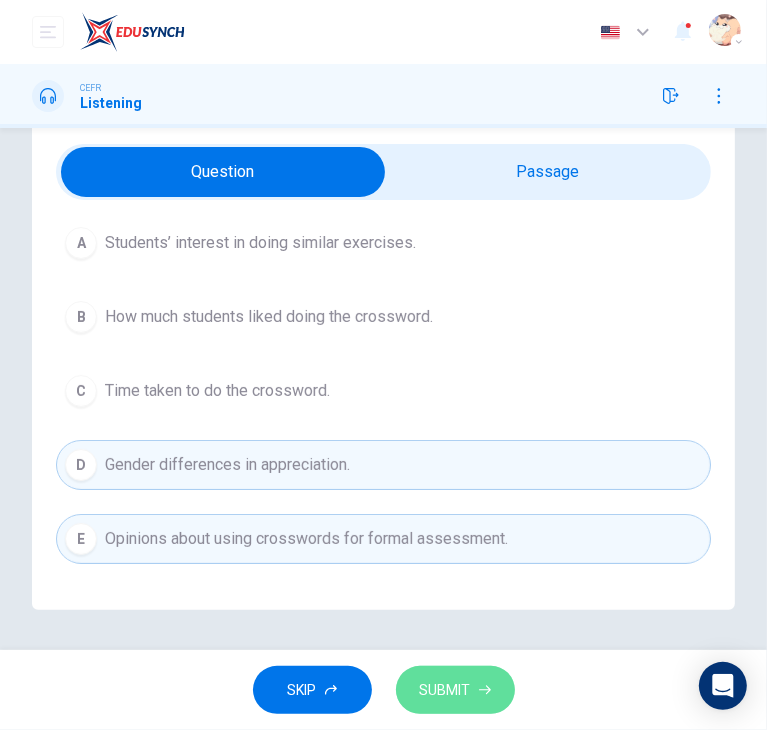 click on "SUBMIT" at bounding box center [445, 690] 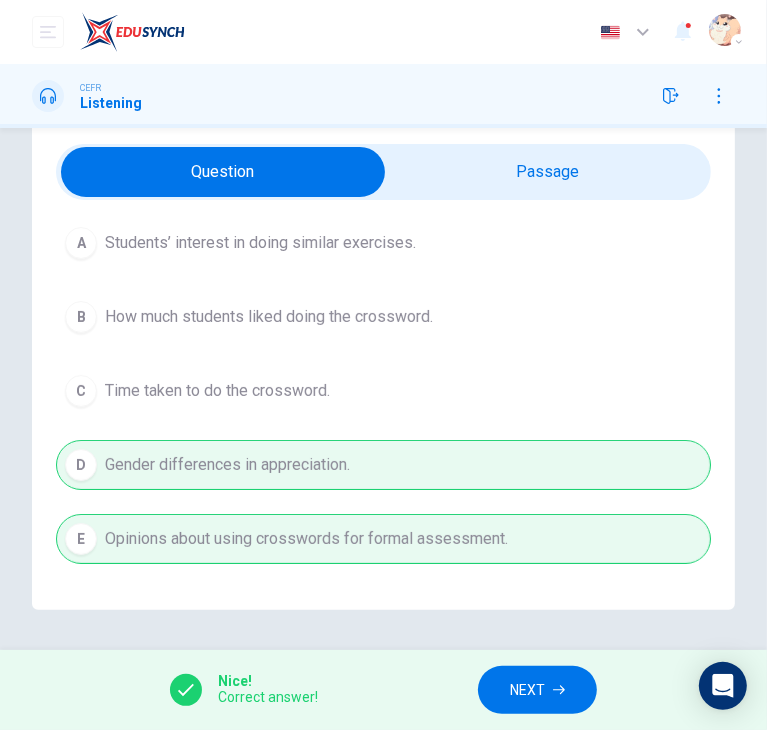 click on "NEXT" at bounding box center [527, 690] 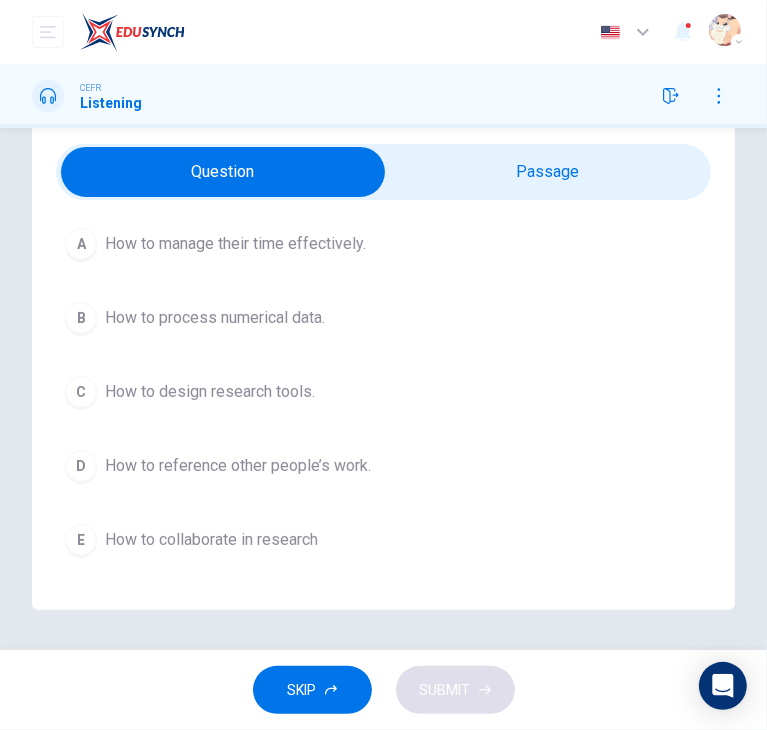 scroll, scrollTop: 131, scrollLeft: 0, axis: vertical 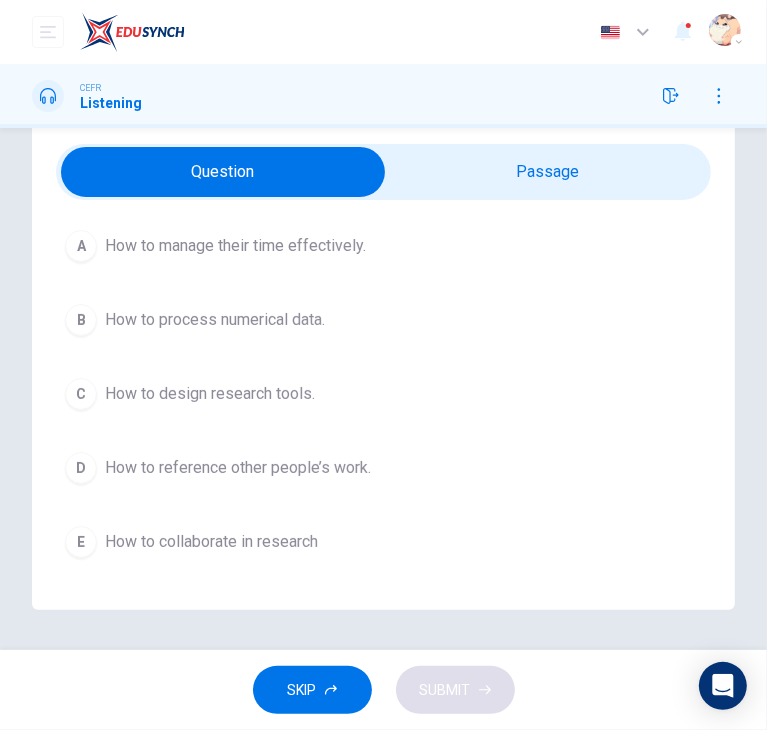 click on "How to design research tools." at bounding box center (210, 394) 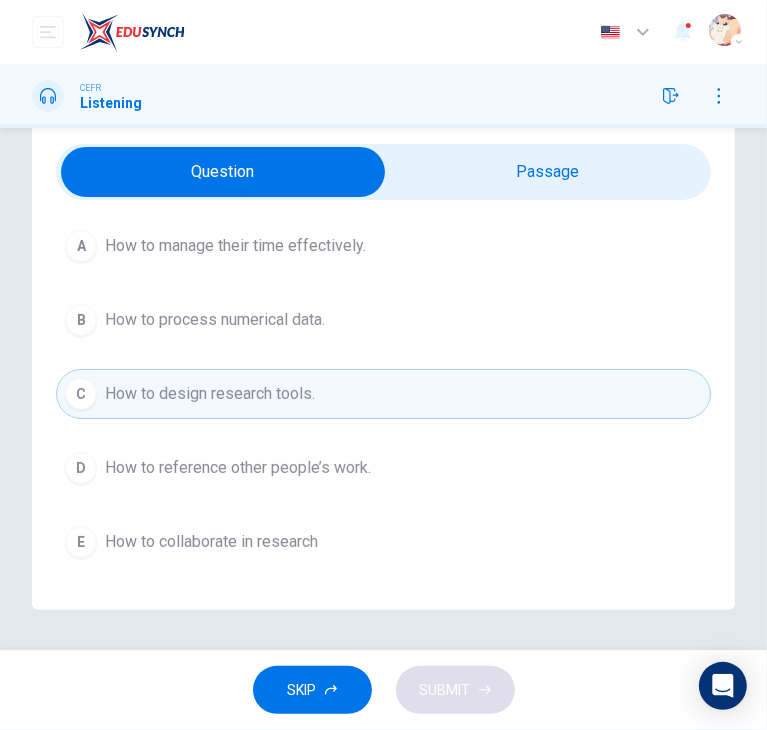 click on "E How to collaborate in research" at bounding box center (383, 542) 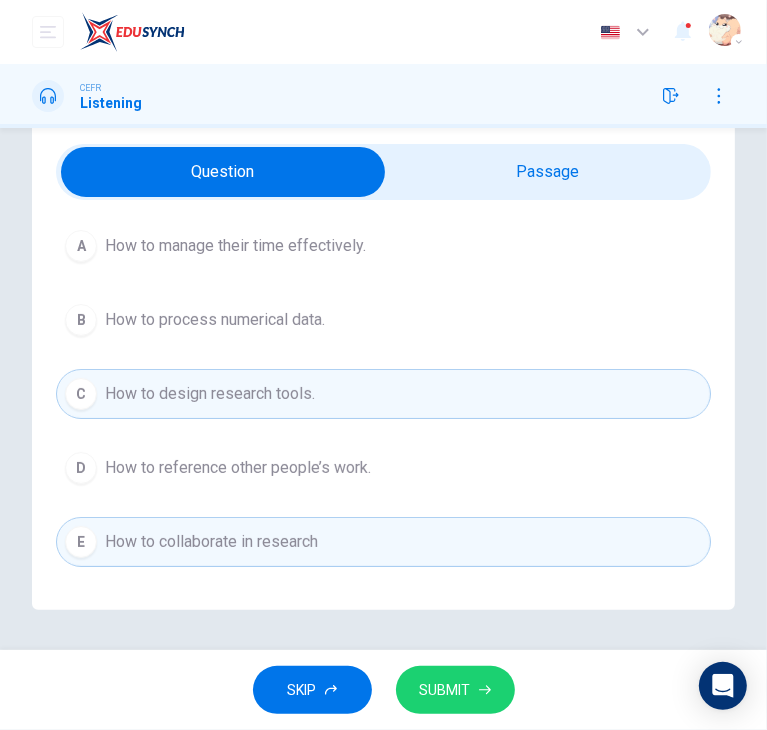 click 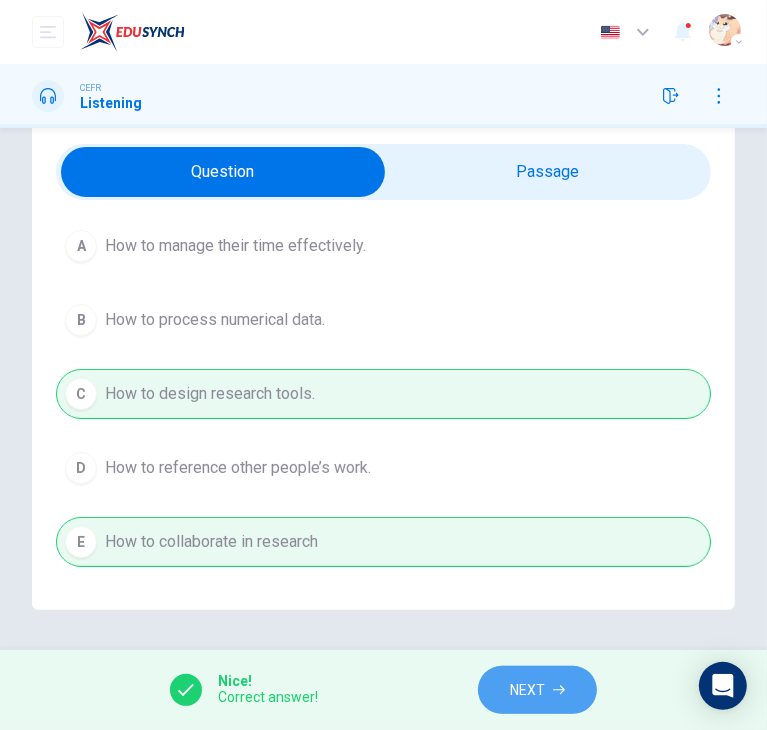 click on "NEXT" at bounding box center (537, 690) 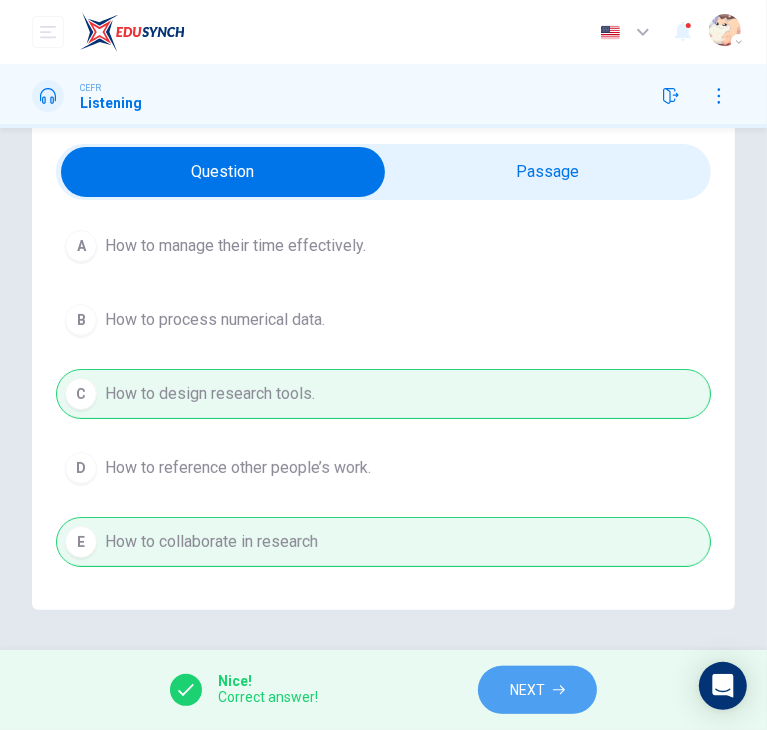 scroll, scrollTop: 0, scrollLeft: 0, axis: both 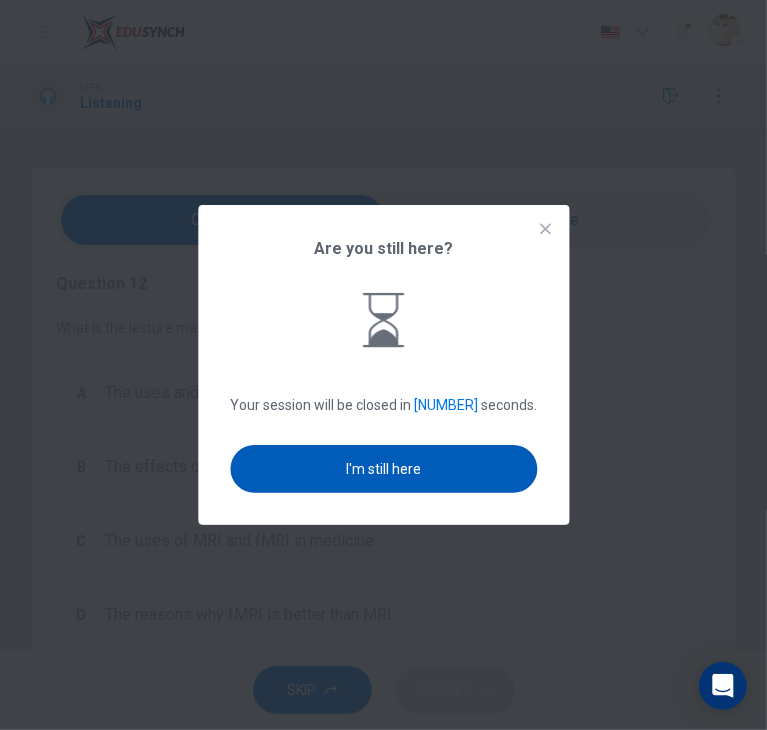 click on "I'm still here" at bounding box center (383, 469) 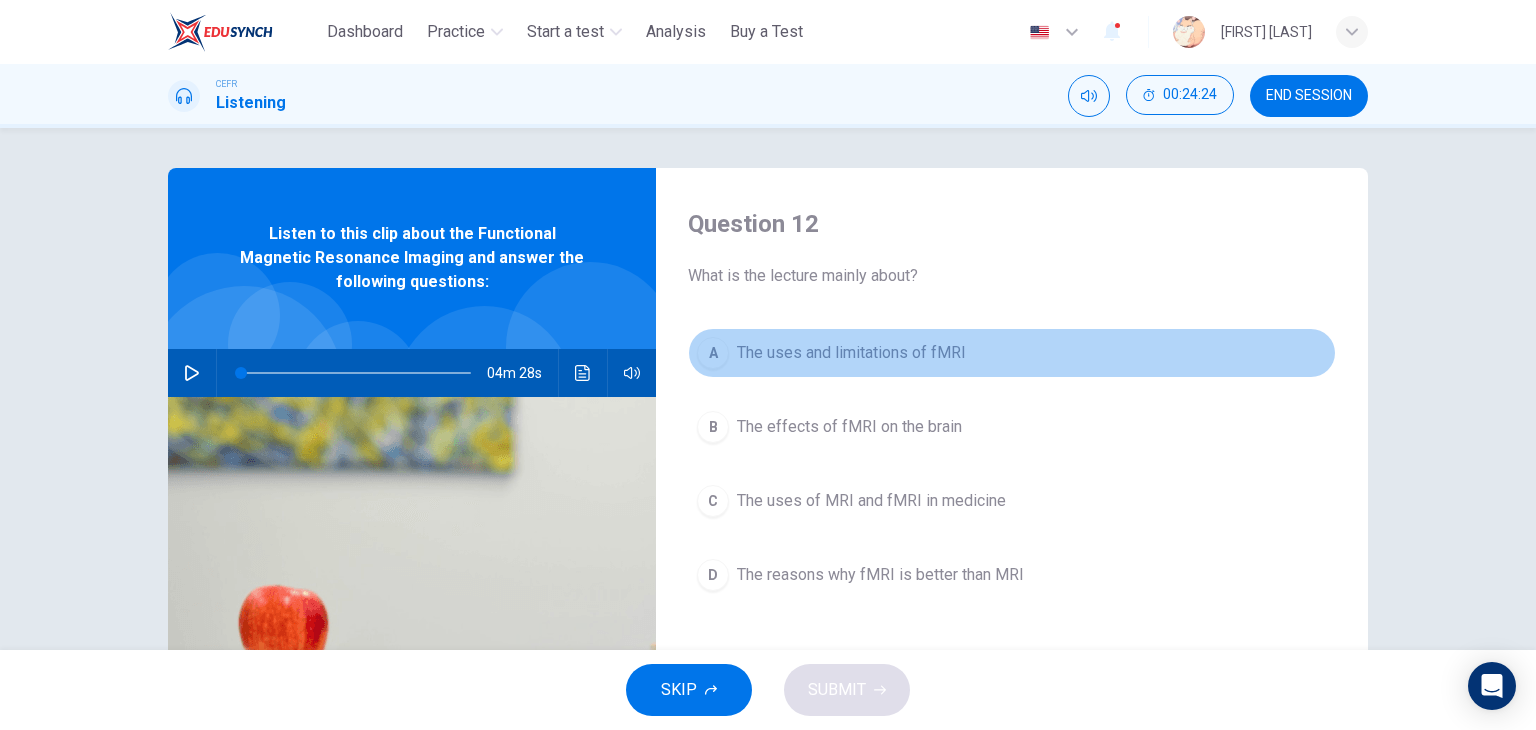 click on "The uses and limitations of fMRI" at bounding box center [851, 353] 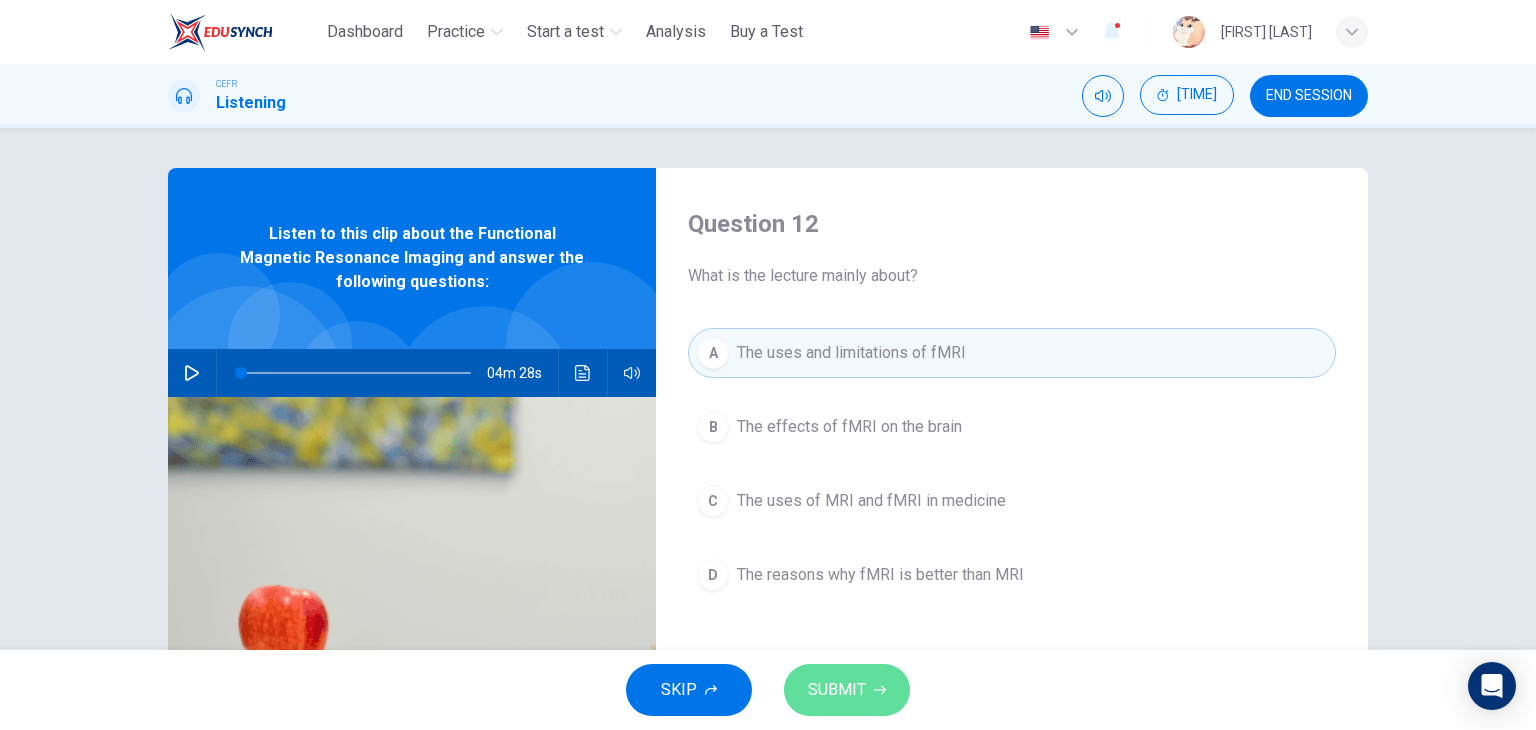 click on "SUBMIT" at bounding box center (837, 690) 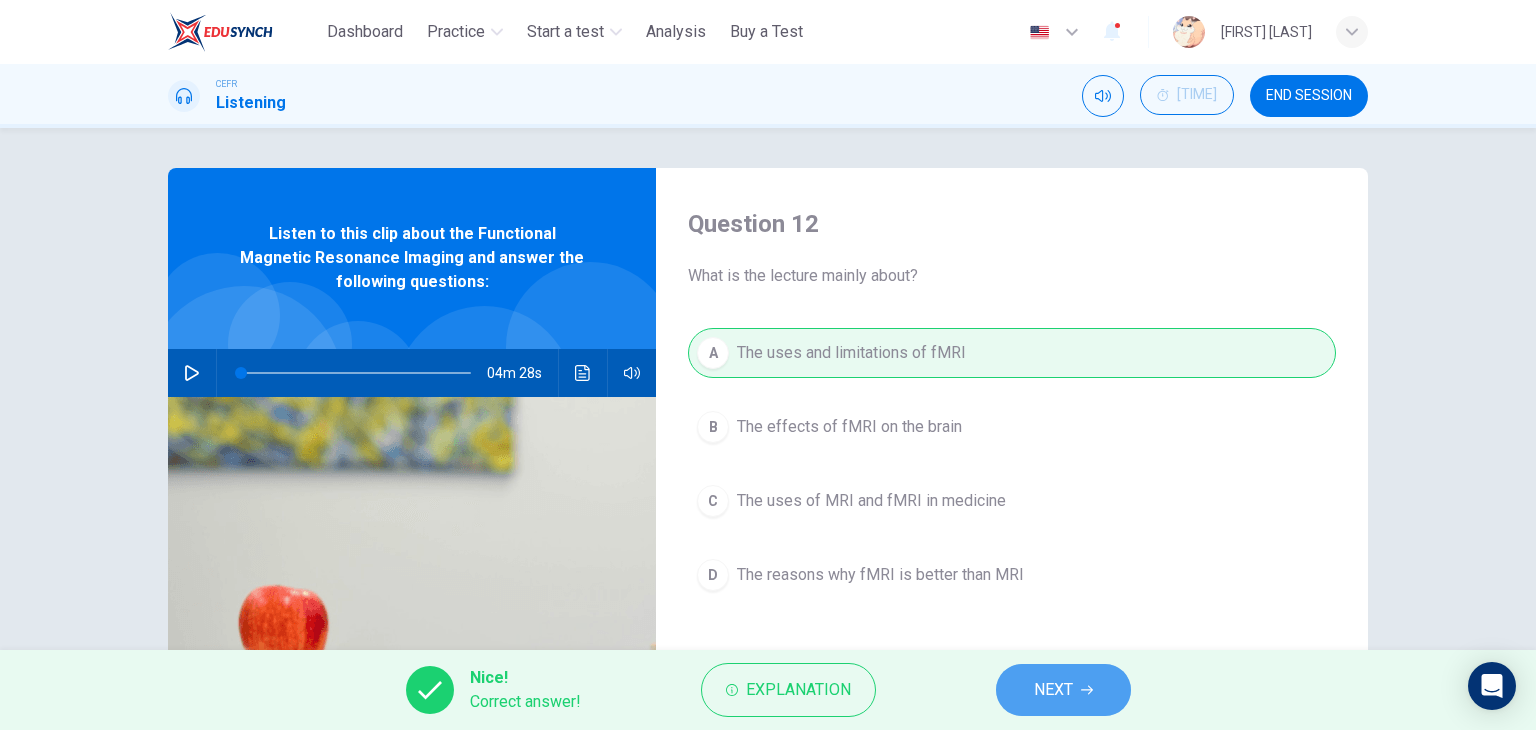 click on "NEXT" at bounding box center [1053, 690] 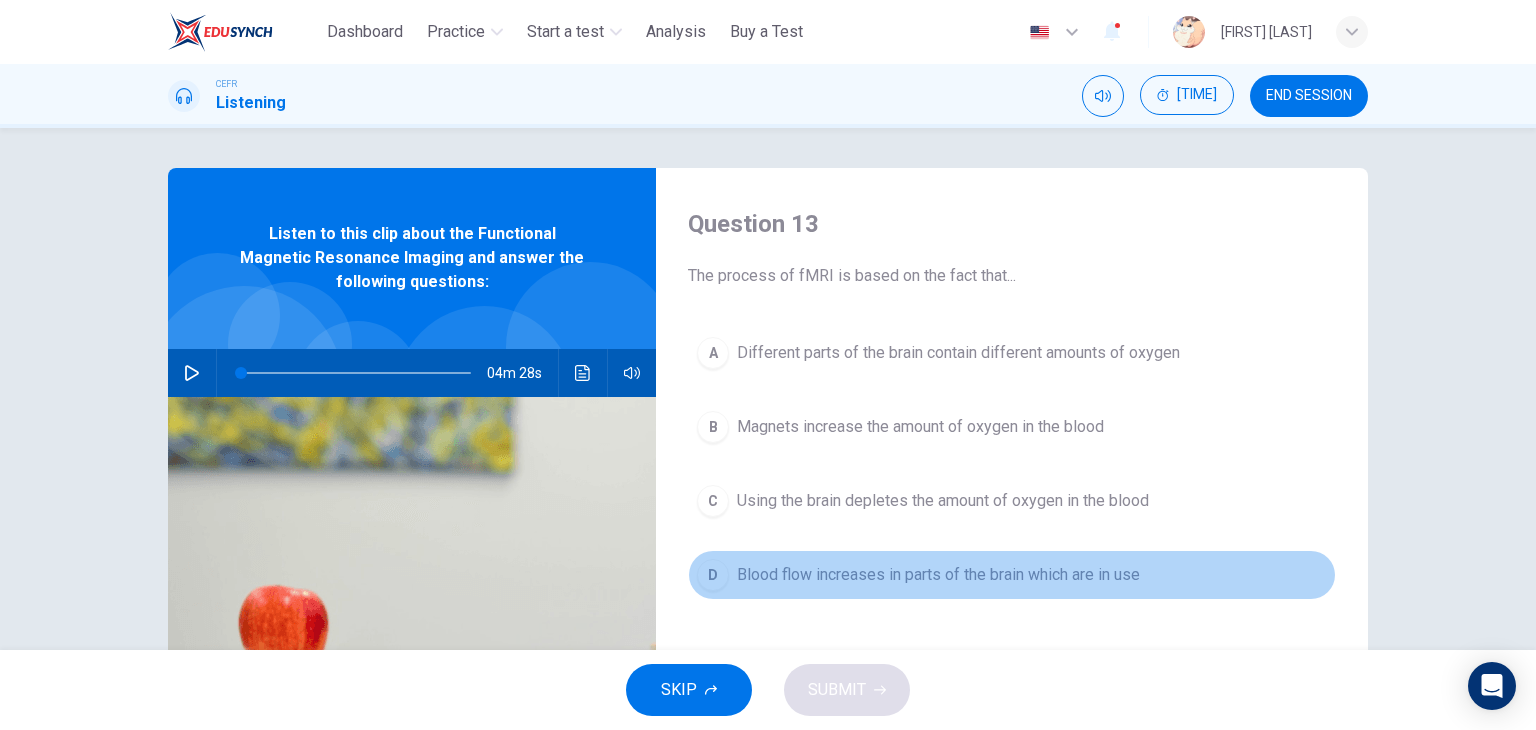 click on "D [MEDICAL_TERM] increases in parts of the brain which are in use" at bounding box center [1012, 575] 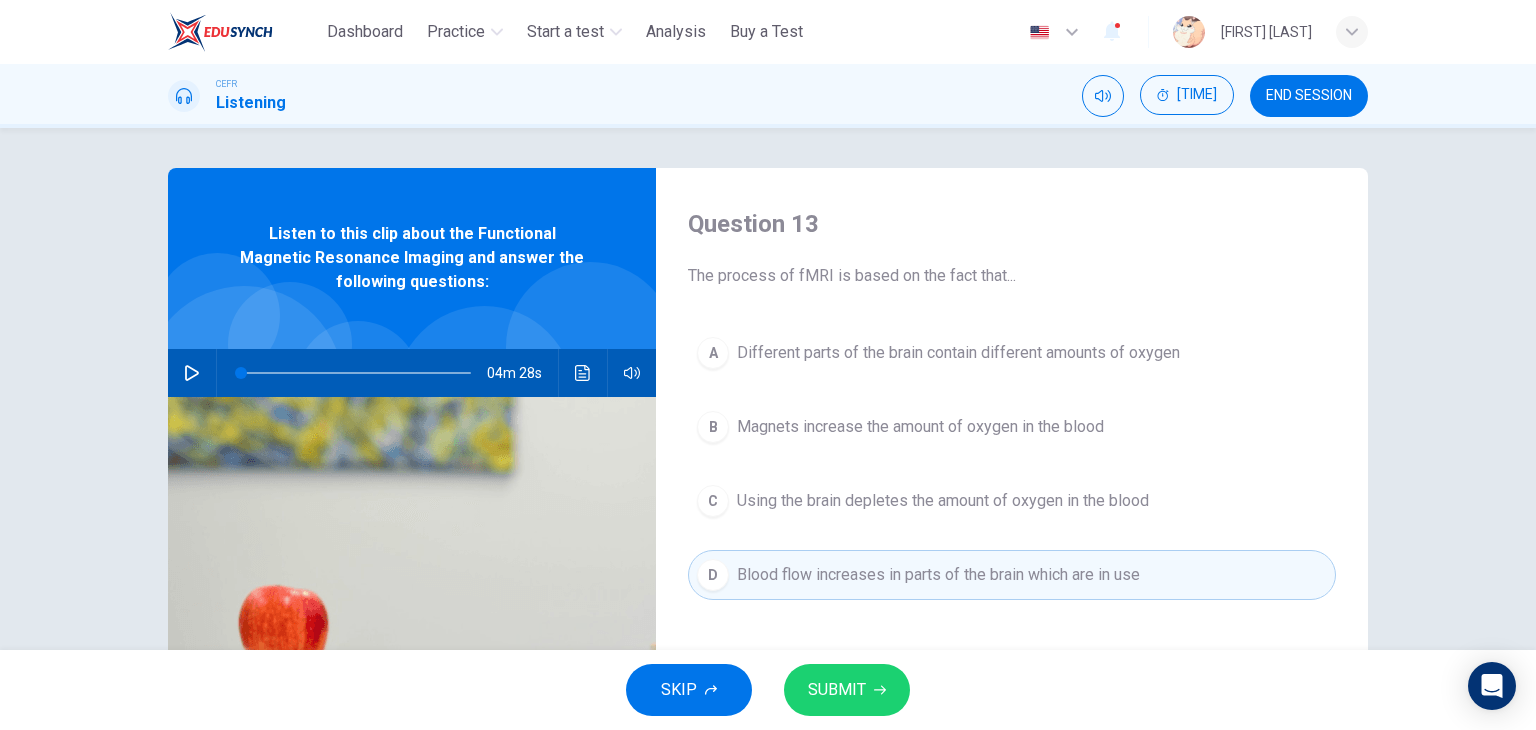 click on "SUBMIT" at bounding box center (847, 690) 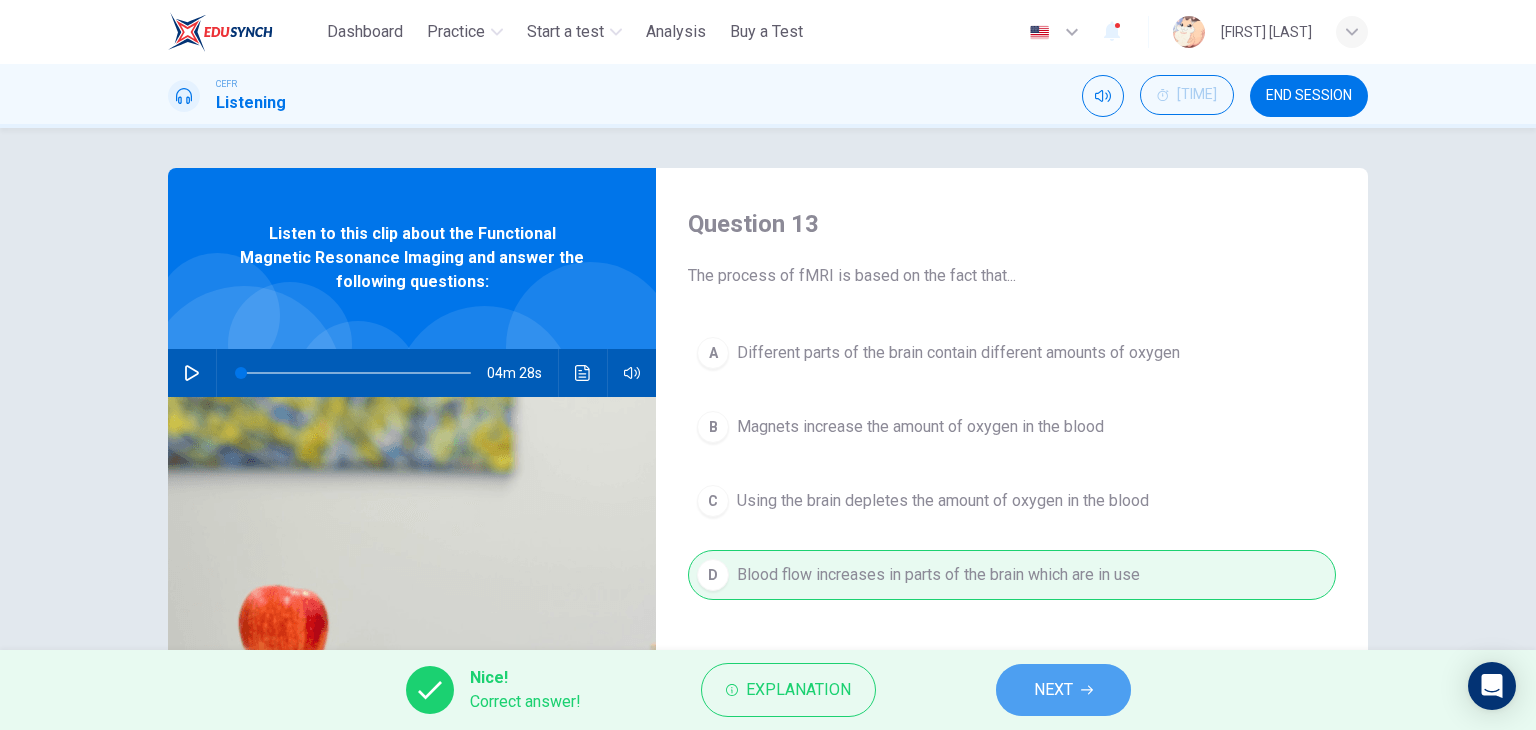 click on "NEXT" at bounding box center (1053, 690) 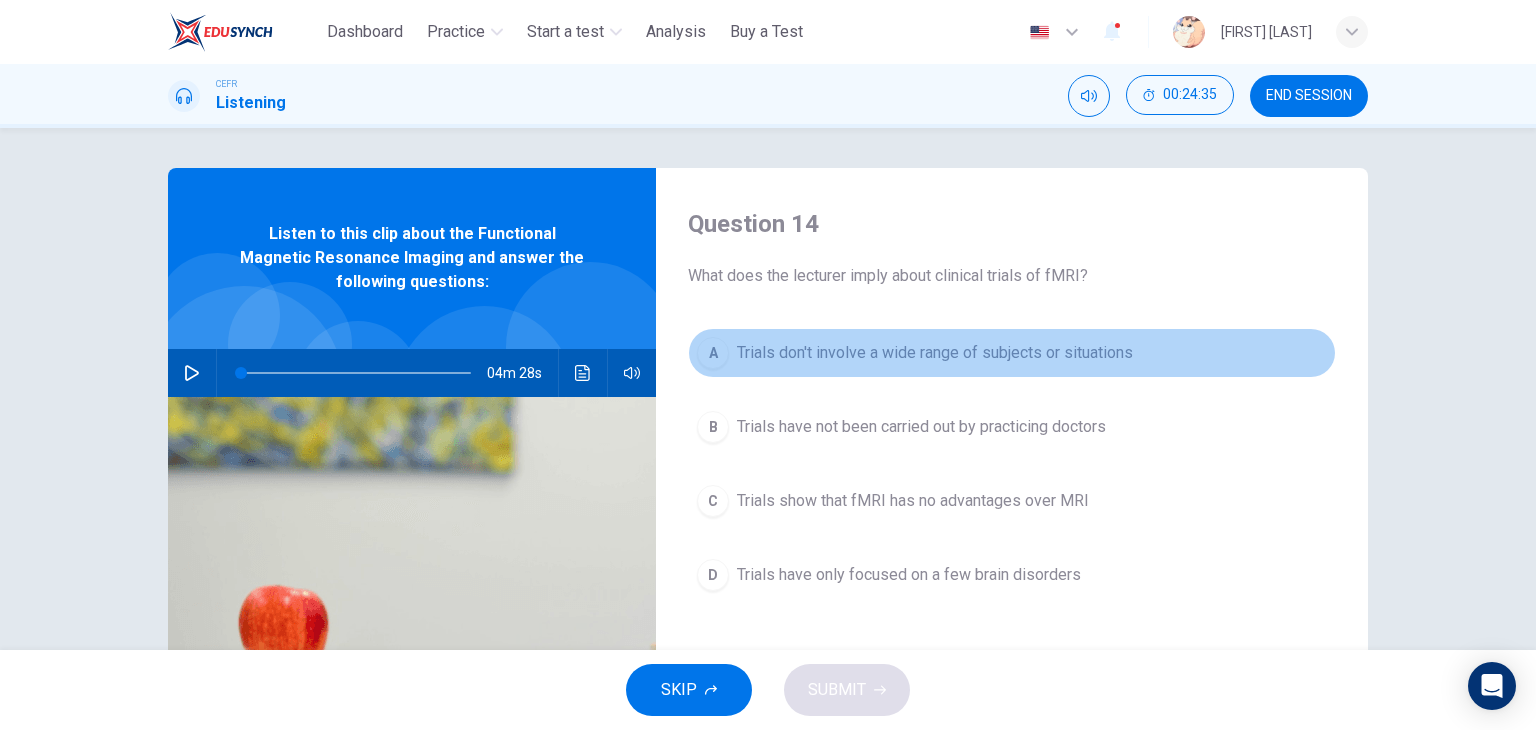 click on "A Trials don't involve a wide range of subjects or situations" at bounding box center [1012, 353] 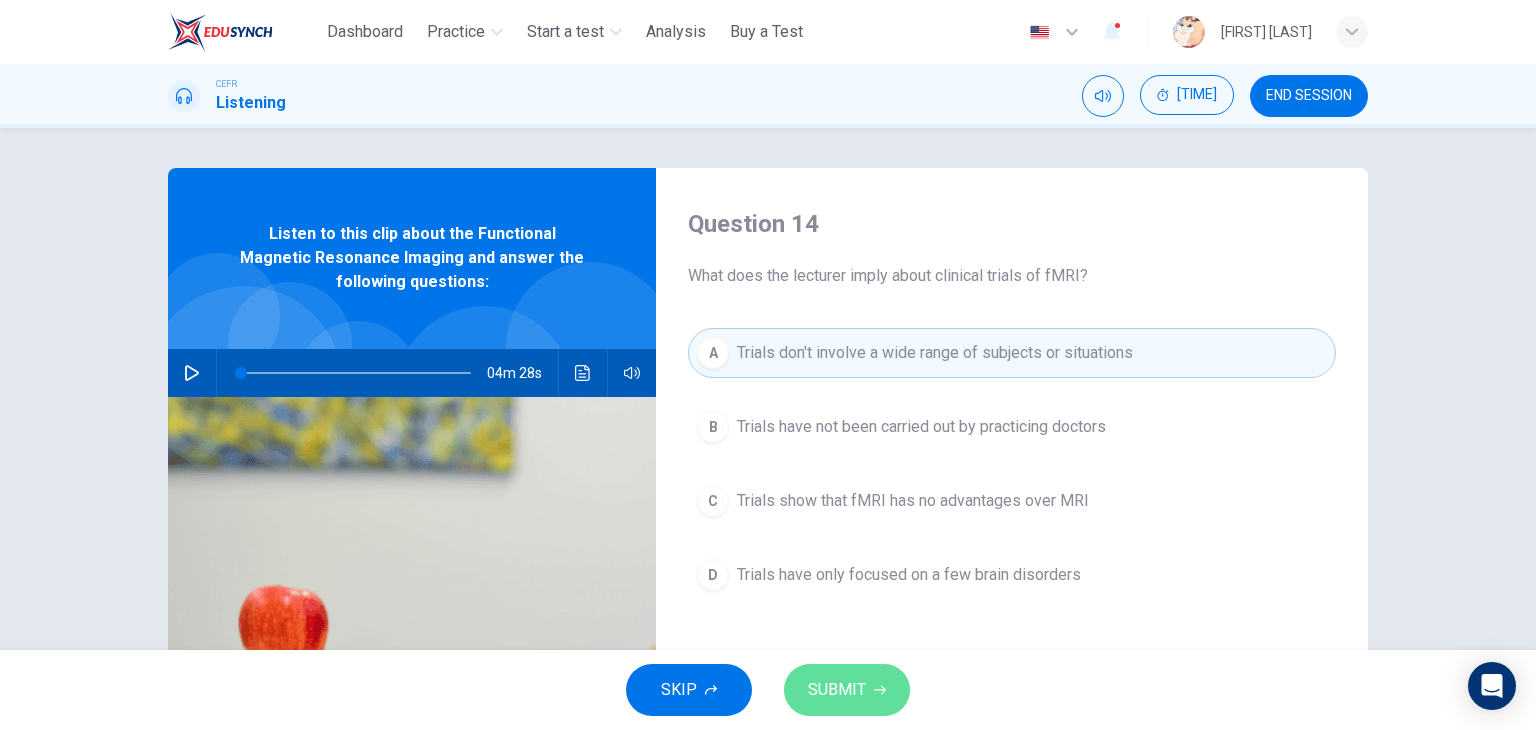 click on "SUBMIT" at bounding box center [837, 690] 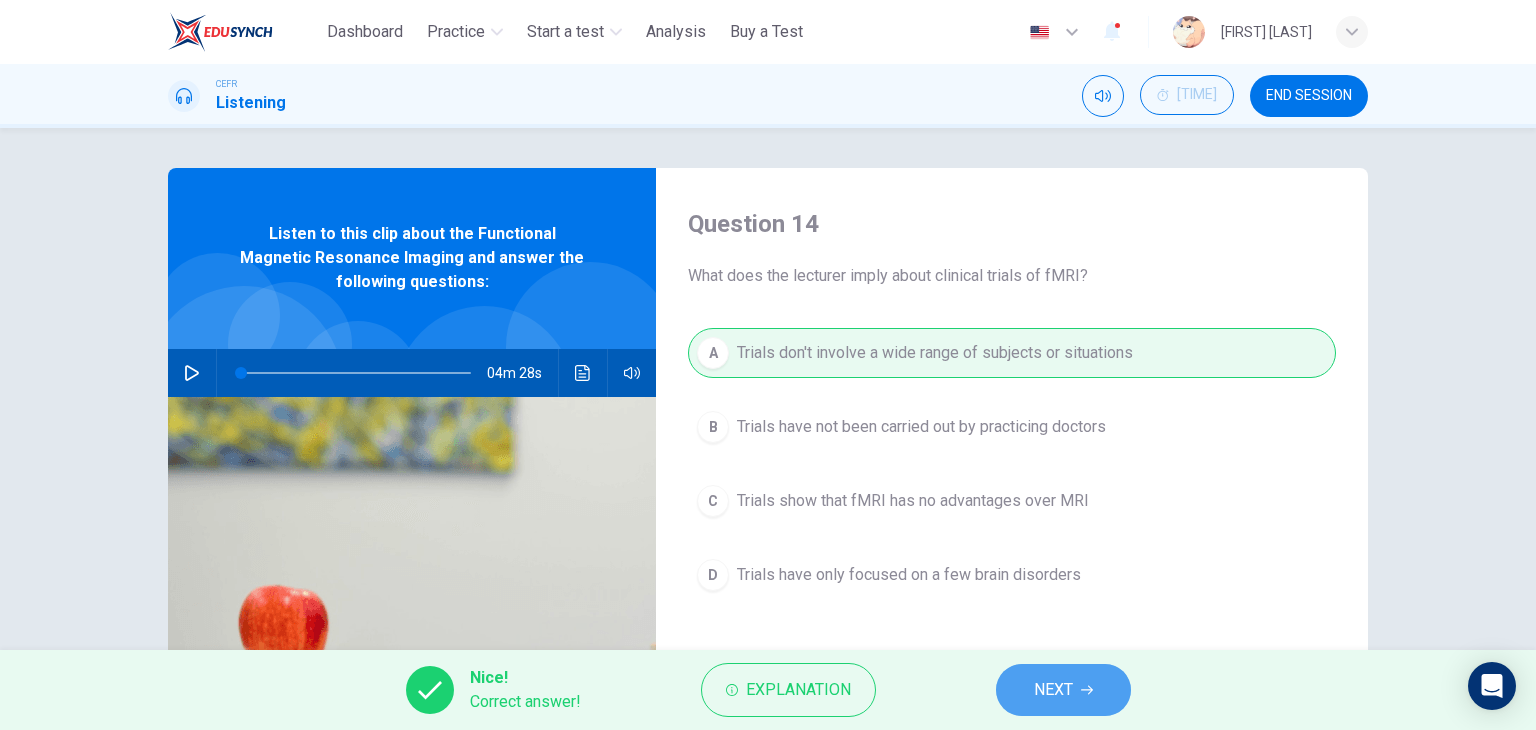 click on "NEXT" at bounding box center (1063, 690) 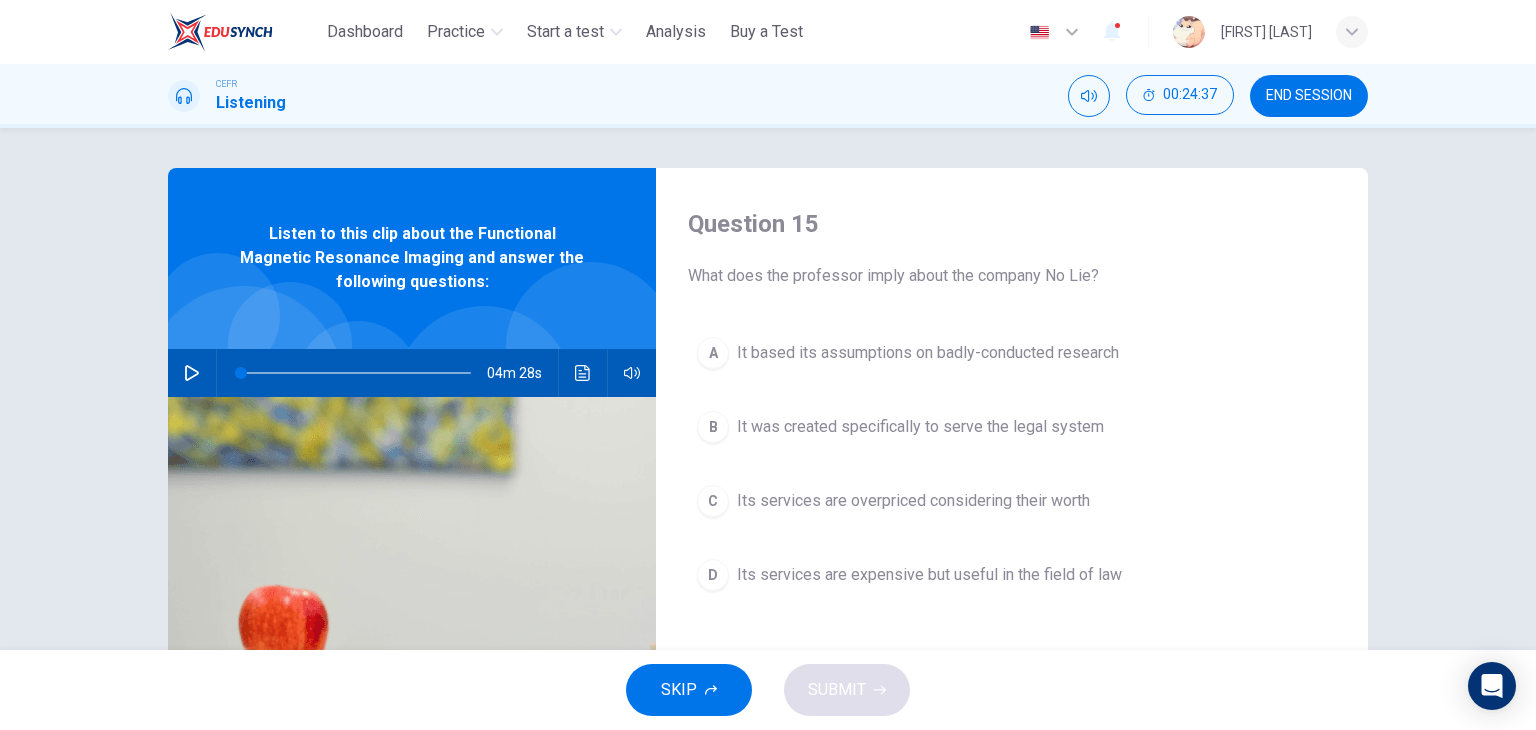 click on "Its services are overpriced considering their worth" at bounding box center (913, 501) 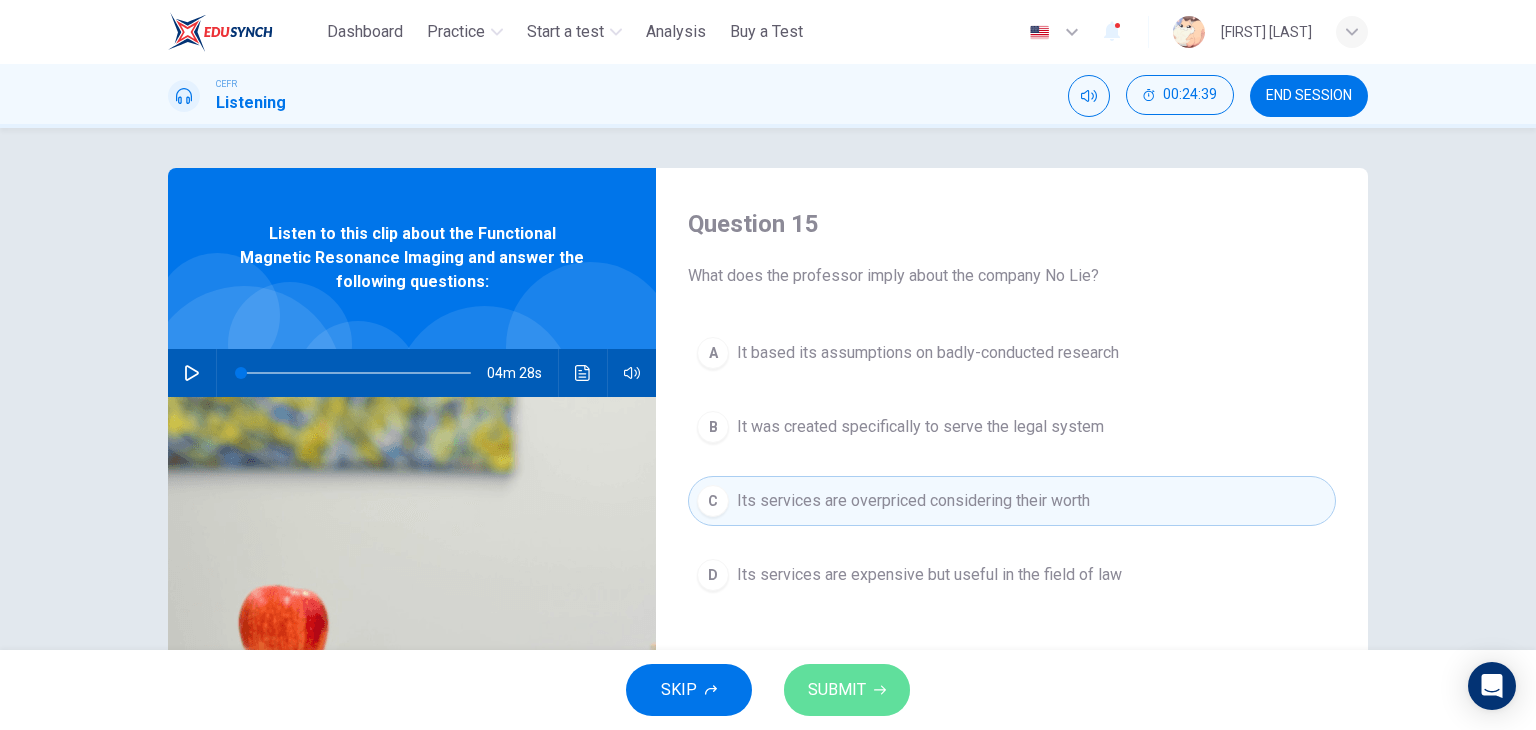 click on "SUBMIT" at bounding box center [847, 690] 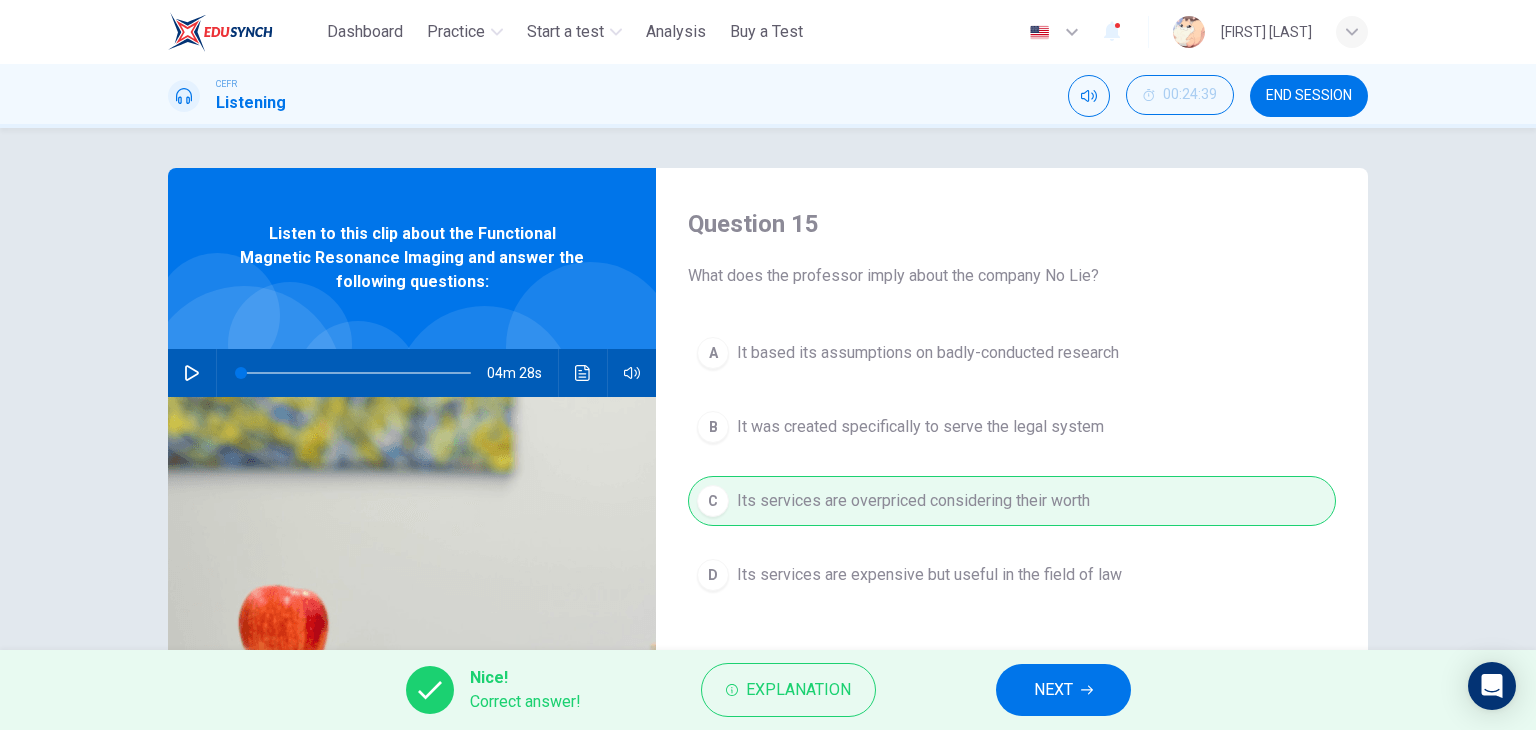 click on "NEXT" at bounding box center (1063, 690) 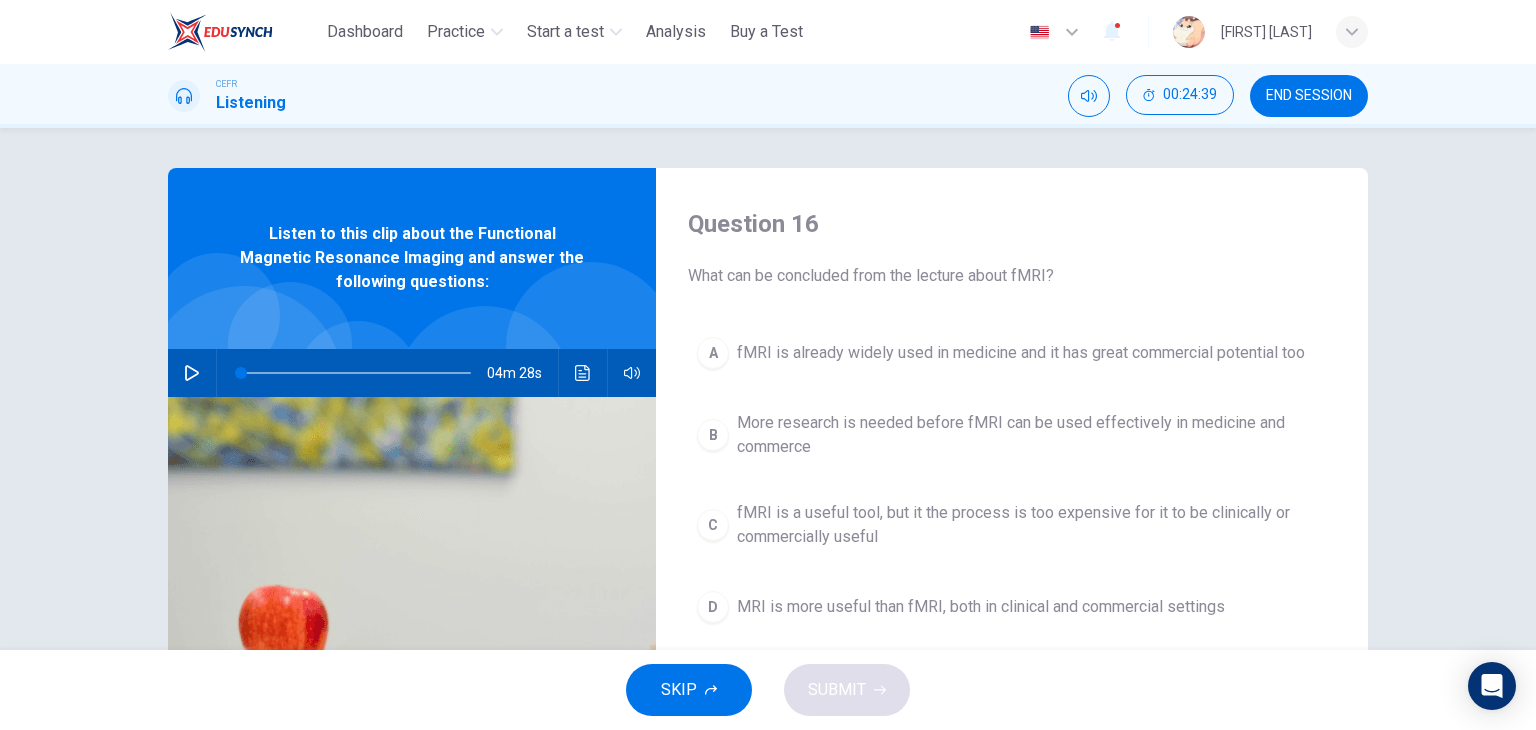 click on "More research is needed before fMRI can be used effectively in medicine and commerce" at bounding box center (1032, 435) 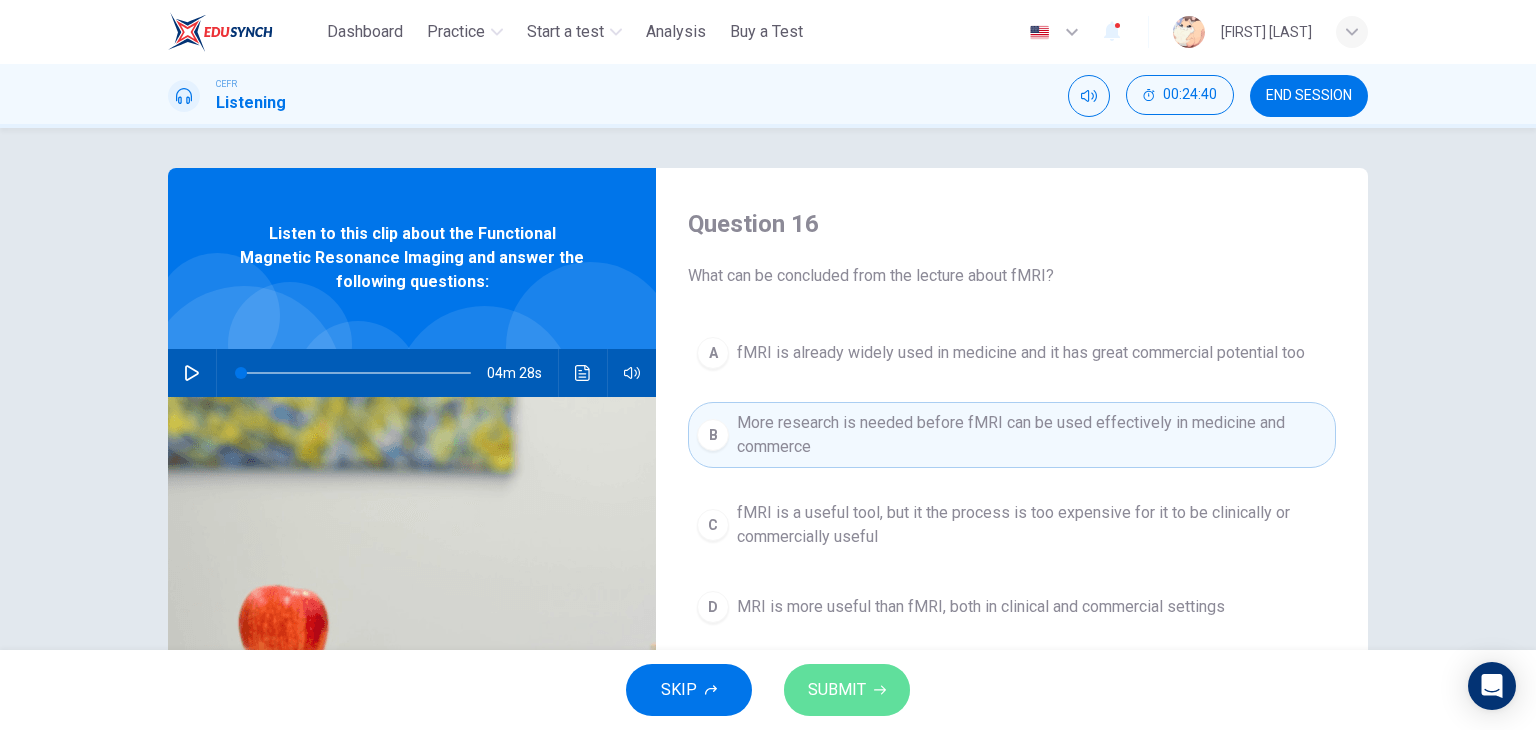 click 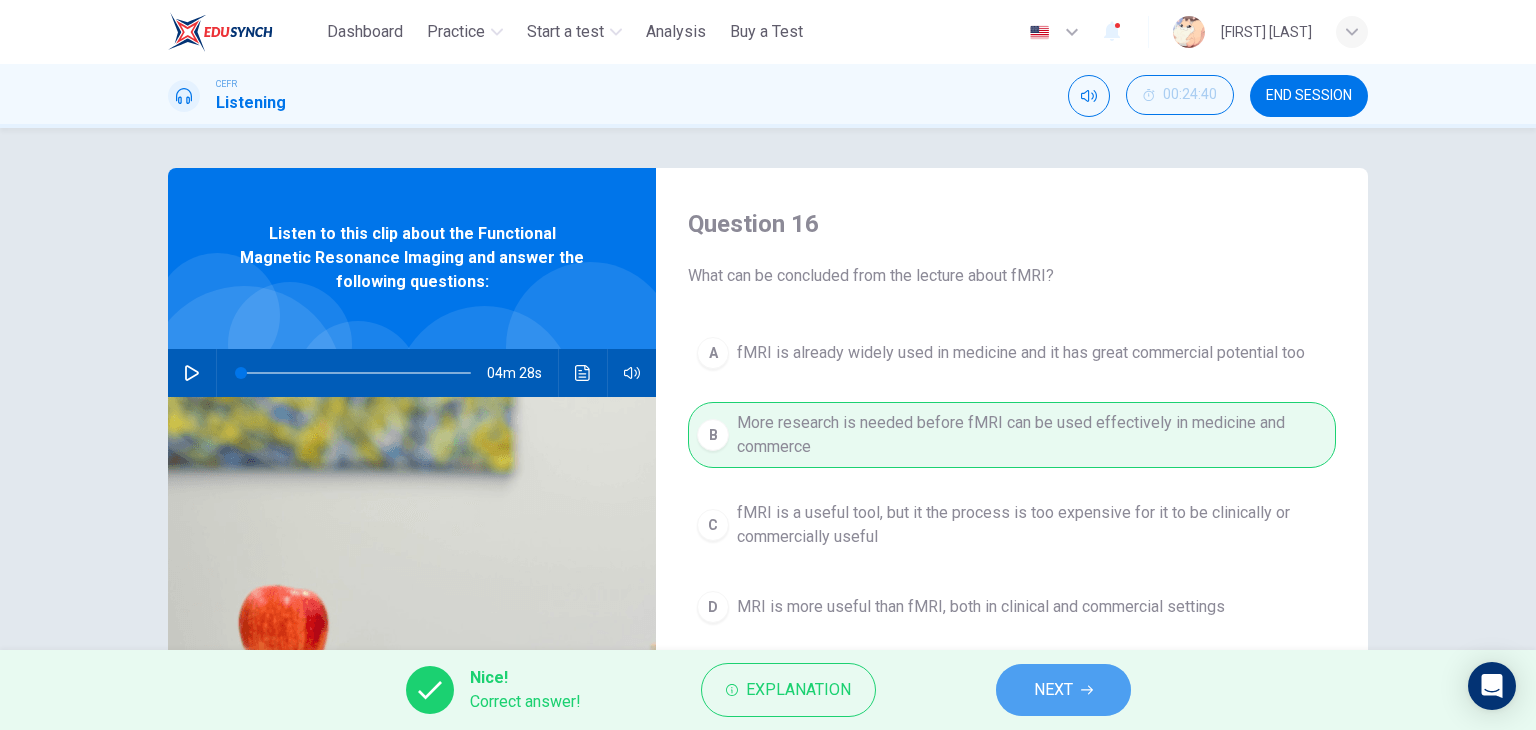 click on "NEXT" at bounding box center (1053, 690) 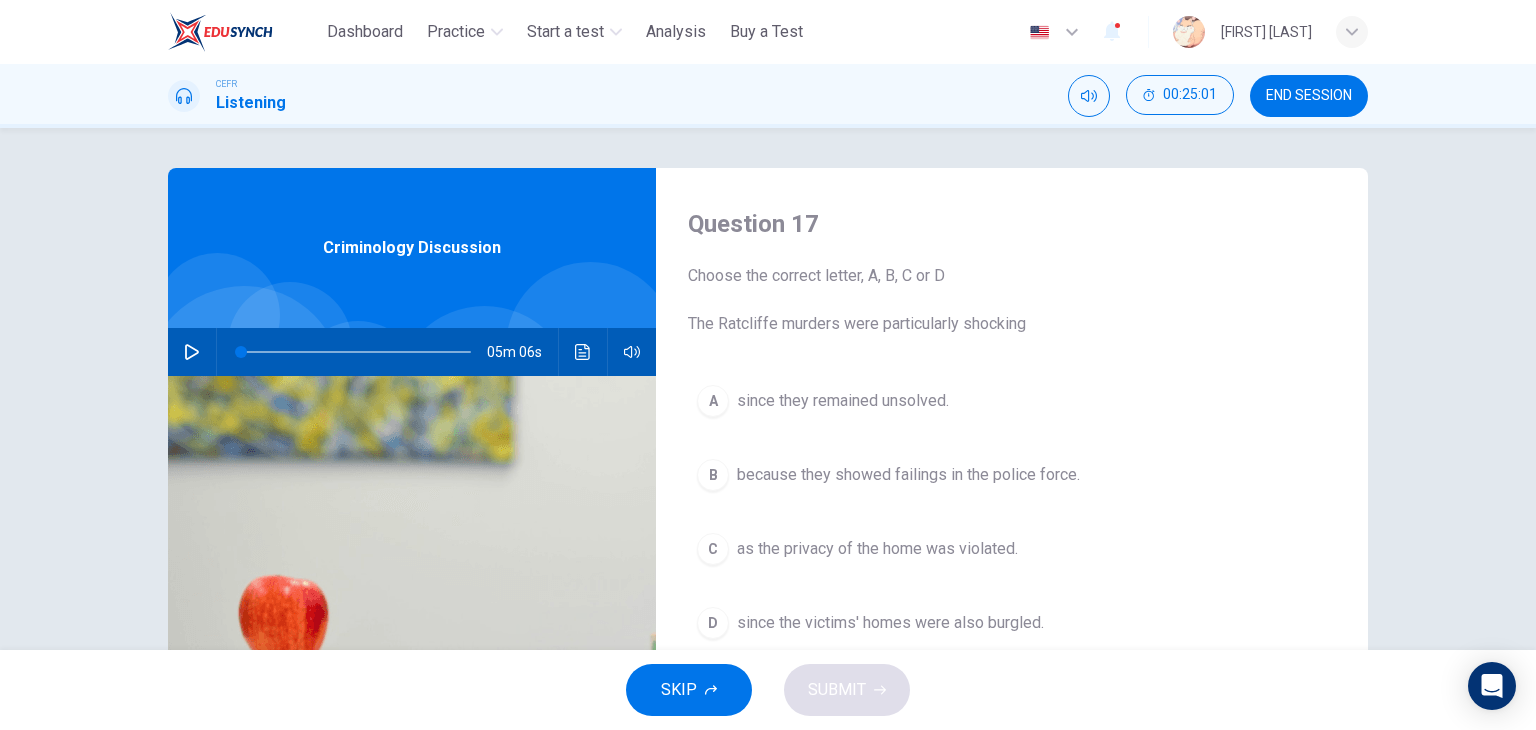 click on "Criminology Discussion" at bounding box center (412, 248) 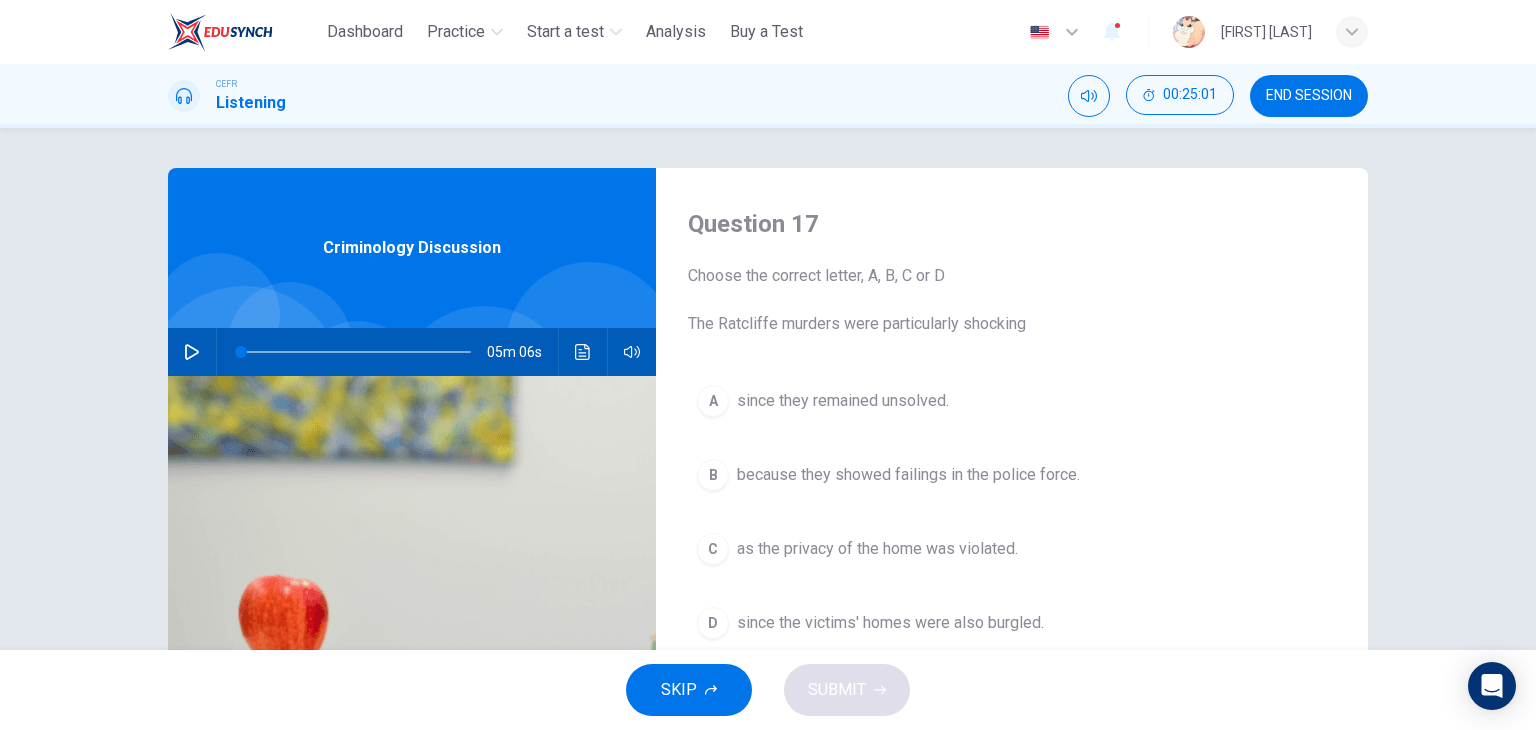click on "as the privacy of the home was violated." at bounding box center (877, 549) 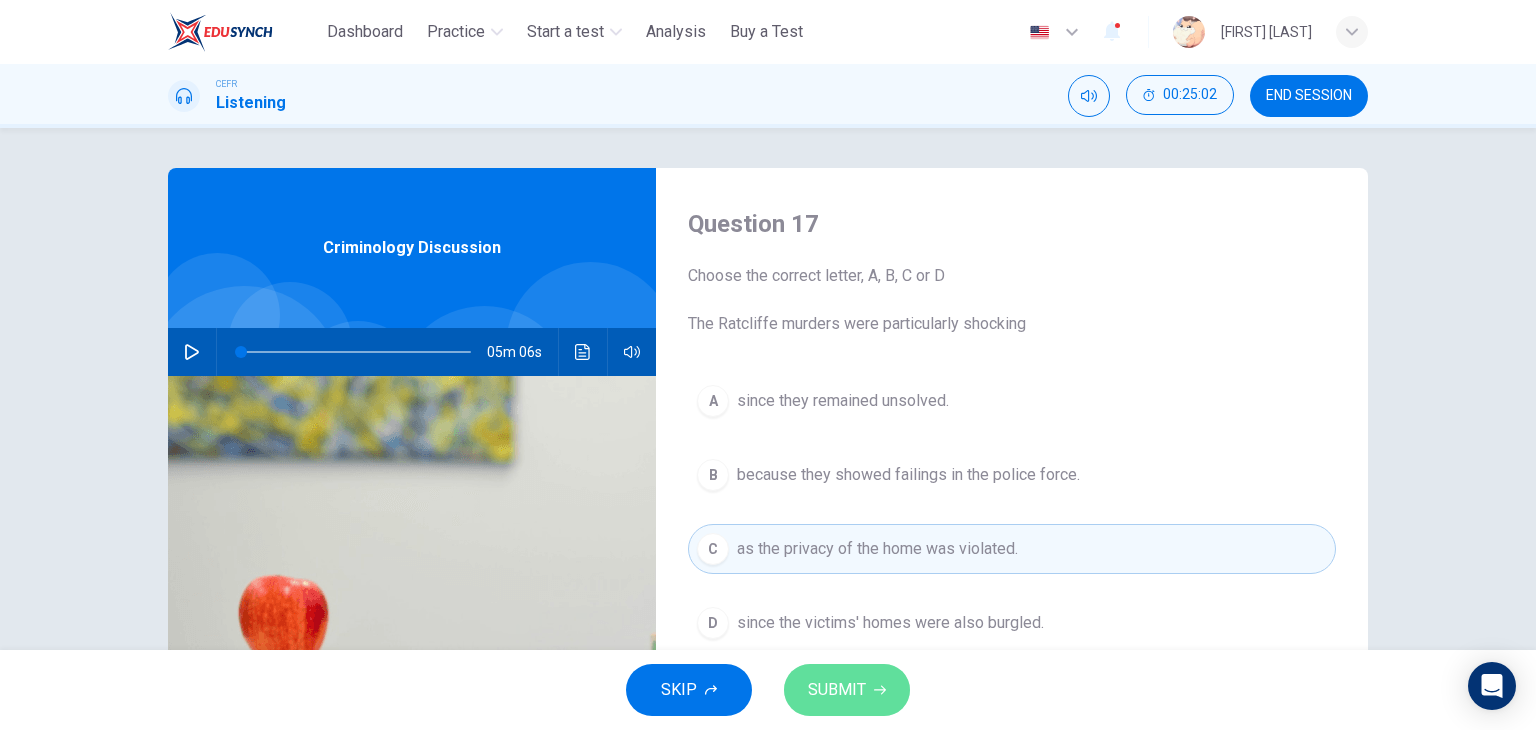 click on "SUBMIT" at bounding box center (837, 690) 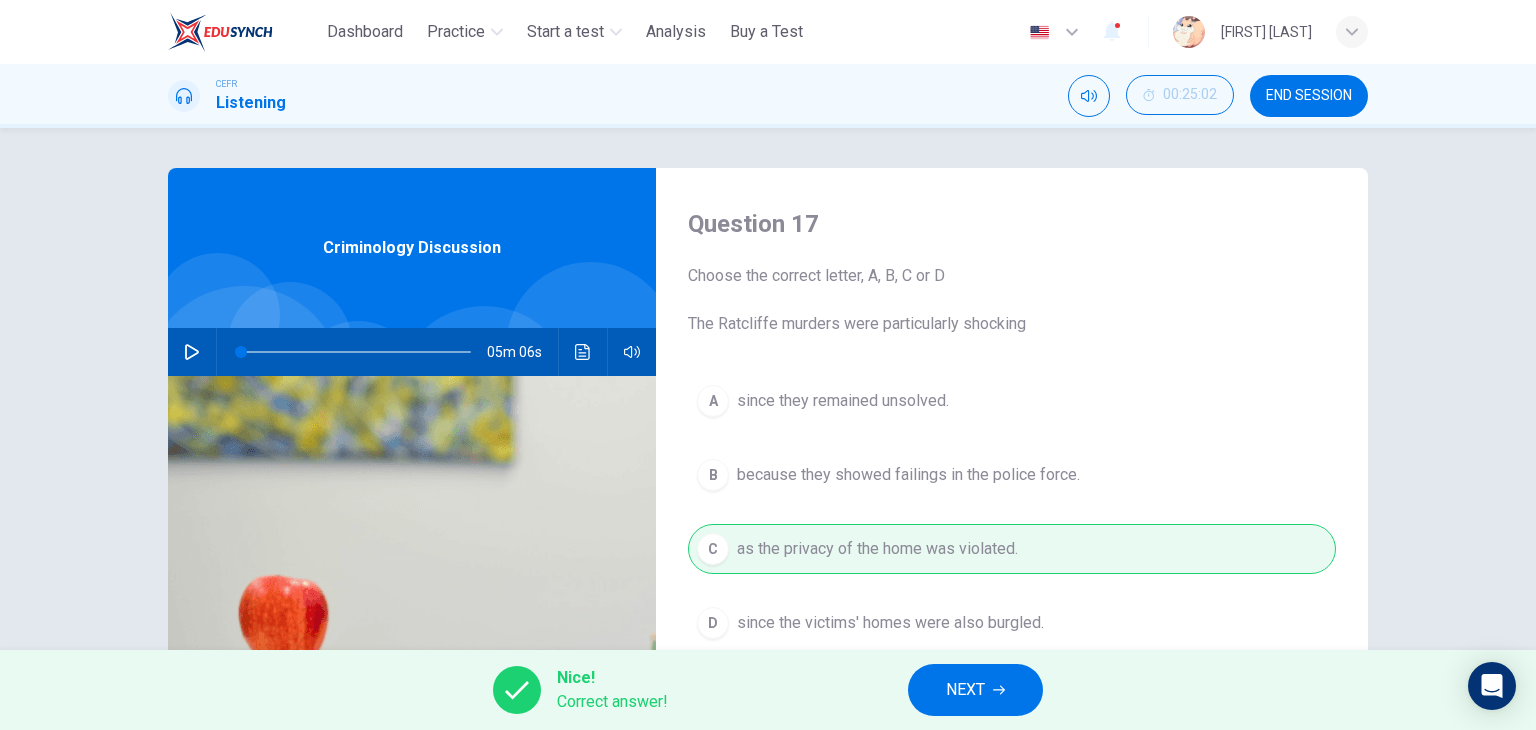 click at bounding box center (412, 619) 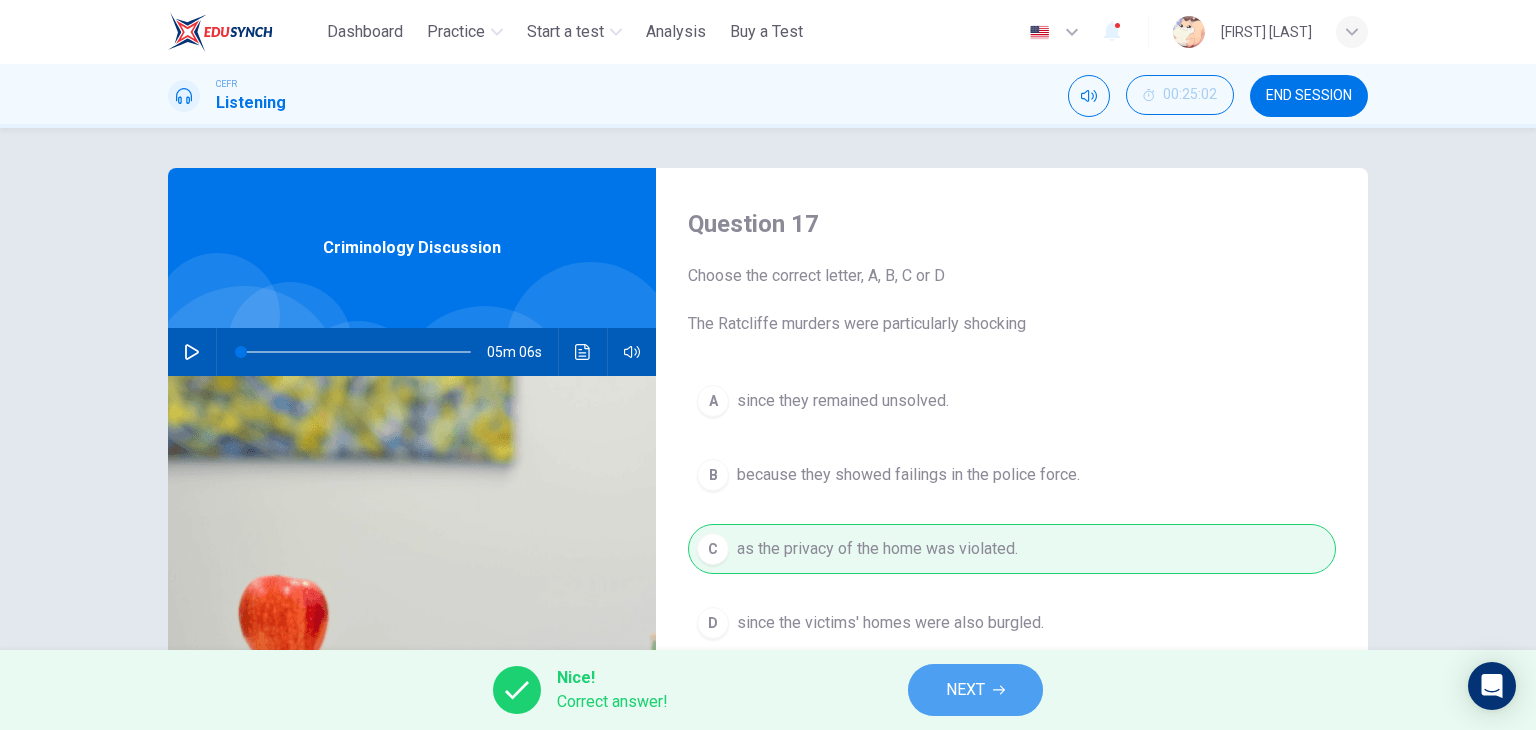 click on "NEXT" at bounding box center (975, 690) 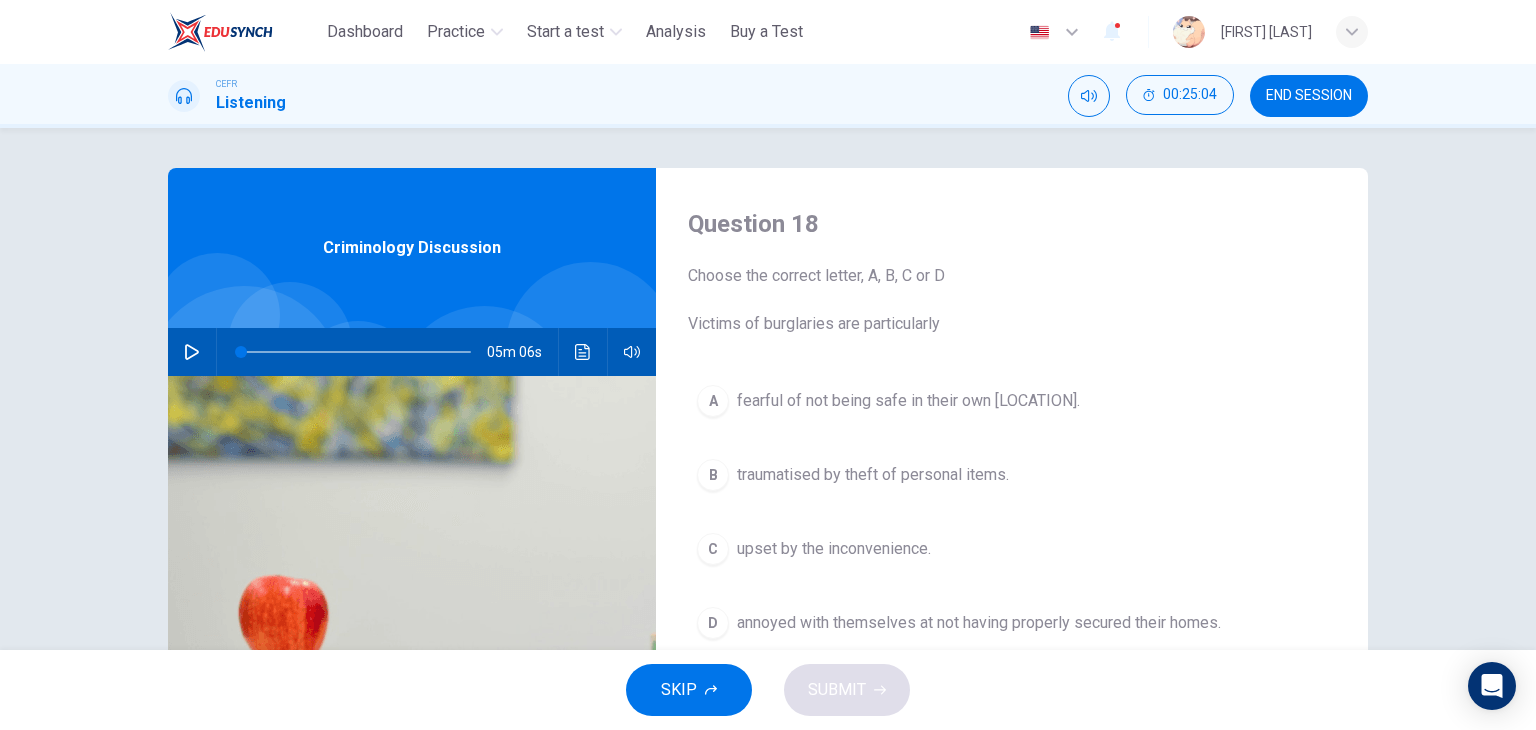 click at bounding box center (412, 619) 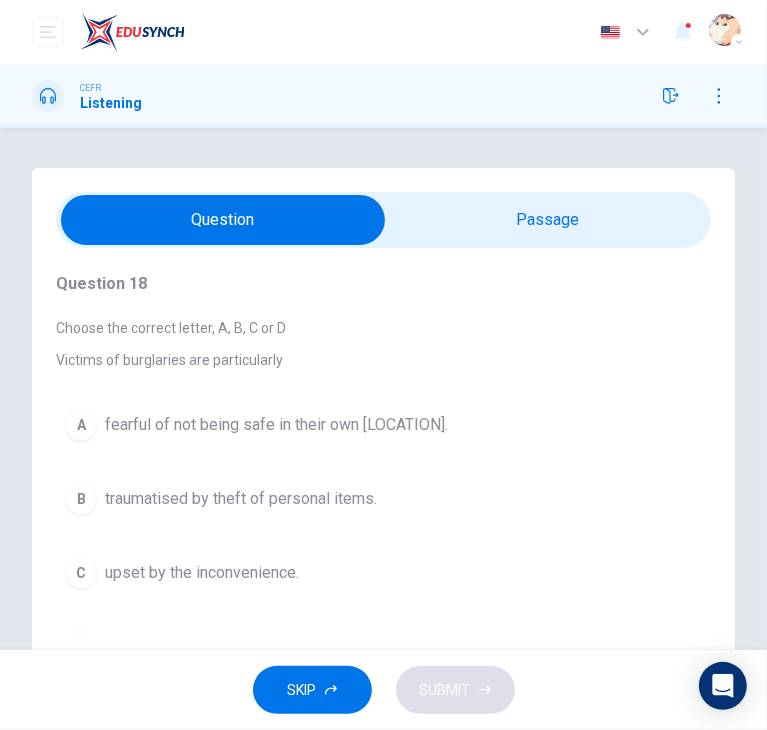 click on "fearful of not being safe in their own [LOCATION]." at bounding box center [276, 425] 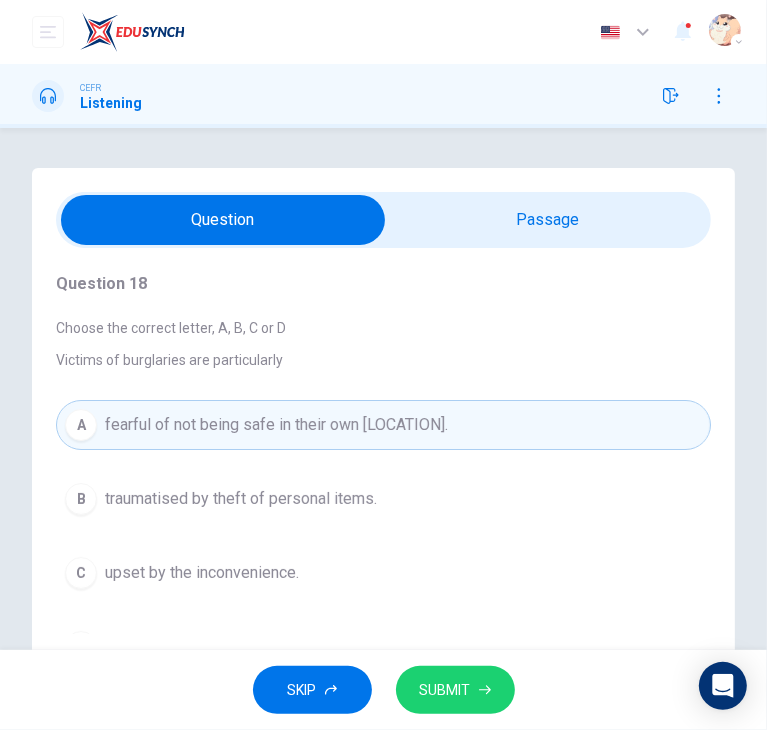 click on "SUBMIT" at bounding box center (455, 690) 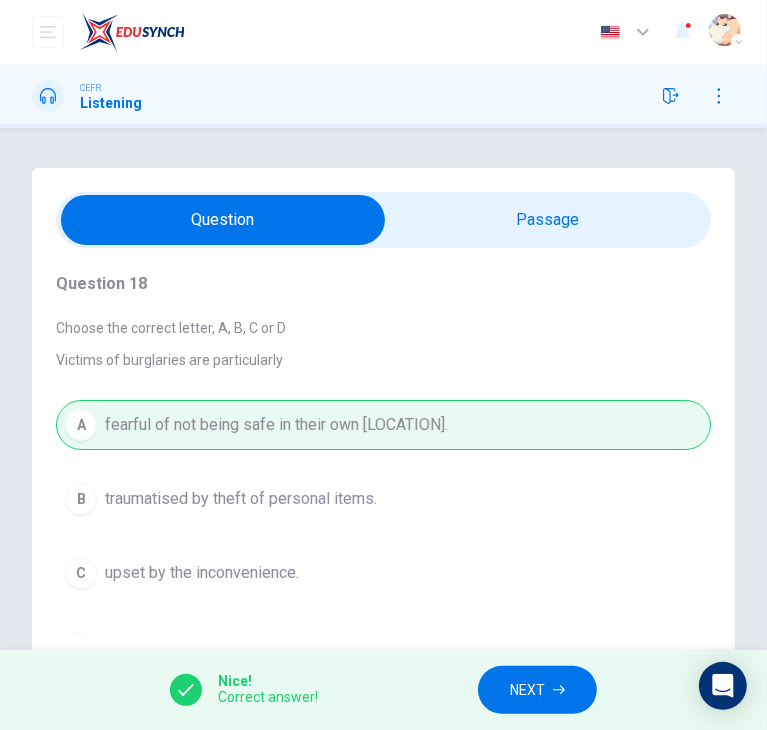 click on "NEXT" at bounding box center (527, 690) 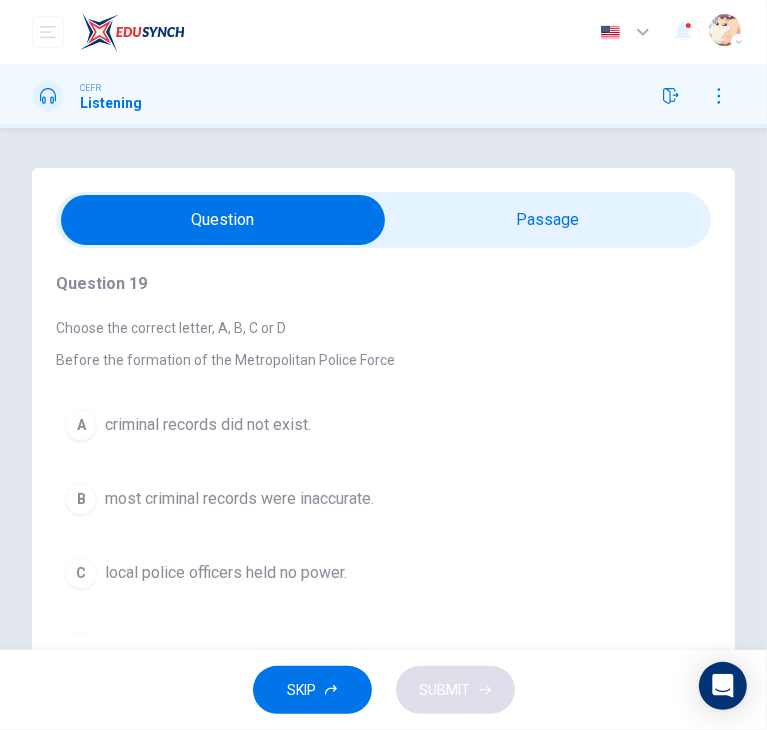 scroll, scrollTop: 60, scrollLeft: 0, axis: vertical 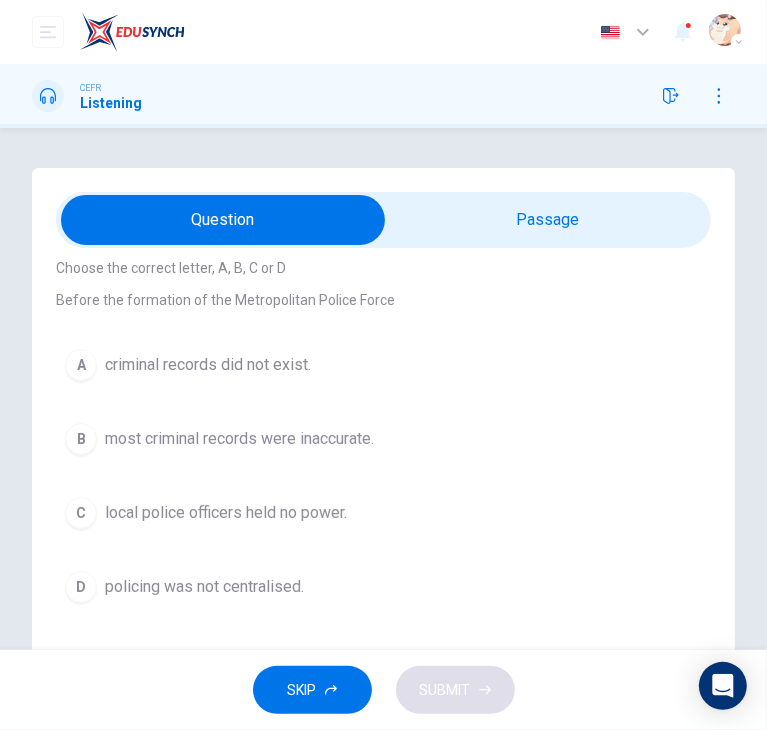 click on "D policing was not centralised." at bounding box center [383, 587] 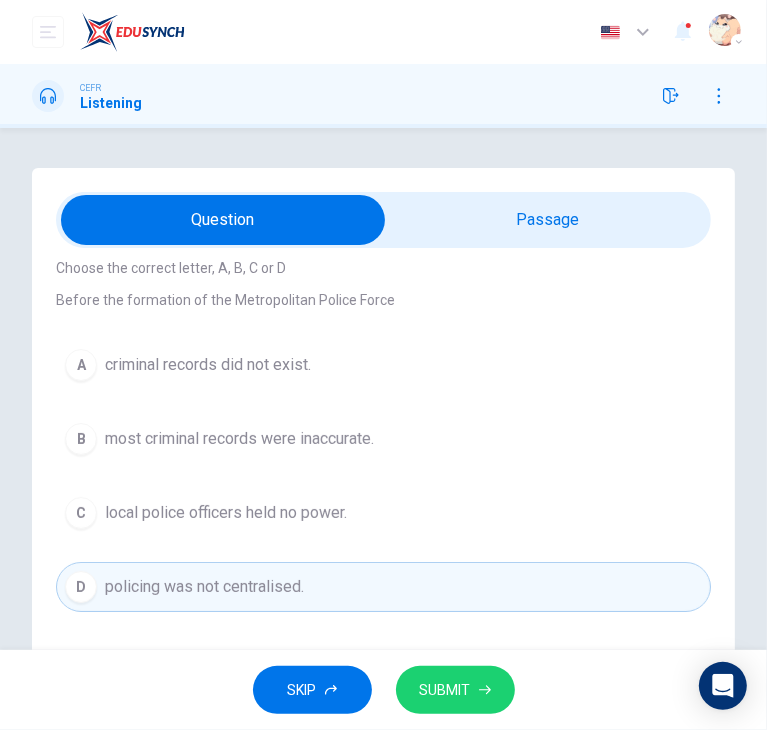 click on "SUBMIT" at bounding box center (445, 690) 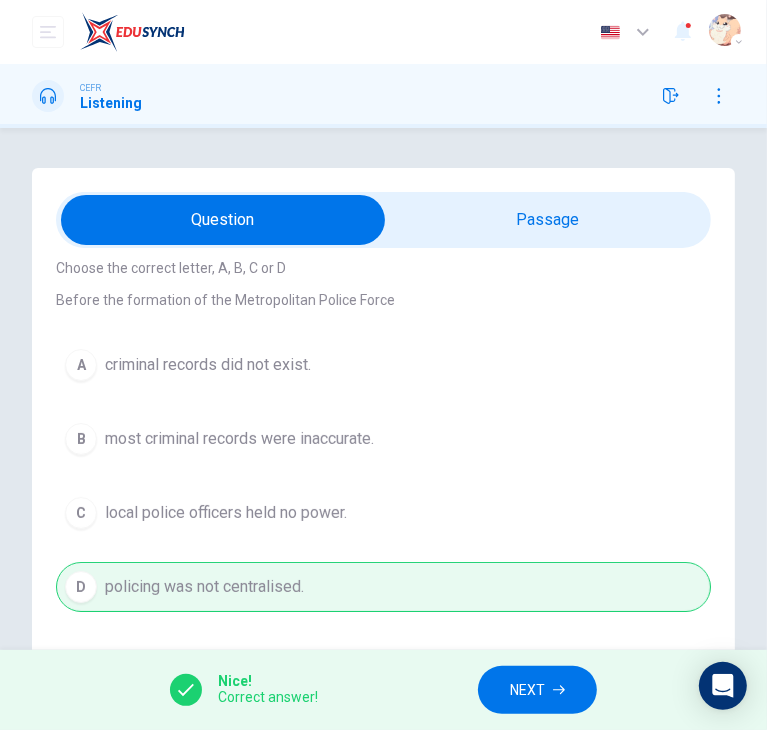 click on "NEXT" at bounding box center (537, 690) 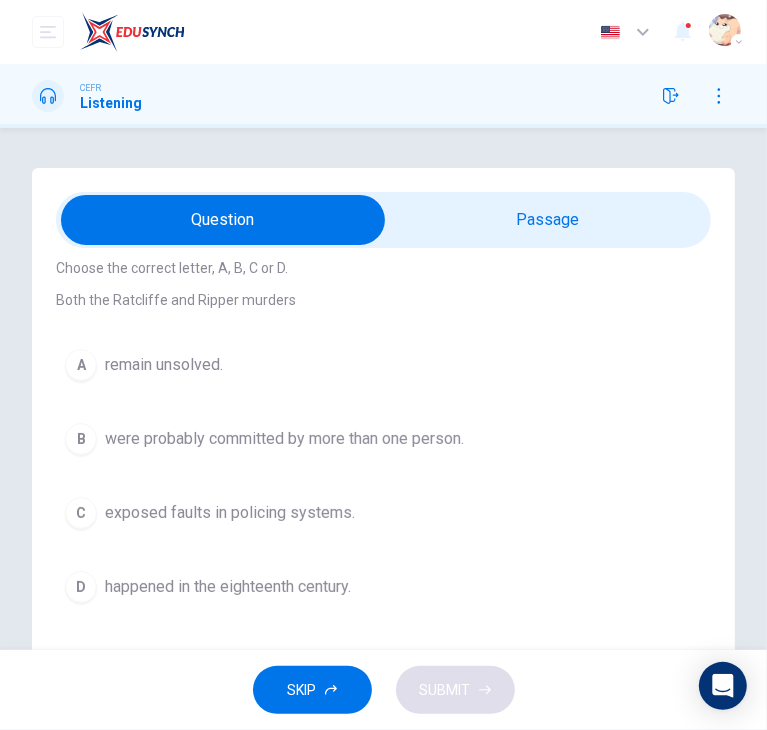 click on "exposed faults in policing systems." at bounding box center (230, 513) 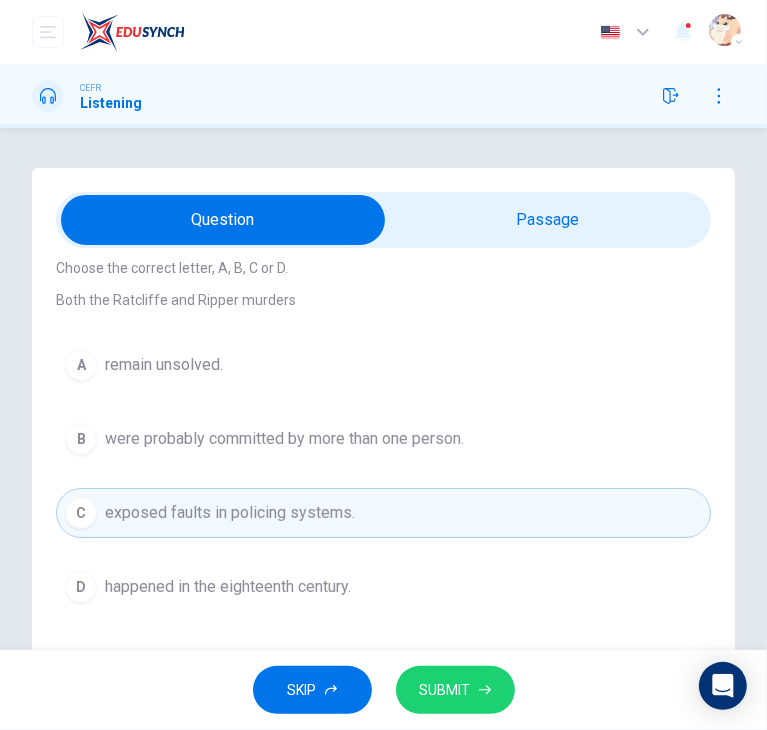 click on "SUBMIT" at bounding box center [445, 690] 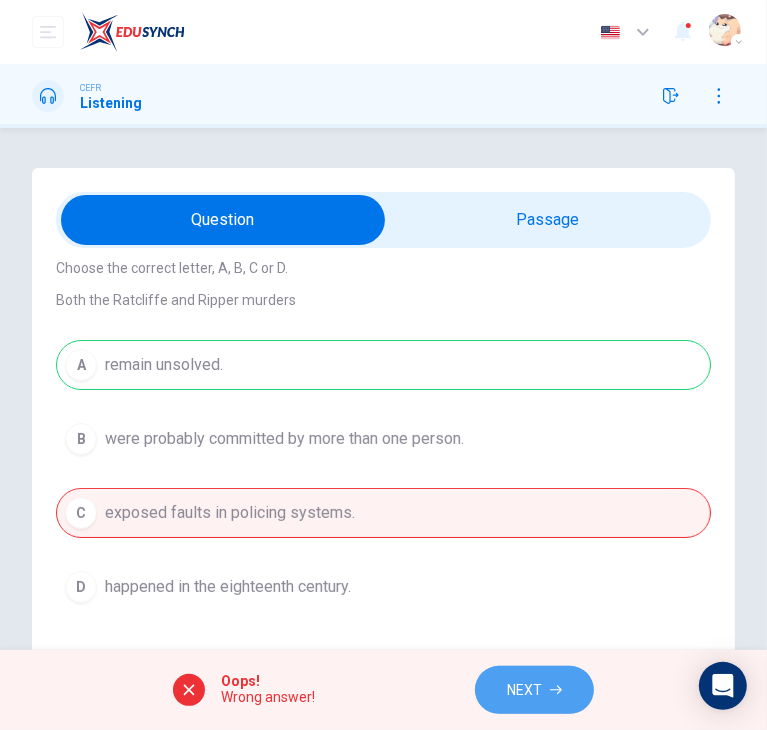 click on "NEXT" at bounding box center [524, 690] 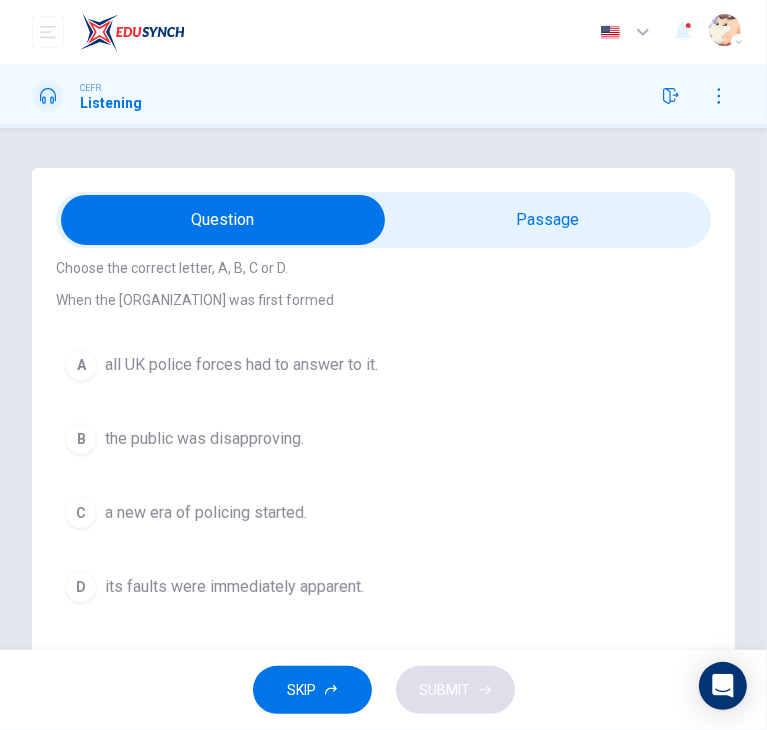 scroll, scrollTop: 48, scrollLeft: 0, axis: vertical 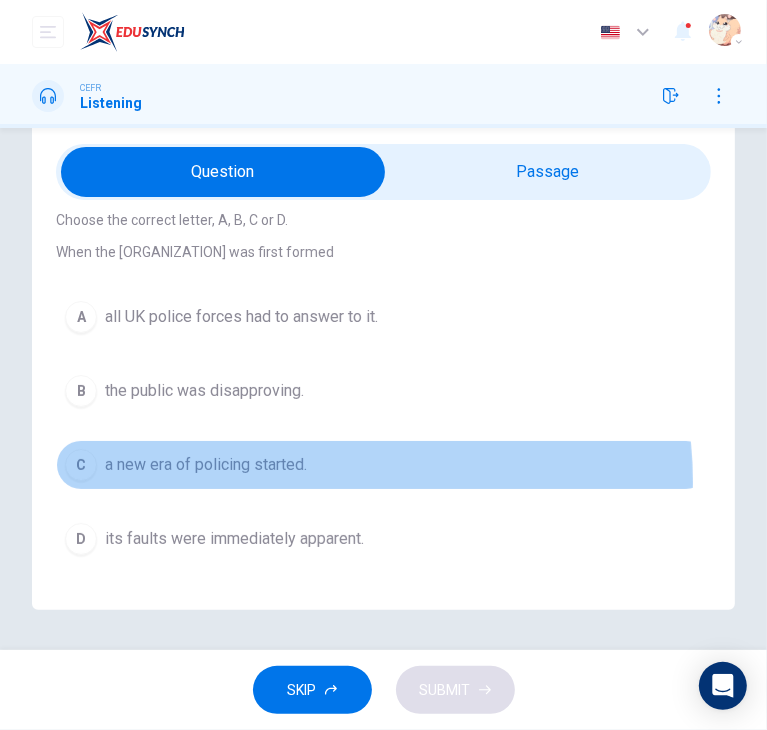 click on "C a new era of policing started." at bounding box center (383, 465) 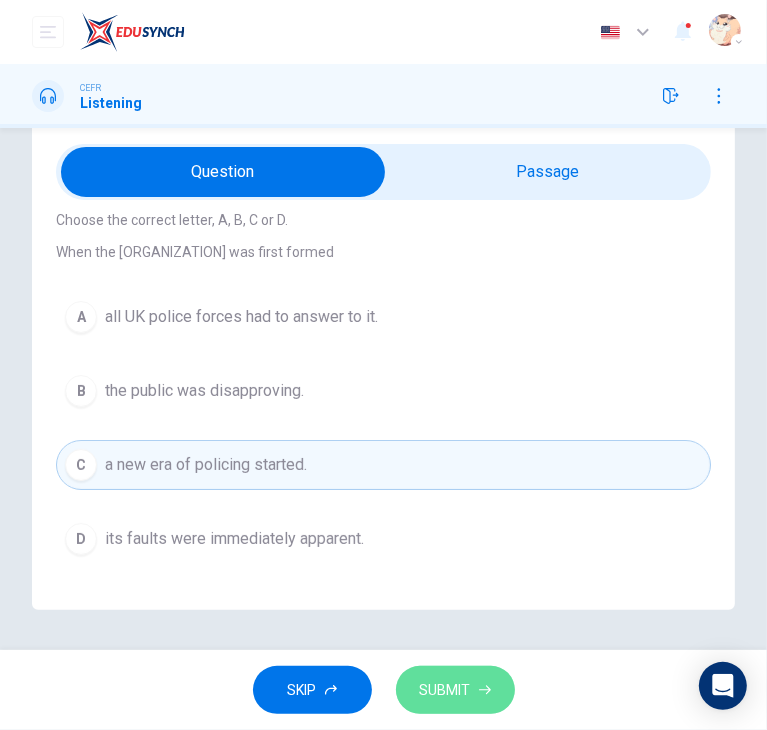 click on "SUBMIT" at bounding box center (445, 690) 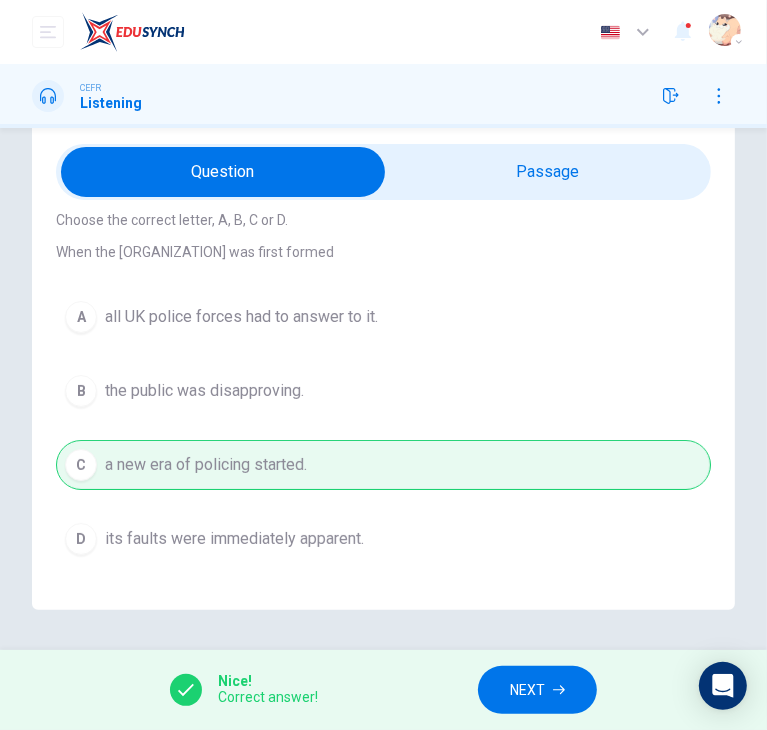 click on "NEXT" at bounding box center (537, 690) 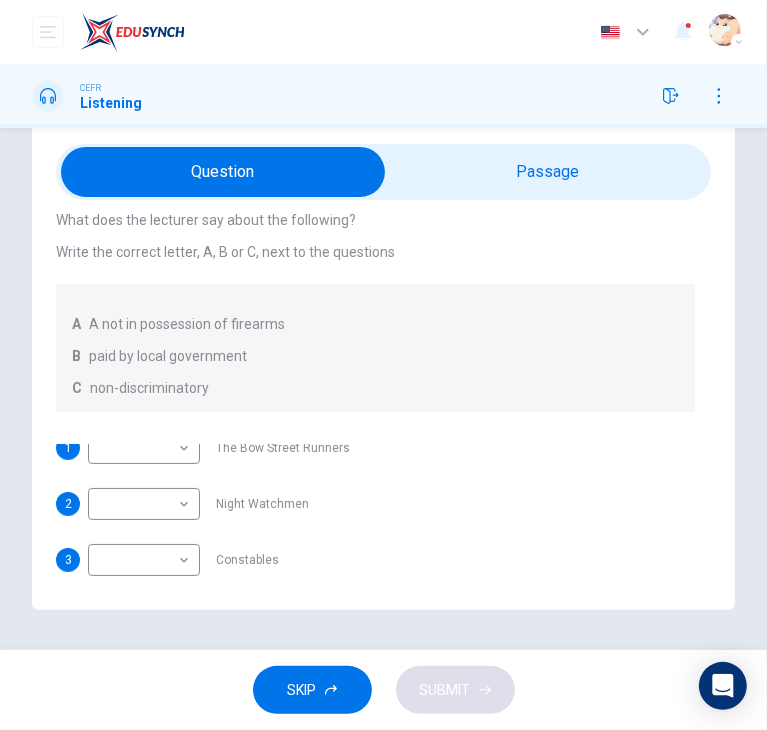 scroll, scrollTop: 0, scrollLeft: 0, axis: both 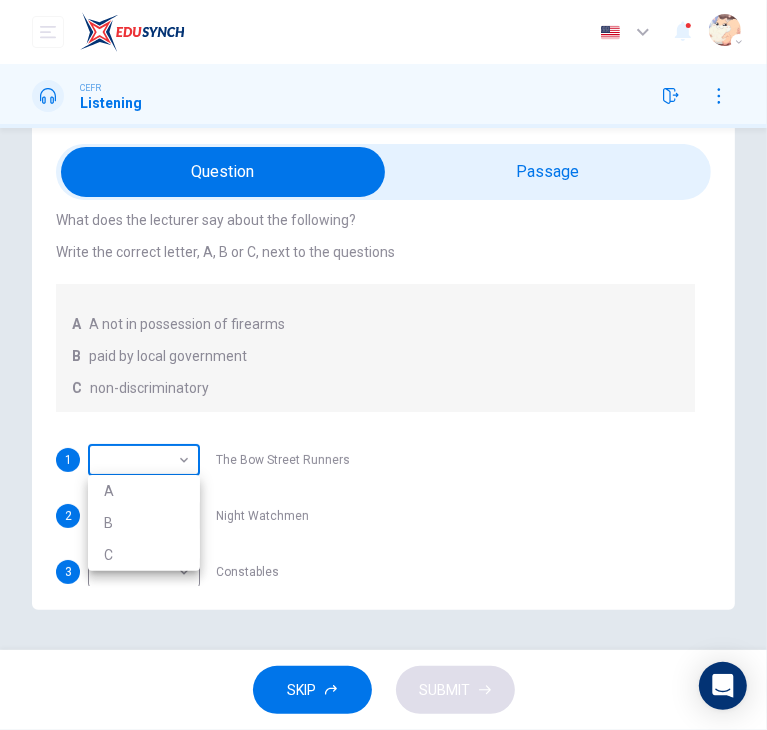 click on "This site uses cookies, as explained in our Privacy Policy. If you agree to the use of cookies, please click the Accept button and continue to browse our site. Privacy Policy Accept This site uses cookies, as explained in our Privacy Policy. If you agree to the use of cookies, please click the Accept button and continue to browse our site. Privacy Policy Accept Dashboard Practice Start a test Analysis Buy a Test English ** ​ Jocelyn Ho CEFR Listening Question 22 What does the lecturer say about the following? Write the correct letter, A, B or C, next to the questions A A not in possession of firearms B paid by local government C non-discriminatory 1 ​ ​ The Bow Street Runners
2 ​ ​ Night Watchmen 3 ​ ​ Constables 4 ​ ​ The Metropolitan Police Force 5 ​ ​ Contemporary Police Forces Criminology Discussion 05m 06s SKIP SUBMIT ELTC - EduSynch CEFR Test for Teachers in Malaysia
Dashboard Practice Start a test Analysis Pricing   Notifications 1 © Copyright  2025 Audio Timer" at bounding box center [383, 365] 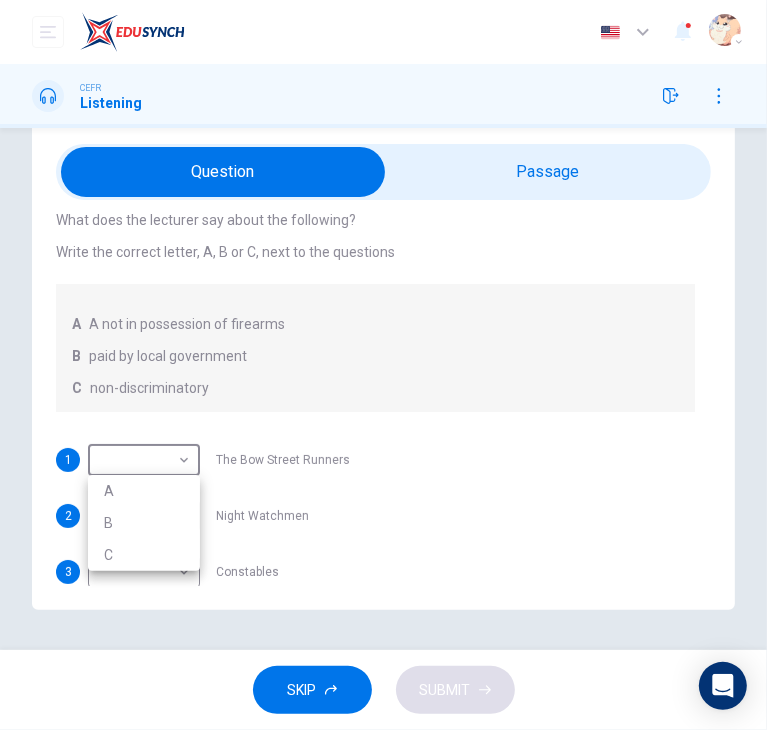click on "B" at bounding box center (144, 523) 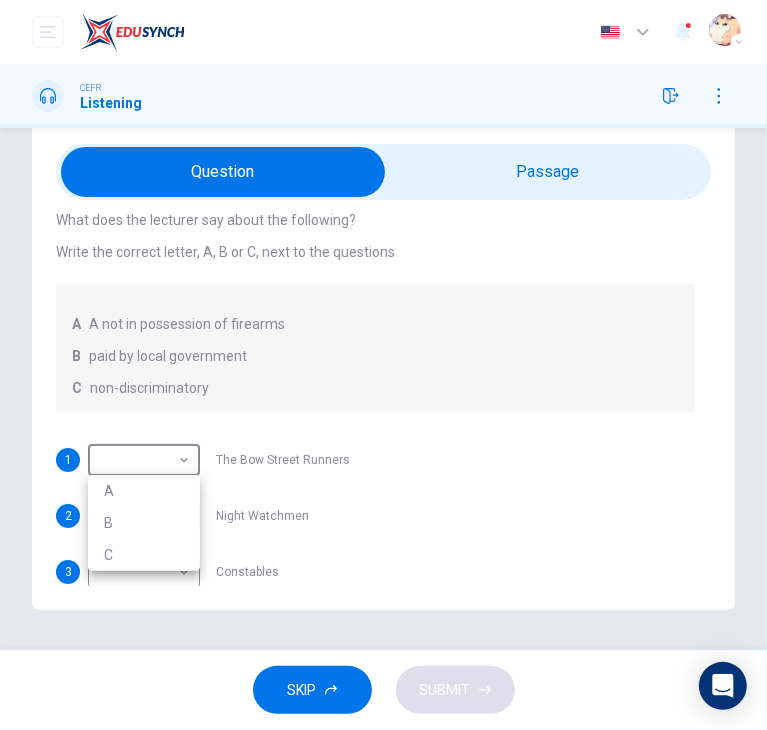 type on "*" 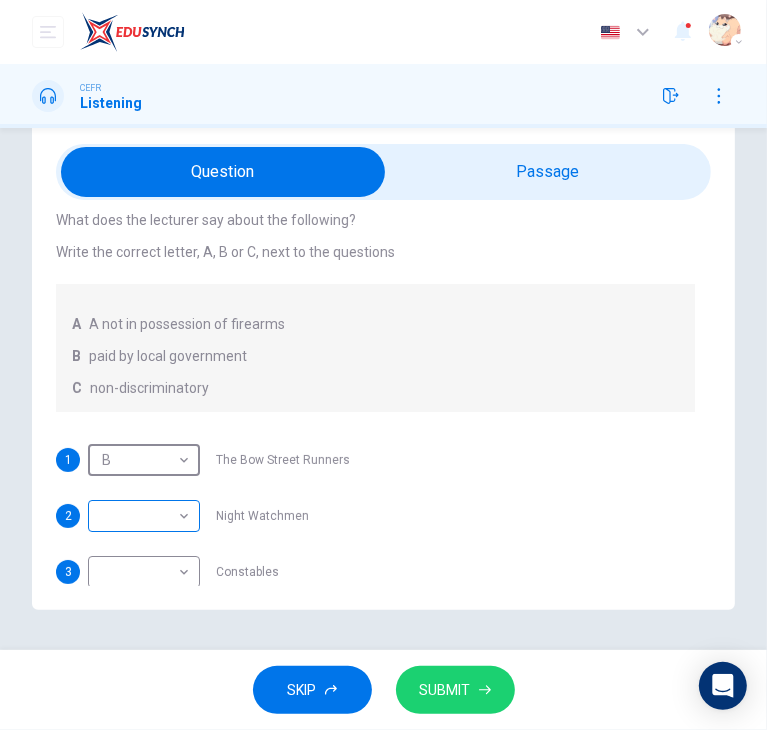 click on "00:51:39
00:58:03
00:35:07
00:56:20
00:52:53
00:44:49
00:56:28
00:25:35
00:28:13
00:41:44
00:47:00
00:21:43
00:55:17
00:55:06
00:25:06
05m 32s
00:42:50
00:59:31
00:54:22
00:58:37
00:52:43
00:23:28
00:34:25
00:57:06
00:51:36
00:55:51
00:24:47
00:50:50
00:27:04
00:40:29
00:42:42
00:44:07
00:53:41
00:35:46
00:57:35
00:48:49
00:54:26
00:27:37
00:33:44
00:40:17
00:48:34
00:52:32
05m 33s
00:30:20
00:57:41
policing was not centralised.
00:32:32
00:42:49
00:48:54
00:52:37
00:30:56
00:35:52
00:41:03
00:48:51
00:23:34
05m 22s
00:34:00
00:59:02
00:23:17
00:47:12
00:54:56
00:27:52
00:51:25
Undergraduate Seminar
00:21:32
00:30:40
00:32:27
00:36:03
00:46:17
00:27:25
A Trials don't involve a wide range of subjects or situations
00:23:54
00:23:07
00:24:55
00:45:03
00:21:39
00:34:34
00:51:28
00:38:49
00:39:40
00:50:49
00:52:30
00:54:55
00:56:44
00:23:25
00:39:23
00:45:10
00:25:39
It increased their general motivation to study.
00:32:37
00:33:42
00:41:43
00:56:23
00:58:52
00:44:42
00:47:40
00:47:55
00:56:57
00:43:35" at bounding box center [383, 365] 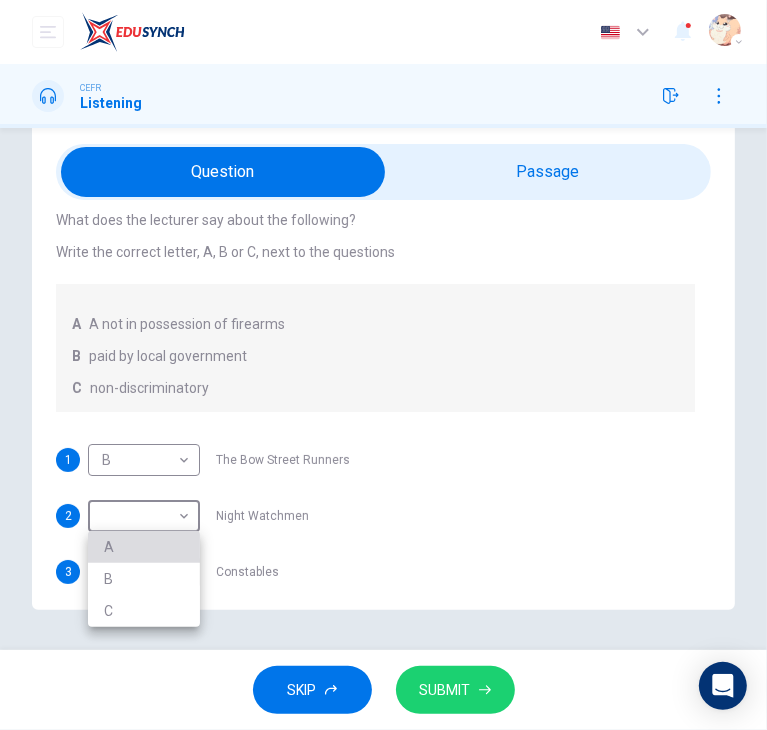 click on "A" at bounding box center [144, 547] 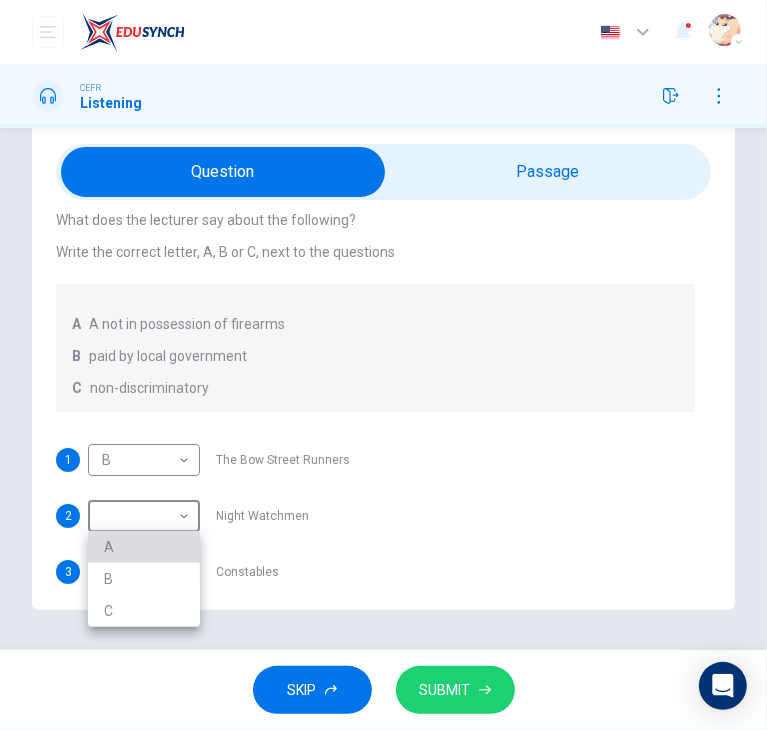 type on "*" 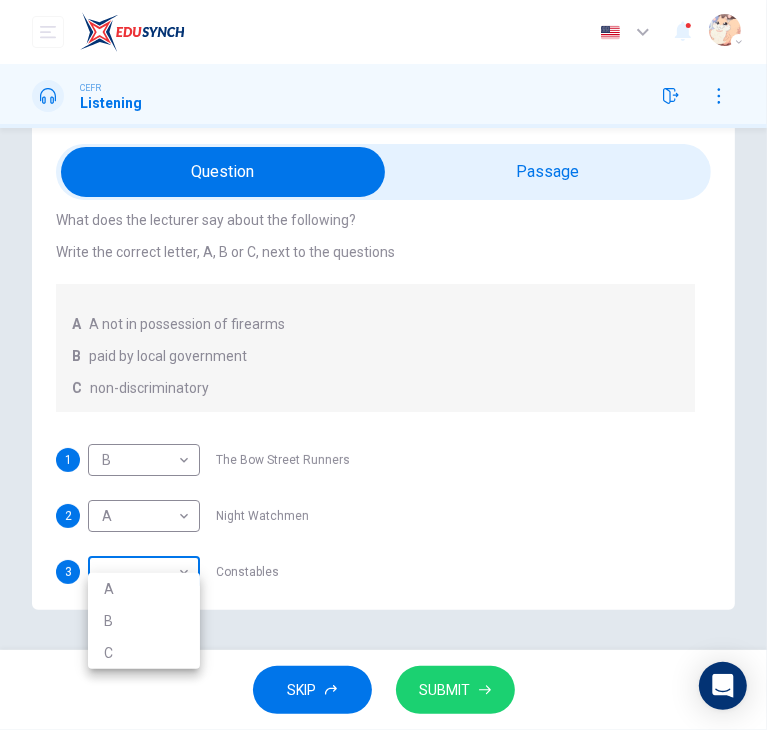scroll, scrollTop: 75, scrollLeft: 0, axis: vertical 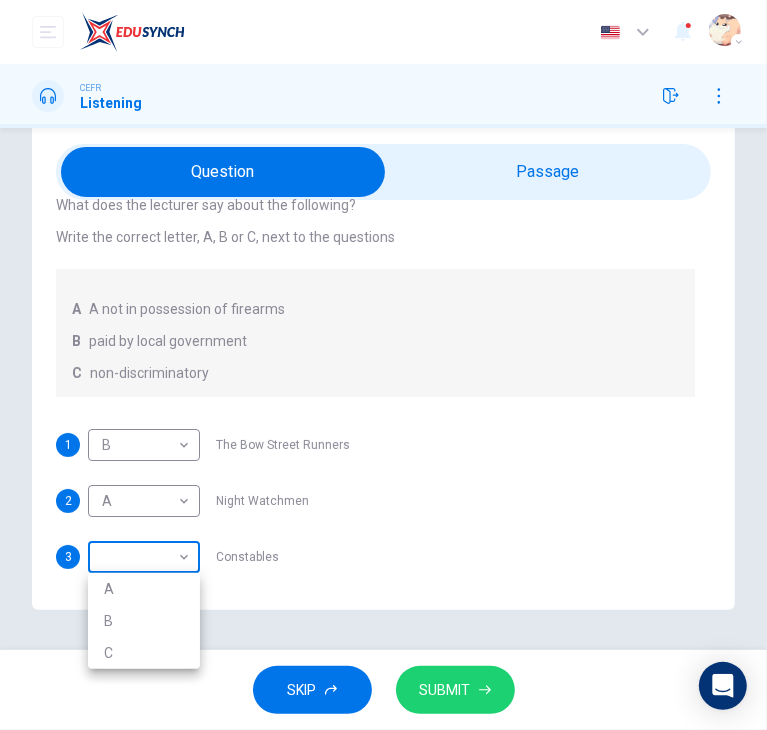 click on "This site uses cookies, as explained in our Privacy Policy . If you agree to the use of cookies, please click the Accept button and continue to browse our site. Privacy Policy Accept This site uses cookies, as explained in our Privacy Policy . If you agree to the use of cookies, please click the Accept button and continue to browse our site. Privacy Policy Accept Dashboard Practice Start a test Analysis Buy a Test English ** ​ Jocelyn Ho CEFR Listening Question 22 What does the lecturer say about the following? Write the correct letter, A, B or C, next to the questions A A not in possession of firearms B paid by local government C non-discriminatory 1 B * ​ The Bow Street Runners
2 A * ​ Night Watchmen 3 ​ ​ Constables 4 ​ ​ The Metropolitan Police Force 5 ​ ​ Contemporary Police Forces Criminology Discussion 05m 06s SKIP SUBMIT ELTC - EduSynch CEFR Test for Teachers in Malaysia
Dashboard Practice Start a test Analysis Pricing
Notifications 1 © Copyright 2025 Audio Timer" at bounding box center [383, 365] 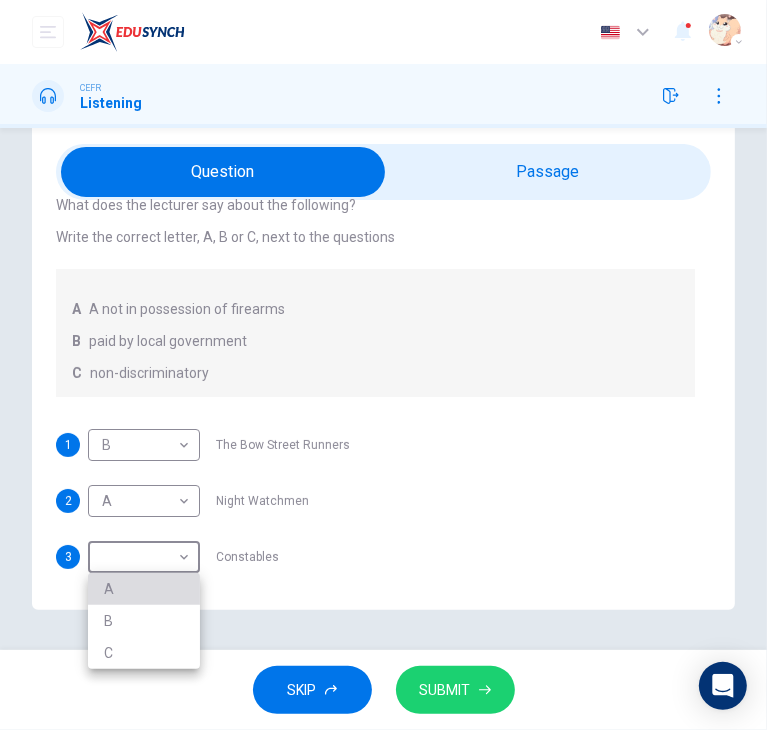 click on "A" at bounding box center (144, 589) 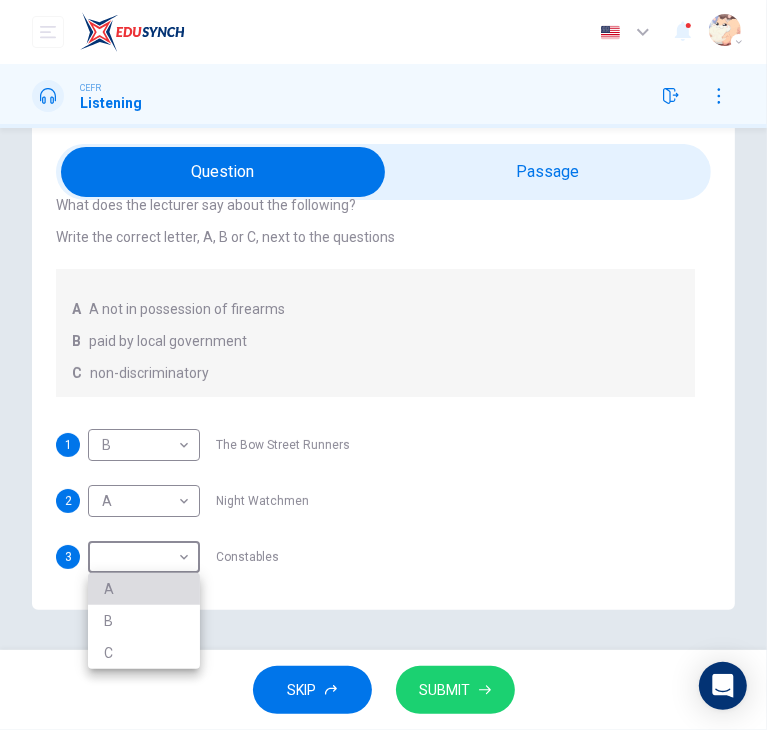 type on "*" 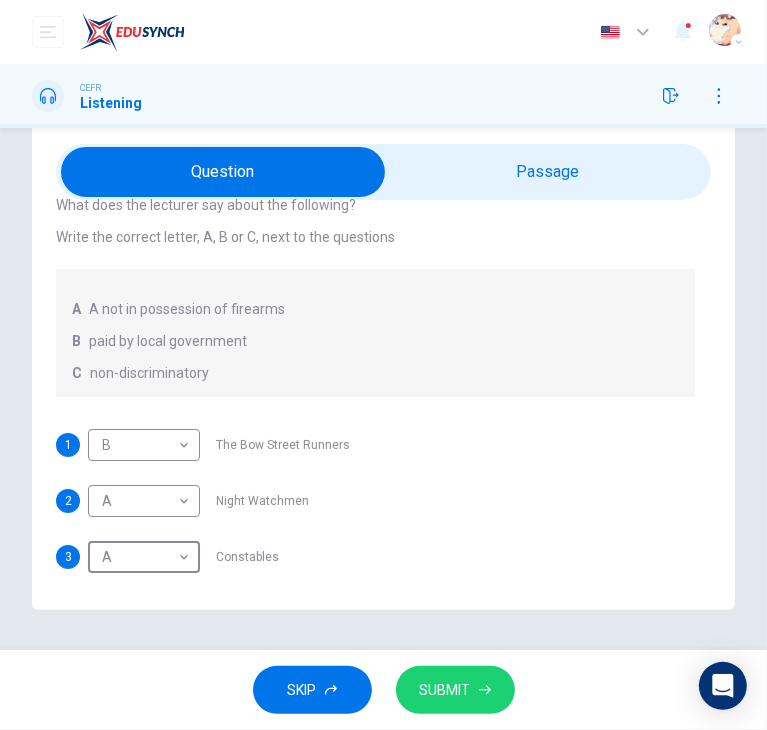 scroll, scrollTop: 12, scrollLeft: 0, axis: vertical 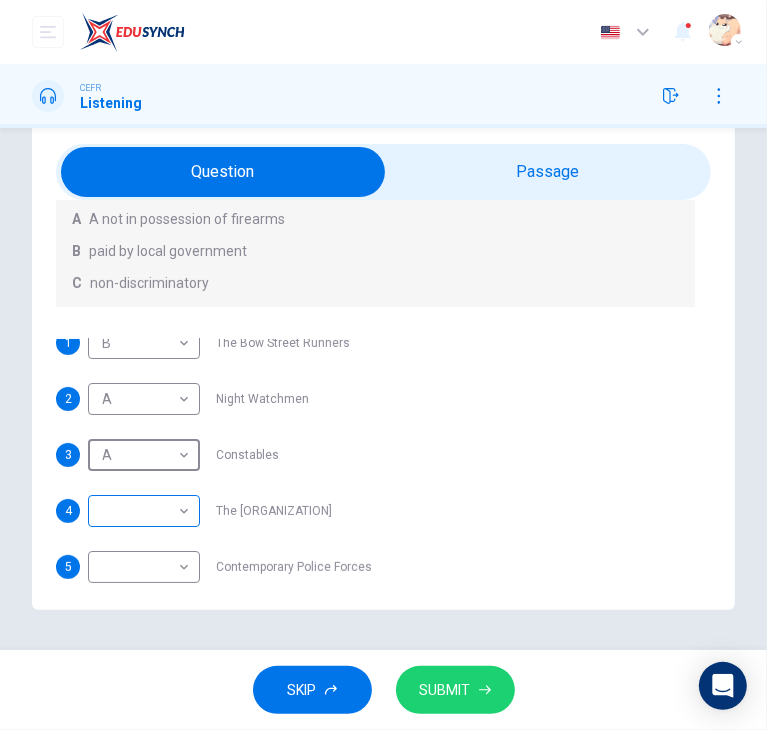 click on "This site uses cookies, as explained in our Privacy Policy . If you agree to the use of cookies, please click the Accept button and continue to browse our site. Privacy Policy Accept This site uses cookies, as explained in our Privacy Policy . If you agree to the use of cookies, please click the Accept button and continue to browse our site. Privacy Policy Accept Dashboard Practice Start a test Analysis Buy a Test English ** ​ Jocelyn Ho CEFR Listening Question 22 What does the lecturer say about the following? Write the correct letter, A, B or C, next to the questions A A not in possession of firearms B paid by local government C non-discriminatory 1 B * ​ The Bow Street Runners
2 A * ​ Night Watchmen 3 A * ​ Constables 4 ​ ​ The Metropolitan Police Force 5 ​ ​ Contemporary Police Forces Criminology Discussion 05m 06s SKIP SUBMIT ELTC - EduSynch CEFR Test for Teachers in Malaysia
Dashboard Practice Start a test Analysis Pricing
Notifications 1 © Copyright 2025 Audio Timer" at bounding box center (383, 365) 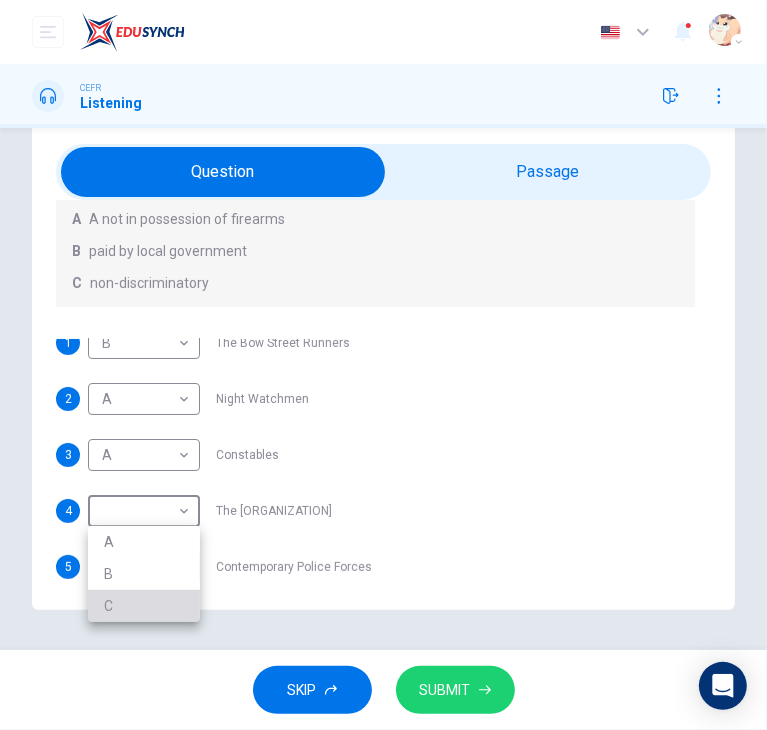 click on "C" at bounding box center (144, 606) 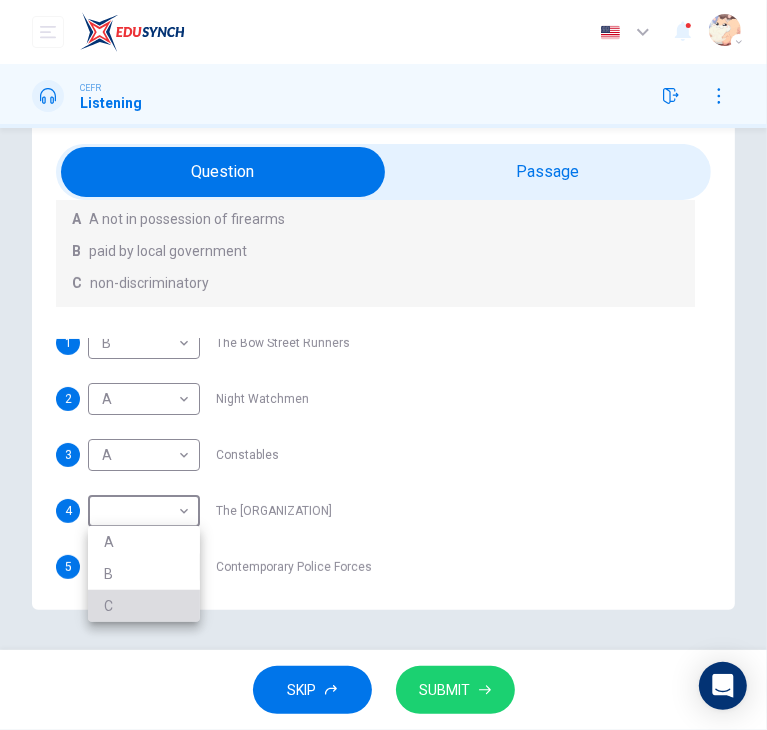 type on "*" 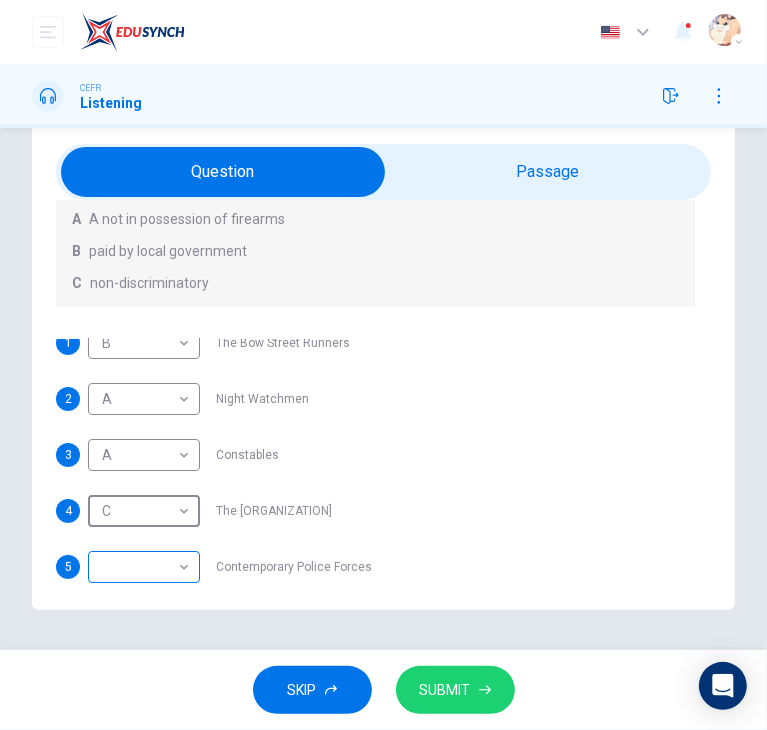 scroll, scrollTop: 174, scrollLeft: 0, axis: vertical 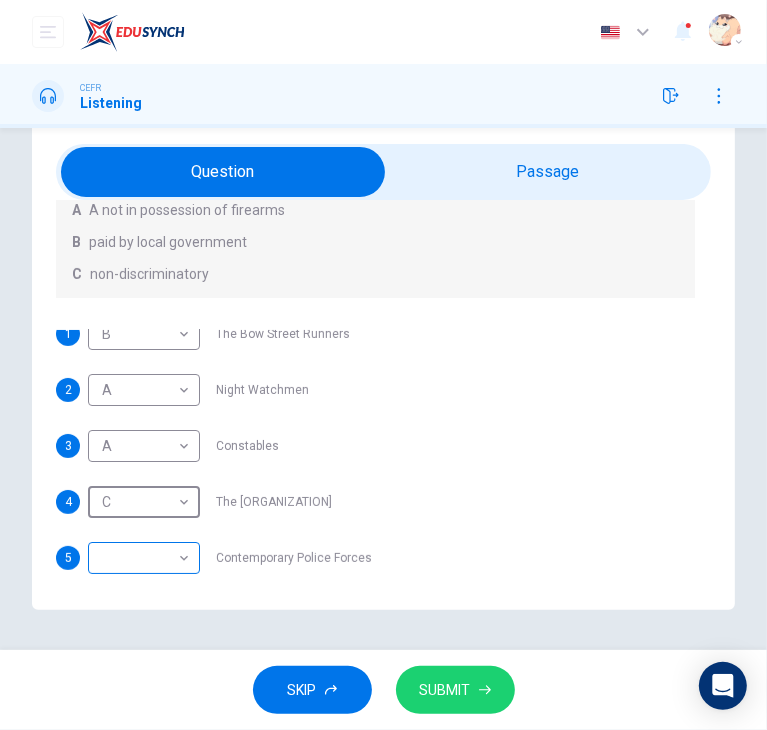click on "This site uses cookies, as explained in our Privacy Policy. If you agree to the use of cookies, please click the Accept button and continue to browse our site. Privacy Policy Accept This site uses cookies, as explained in our Privacy Policy. If you agree to the use of cookies, please click the Accept button and continue to browse our site. Privacy Policy Accept Dashboard Practice Start a test Analysis Buy a Test English ** ​ Jocelyn Ho CEFR Listening Question 22 What does the lecturer say about the following? Write the correct letter, A, B or C, next to the questions A A not in possession of firearms B paid by local government C non-discriminatory 1 B * ​ The Bow Street Runners
2 A * ​ Night Watchmen 3 A * ​ Constables 4 C * ​ The Metropolitan Police Force 5 ​ ​ Contemporary Police Forces Criminology Discussion 05m 06s SKIP SUBMIT ELTC - EduSynch CEFR Test for Teachers in Malaysia
Dashboard Practice Start a test Analysis Pricing   Notifications 1 © Copyright  2025 Audio Timer" at bounding box center [383, 365] 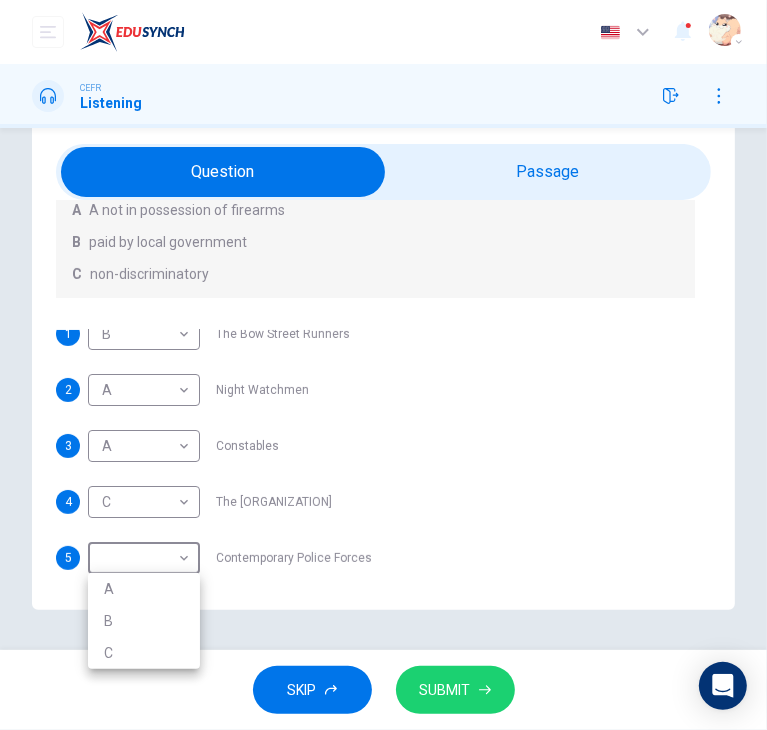 click on "C" at bounding box center [144, 653] 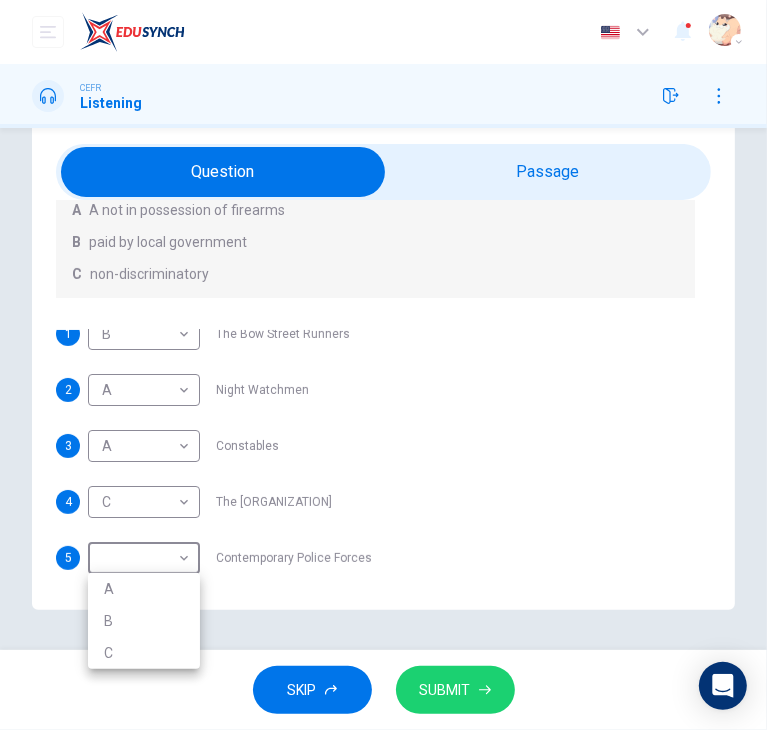 type on "*" 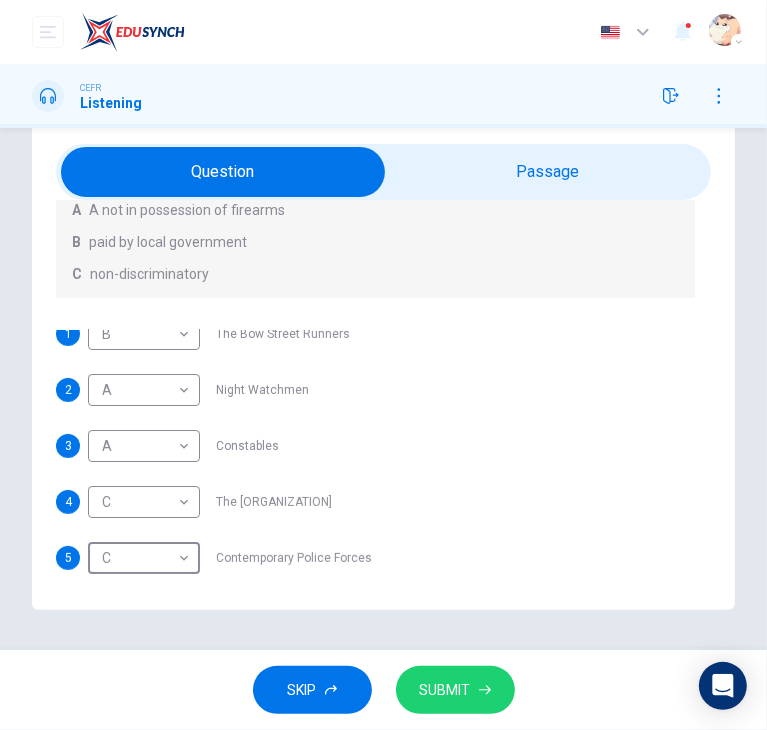 click on "SUBMIT" at bounding box center [445, 690] 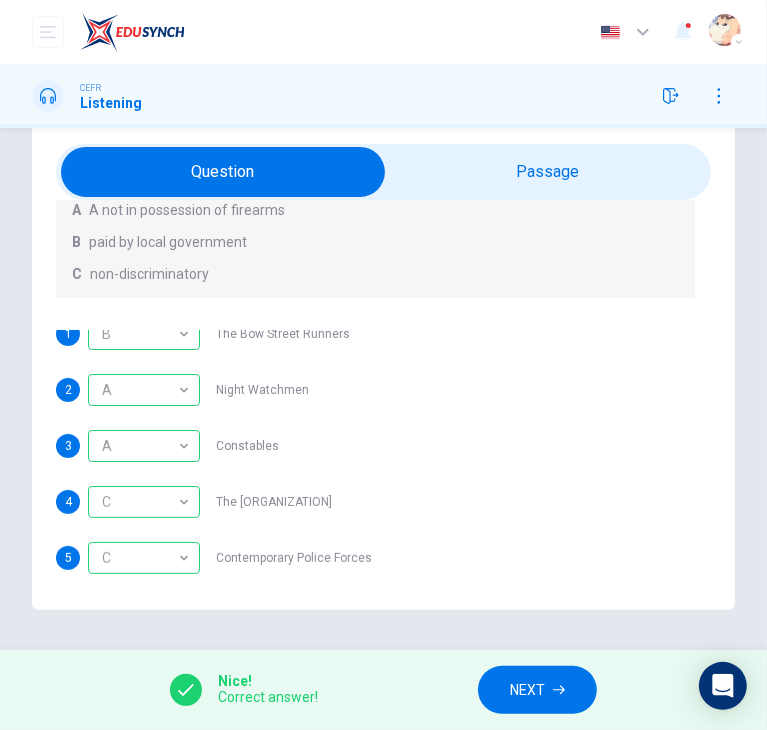 click on "NEXT" at bounding box center [537, 690] 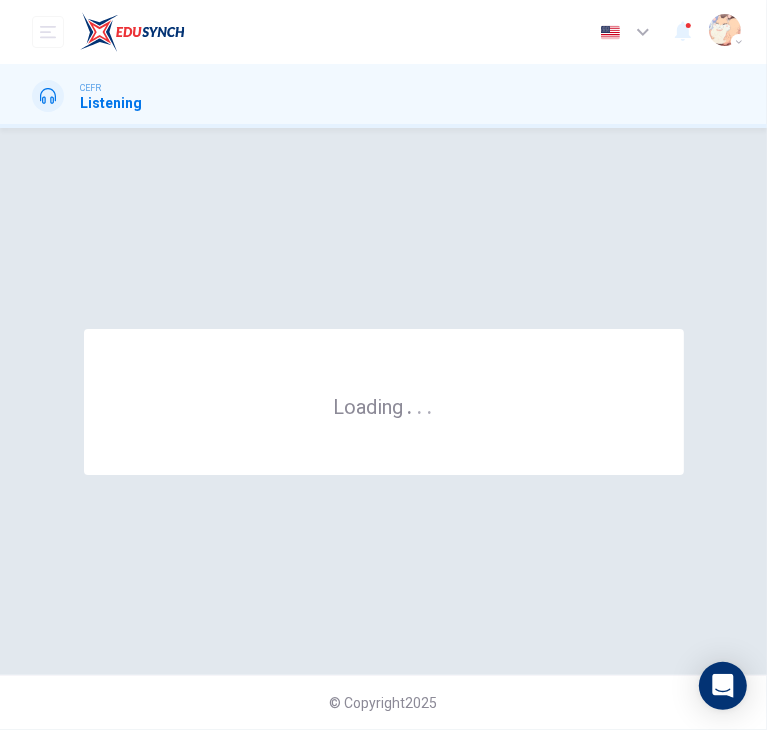 scroll, scrollTop: 0, scrollLeft: 0, axis: both 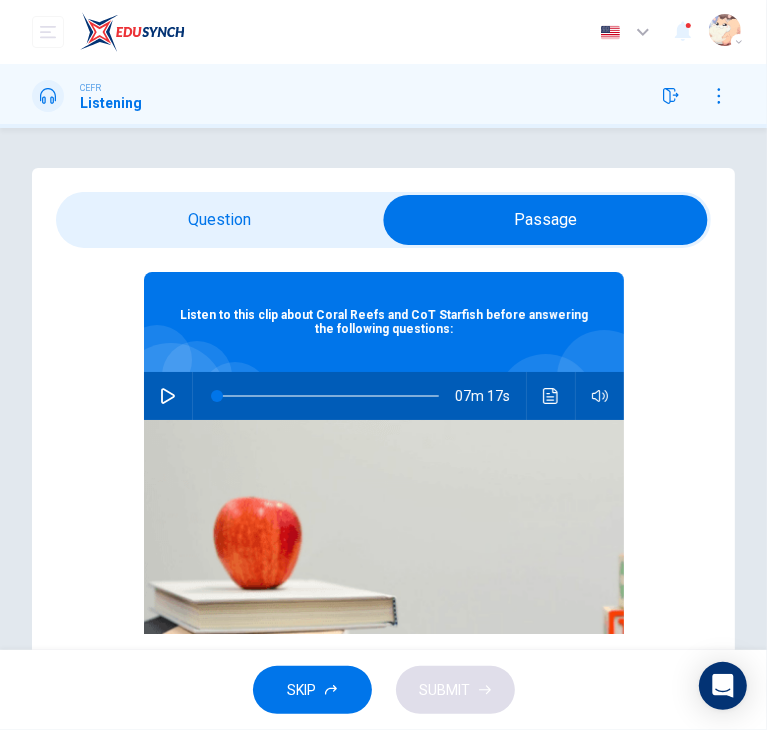 click at bounding box center (551, 396) 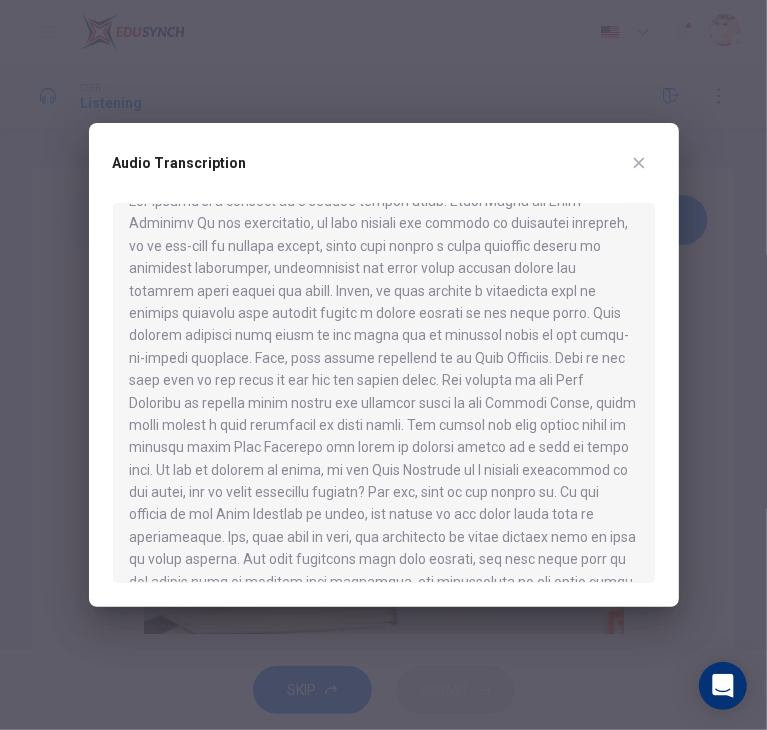 scroll, scrollTop: 14, scrollLeft: 0, axis: vertical 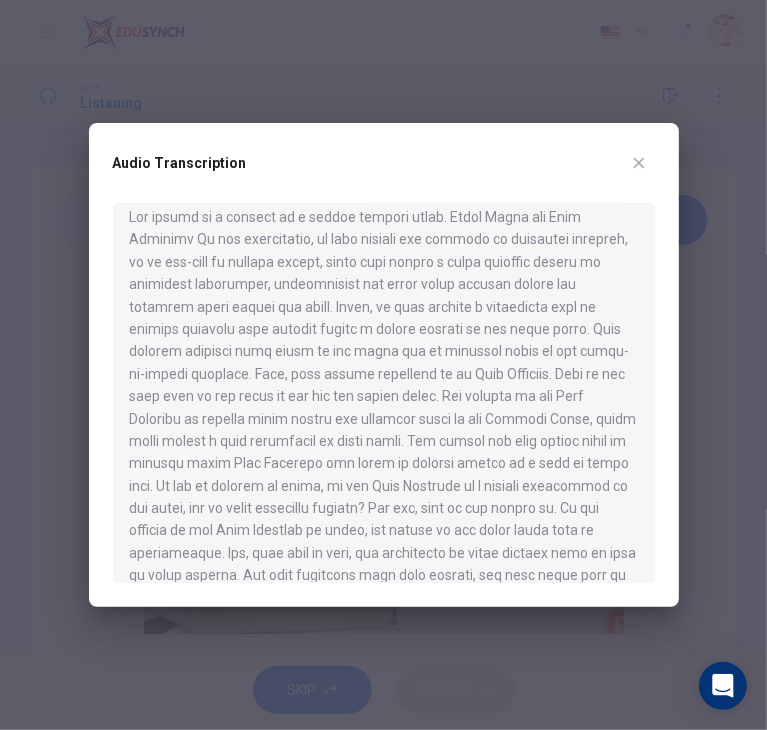 type 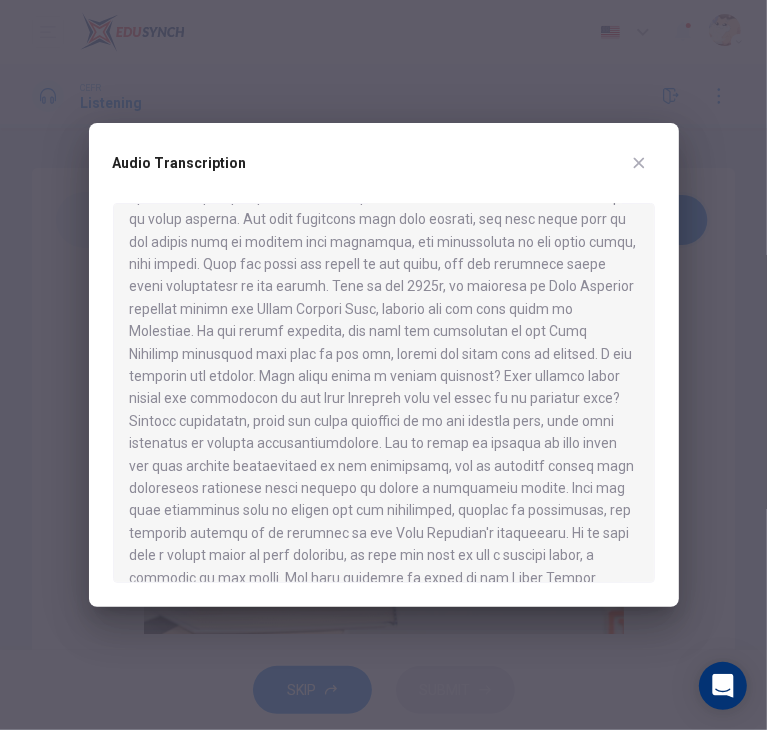 scroll, scrollTop: 372, scrollLeft: 0, axis: vertical 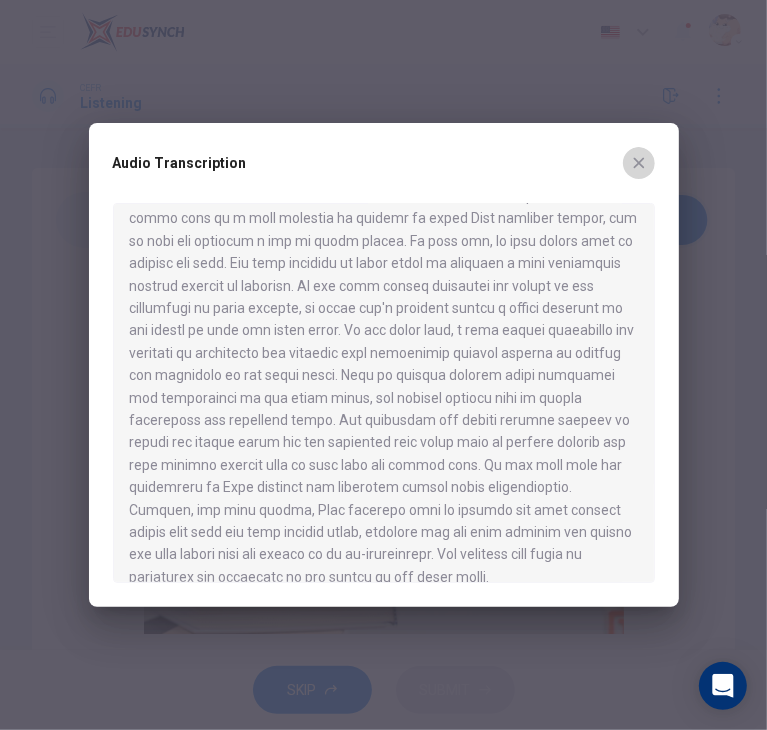 click 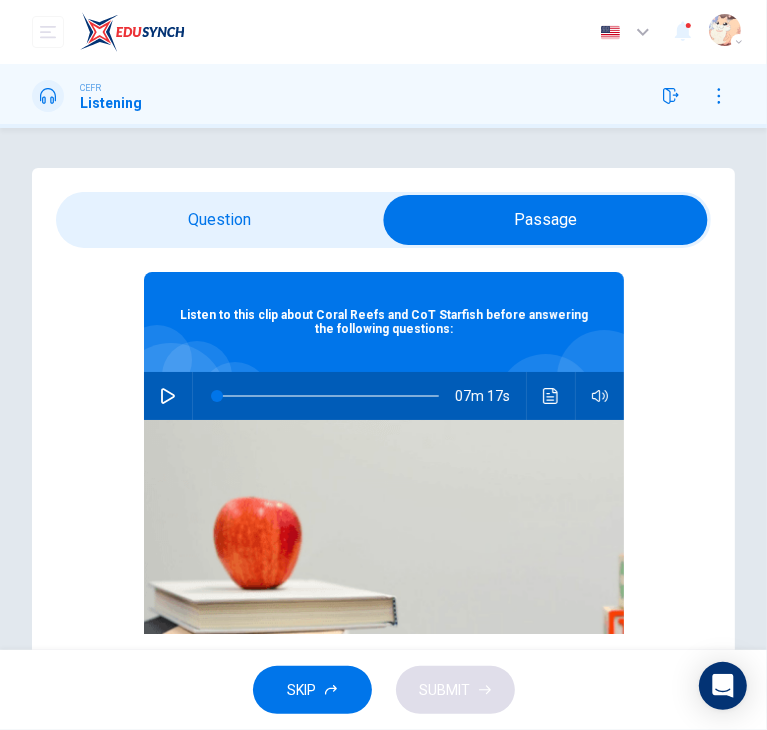 scroll, scrollTop: 50, scrollLeft: 0, axis: vertical 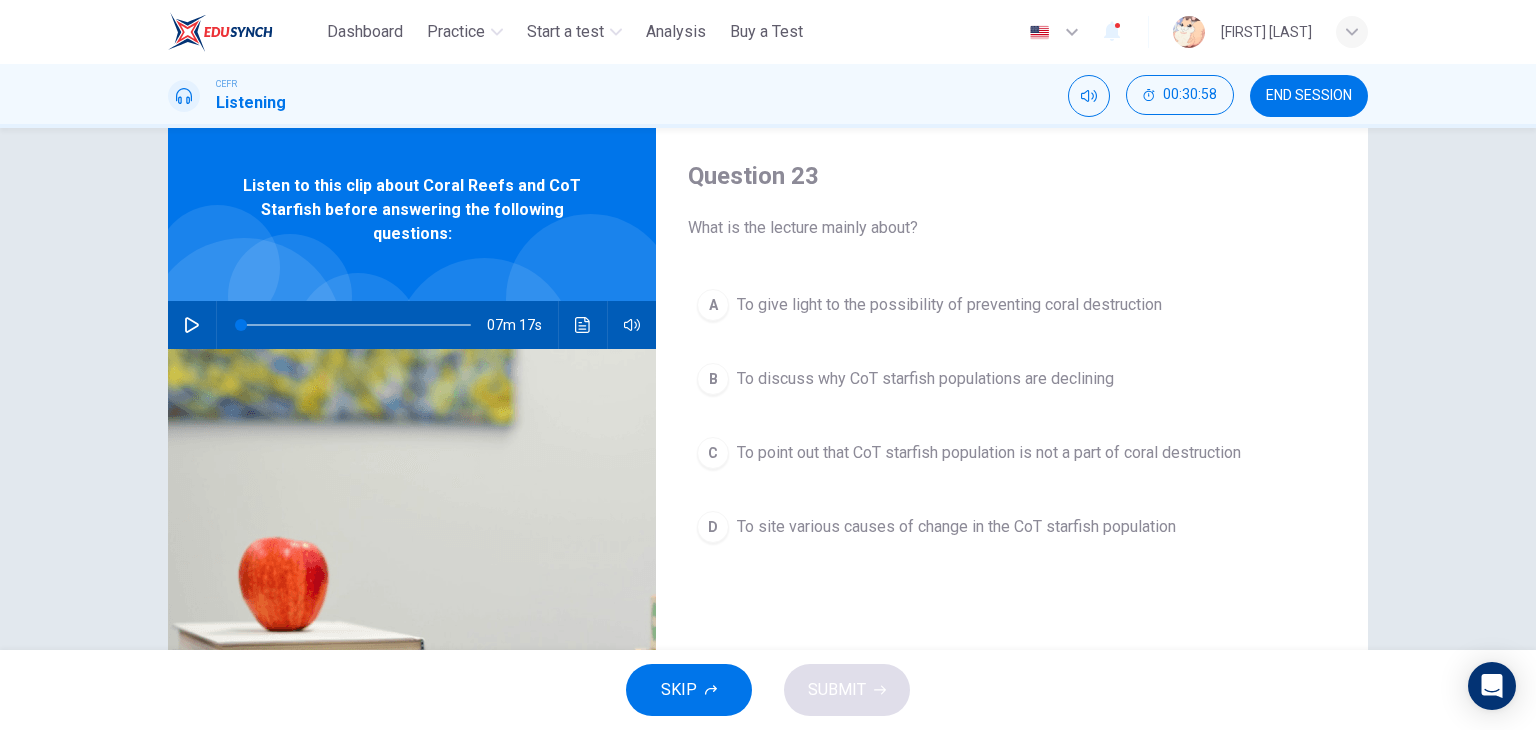 click 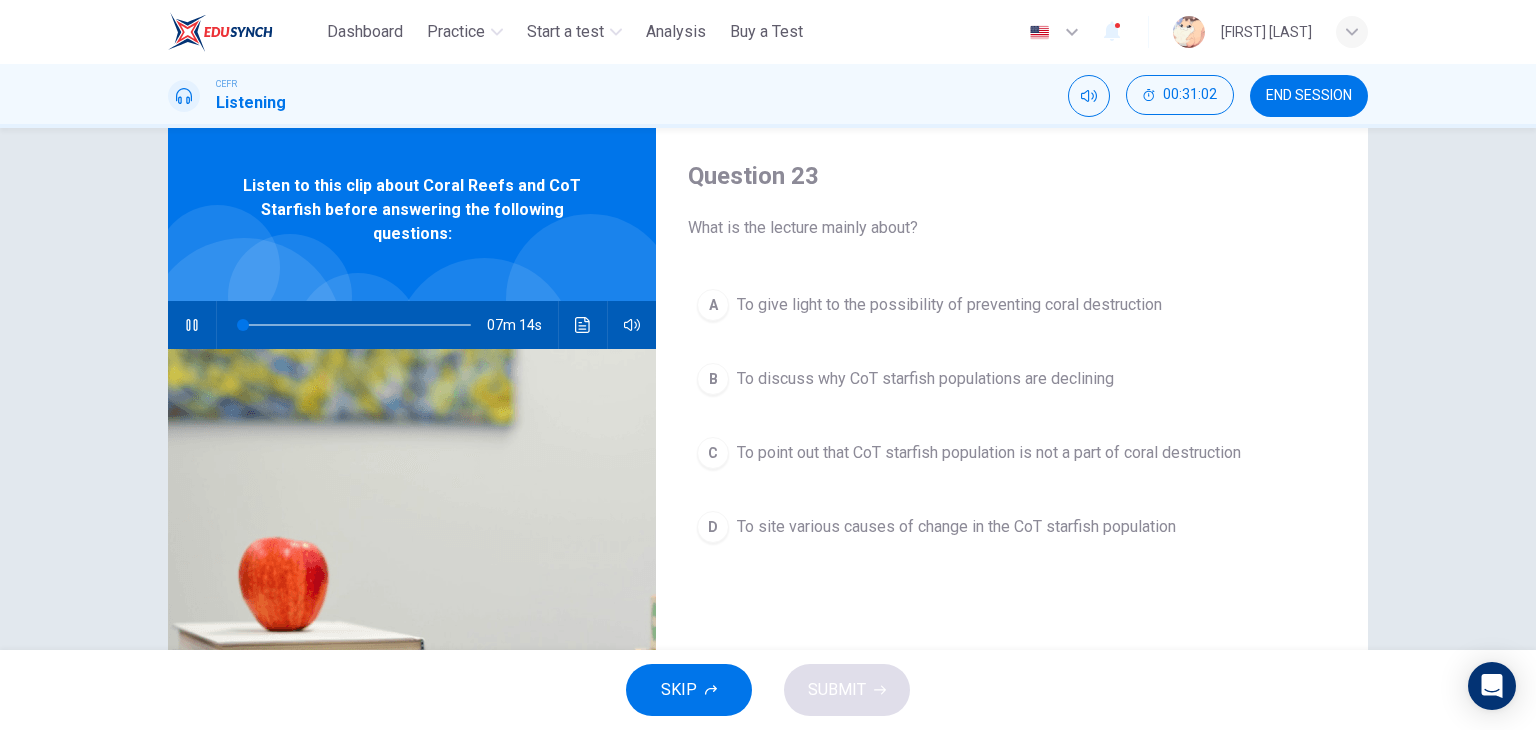 type on "*" 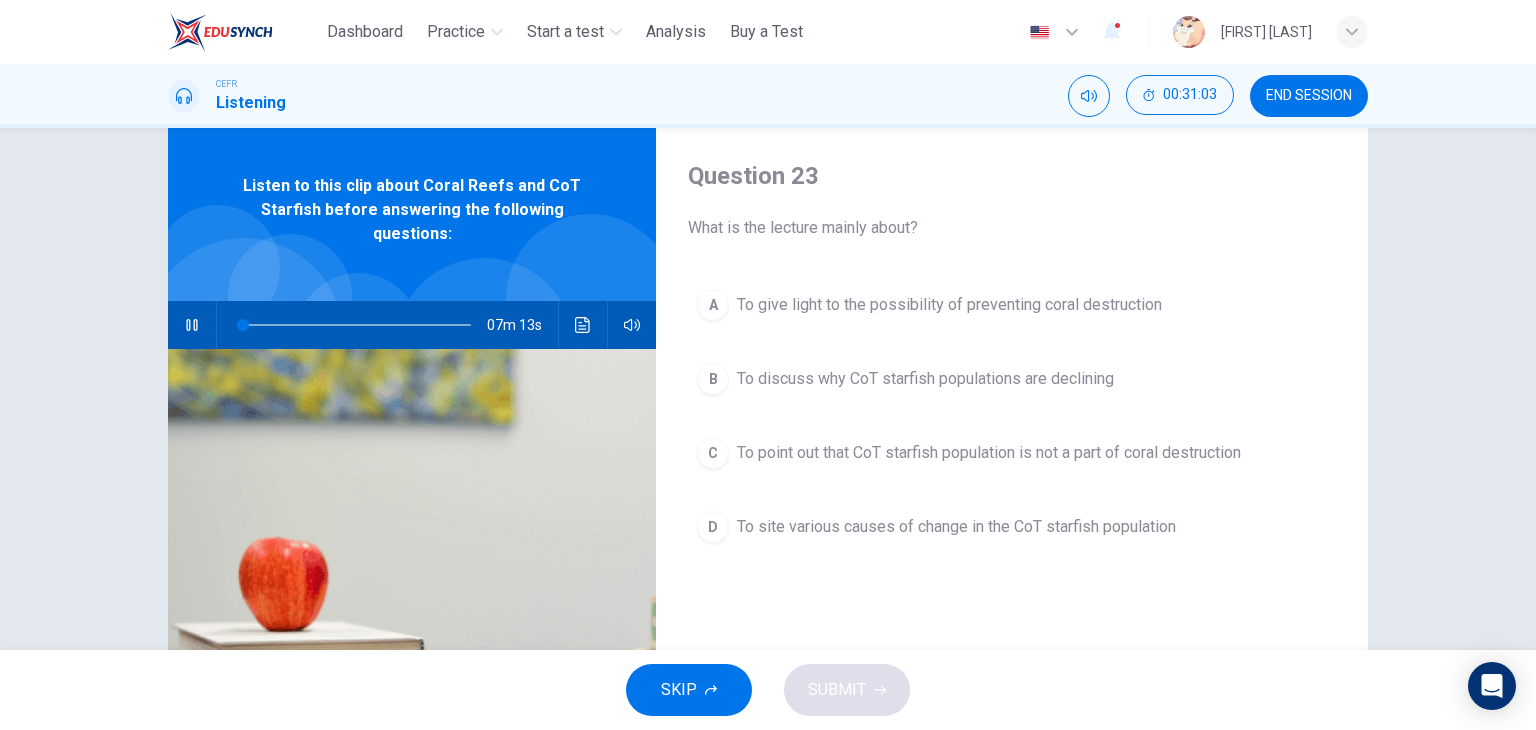 type 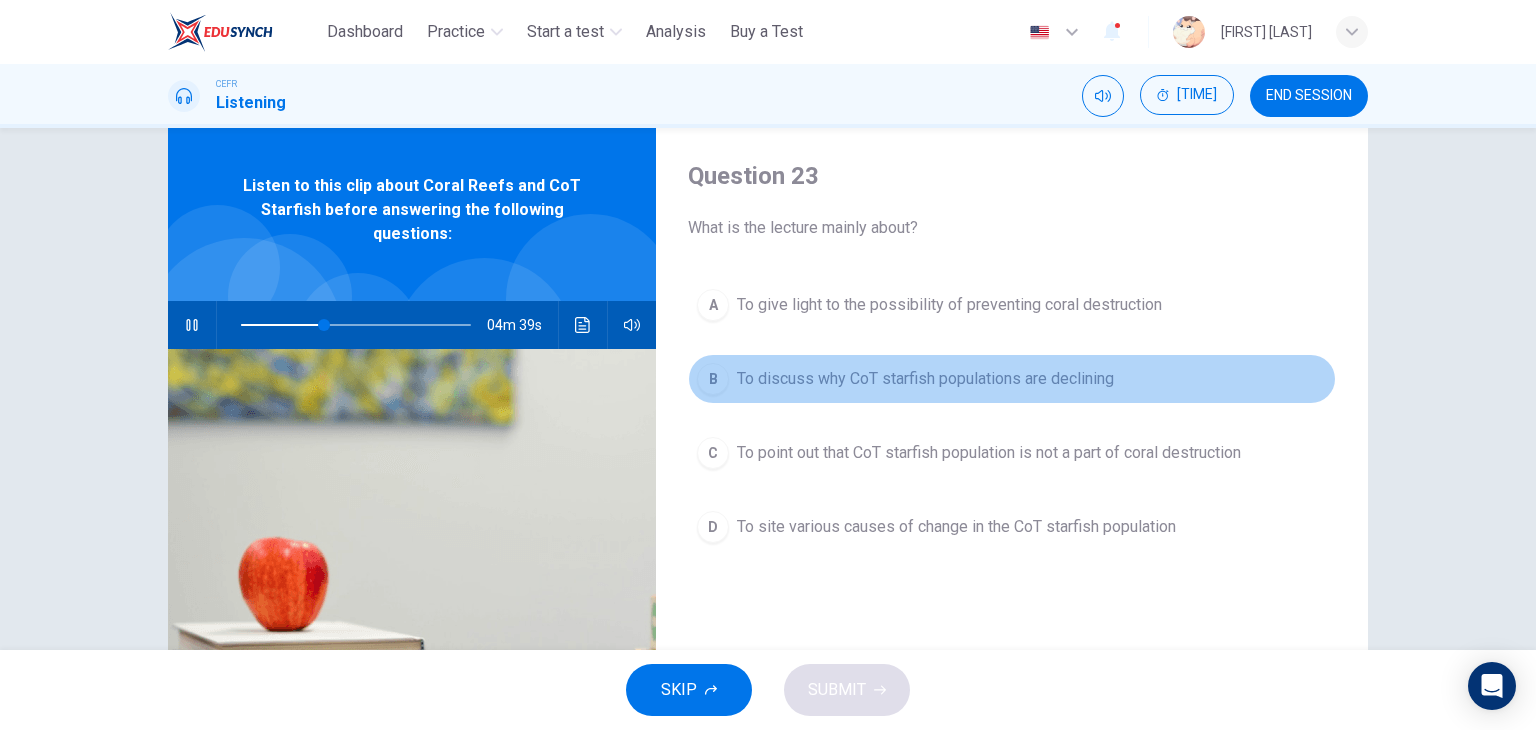 click on "To discuss why CoT starfish populations are declining" at bounding box center [925, 379] 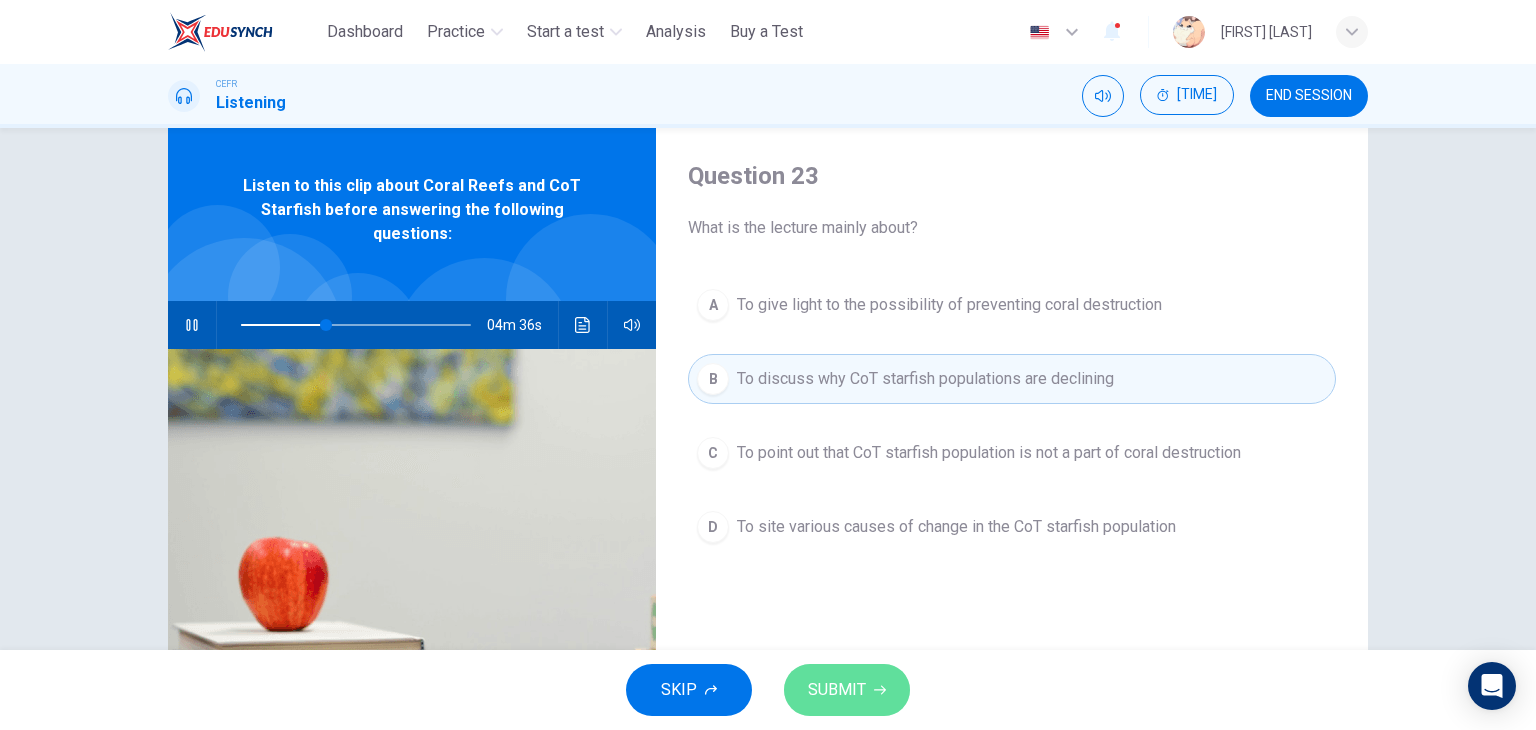click on "SUBMIT" at bounding box center (847, 690) 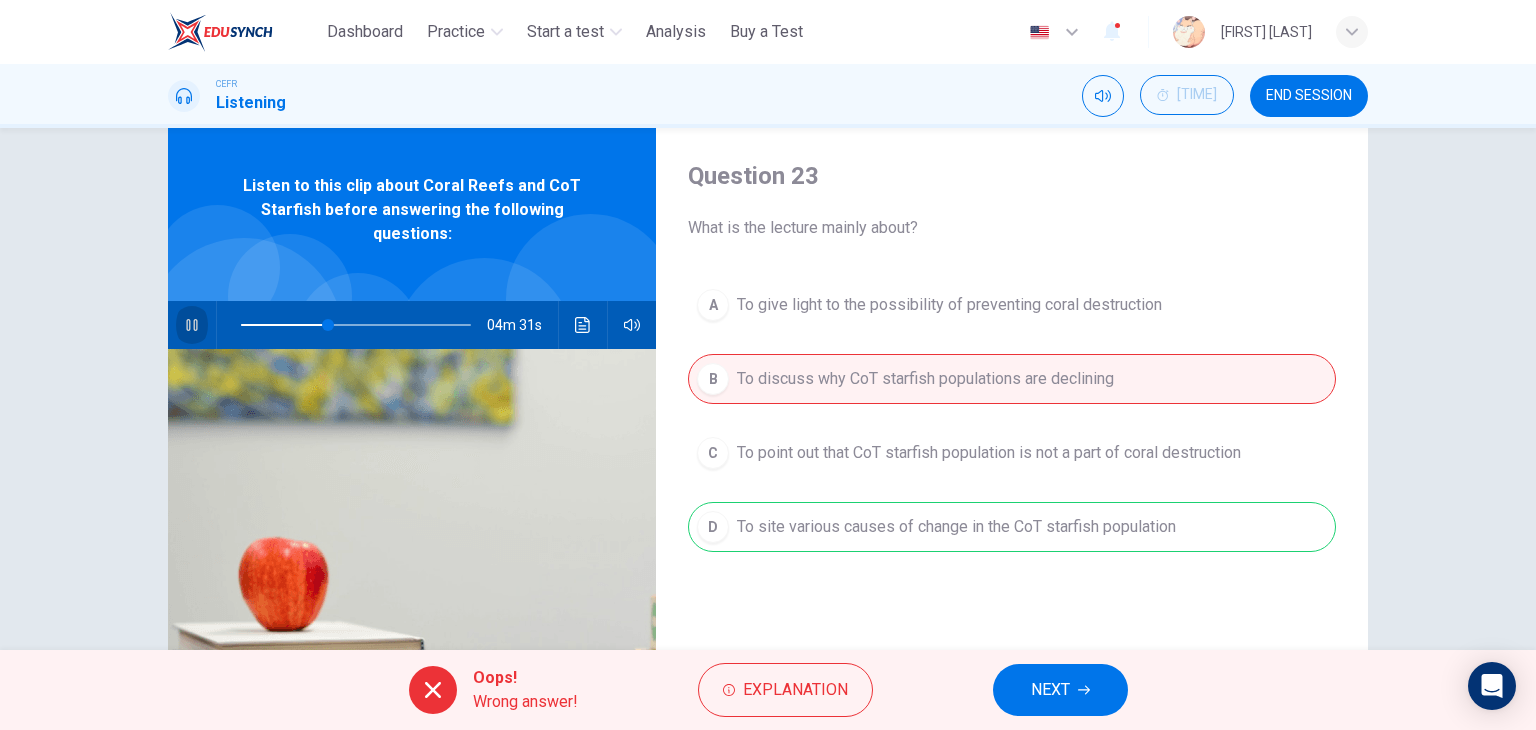 click at bounding box center [192, 325] 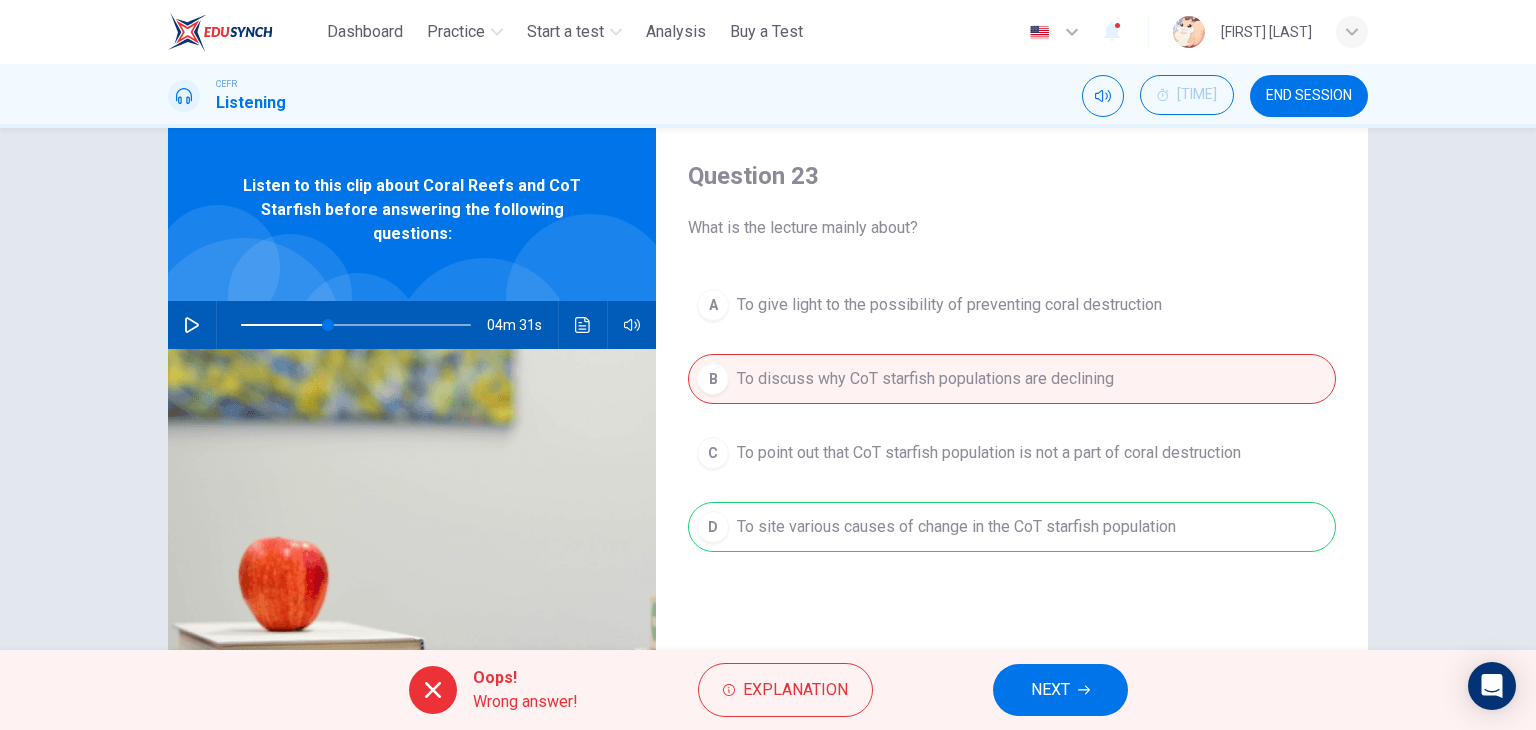 drag, startPoint x: 316, startPoint y: 425, endPoint x: 362, endPoint y: 432, distance: 46.52956 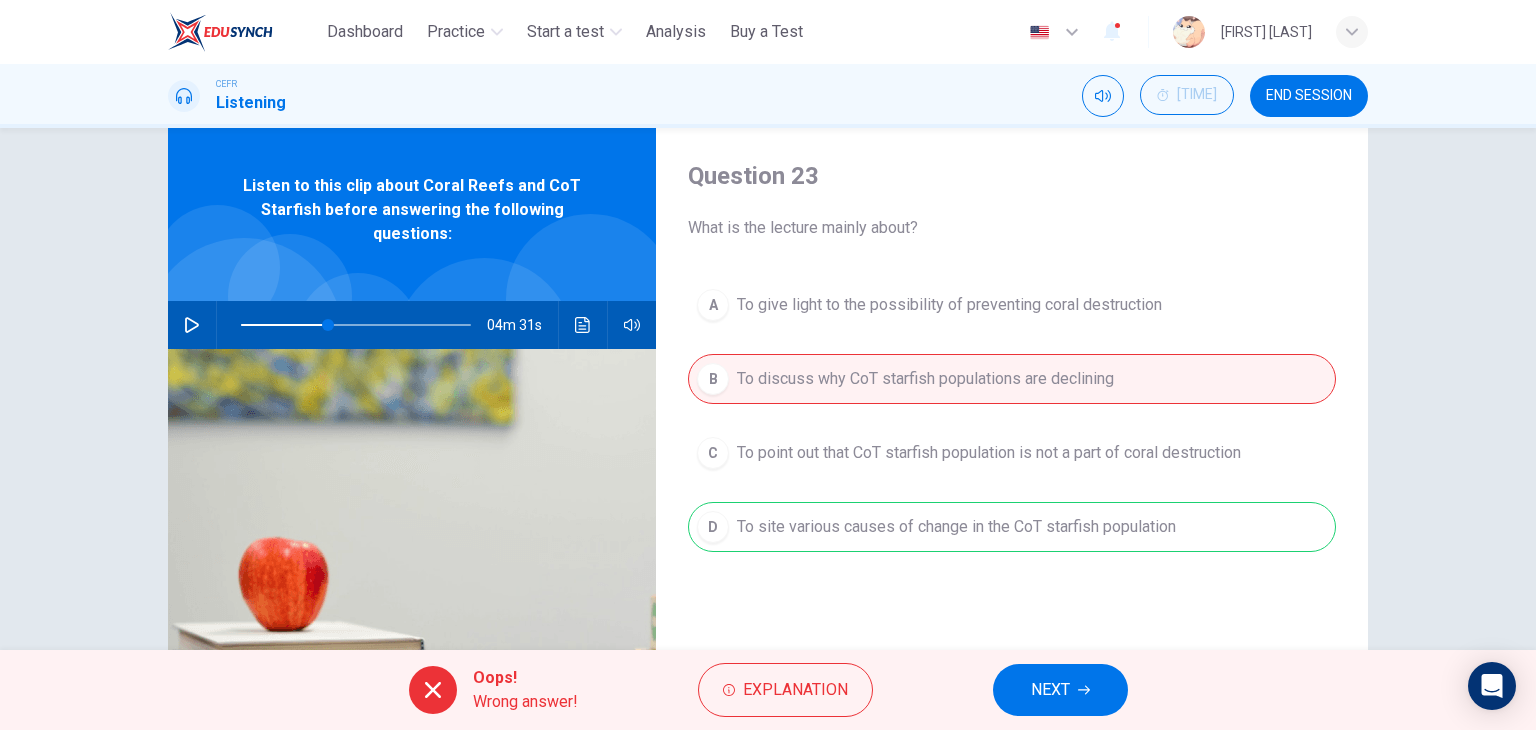 click at bounding box center [412, 582] 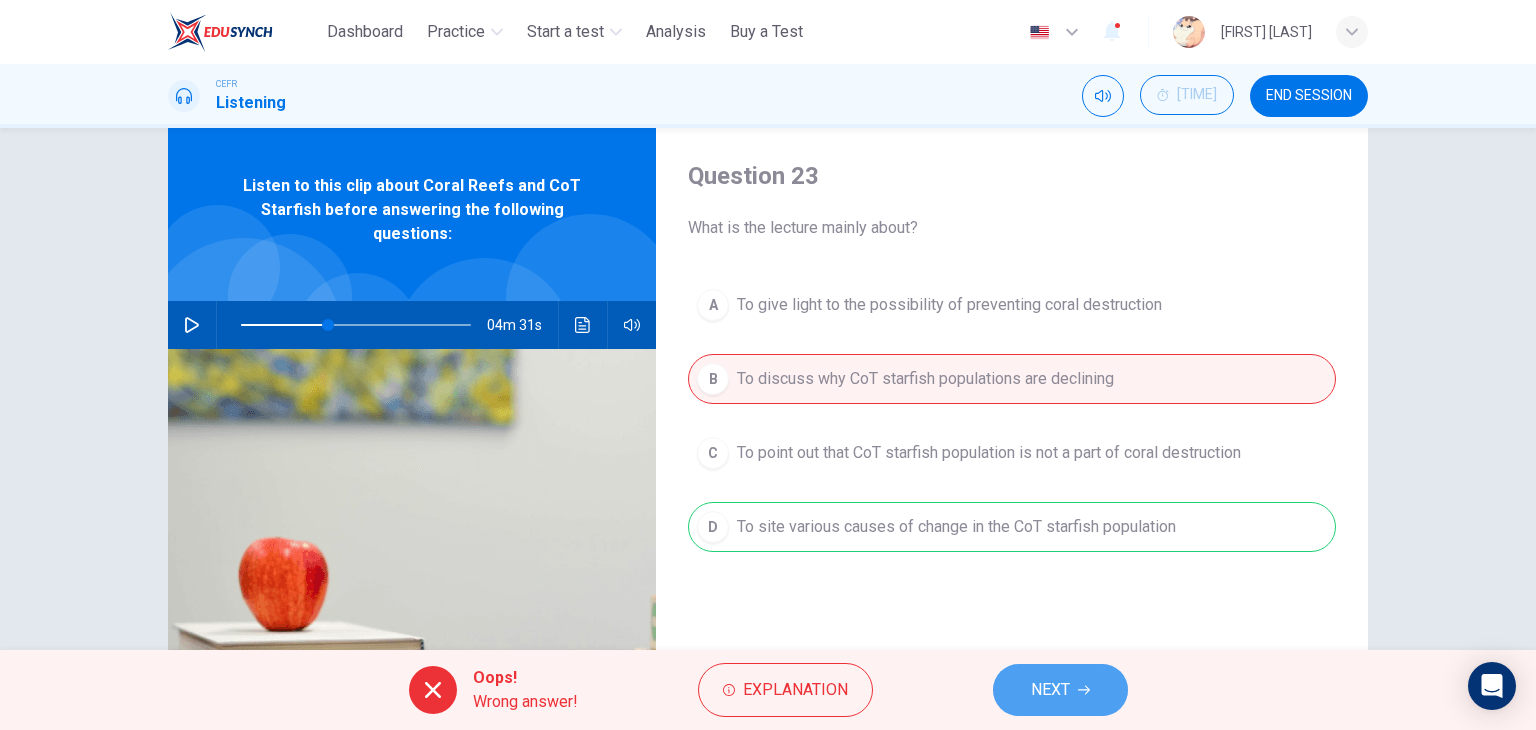 click on "NEXT" at bounding box center (1050, 690) 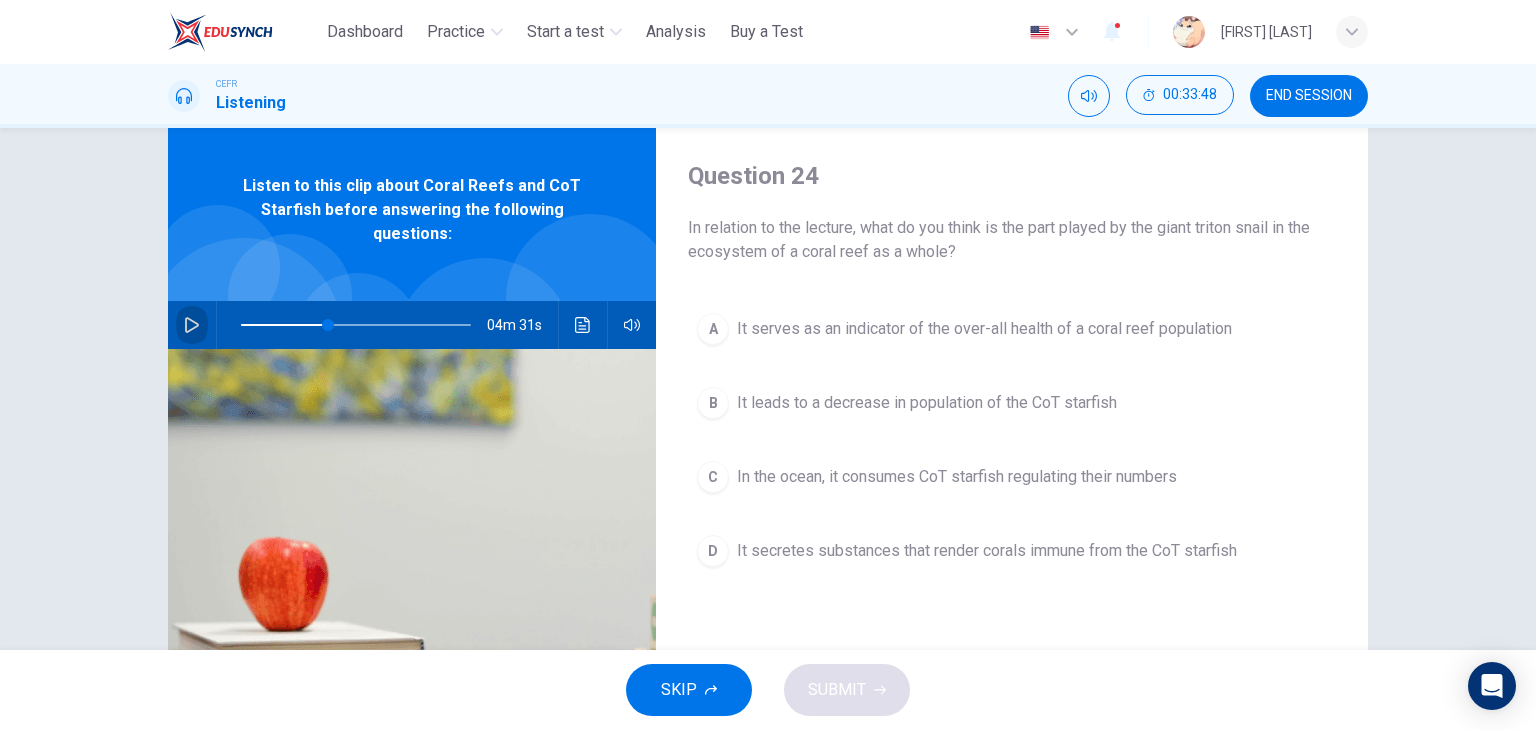 click 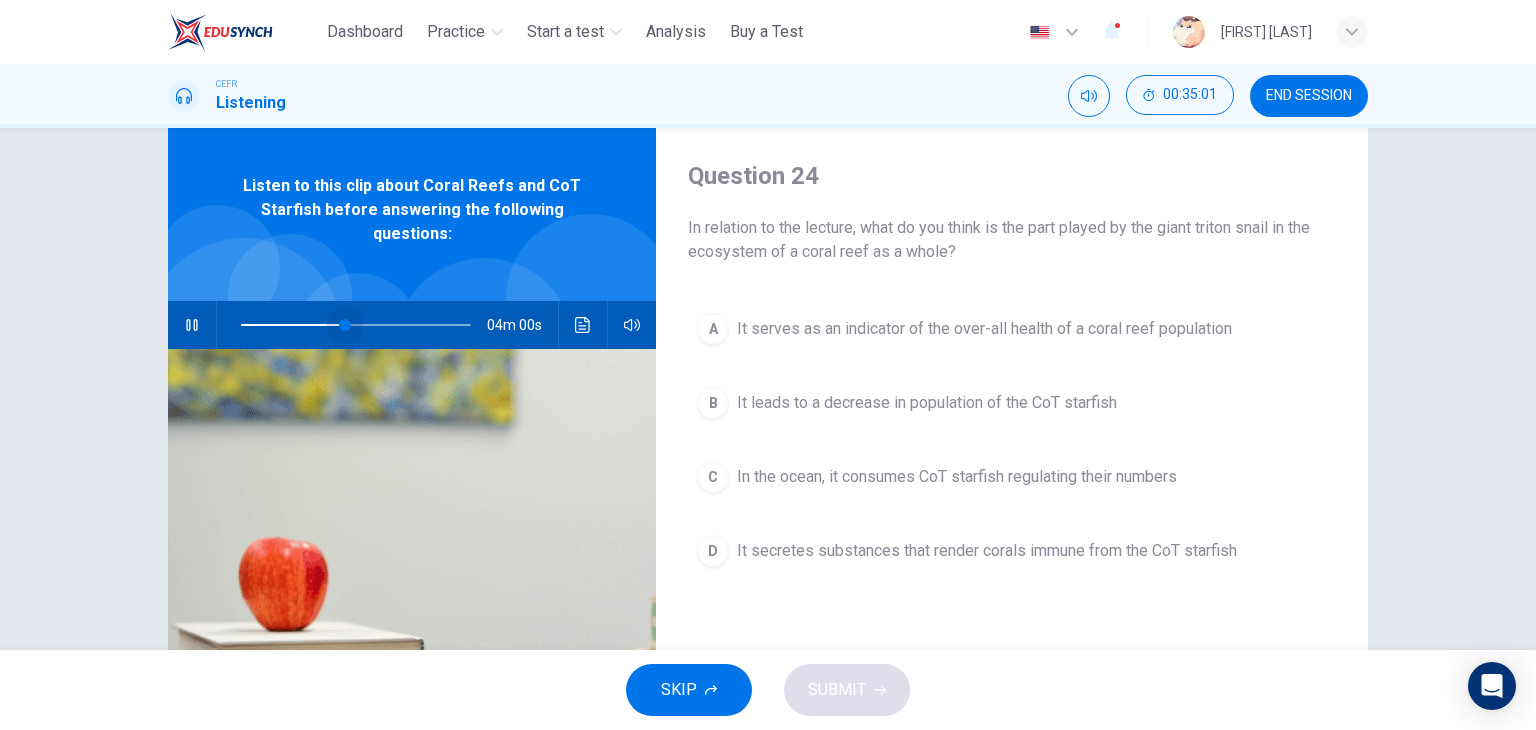 click at bounding box center (345, 325) 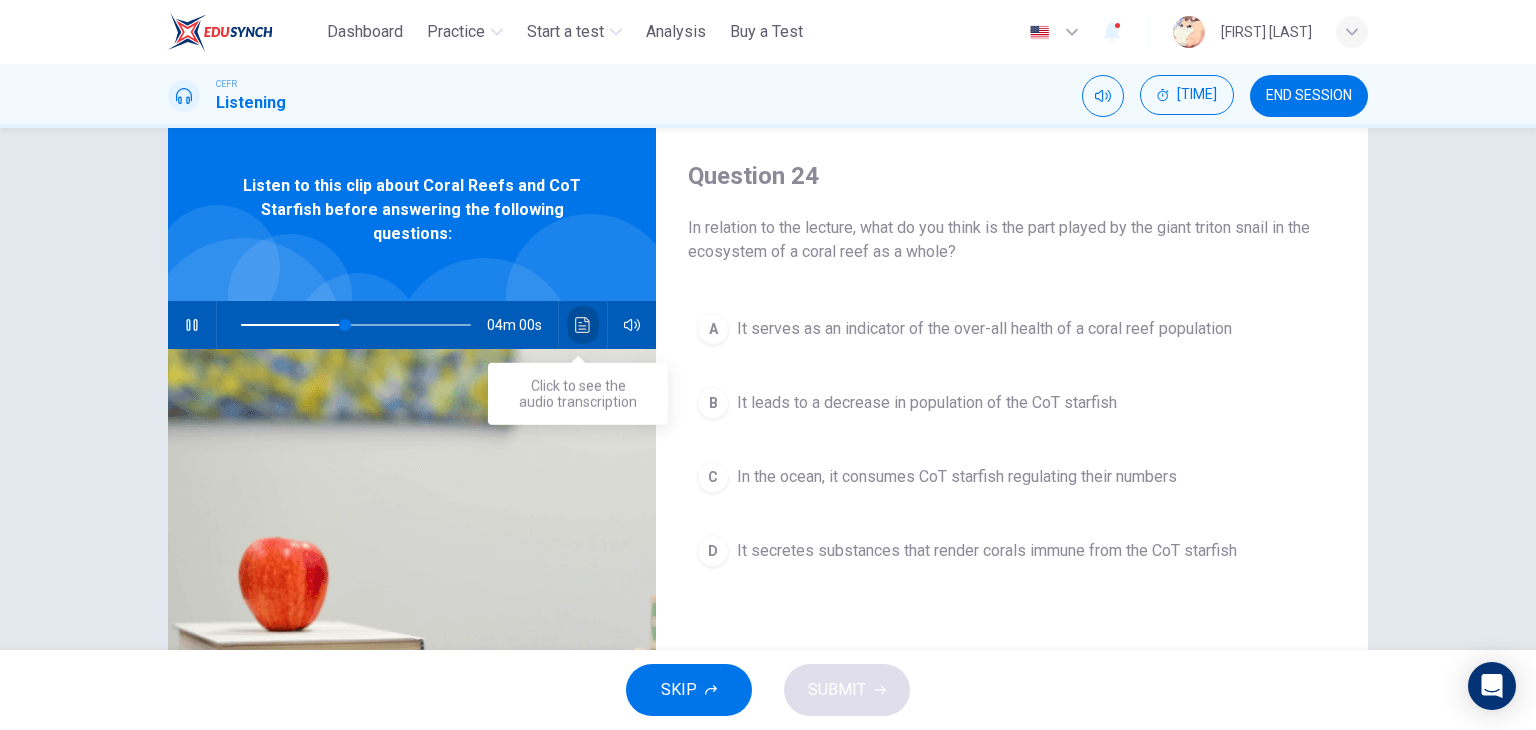 click 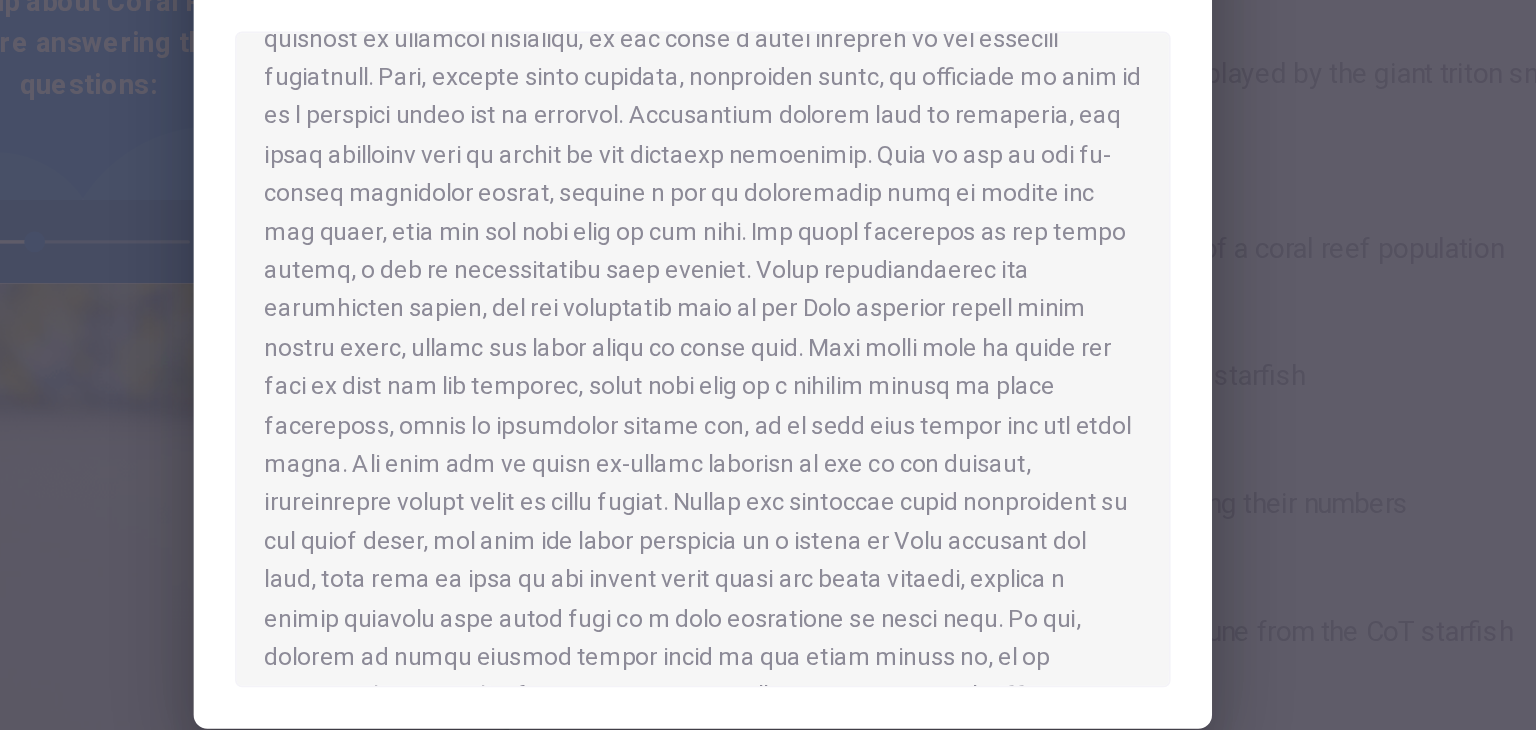 scroll, scrollTop: 809, scrollLeft: 0, axis: vertical 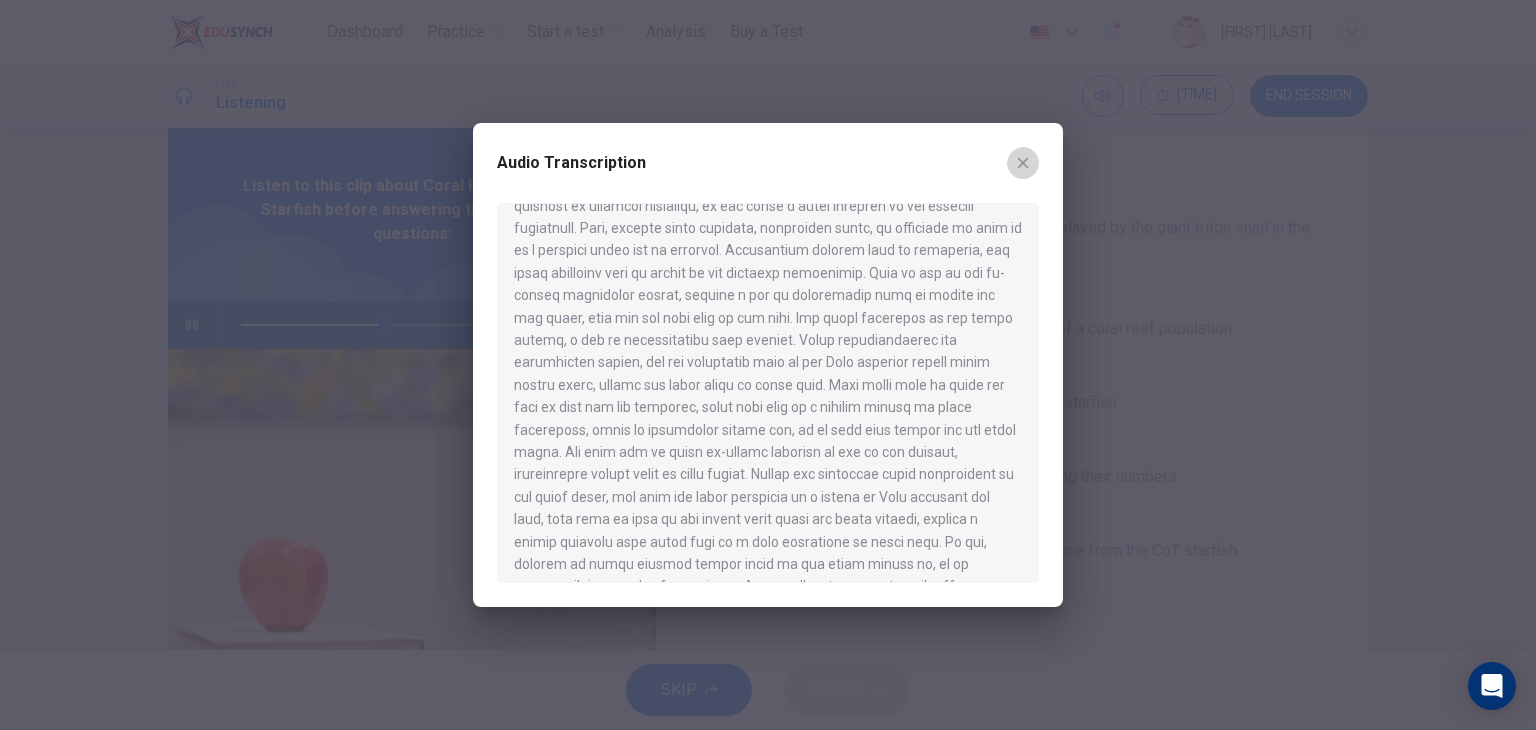 click at bounding box center (1023, 163) 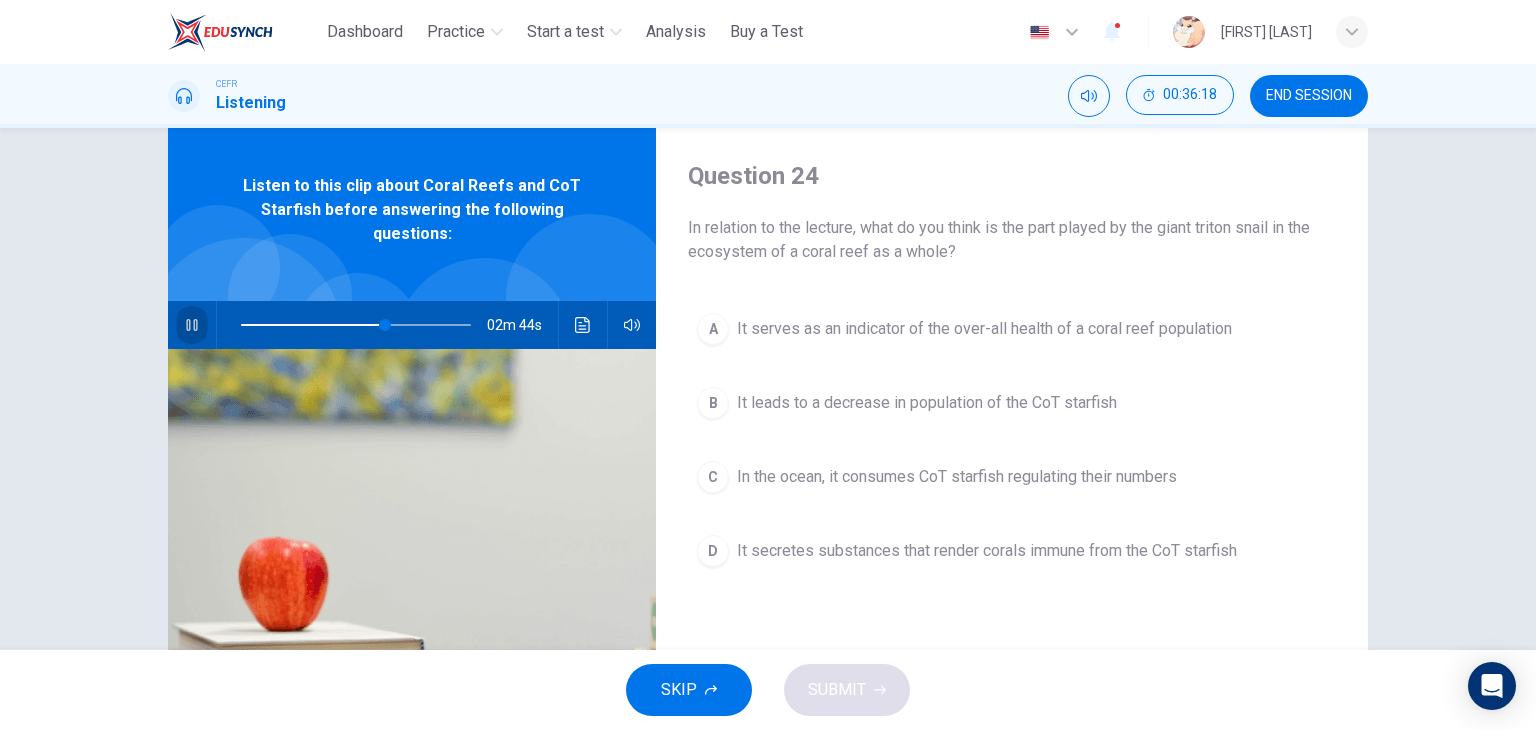 click 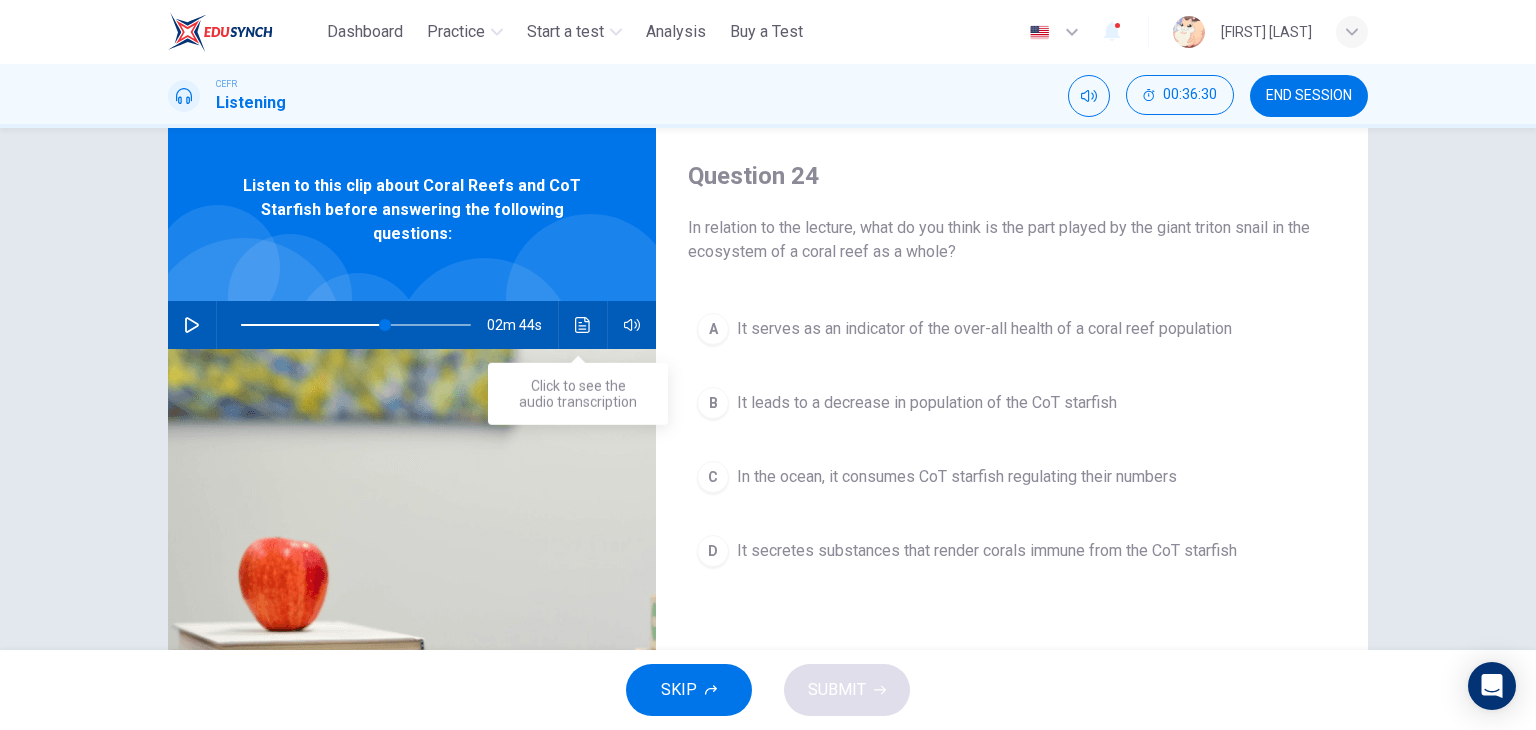 click 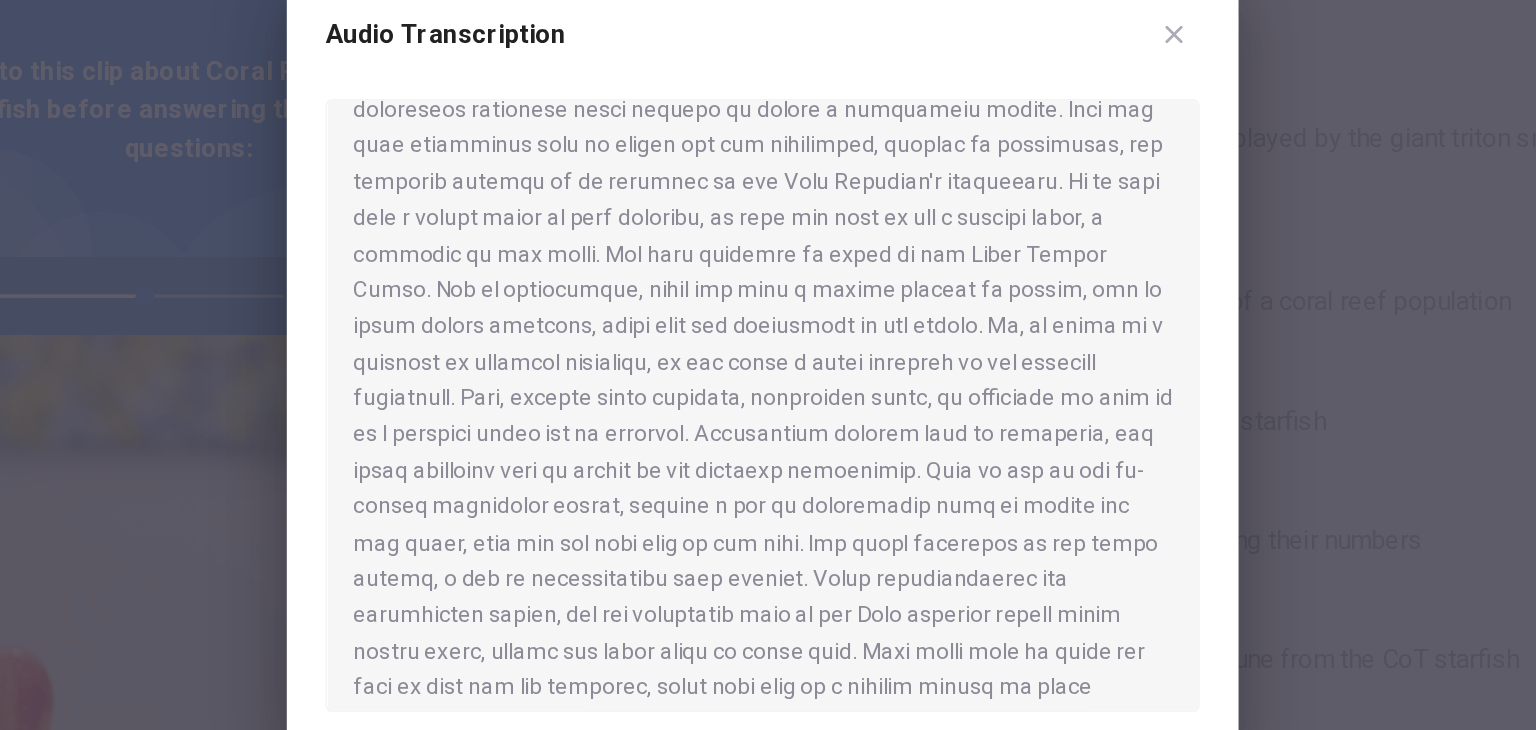 scroll, scrollTop: 648, scrollLeft: 0, axis: vertical 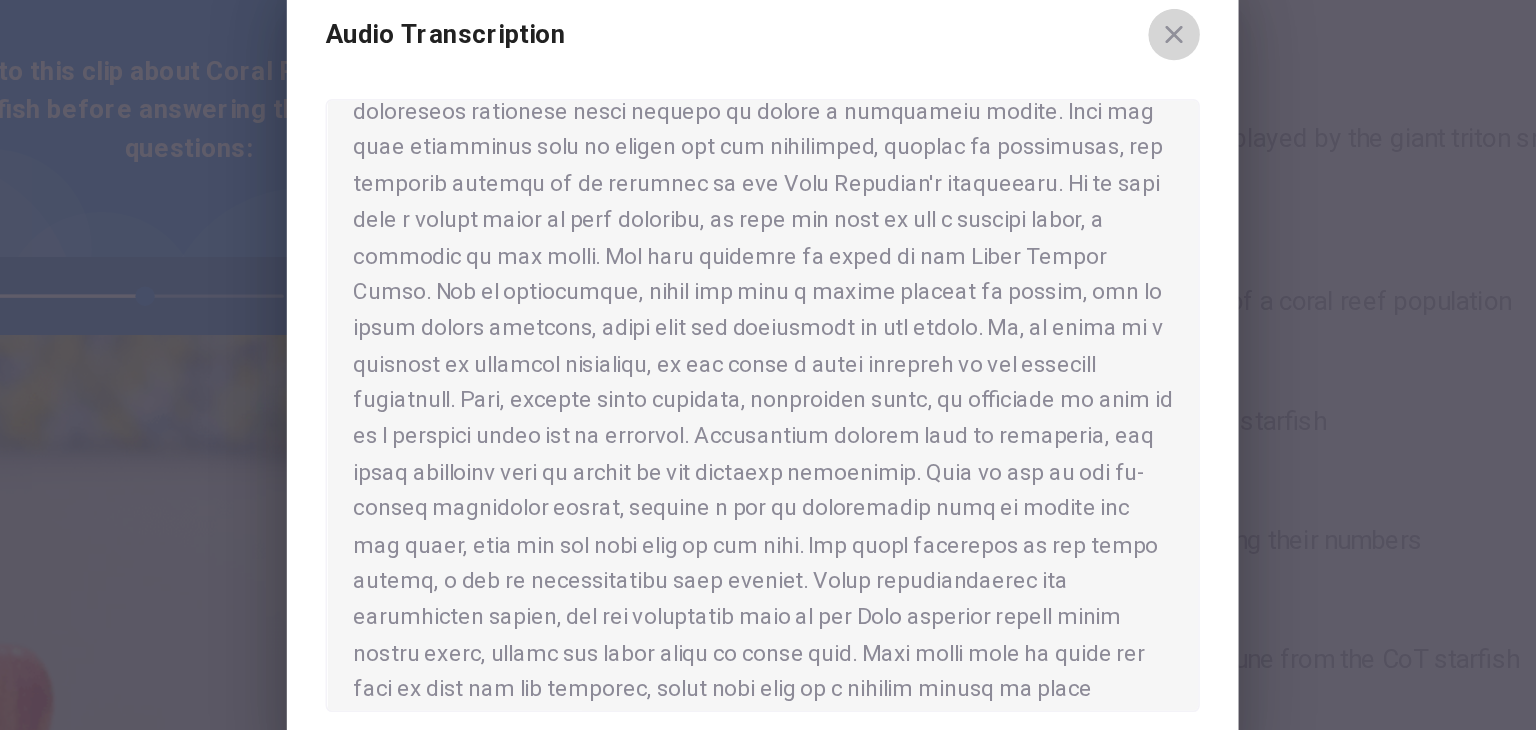 click at bounding box center (1023, 163) 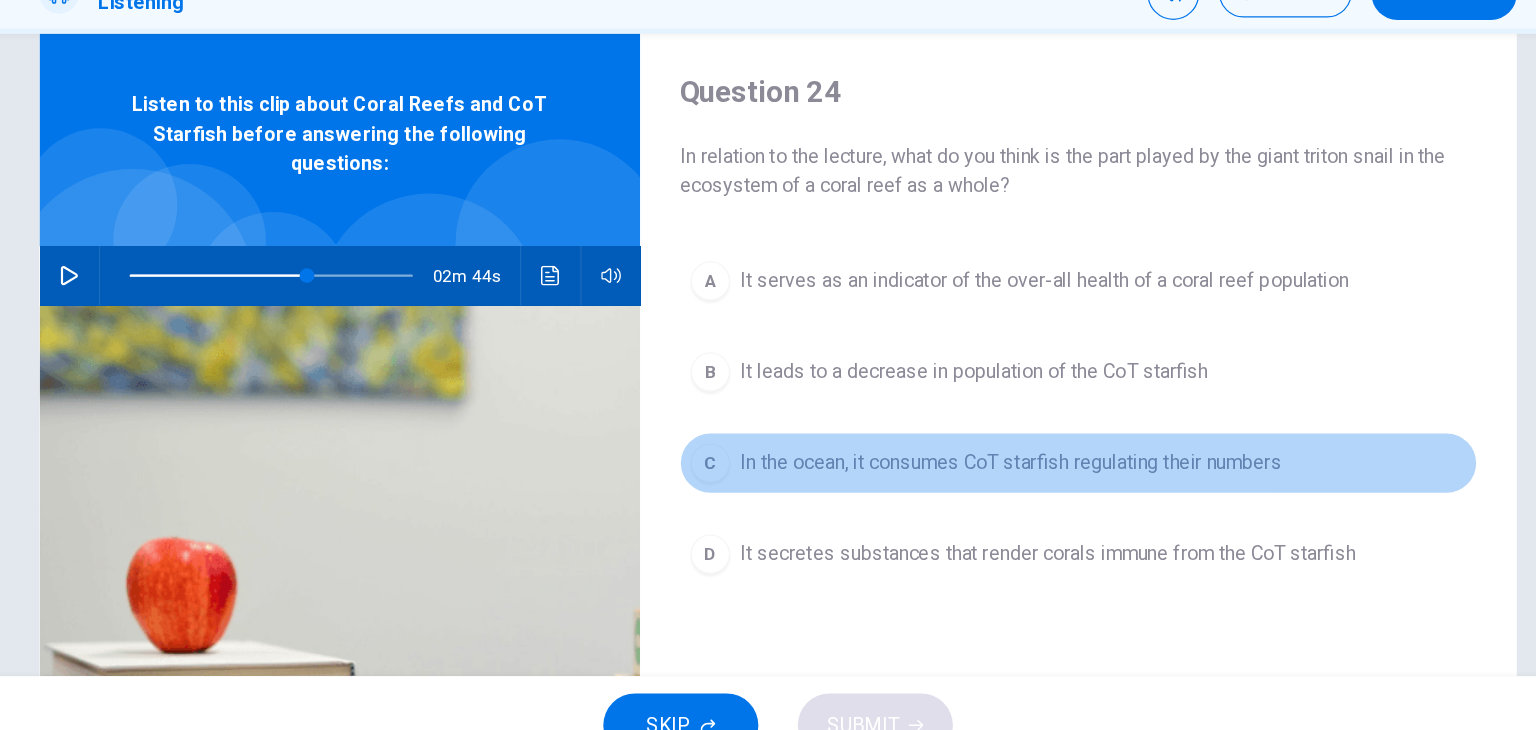 click on "C In the ocean, it consumes CoT starfish regulating their numbers" at bounding box center [1012, 477] 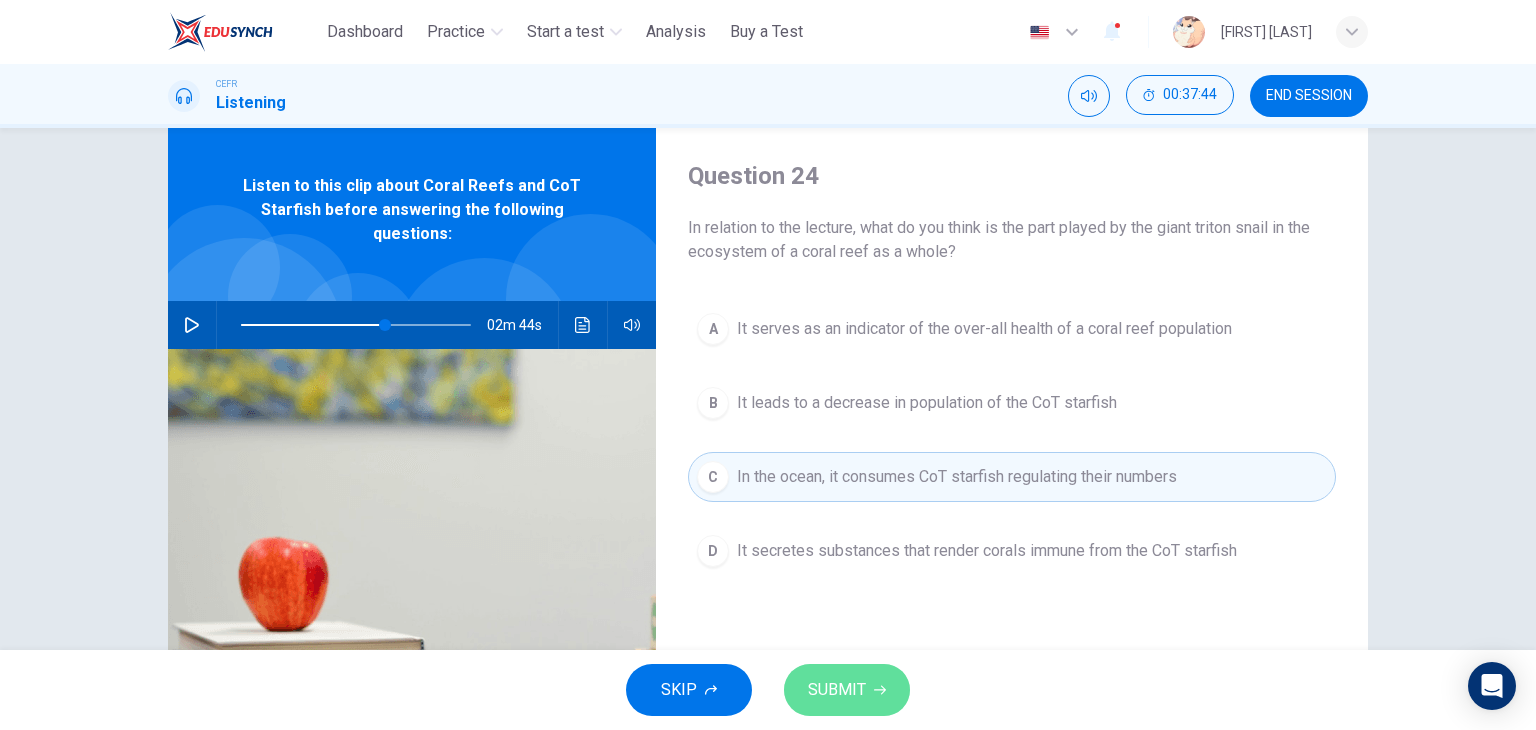 click on "SUBMIT" at bounding box center (837, 690) 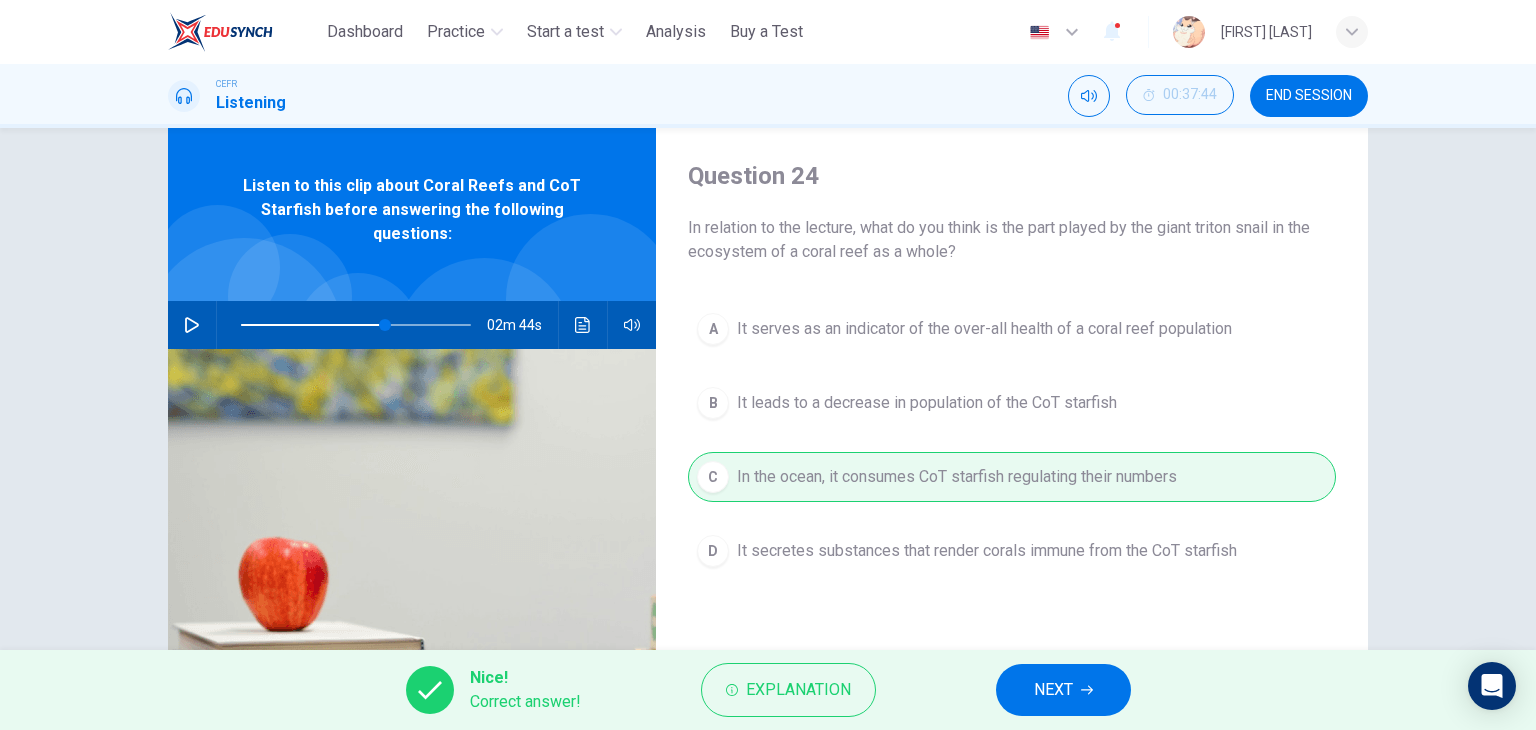 click at bounding box center [412, 582] 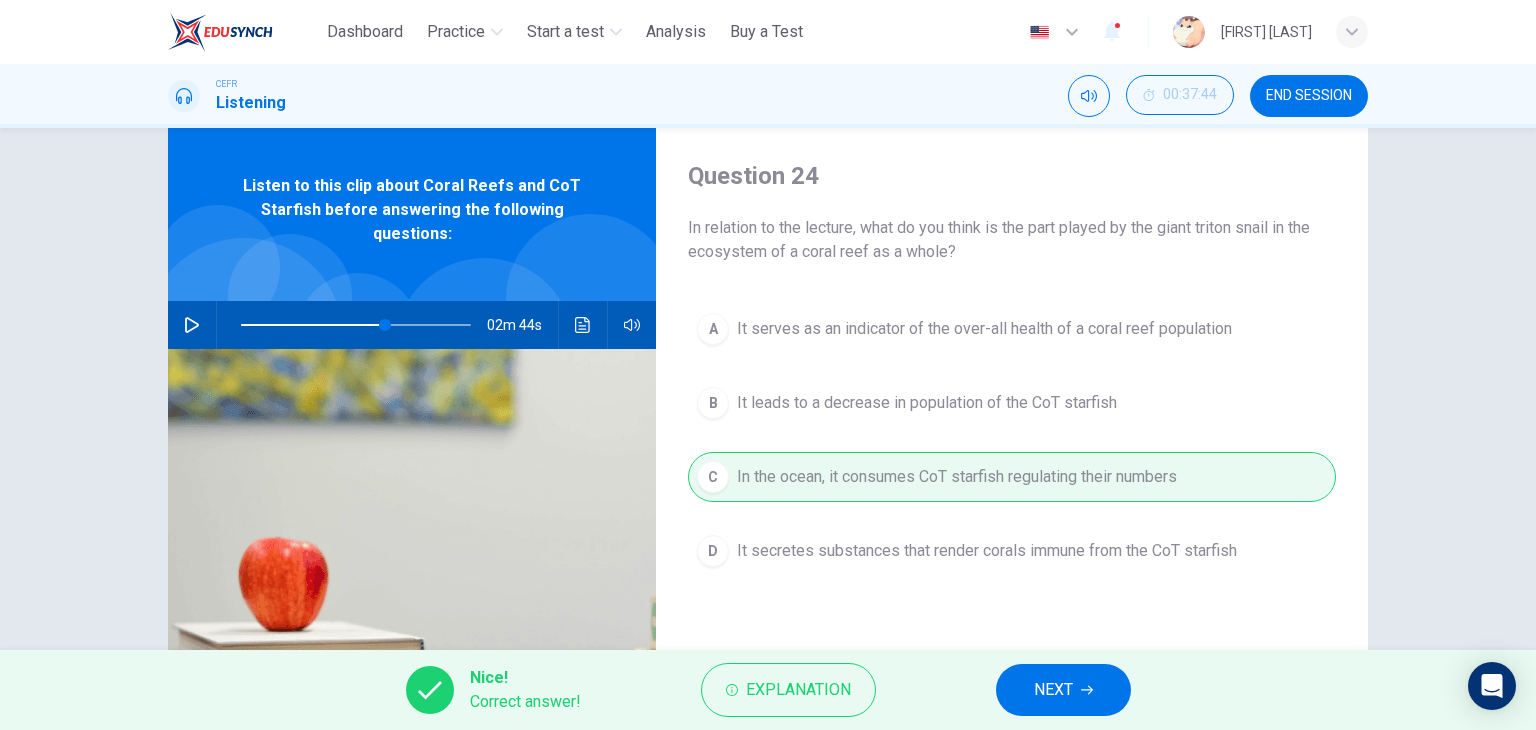 click 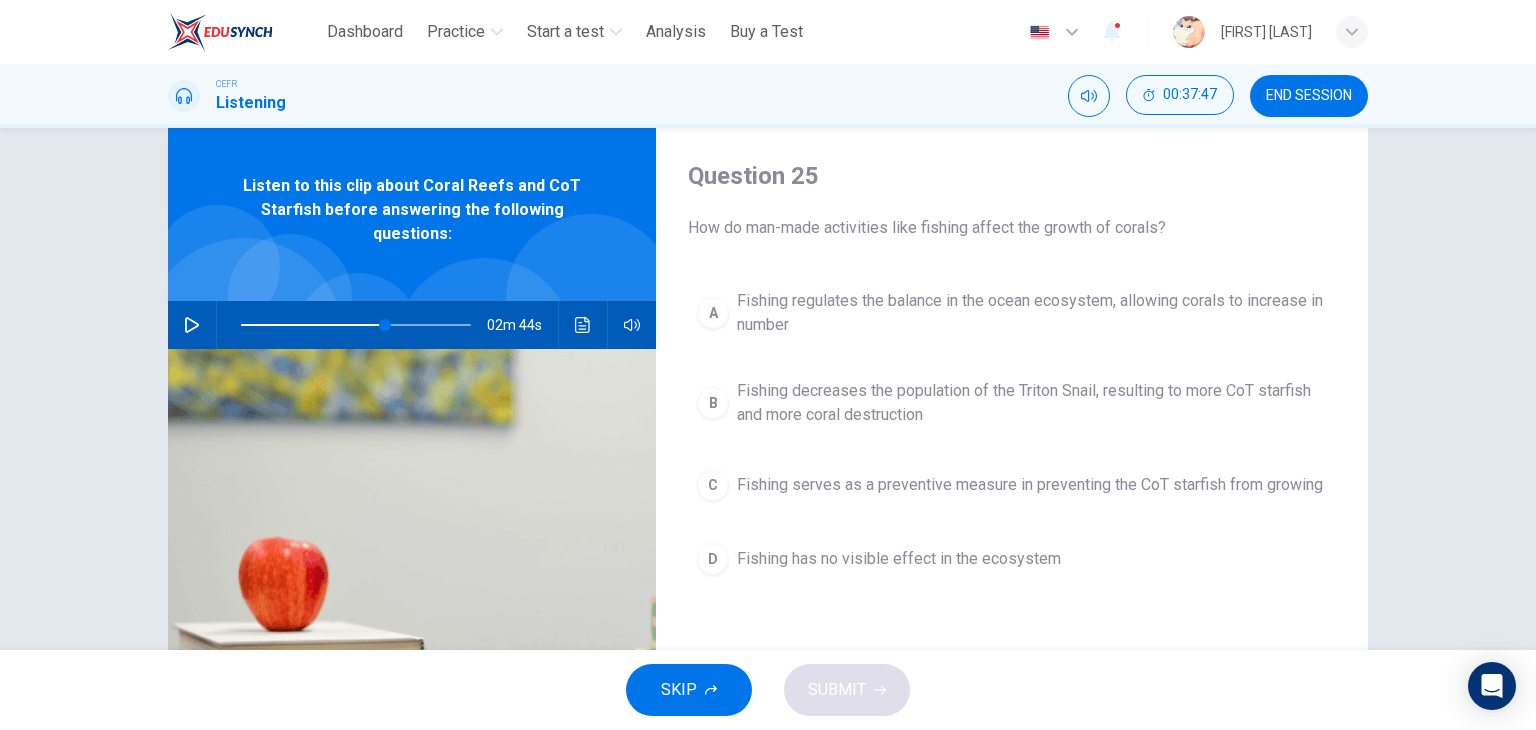 click at bounding box center [412, 582] 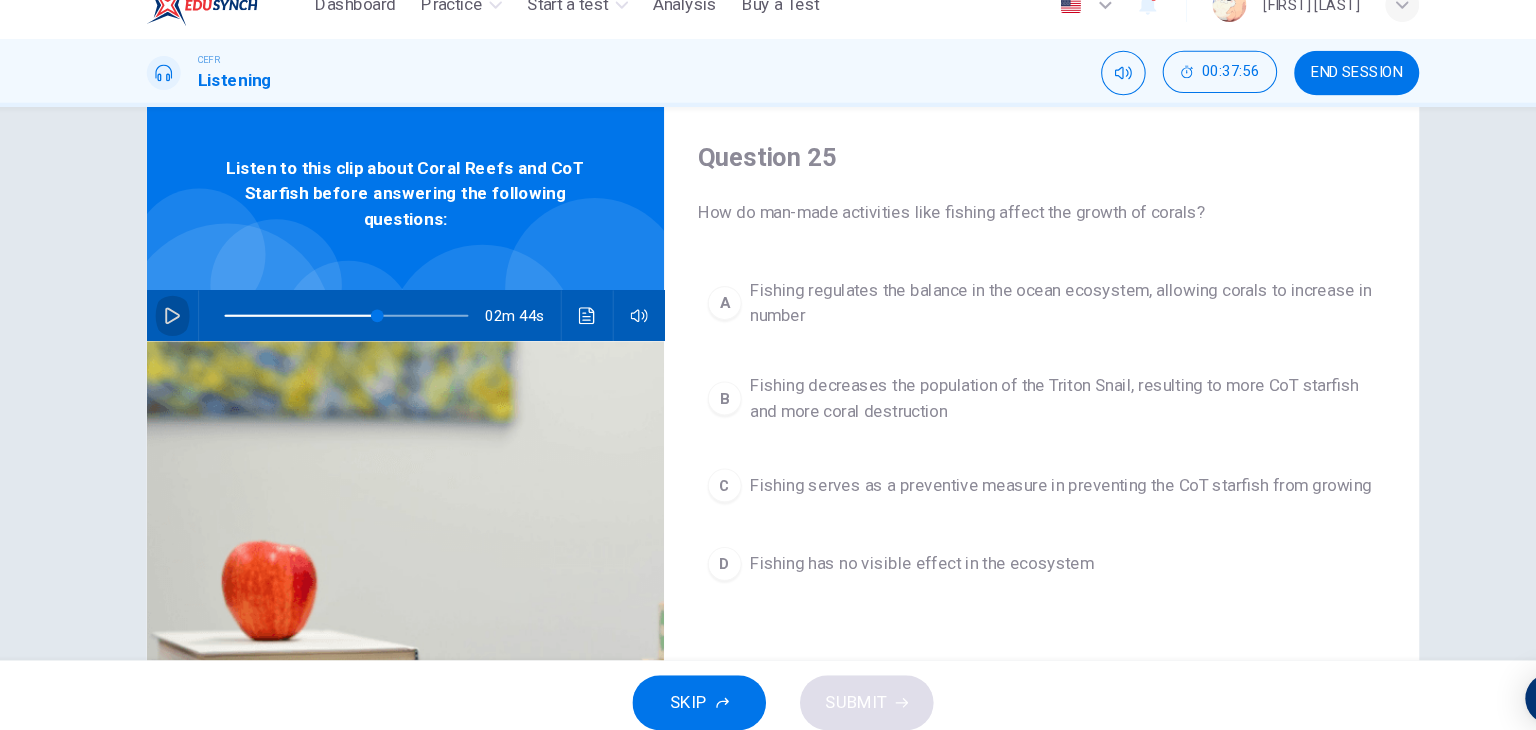 click 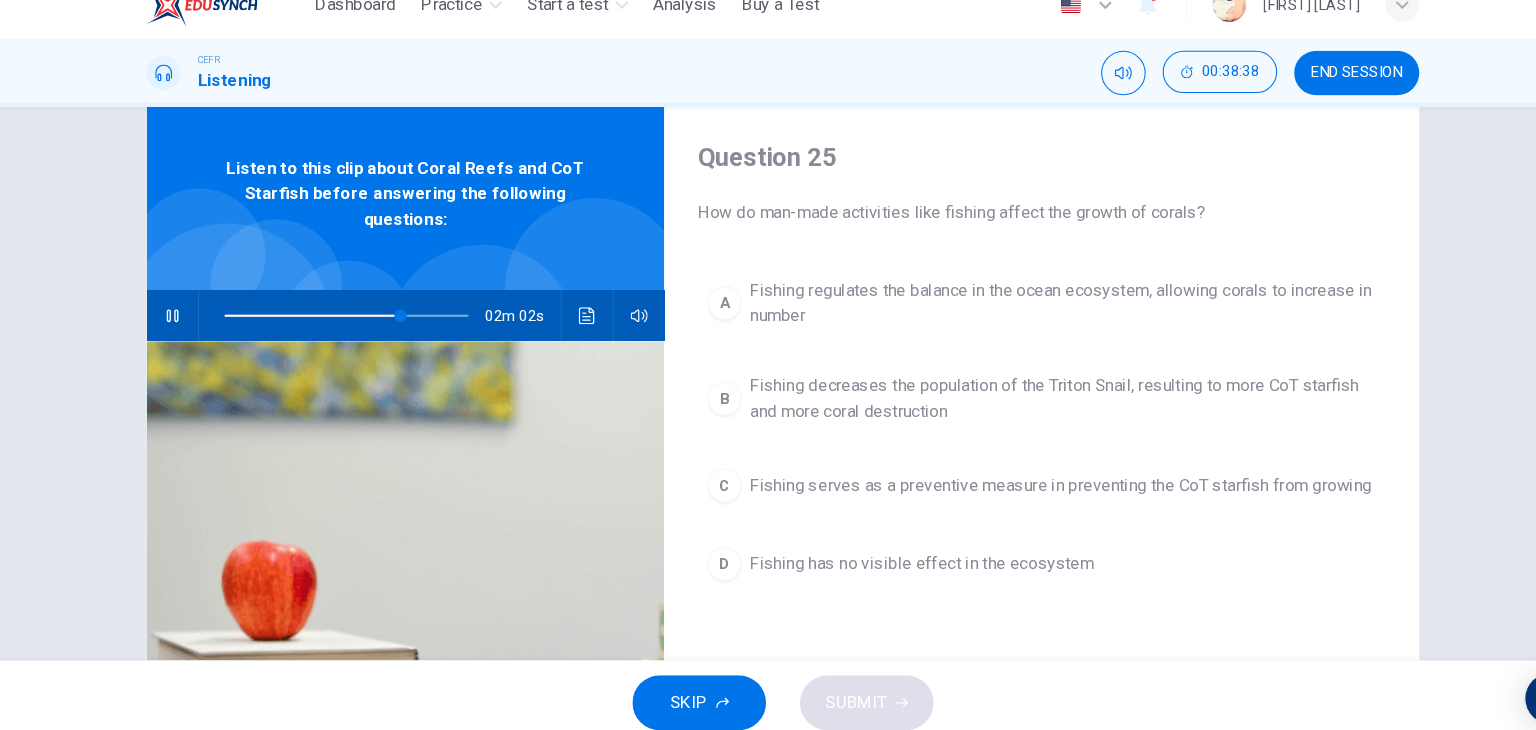 click on "B Fishing decreases the population of the Triton Snail, resulting to more CoT starfish and more coral destruction" at bounding box center [1012, 403] 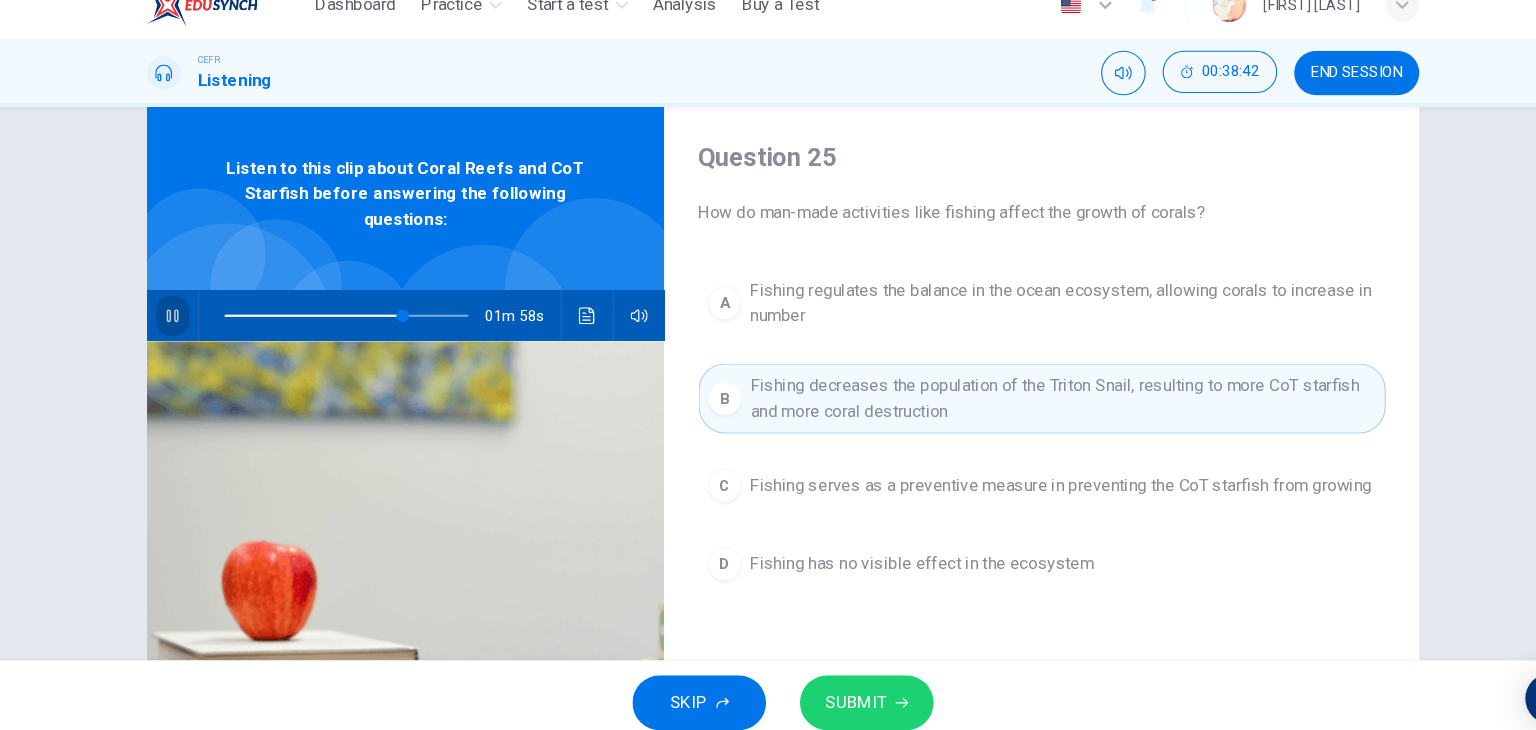 click at bounding box center (192, 325) 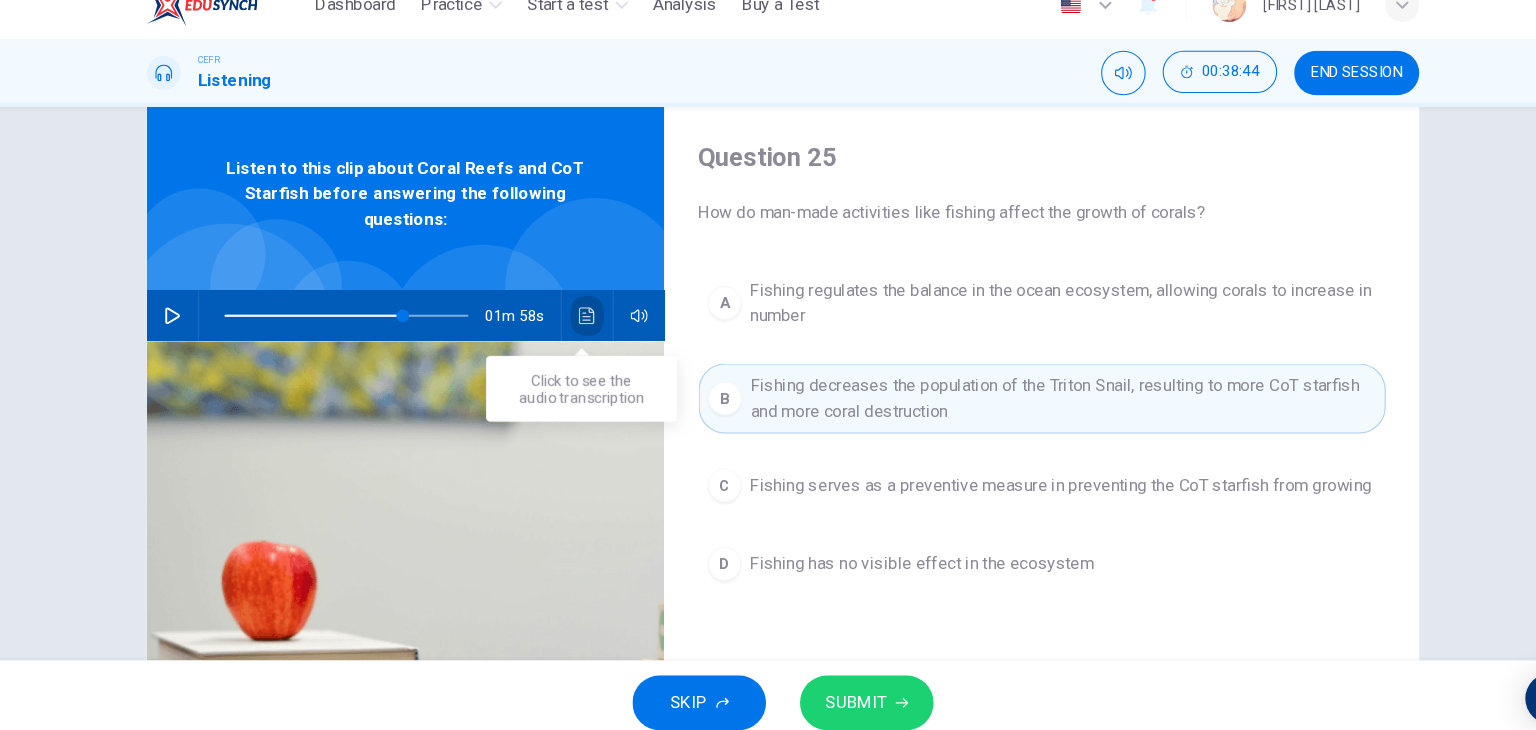 click 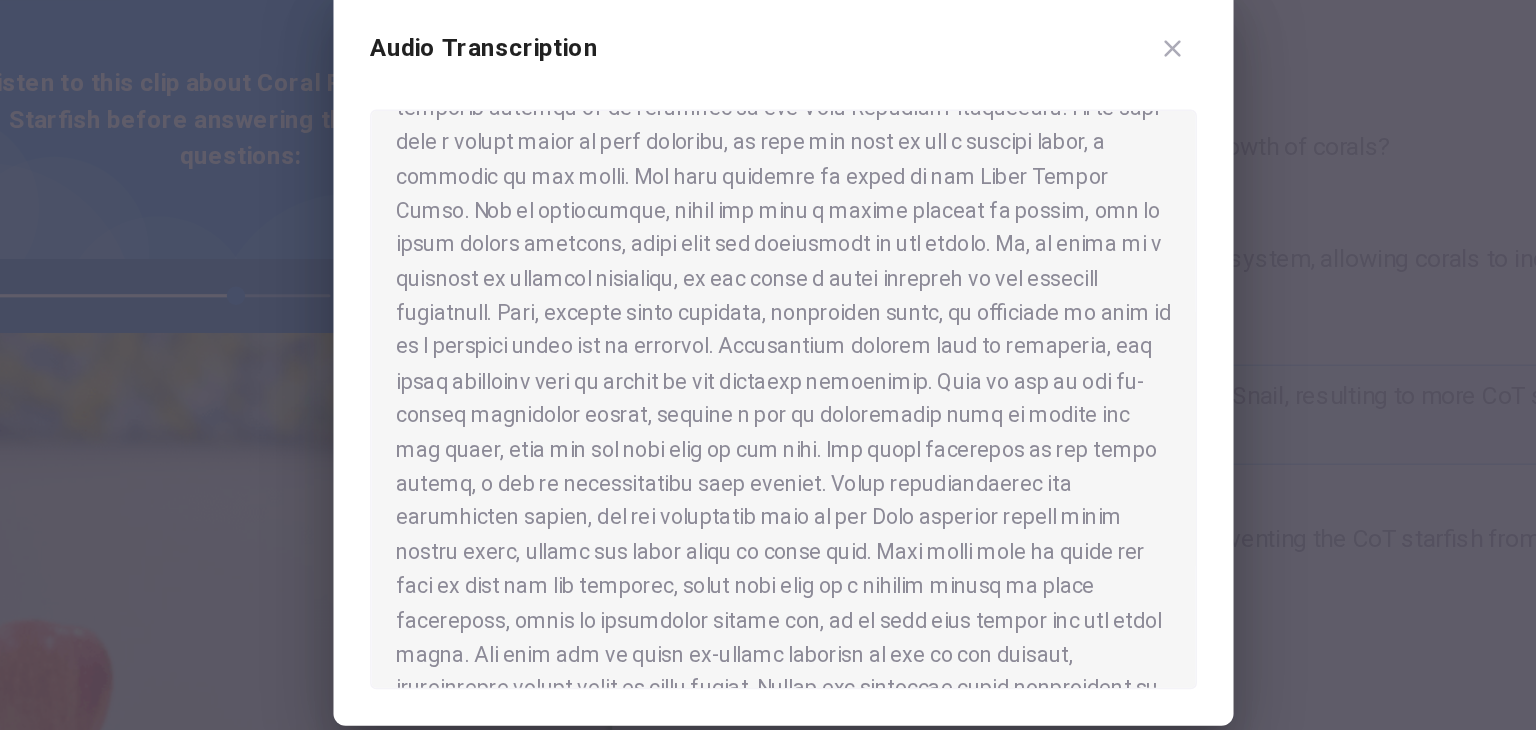 scroll, scrollTop: 708, scrollLeft: 0, axis: vertical 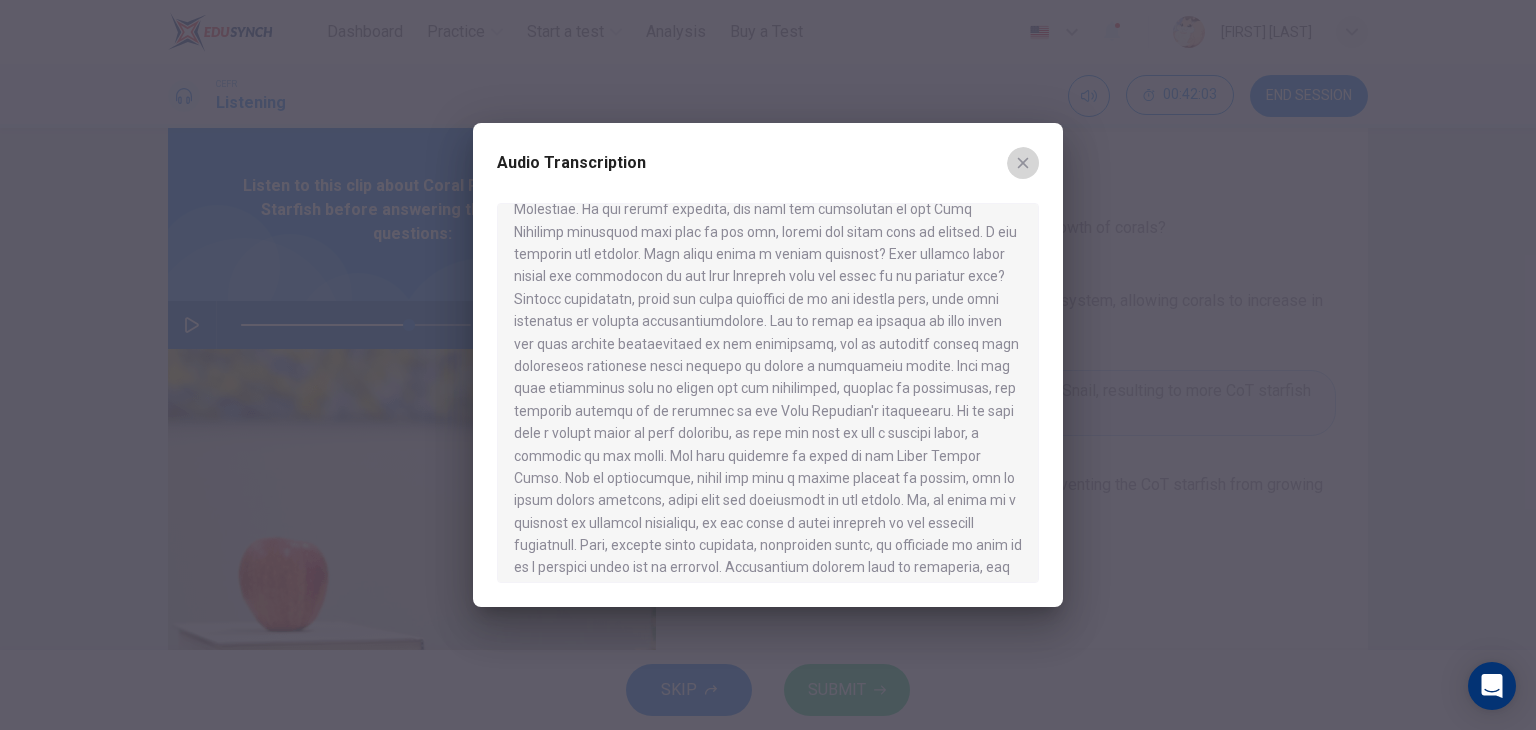 click 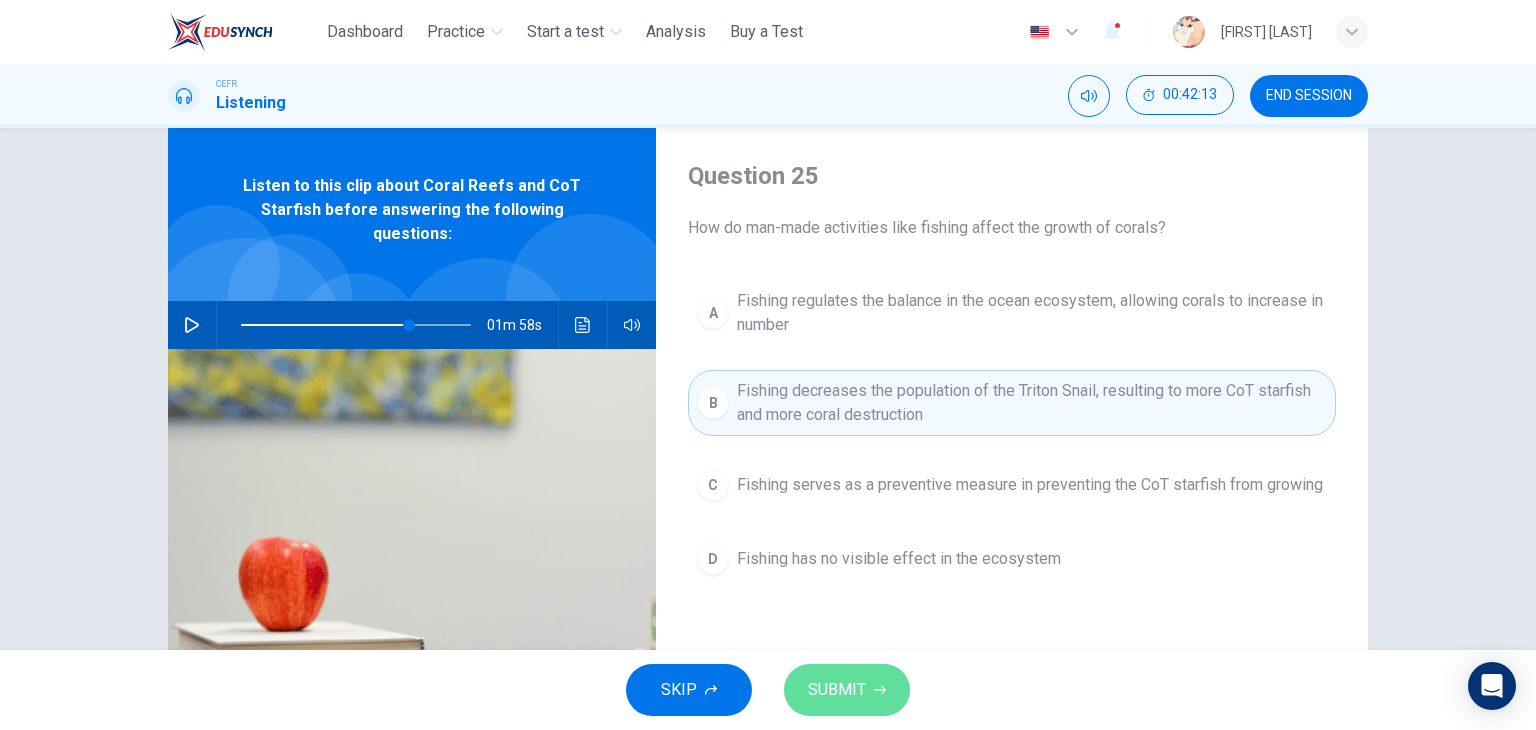 click on "SUBMIT" at bounding box center [837, 690] 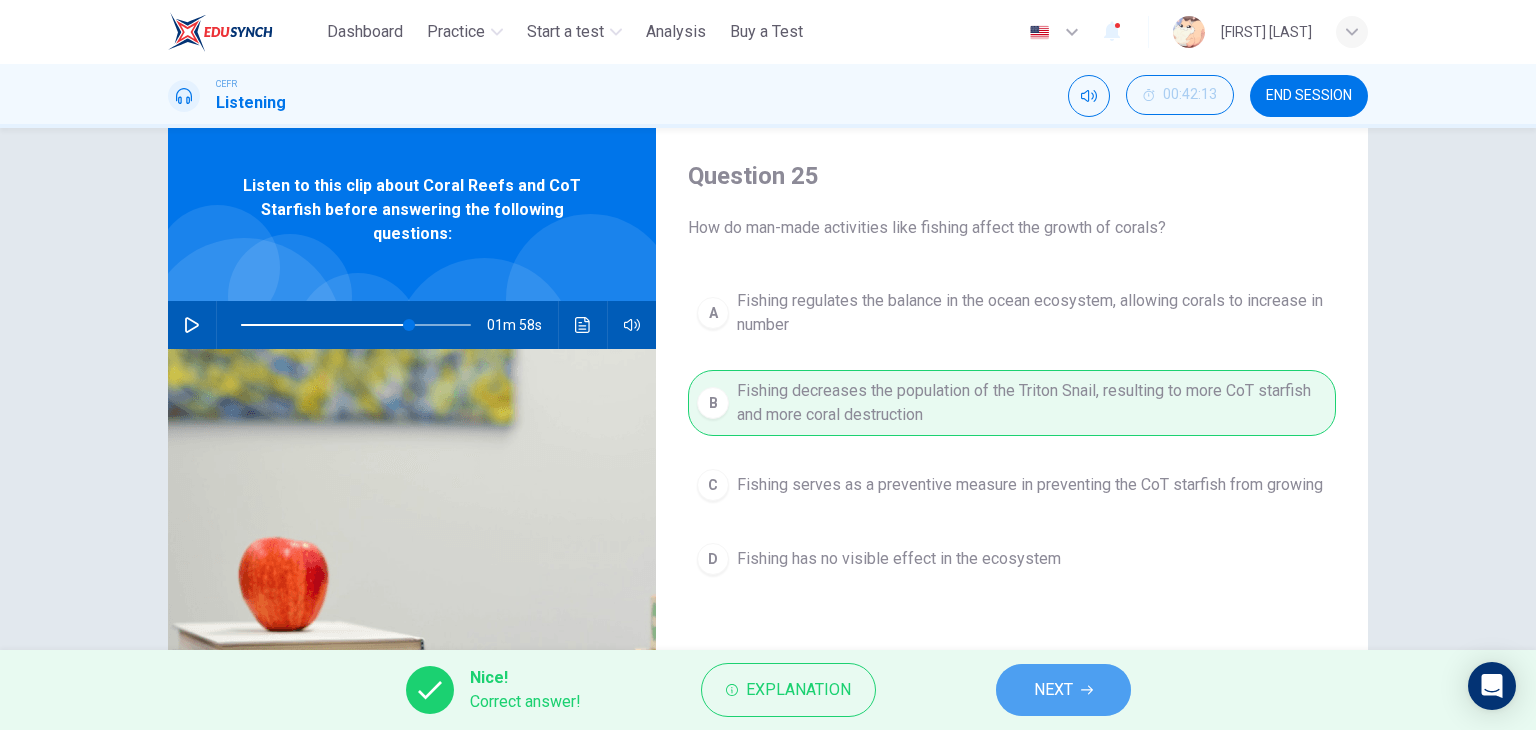 click on "NEXT" at bounding box center (1063, 690) 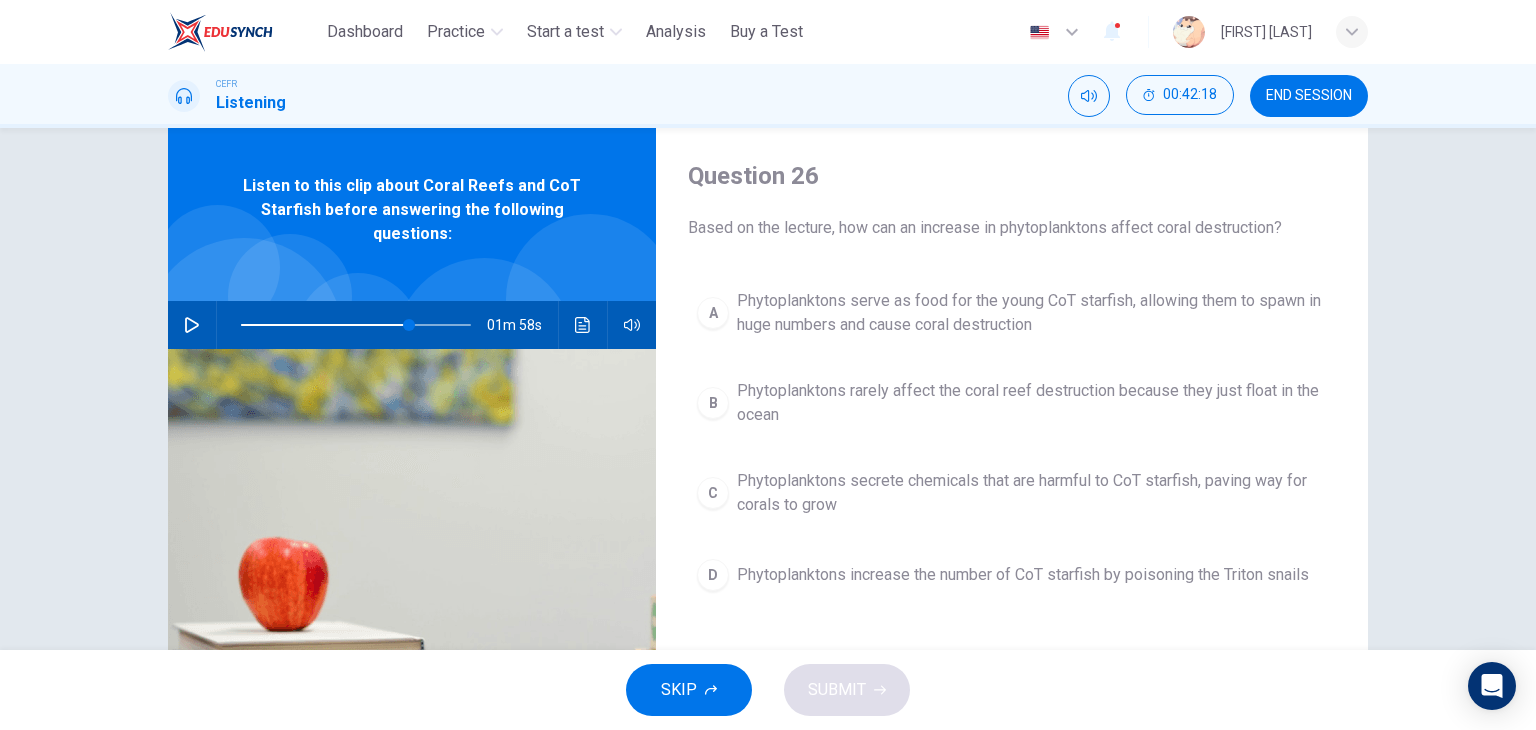 click at bounding box center (412, 582) 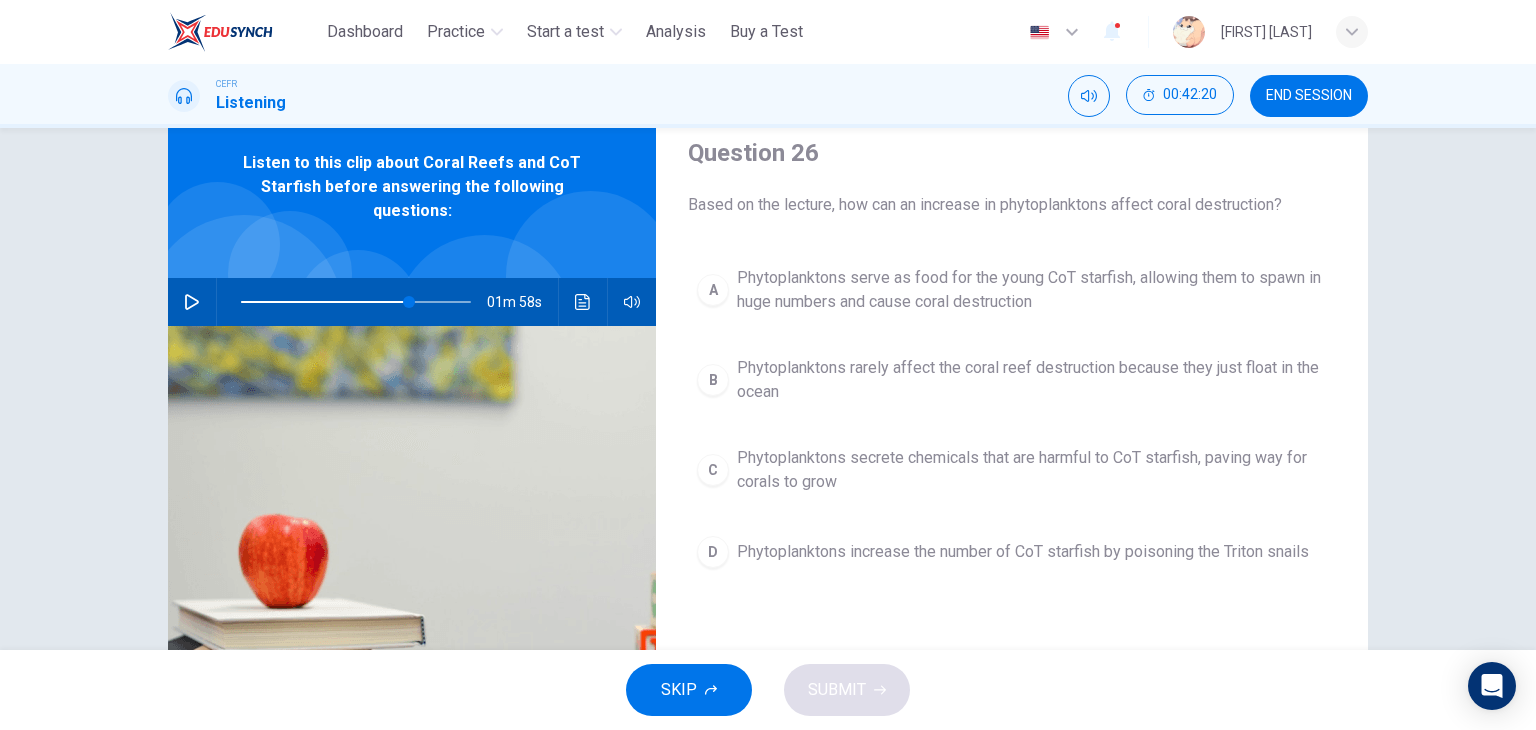 scroll, scrollTop: 74, scrollLeft: 0, axis: vertical 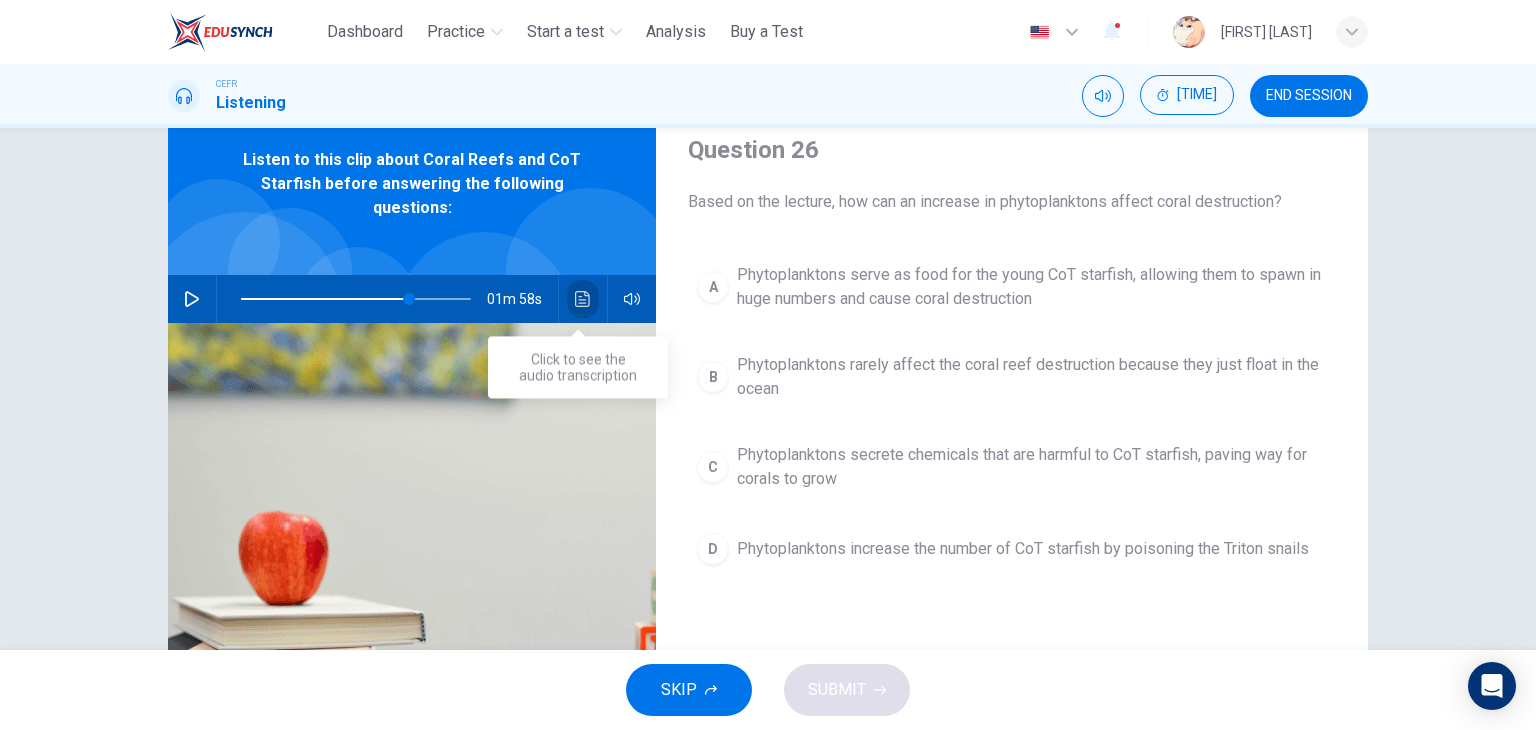 click 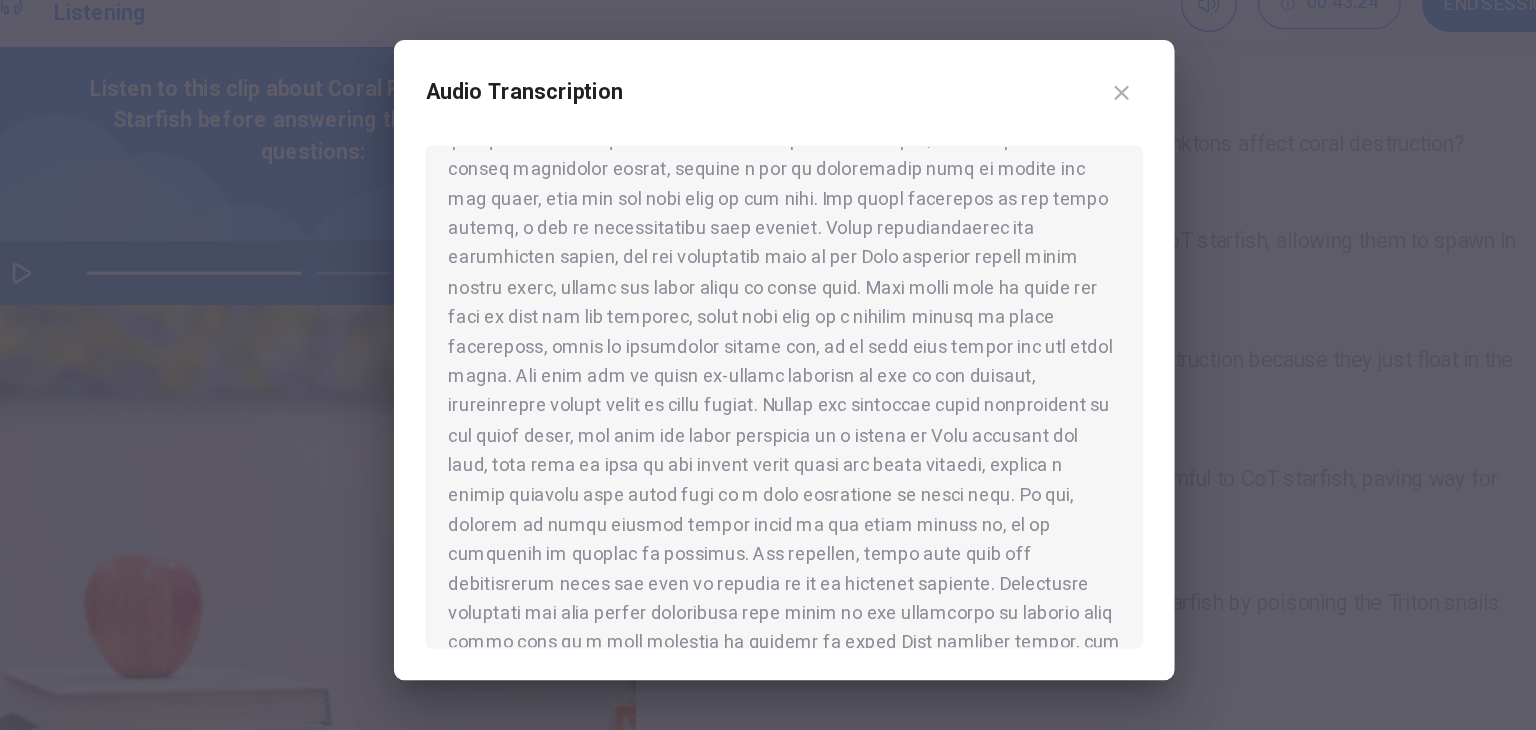 scroll, scrollTop: 952, scrollLeft: 0, axis: vertical 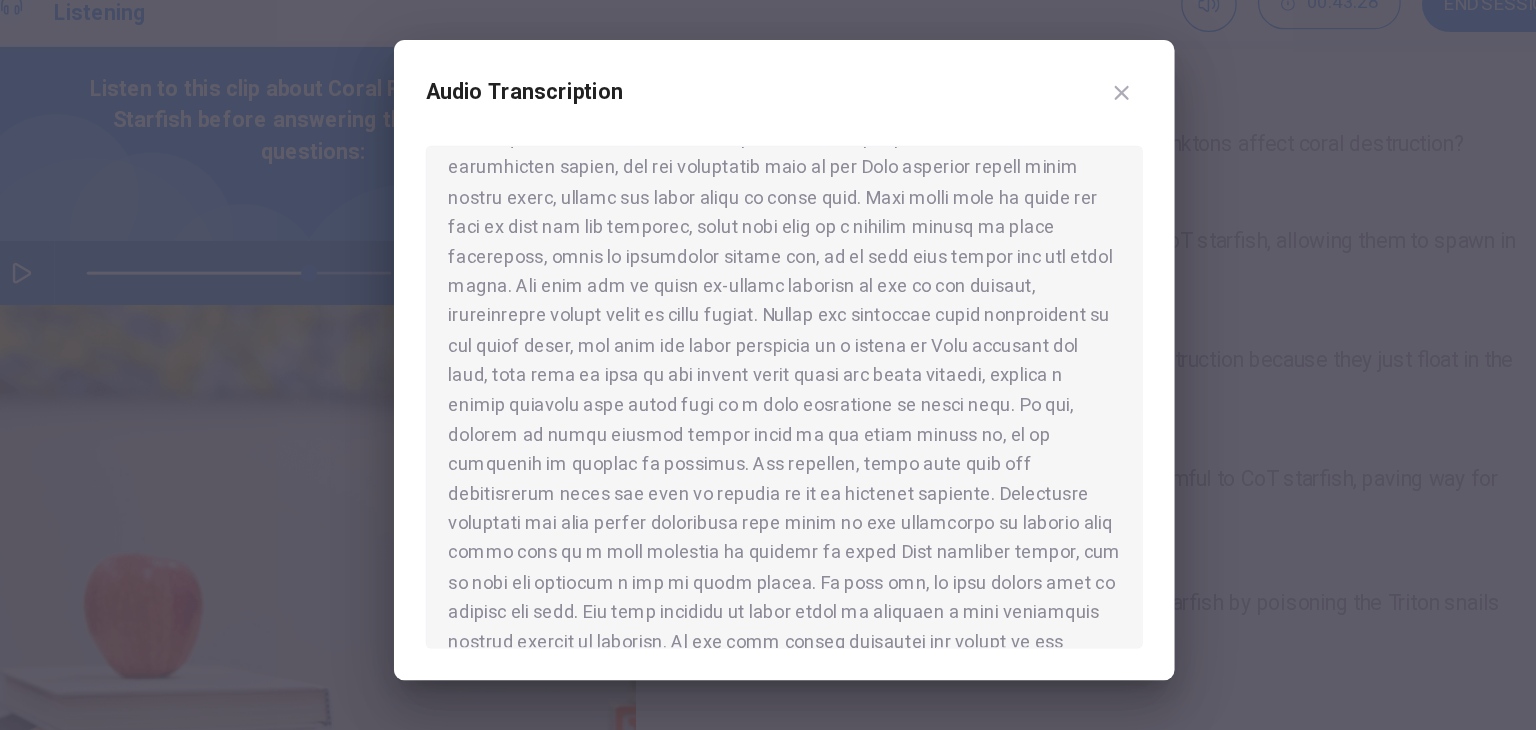 click at bounding box center (1023, 163) 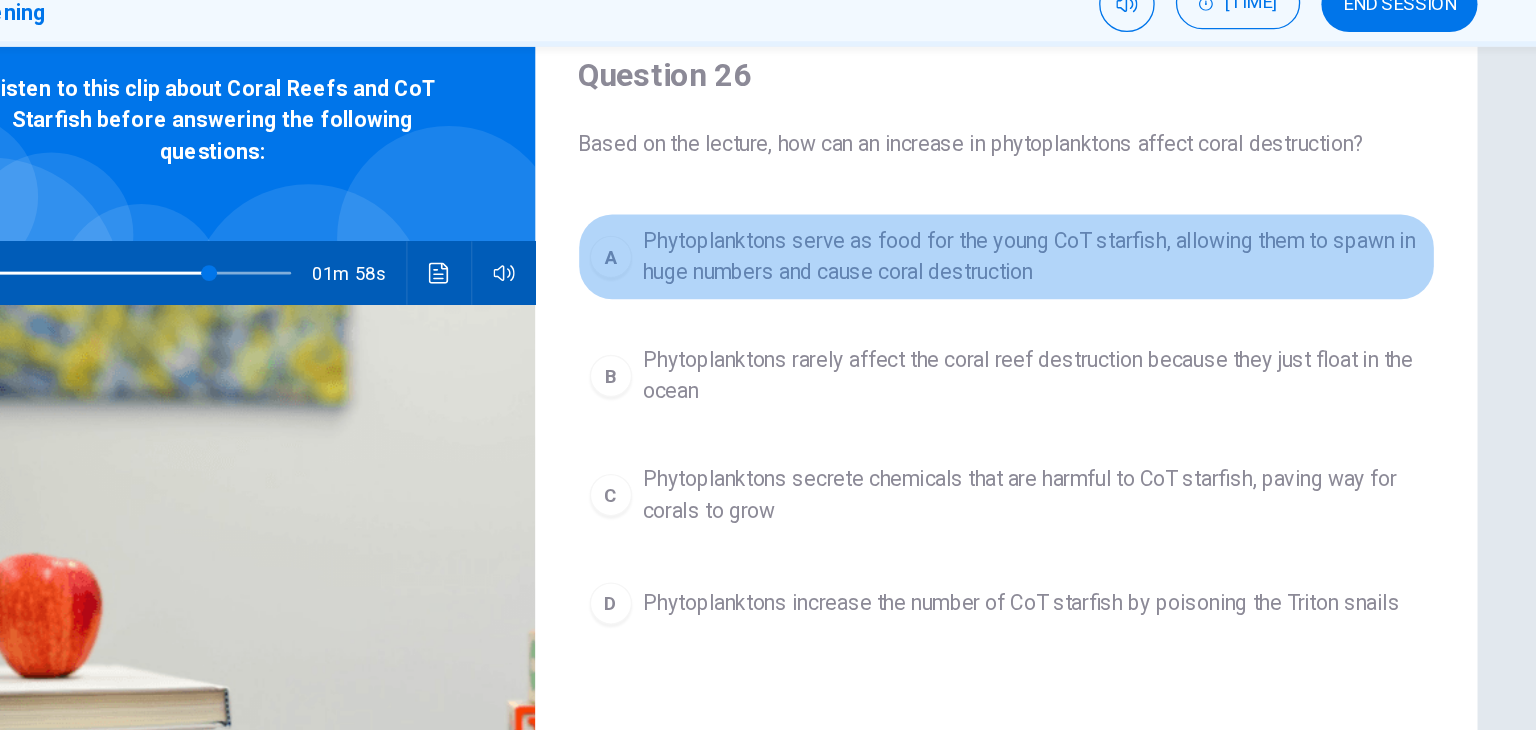 click on "Phytoplanktons serve as food for the young CoT starfish, allowing them to spawn in huge numbers and cause coral destruction" at bounding box center [1032, 287] 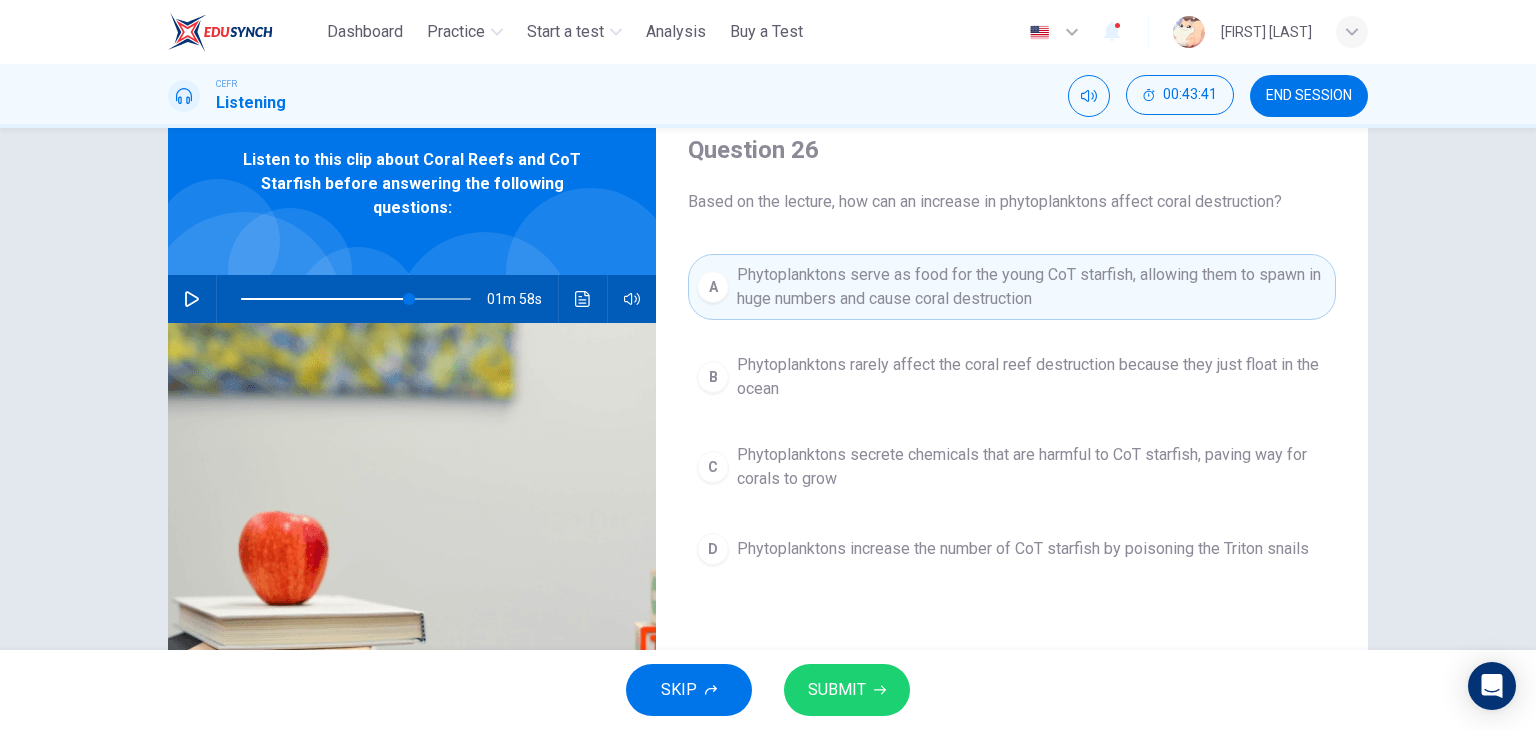 click on "SUBMIT" at bounding box center (837, 690) 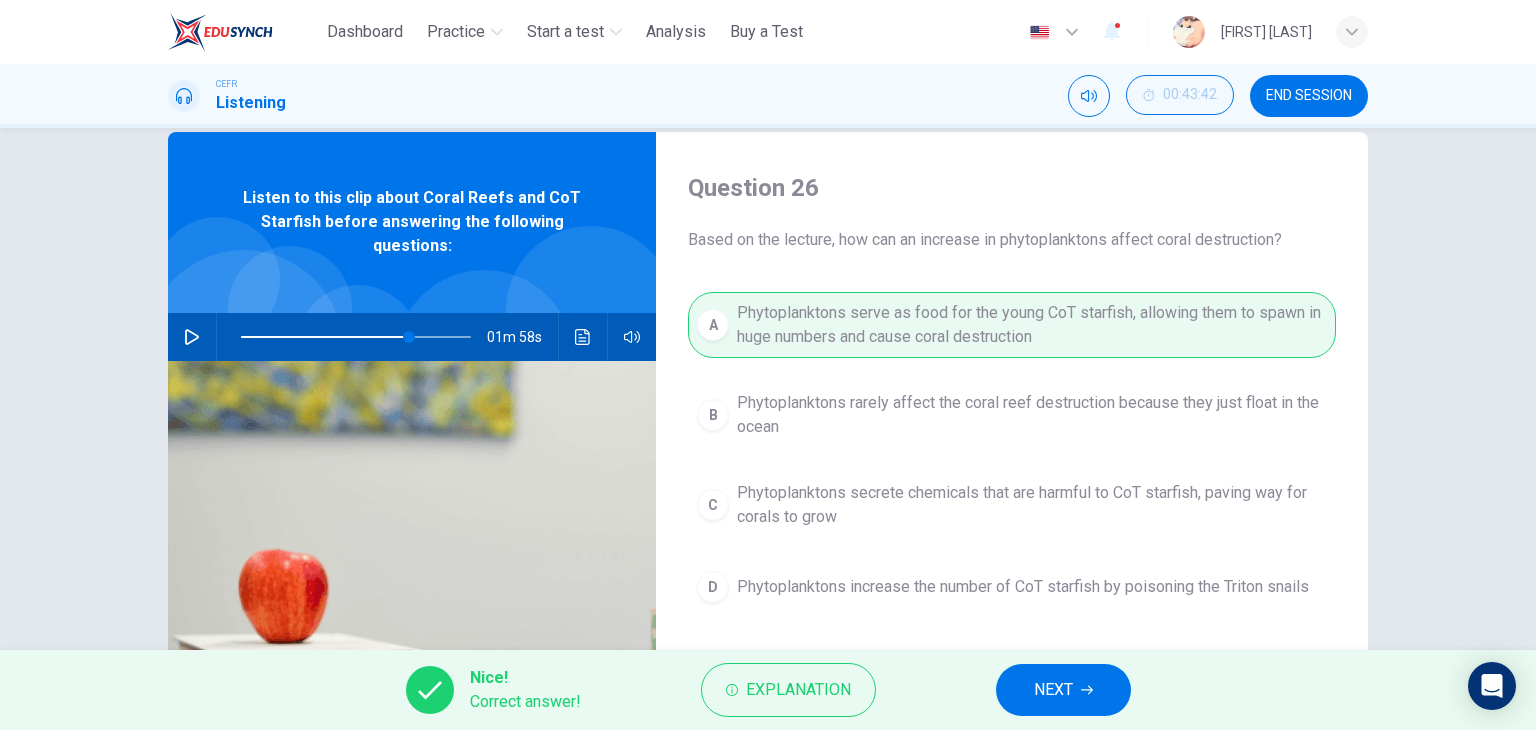 scroll, scrollTop: 38, scrollLeft: 0, axis: vertical 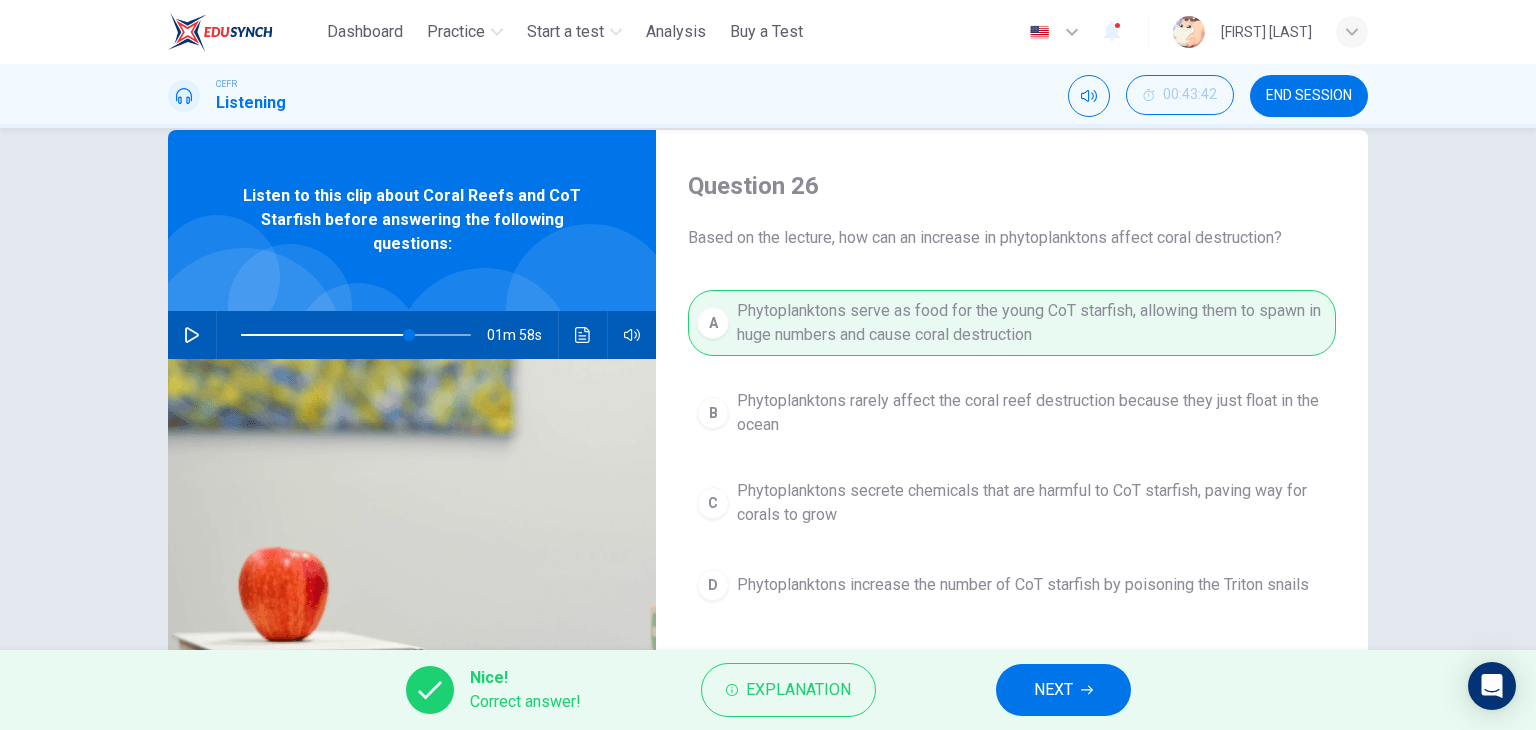 click on "NEXT" at bounding box center (1063, 690) 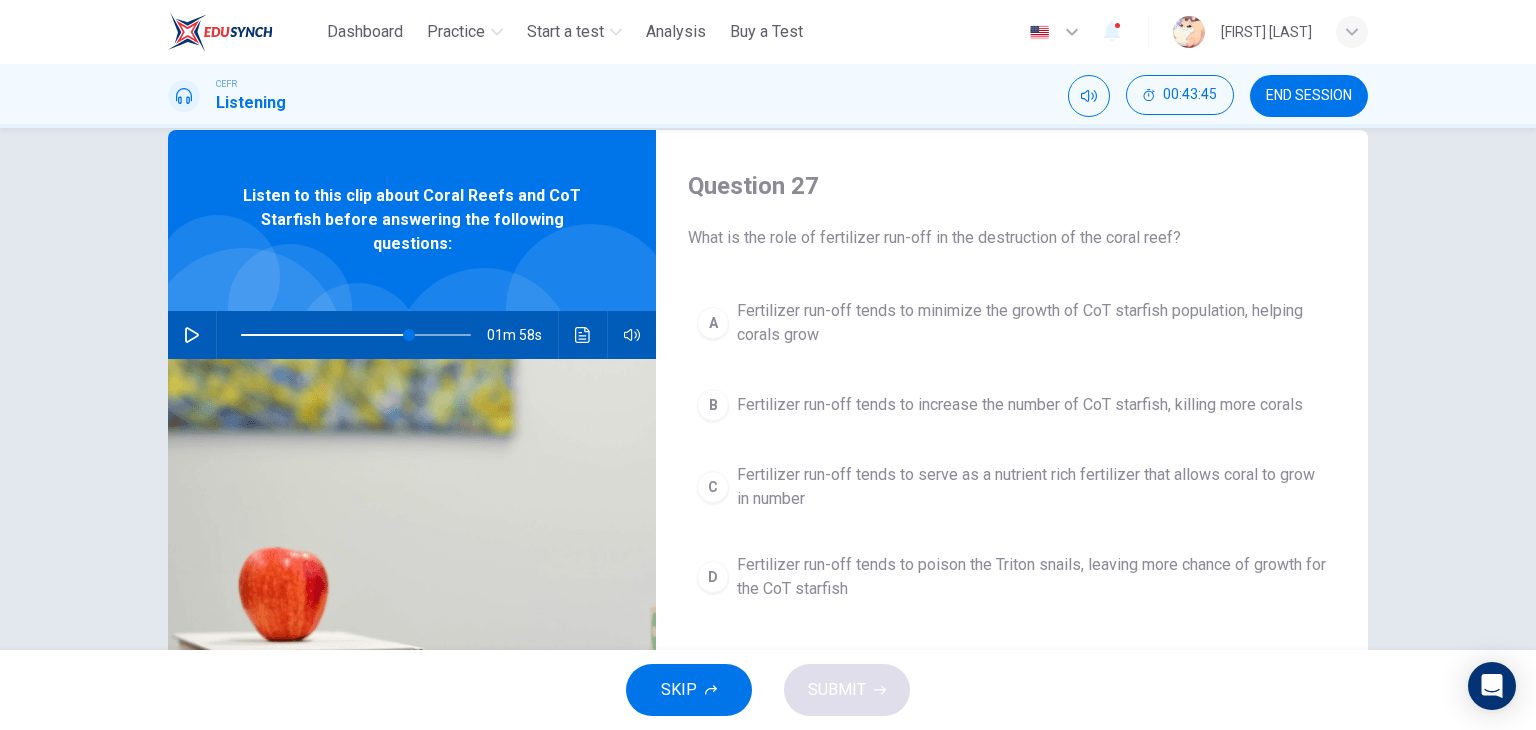 click at bounding box center (412, 592) 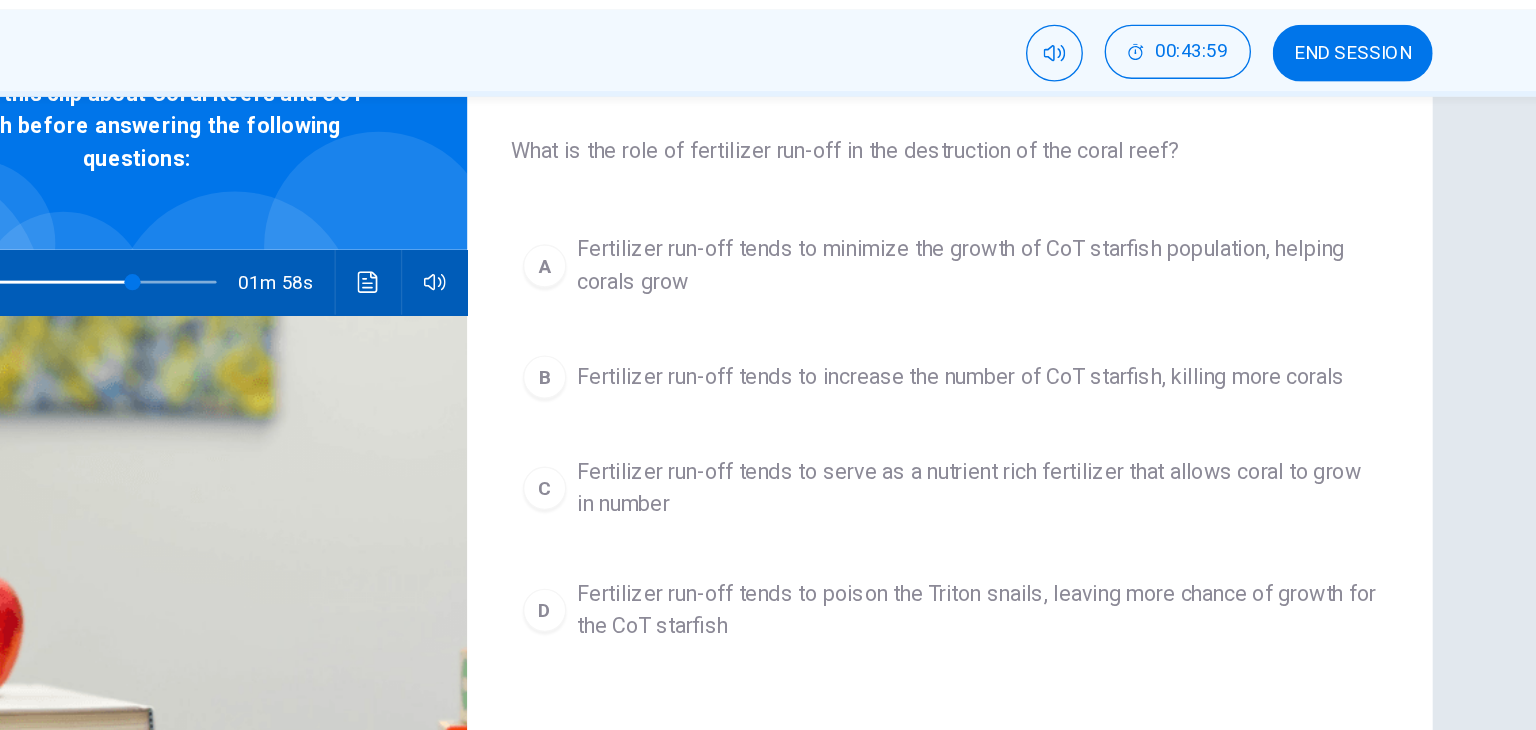 scroll, scrollTop: 108, scrollLeft: 0, axis: vertical 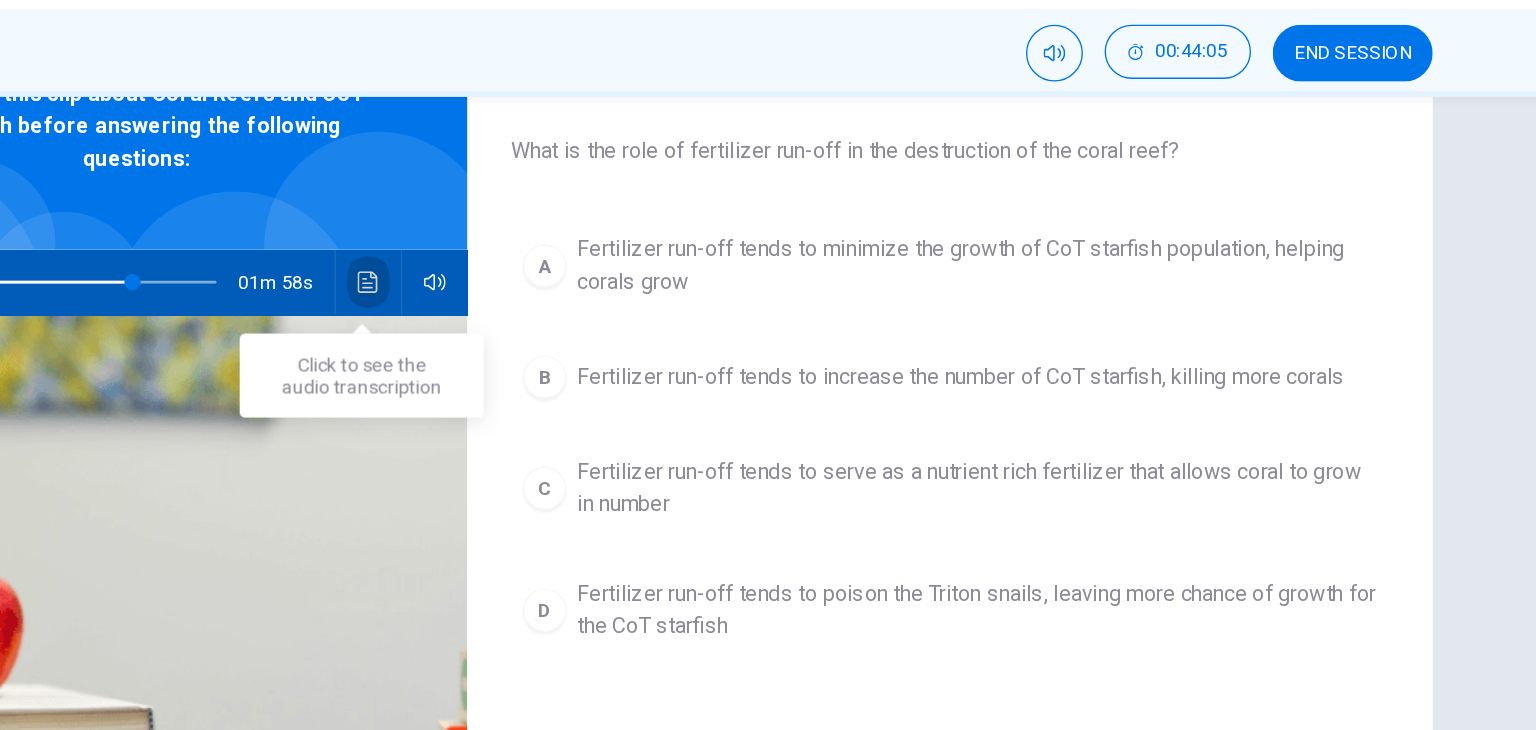 click 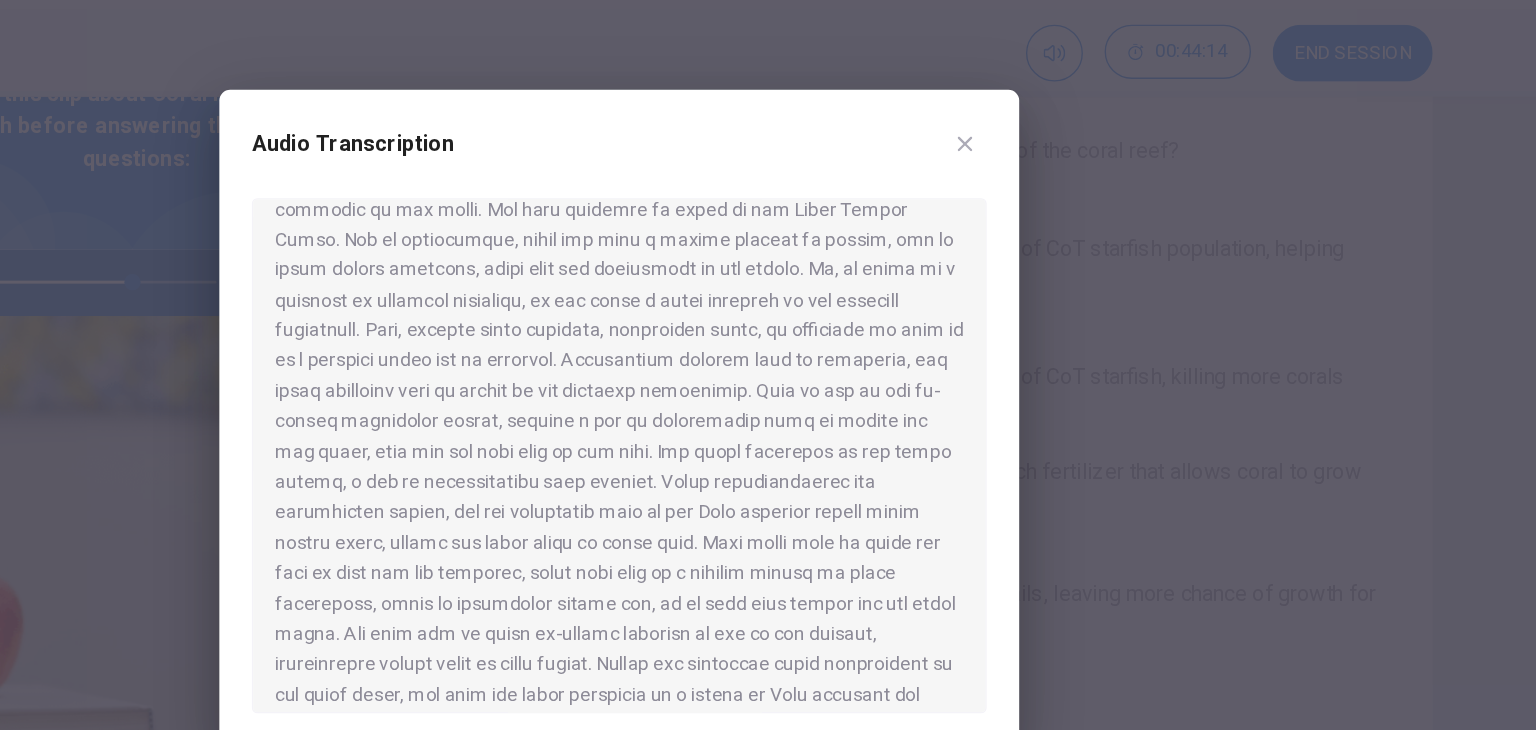 scroll, scrollTop: 738, scrollLeft: 0, axis: vertical 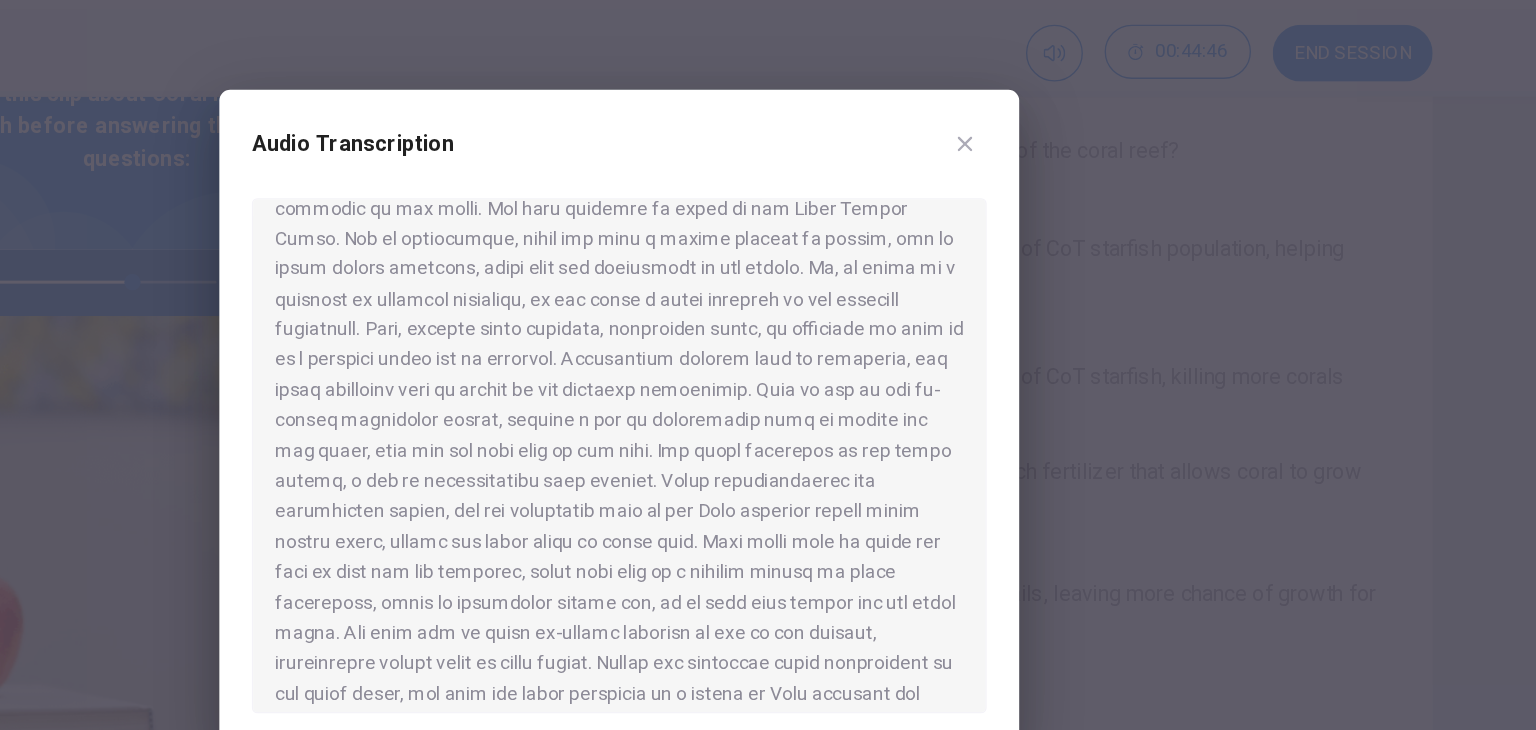 click at bounding box center (768, 365) 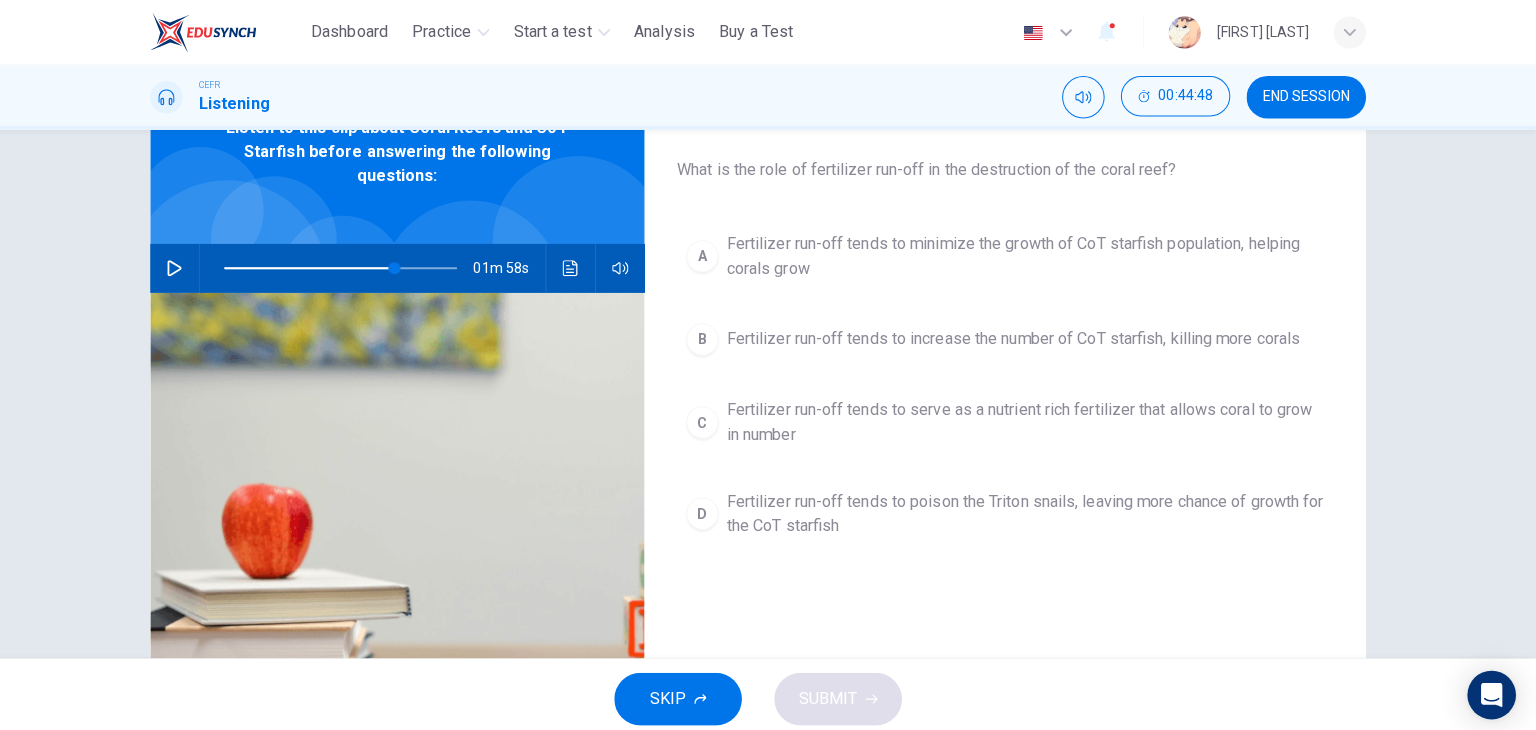 scroll, scrollTop: 0, scrollLeft: 0, axis: both 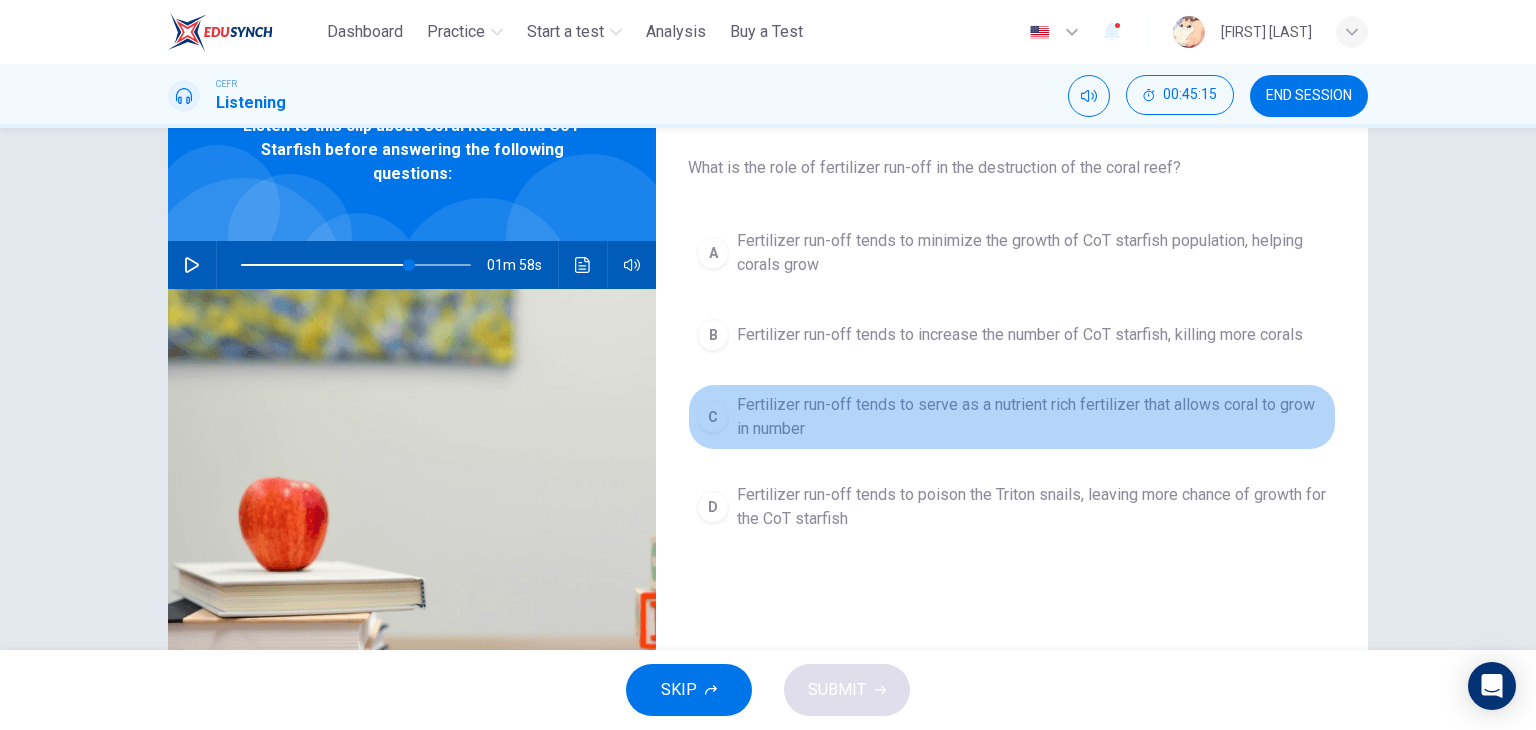 click on "Fertilizer run-off tends to serve as a nutrient rich fertilizer that allows coral to grow in number" at bounding box center (1032, 417) 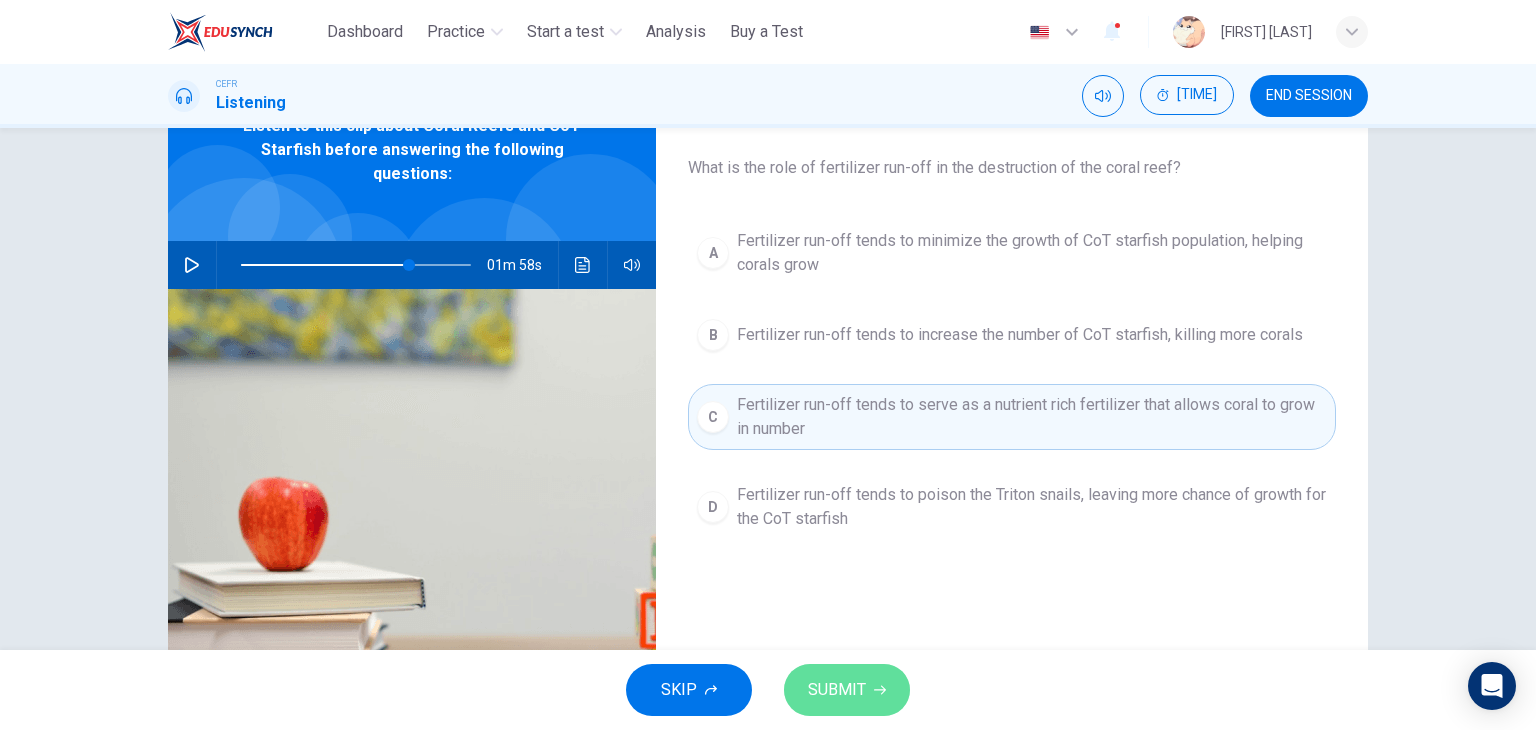 click on "SUBMIT" at bounding box center (837, 690) 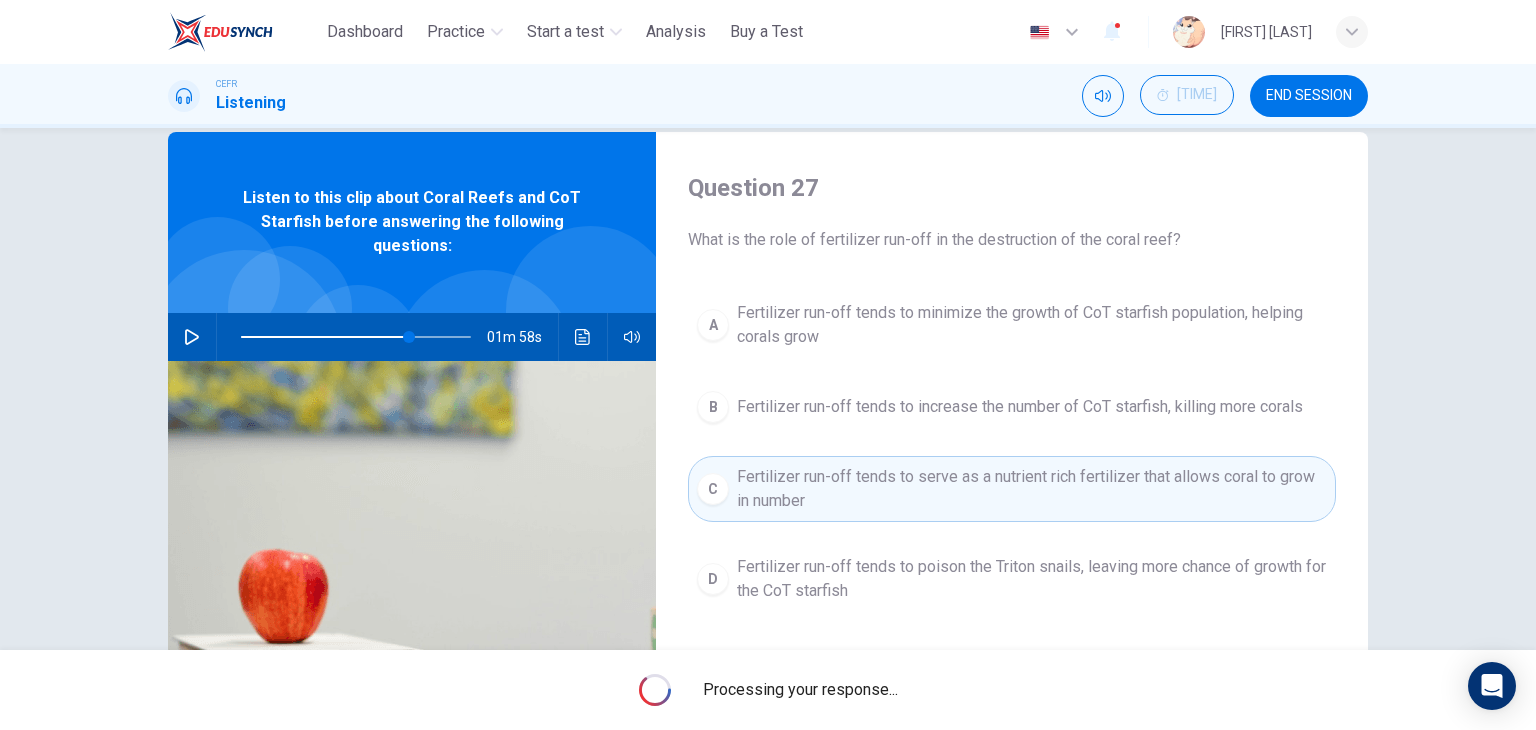 scroll, scrollTop: 52, scrollLeft: 0, axis: vertical 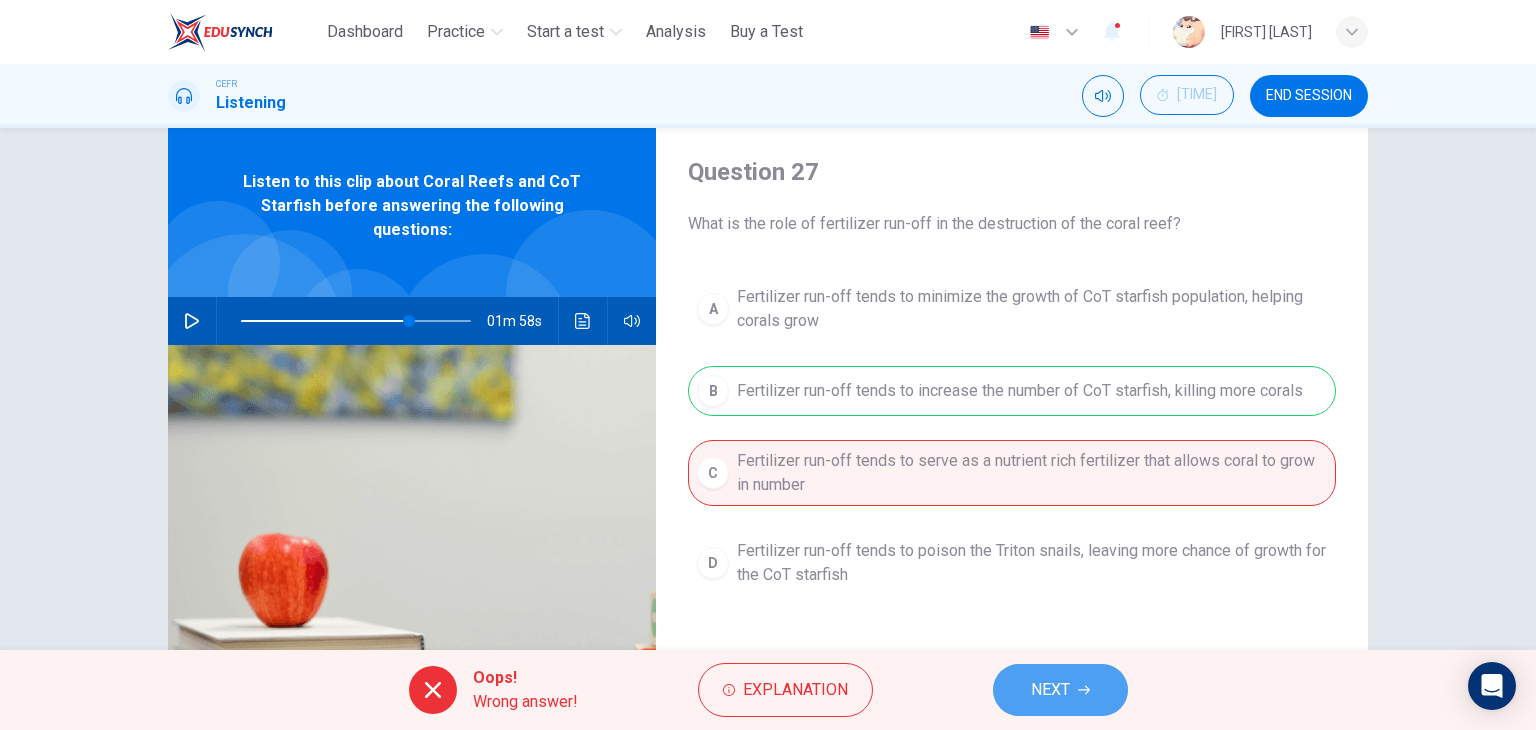 click on "NEXT" at bounding box center (1050, 690) 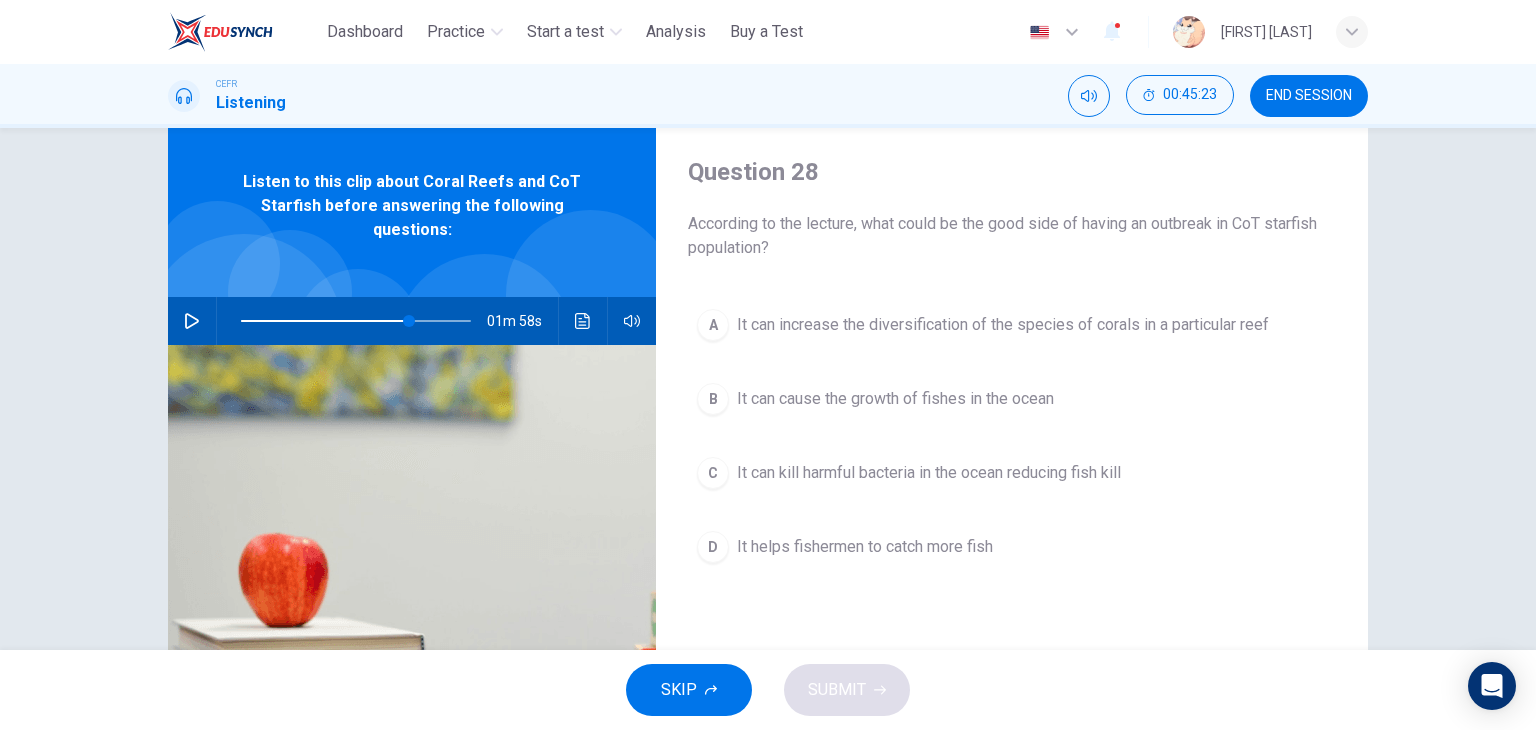 click at bounding box center (412, 578) 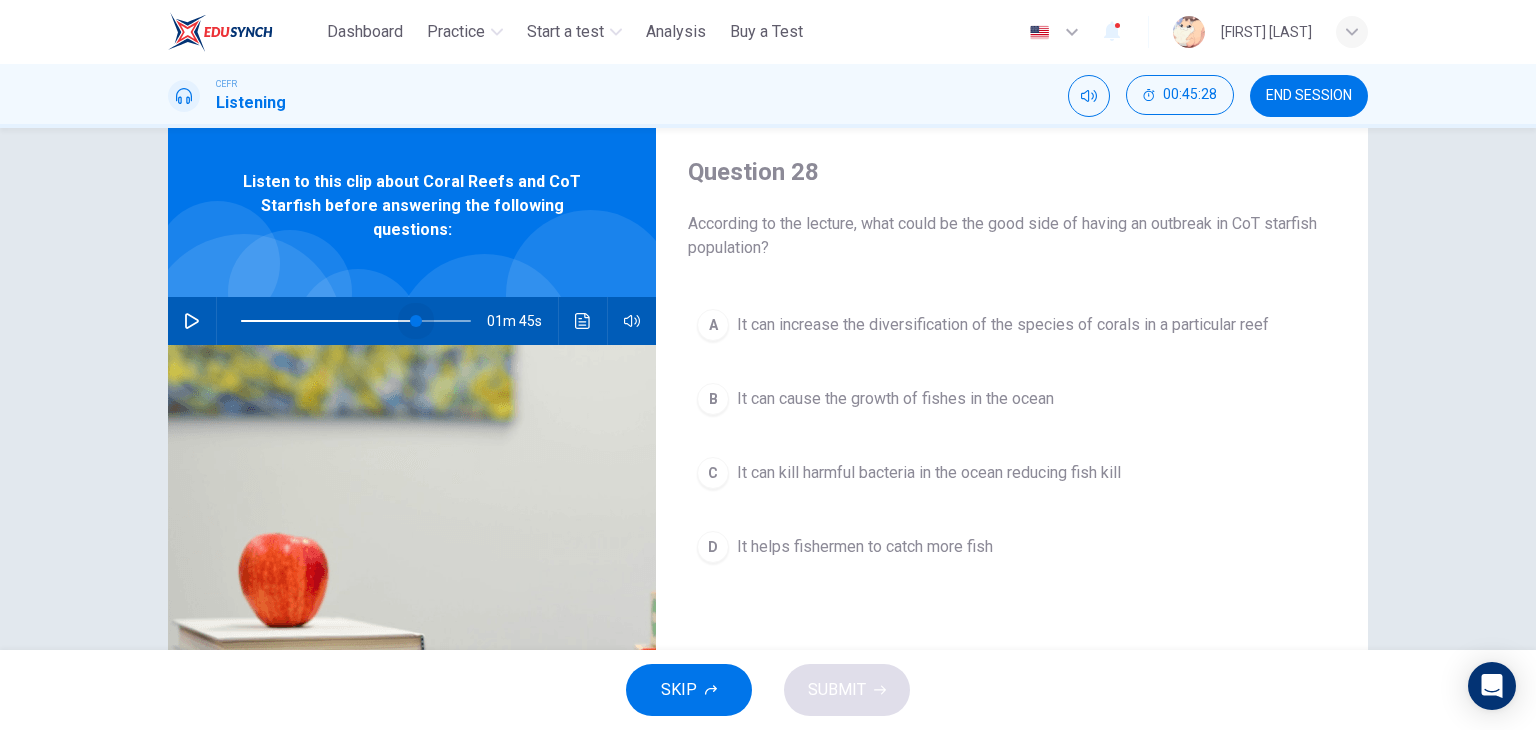 click at bounding box center (416, 321) 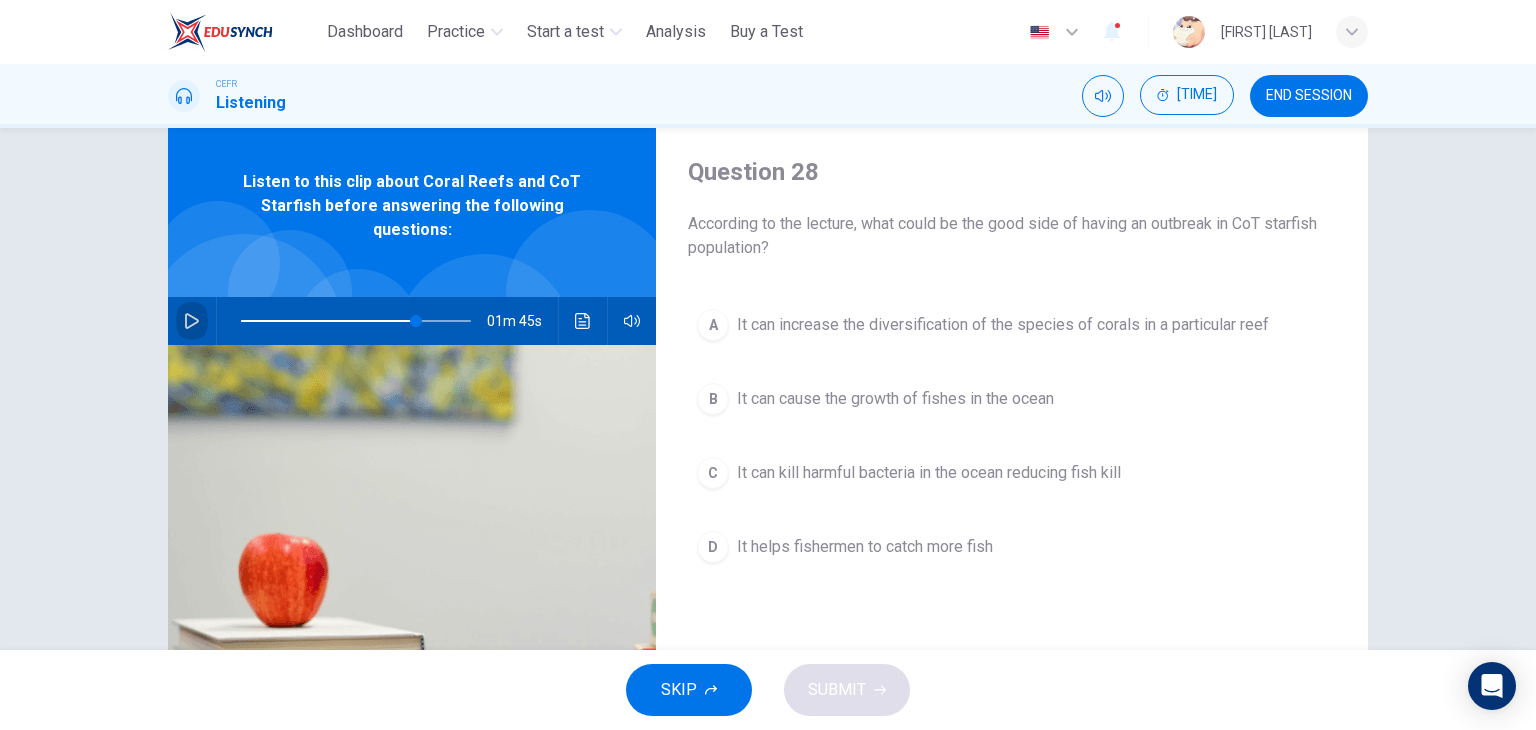 click at bounding box center [192, 321] 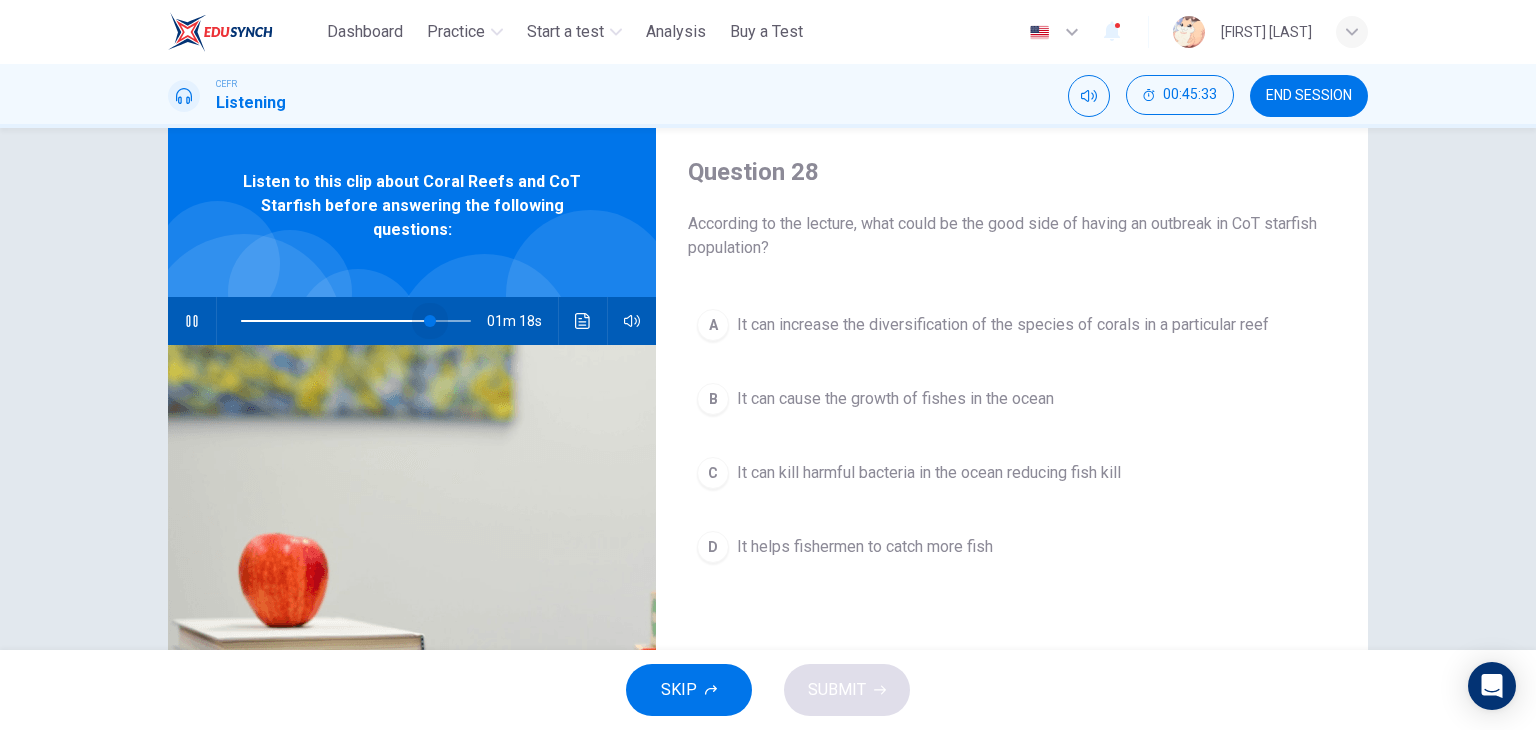 click at bounding box center [430, 321] 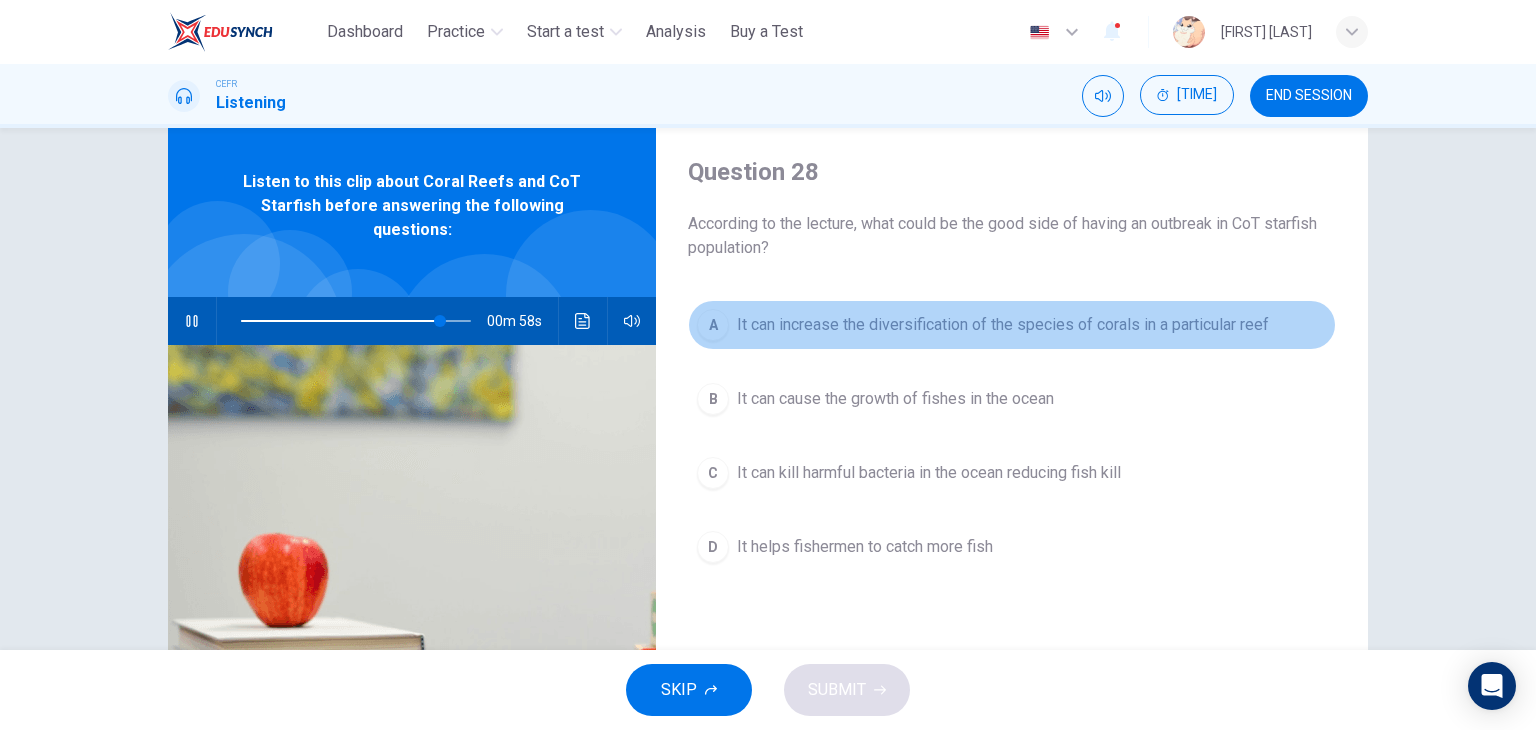 click on "A It can increase the diversification of the species of corals in a particular reef" at bounding box center (1012, 325) 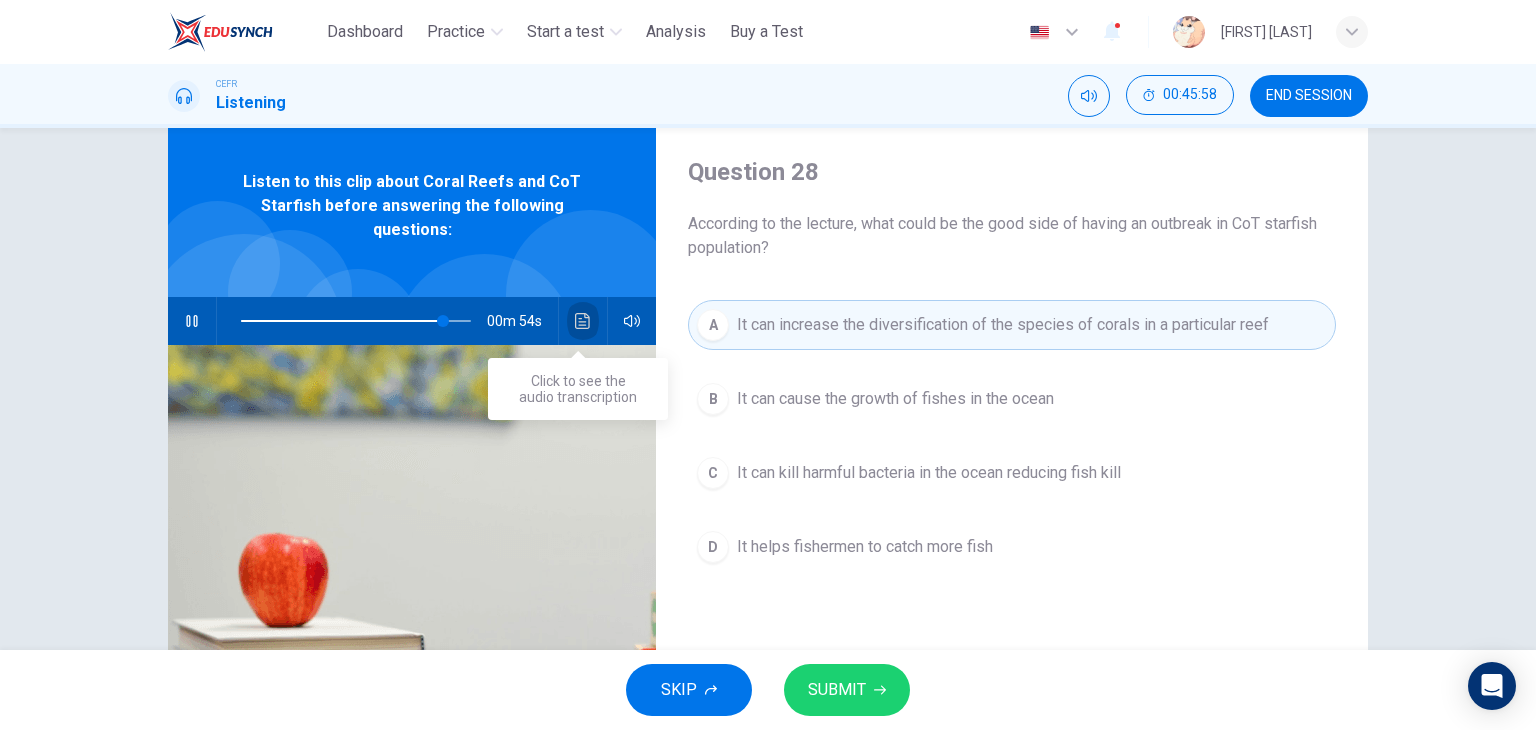 click 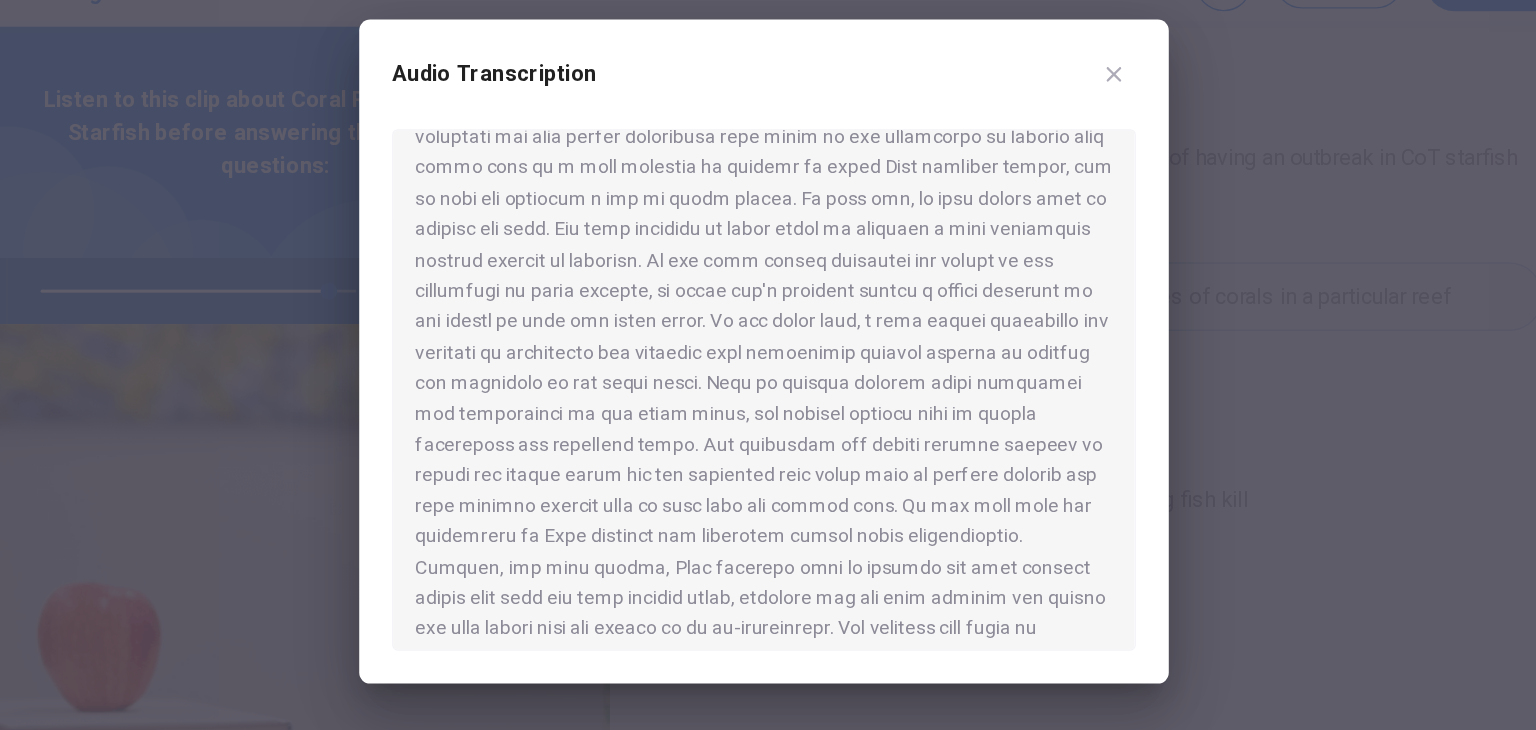 scroll, scrollTop: 1231, scrollLeft: 0, axis: vertical 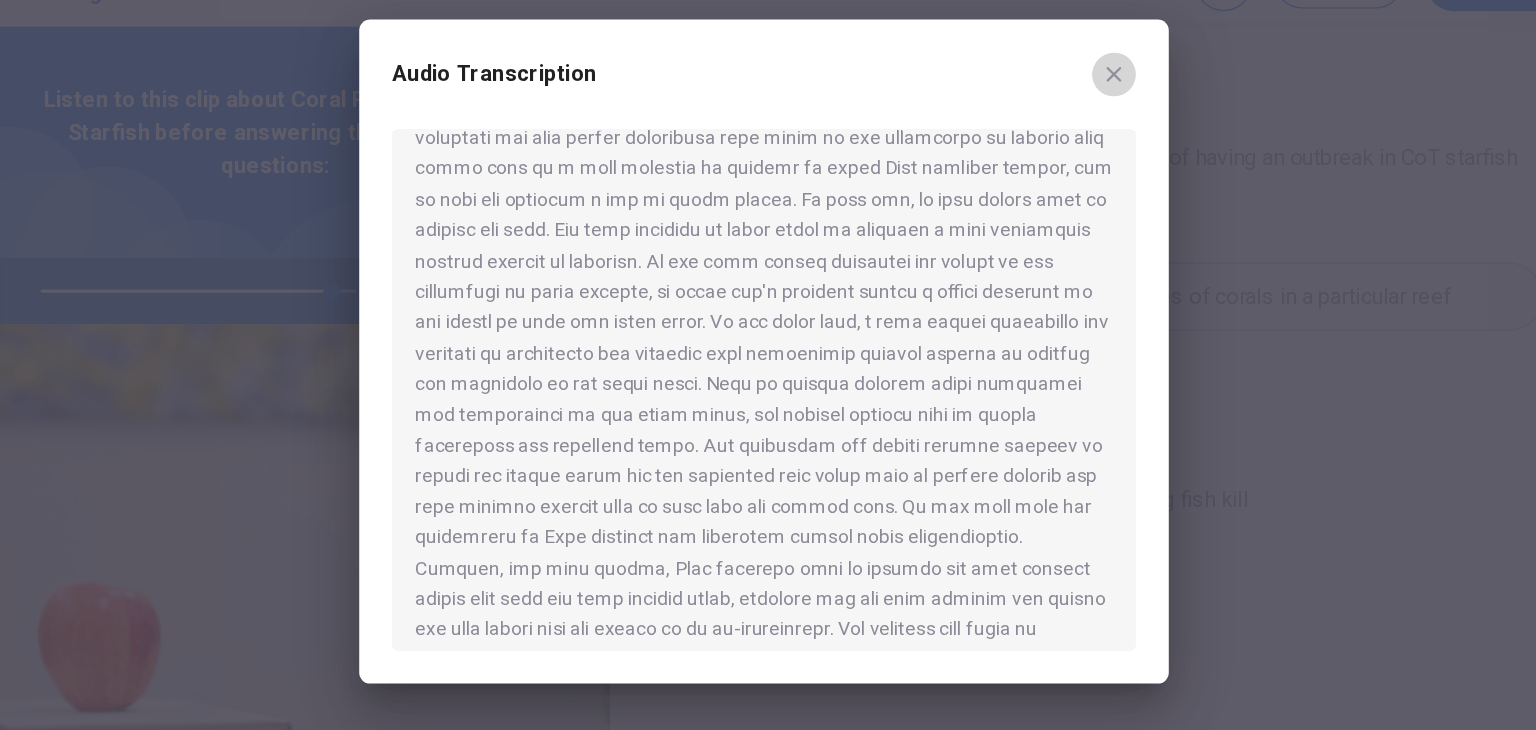 click 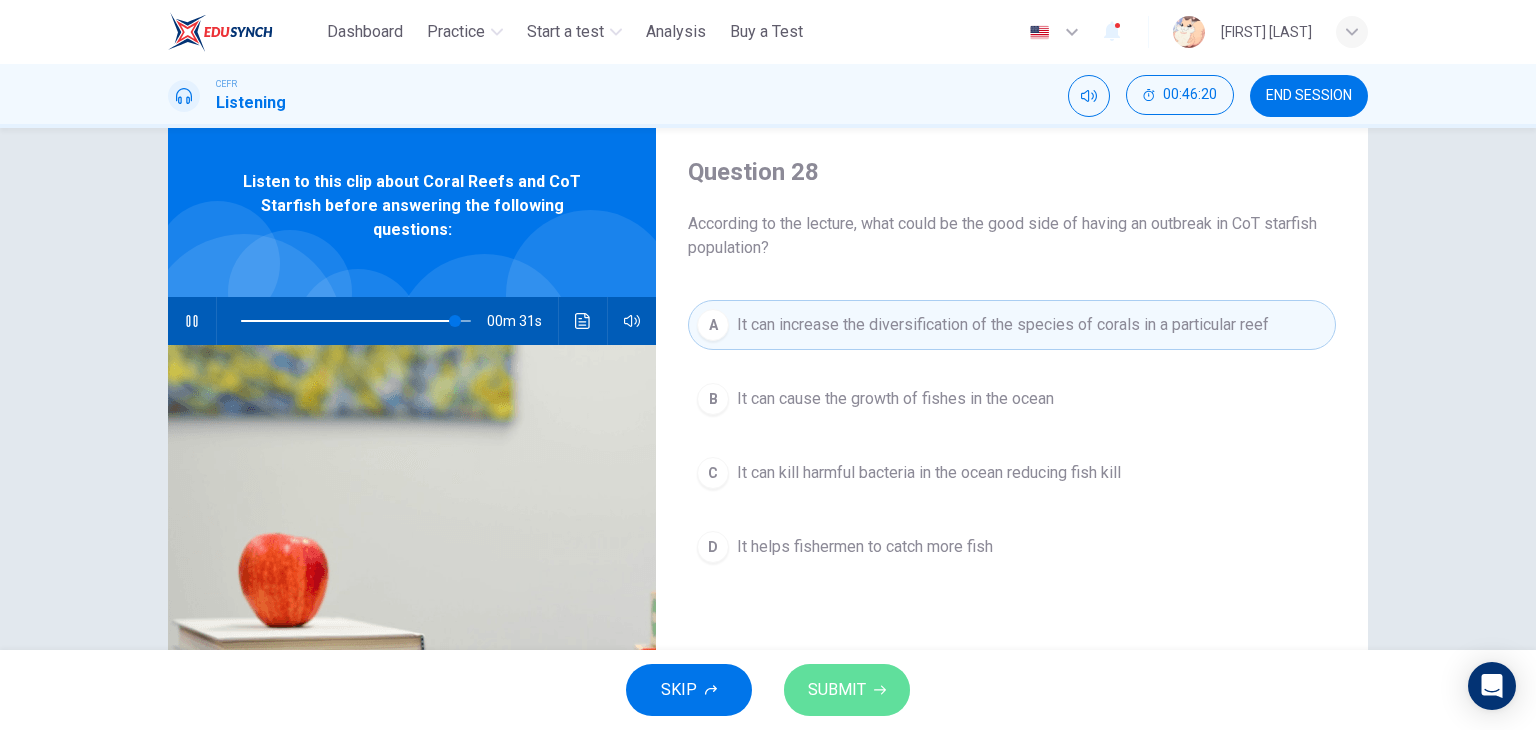 click on "SUBMIT" at bounding box center (837, 690) 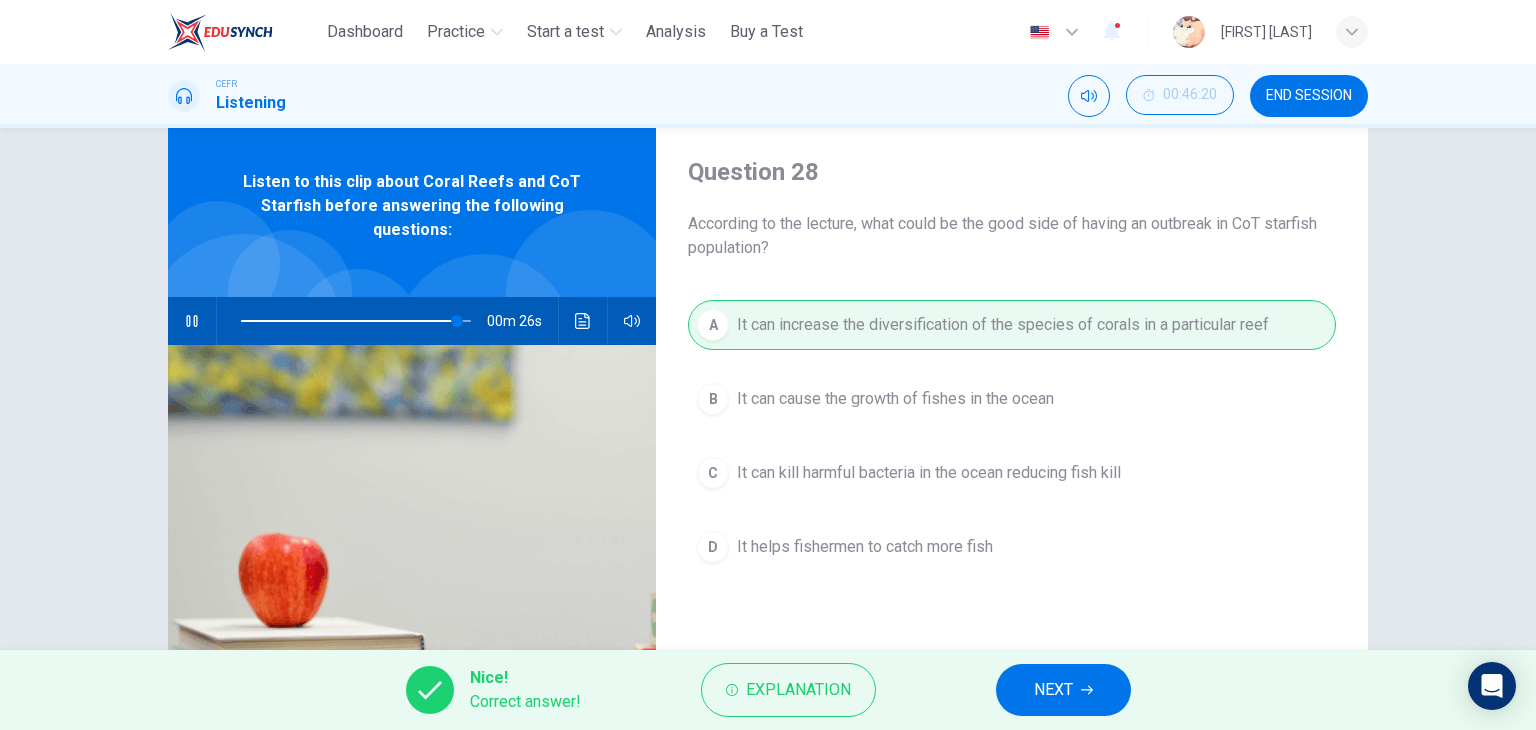 type on "**" 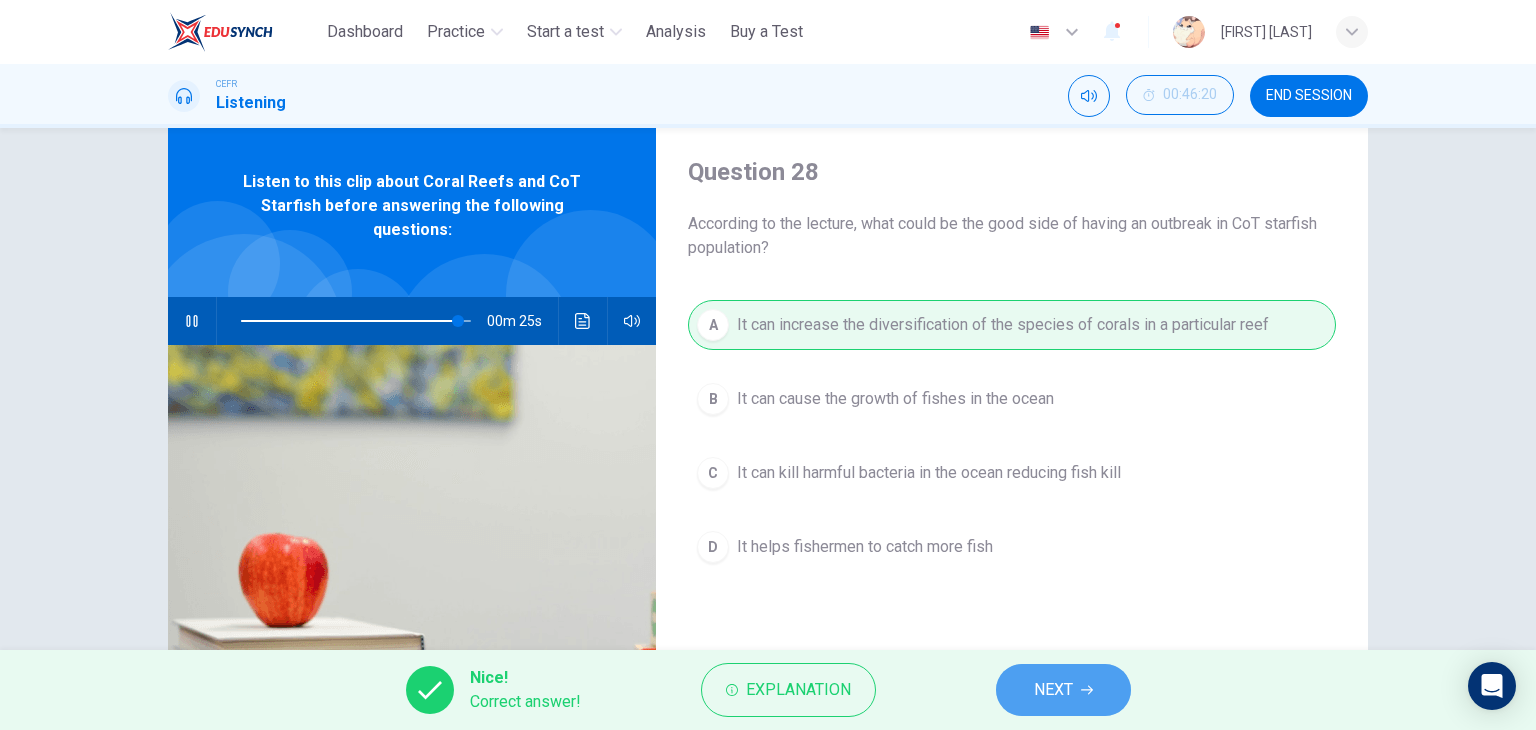 click on "NEXT" at bounding box center [1053, 690] 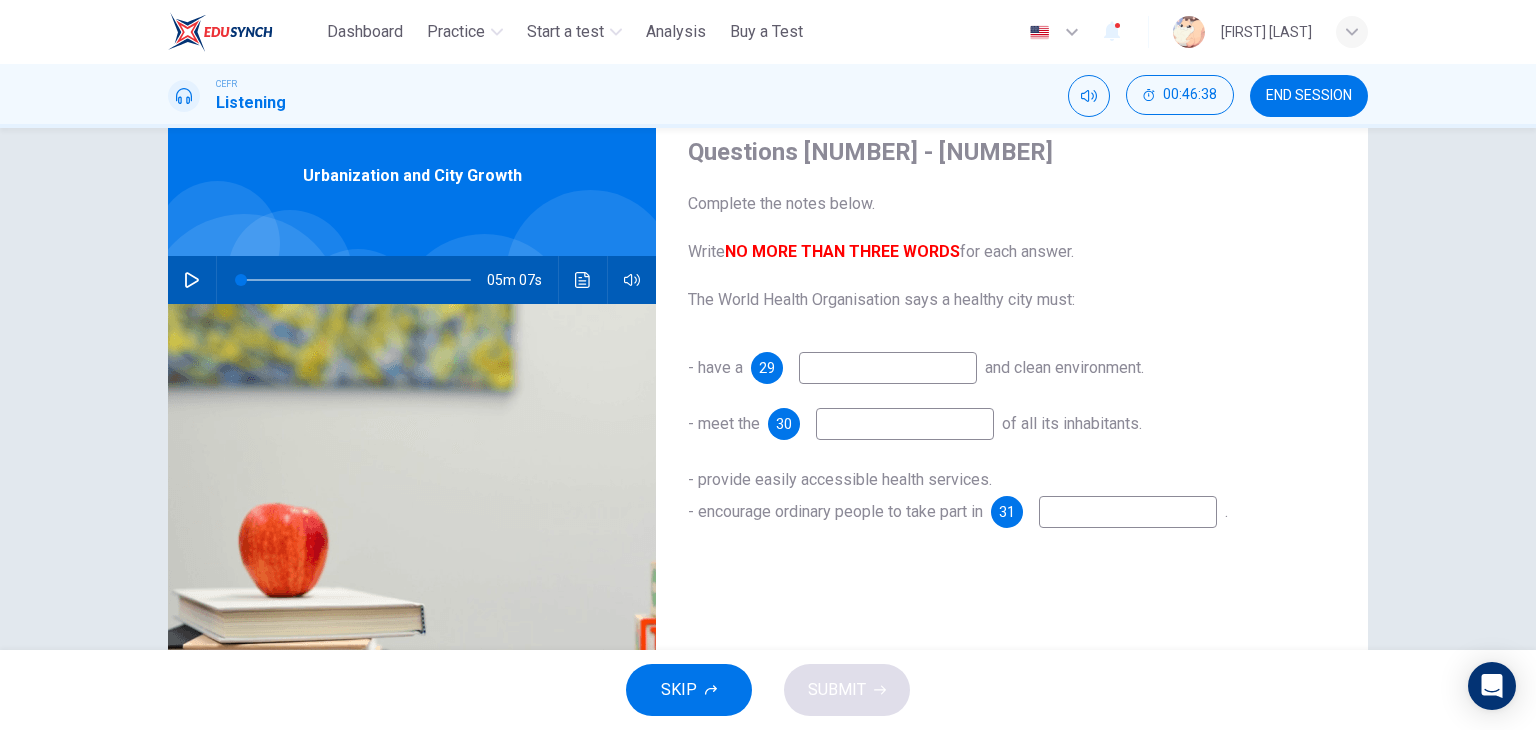 scroll, scrollTop: 72, scrollLeft: 0, axis: vertical 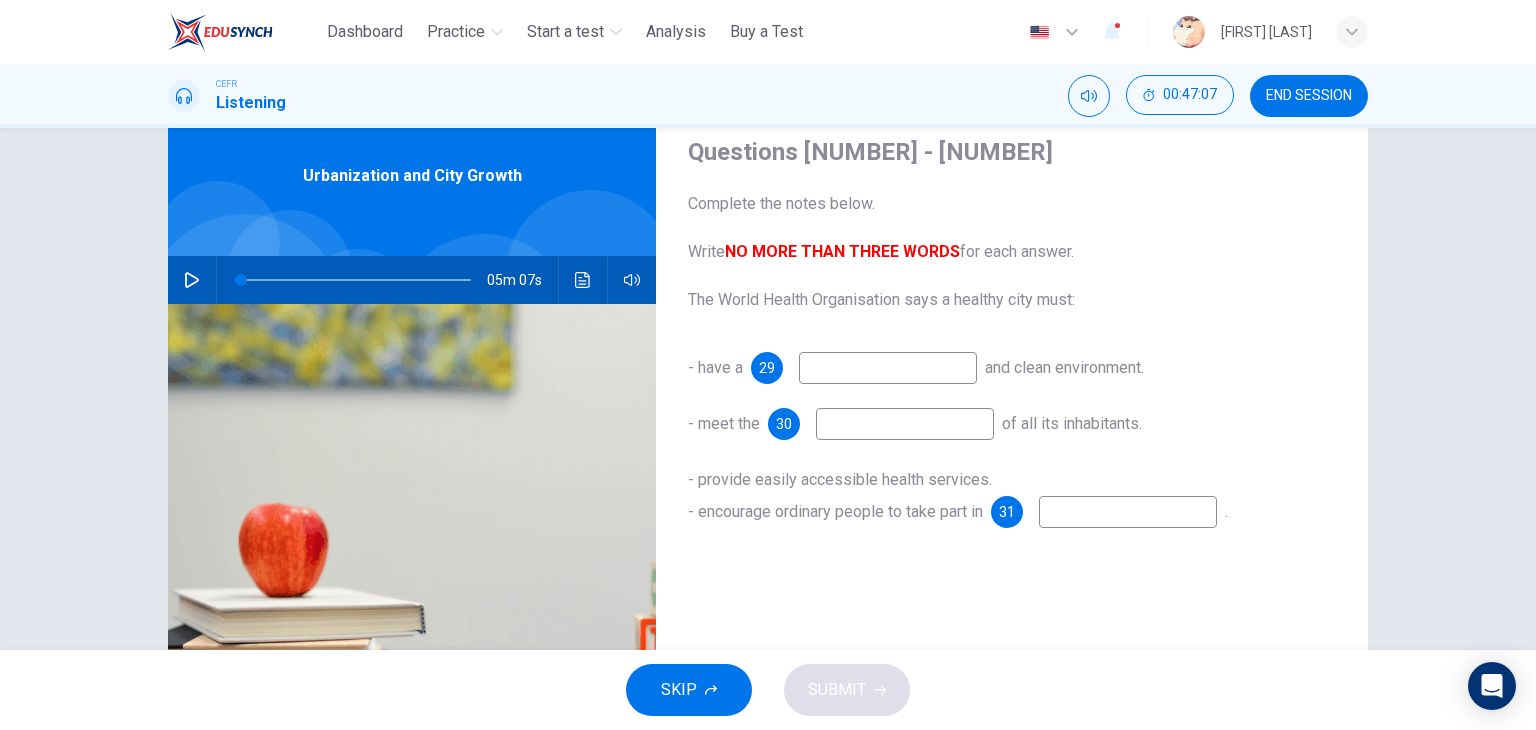 click at bounding box center (412, 547) 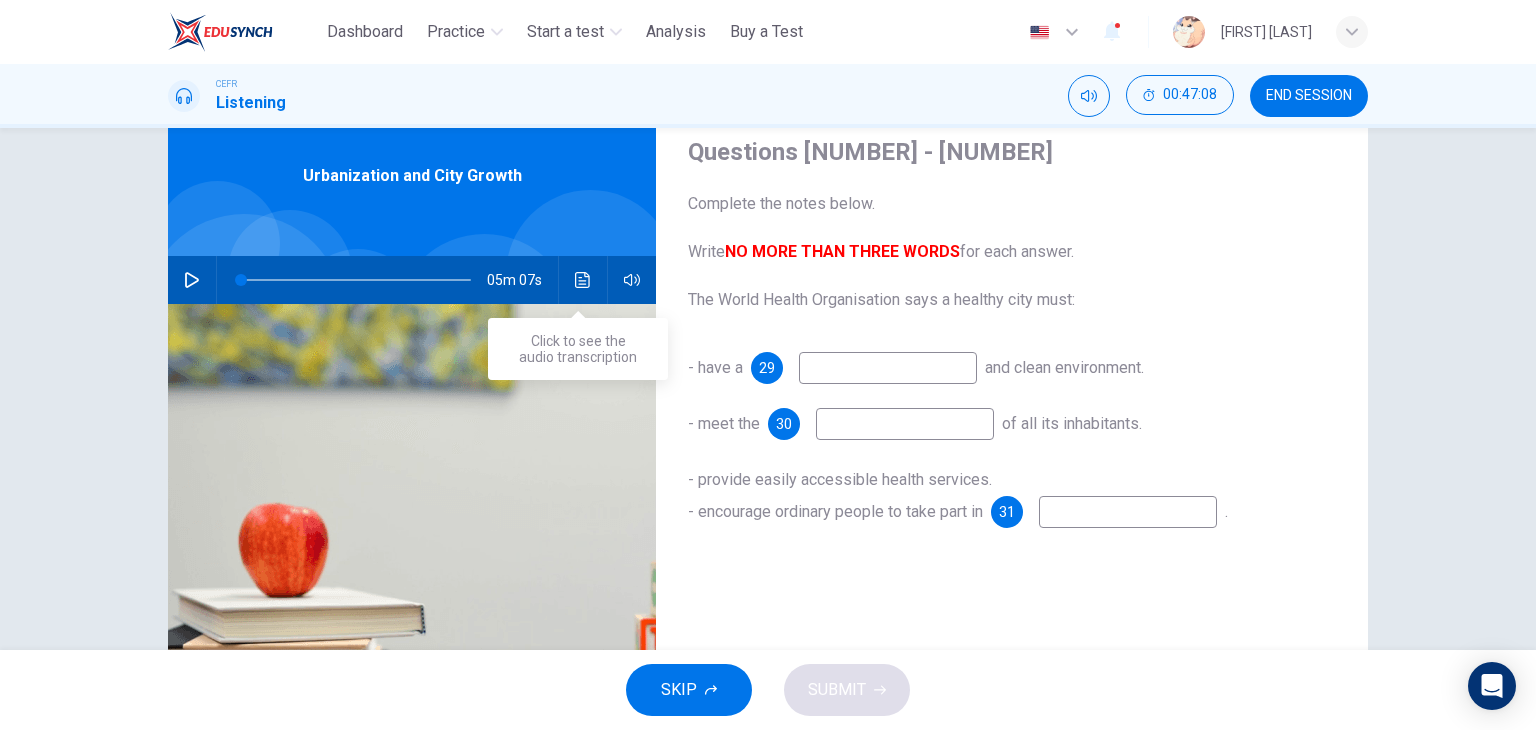 click at bounding box center (583, 280) 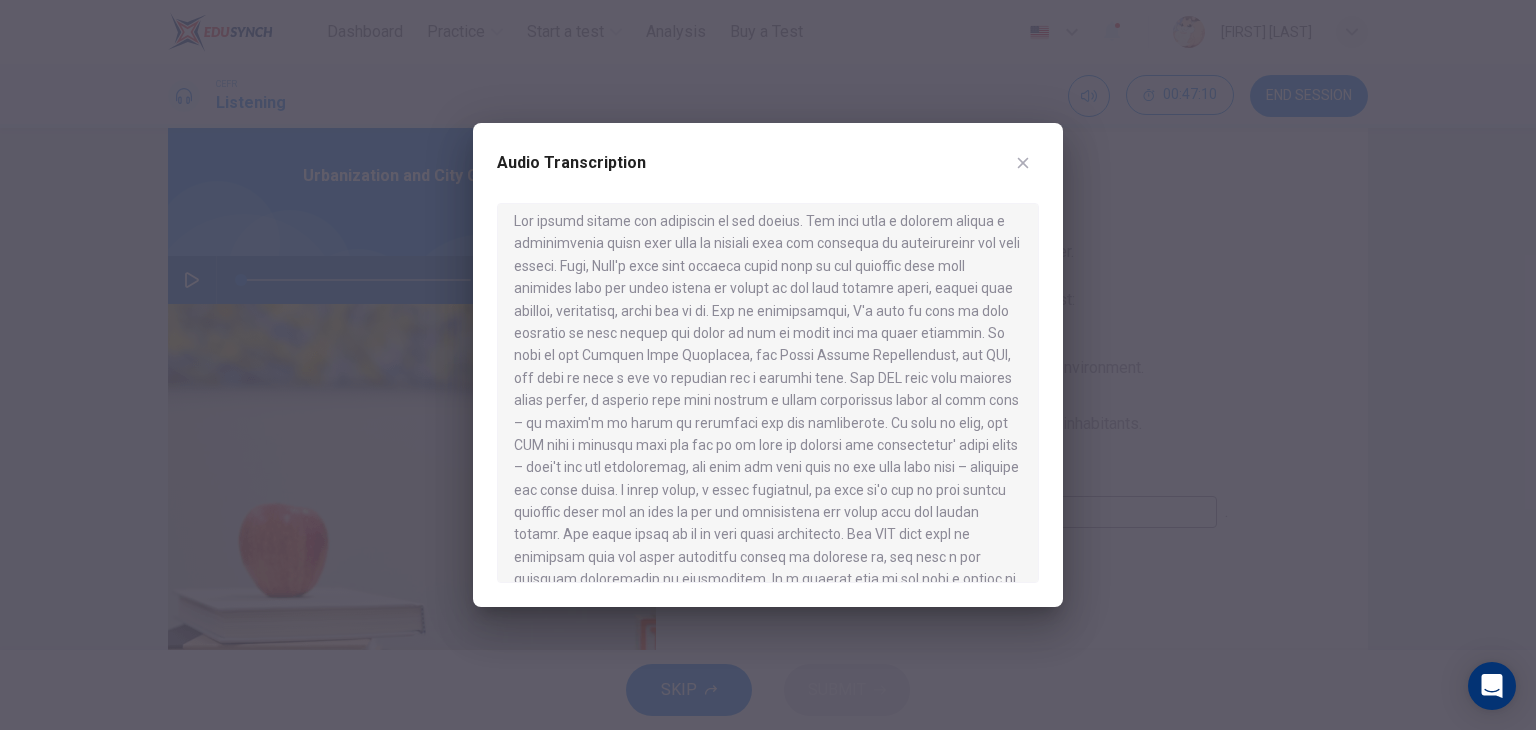 scroll, scrollTop: 11, scrollLeft: 0, axis: vertical 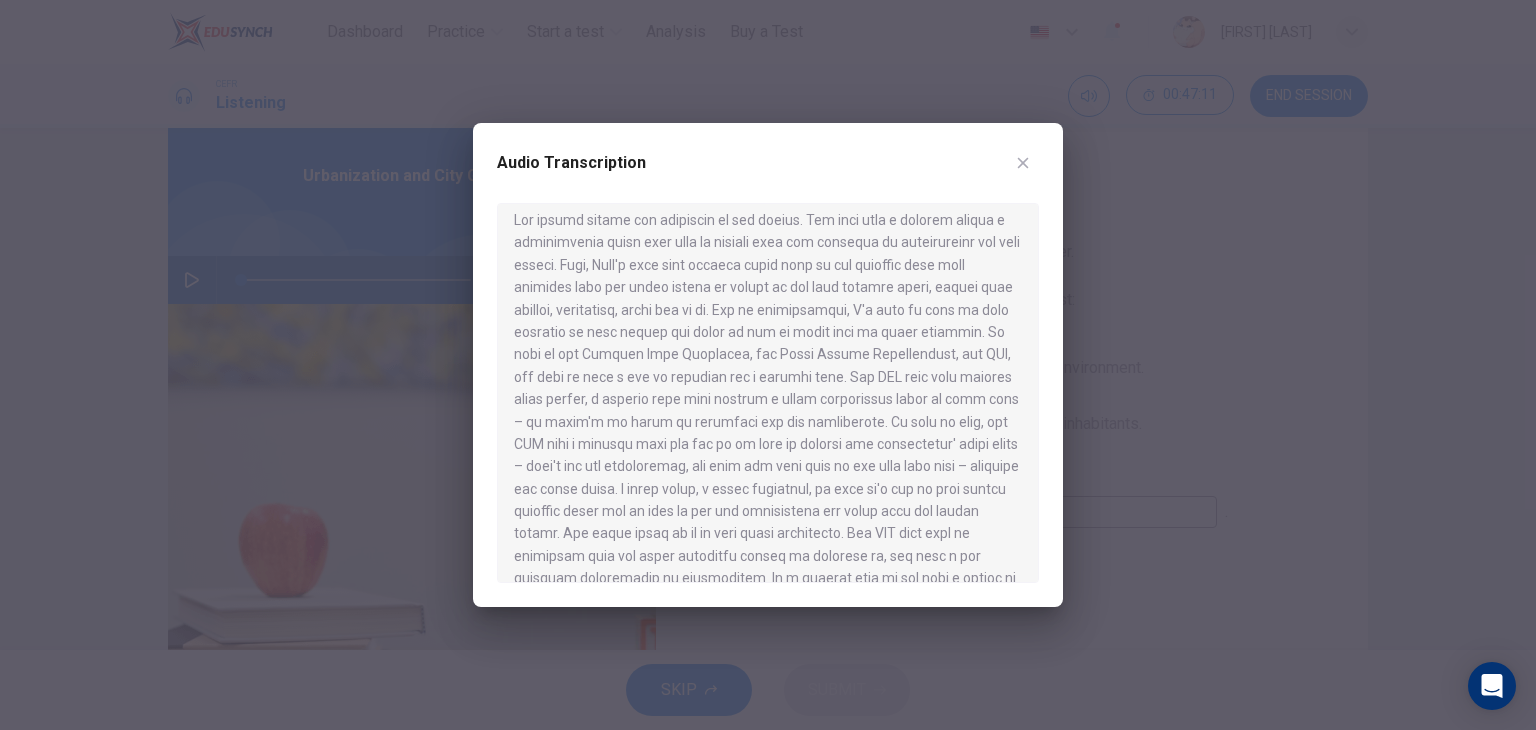 type 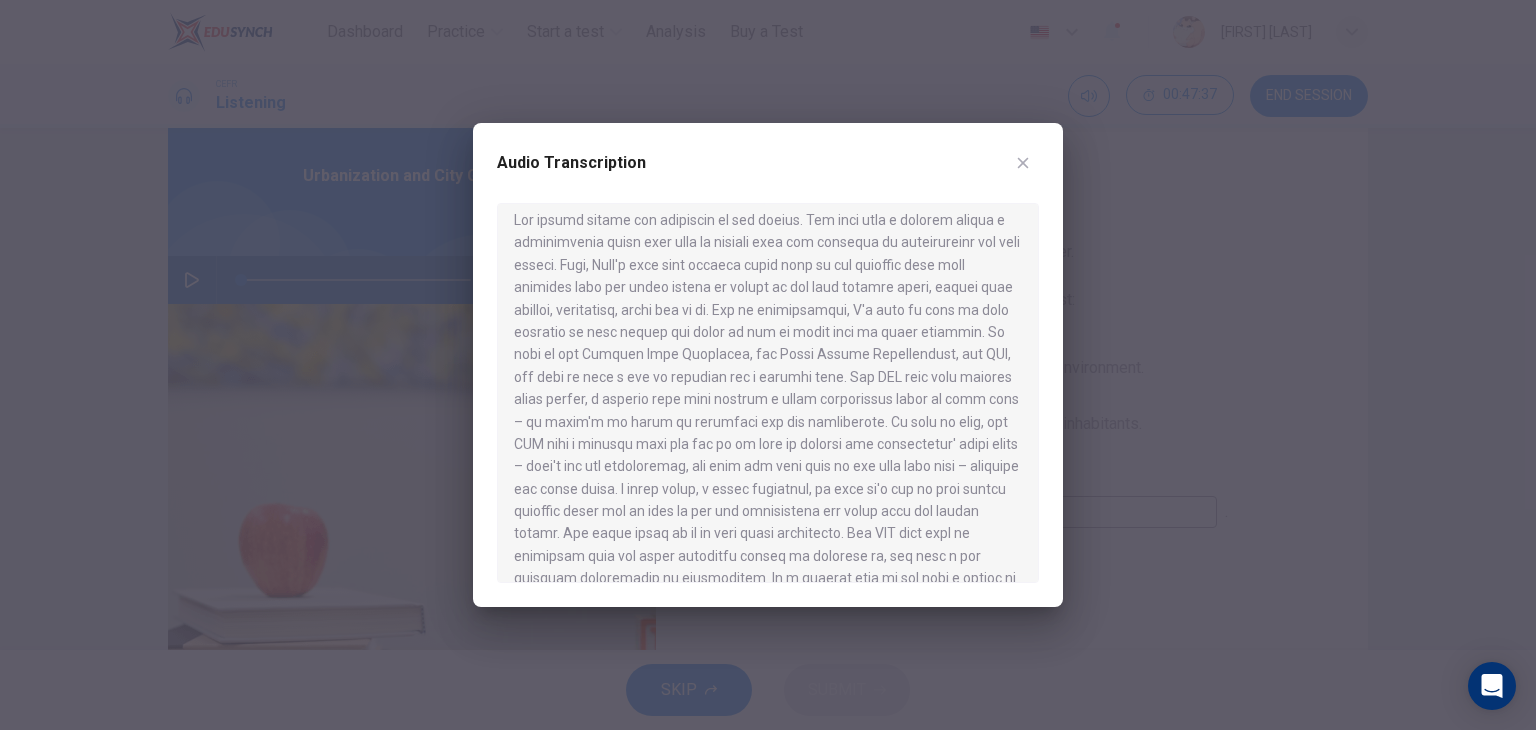 click at bounding box center [768, 393] 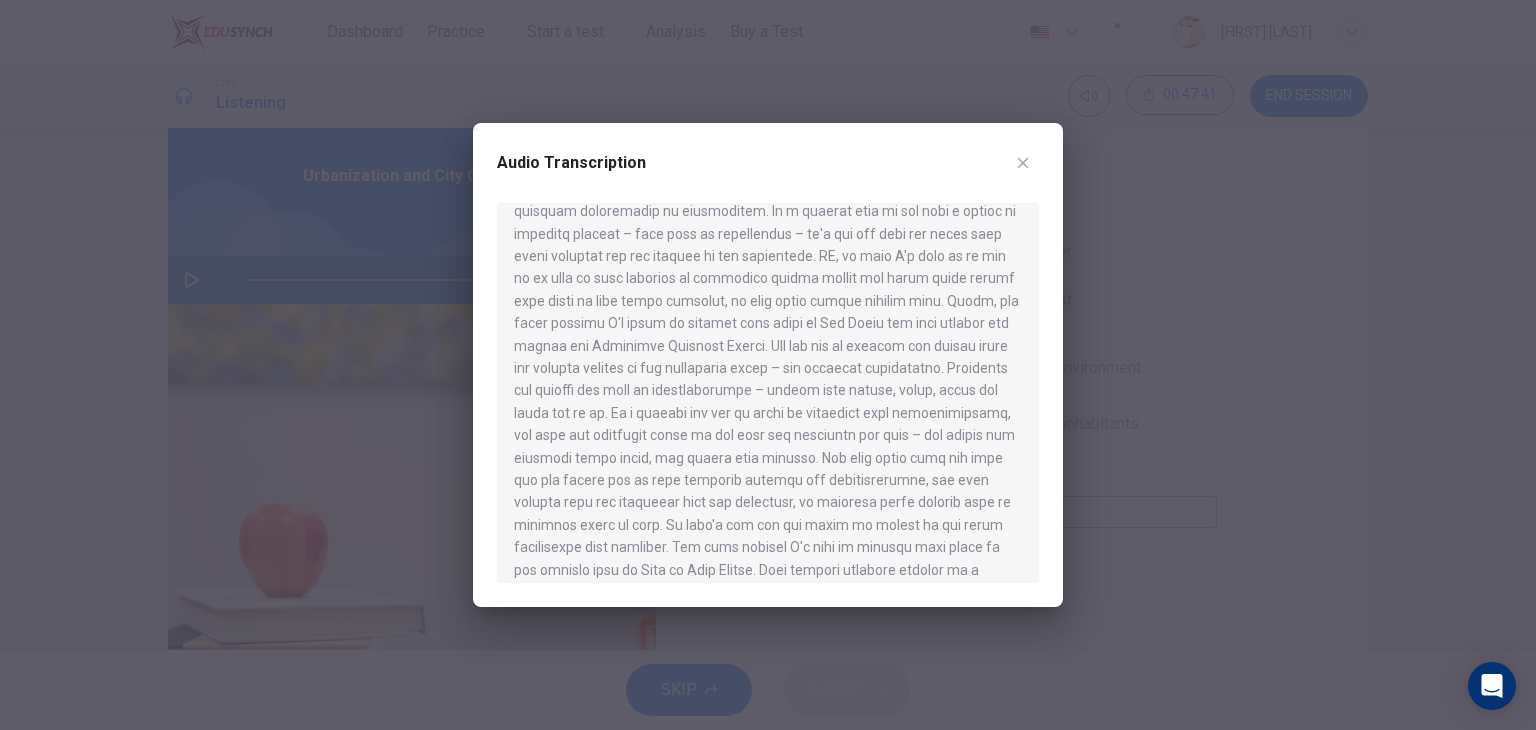 scroll, scrollTop: 376, scrollLeft: 0, axis: vertical 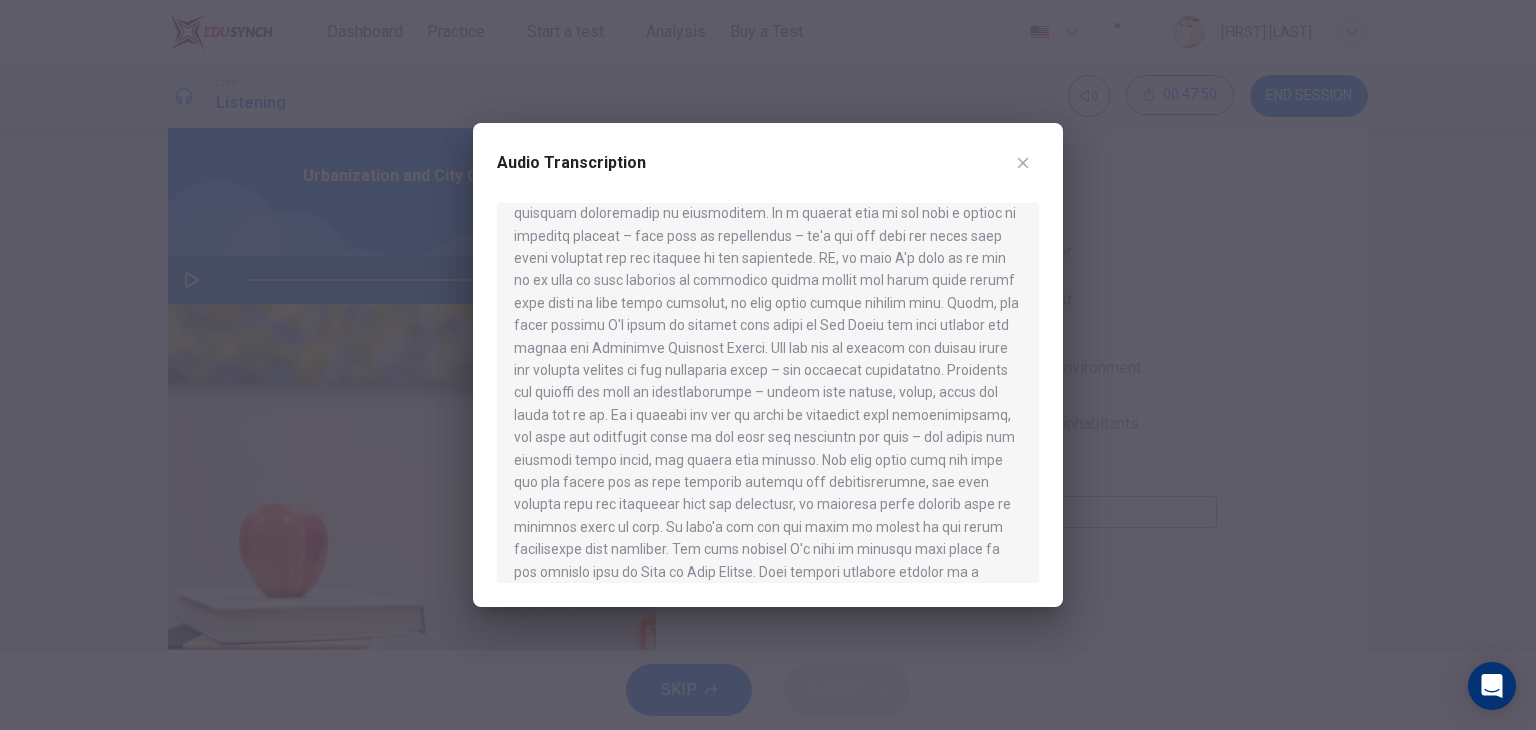 click at bounding box center (768, 393) 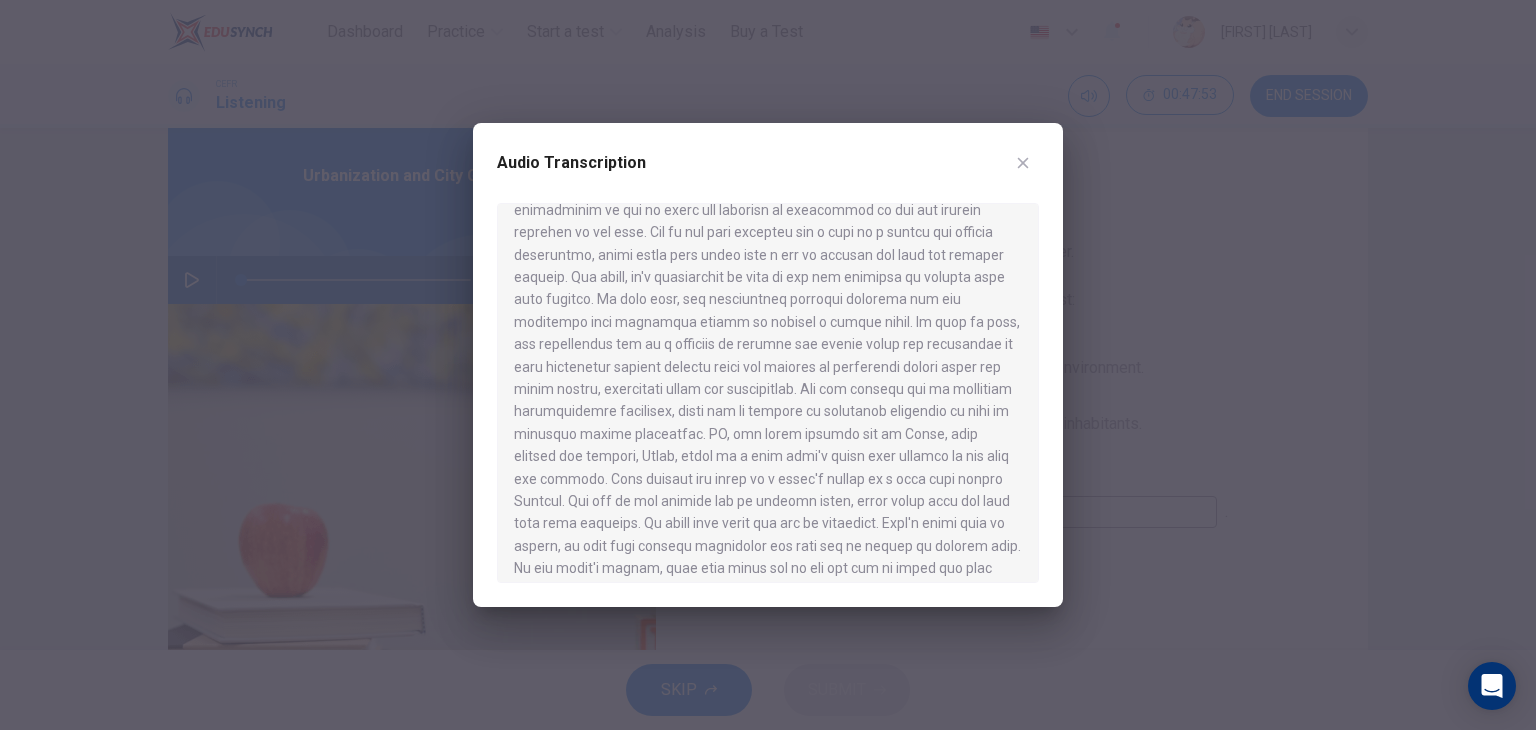 scroll, scrollTop: 760, scrollLeft: 0, axis: vertical 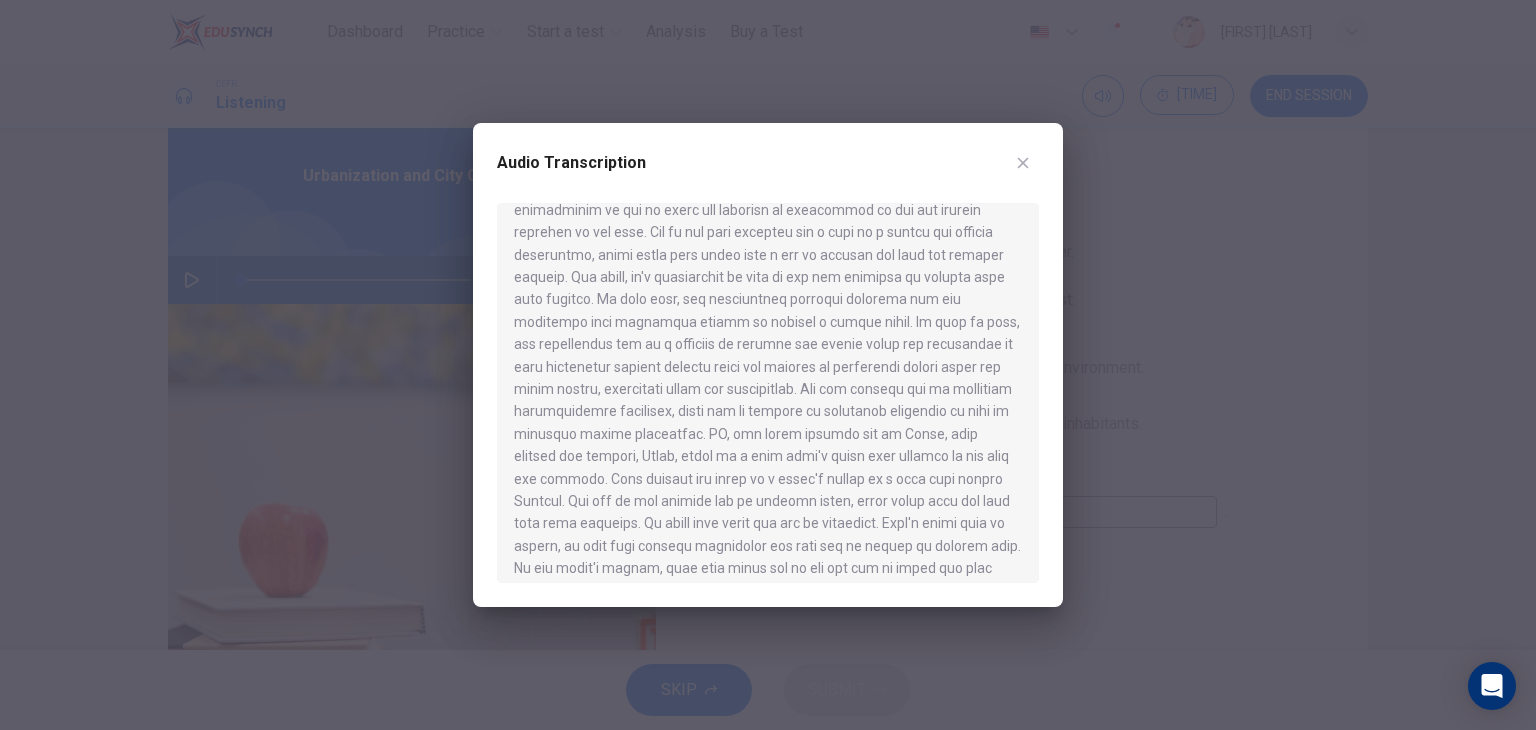click at bounding box center [768, 393] 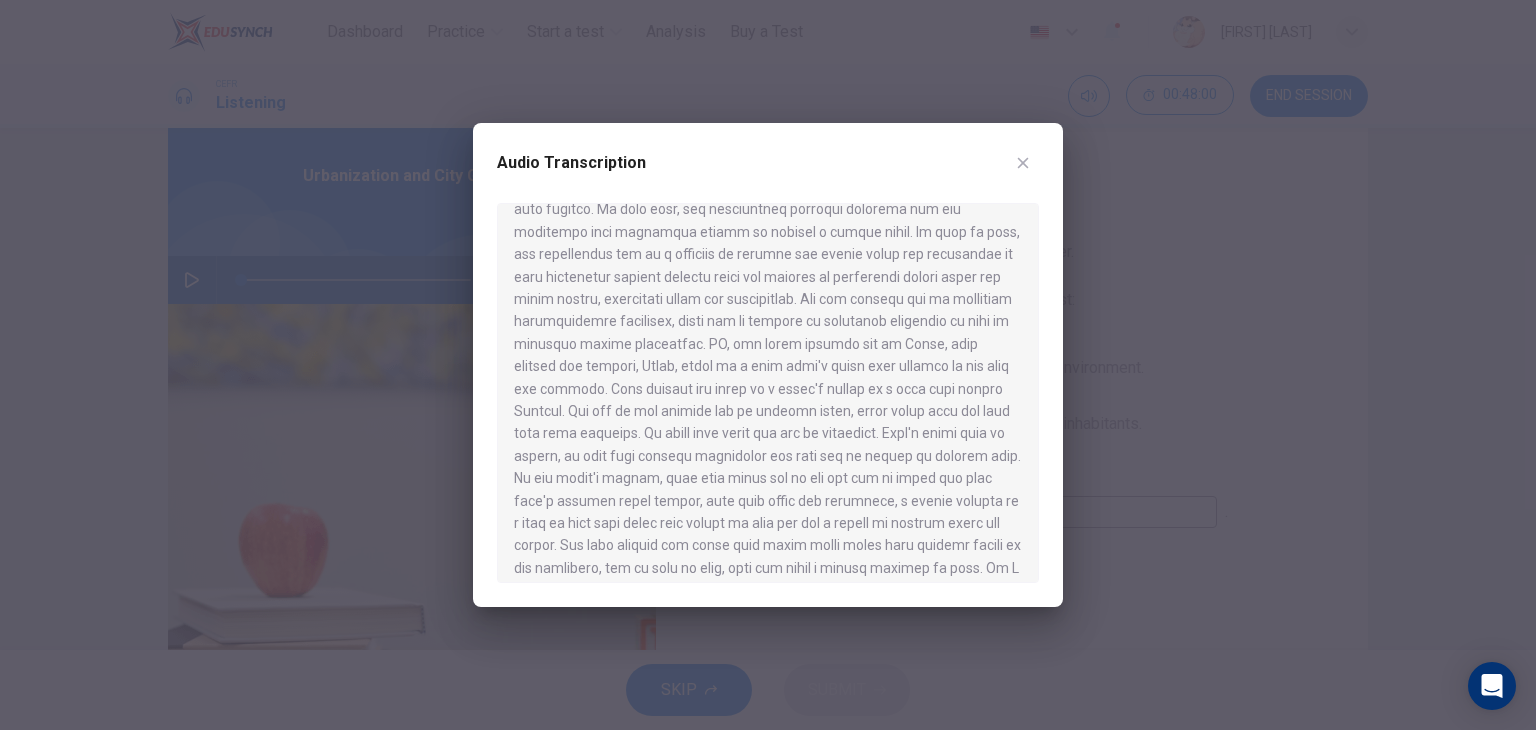 scroll, scrollTop: 930, scrollLeft: 0, axis: vertical 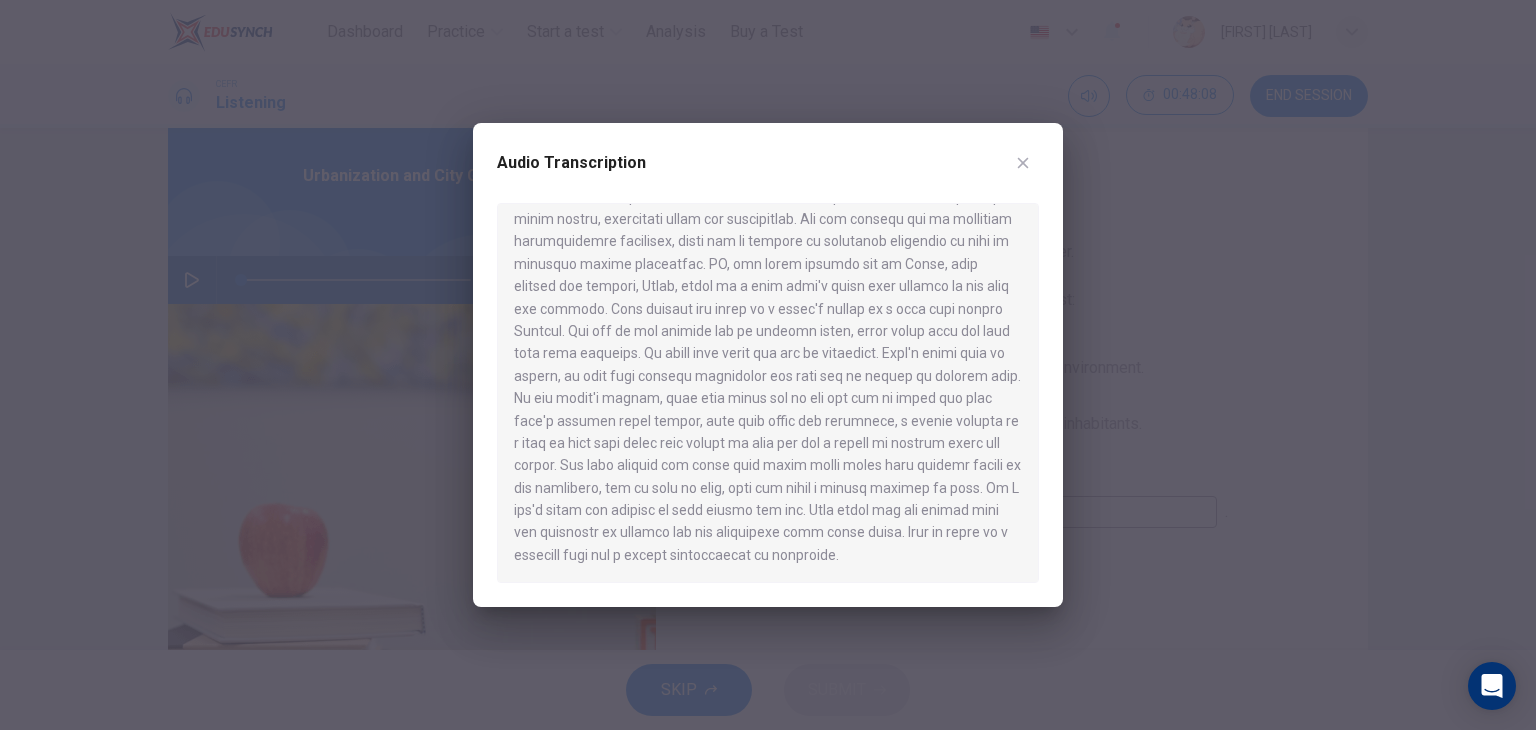 drag, startPoint x: 599, startPoint y: 296, endPoint x: 667, endPoint y: 269, distance: 73.1642 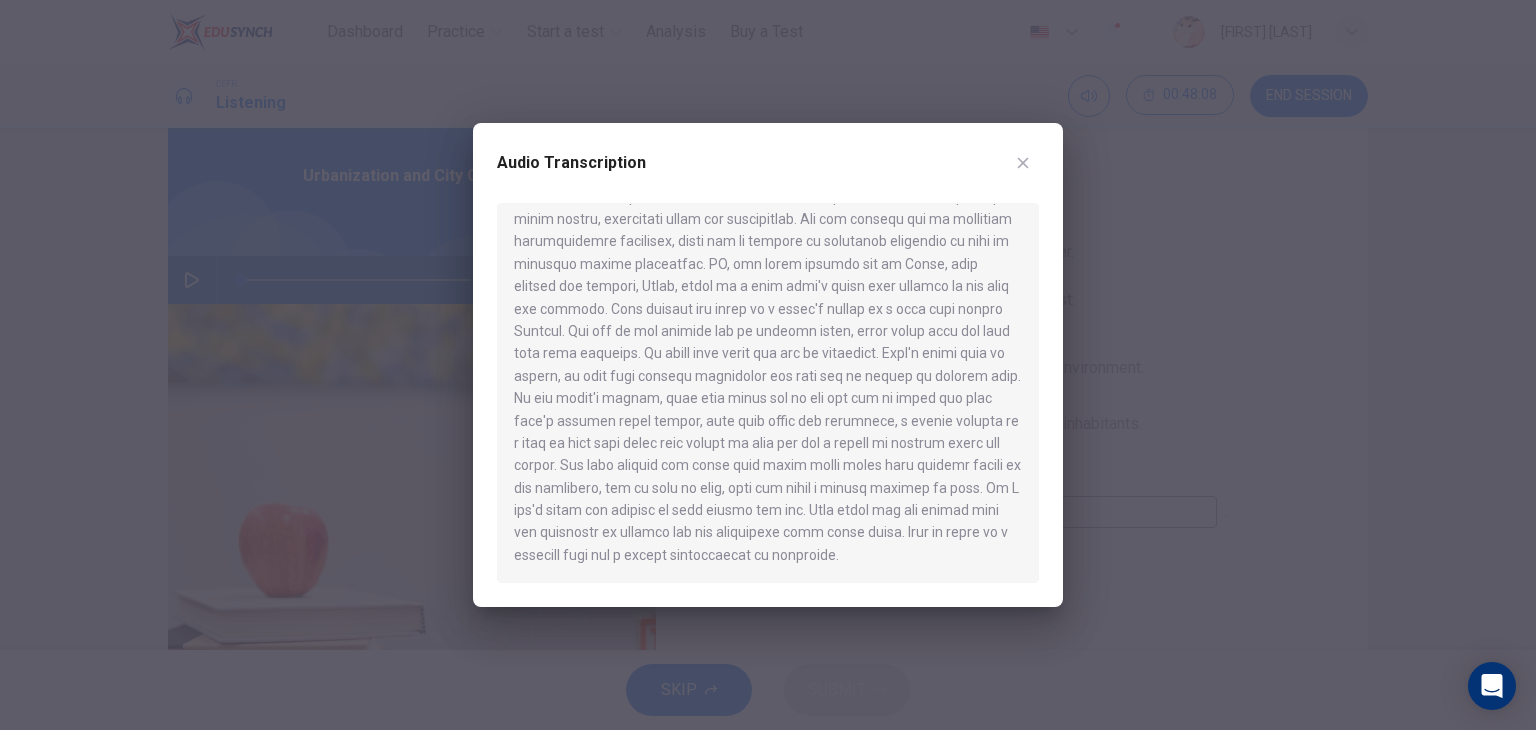 click at bounding box center (768, 393) 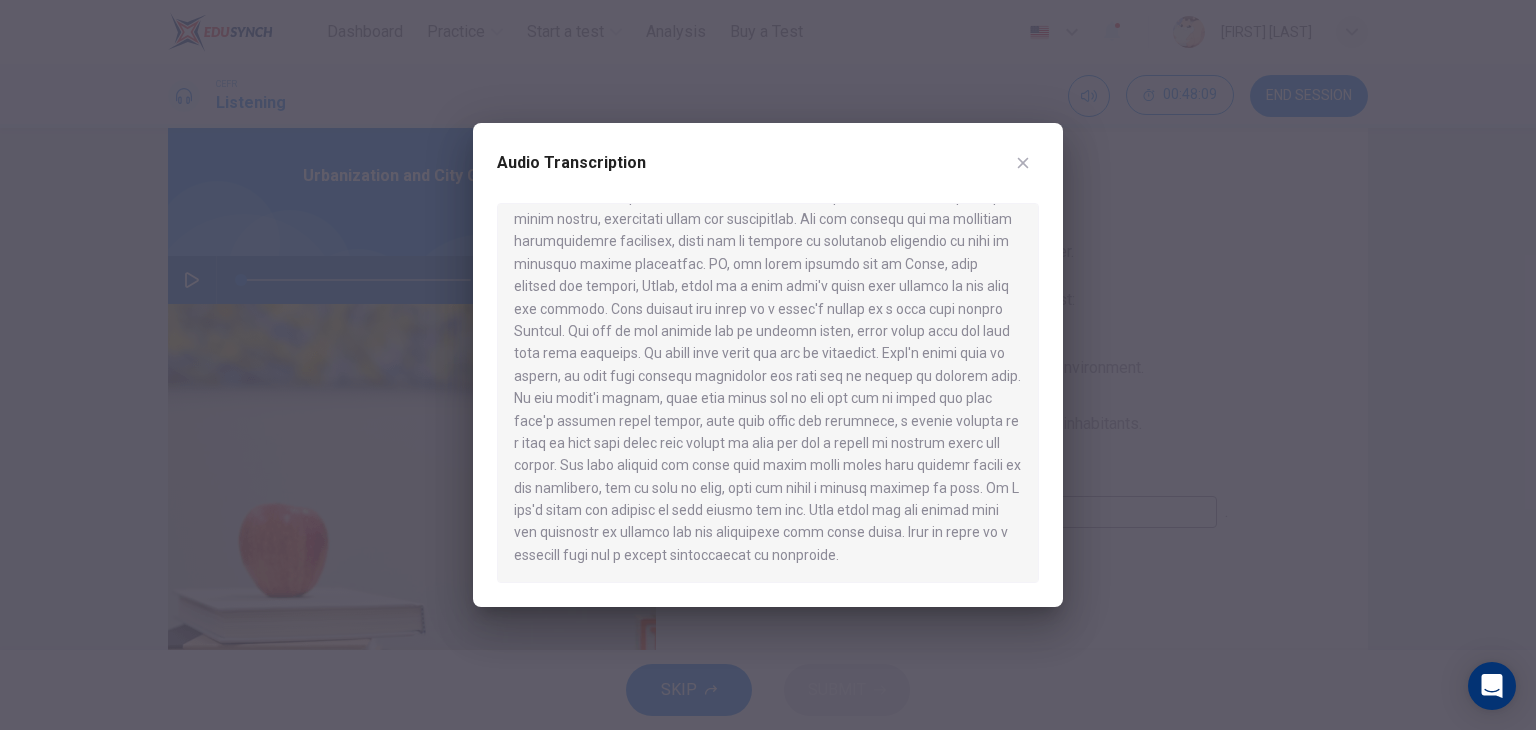 click at bounding box center [1023, 163] 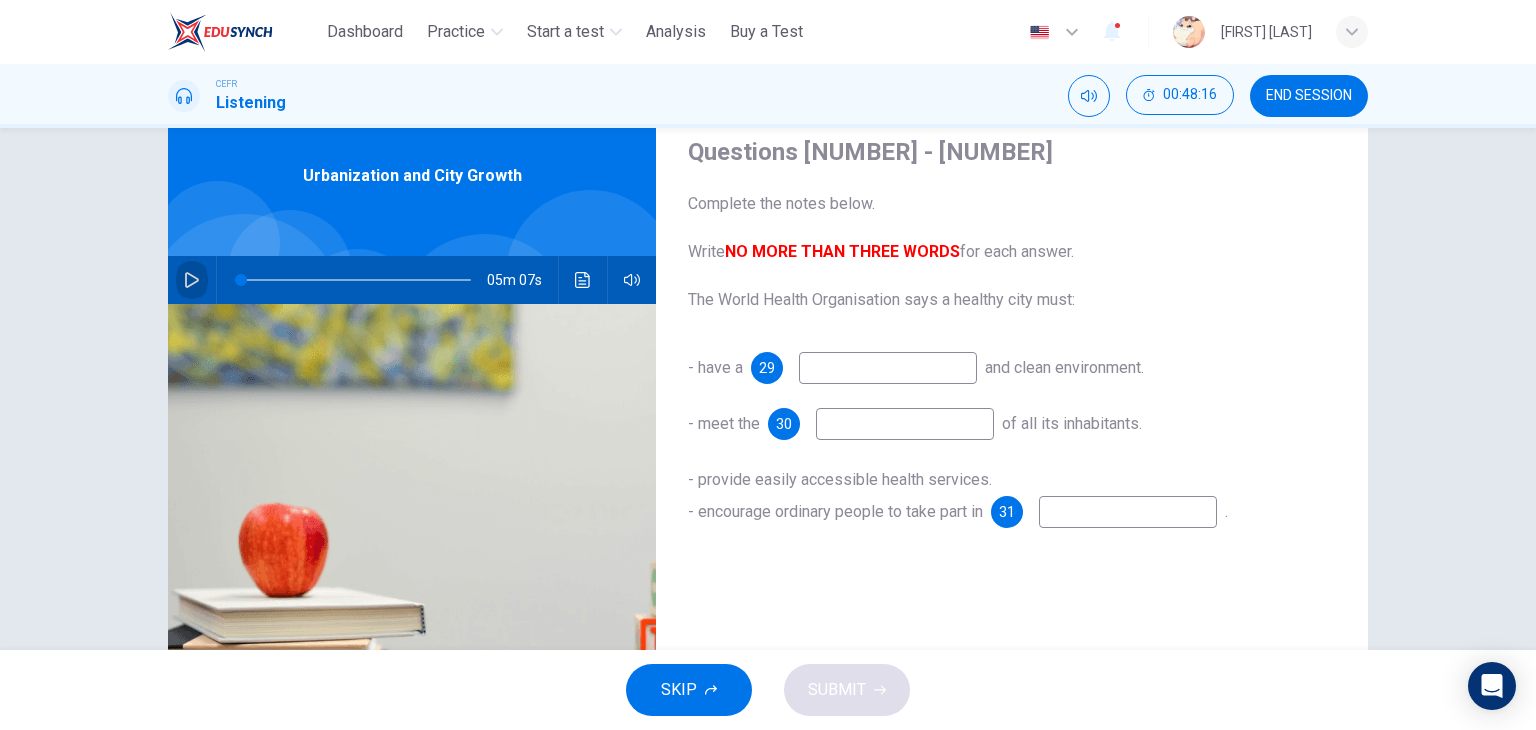 click 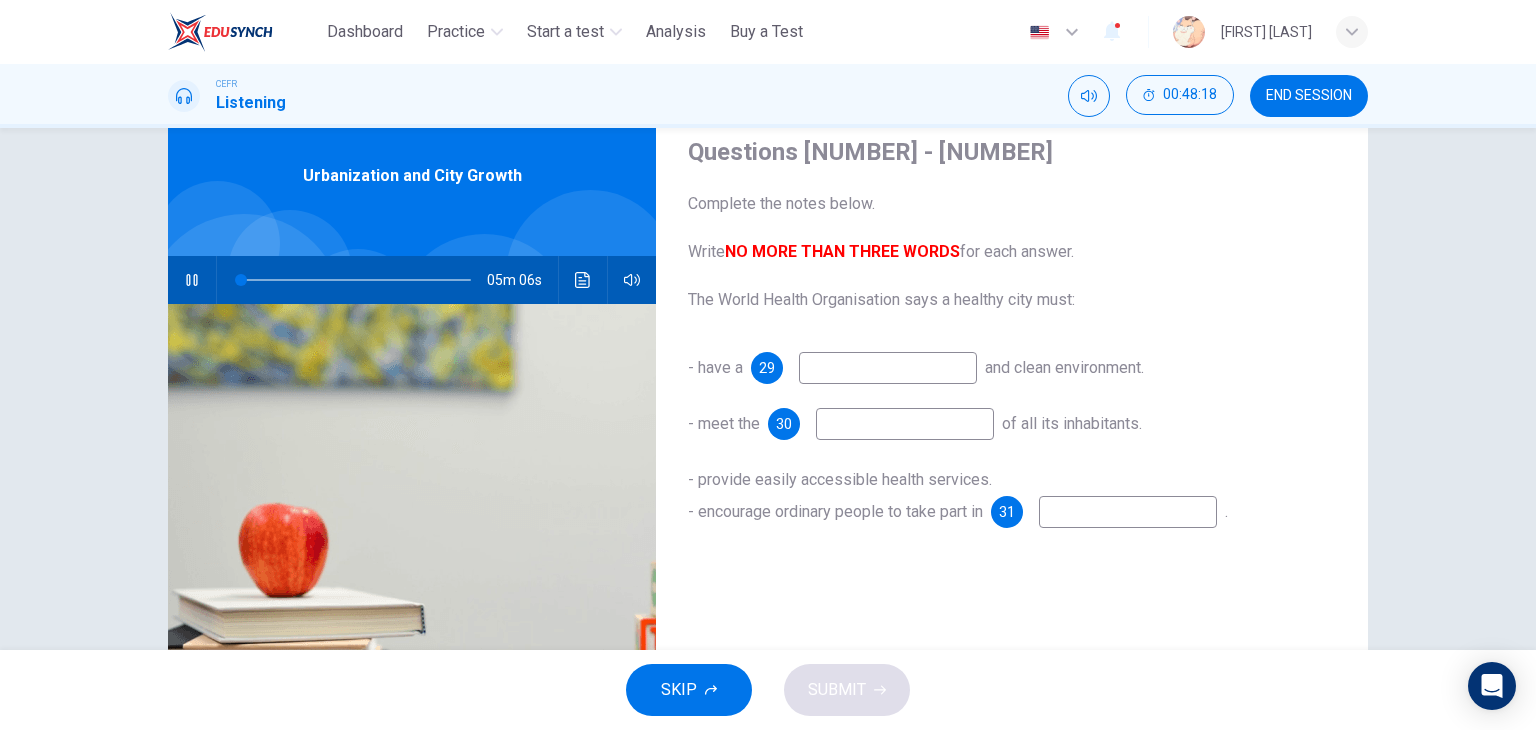 type on "*" 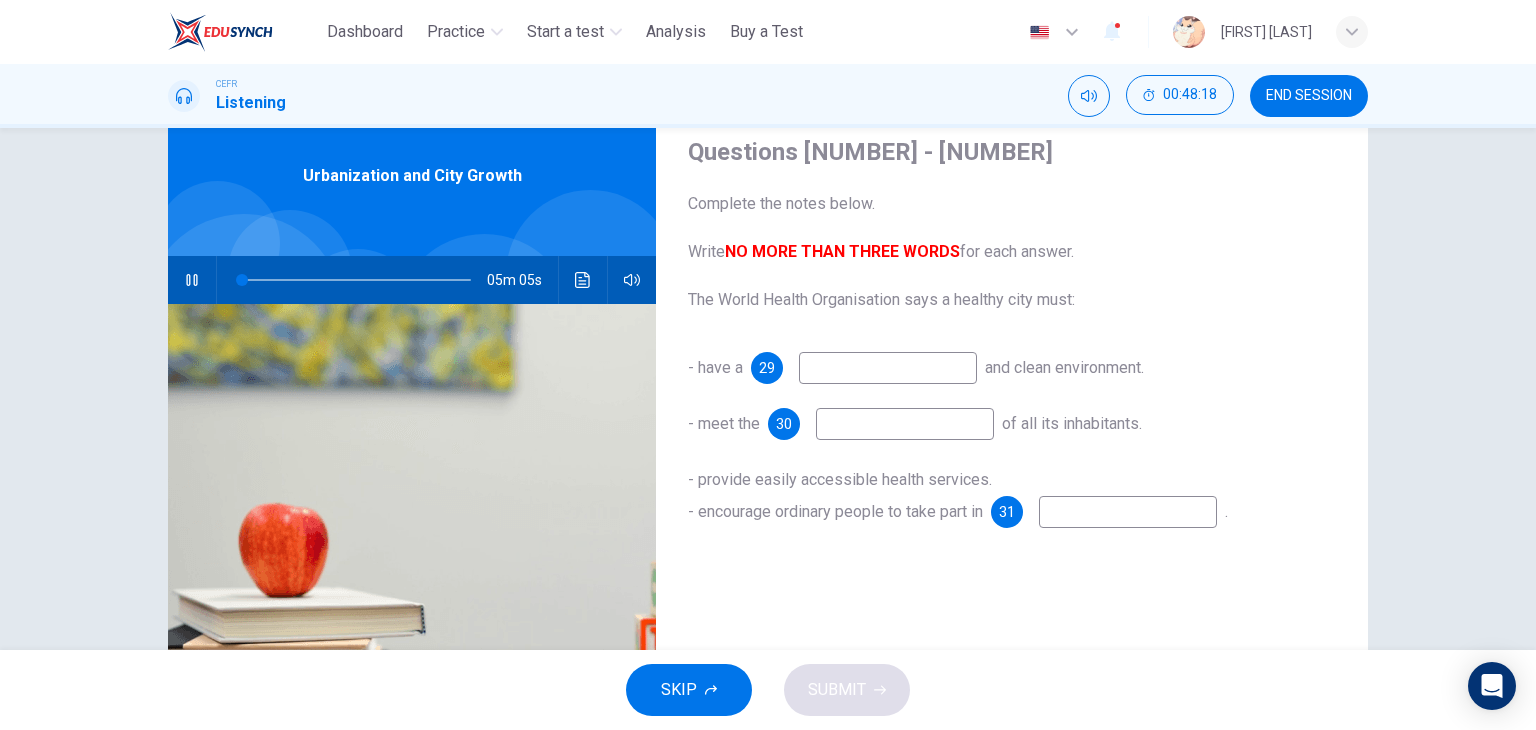 type 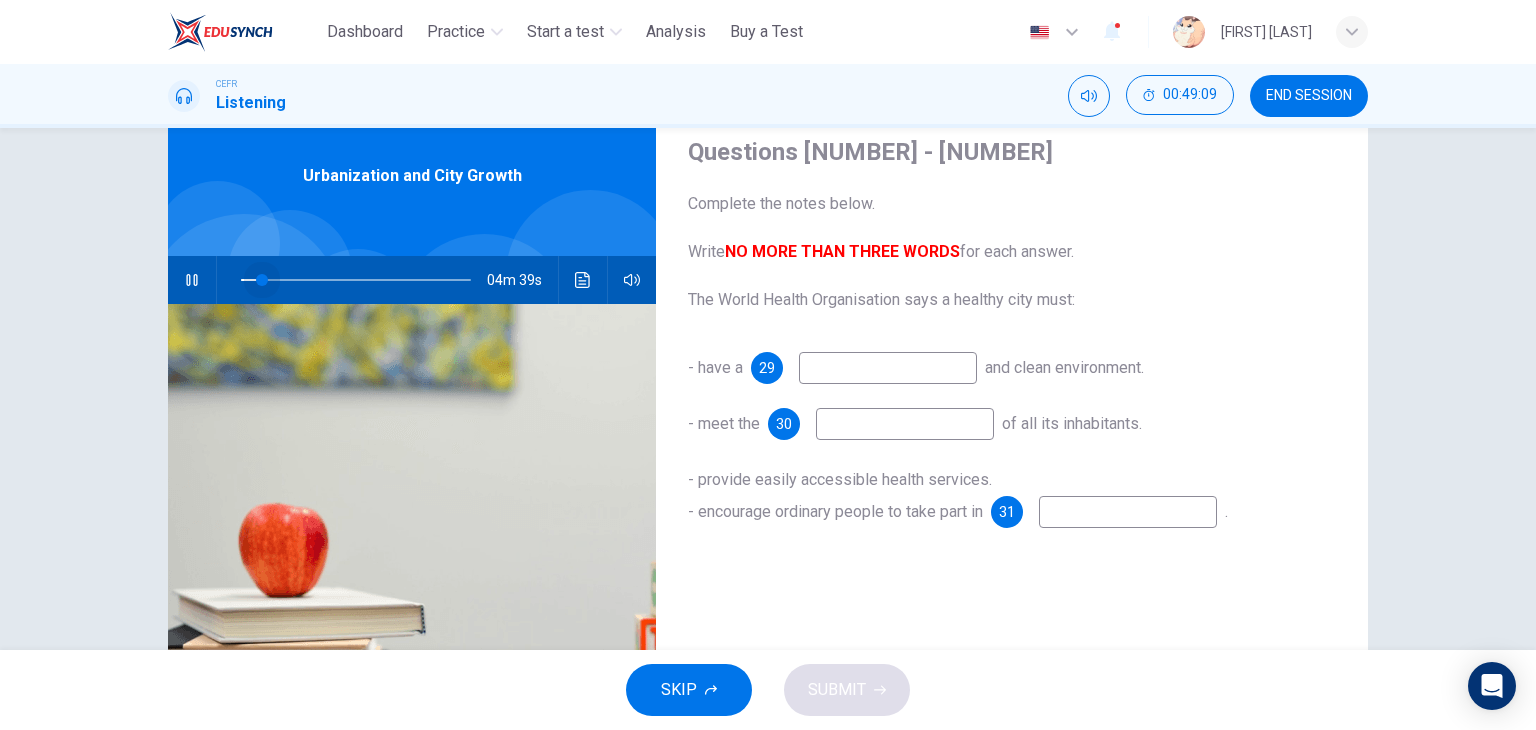 click at bounding box center (262, 280) 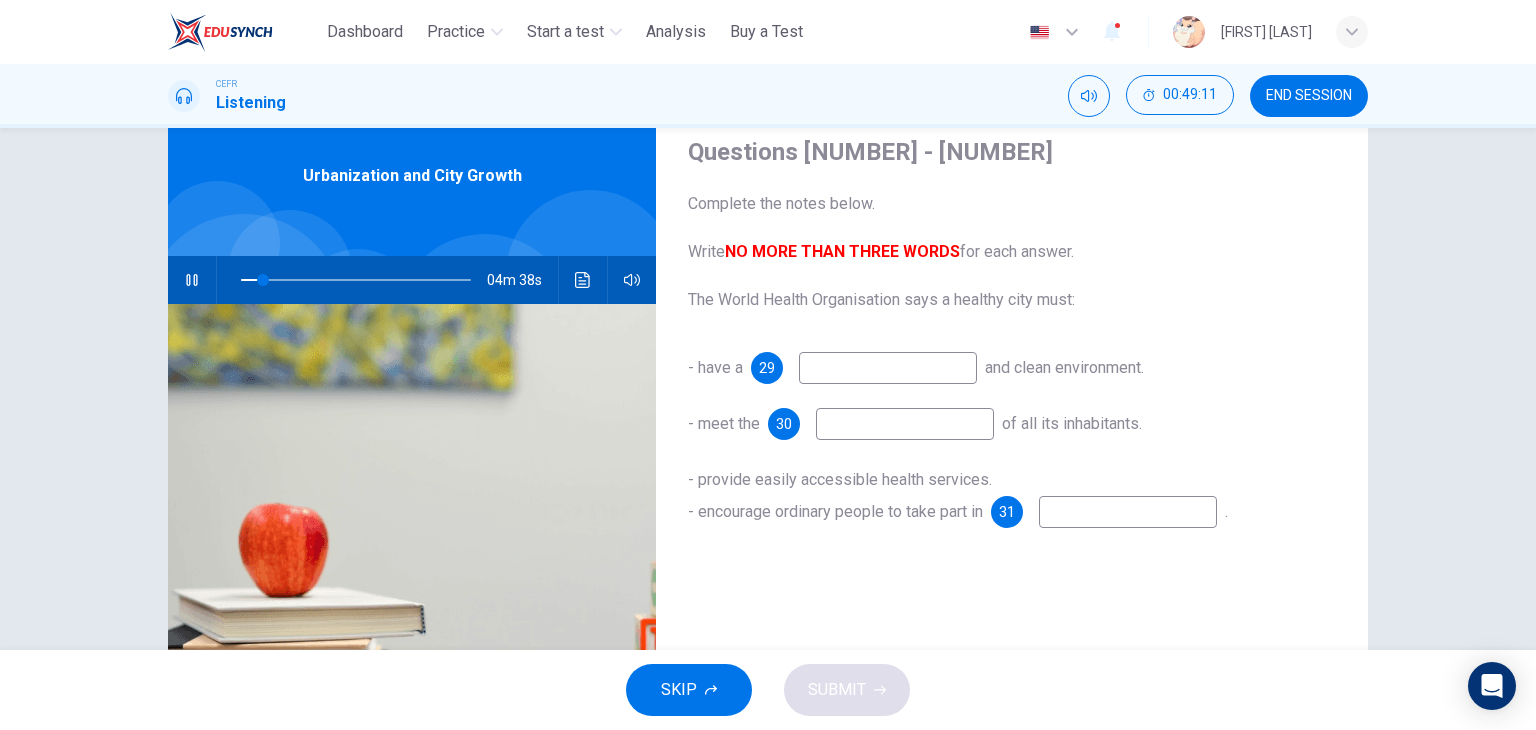 click at bounding box center (888, 368) 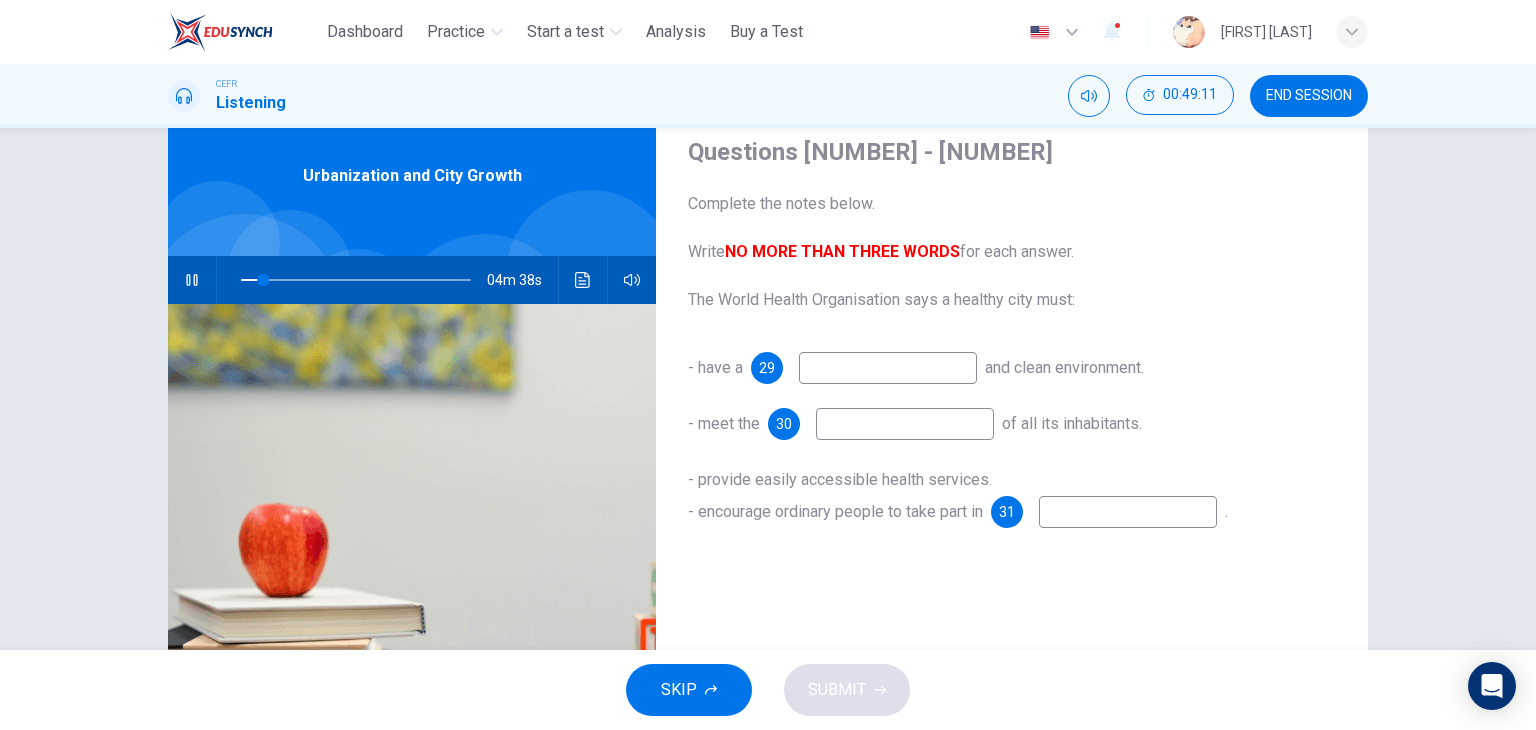 type on "**" 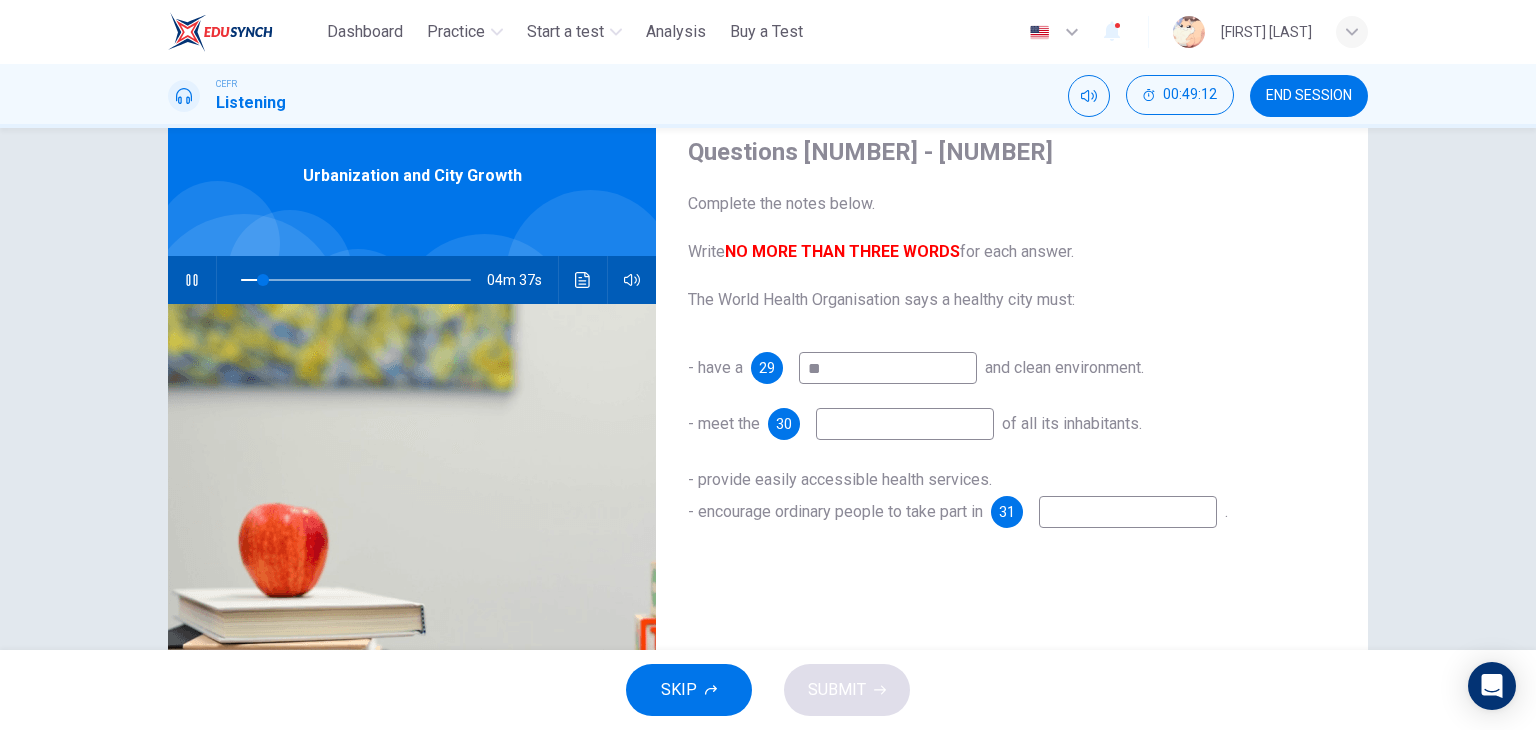 type on "***" 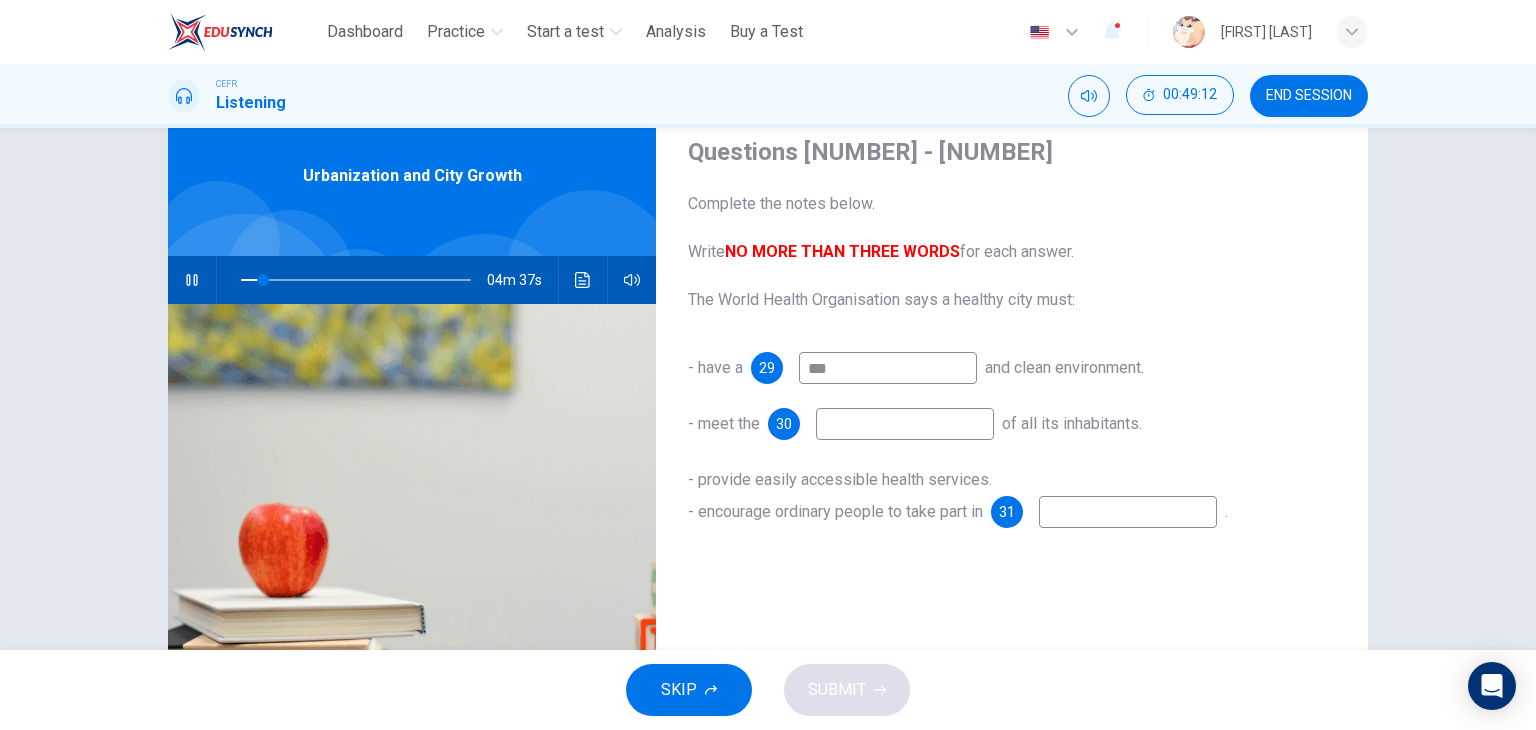 type on "**" 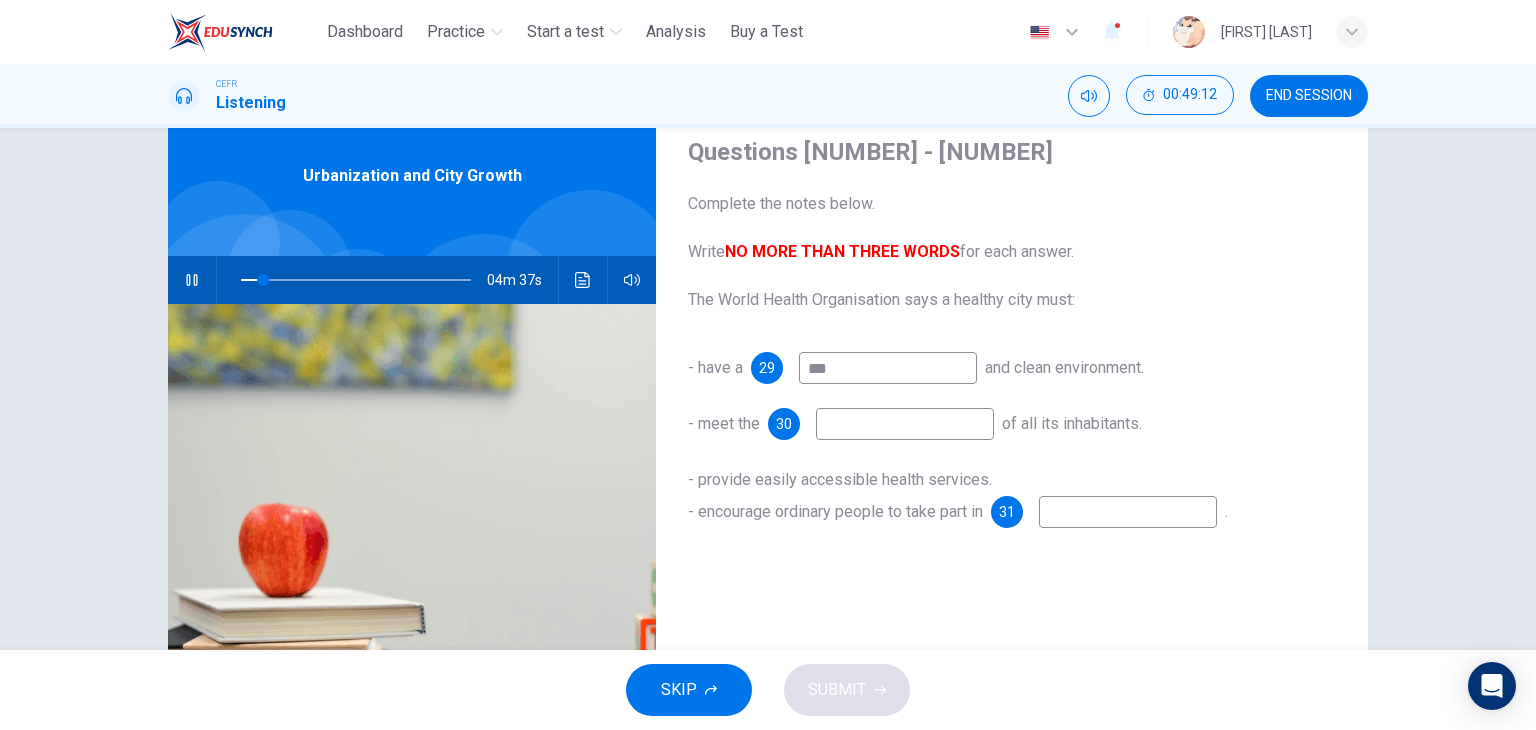 type on "****" 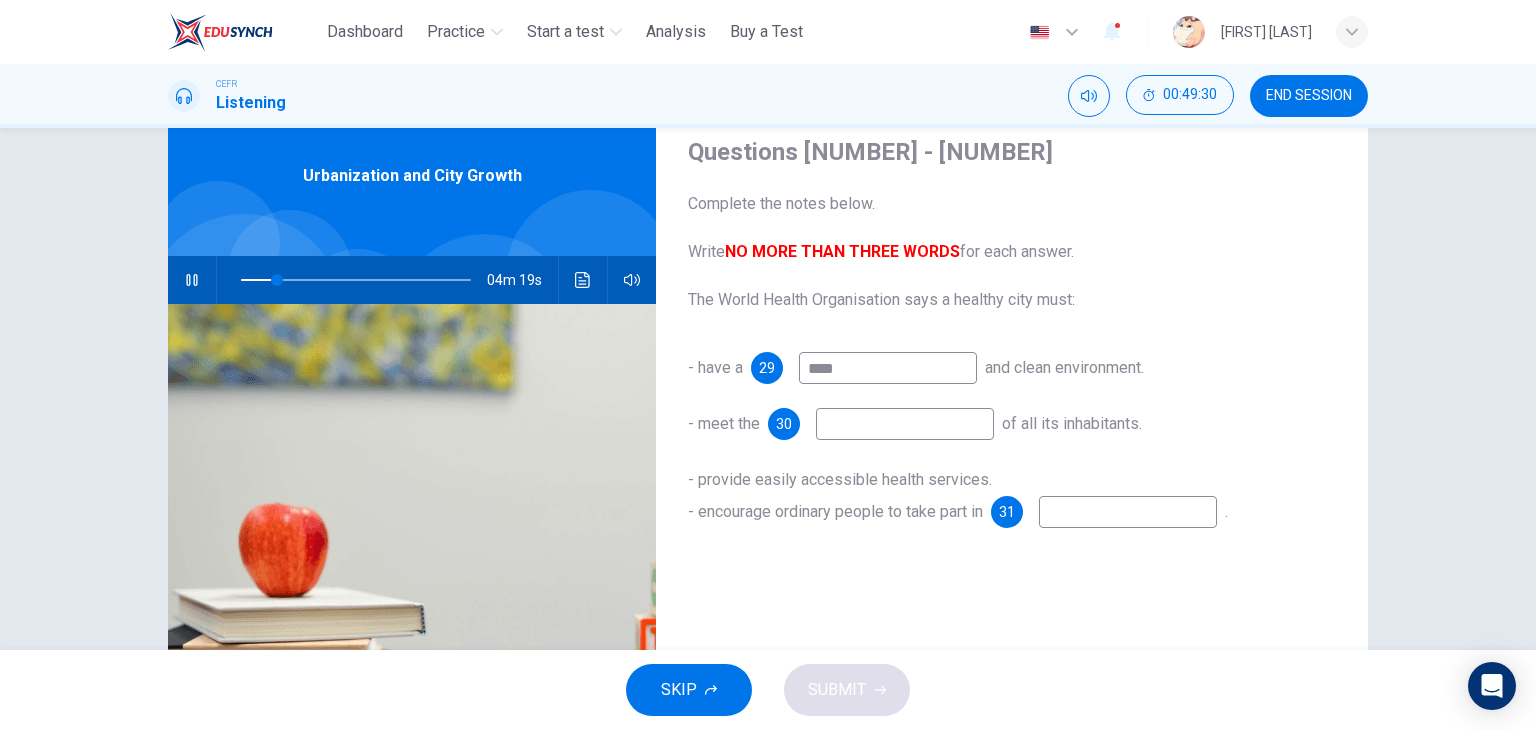 type on "**" 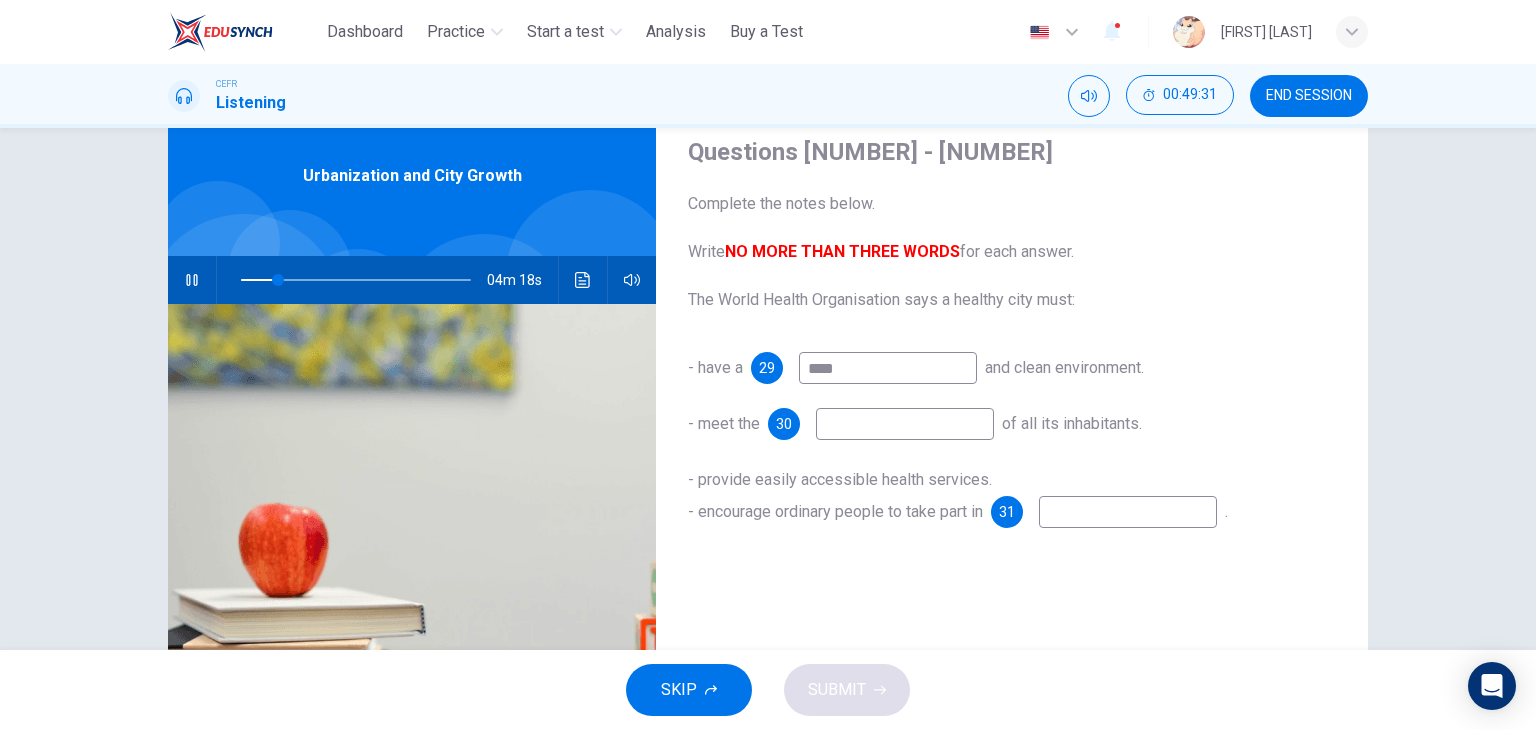 type on "****" 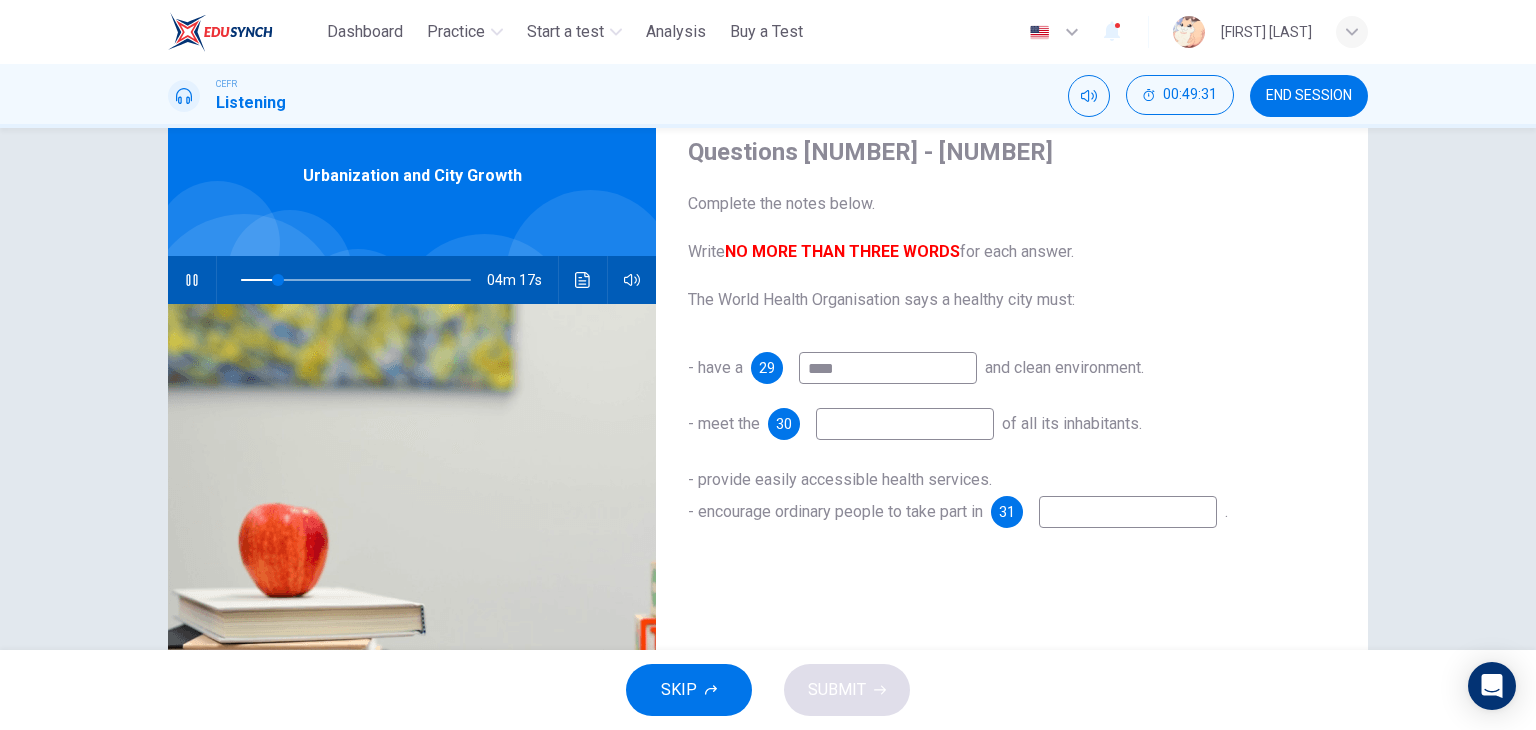 click at bounding box center (905, 424) 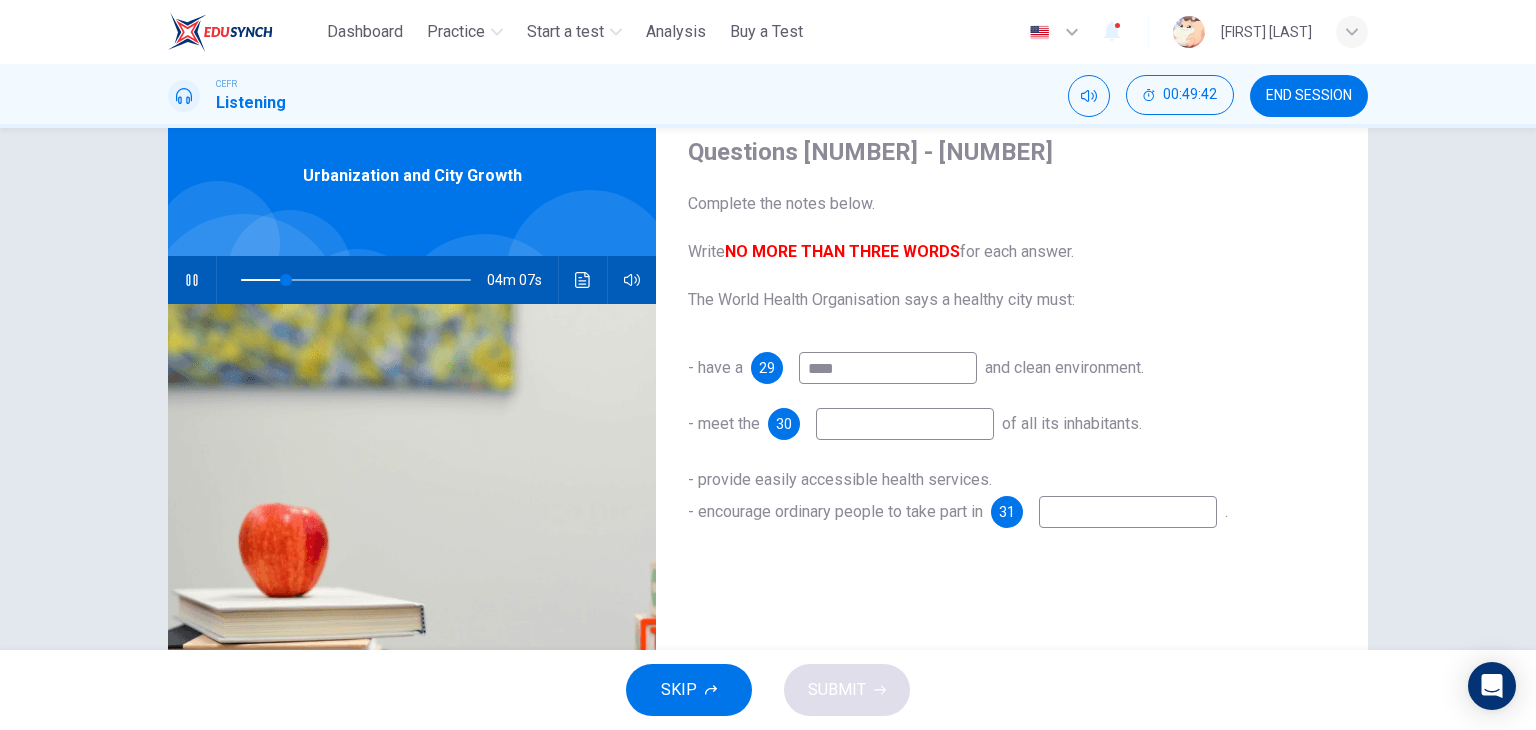 type on "**" 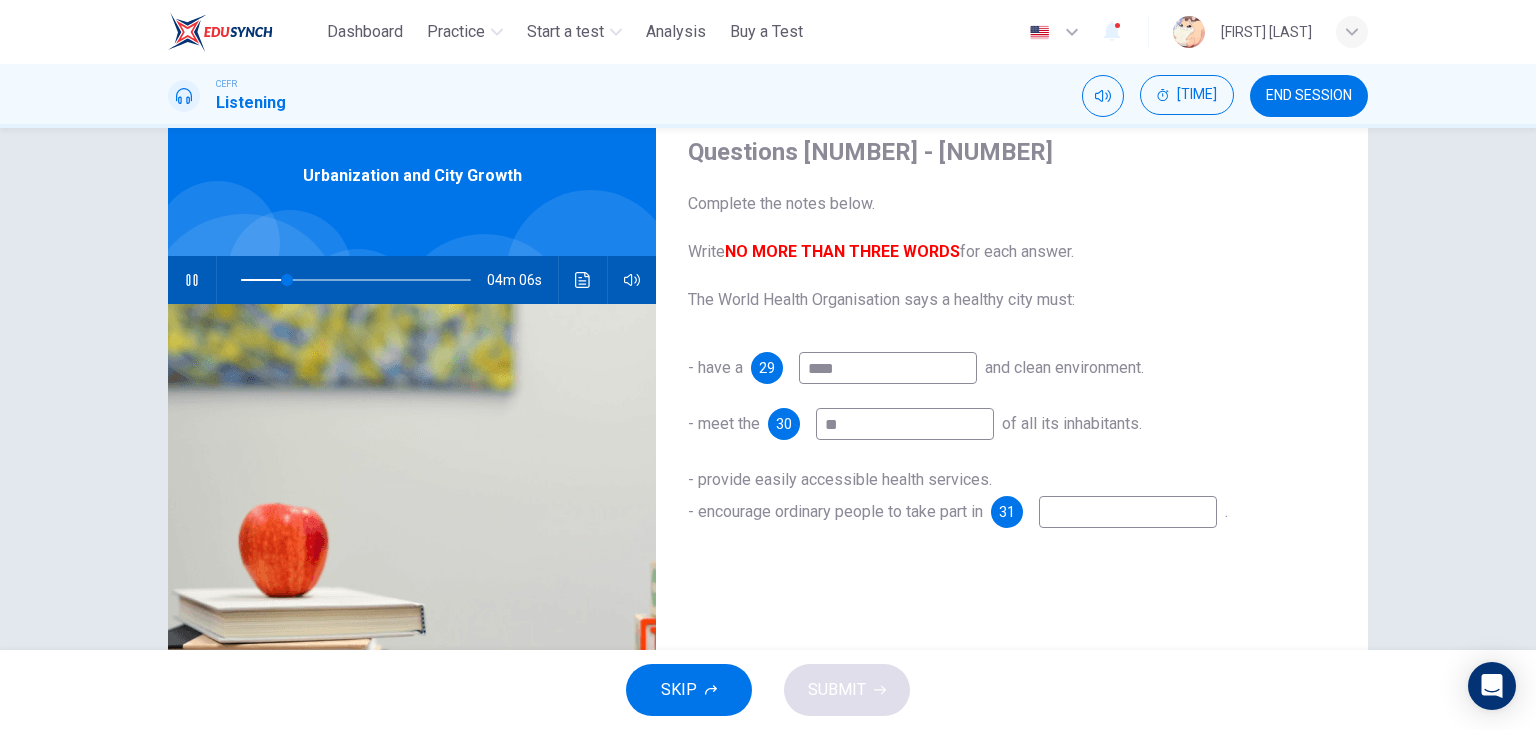 type on "***" 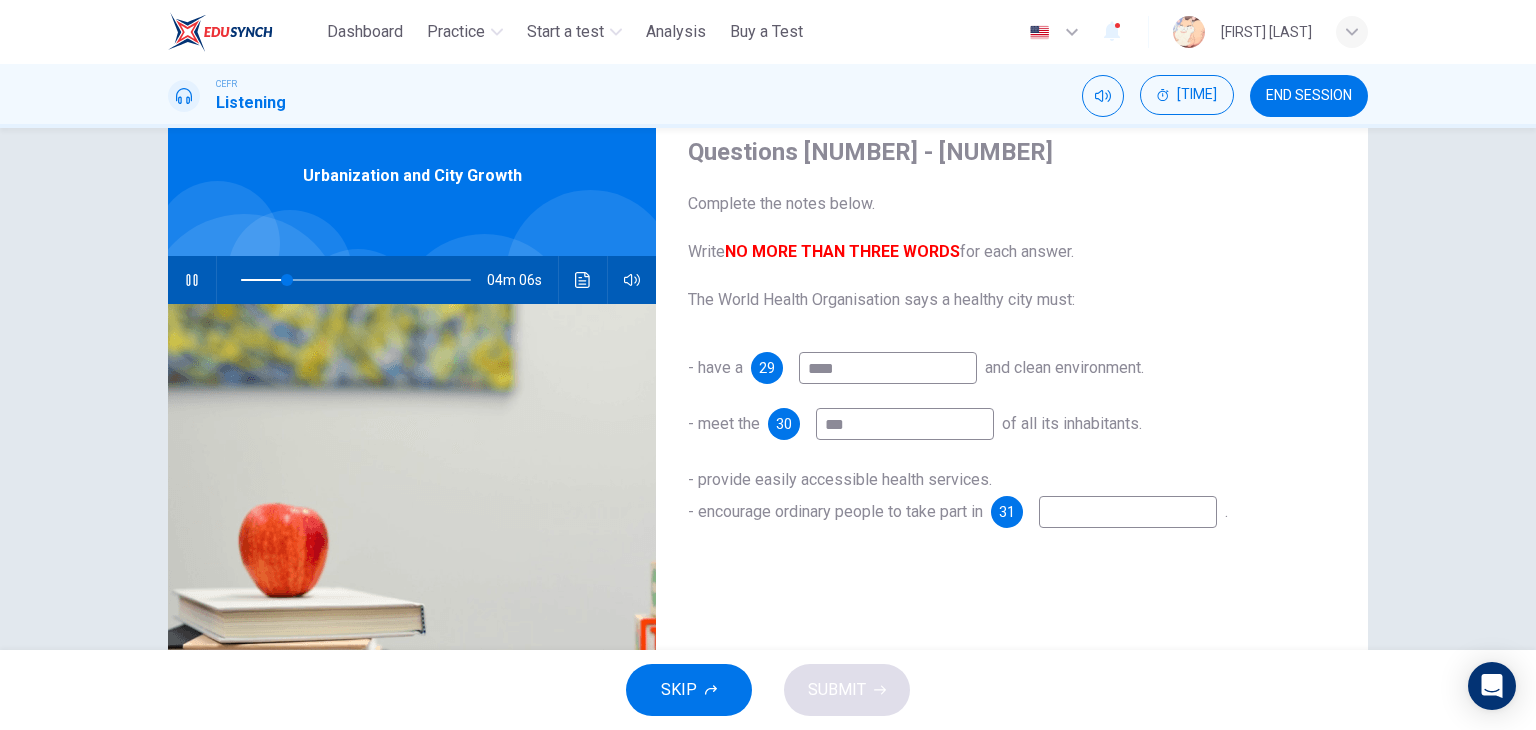 type on "**" 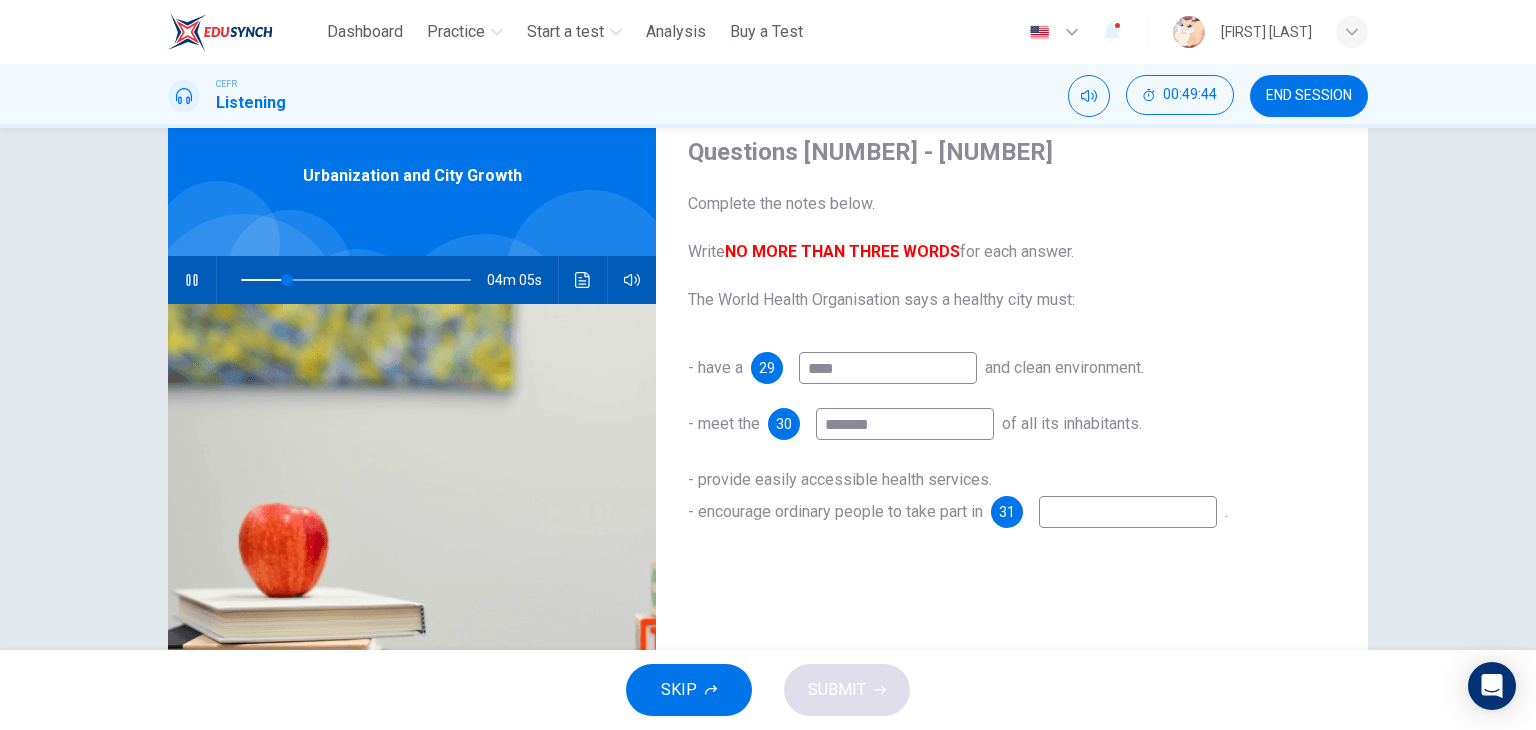 type on "********" 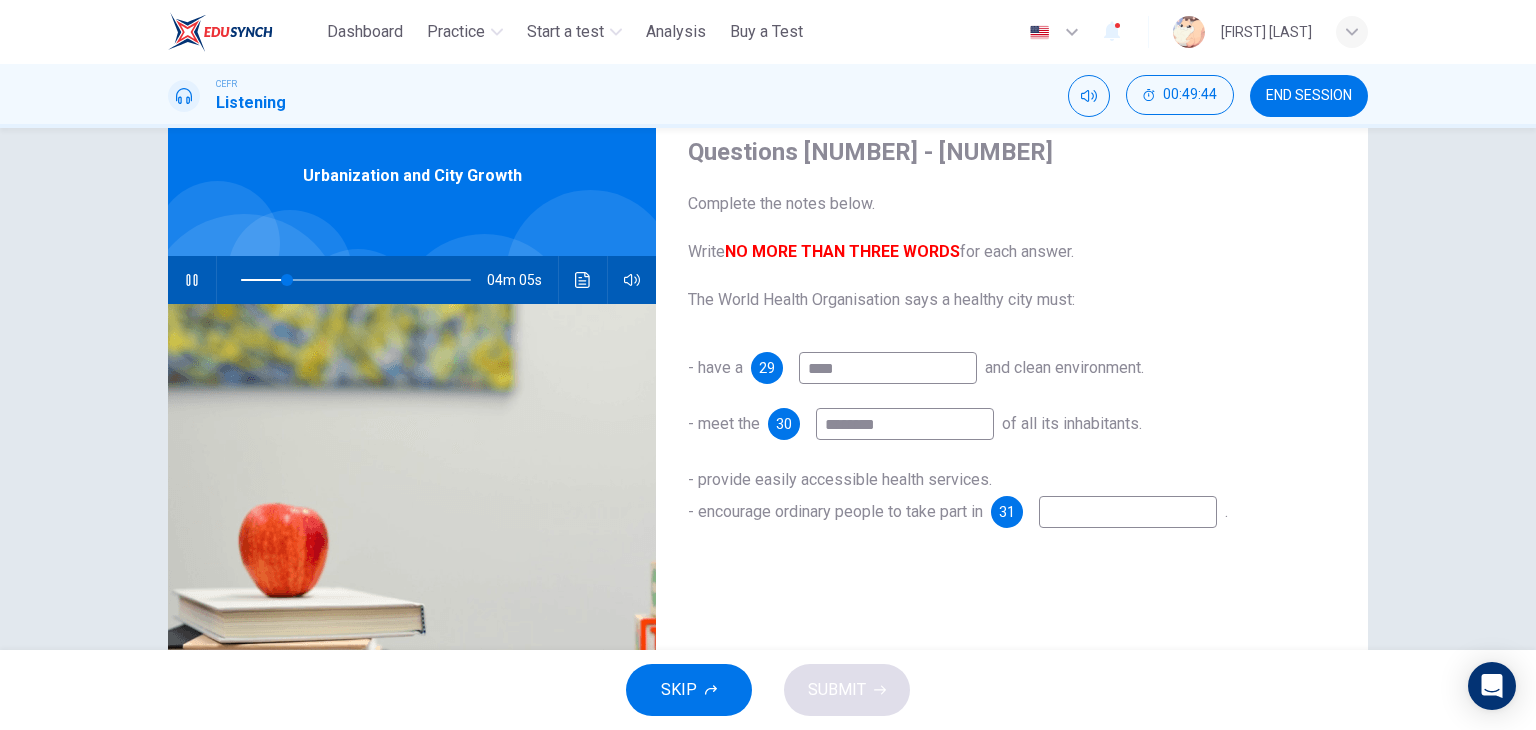 type on "**" 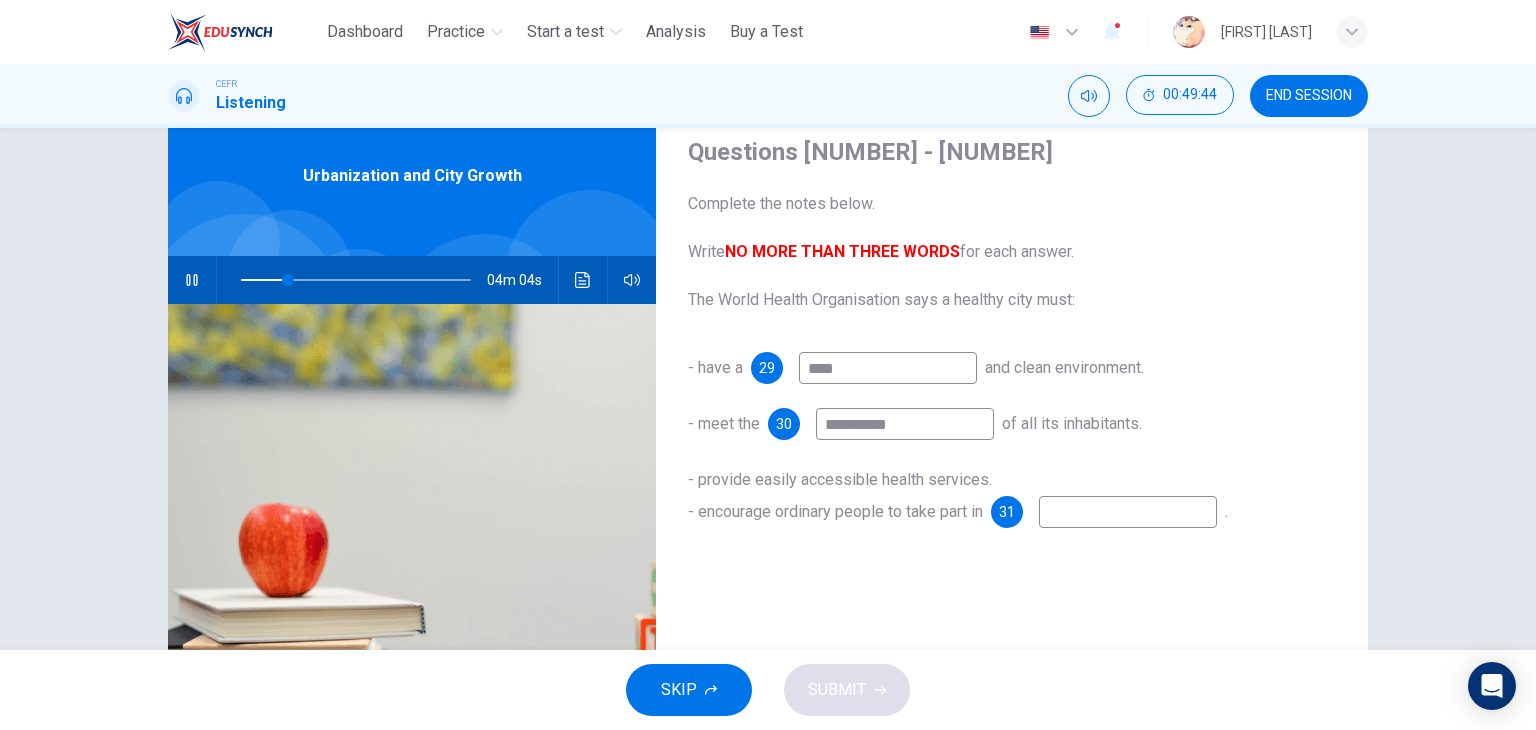 type on "**********" 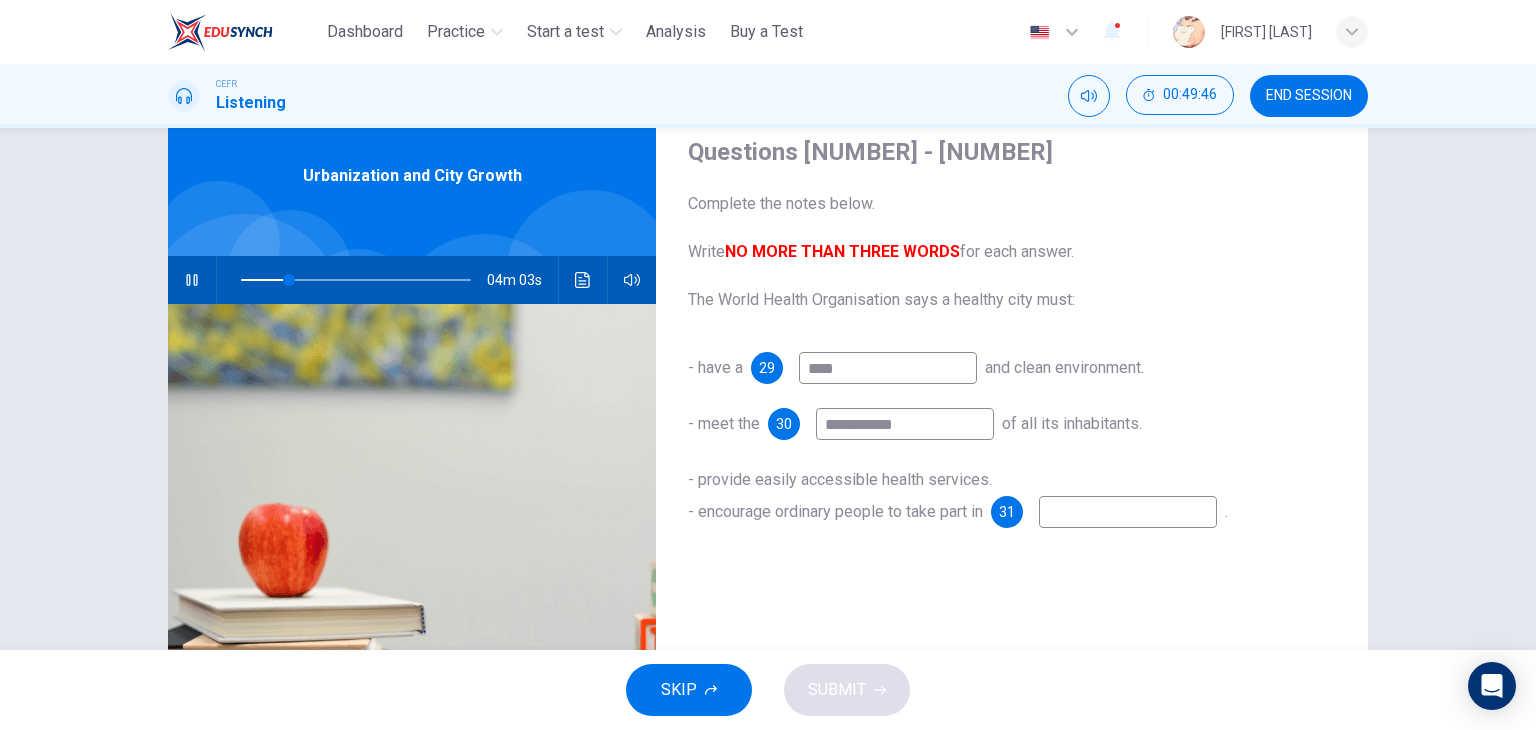 type on "**" 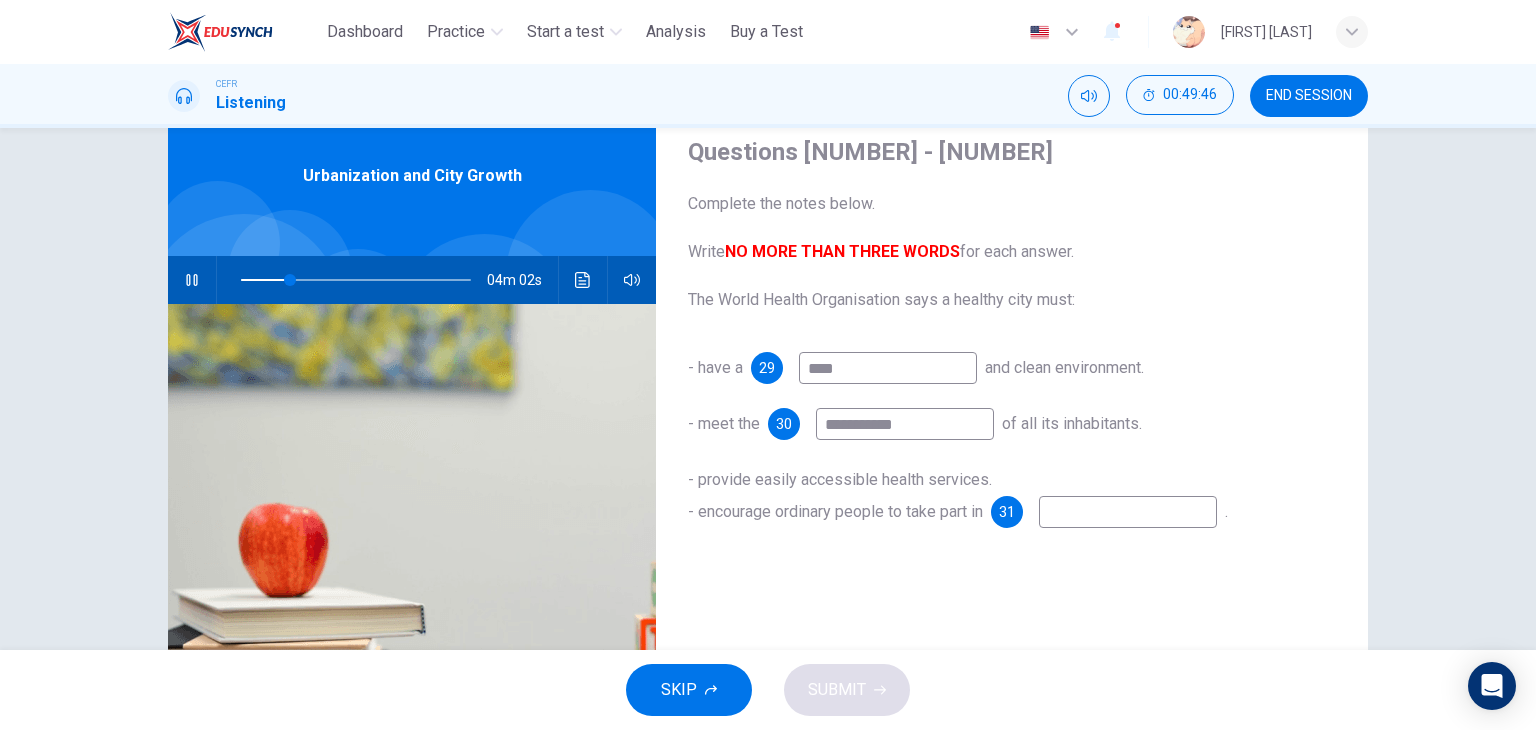 type on "**********" 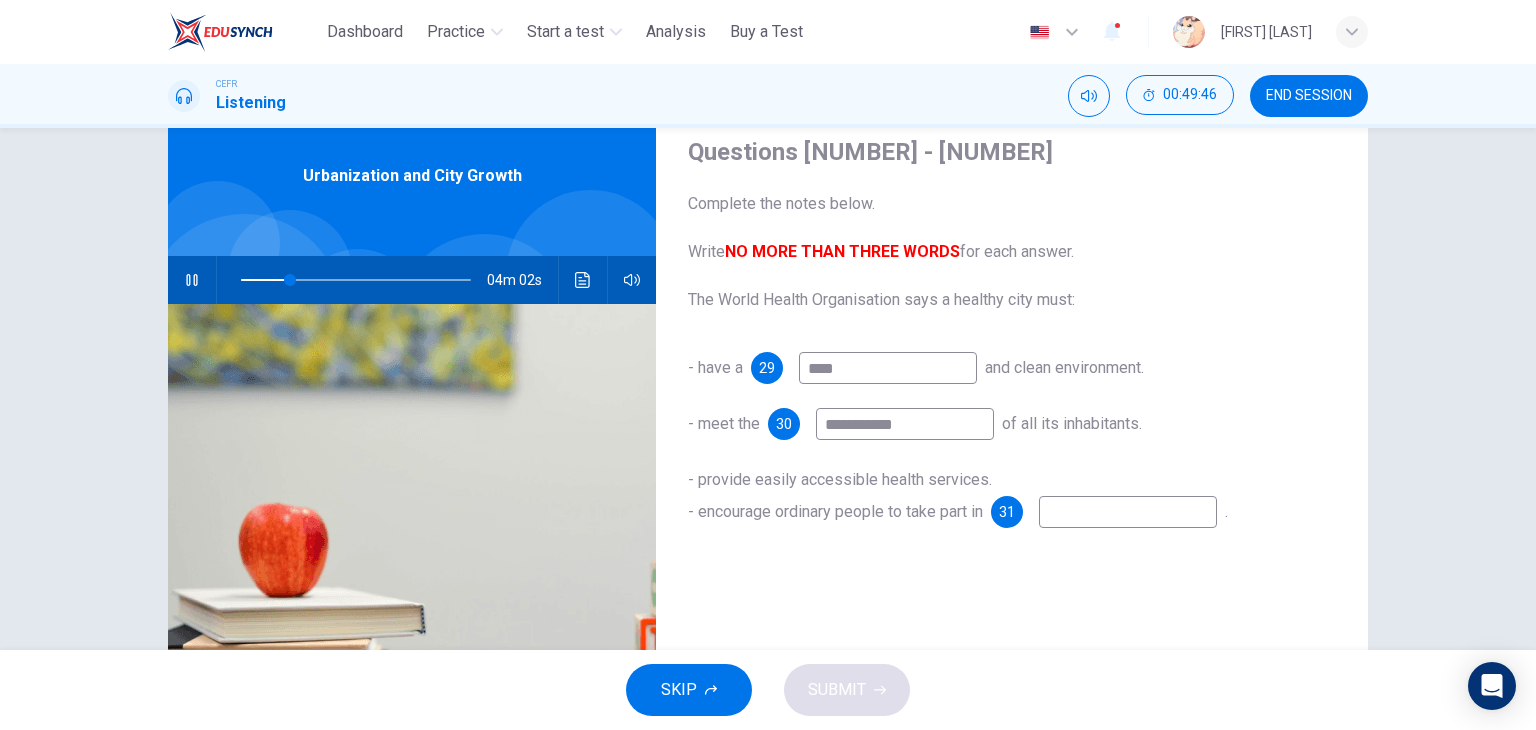 click at bounding box center [1128, 512] 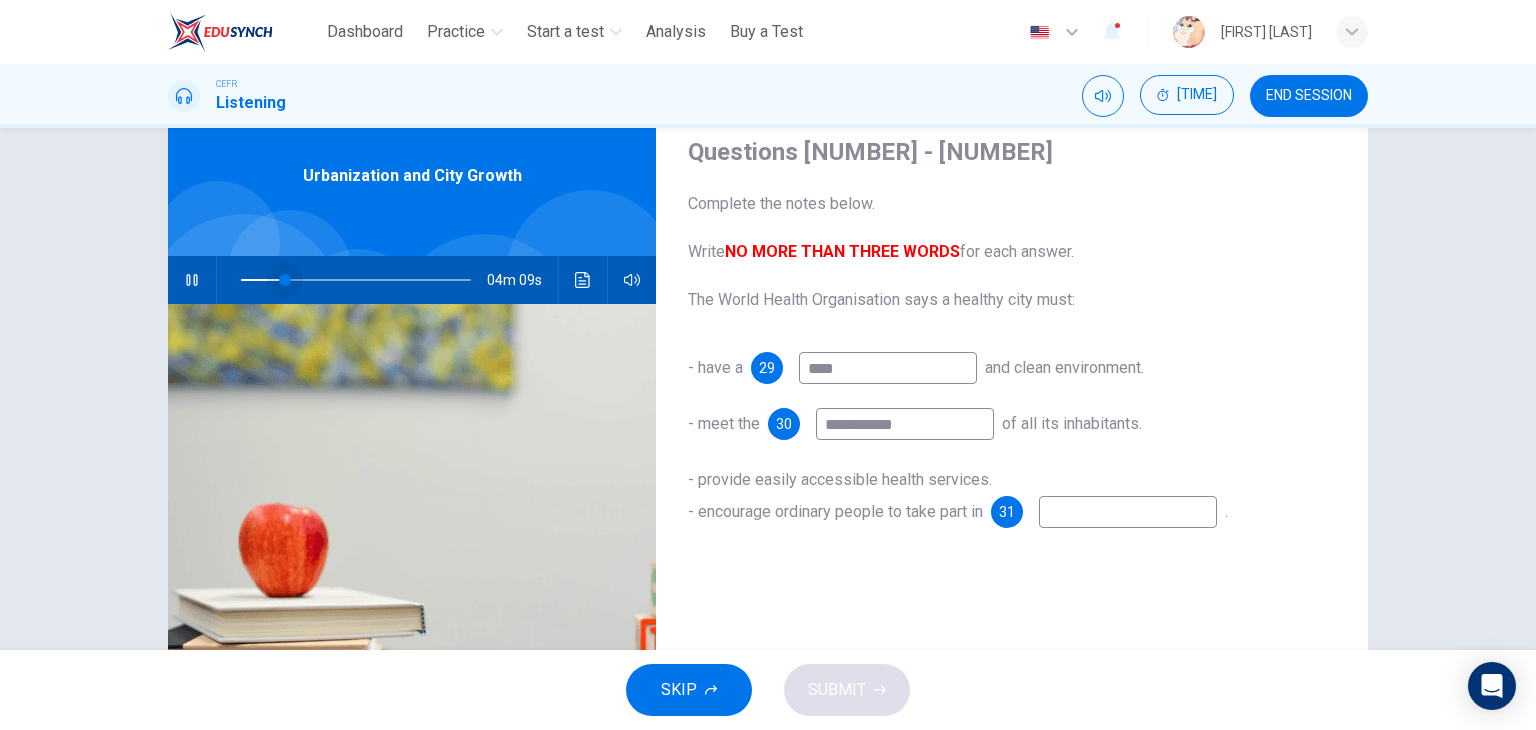 click at bounding box center [356, 280] 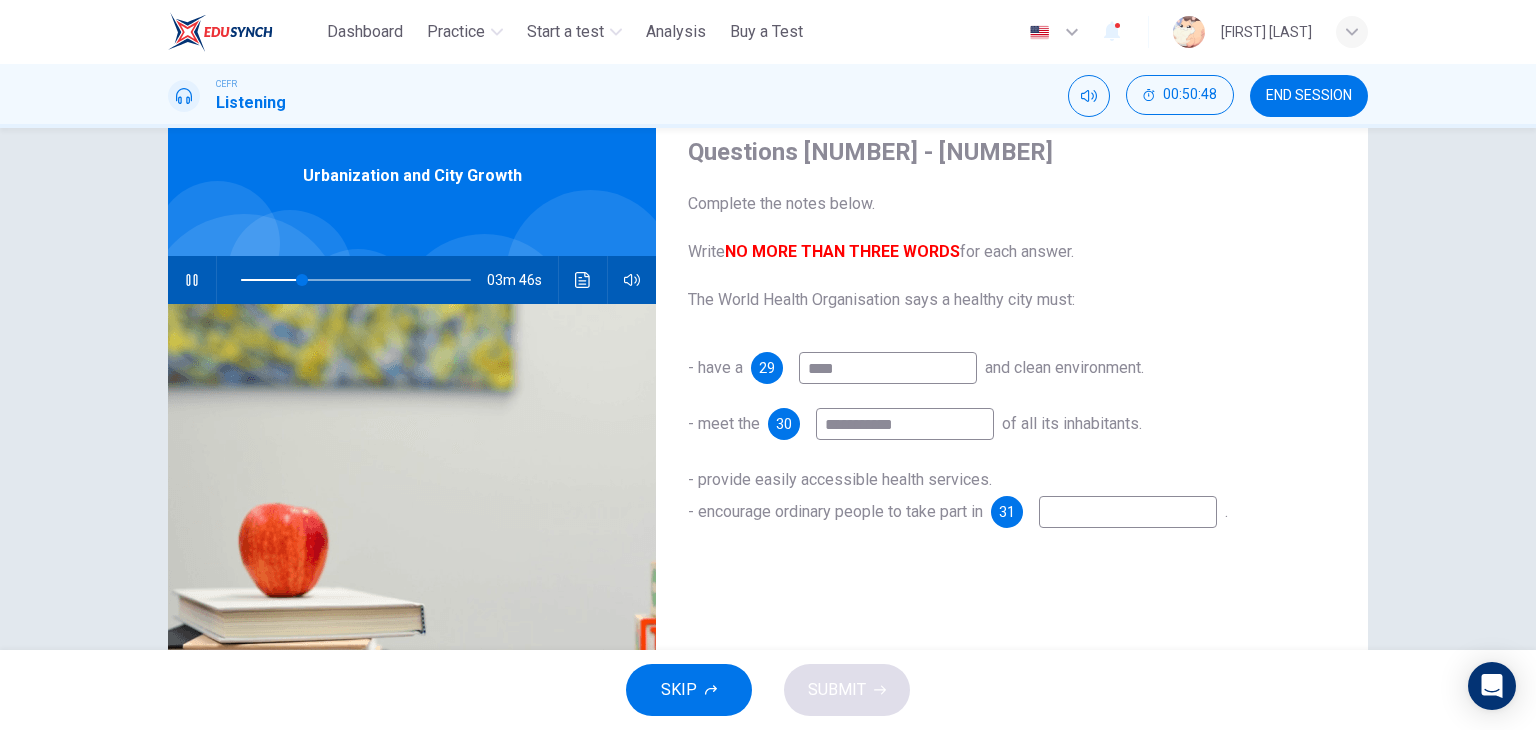 click at bounding box center (1128, 512) 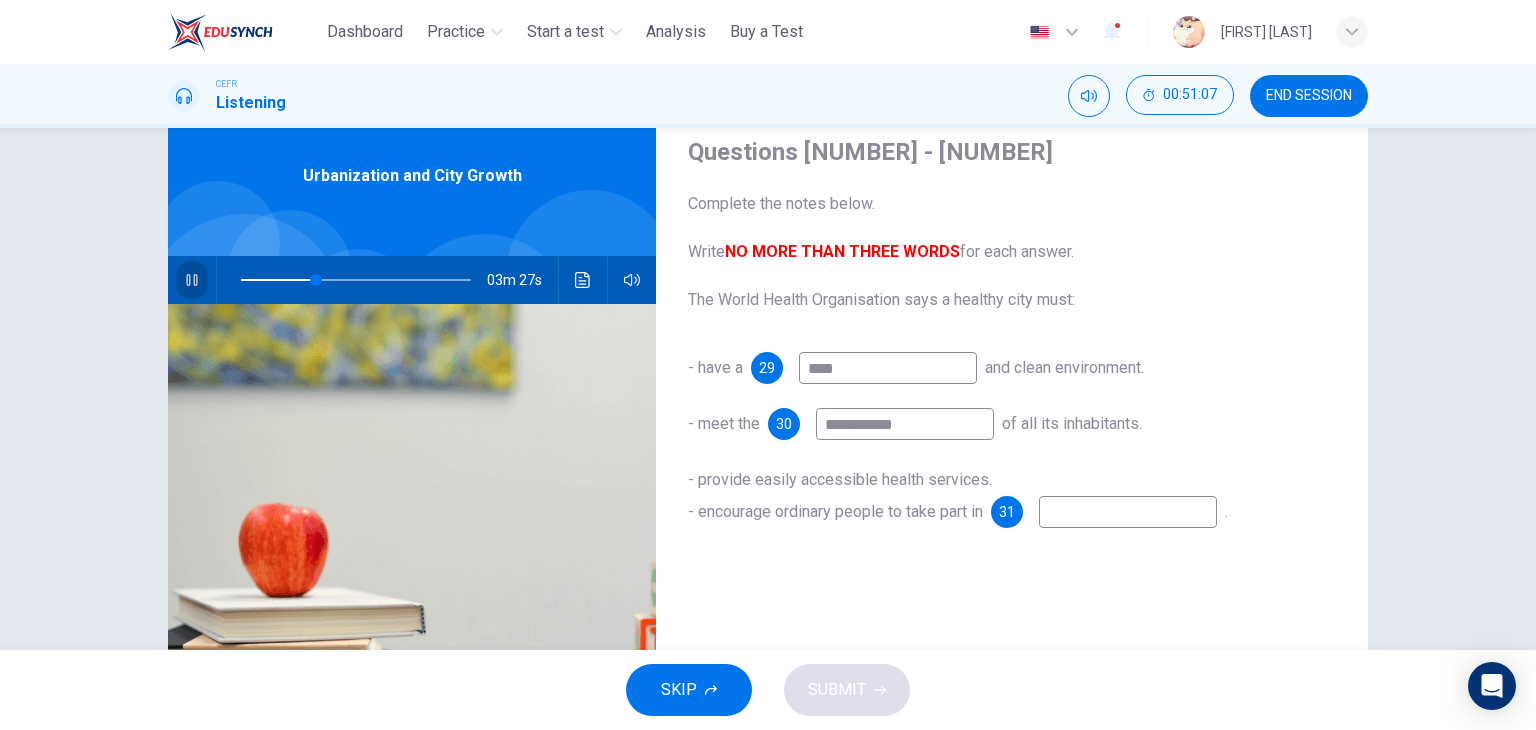 click 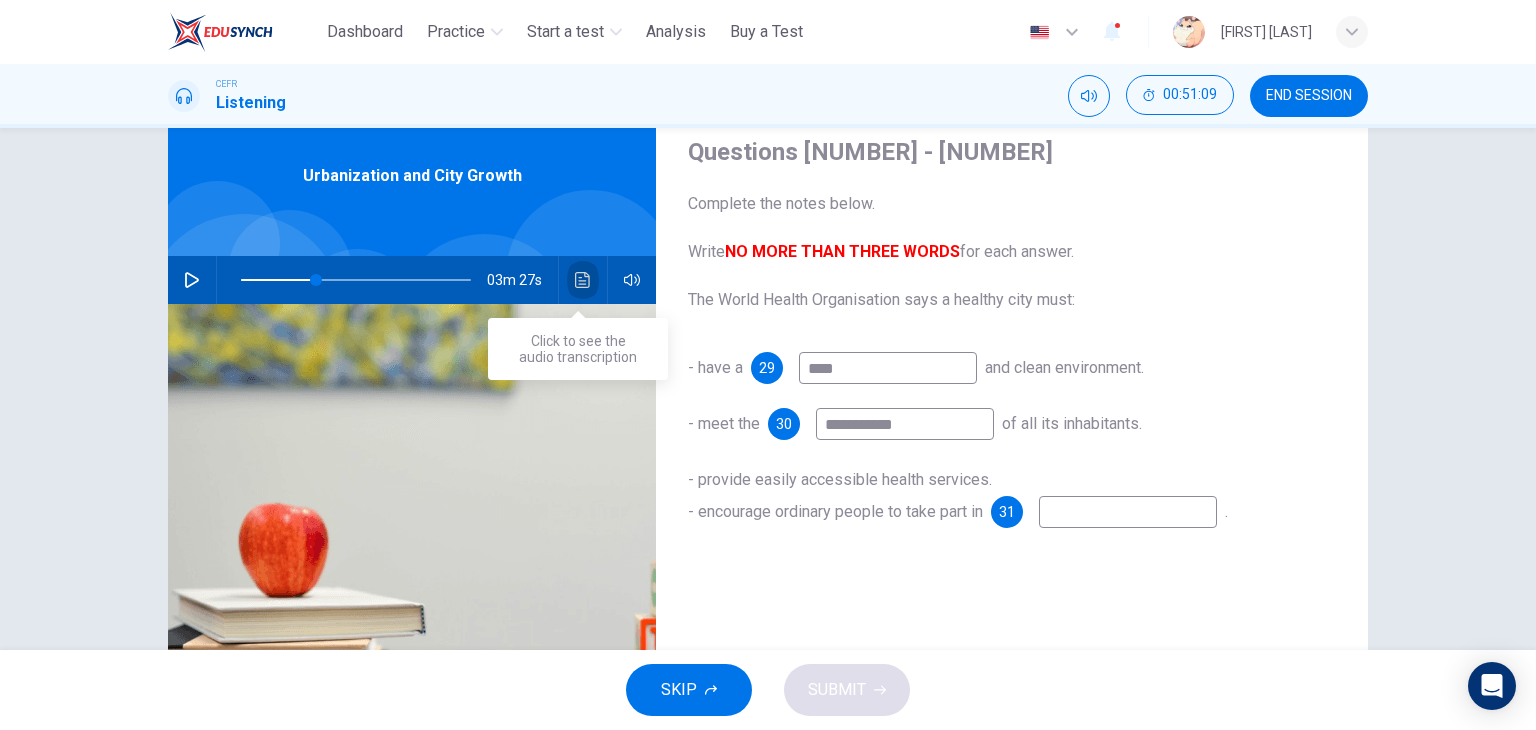 click 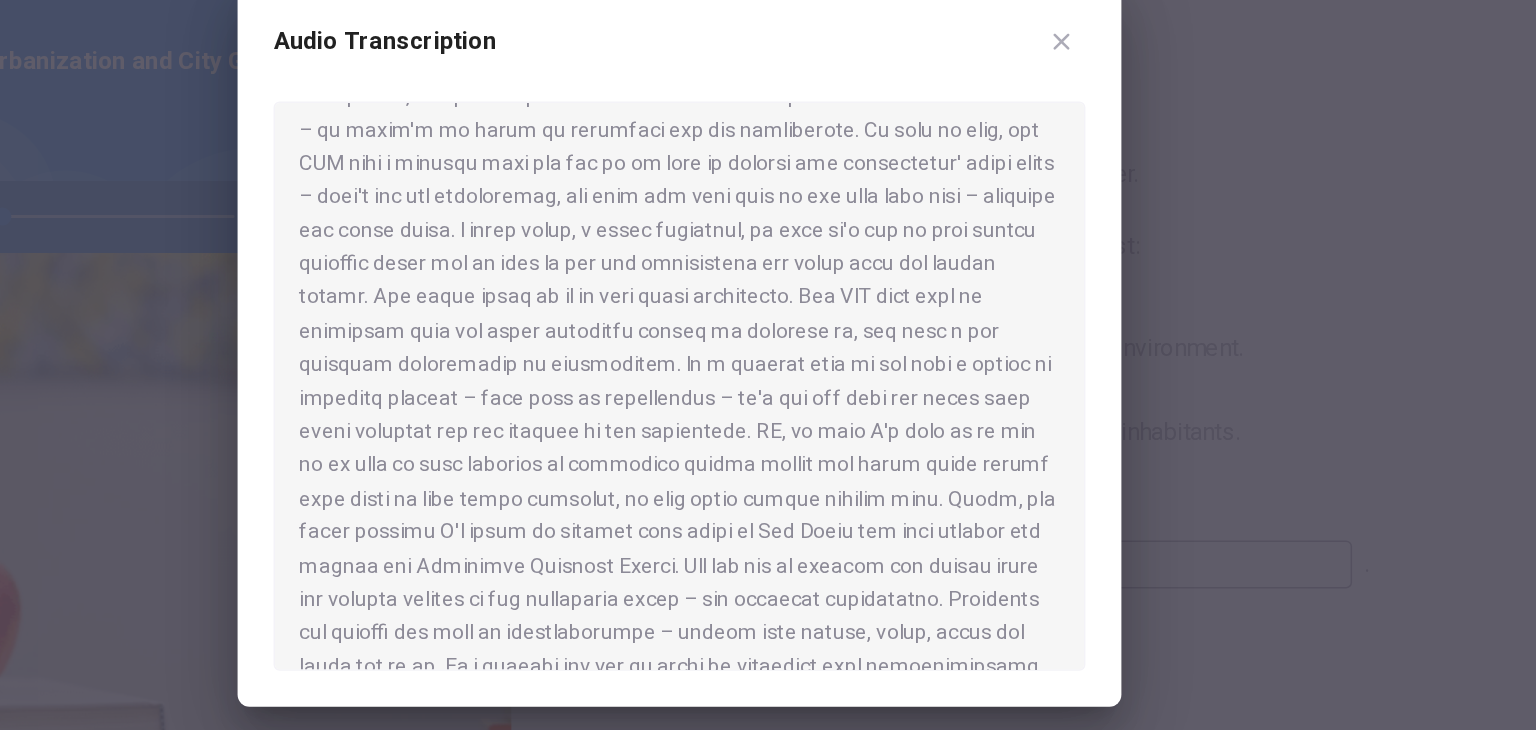 scroll, scrollTop: 220, scrollLeft: 0, axis: vertical 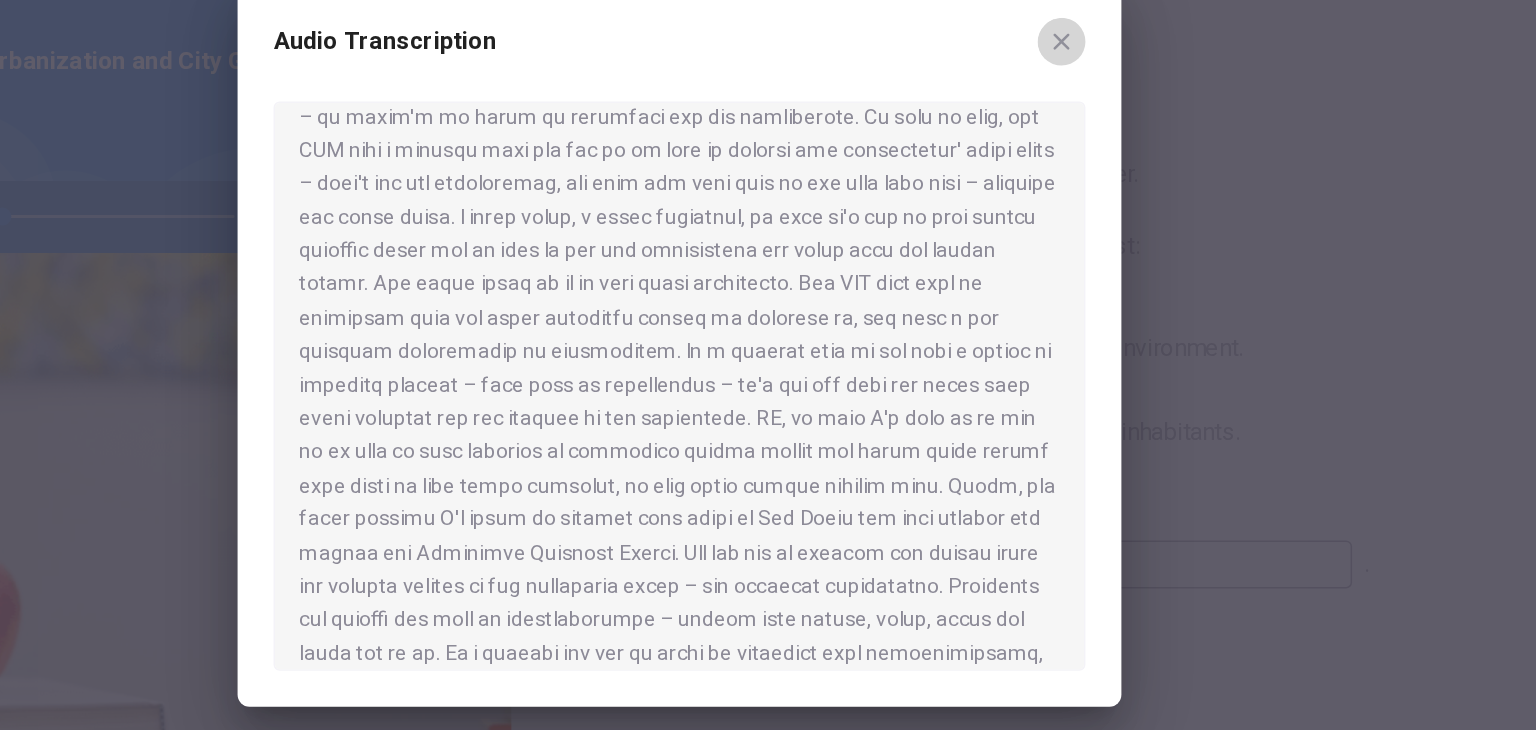 click at bounding box center [1023, 163] 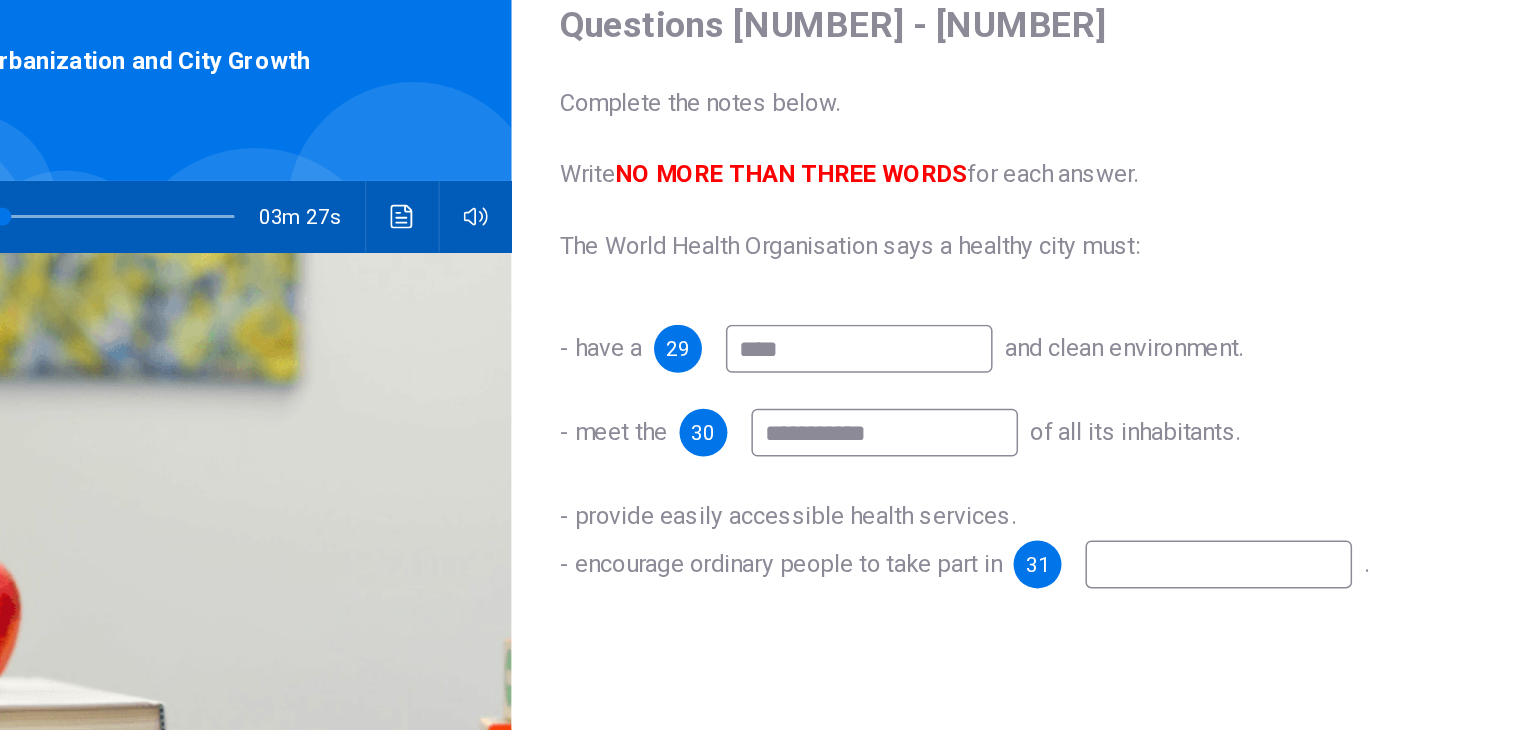 click at bounding box center (1128, 512) 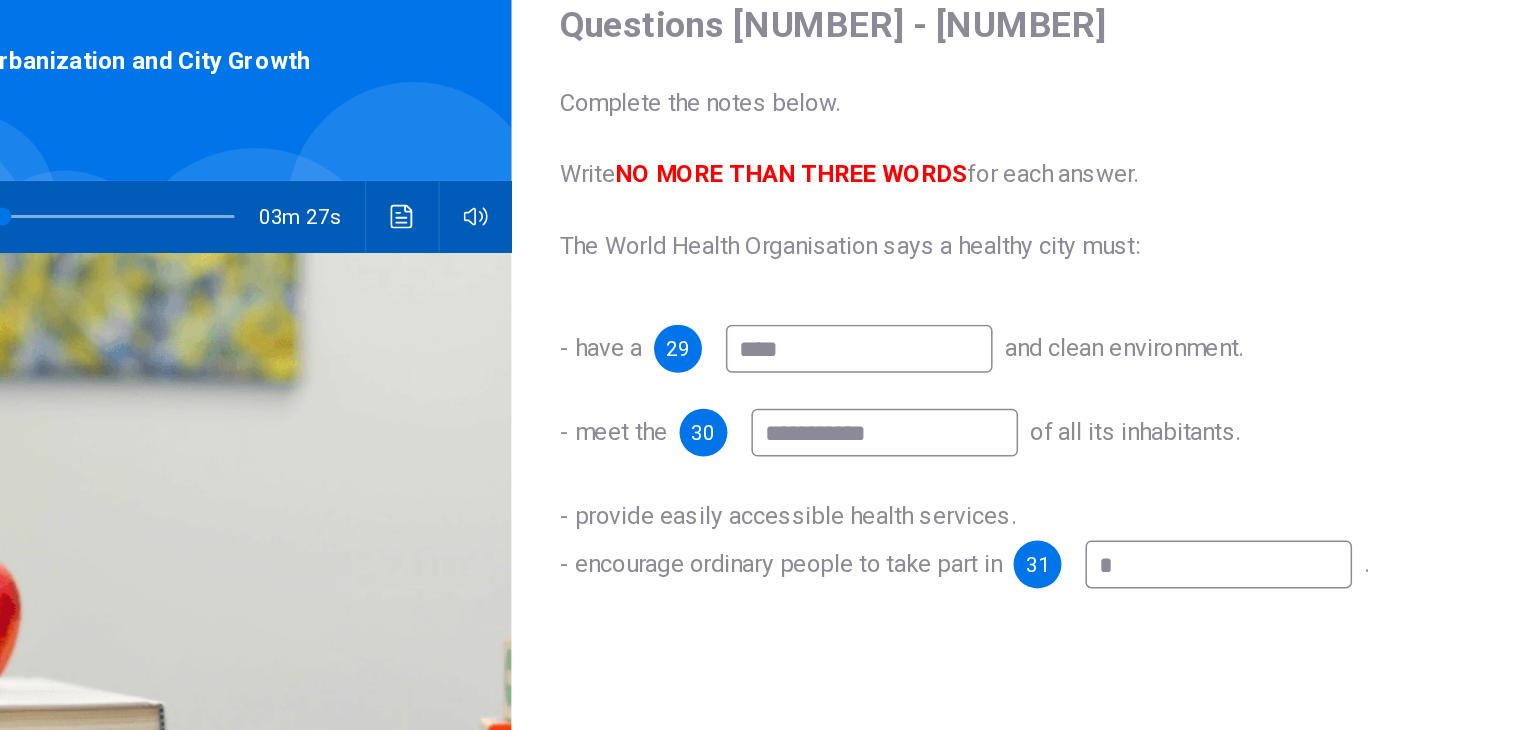type on "**" 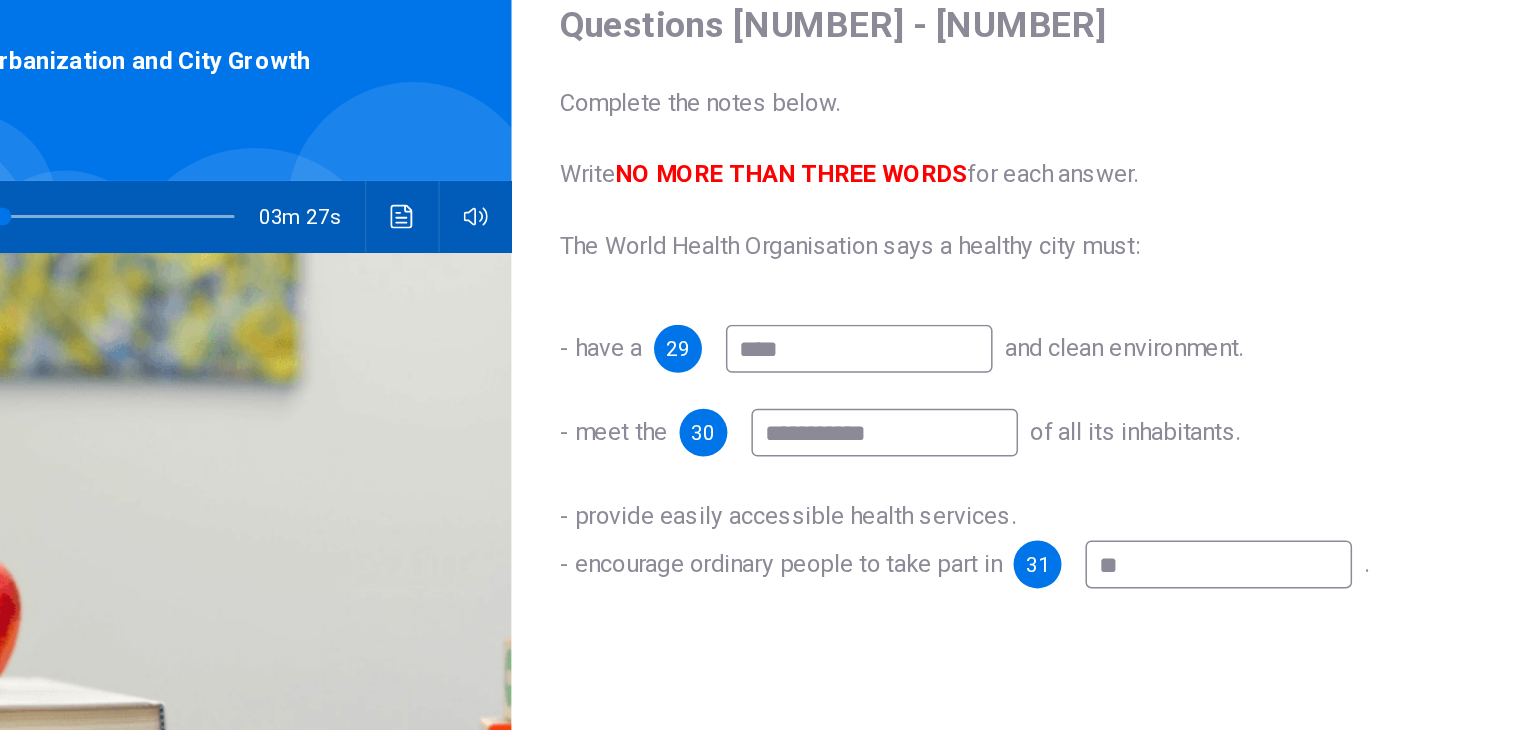 type on "**" 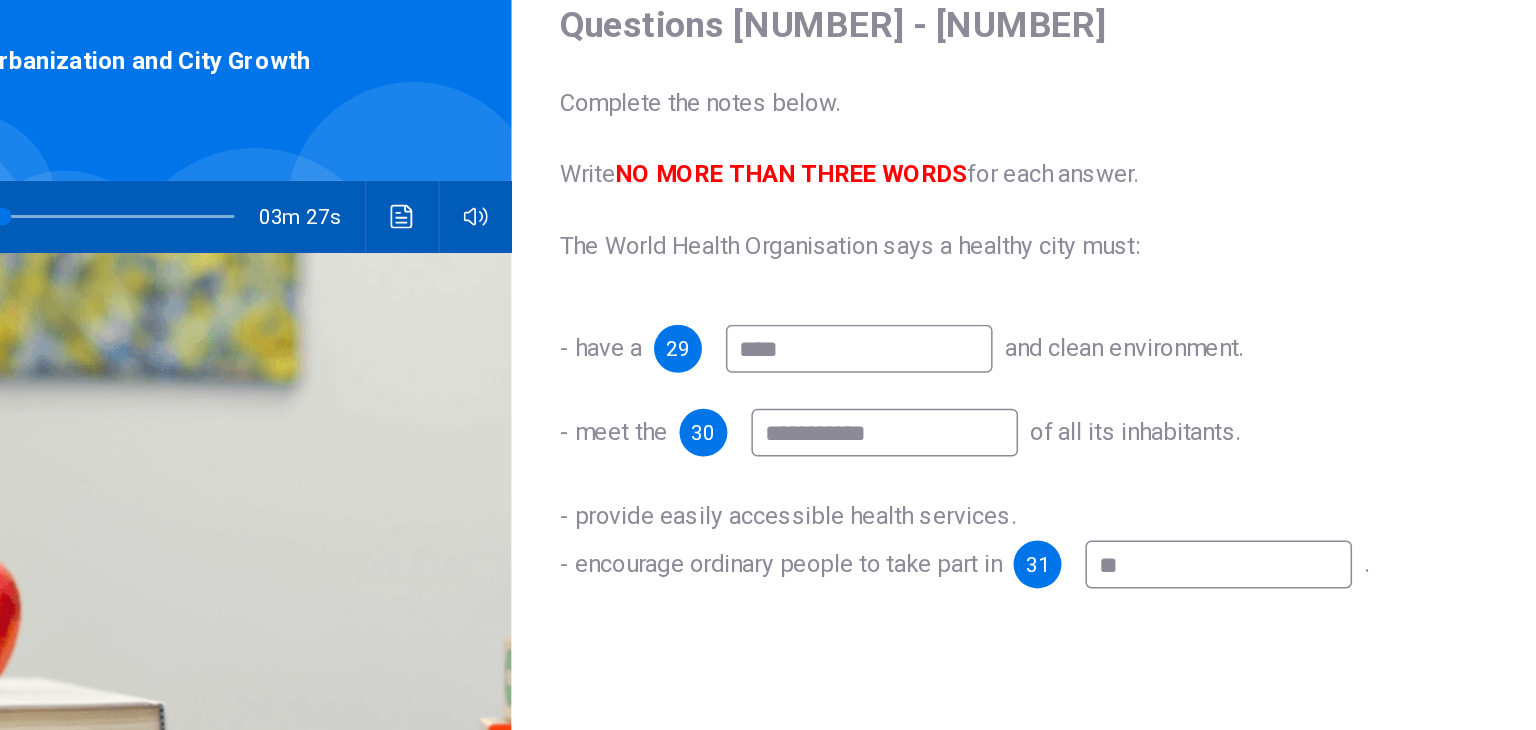 type on "***" 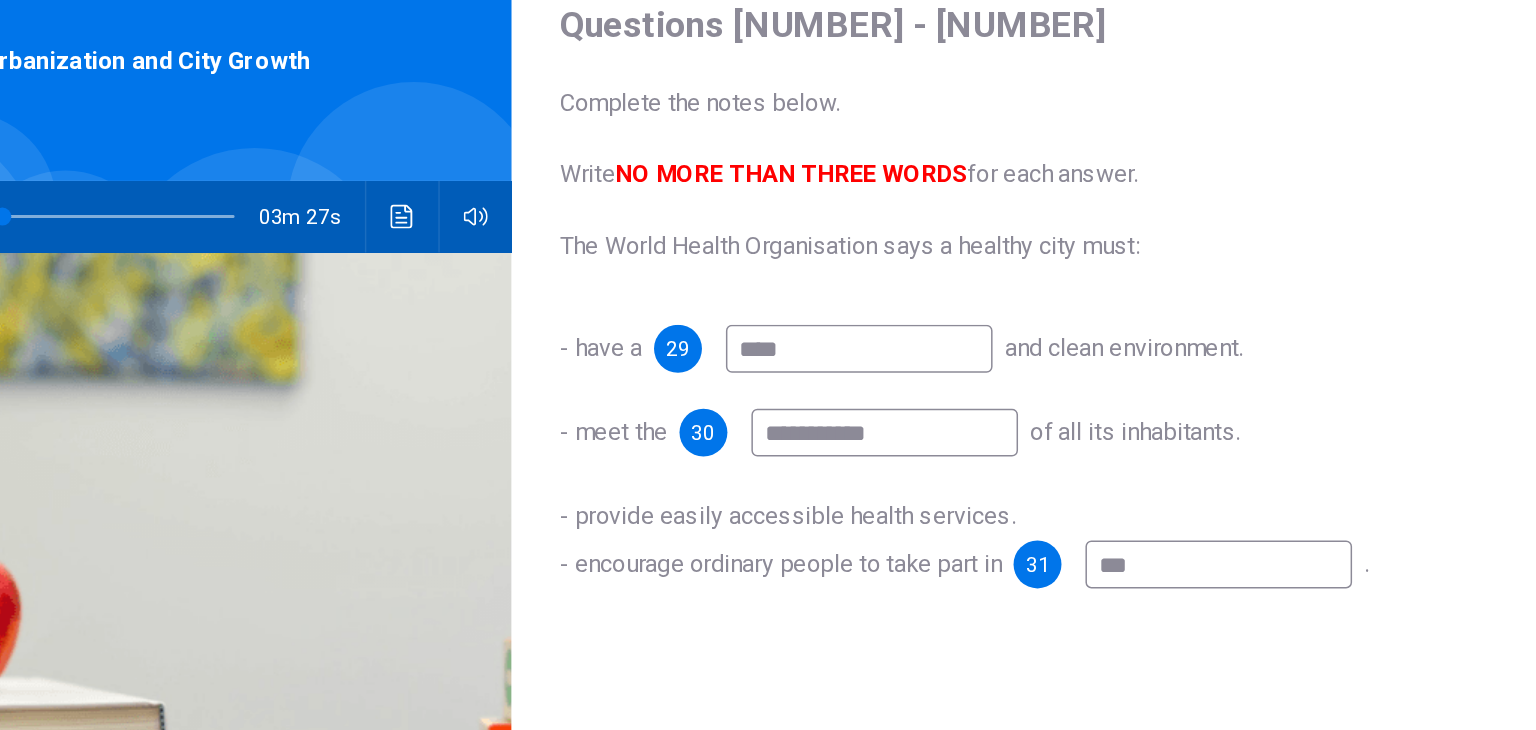 type on "****" 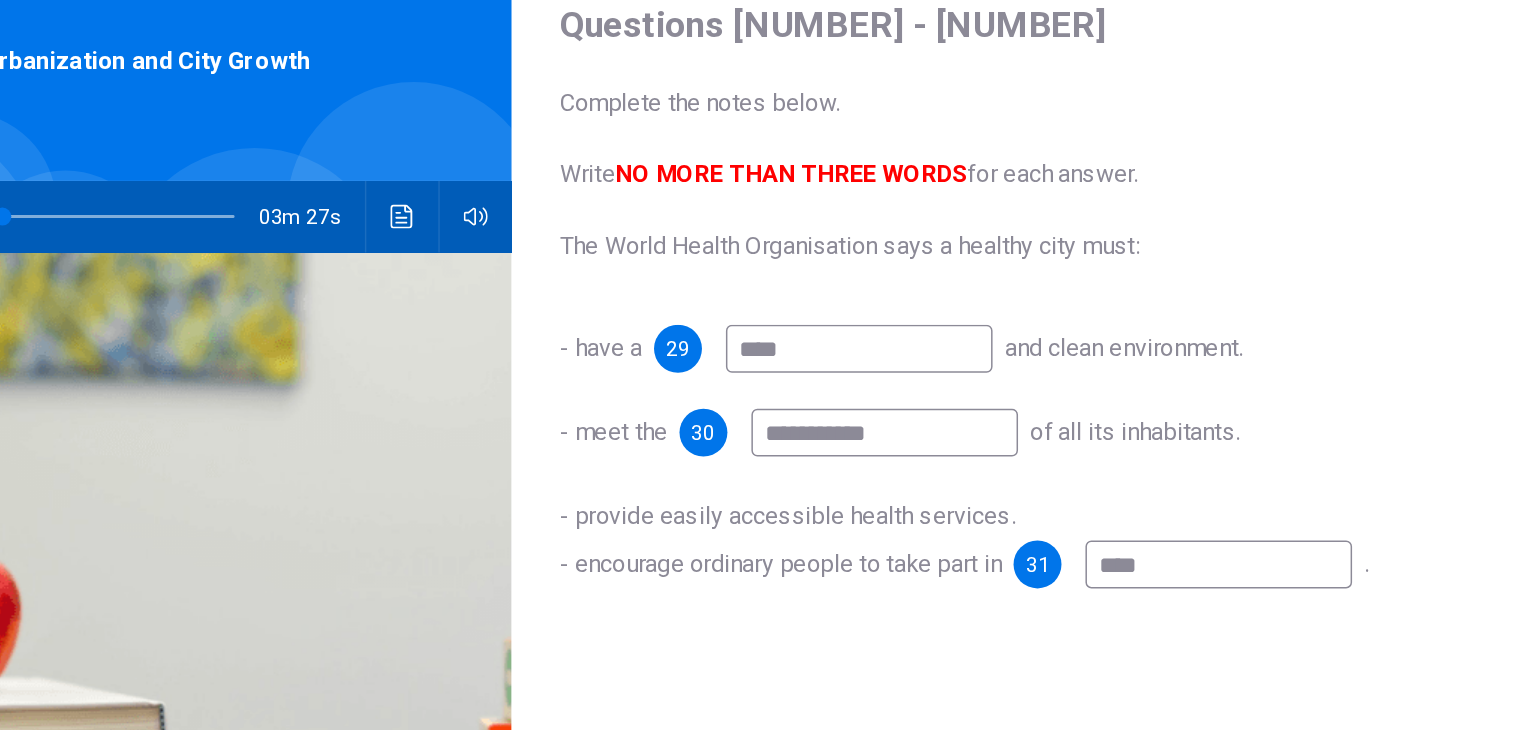 type on "**" 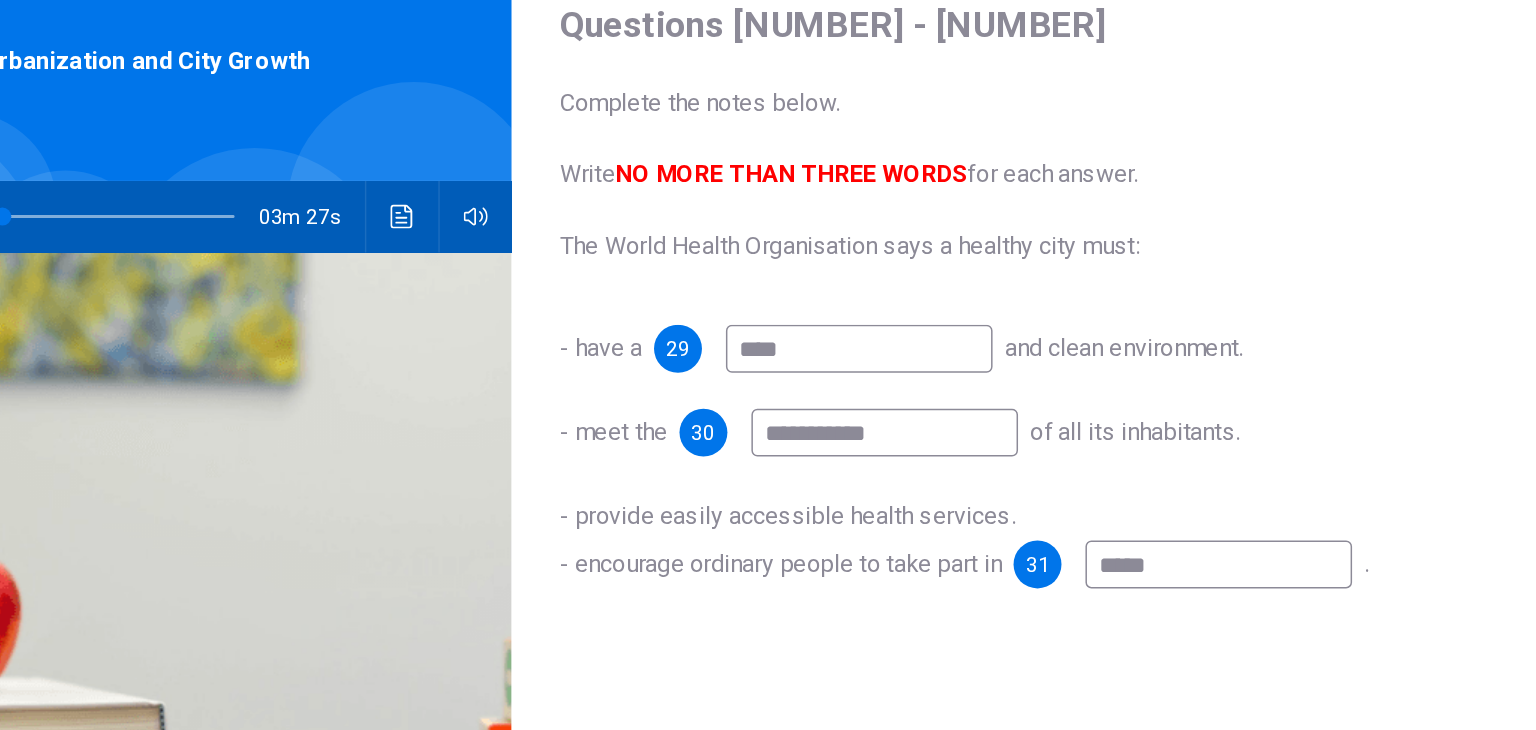 type on "**" 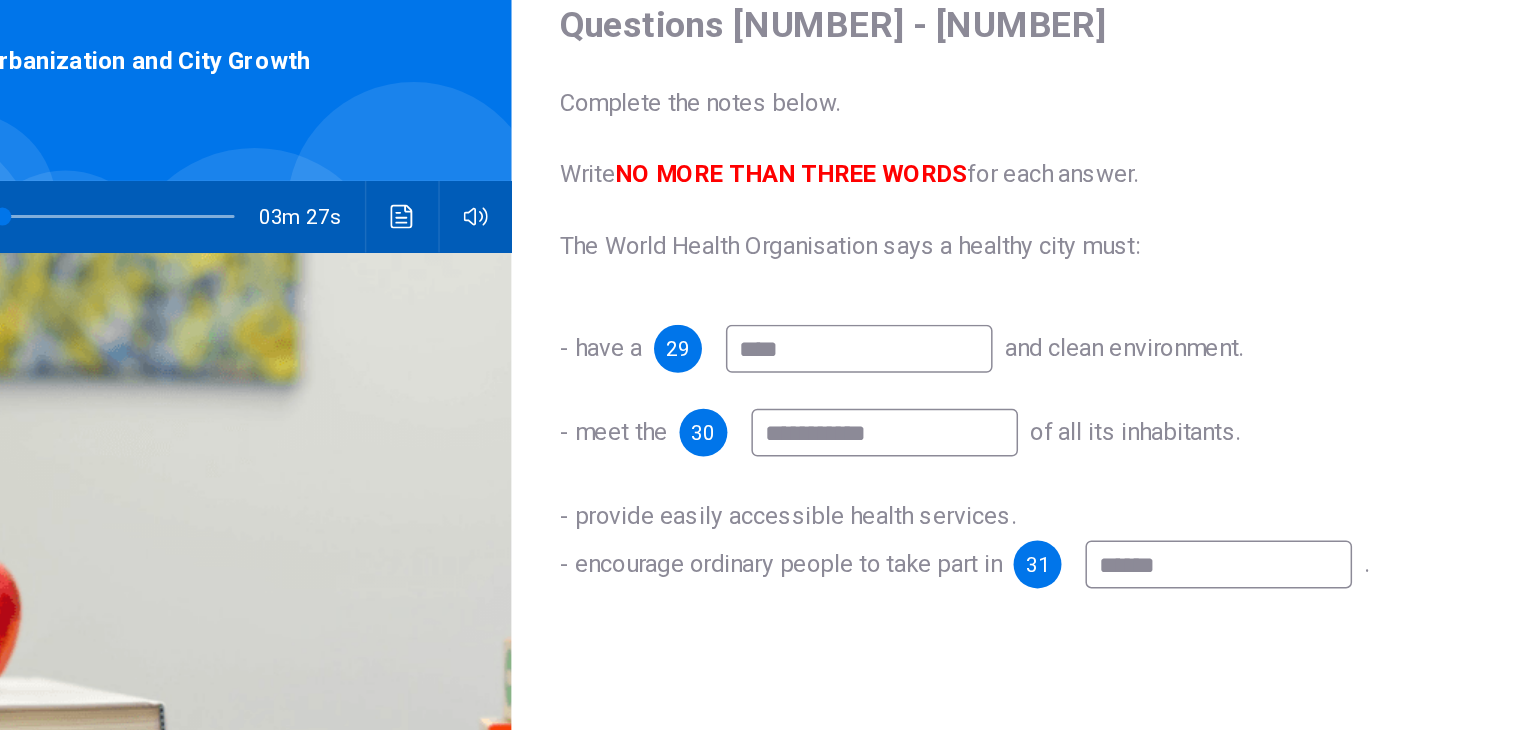 type on "**" 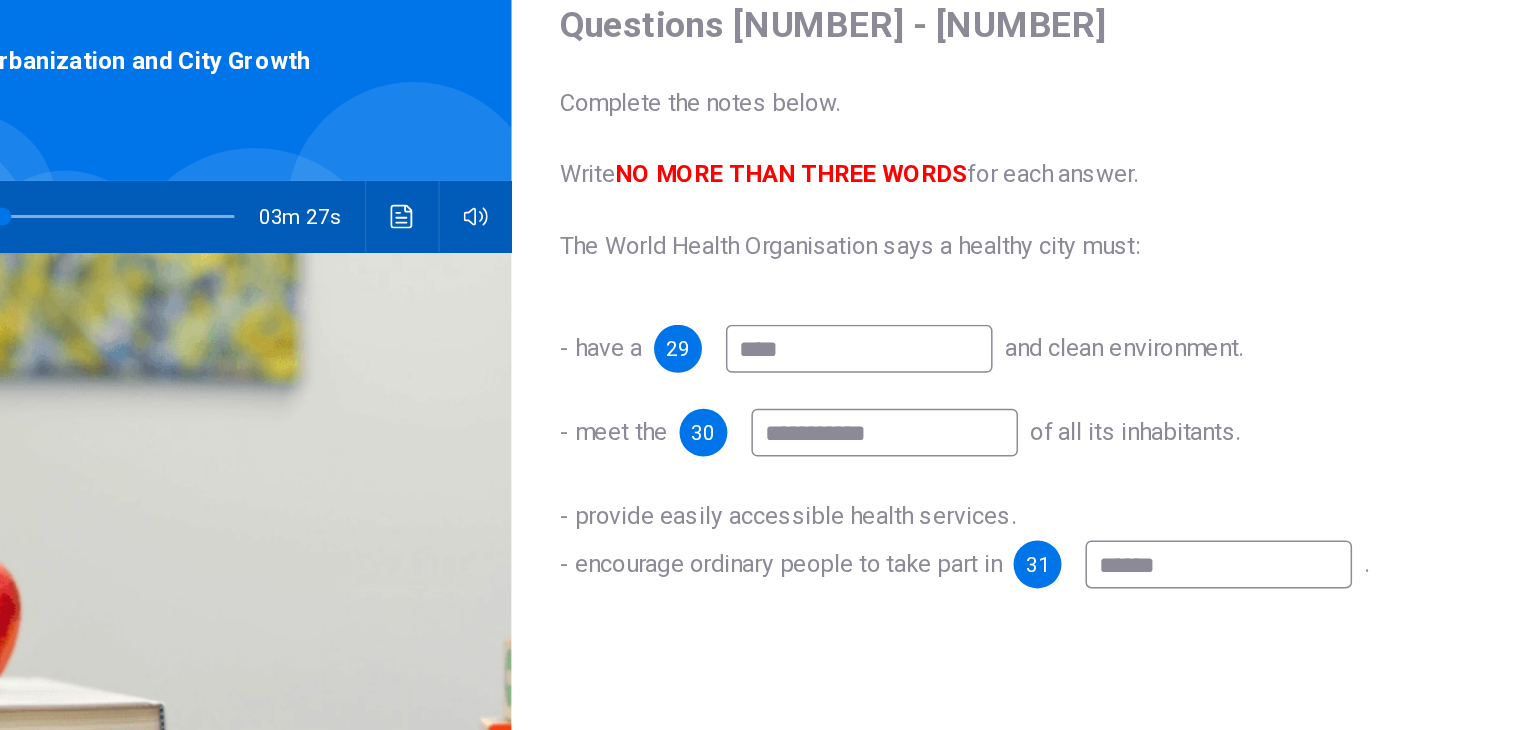 type on "*******" 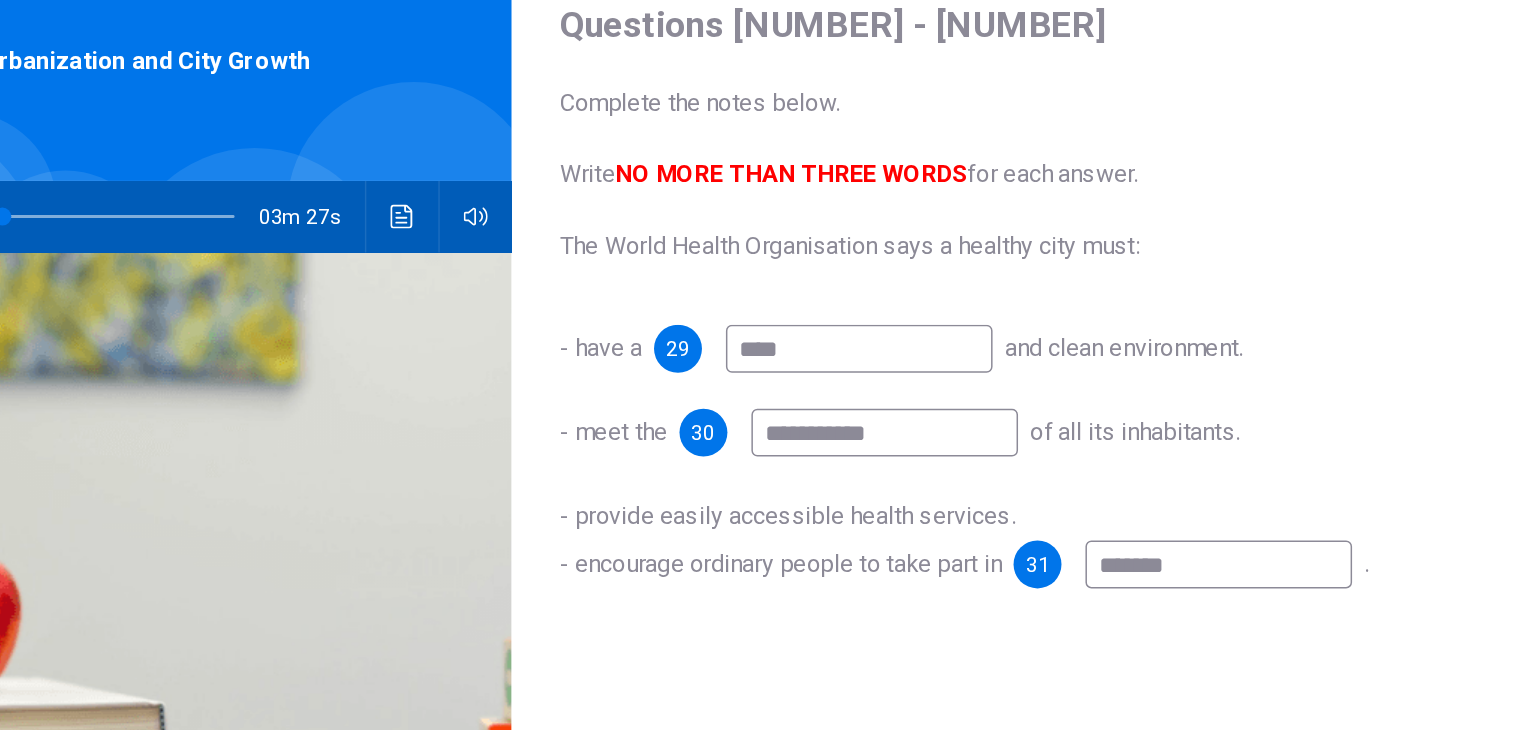 type on "********" 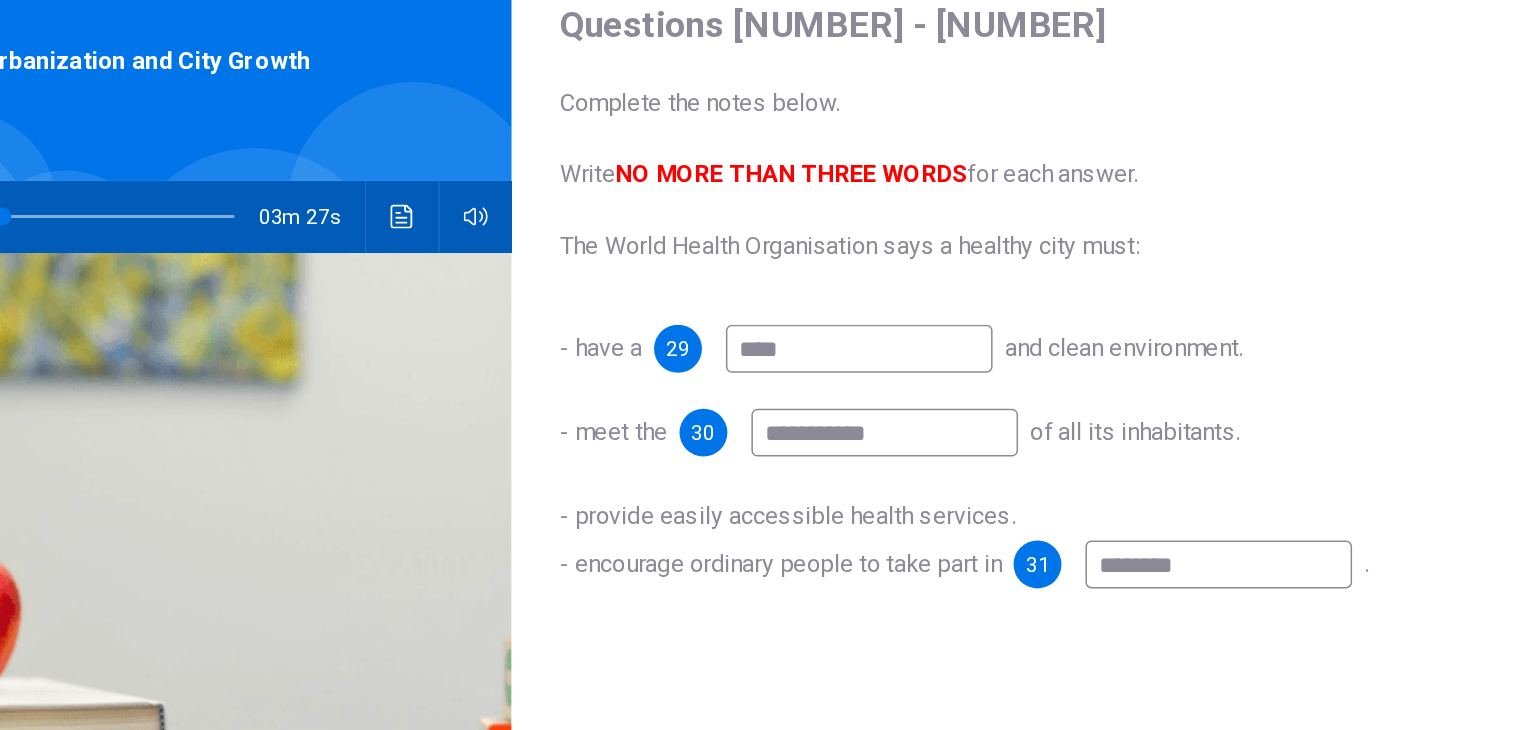 type on "**" 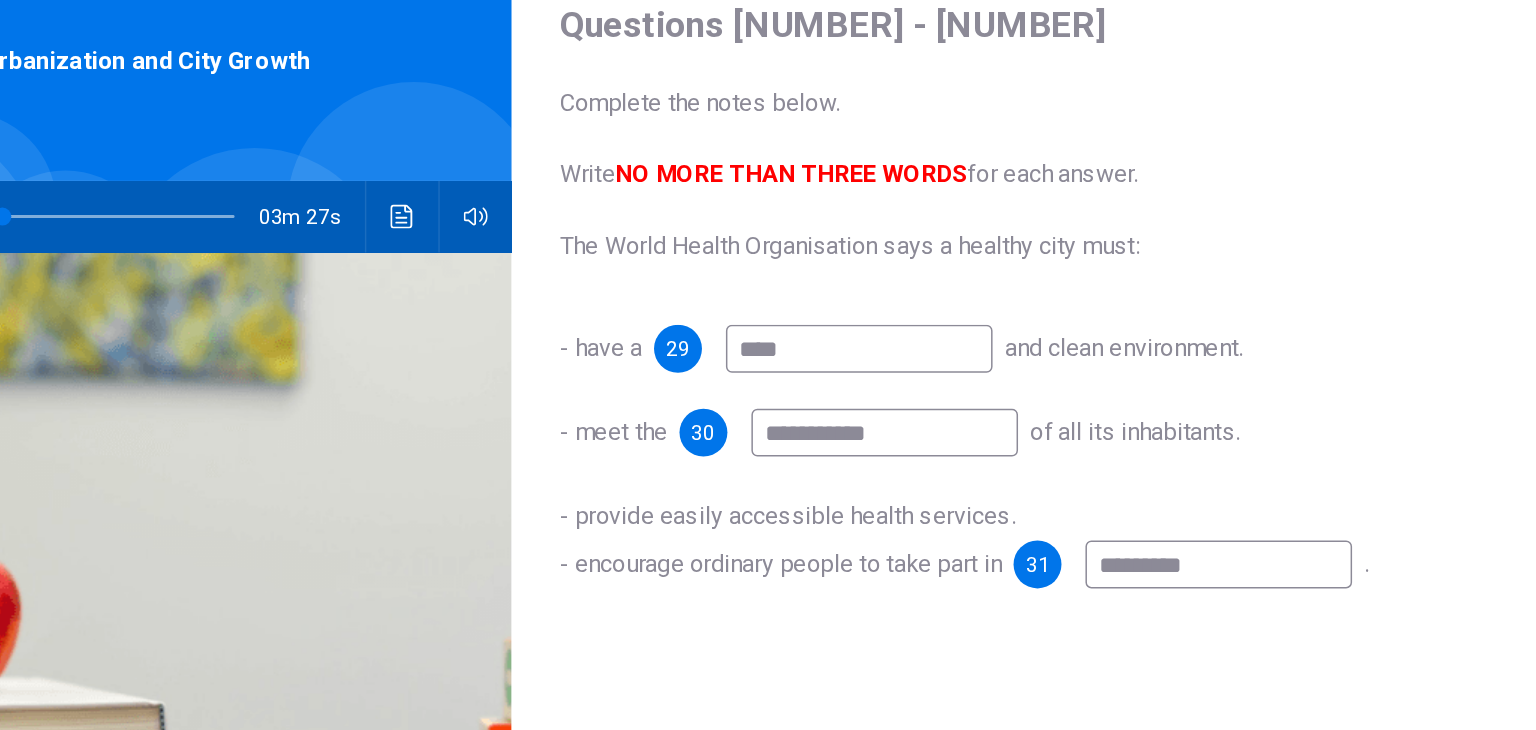 type on "**" 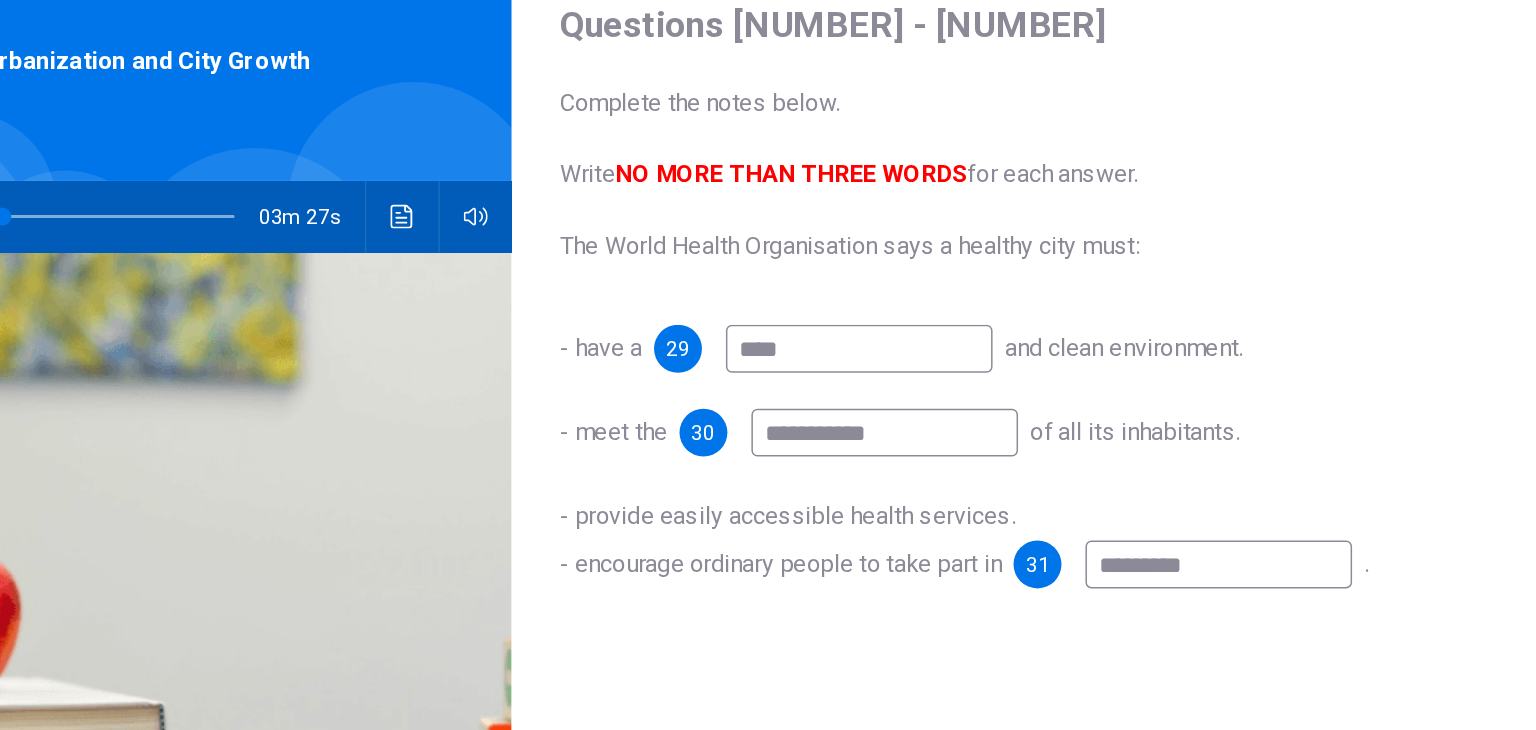 type on "**********" 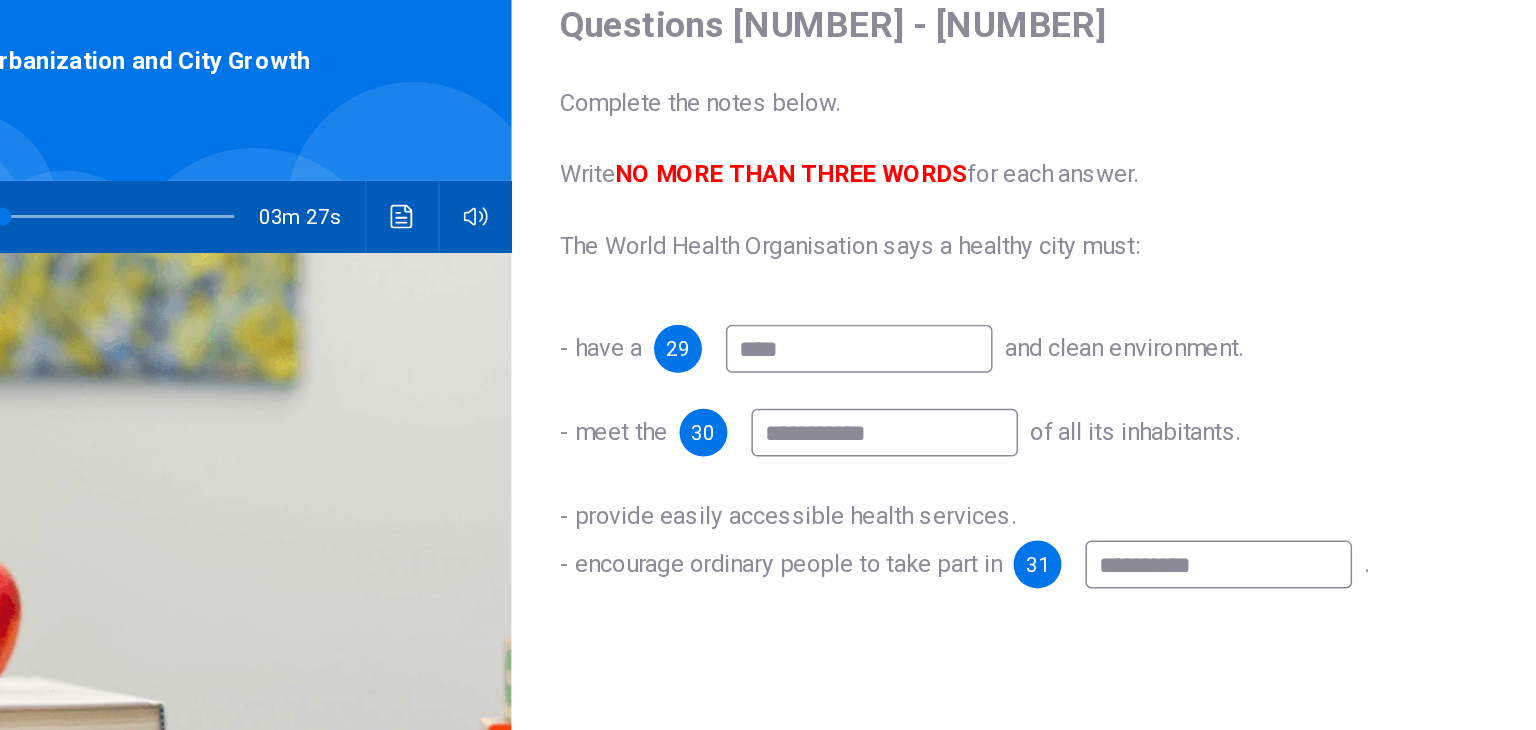 type on "**********" 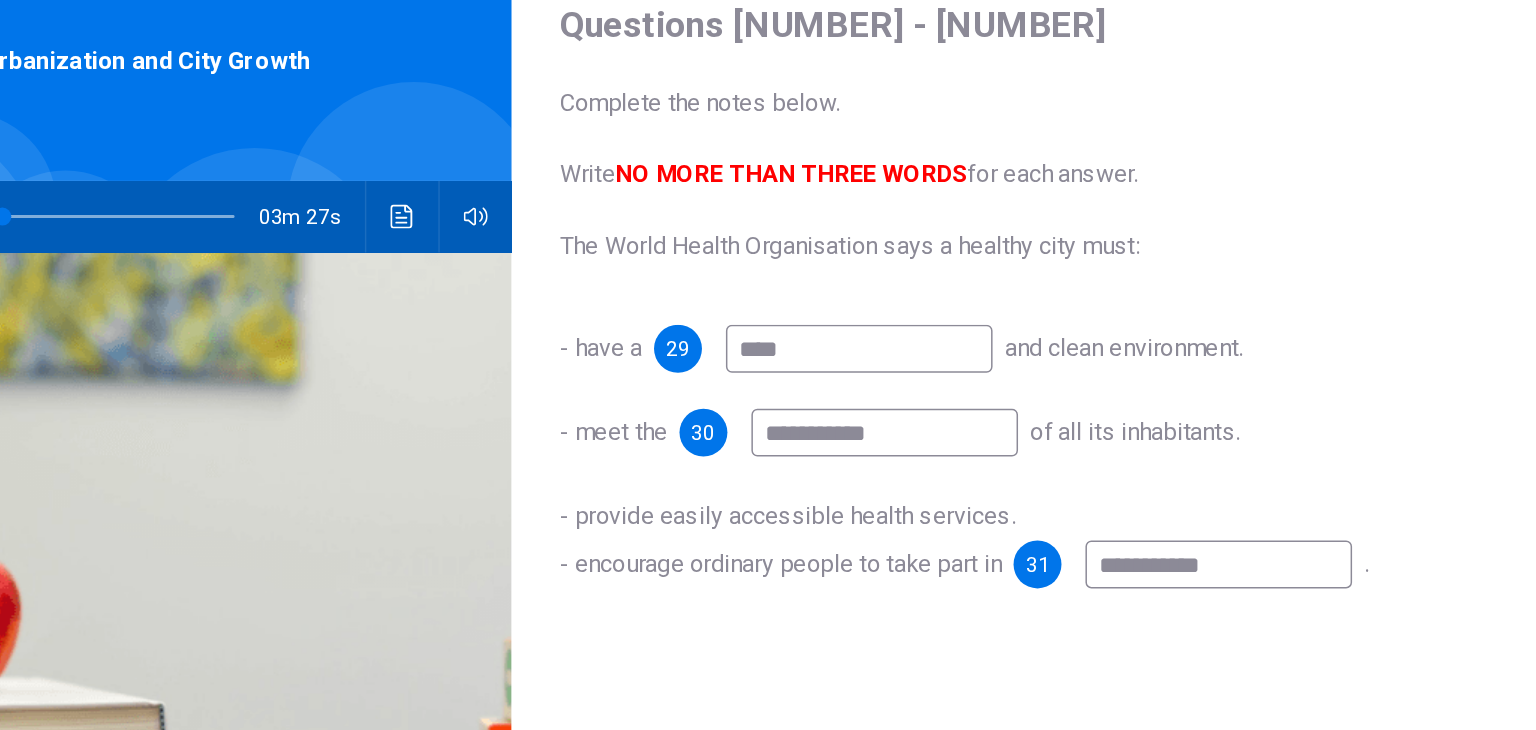 type on "**" 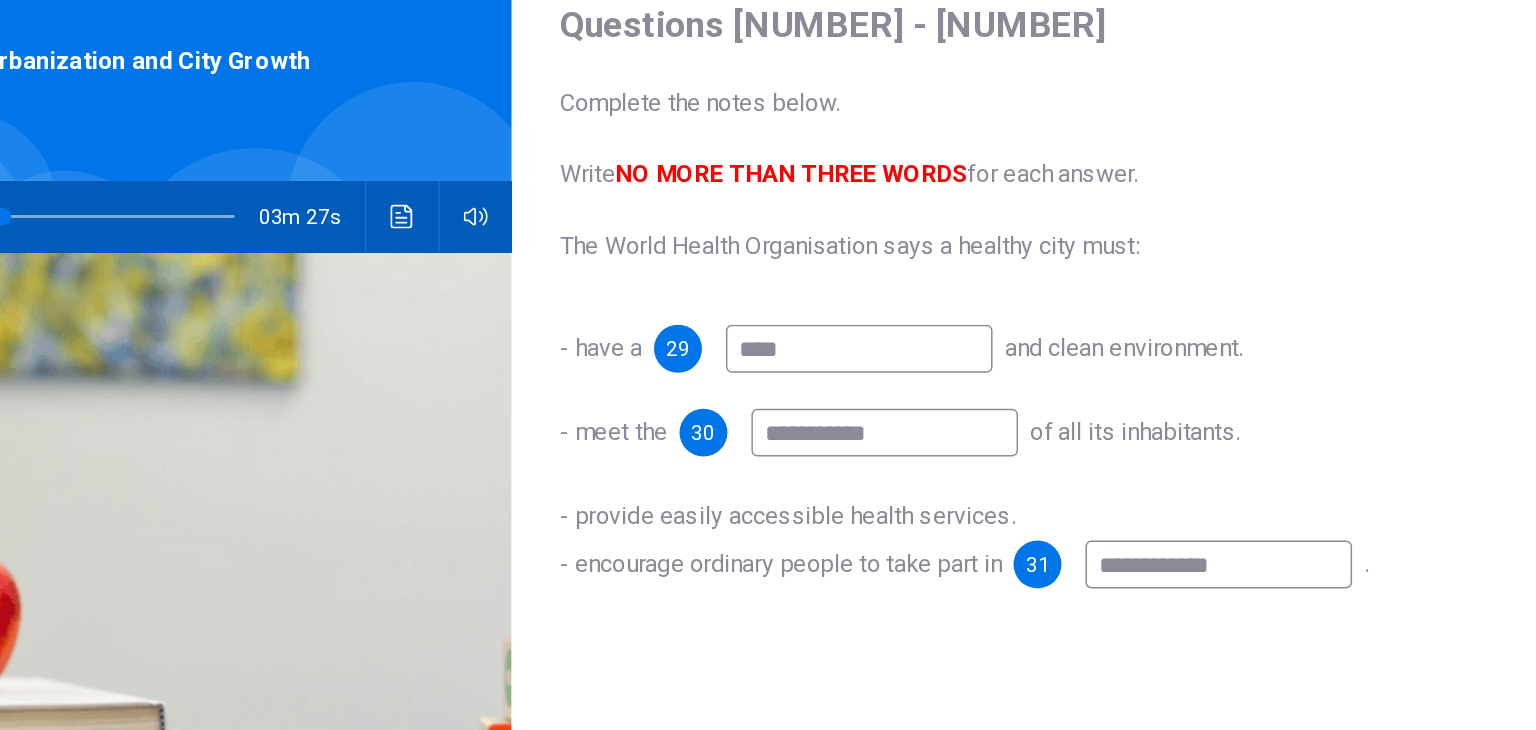 type on "**" 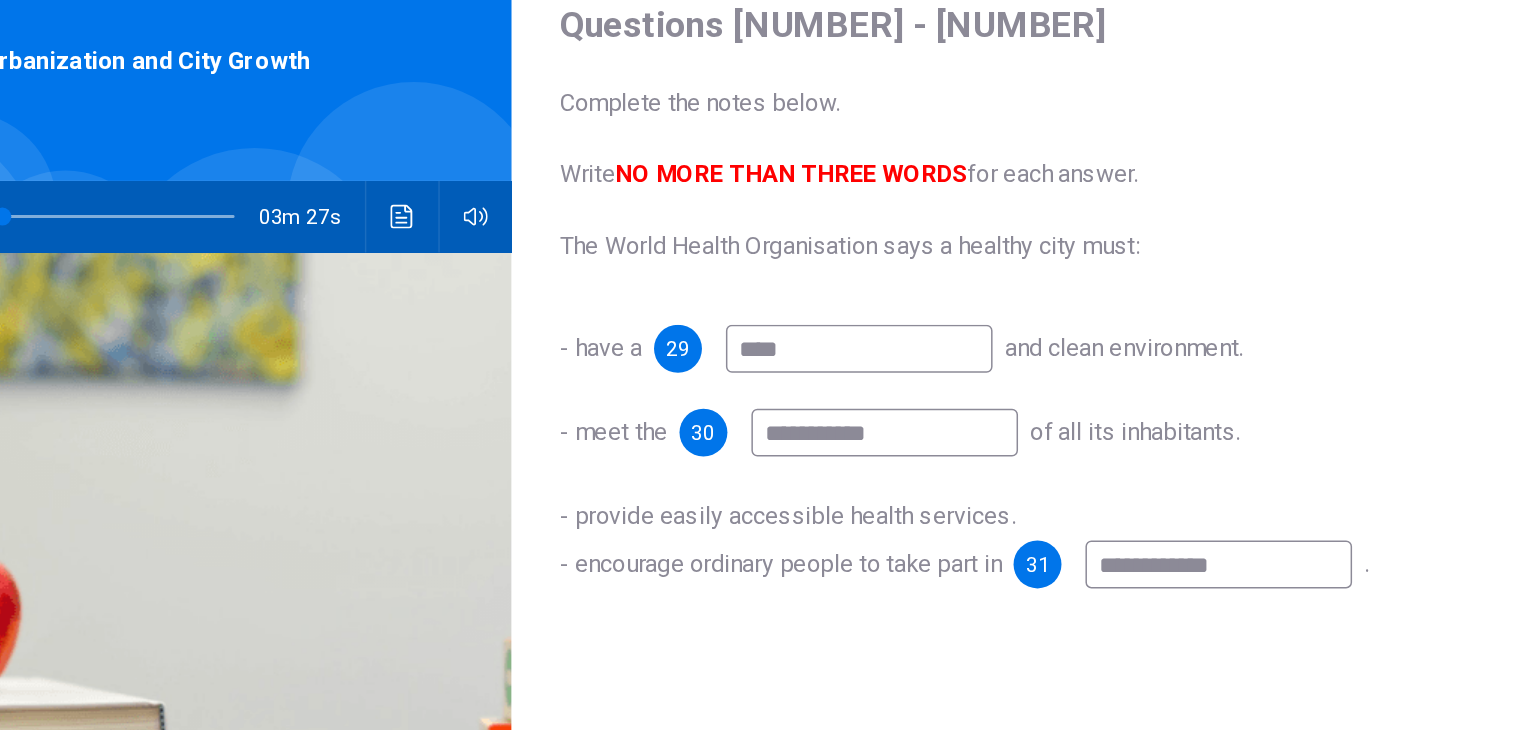 type on "**********" 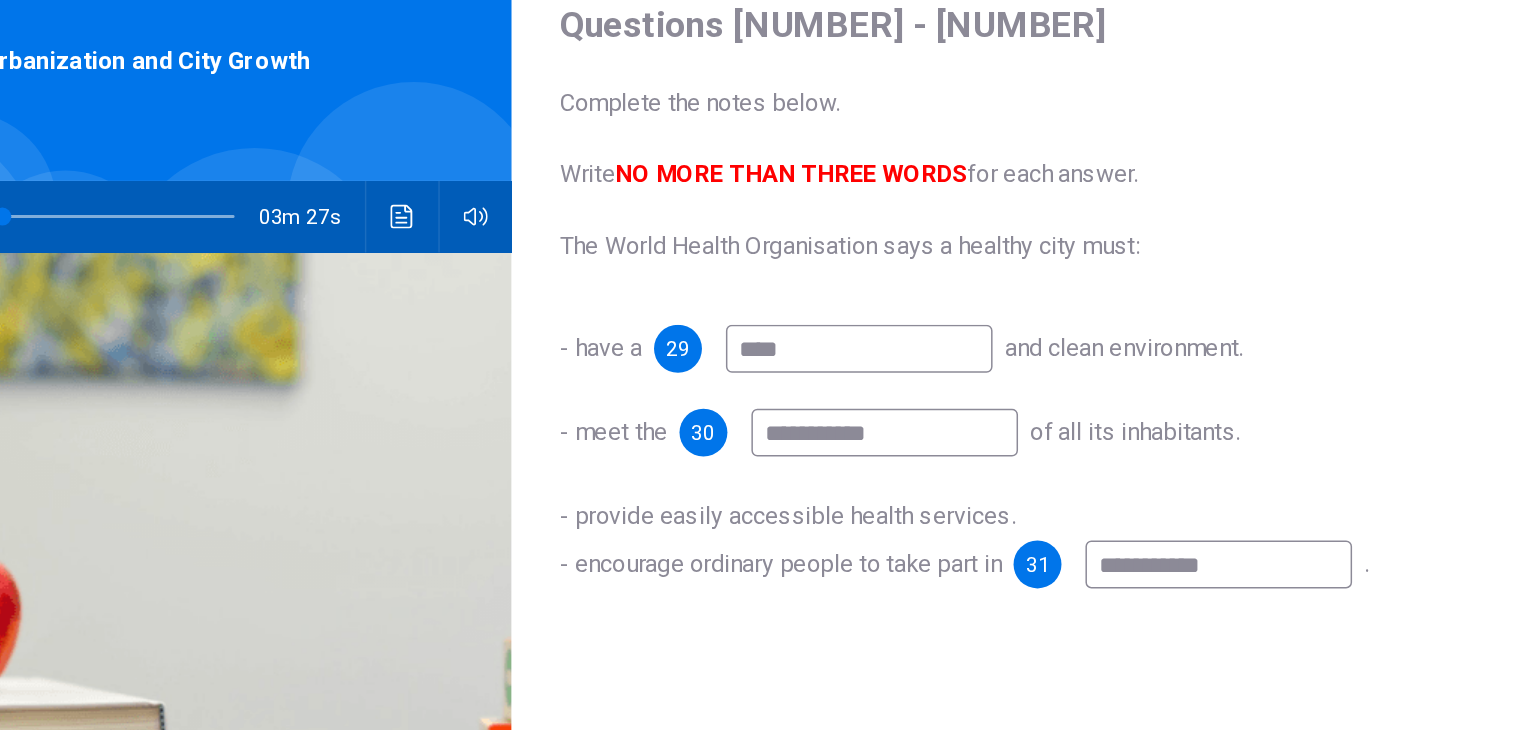 type on "**********" 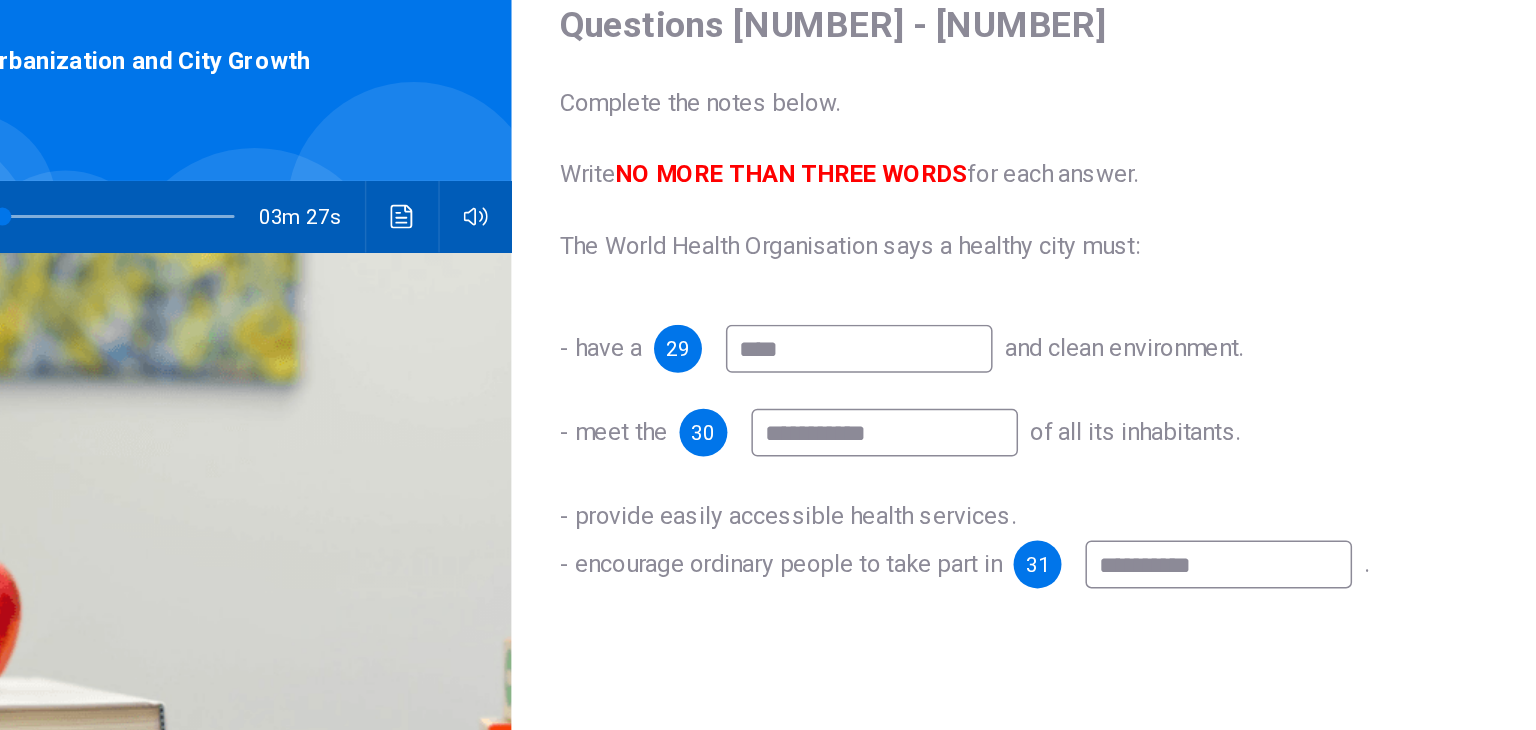 type on "**" 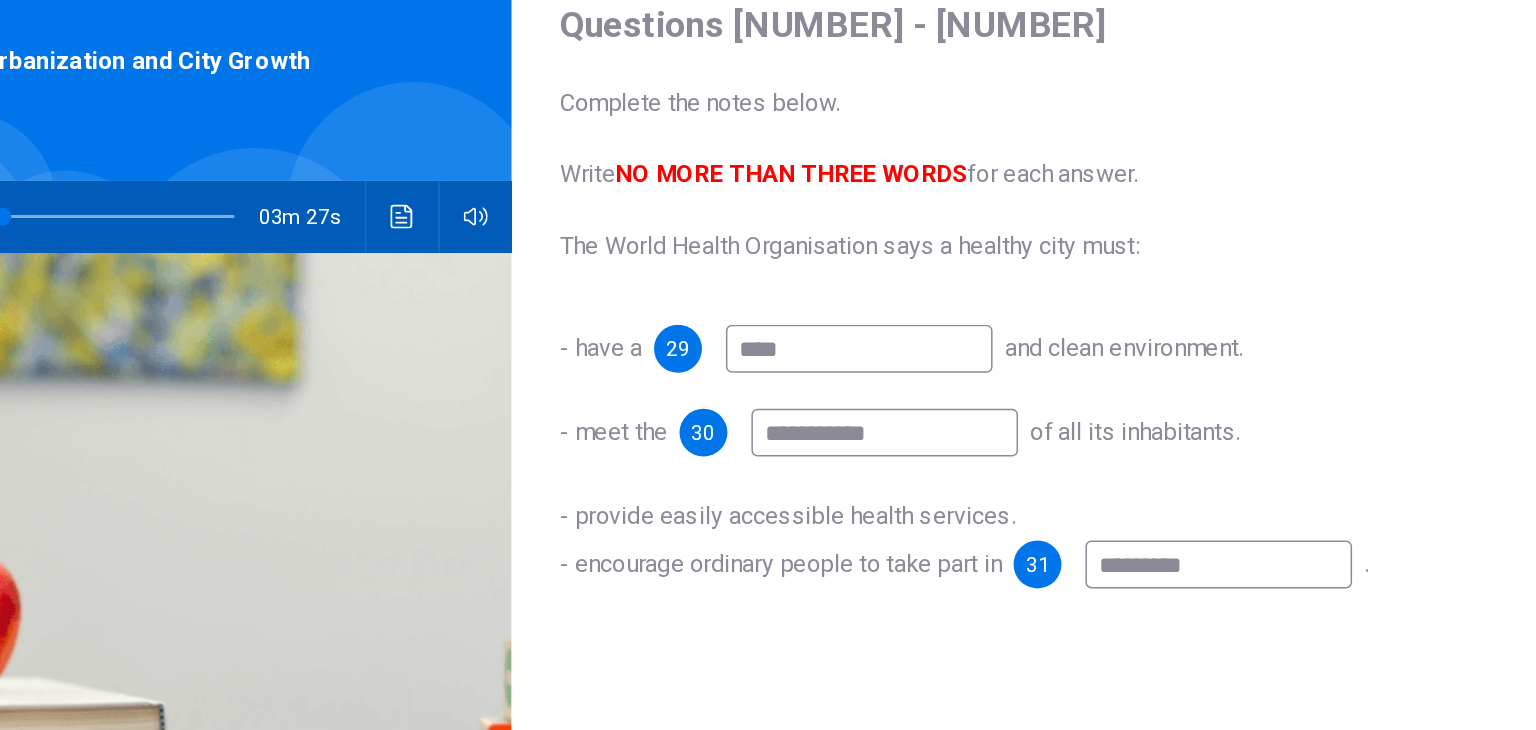 type on "**" 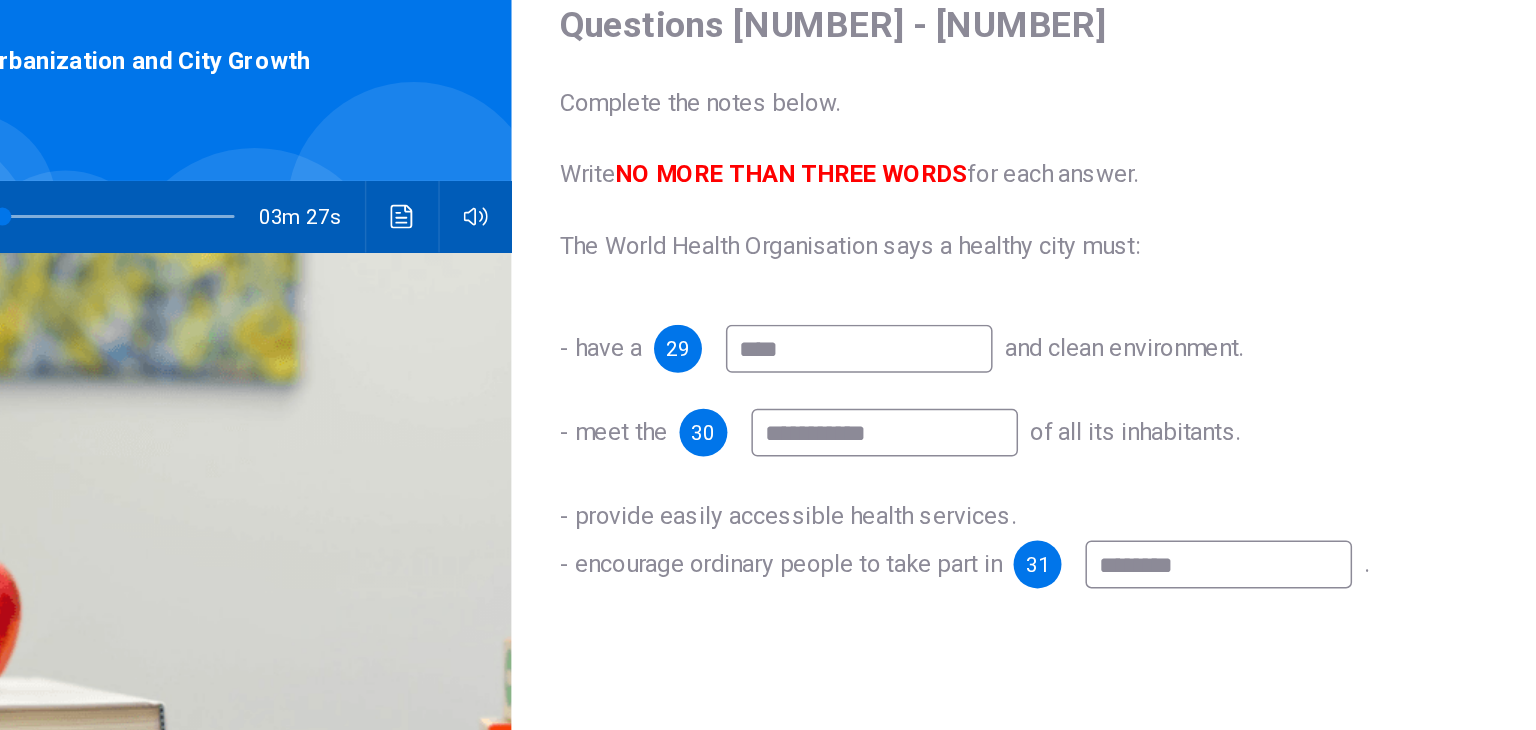 type on "**" 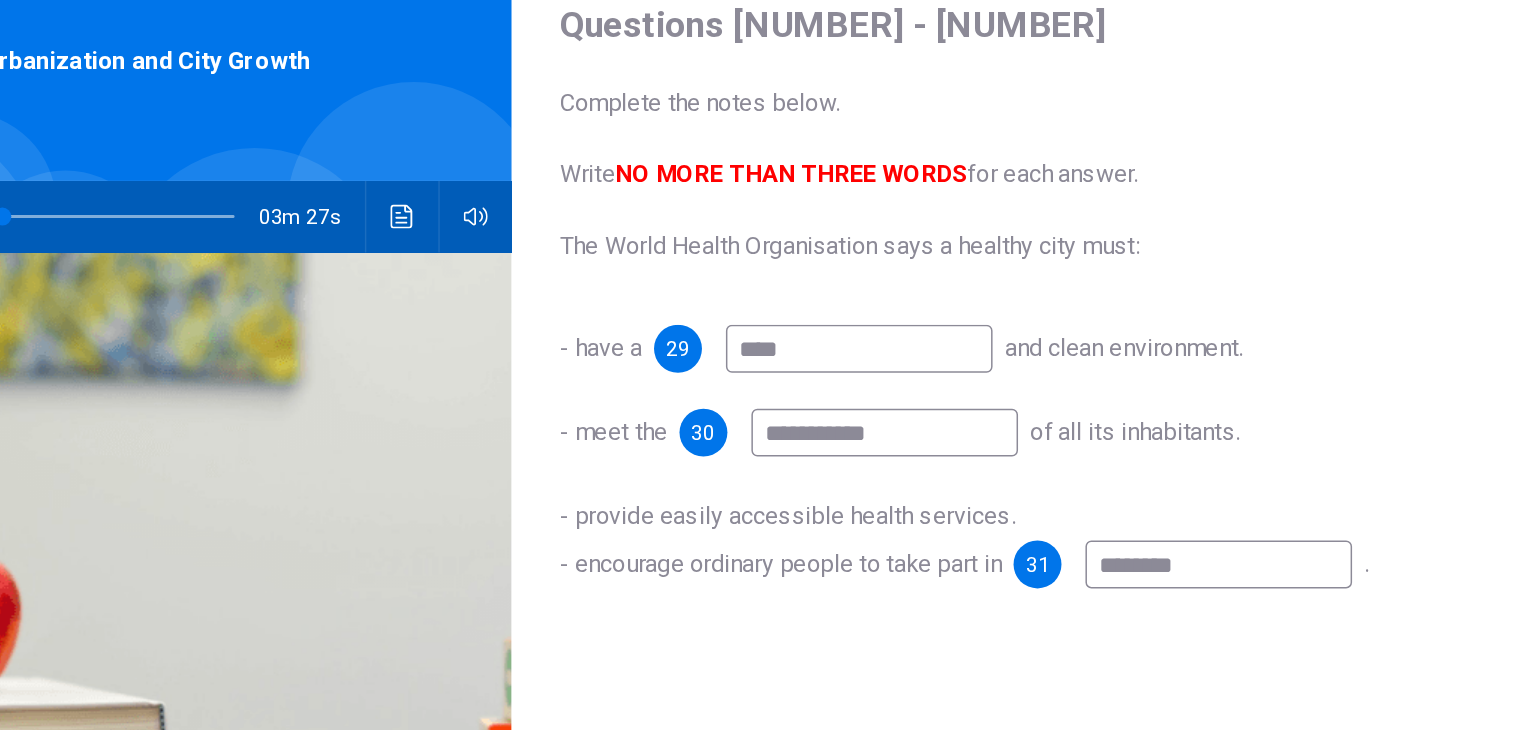 type on "*********" 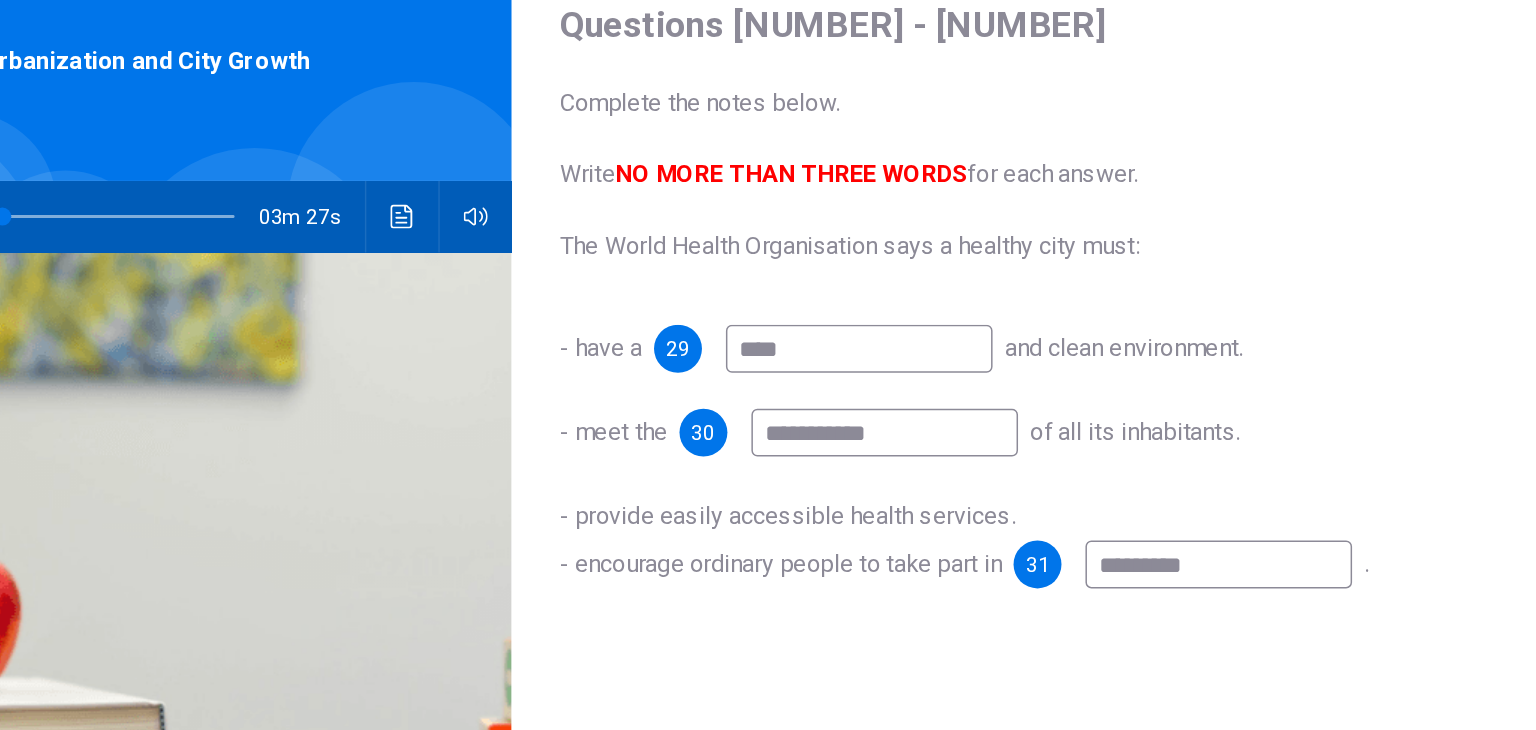 type on "**" 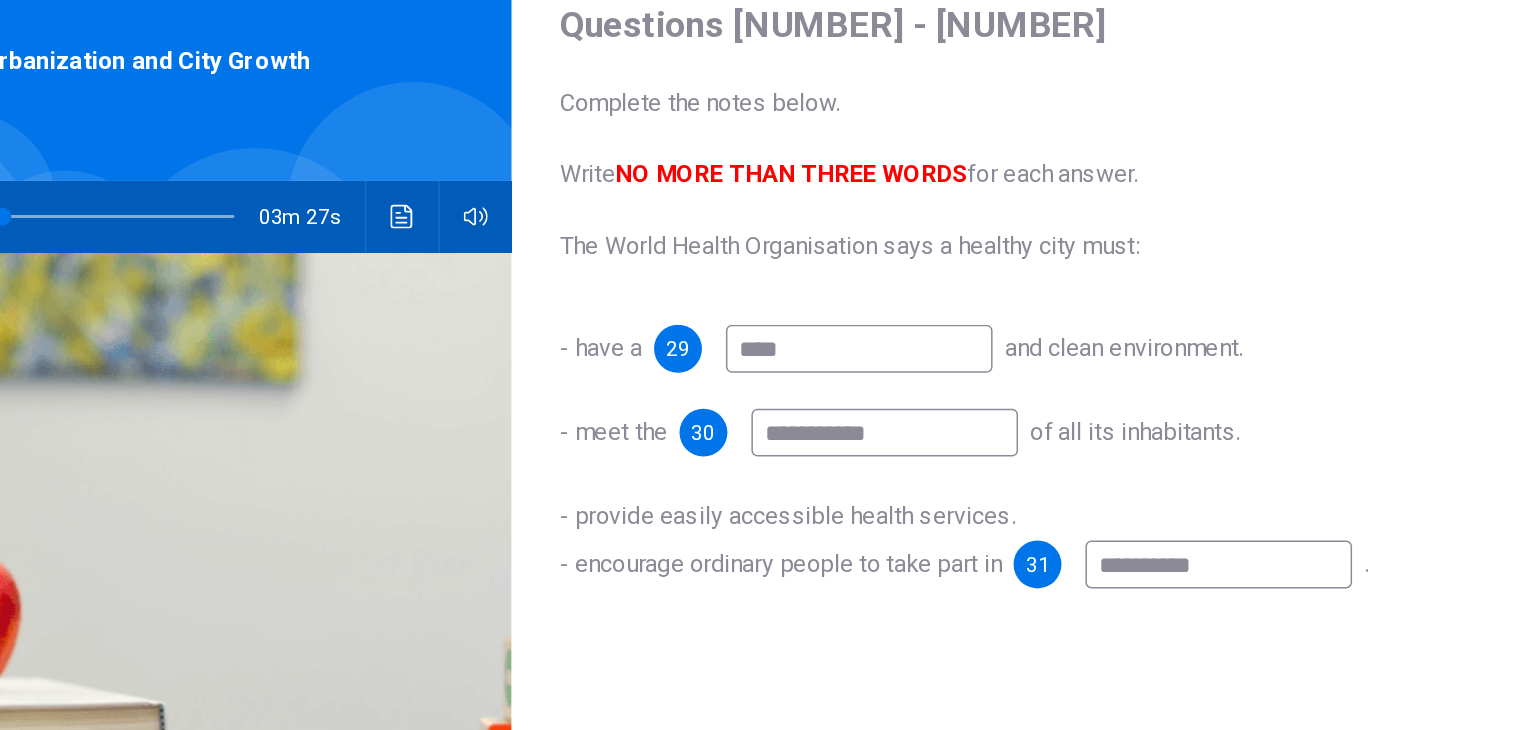 type on "**********" 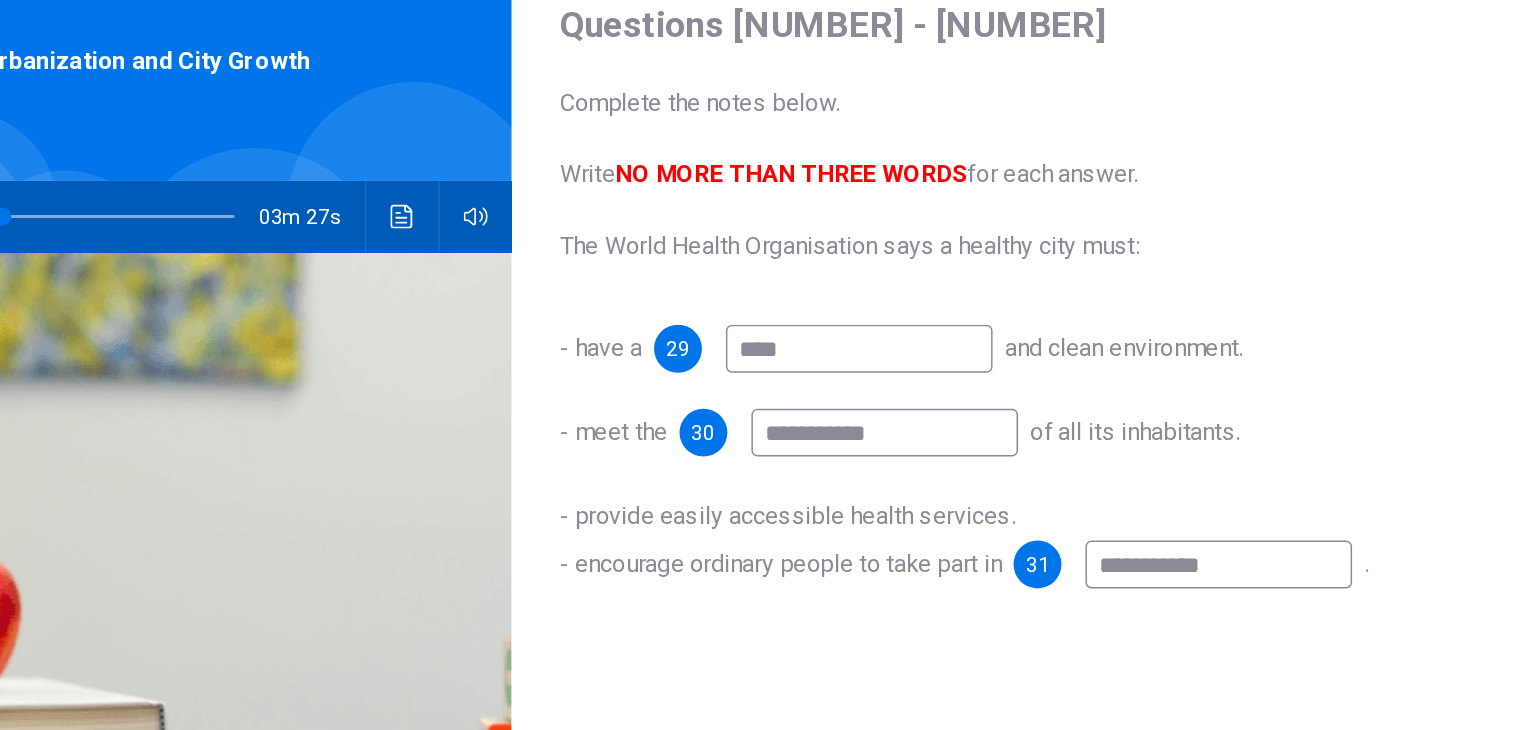 type on "**" 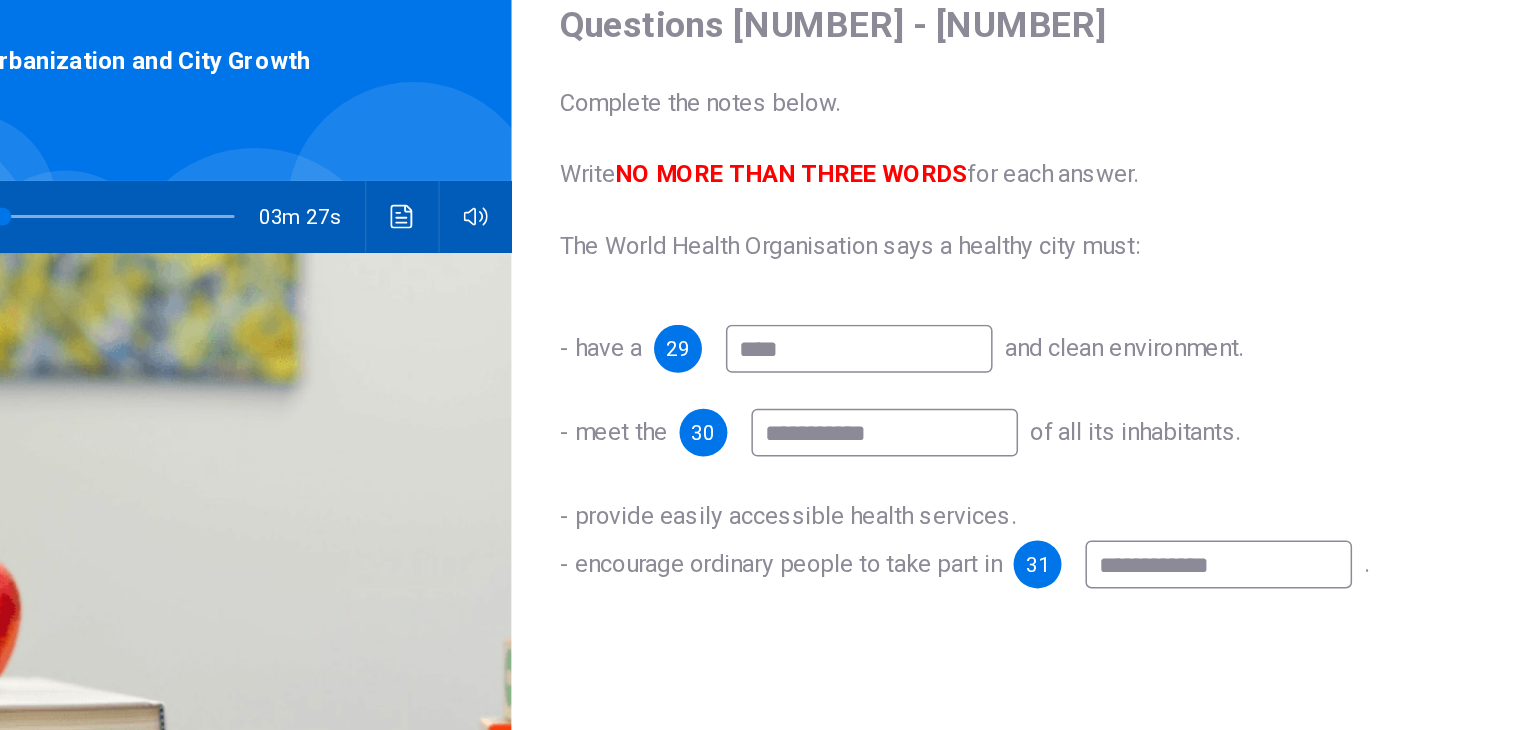 type on "**" 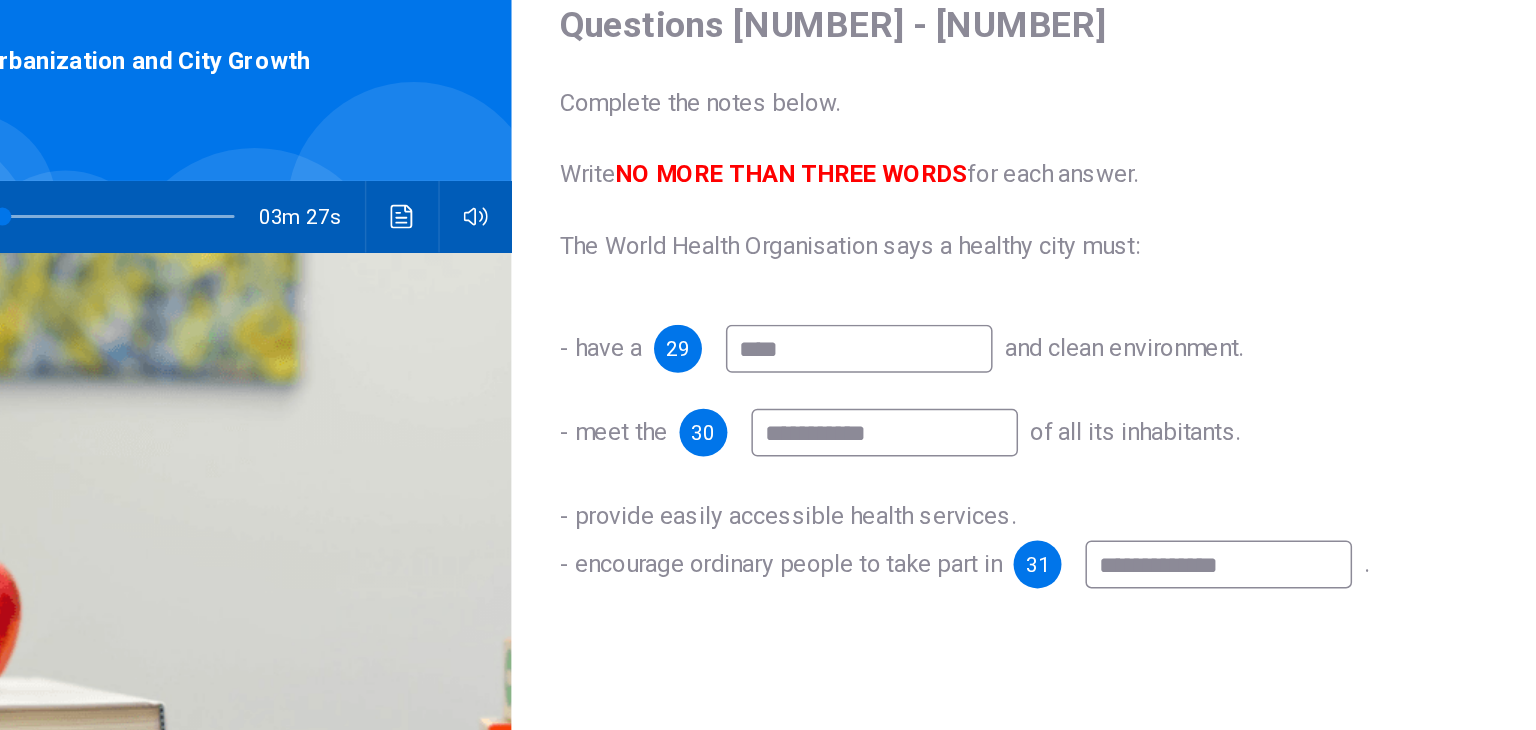 type on "**" 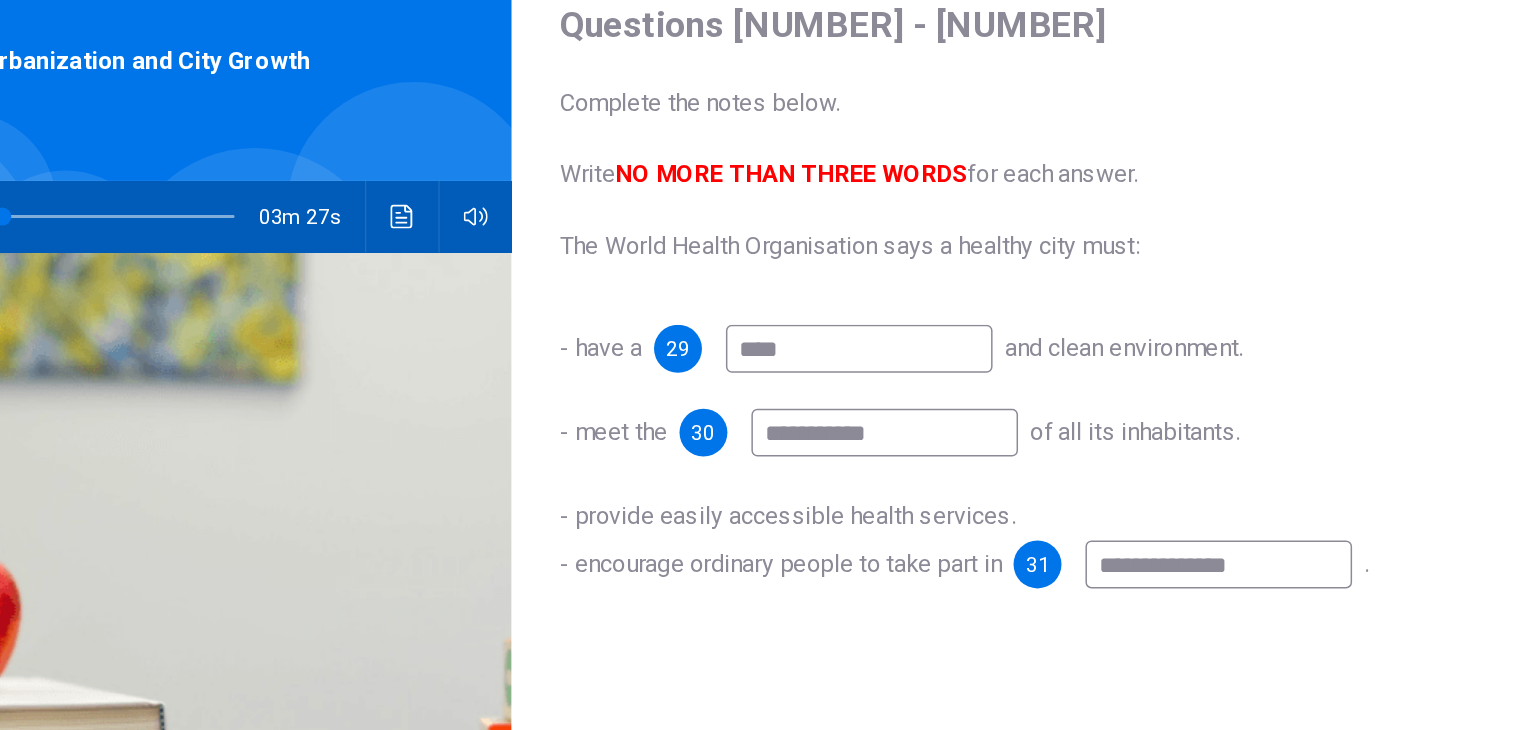 type on "**" 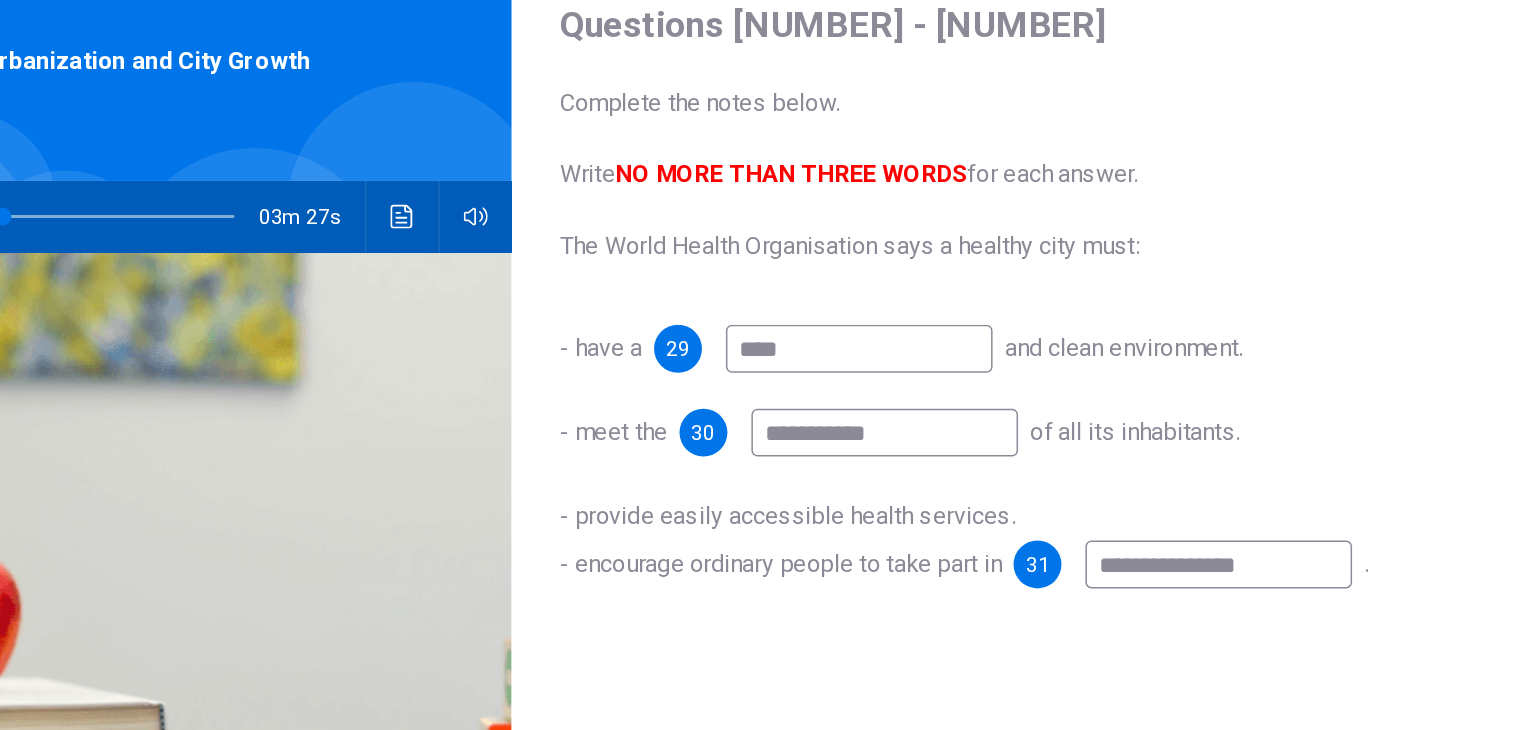 type on "**********" 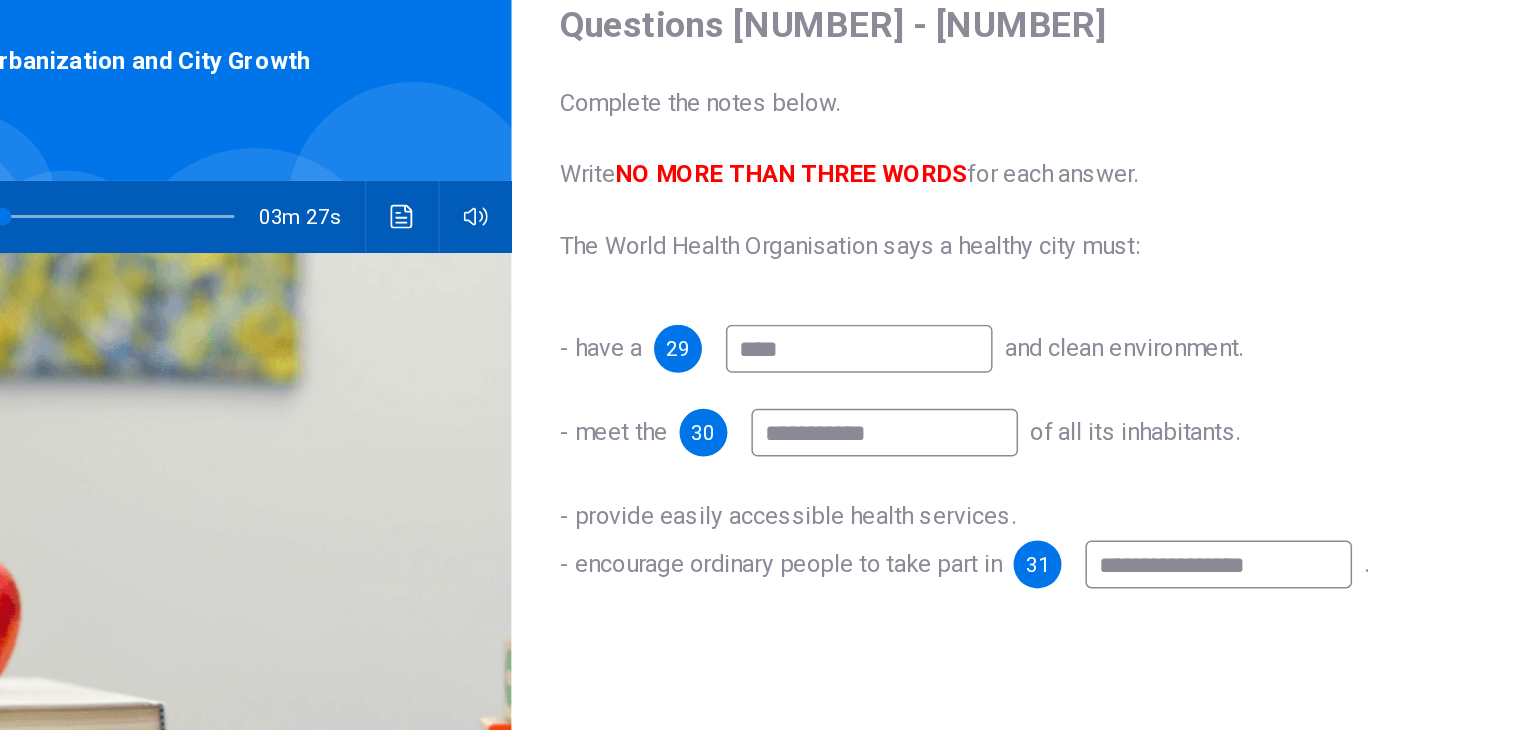 type on "**" 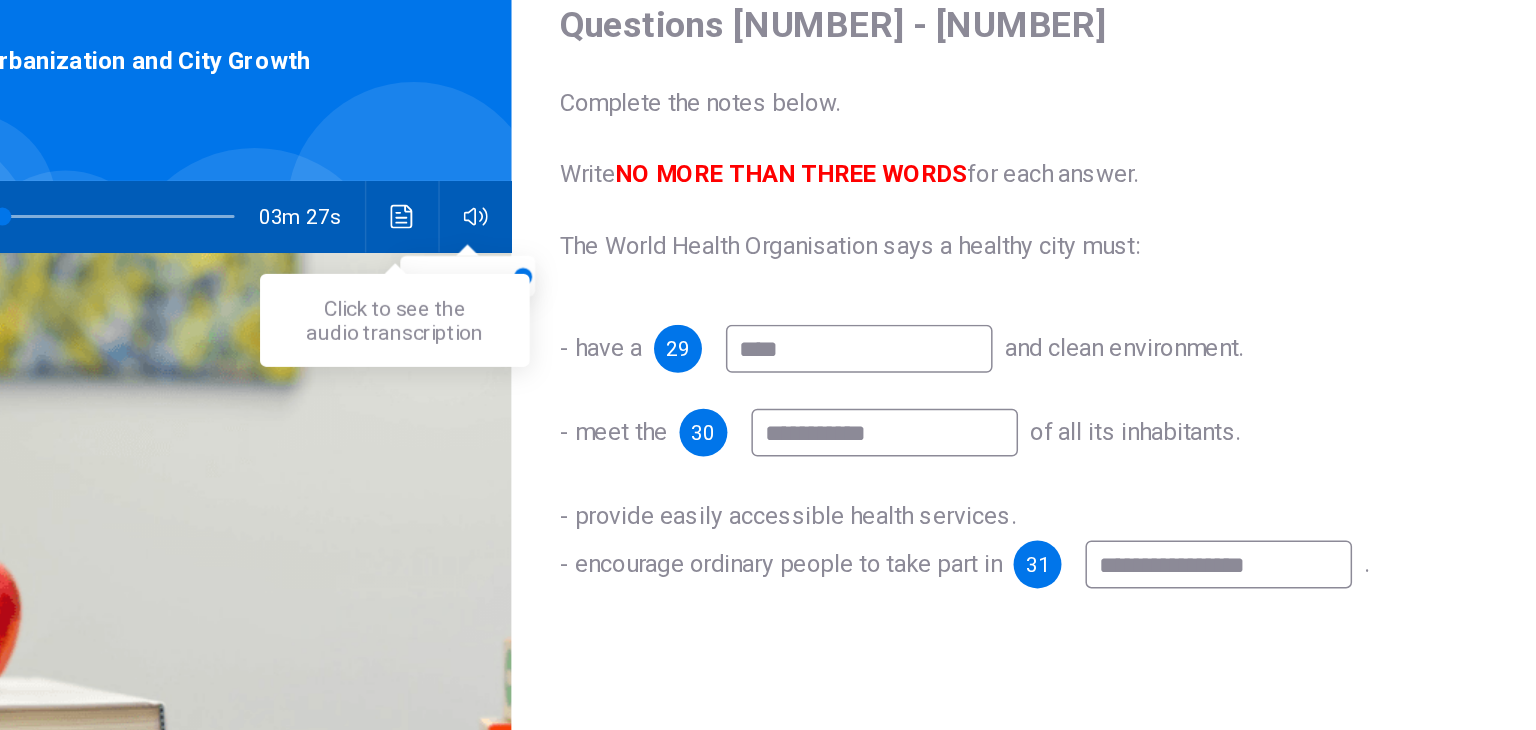 type on "**********" 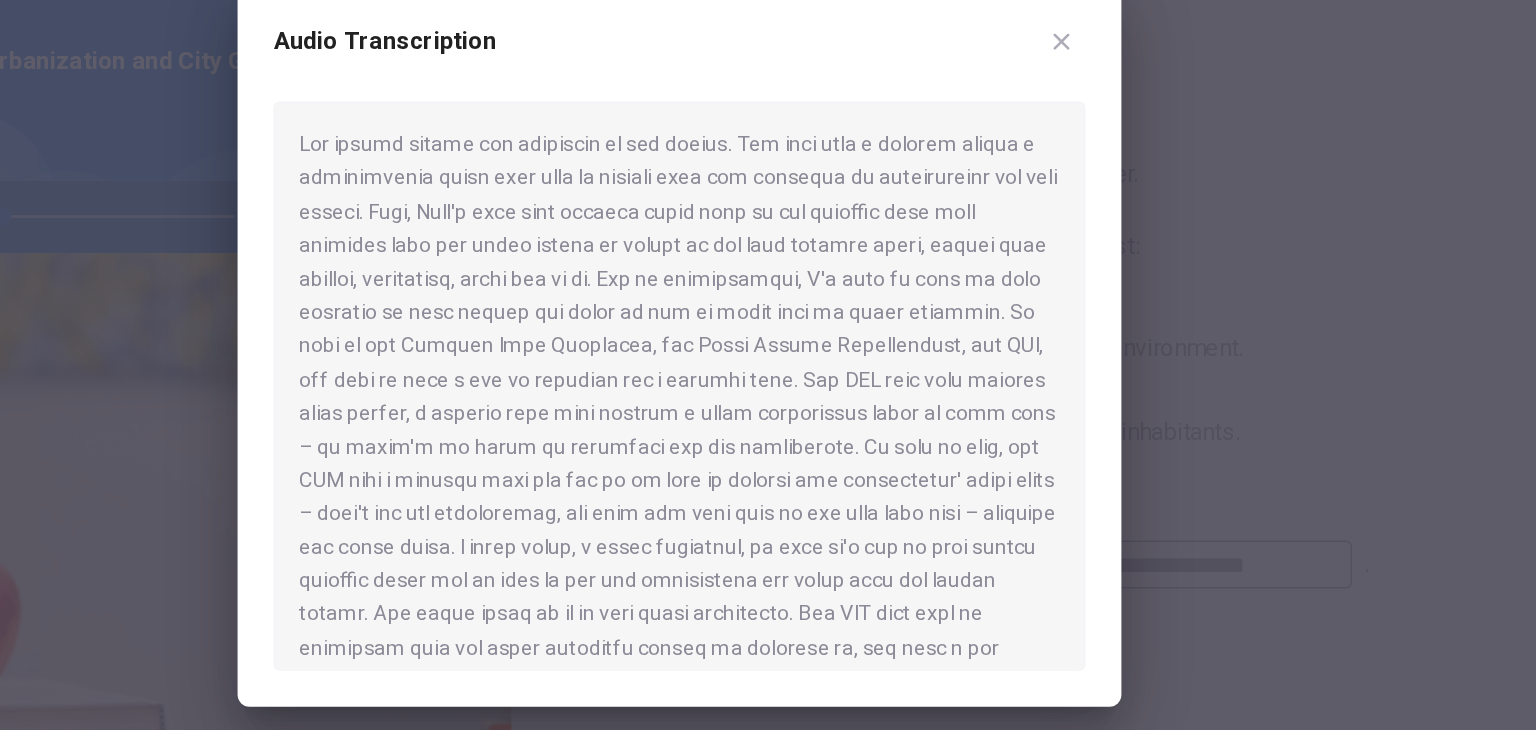 click 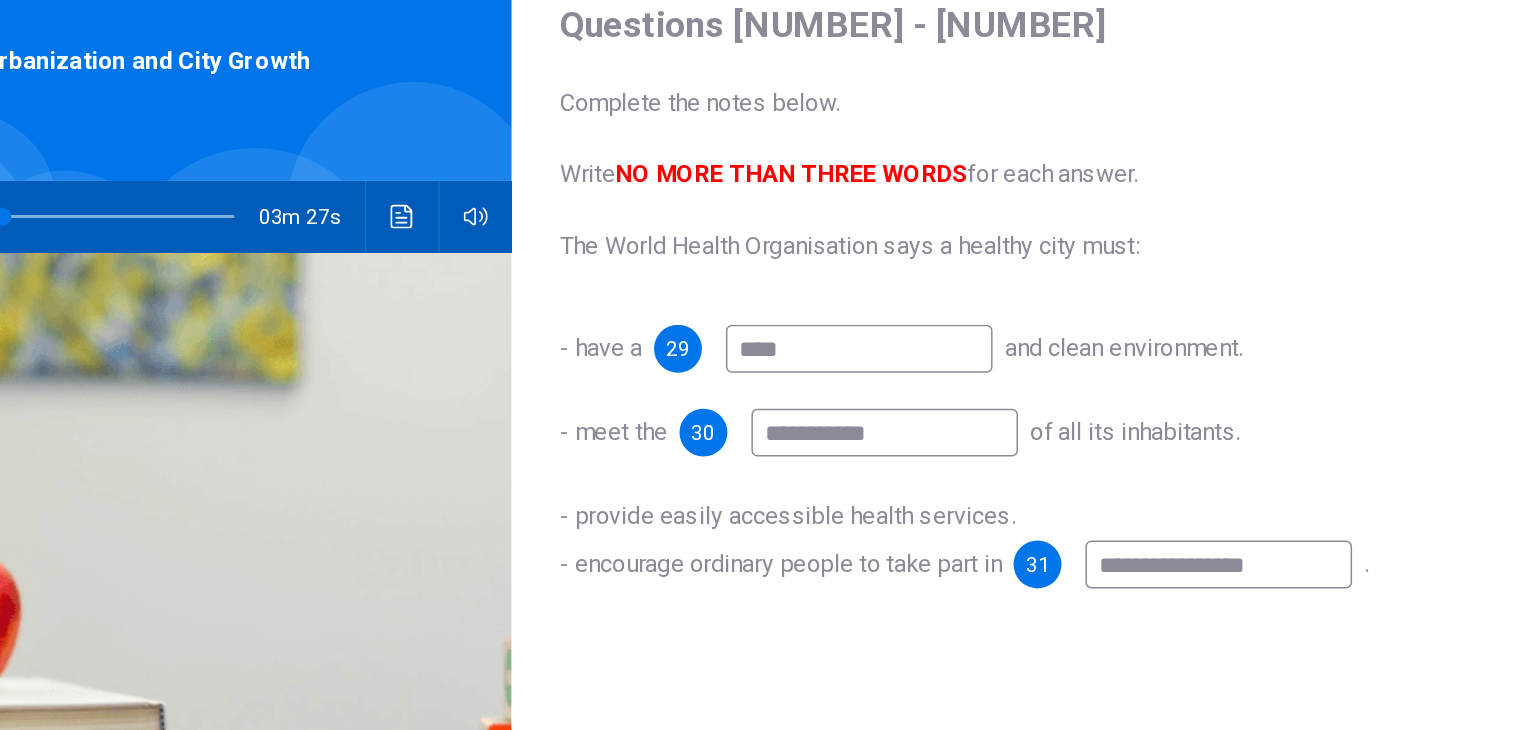 click on "**********" at bounding box center (1128, 512) 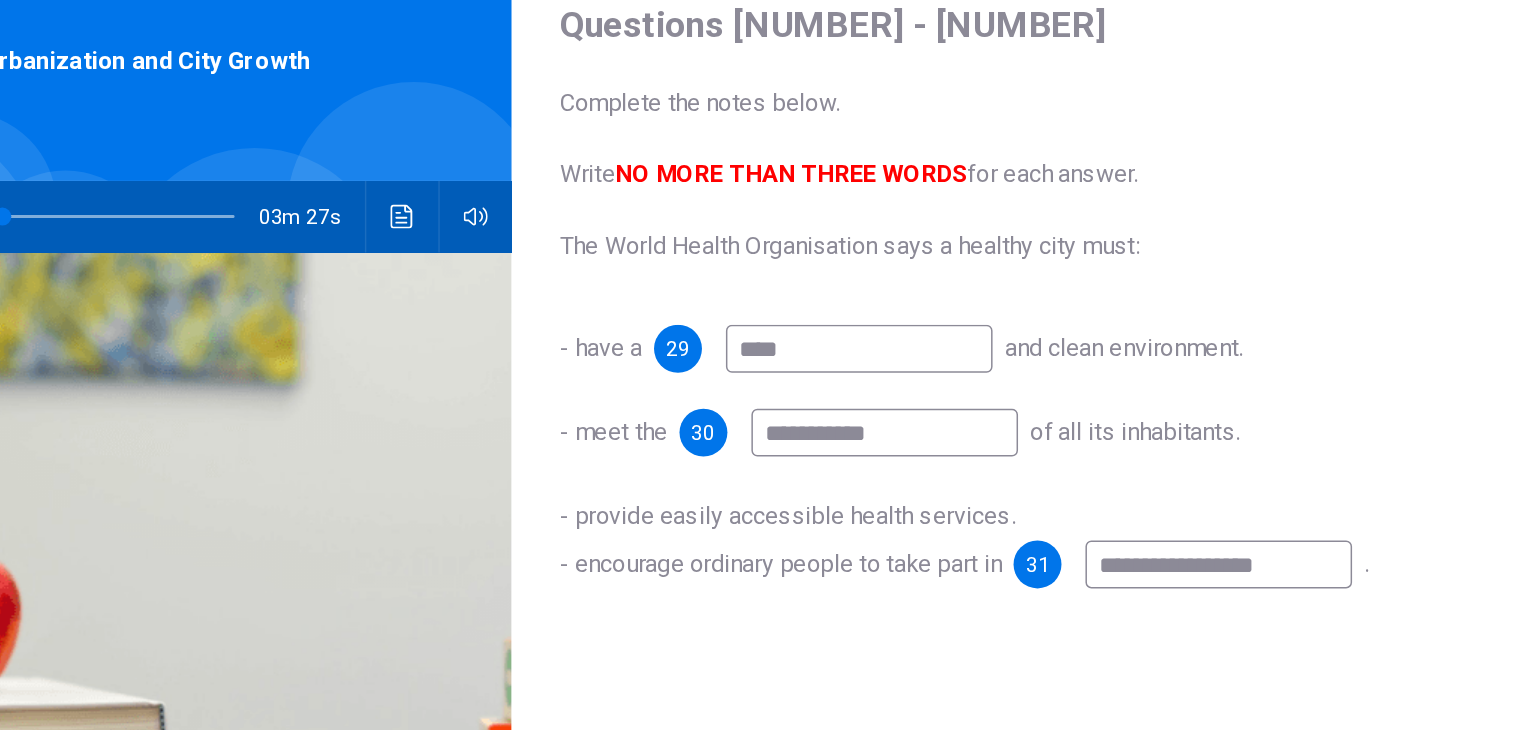 type on "**" 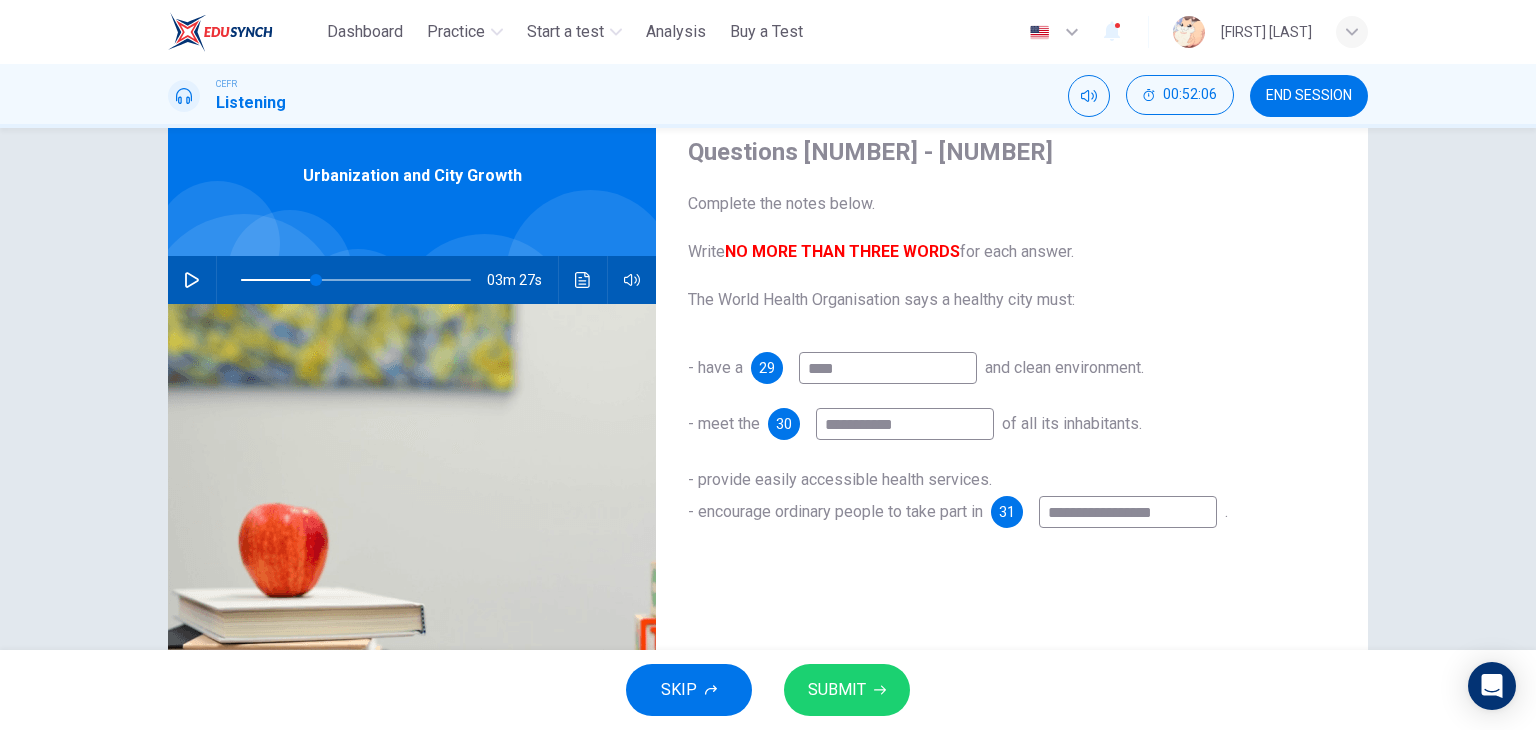 type on "**********" 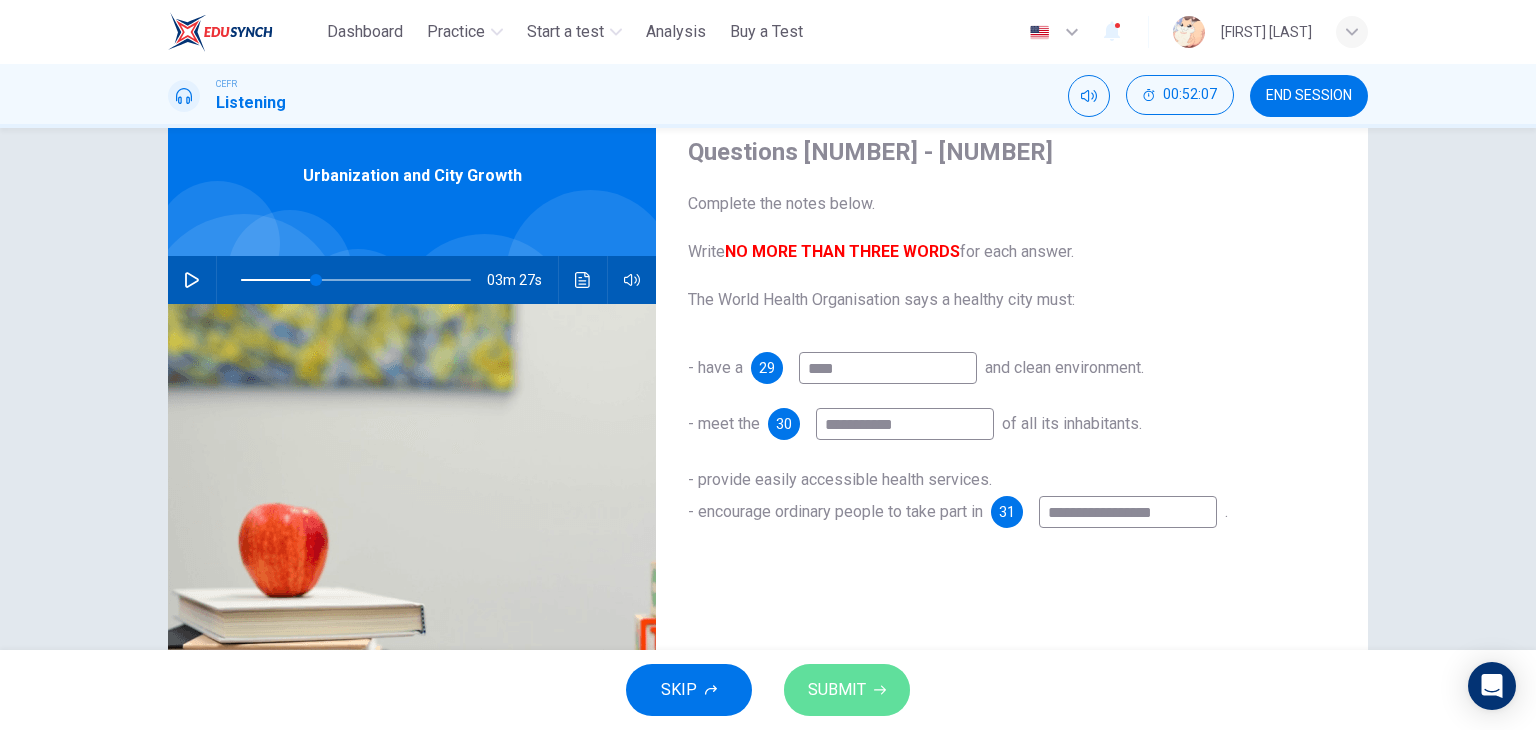 click on "SUBMIT" at bounding box center [847, 690] 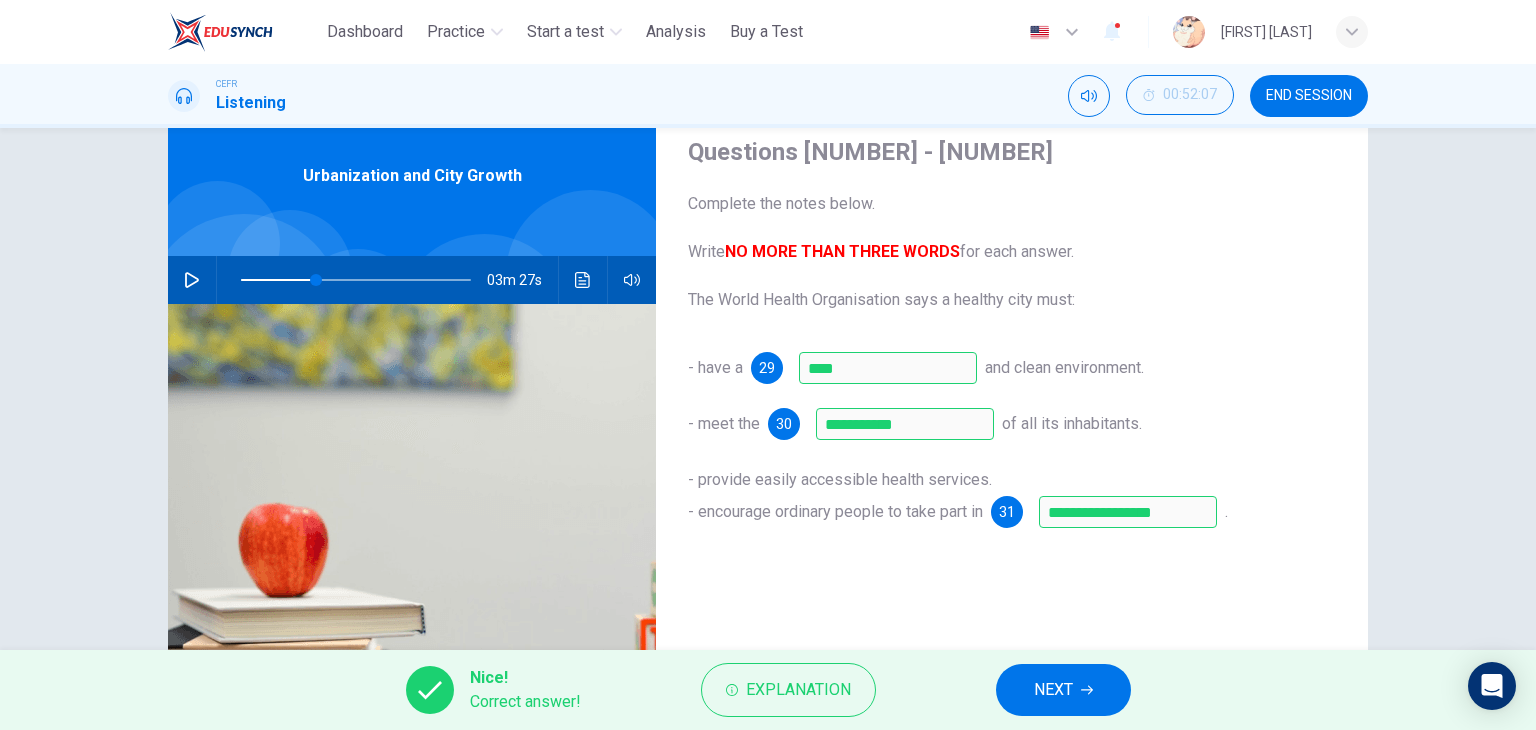 scroll, scrollTop: 40, scrollLeft: 0, axis: vertical 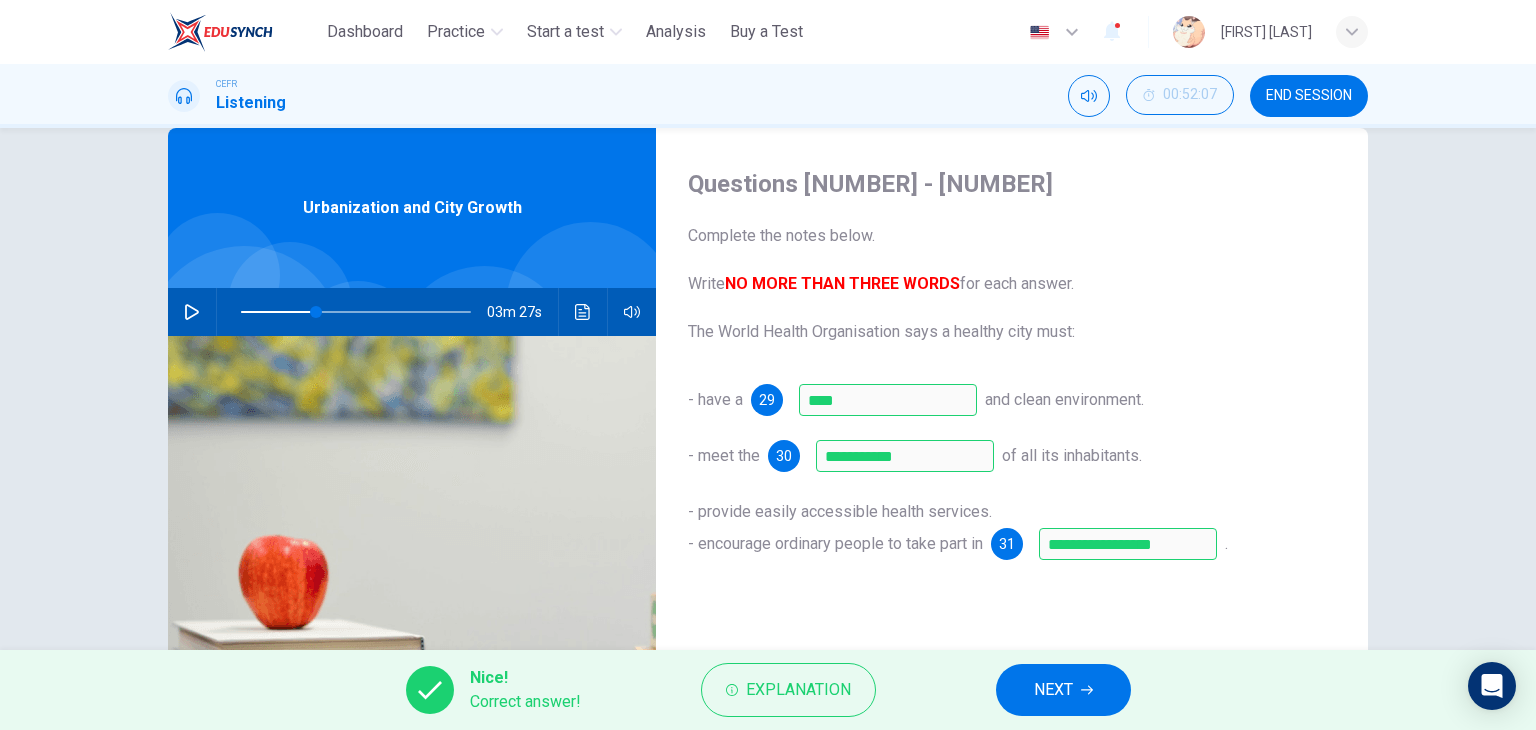 click at bounding box center [412, 579] 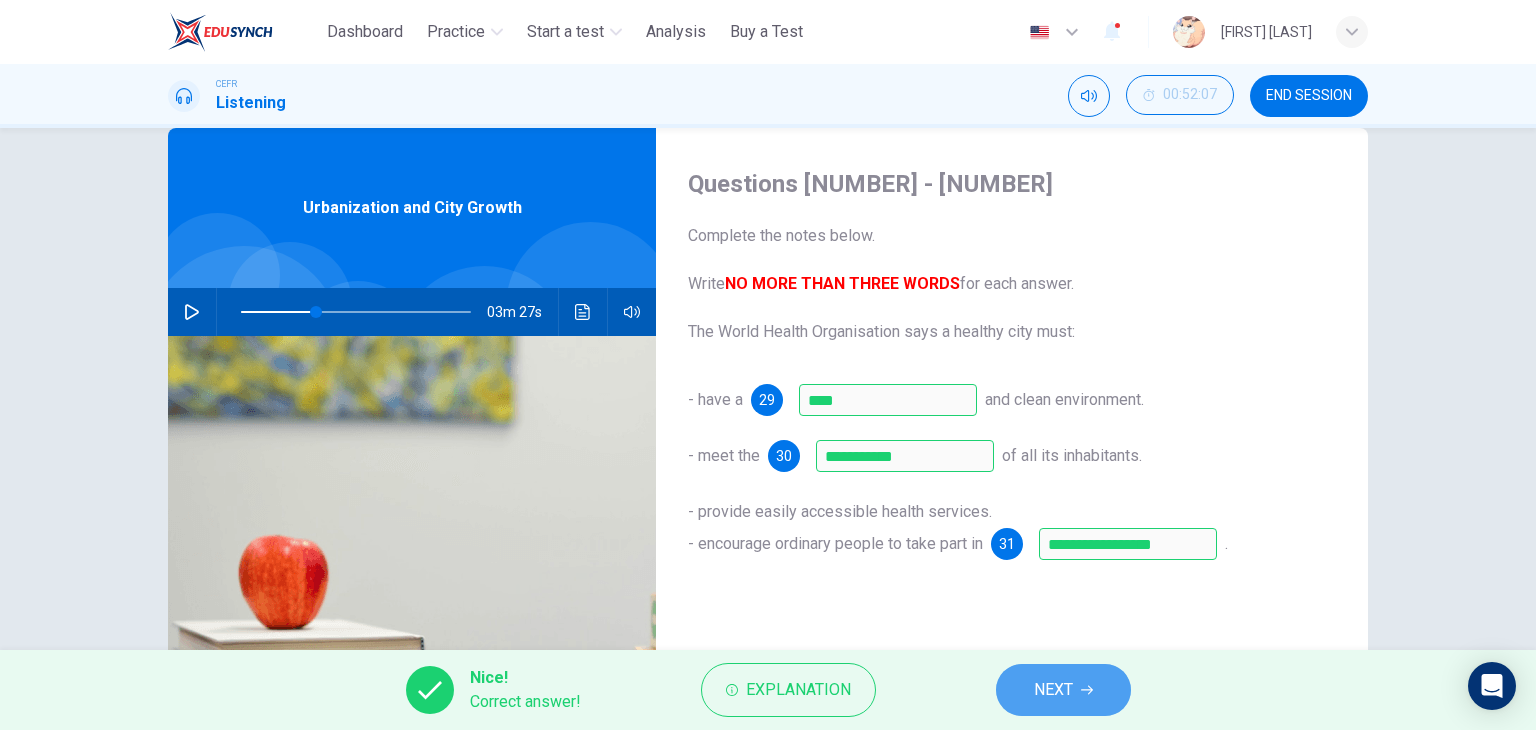 click on "NEXT" at bounding box center [1053, 690] 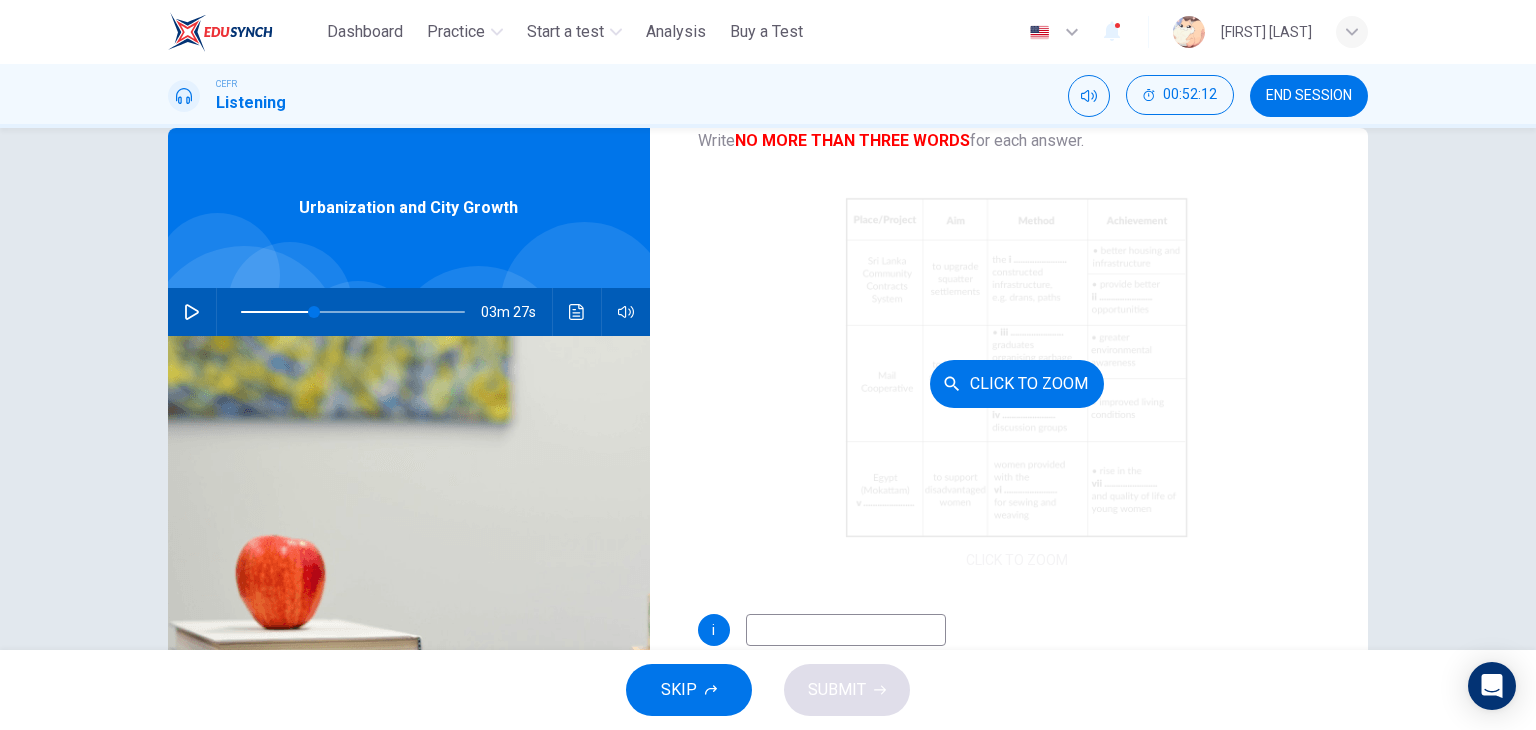 scroll, scrollTop: 151, scrollLeft: 0, axis: vertical 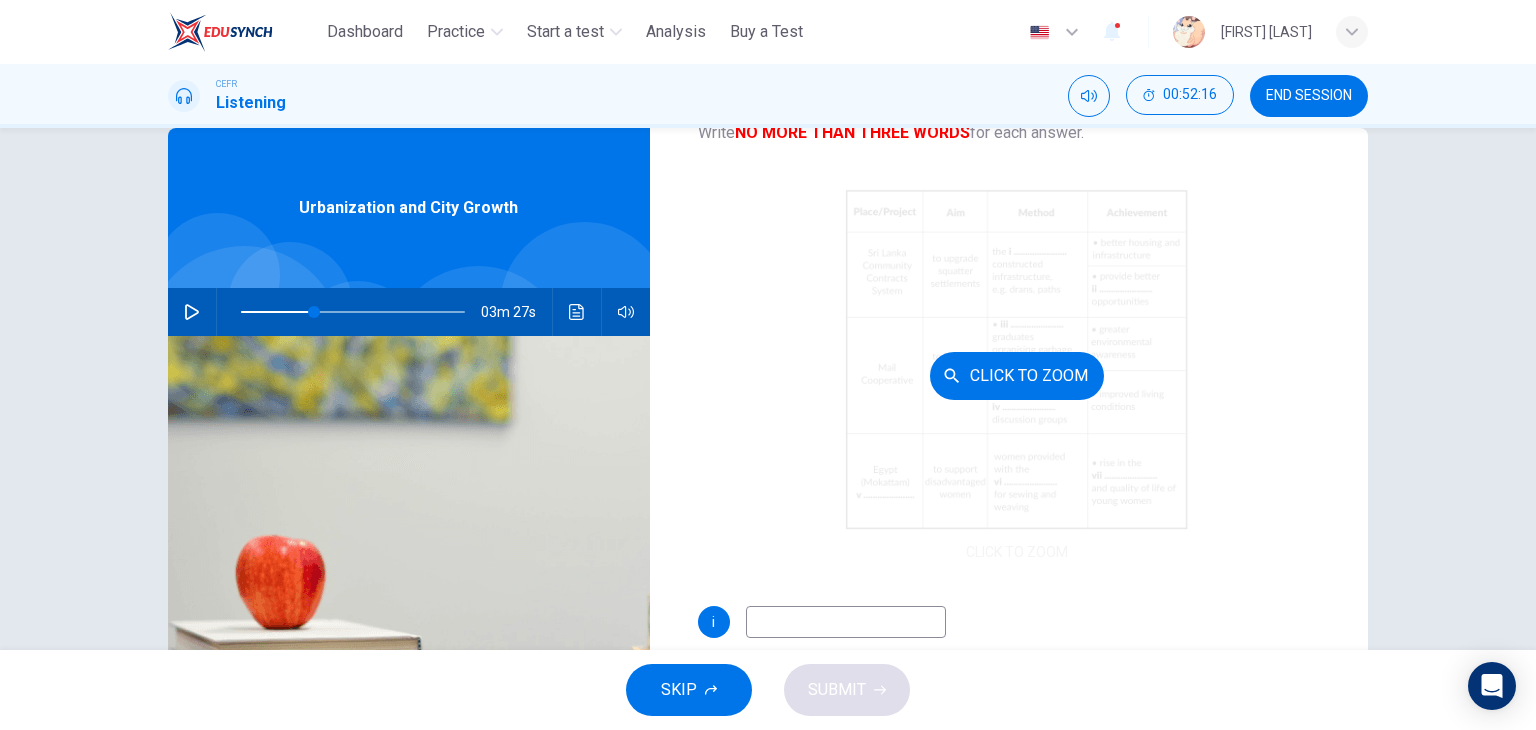 click on "Click to Zoom" at bounding box center [1017, 375] 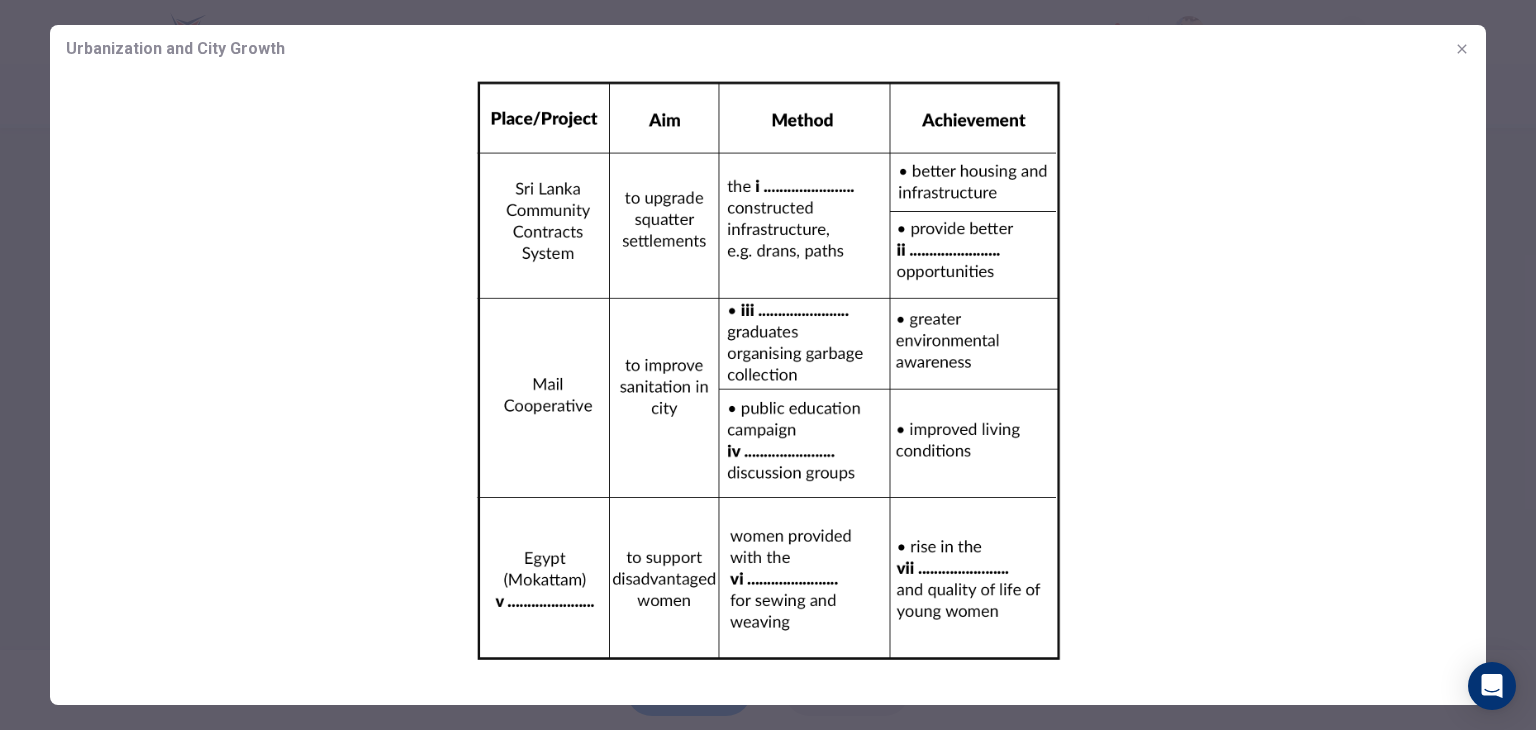 click at bounding box center [768, 370] 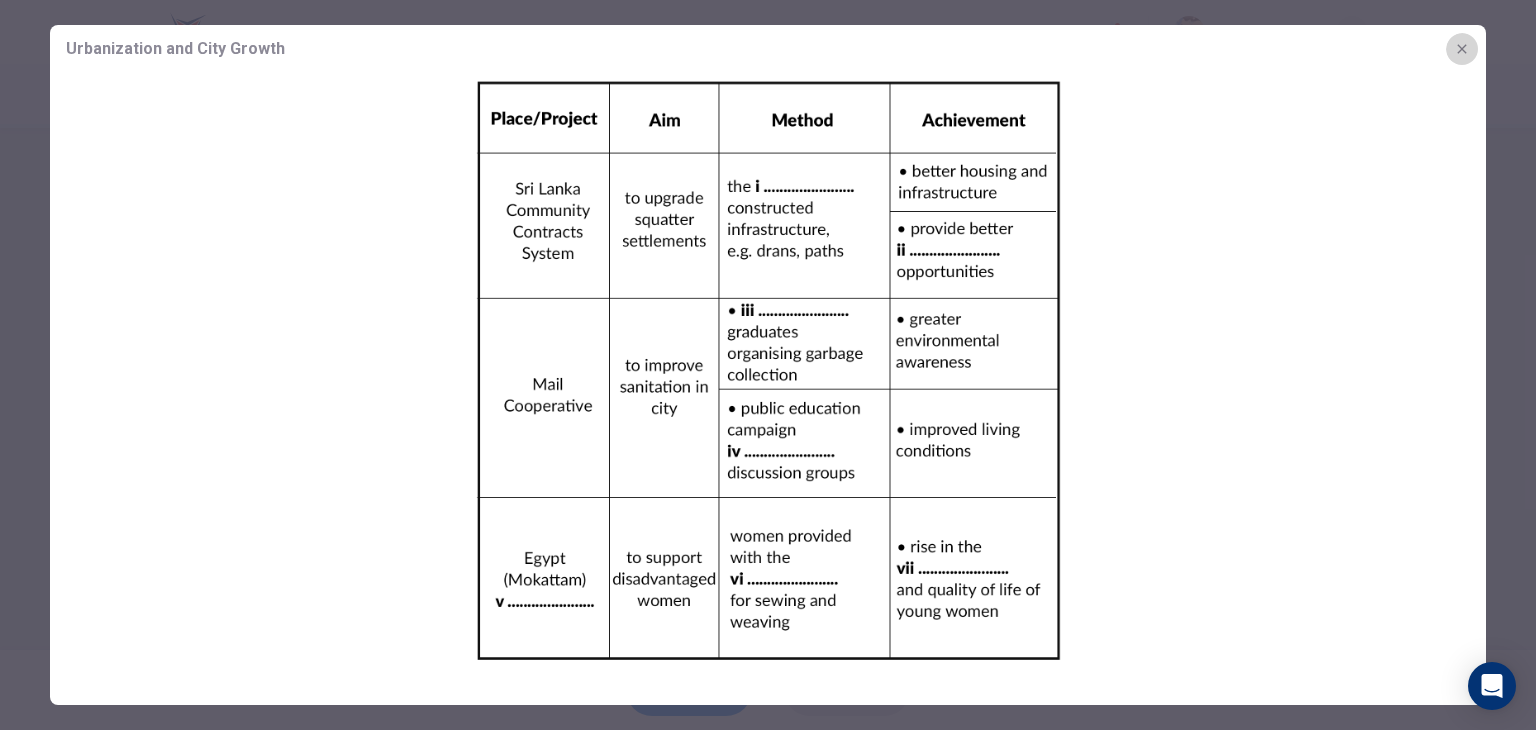 click 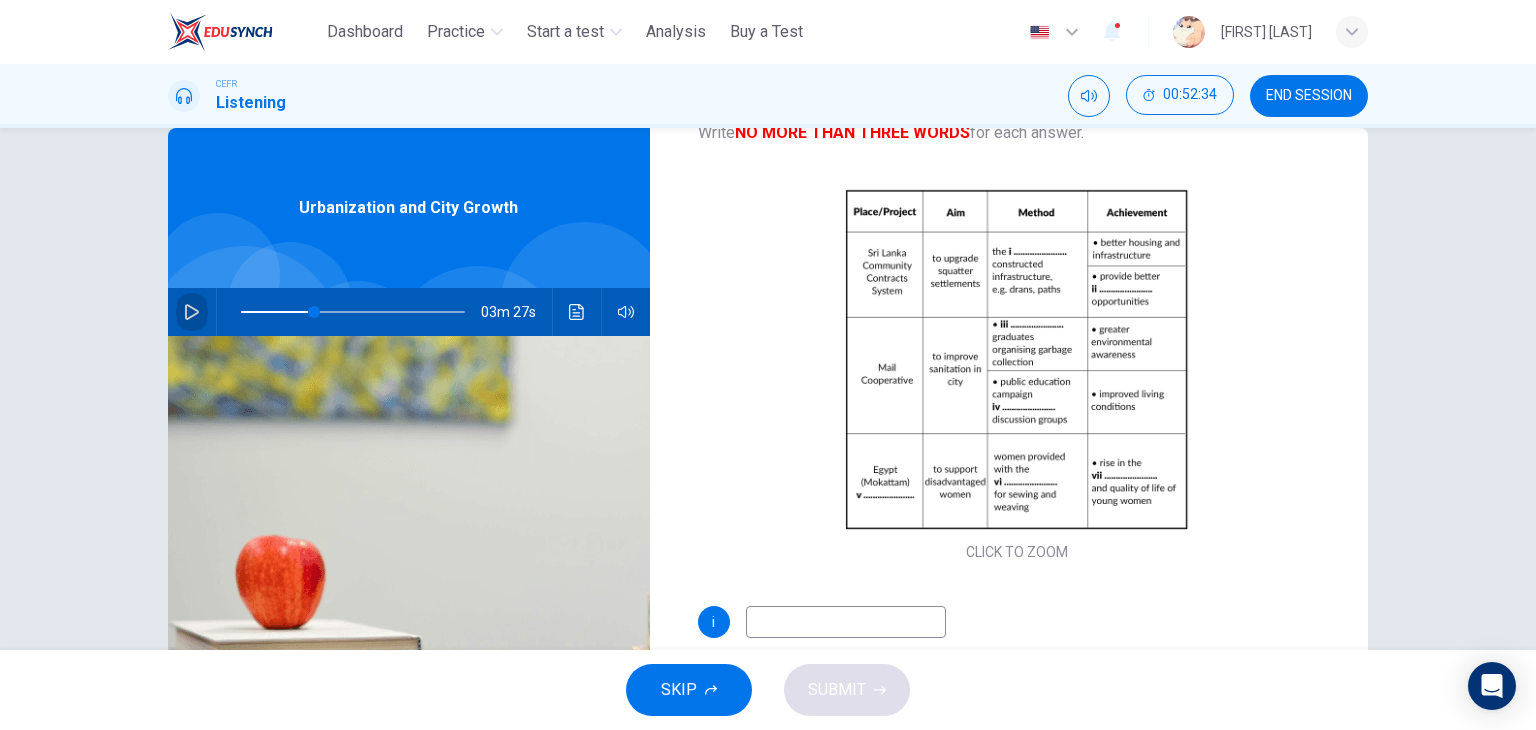 click 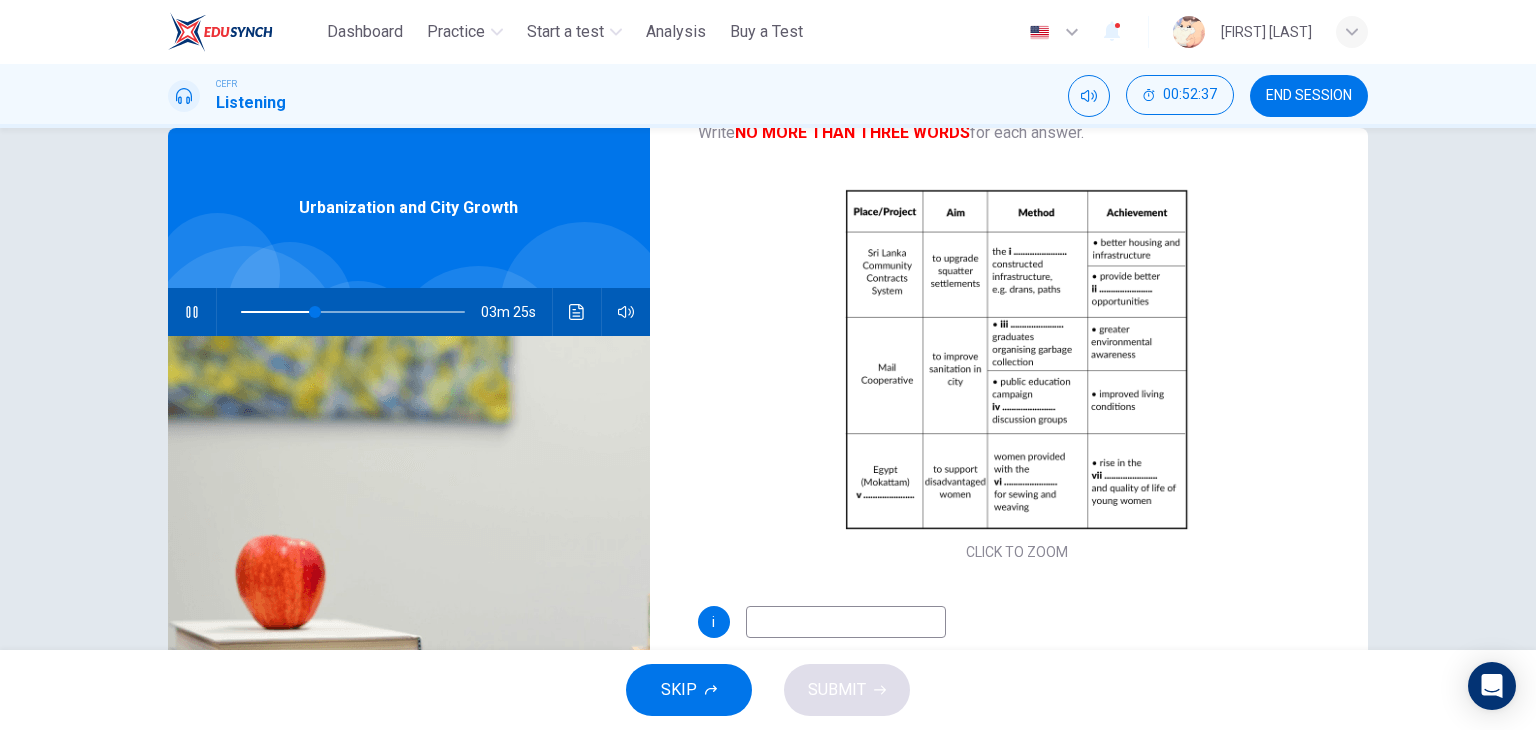 click at bounding box center [846, 622] 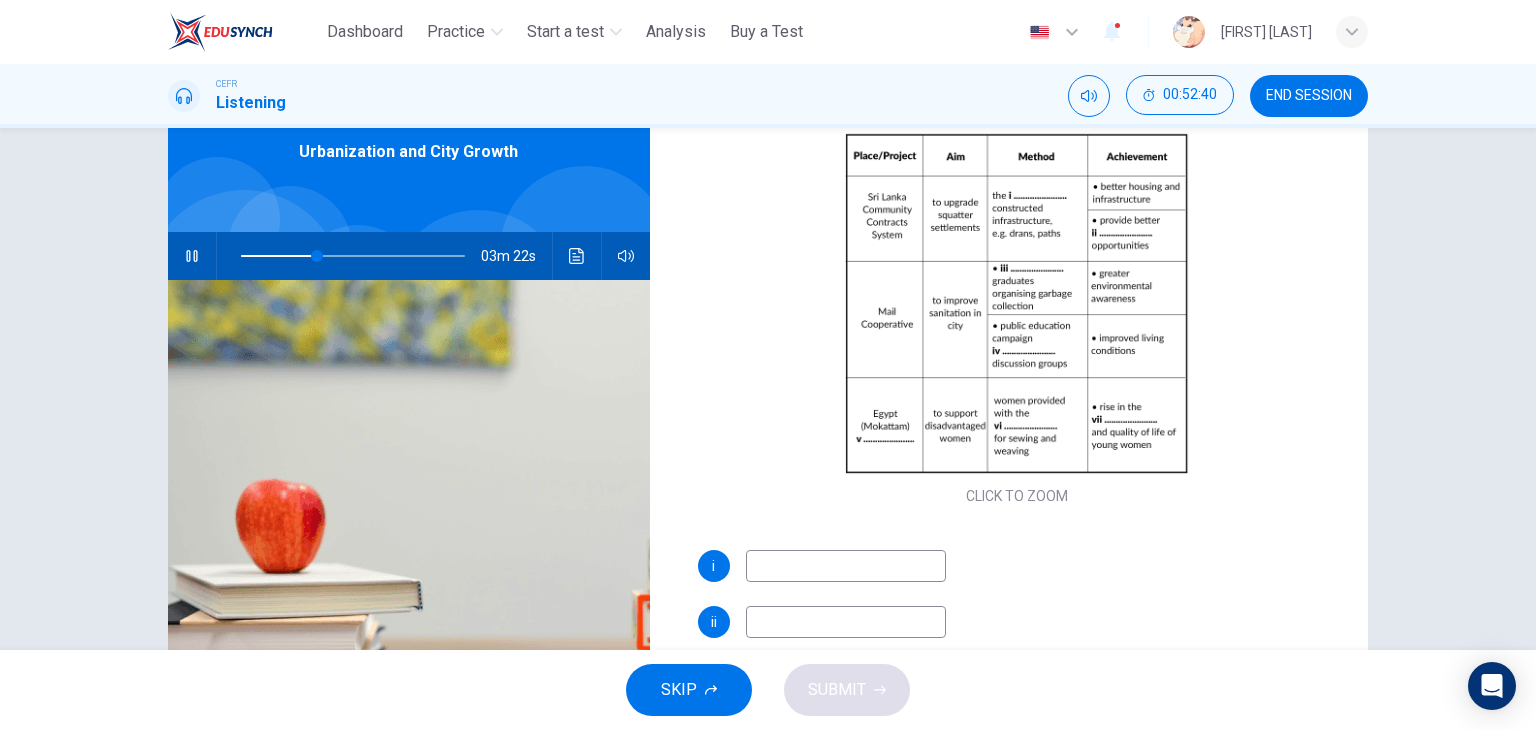 scroll, scrollTop: 96, scrollLeft: 0, axis: vertical 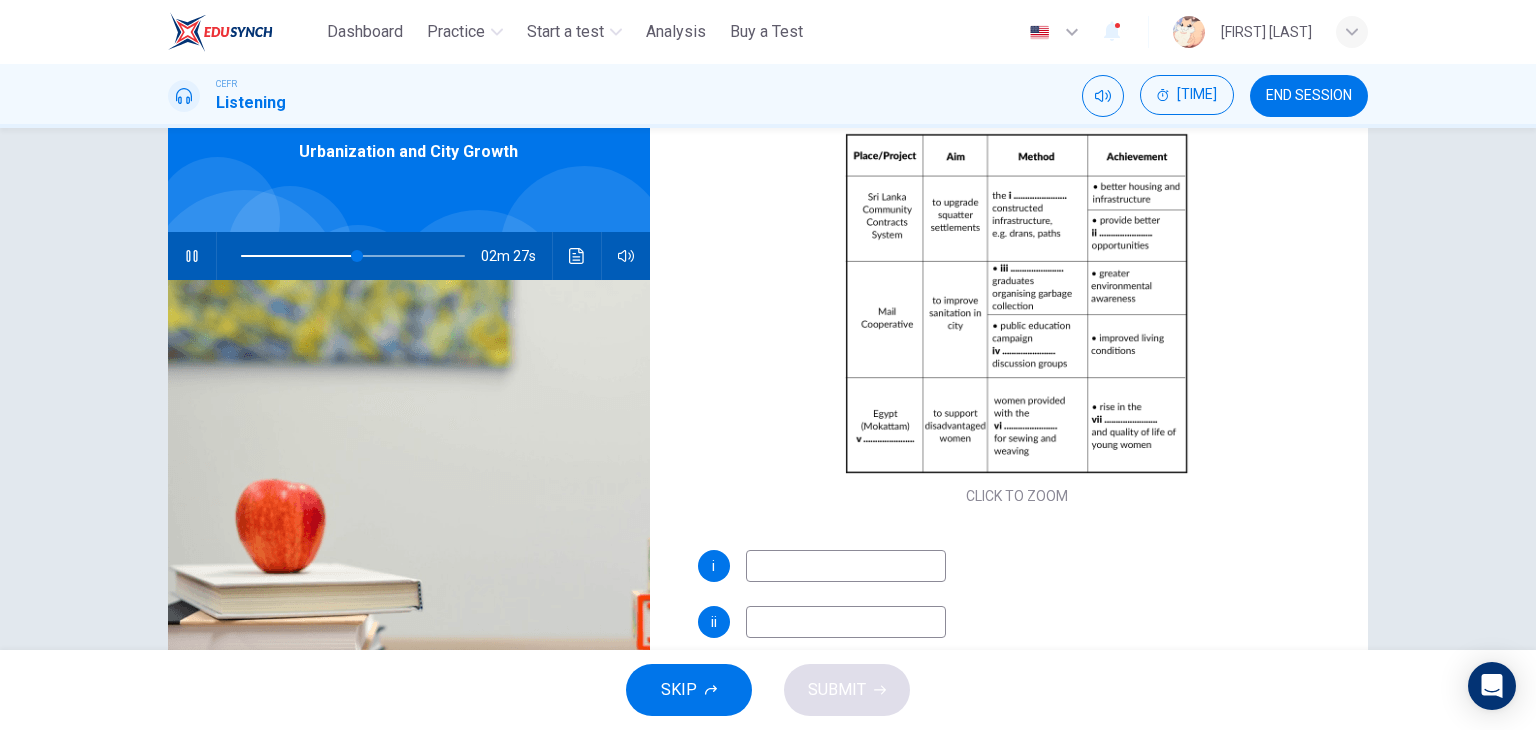 click at bounding box center (846, 622) 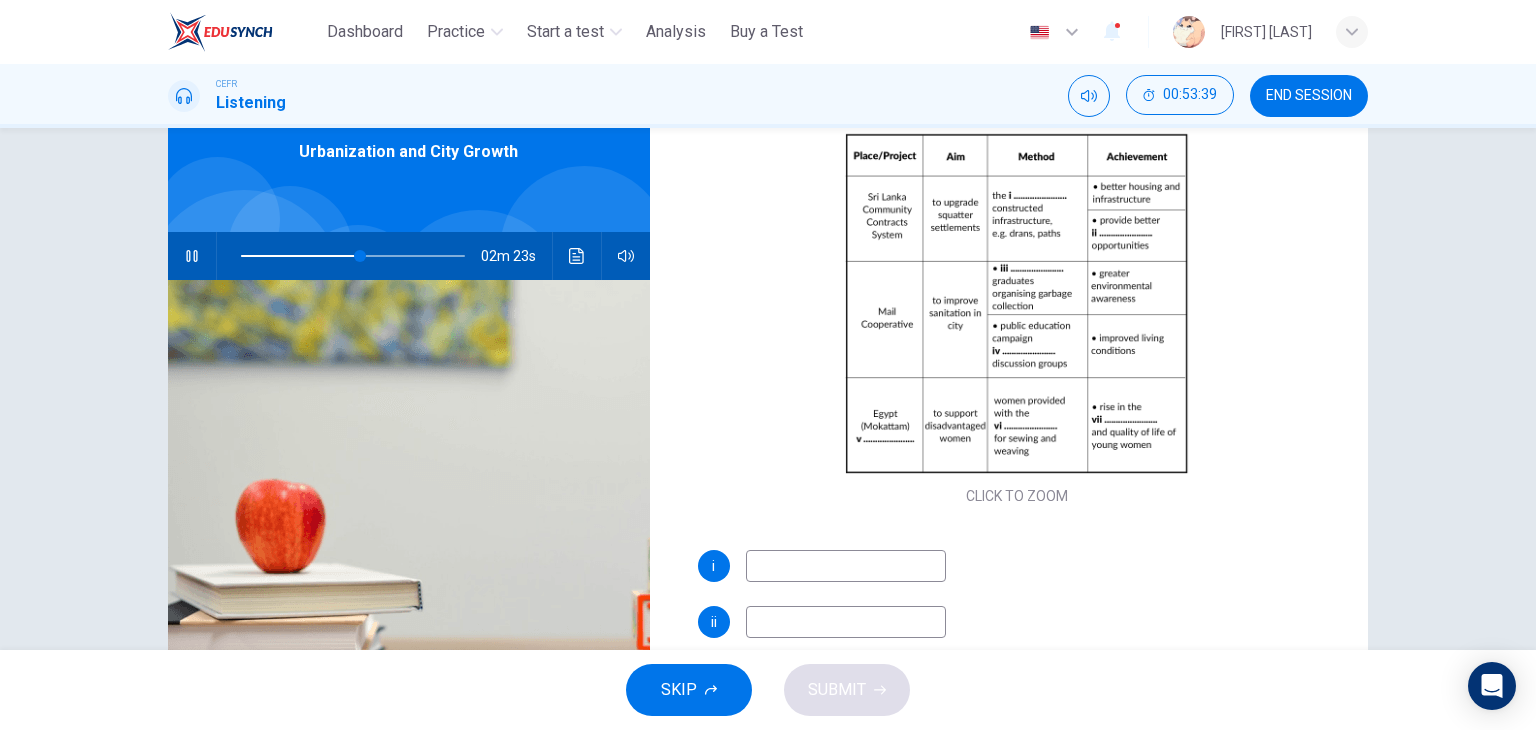 type on "**" 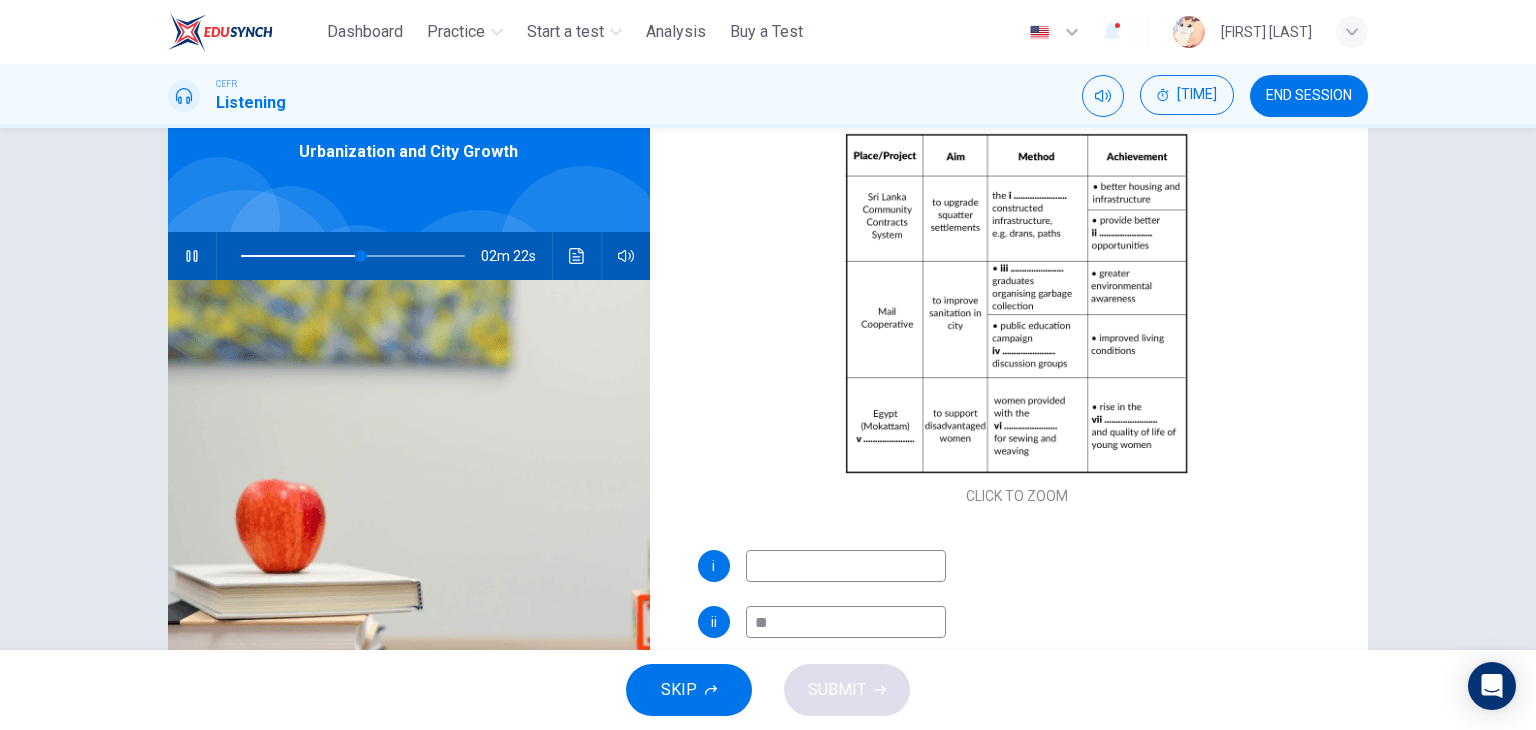 type on "***" 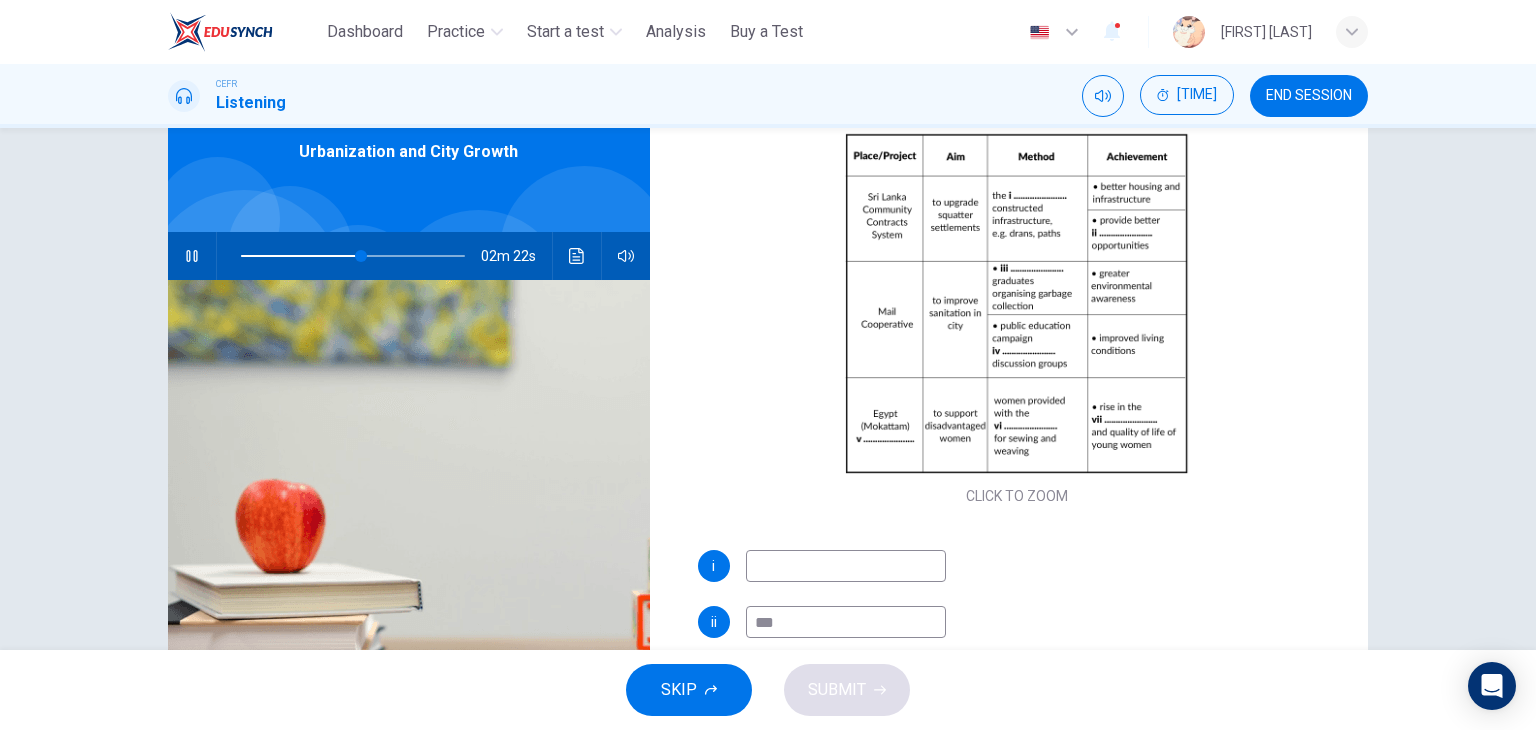 type on "**" 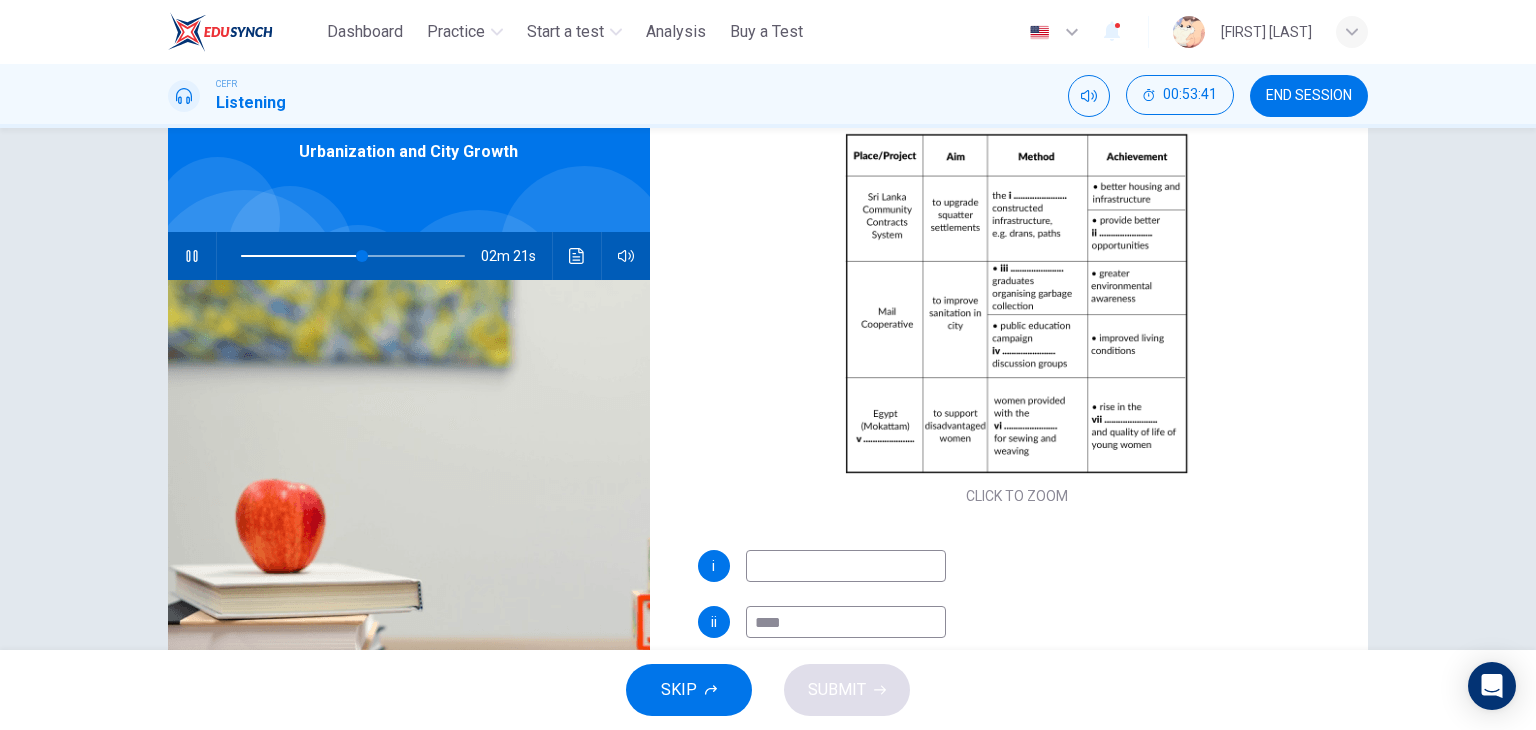 type on "*****" 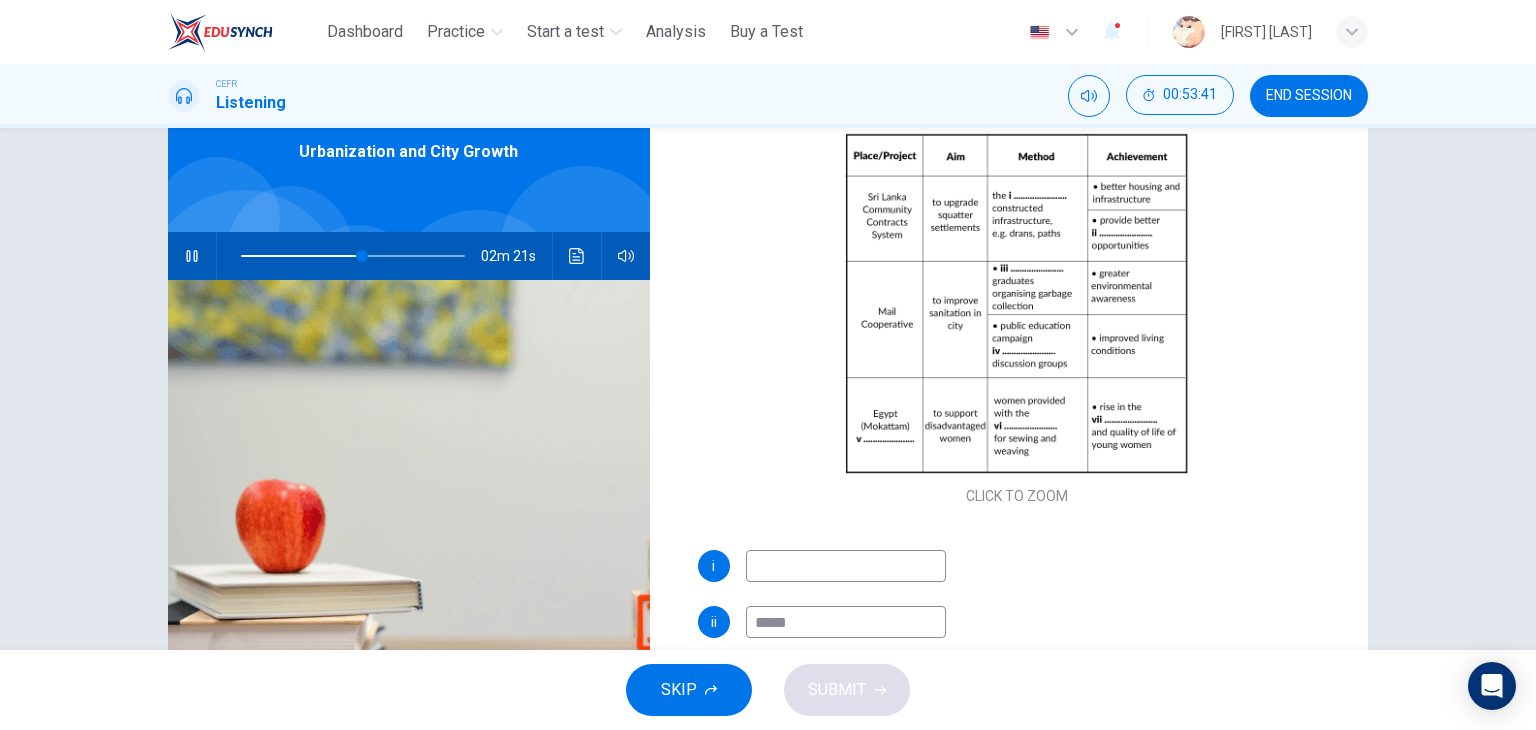 type on "**" 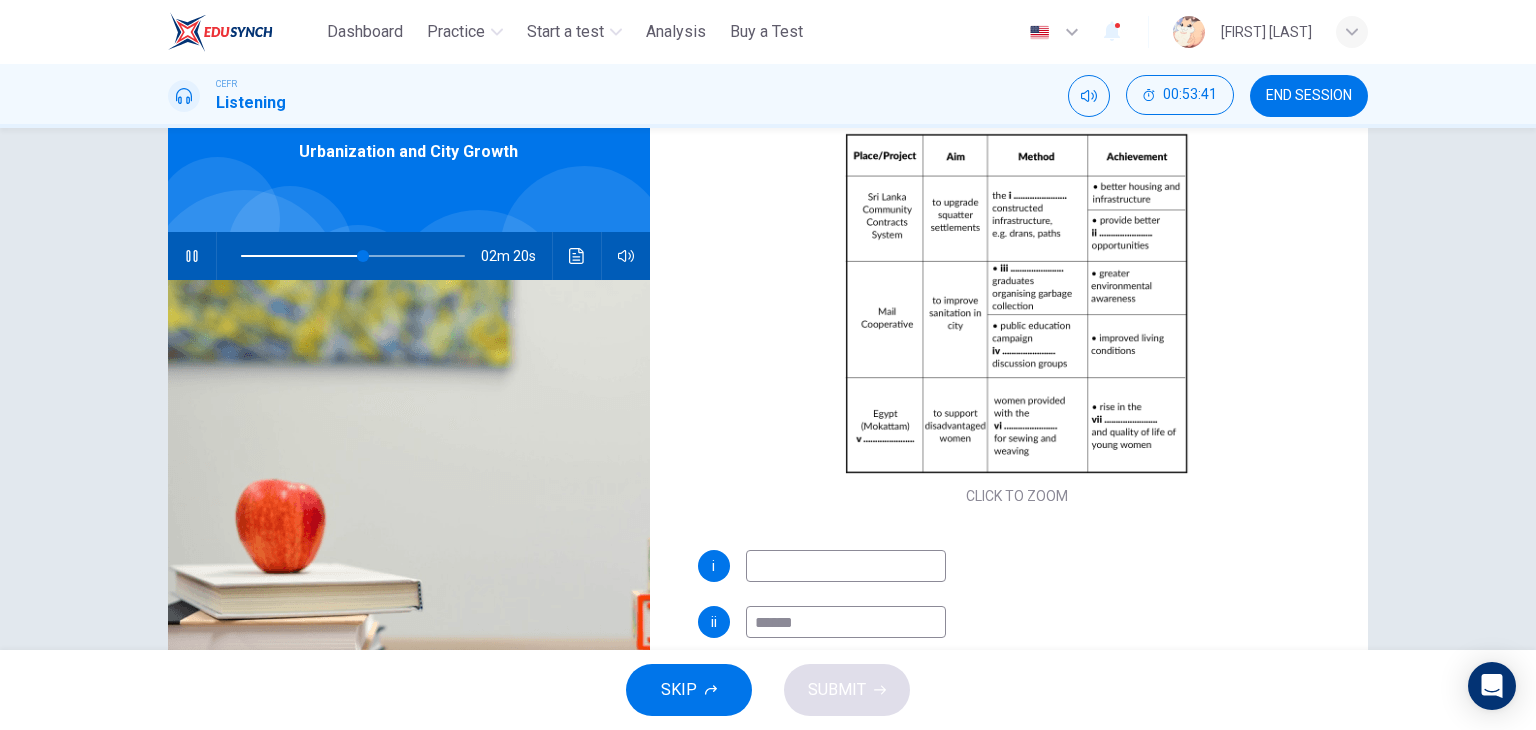 type on "*******" 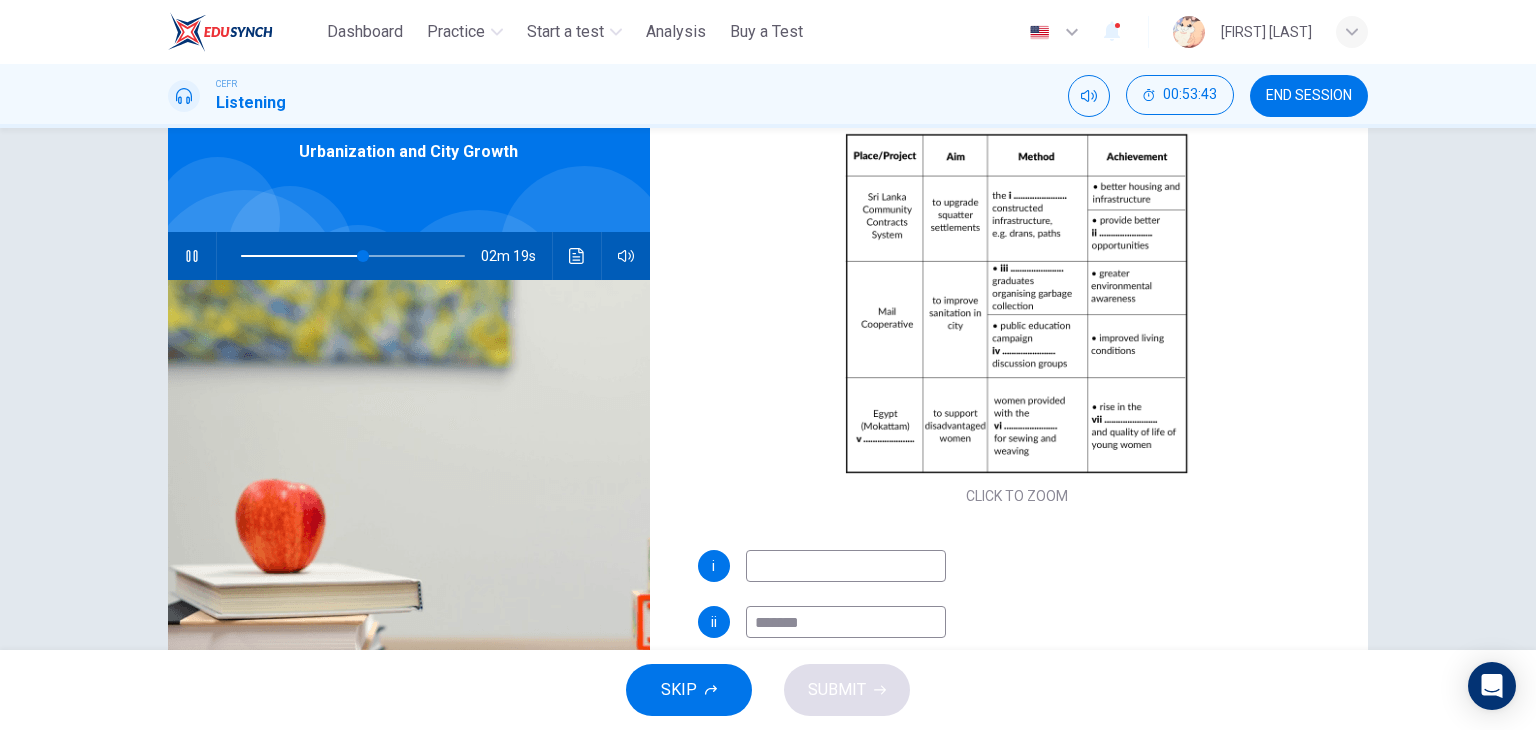 type on "**" 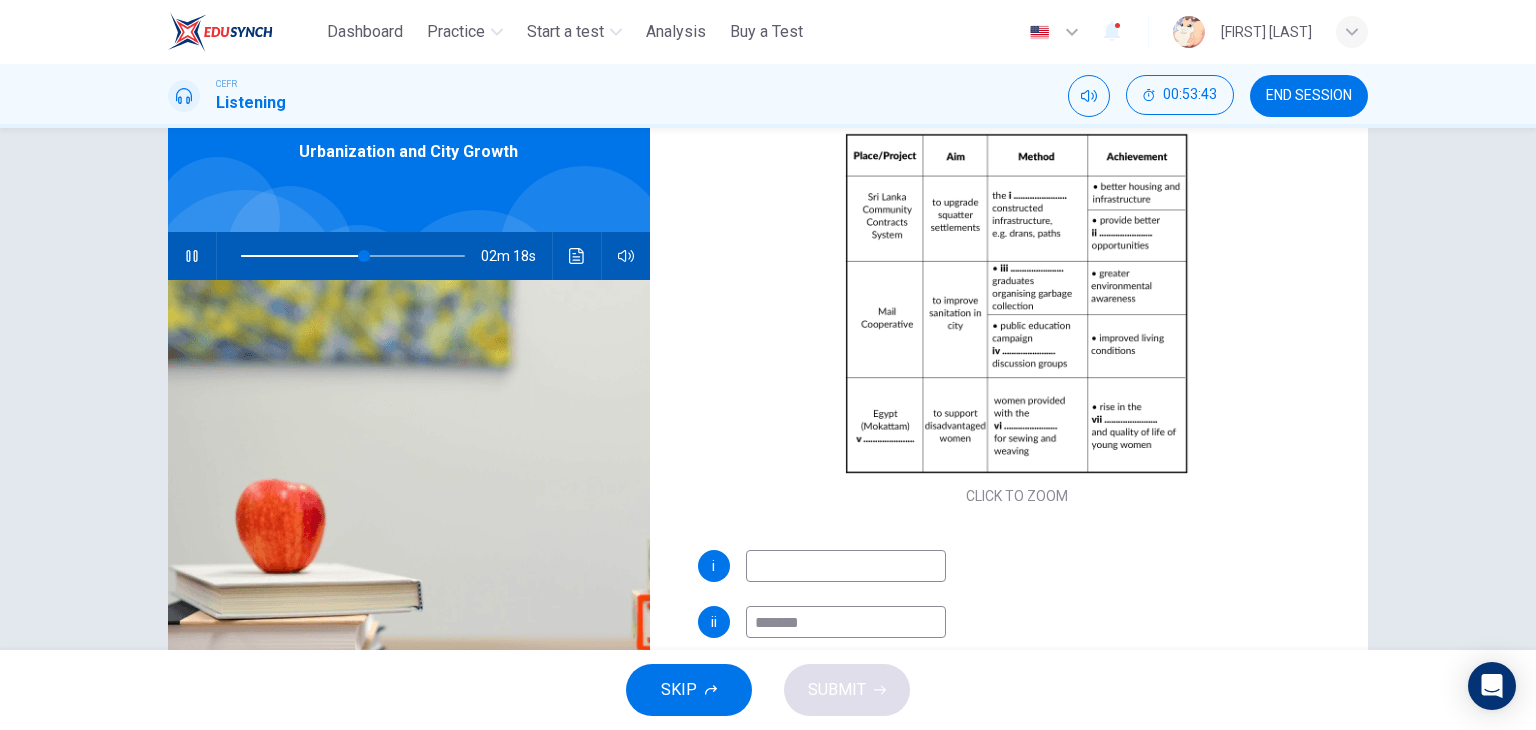 type on "*******" 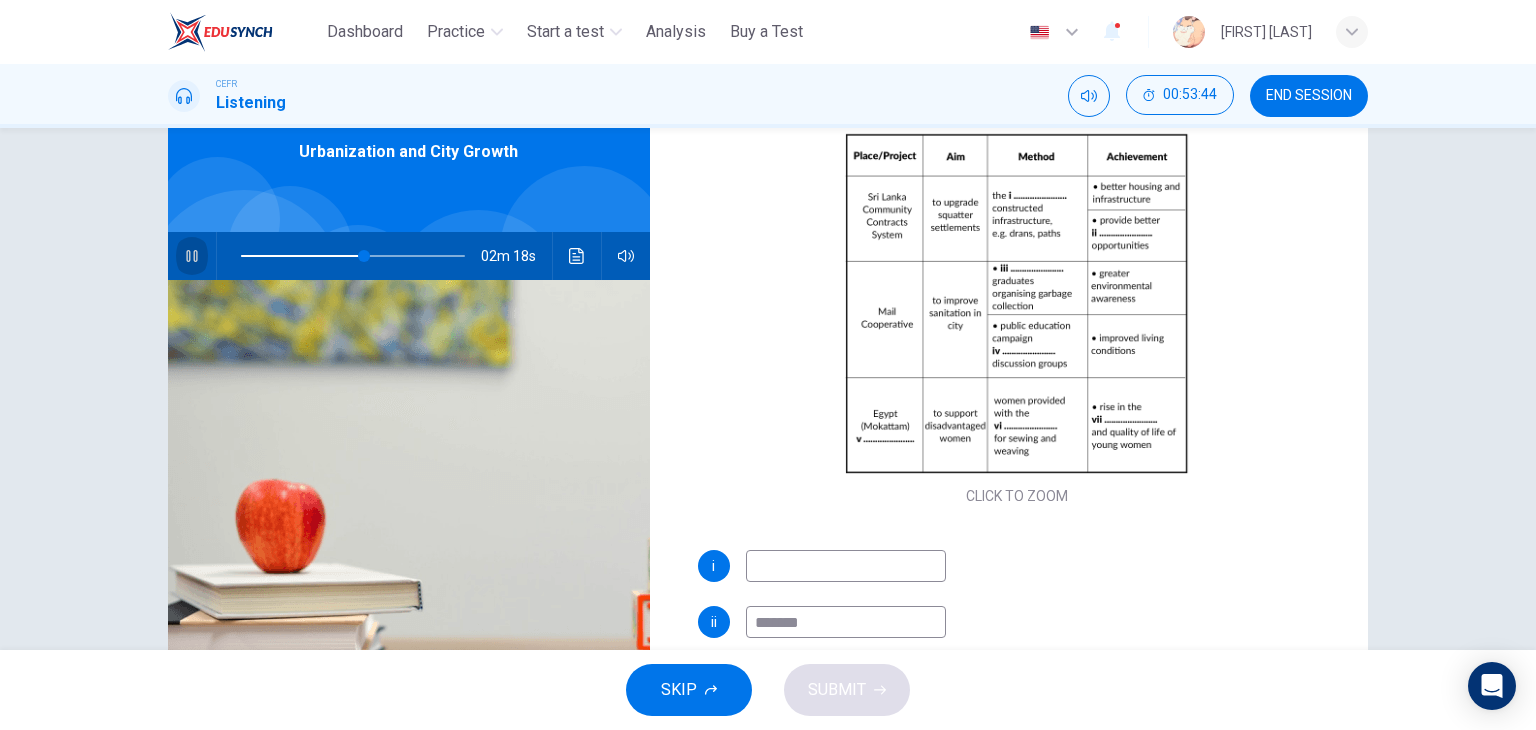 click at bounding box center (192, 256) 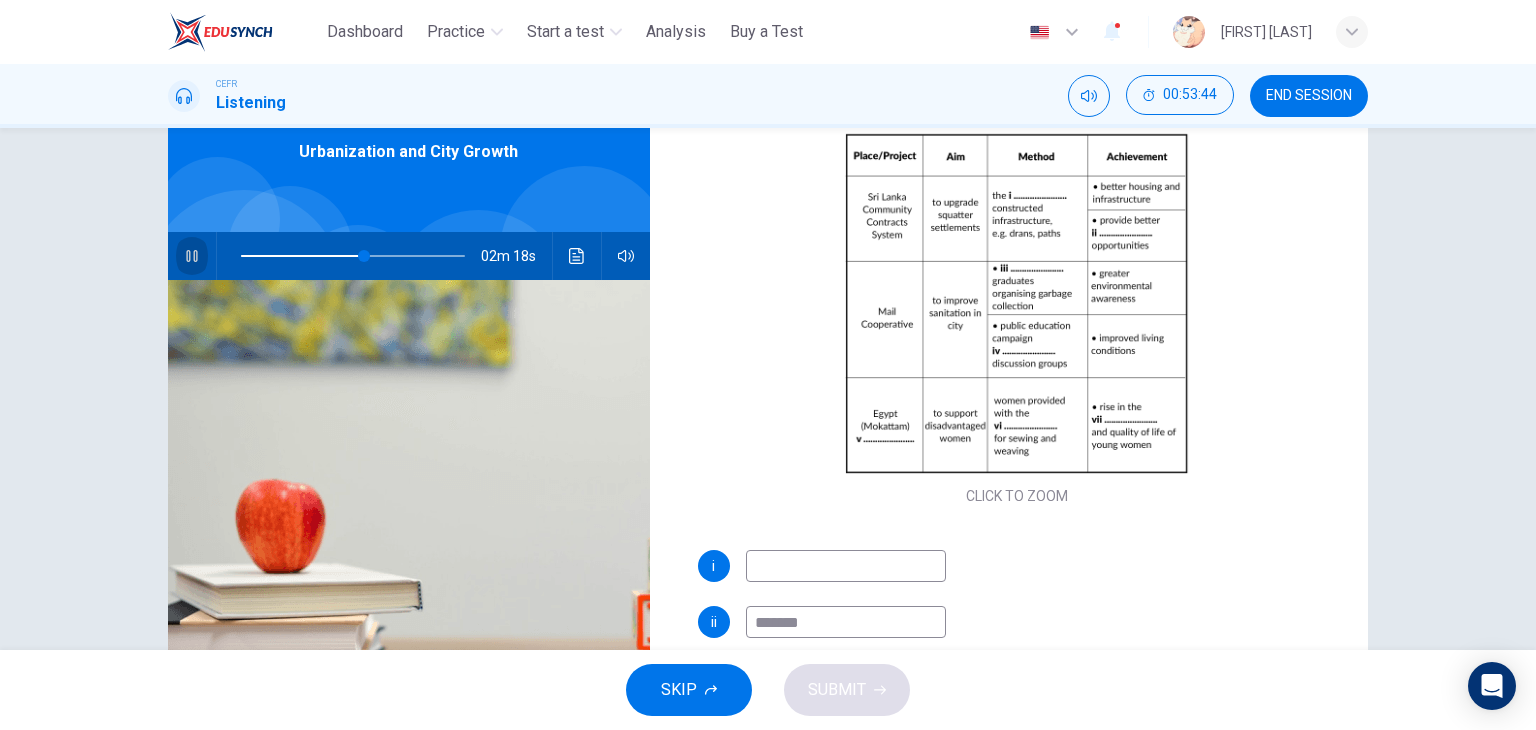 type on "**" 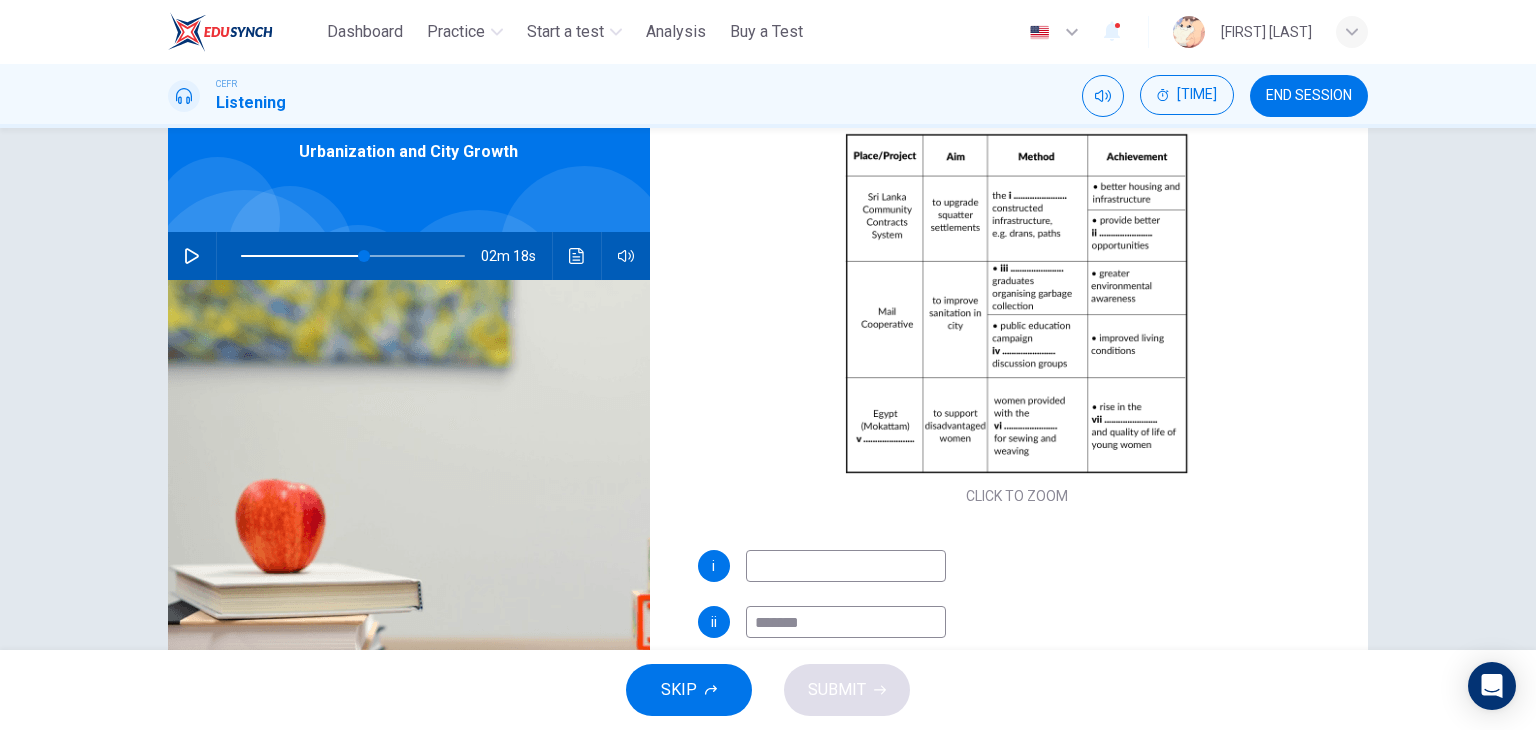 click on "*******" at bounding box center (846, 622) 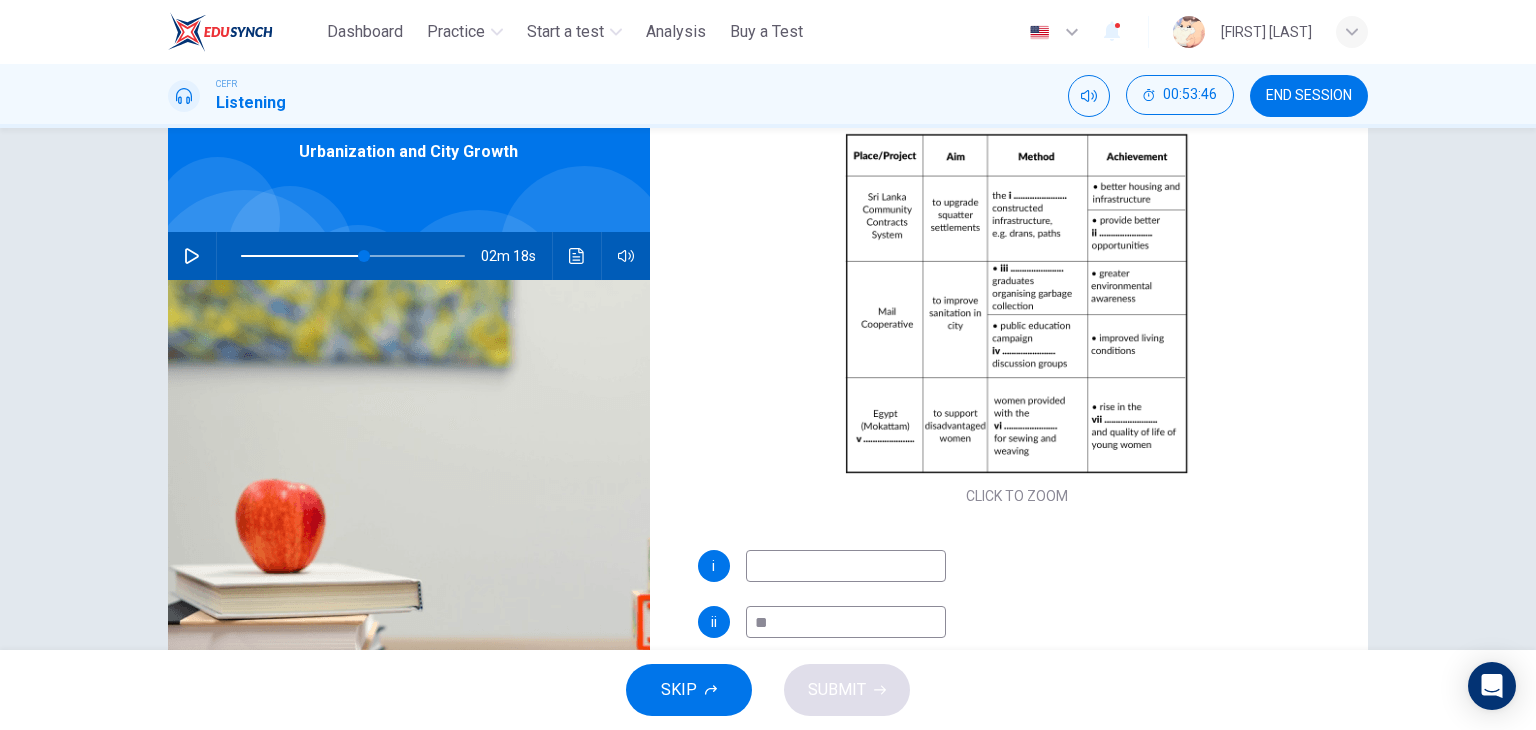 type on "*" 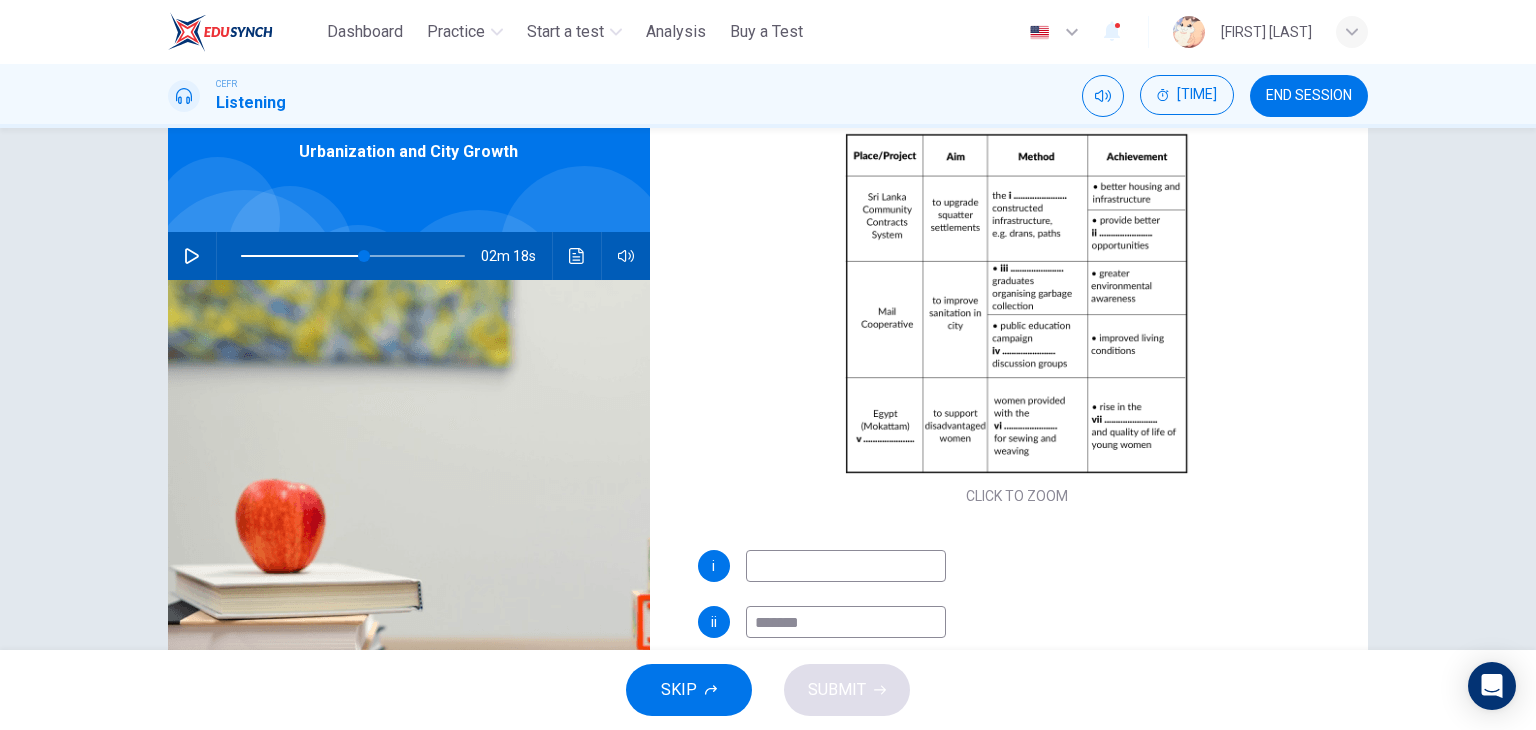 type on "********" 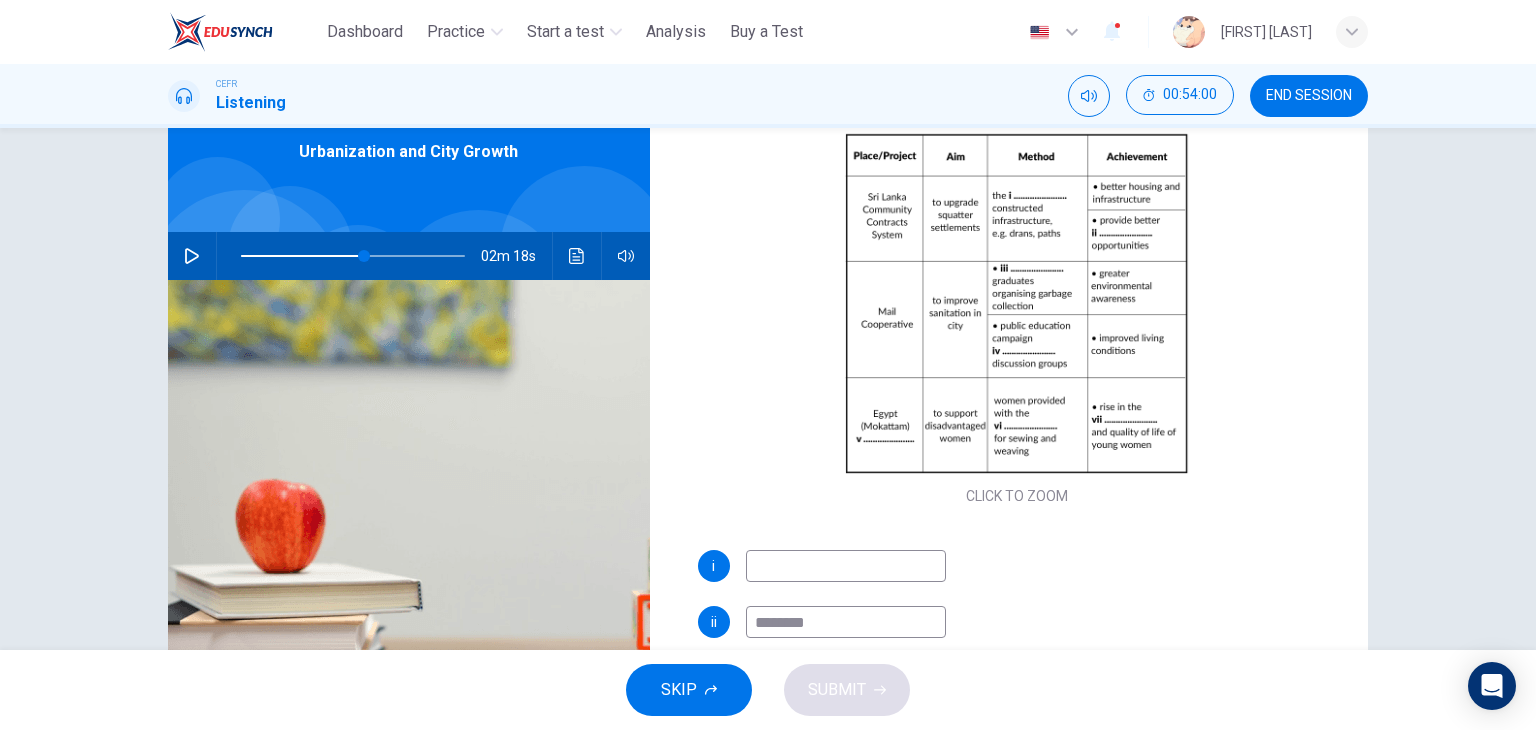 type on "**" 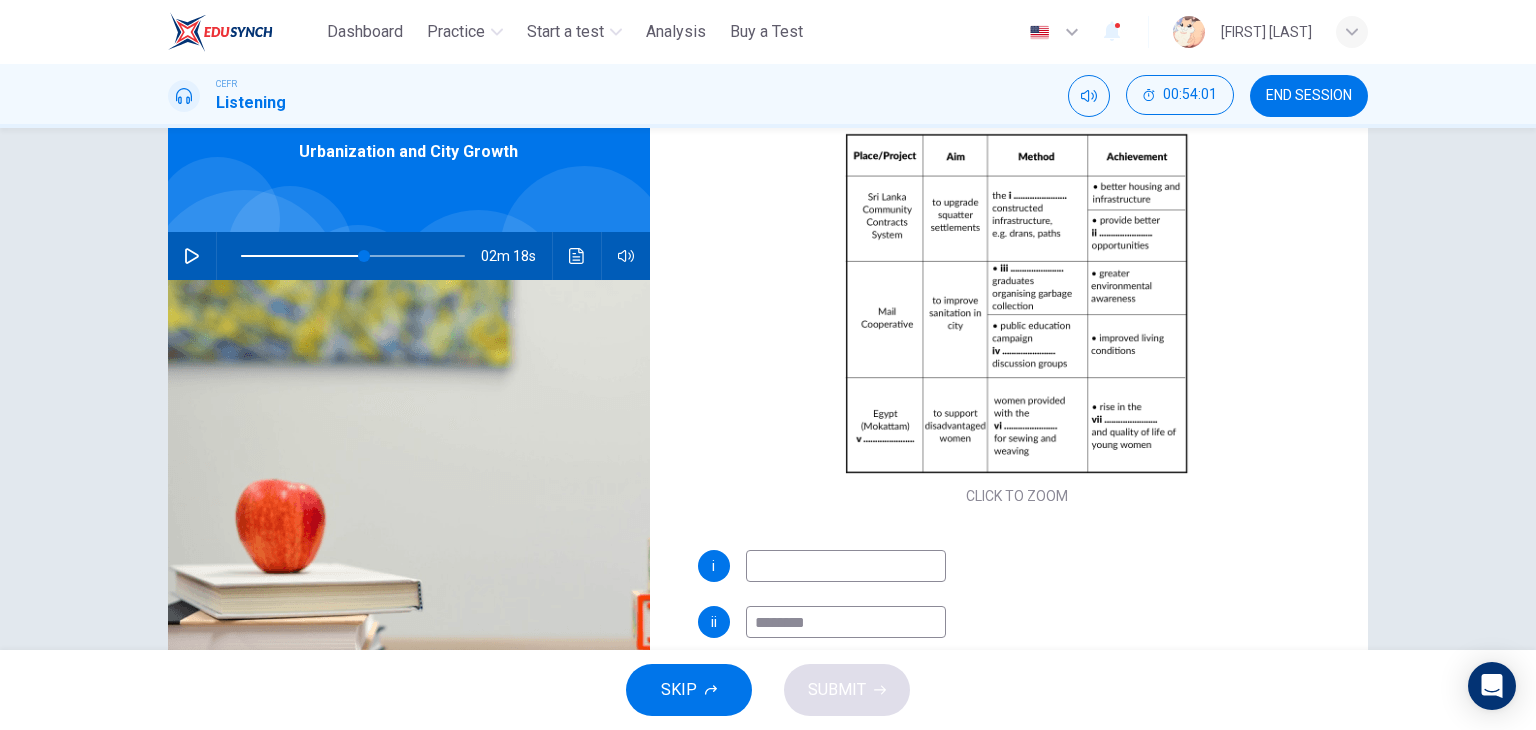 type on "********" 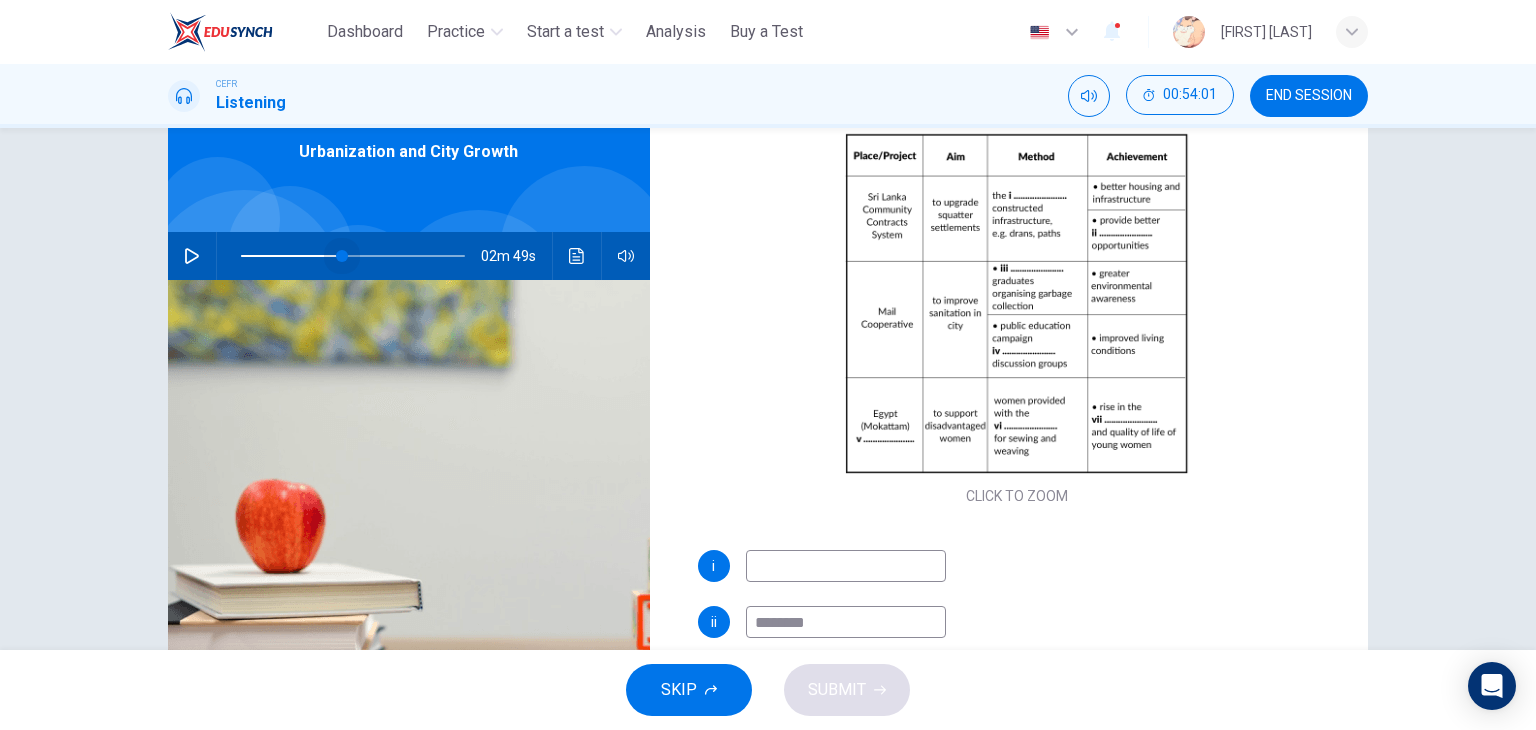 click at bounding box center (353, 256) 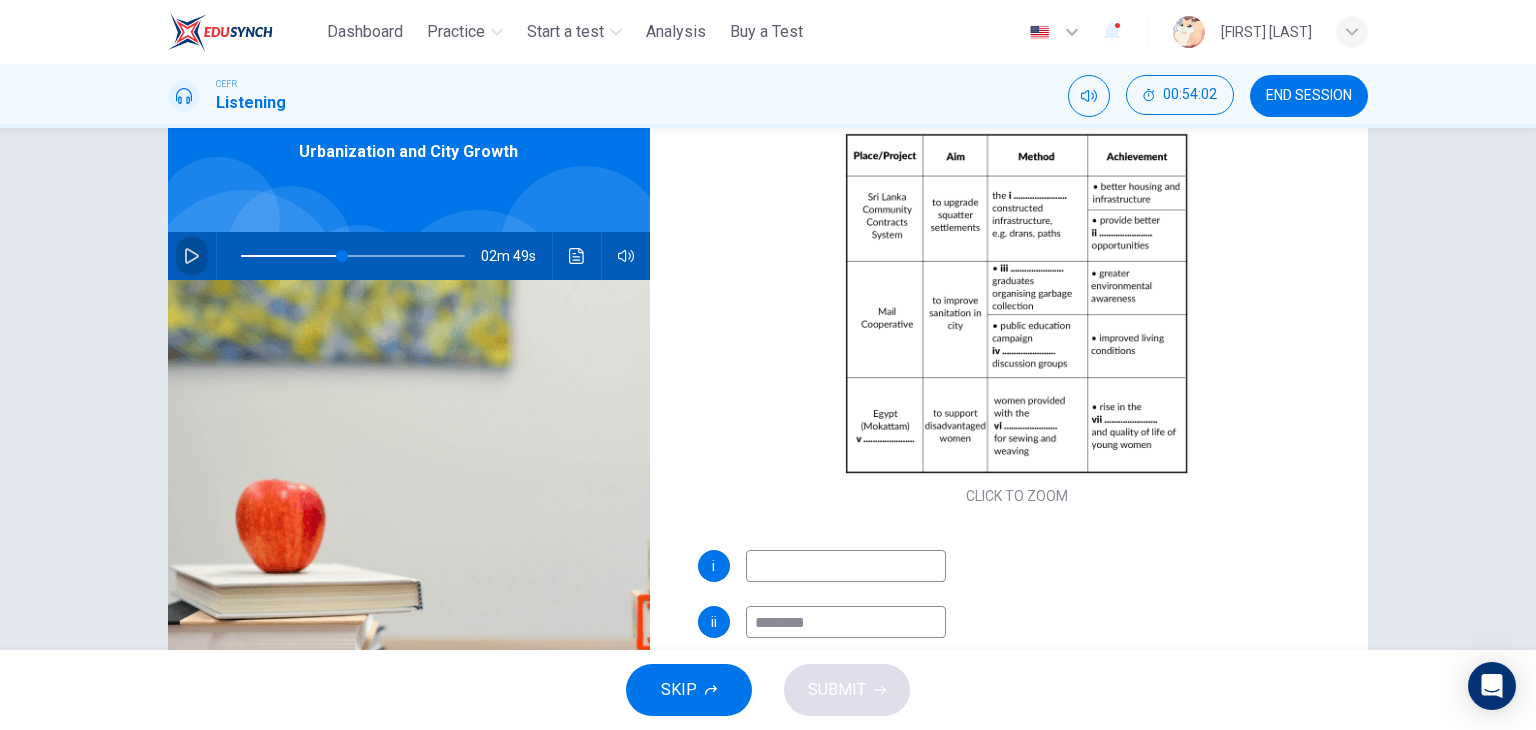 click 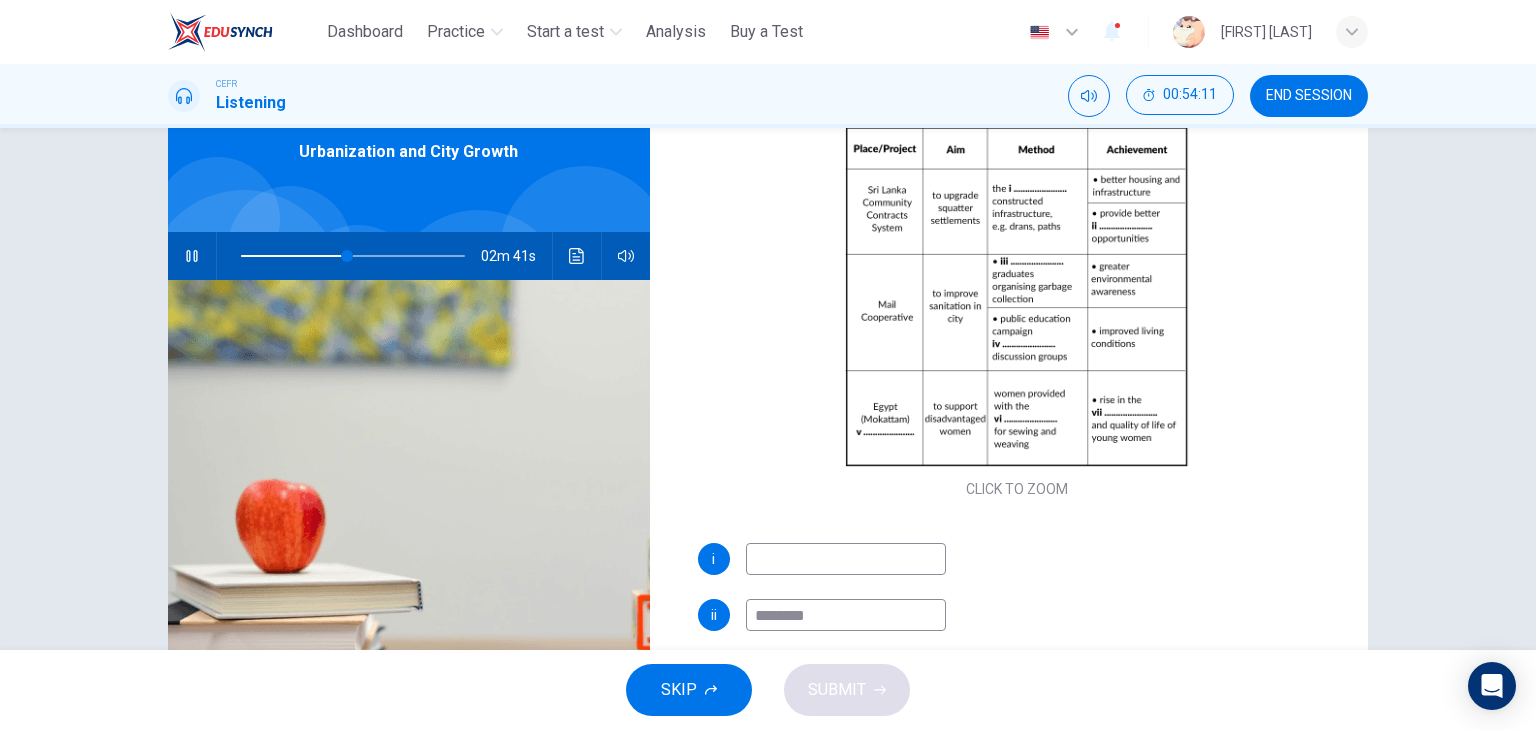 scroll, scrollTop: 163, scrollLeft: 0, axis: vertical 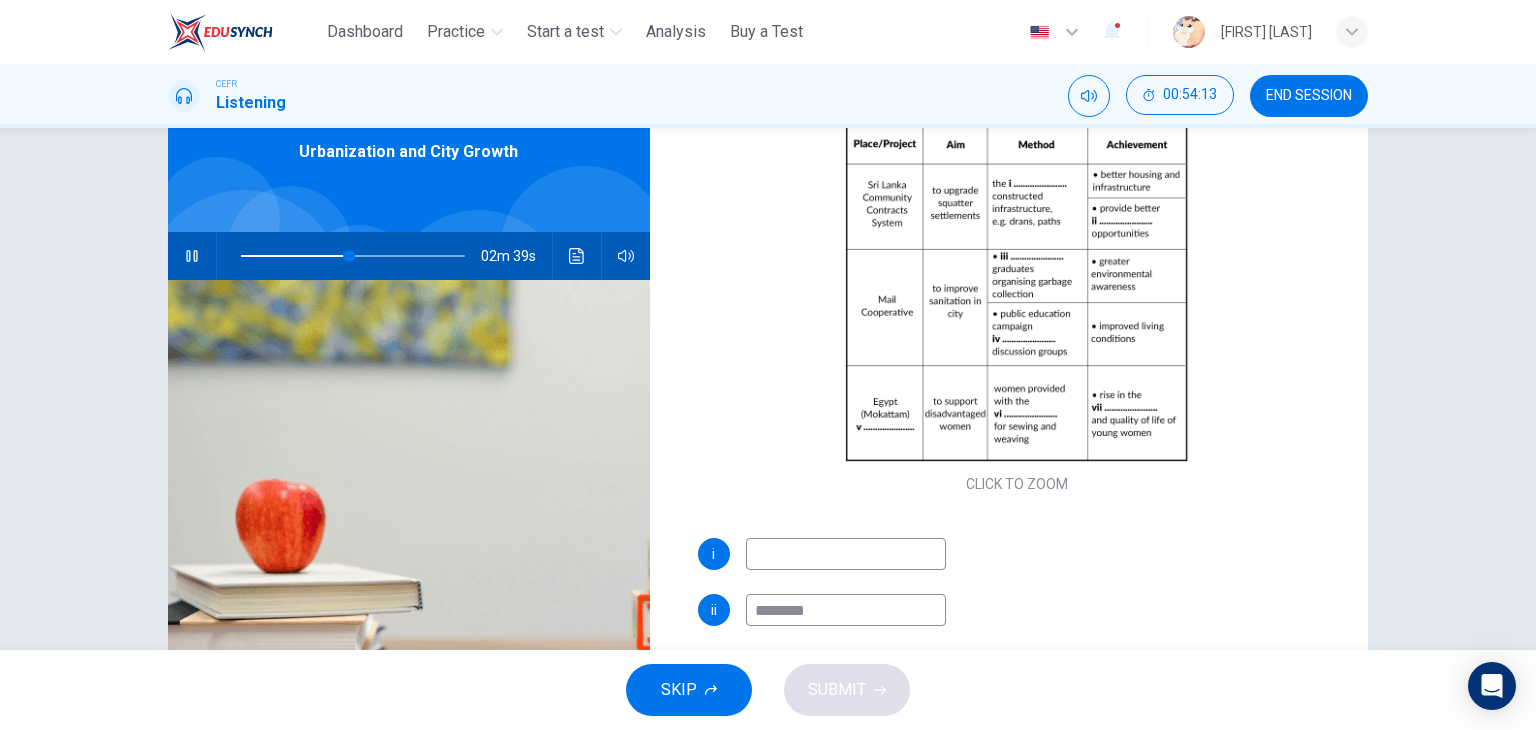 click at bounding box center [846, 554] 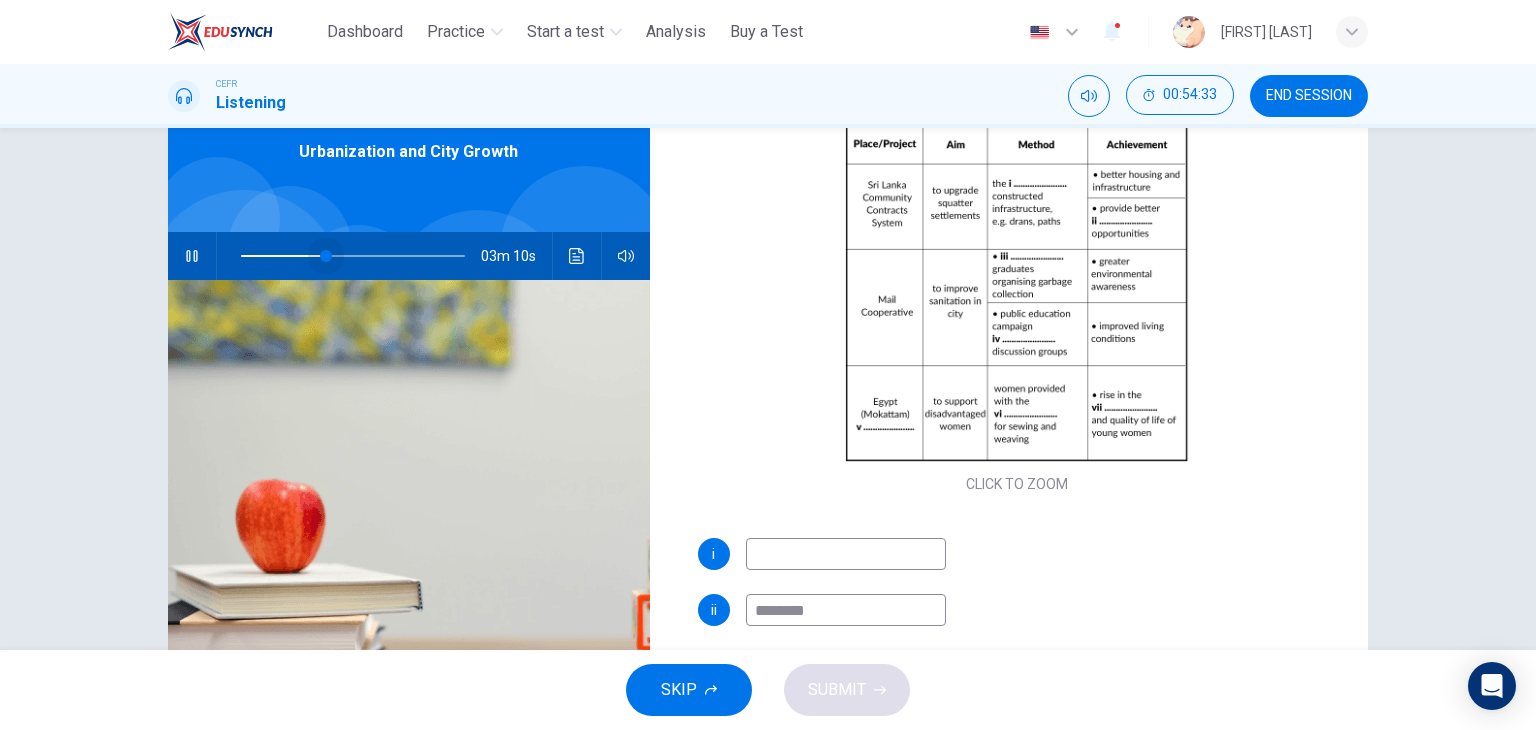 click at bounding box center [353, 256] 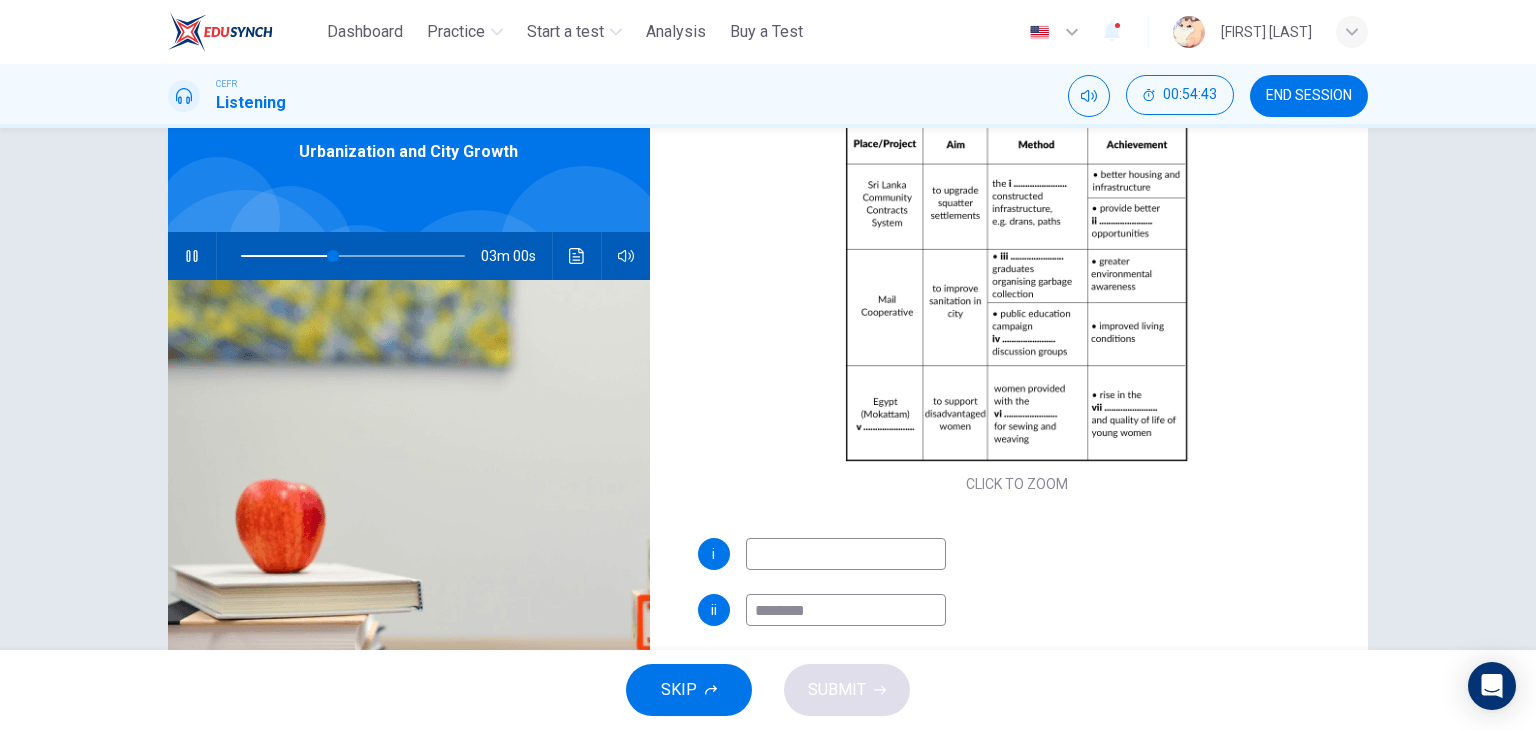 click at bounding box center [846, 554] 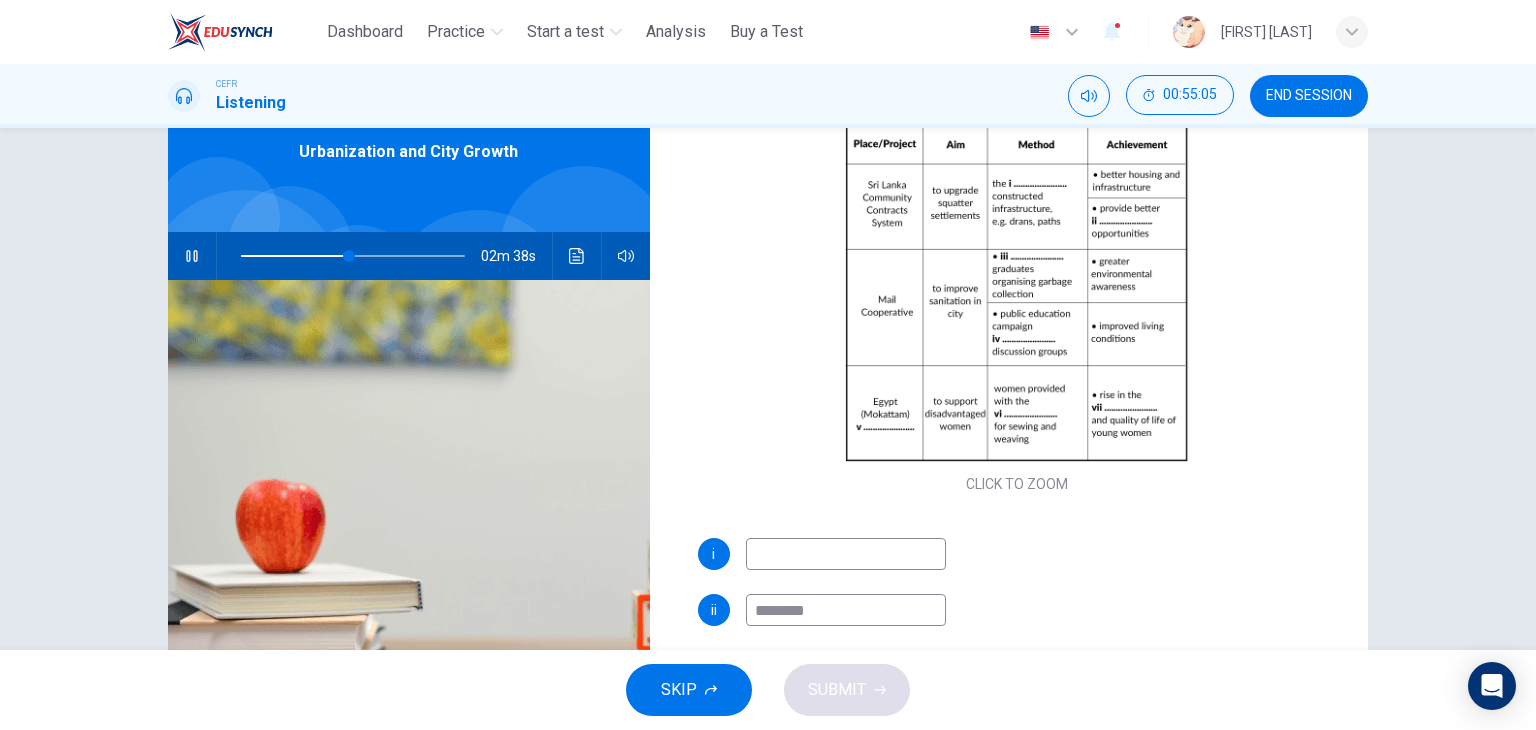 type on "**" 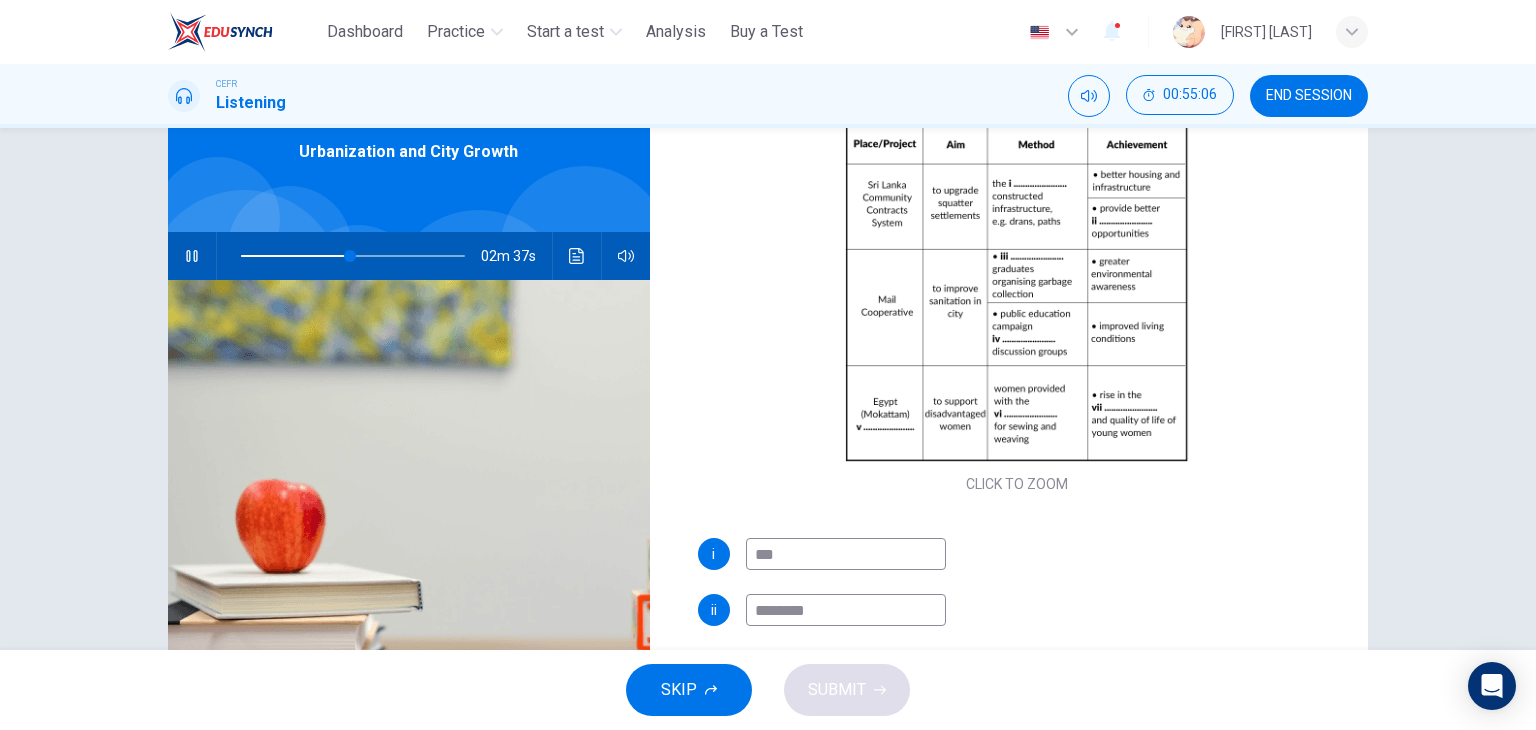 type on "****" 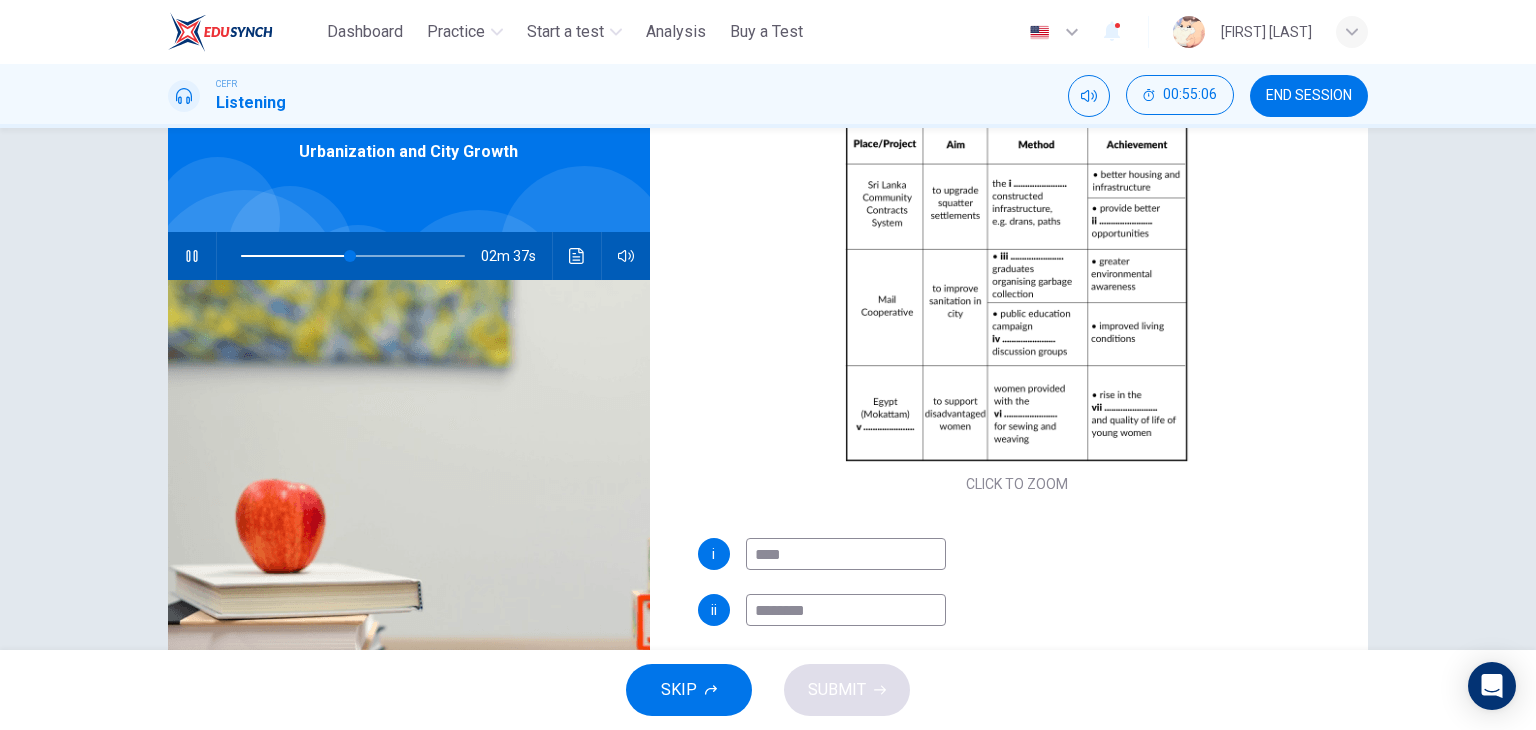 type on "**" 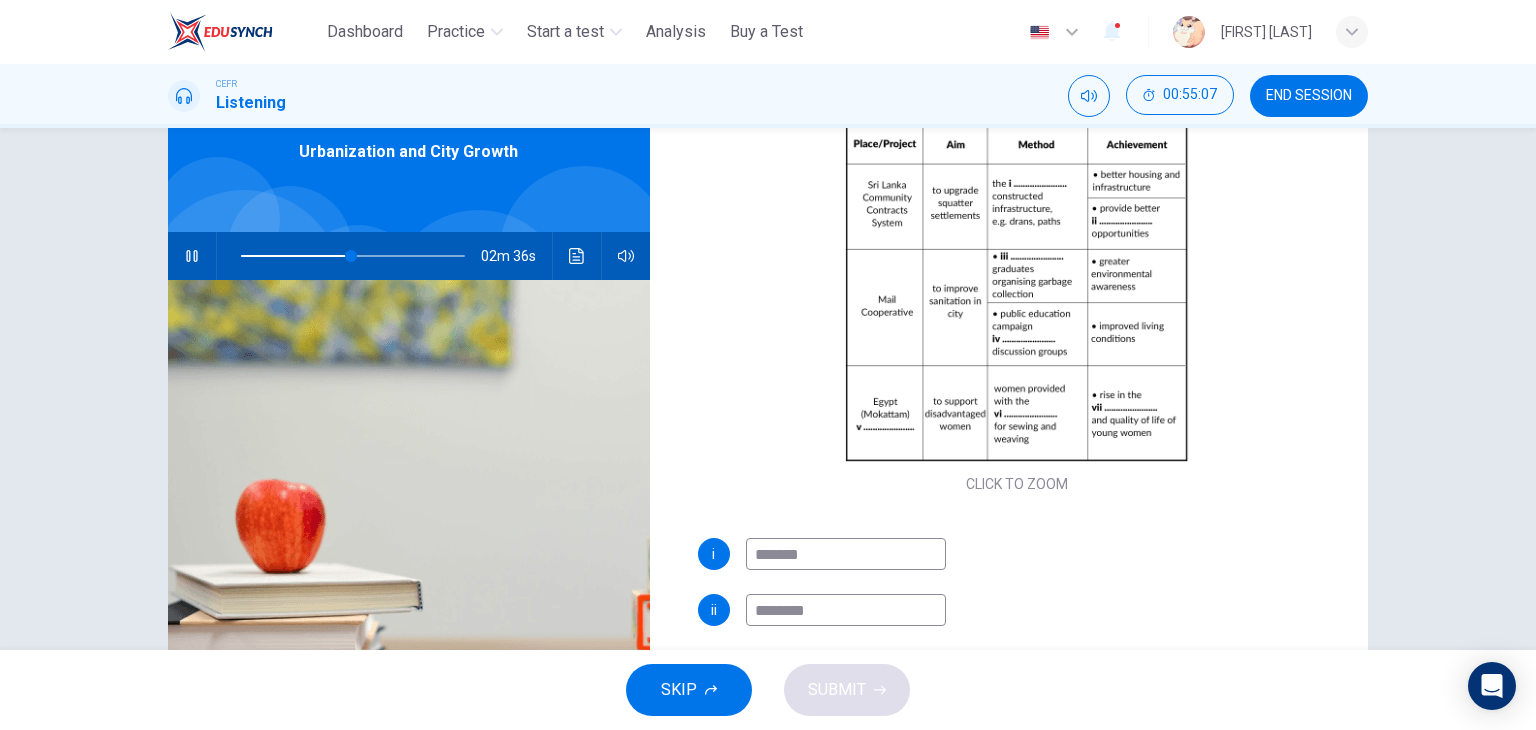 type on "********" 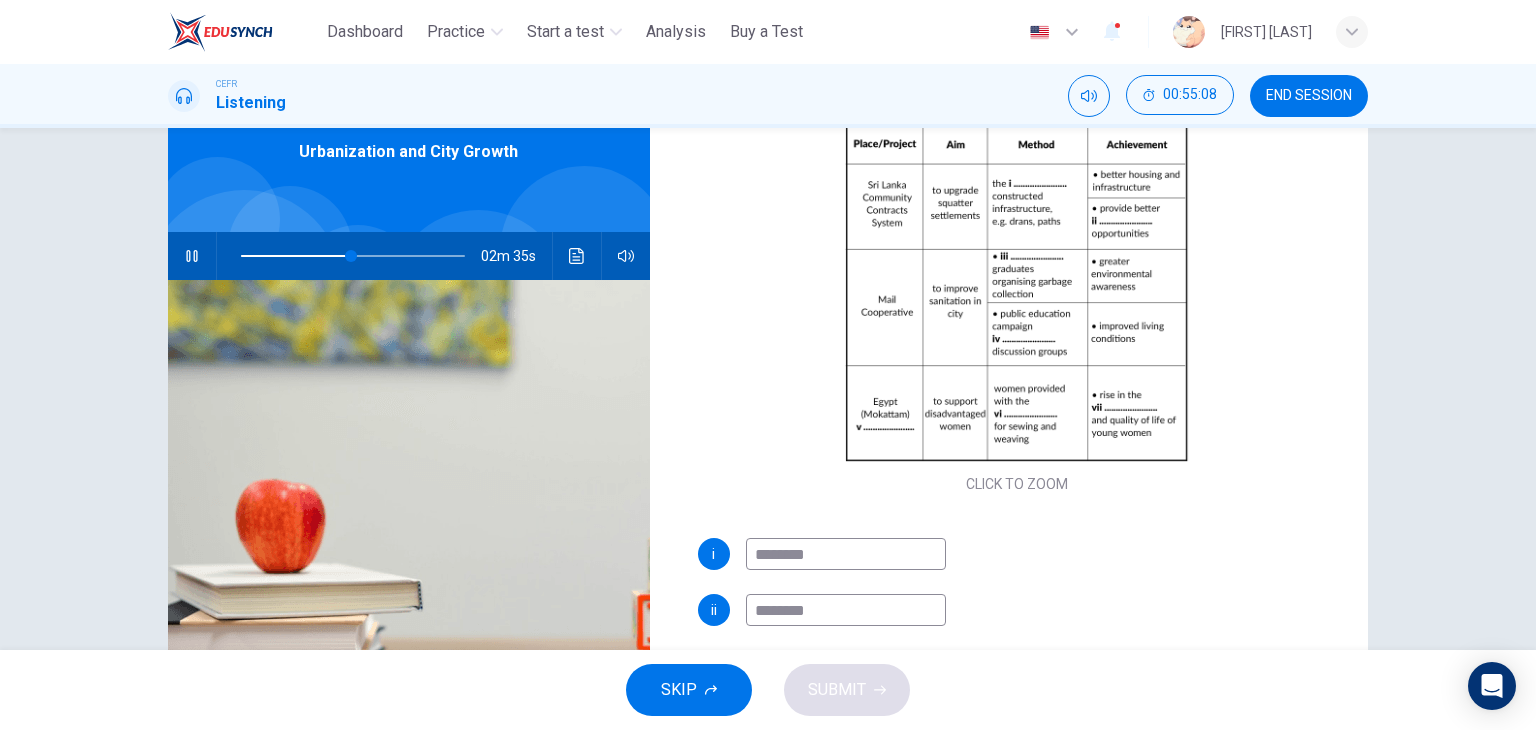 type on "**" 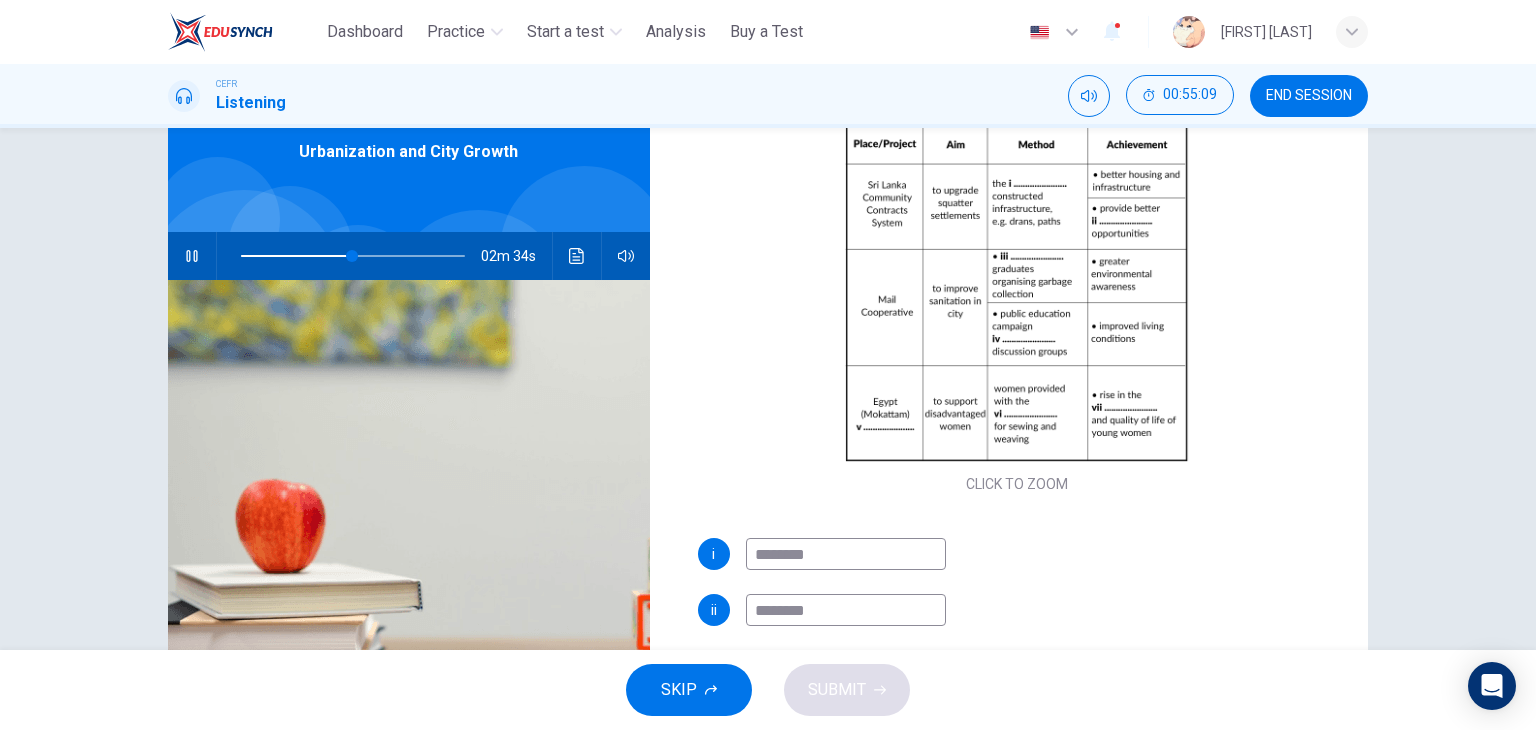 type on "*********" 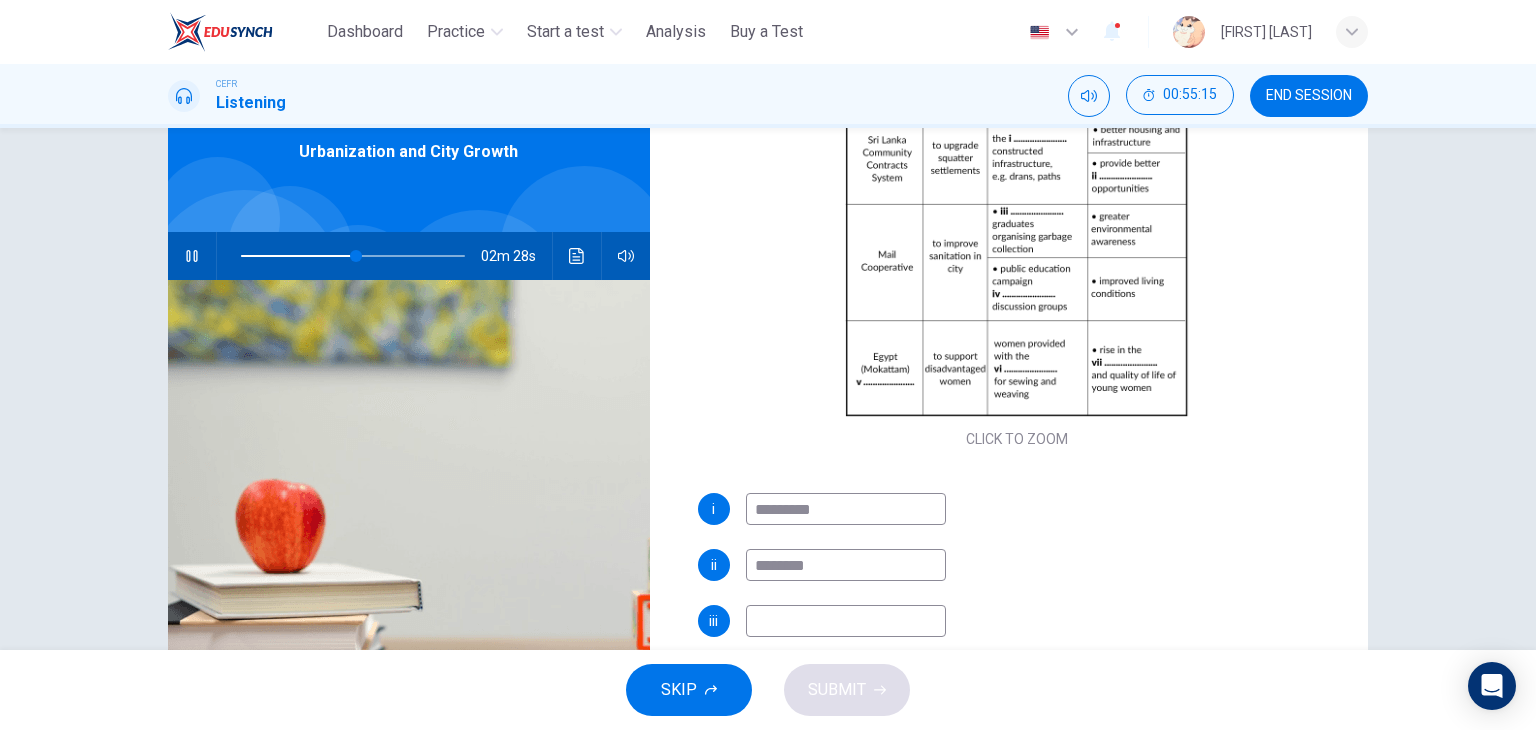 scroll, scrollTop: 210, scrollLeft: 0, axis: vertical 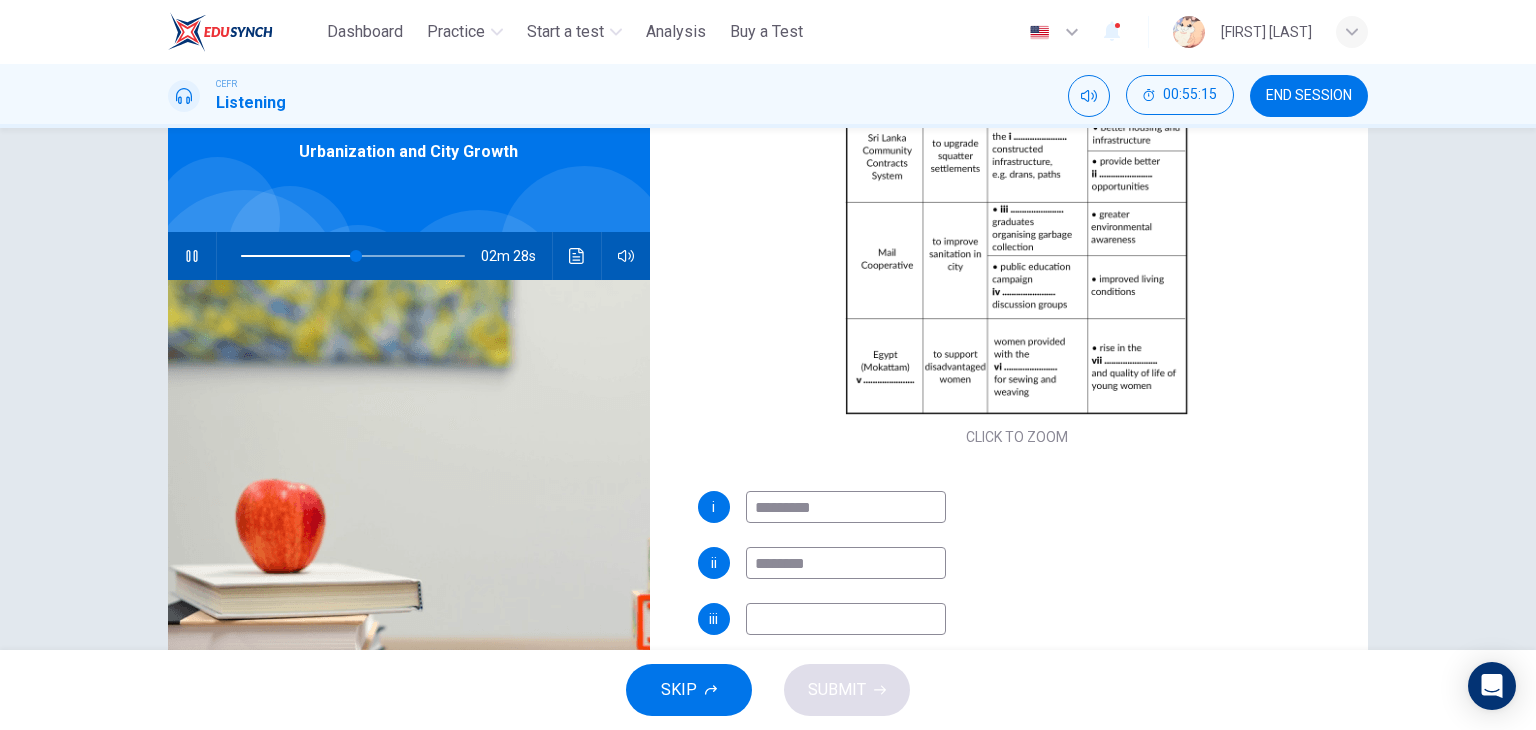 type on "**" 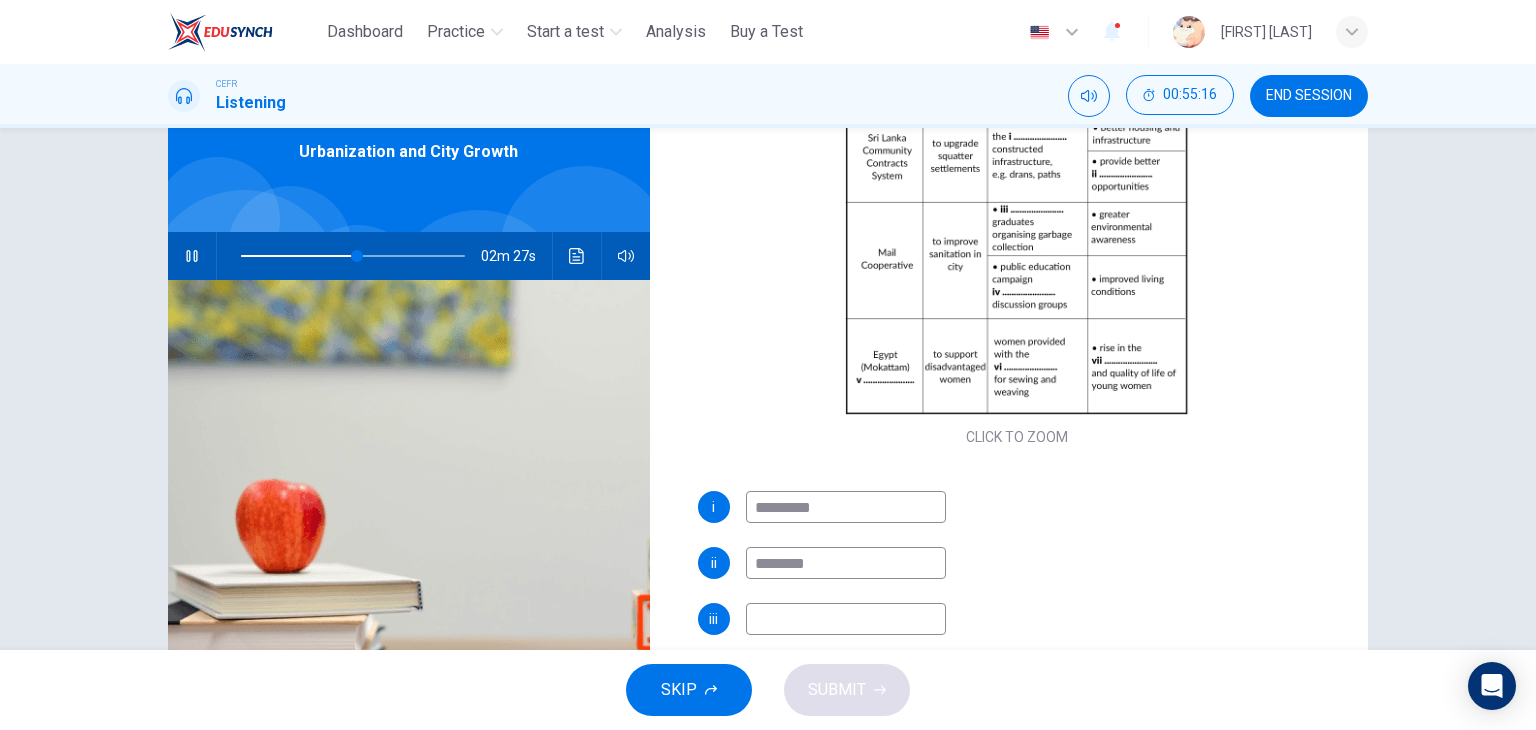 type on "*********" 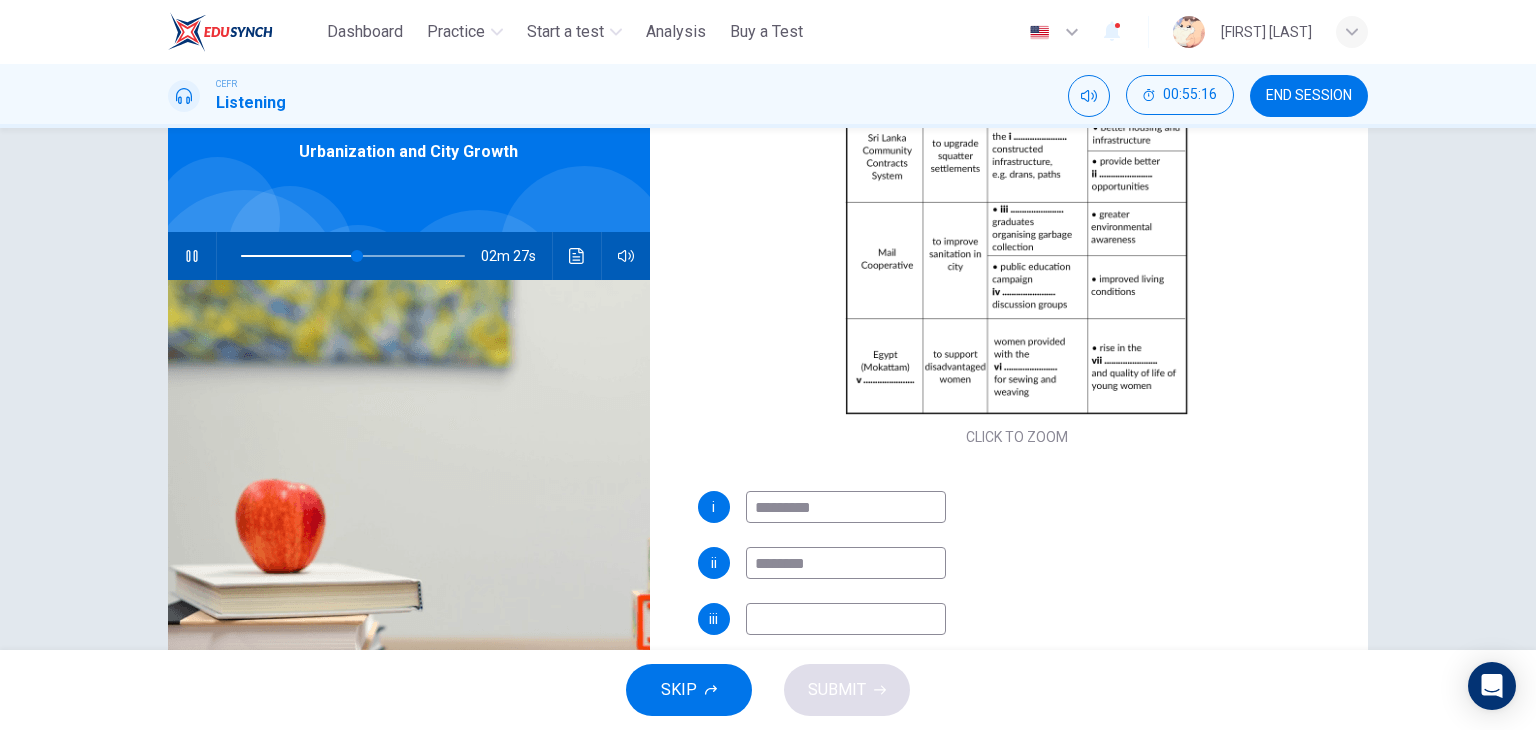 click at bounding box center [846, 619] 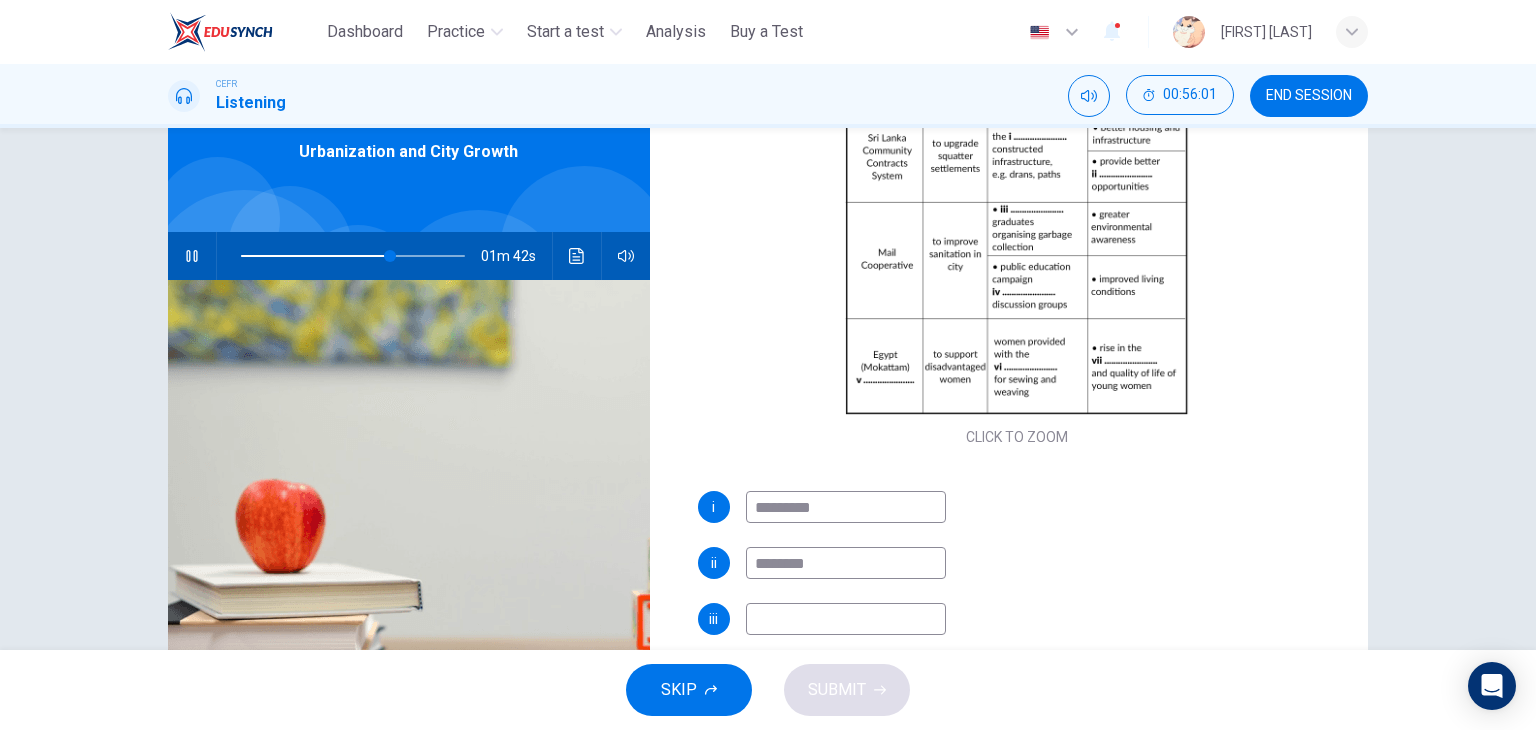 type on "**" 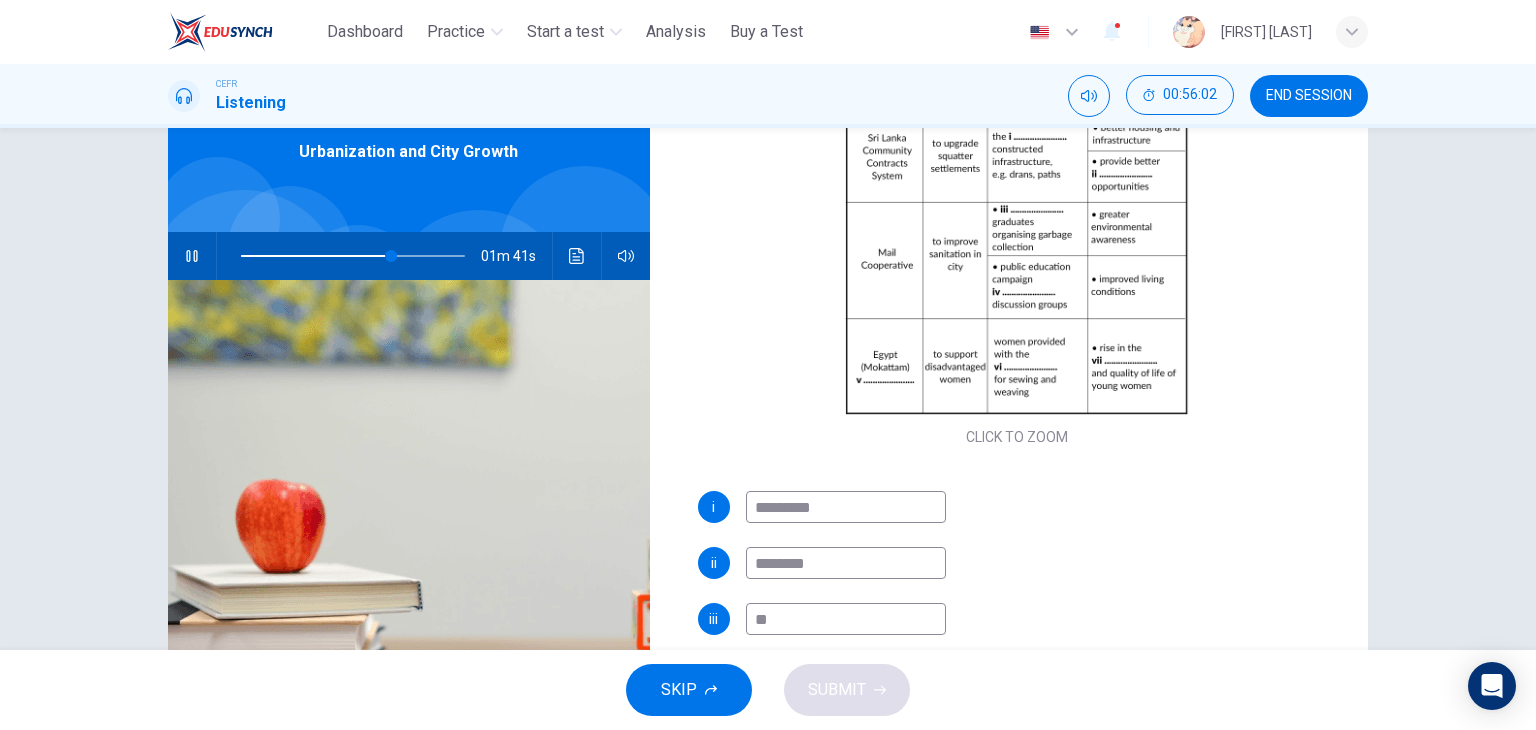 type on "***" 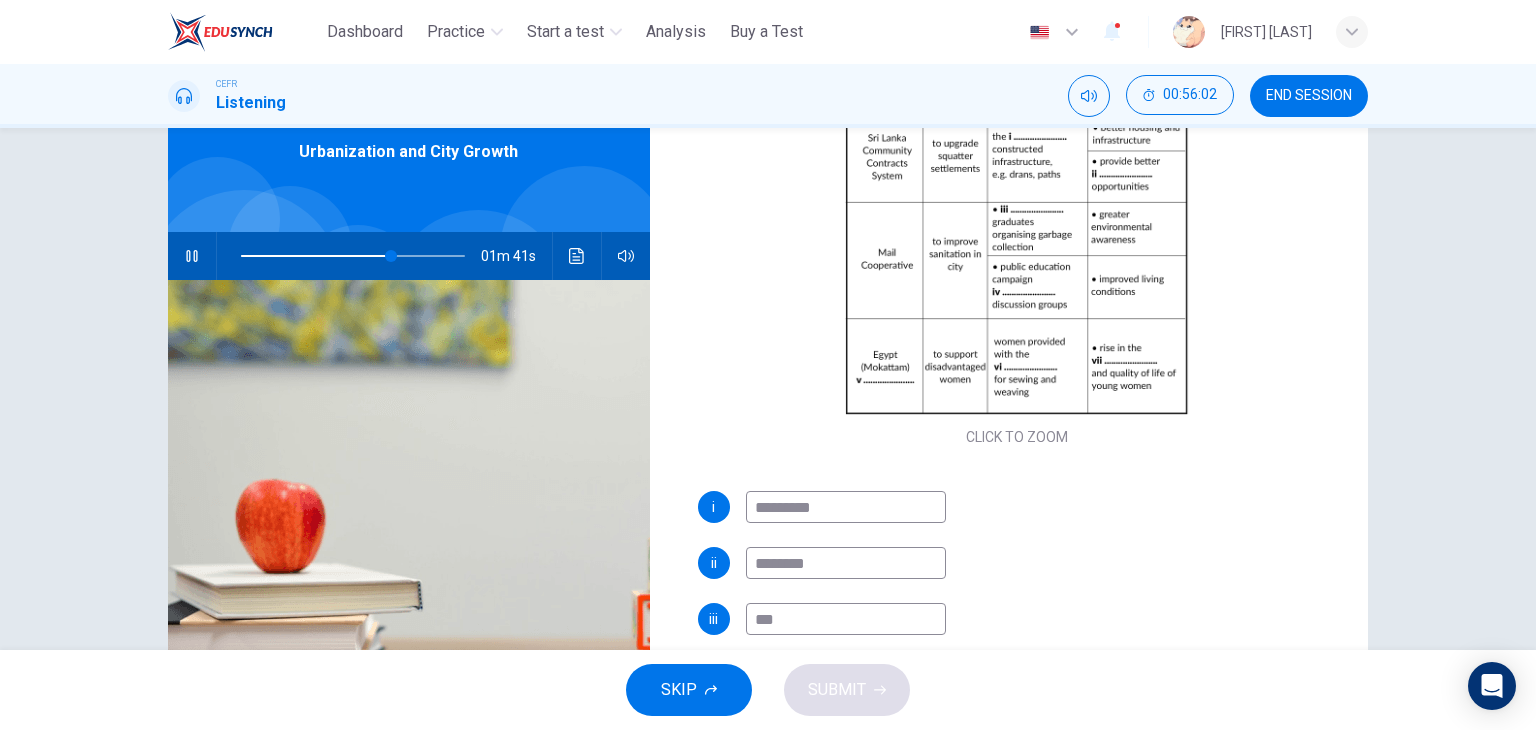 type on "**" 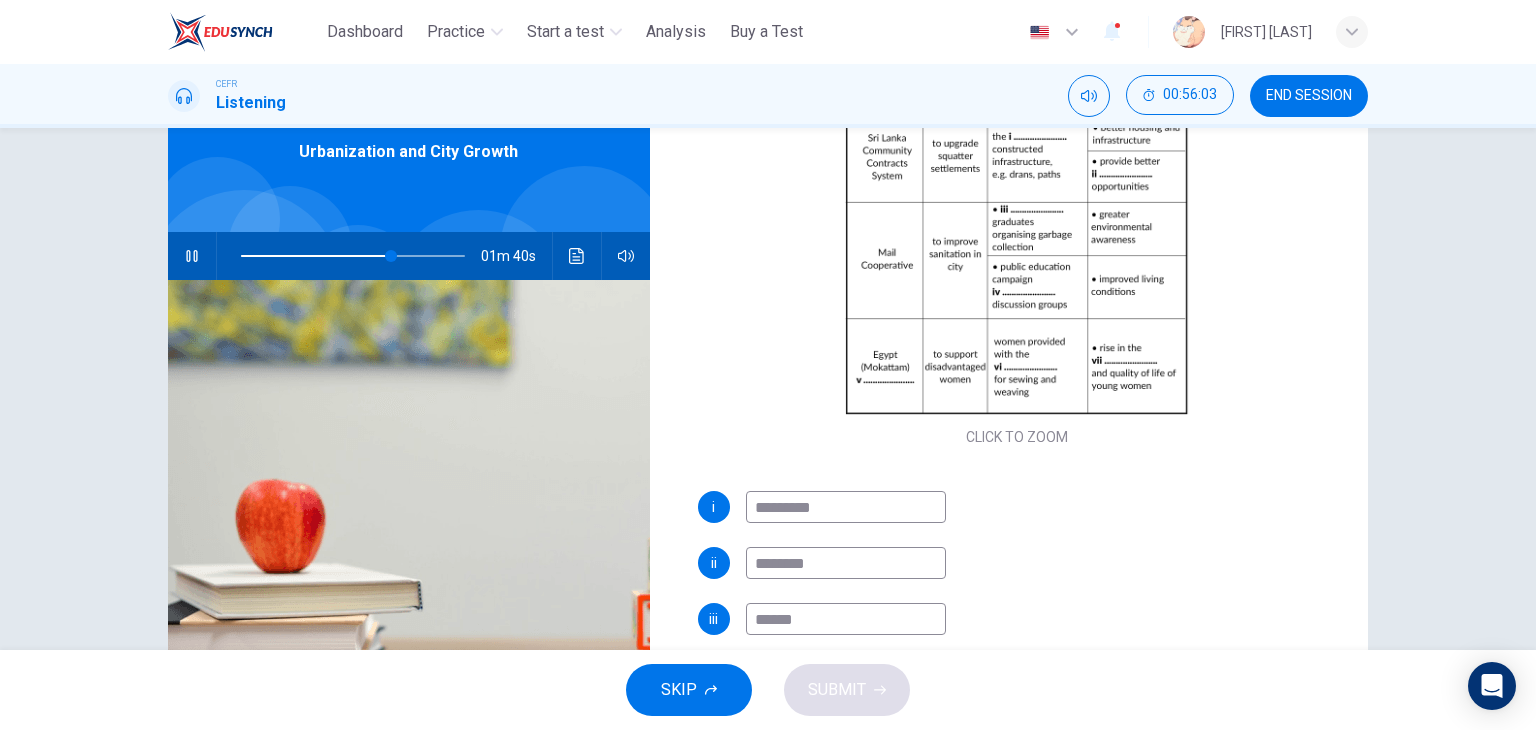 type on "*******" 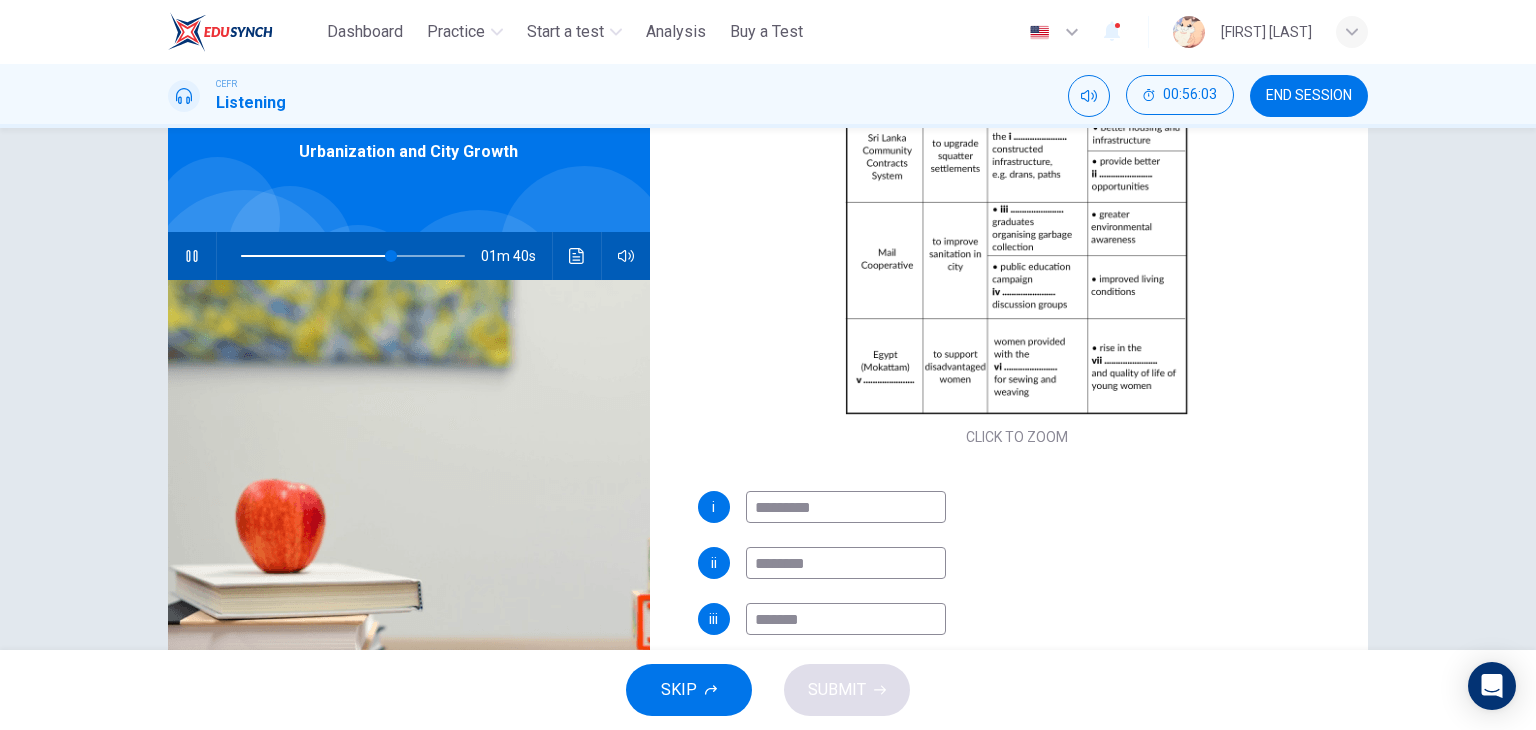 type on "**" 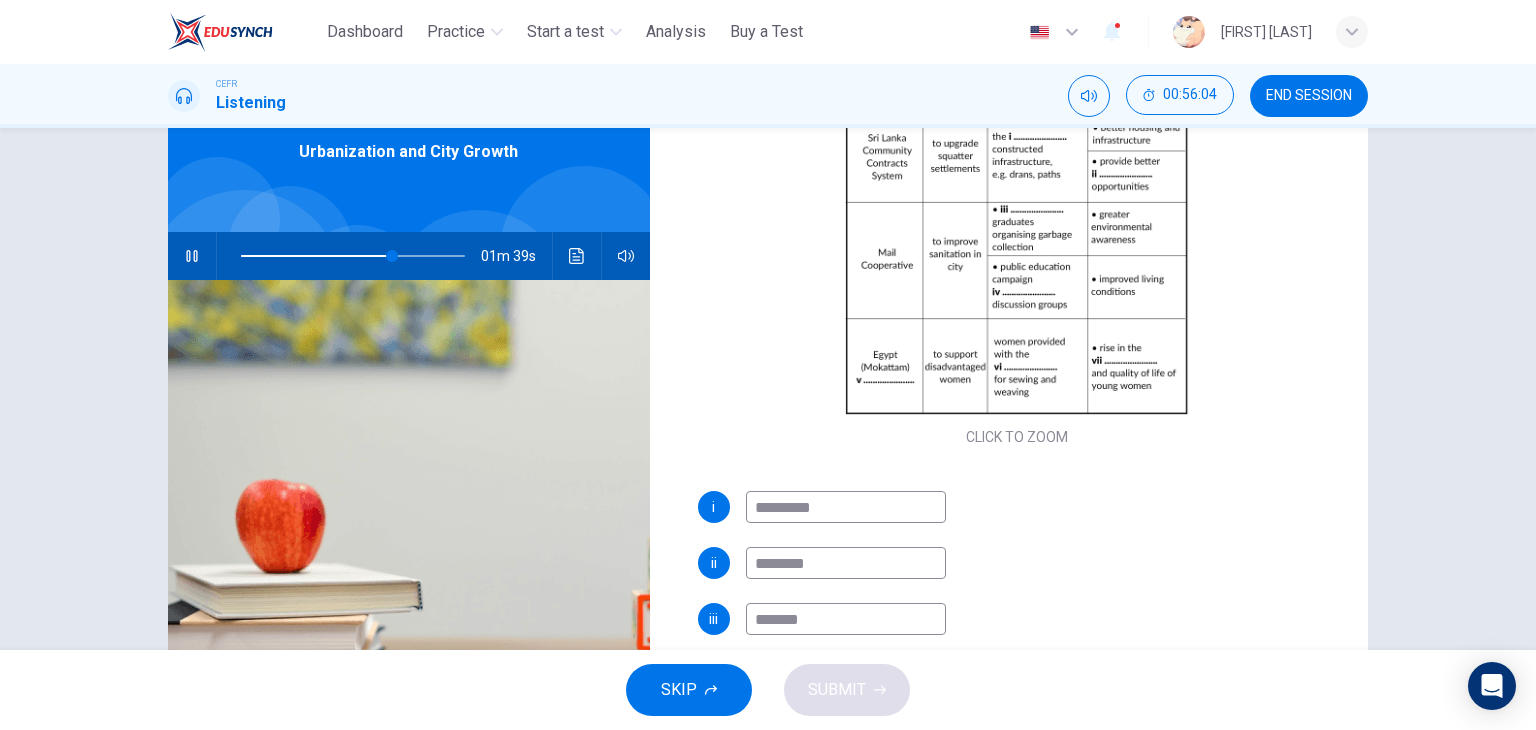 type on "********" 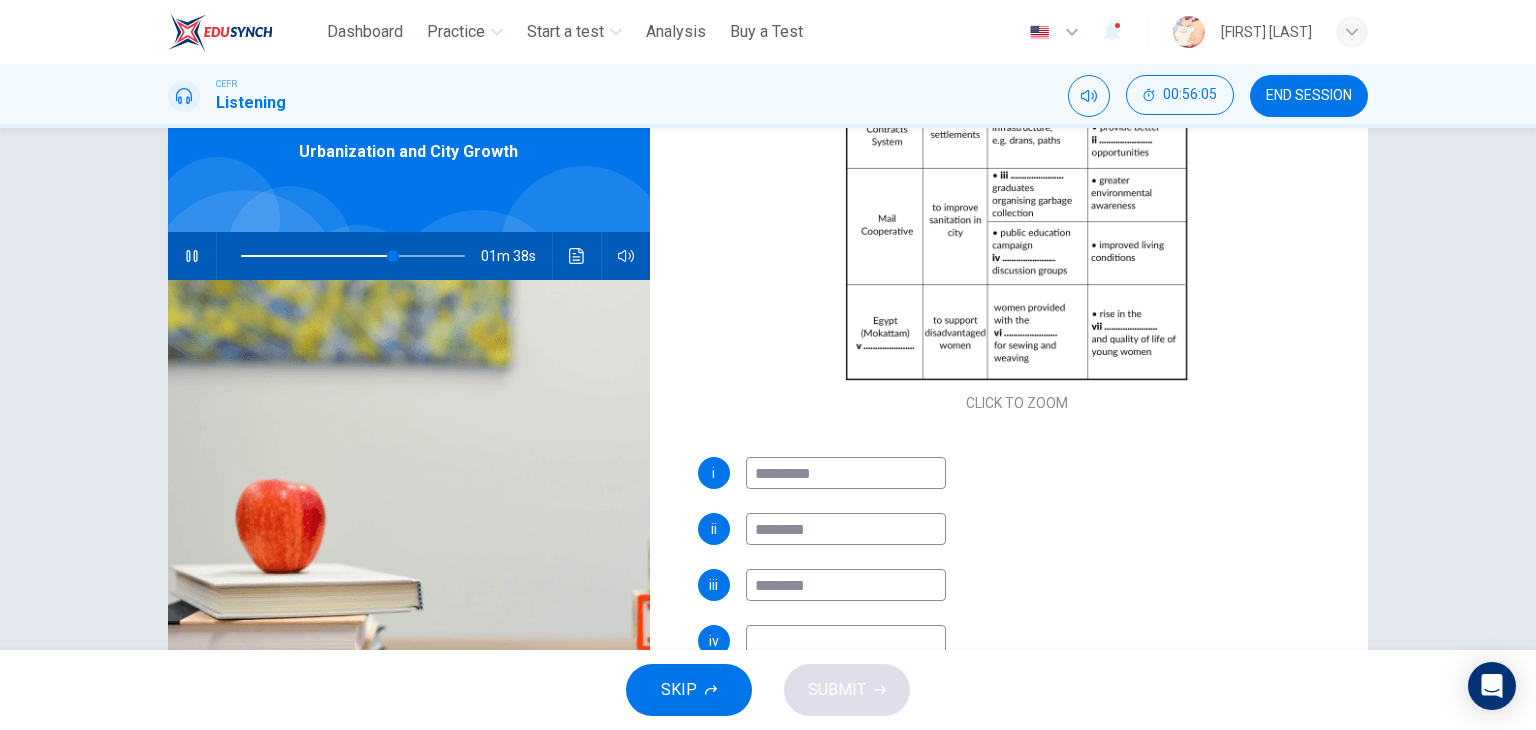 type on "**" 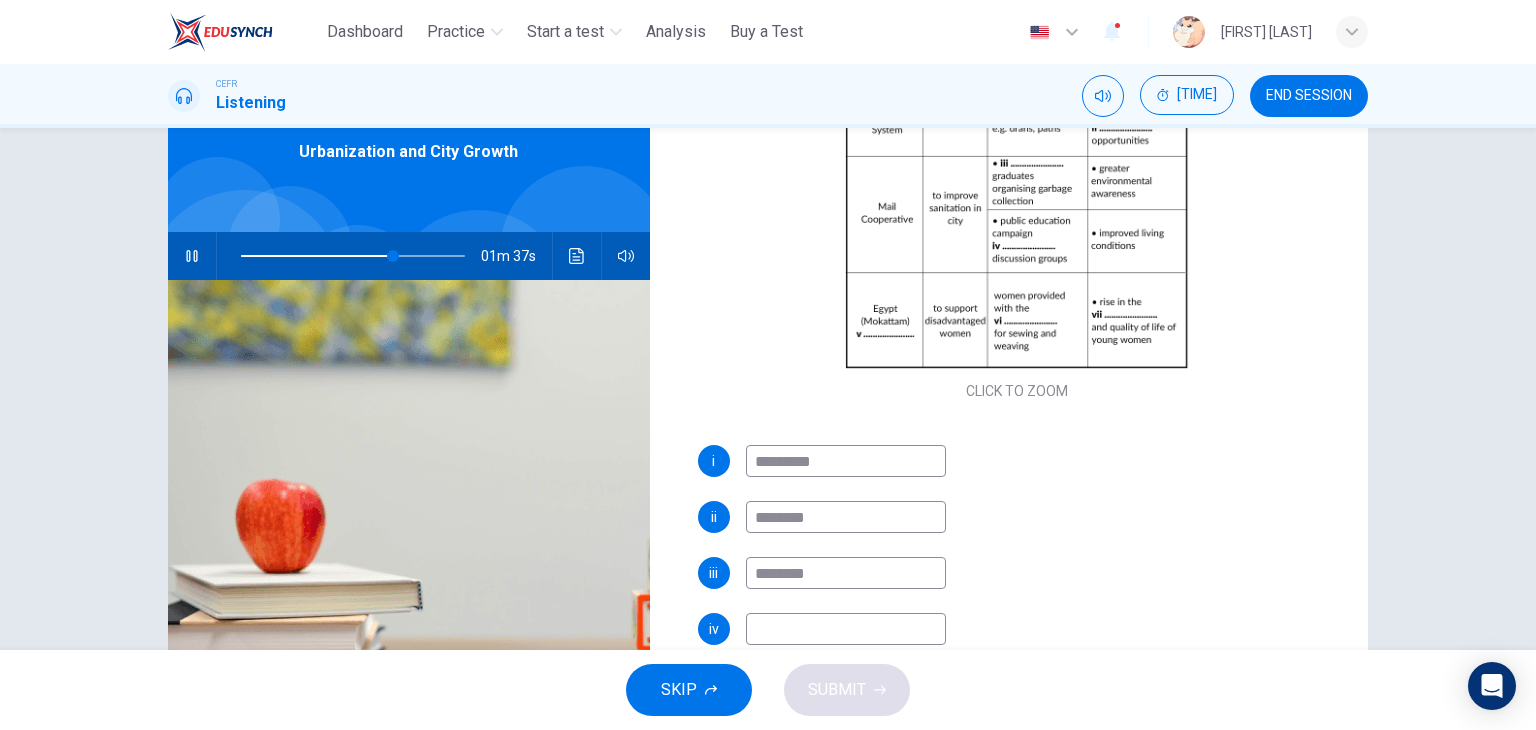 scroll, scrollTop: 258, scrollLeft: 0, axis: vertical 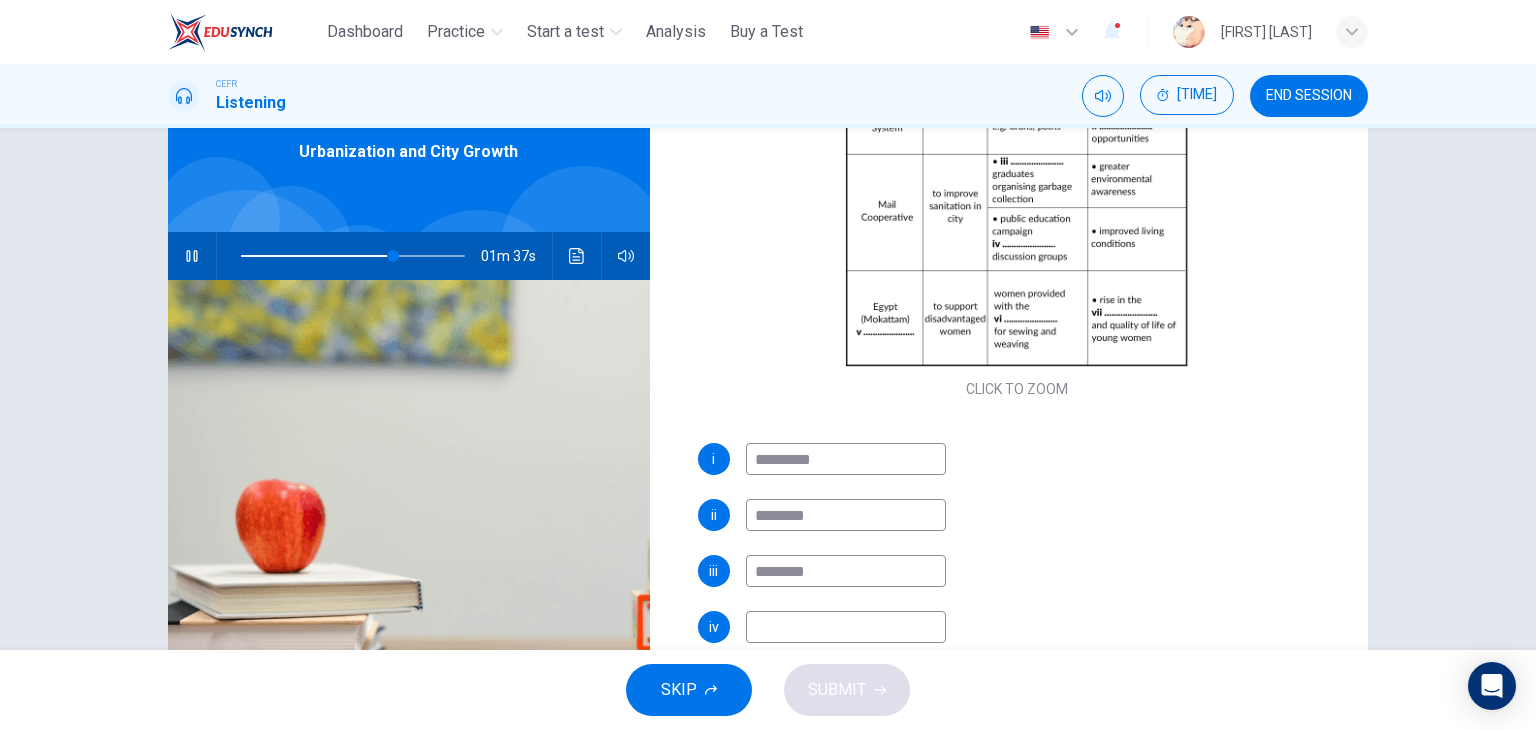 type on "********" 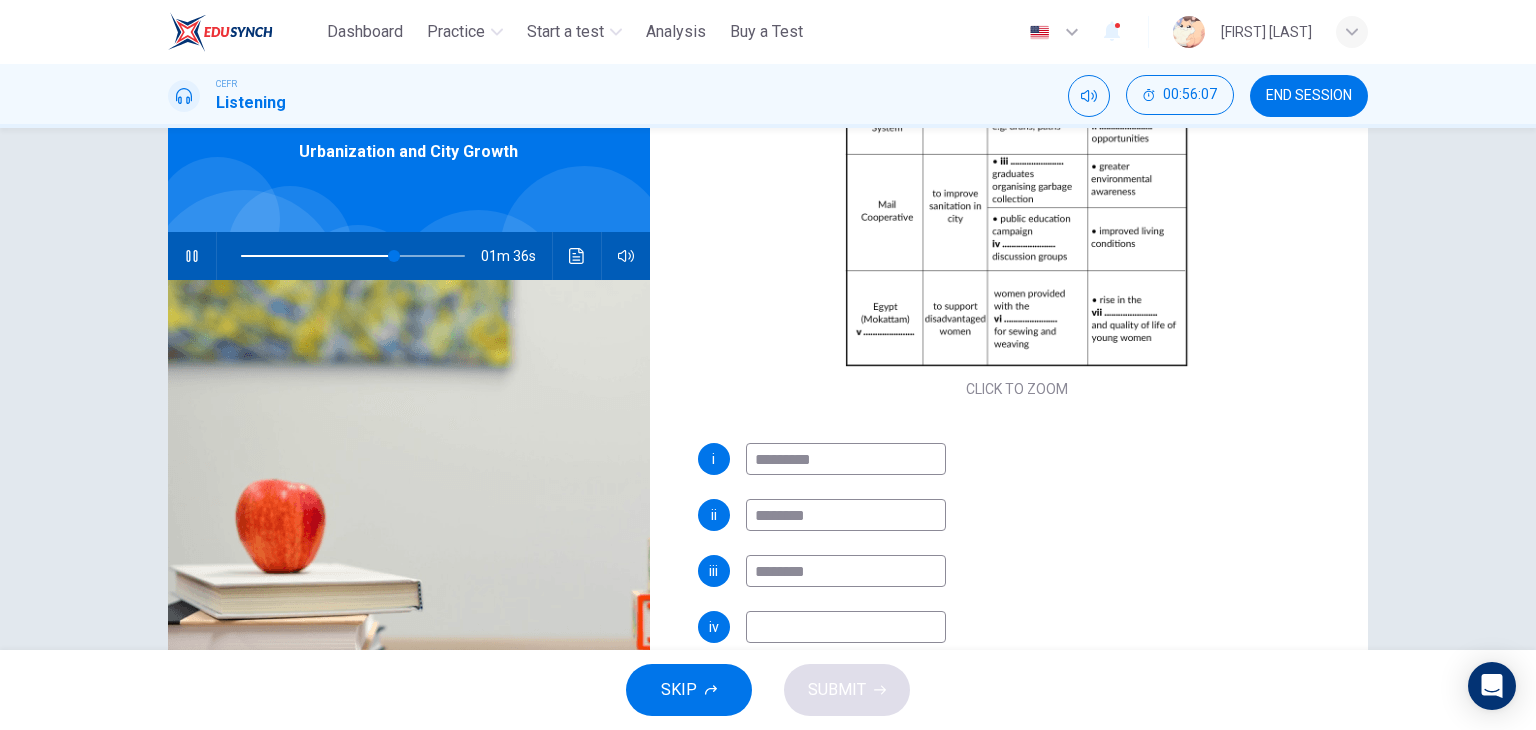 click at bounding box center [846, 627] 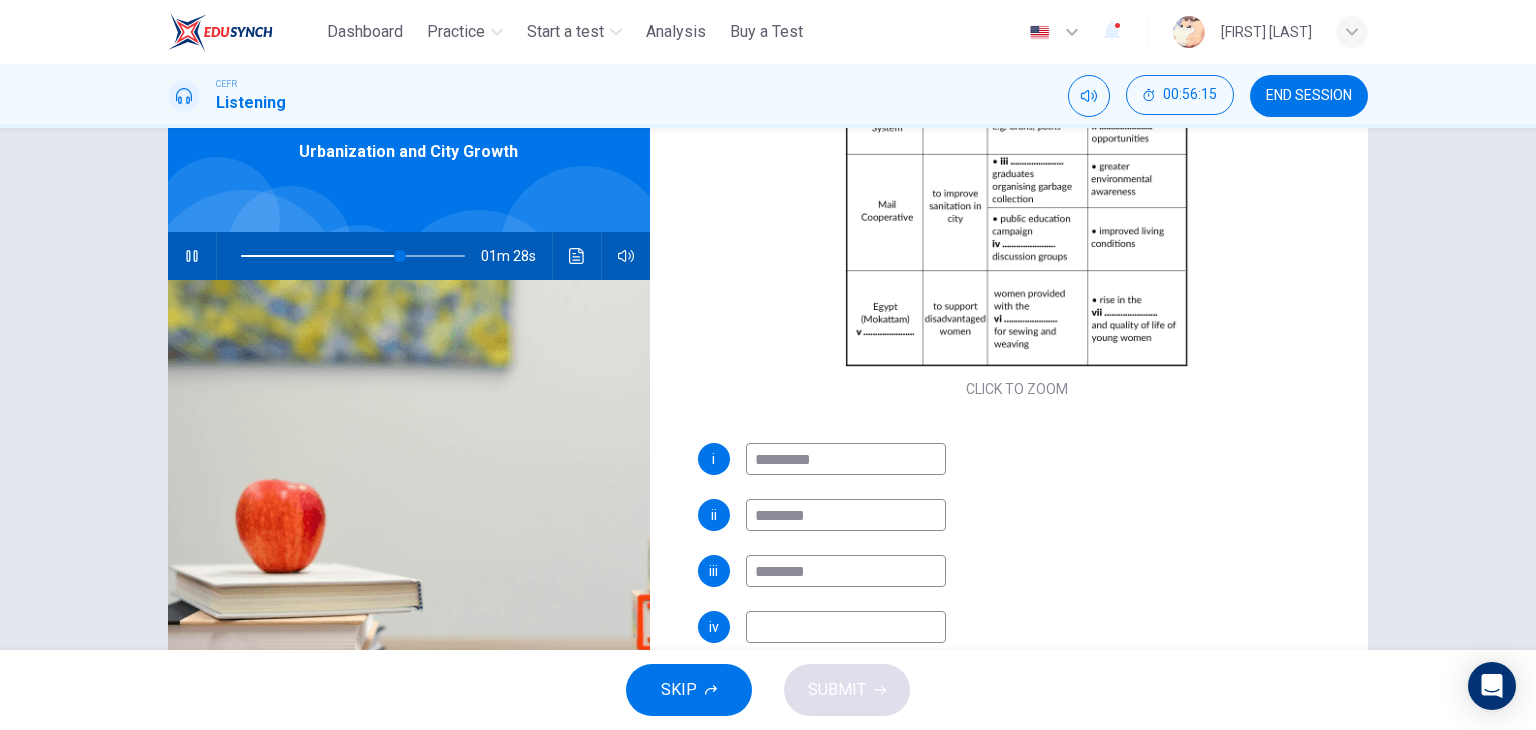 type on "**" 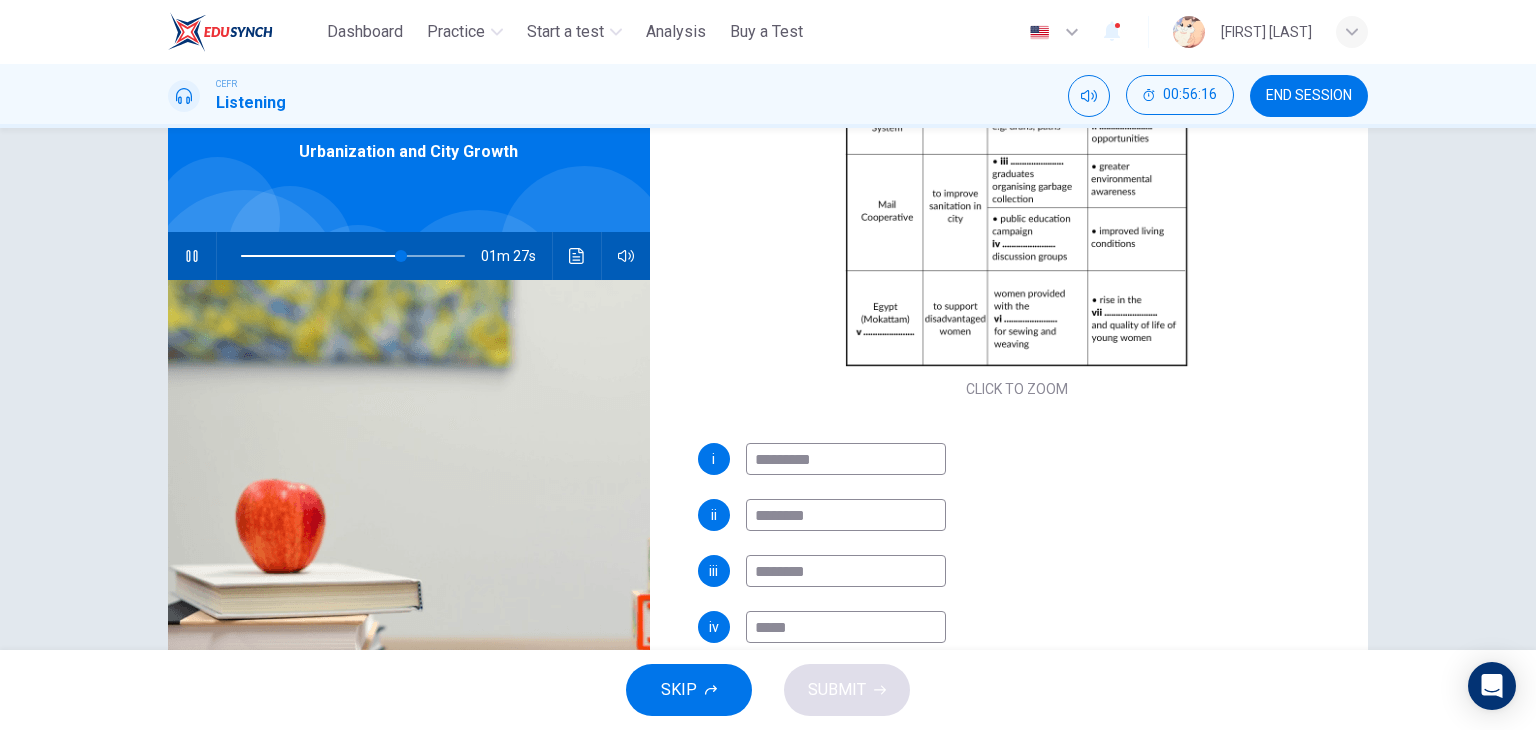 type on "******" 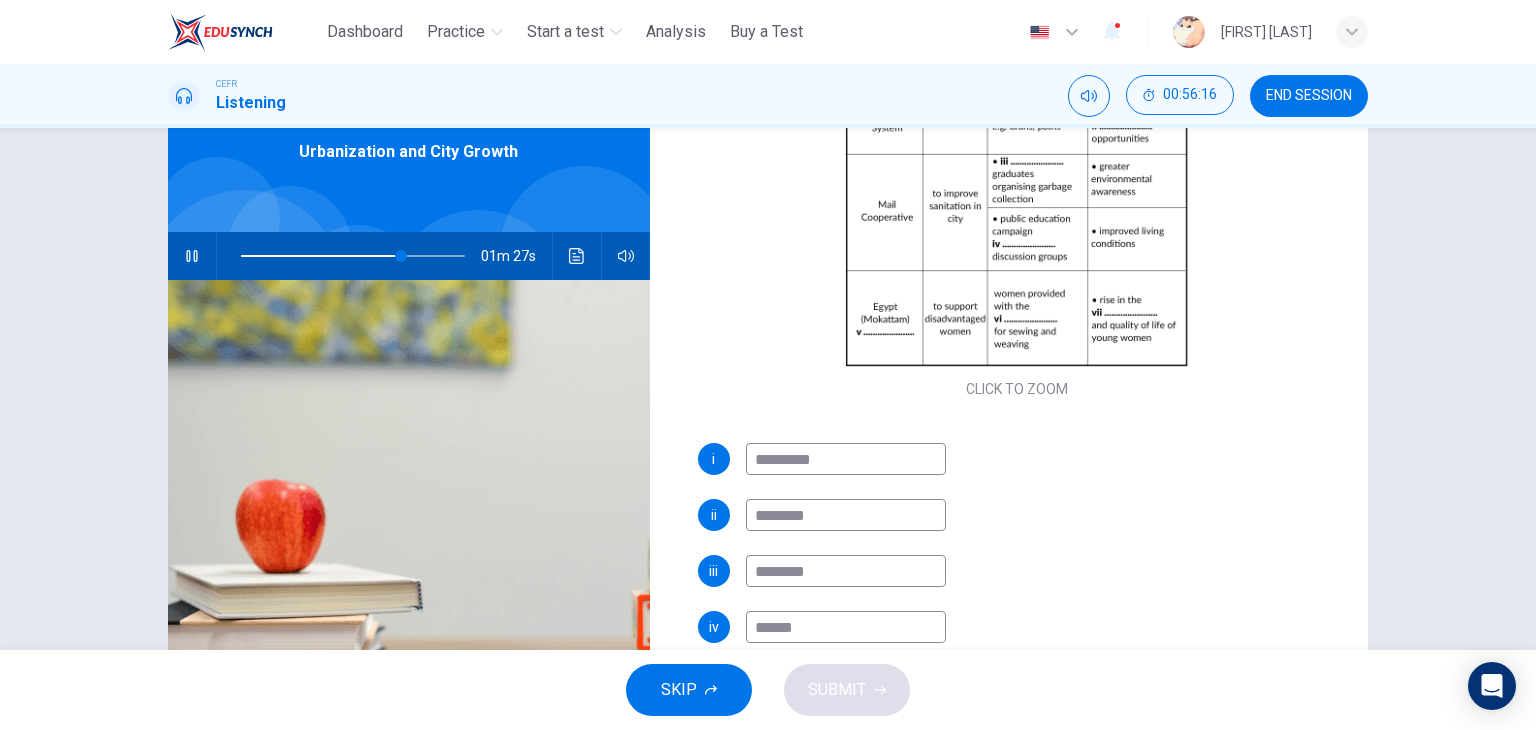 type on "**" 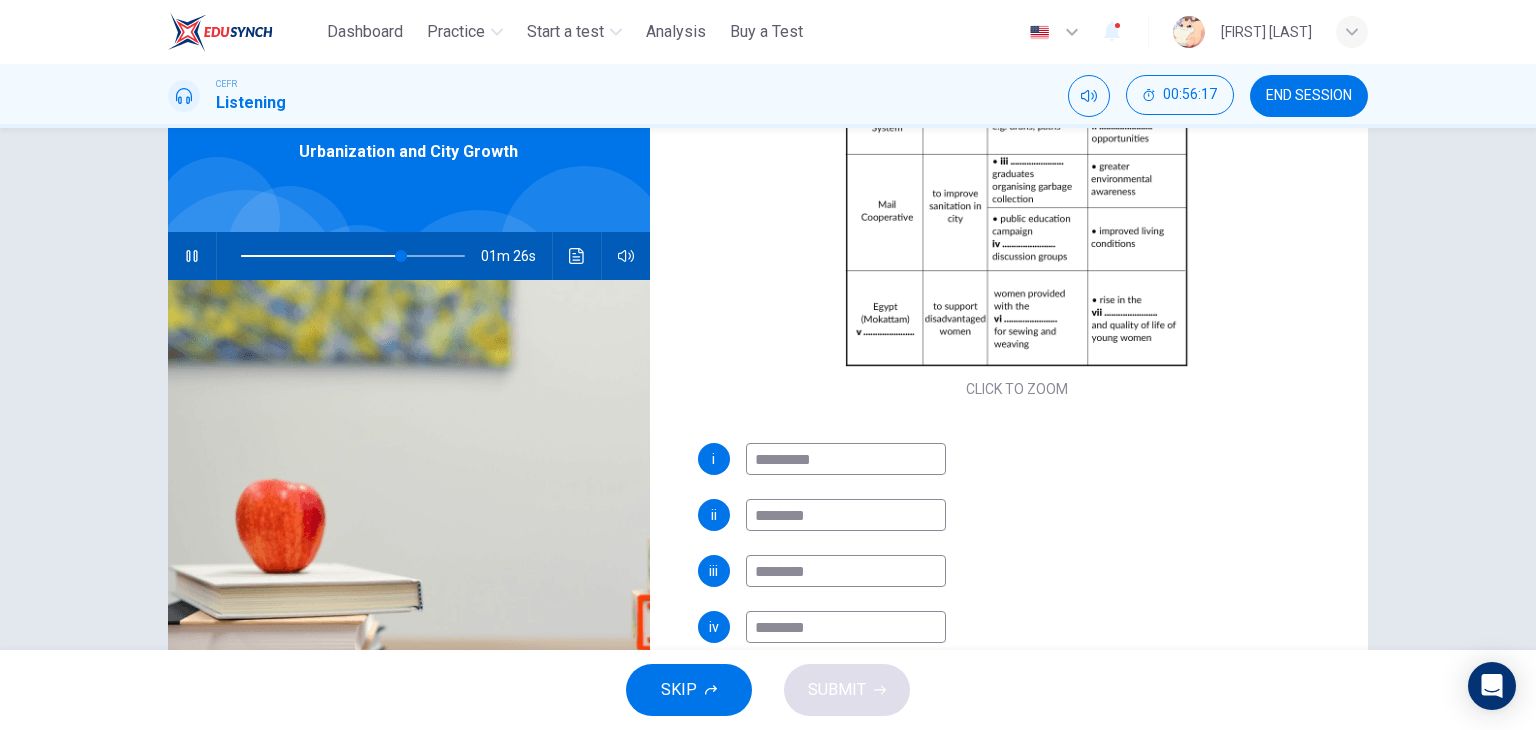 type on "*********" 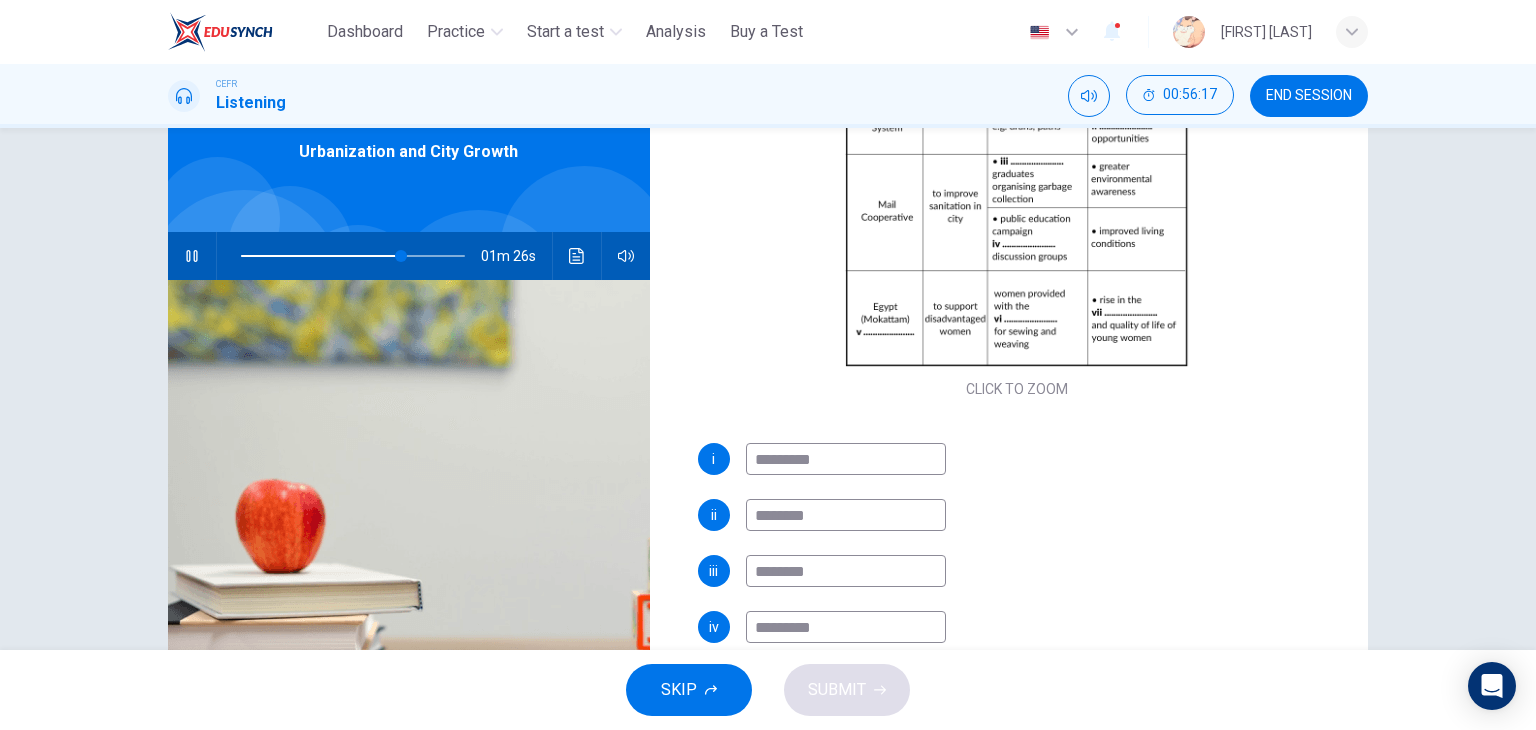 type on "**" 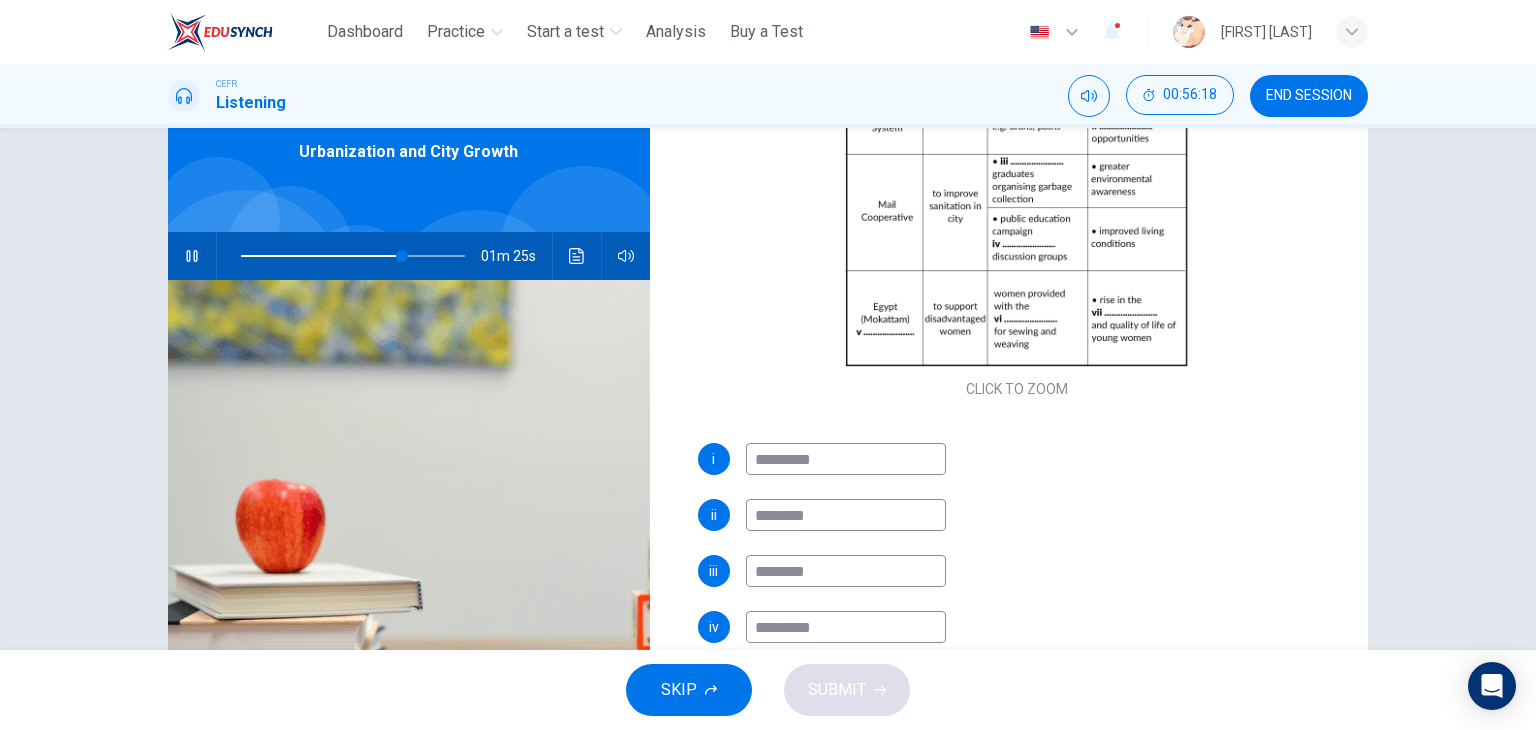 type on "**********" 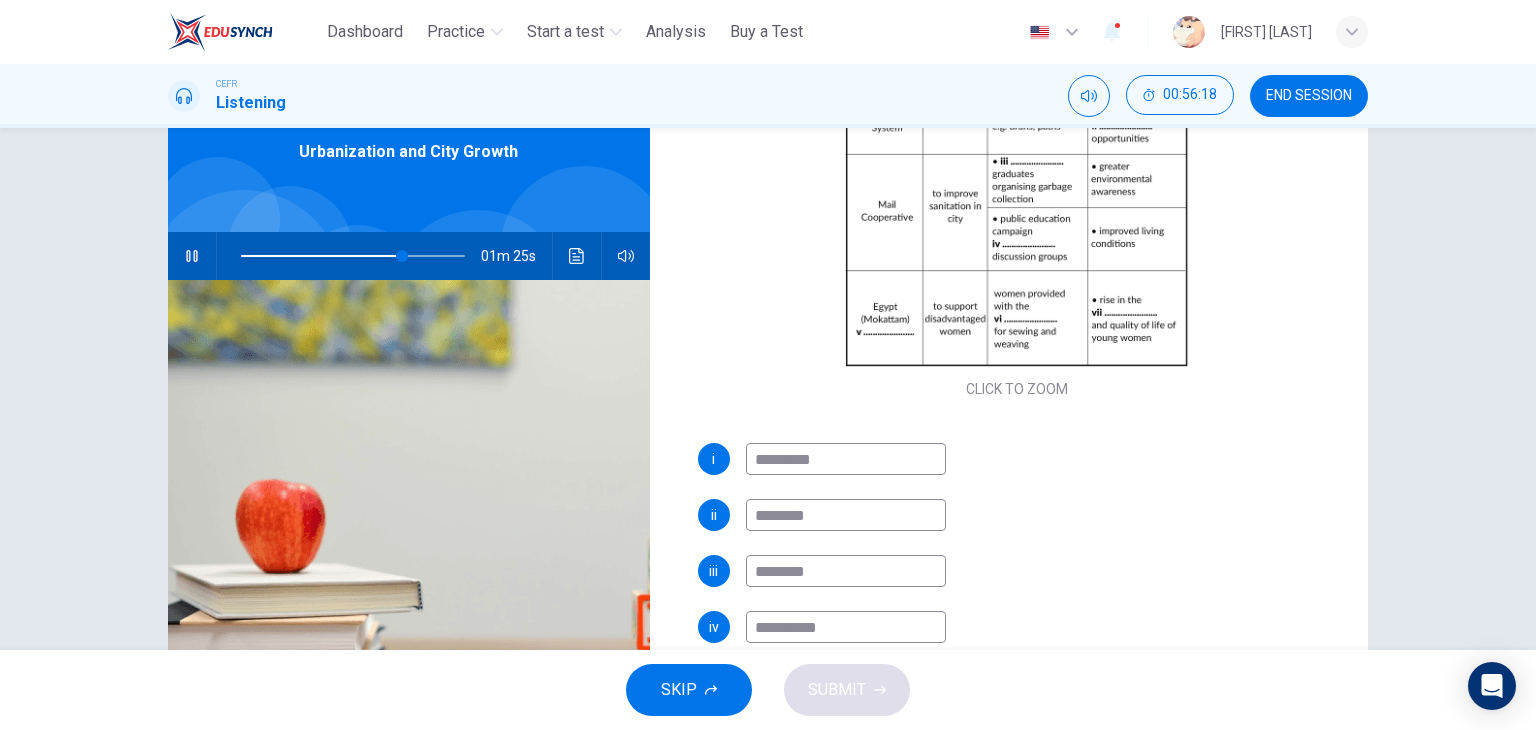 type on "**" 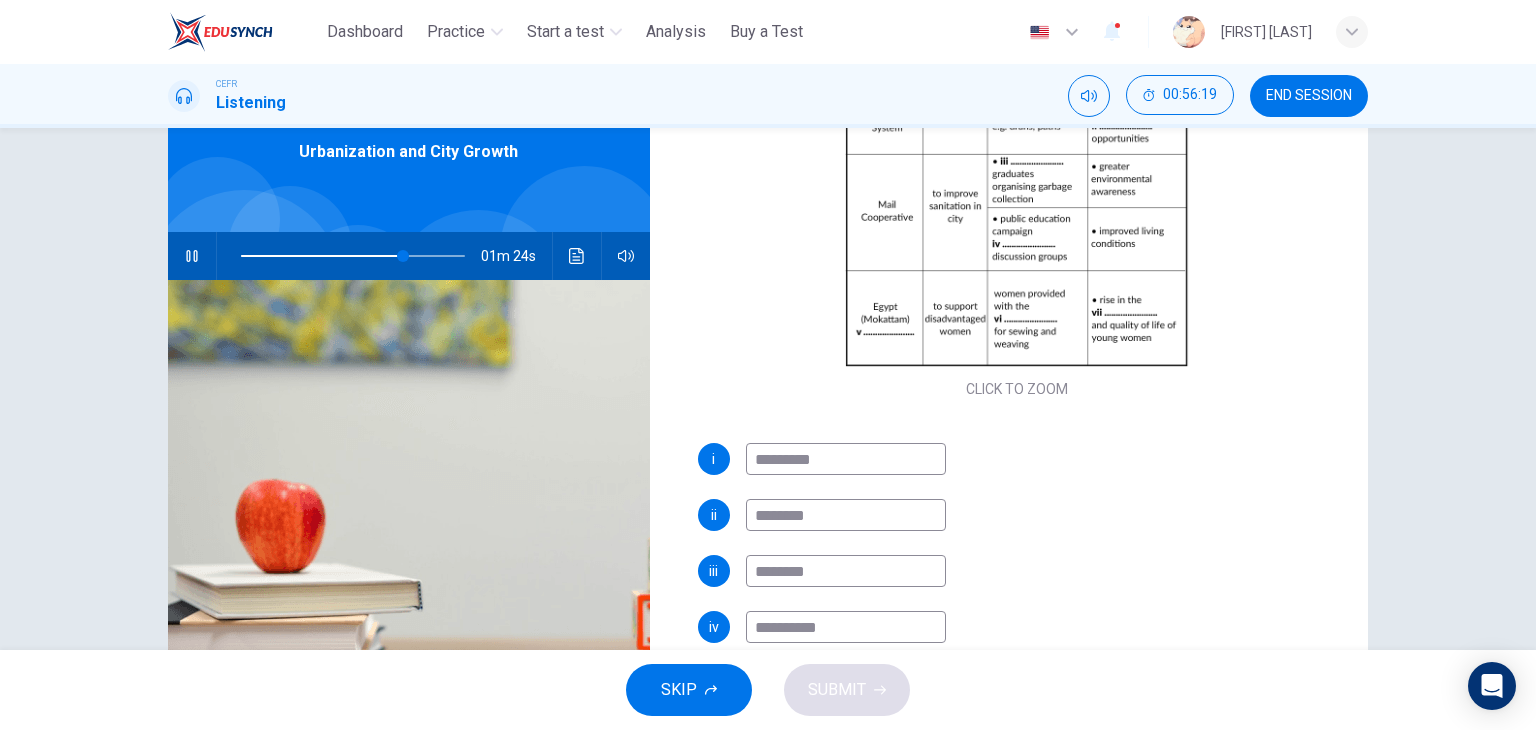 type on "**********" 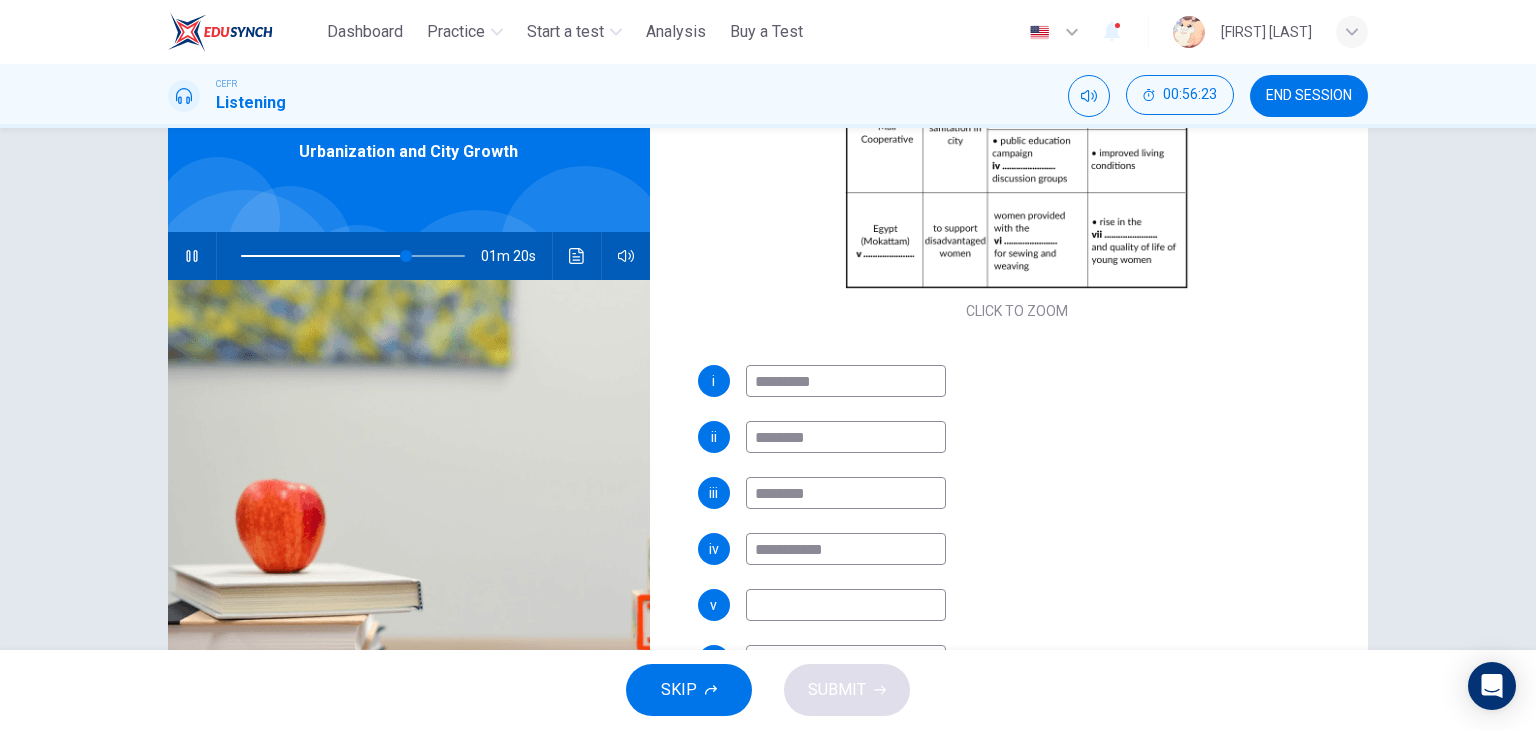 scroll, scrollTop: 341, scrollLeft: 0, axis: vertical 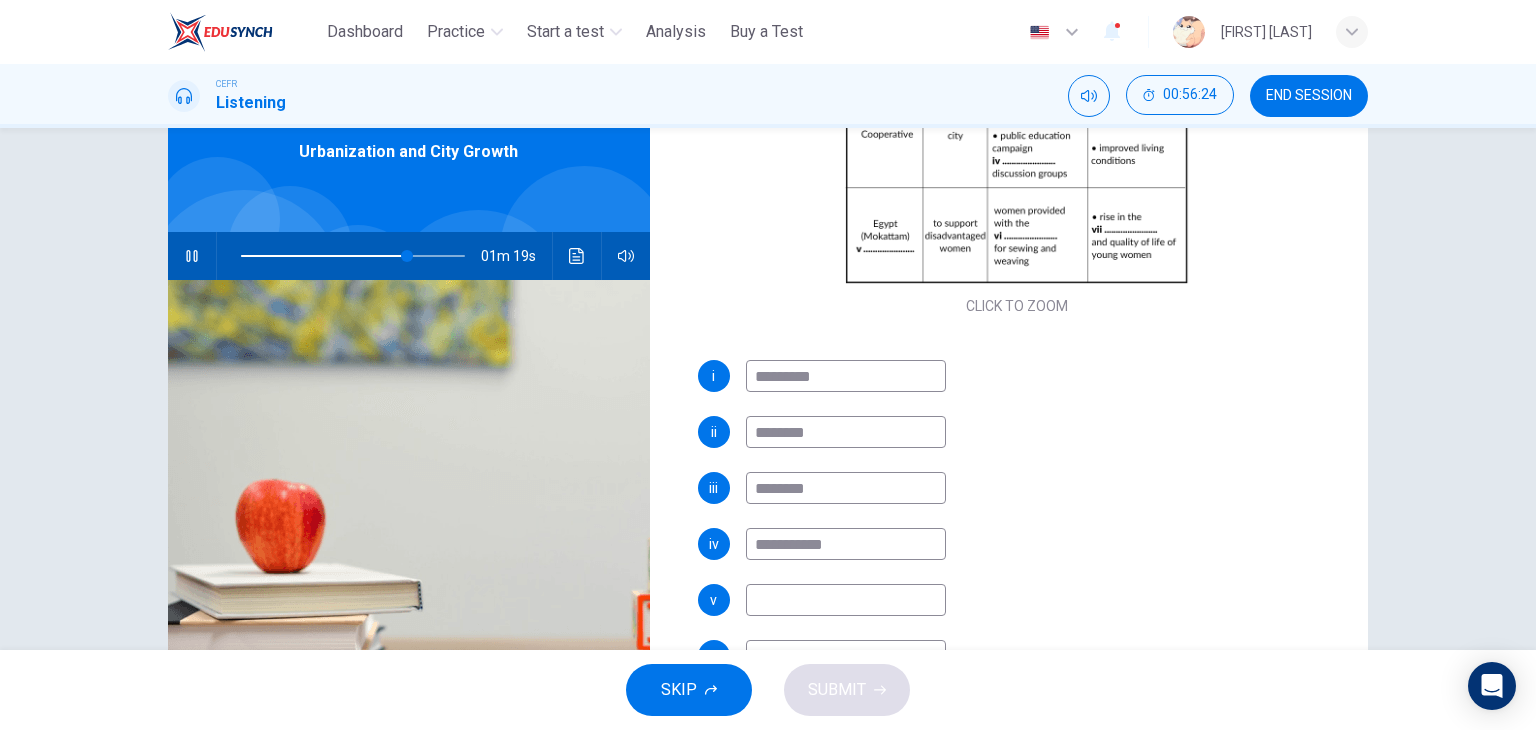 type on "**" 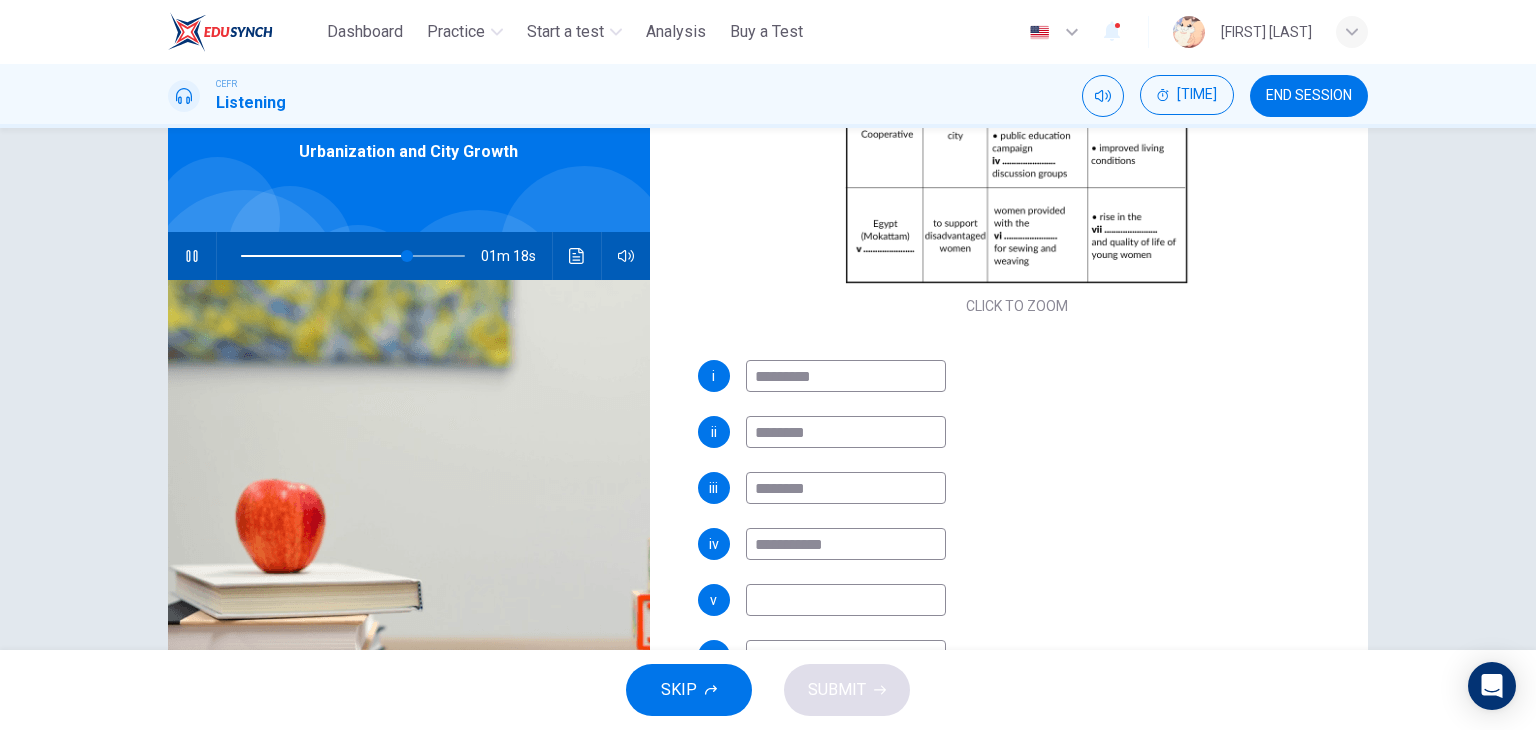 type on "**********" 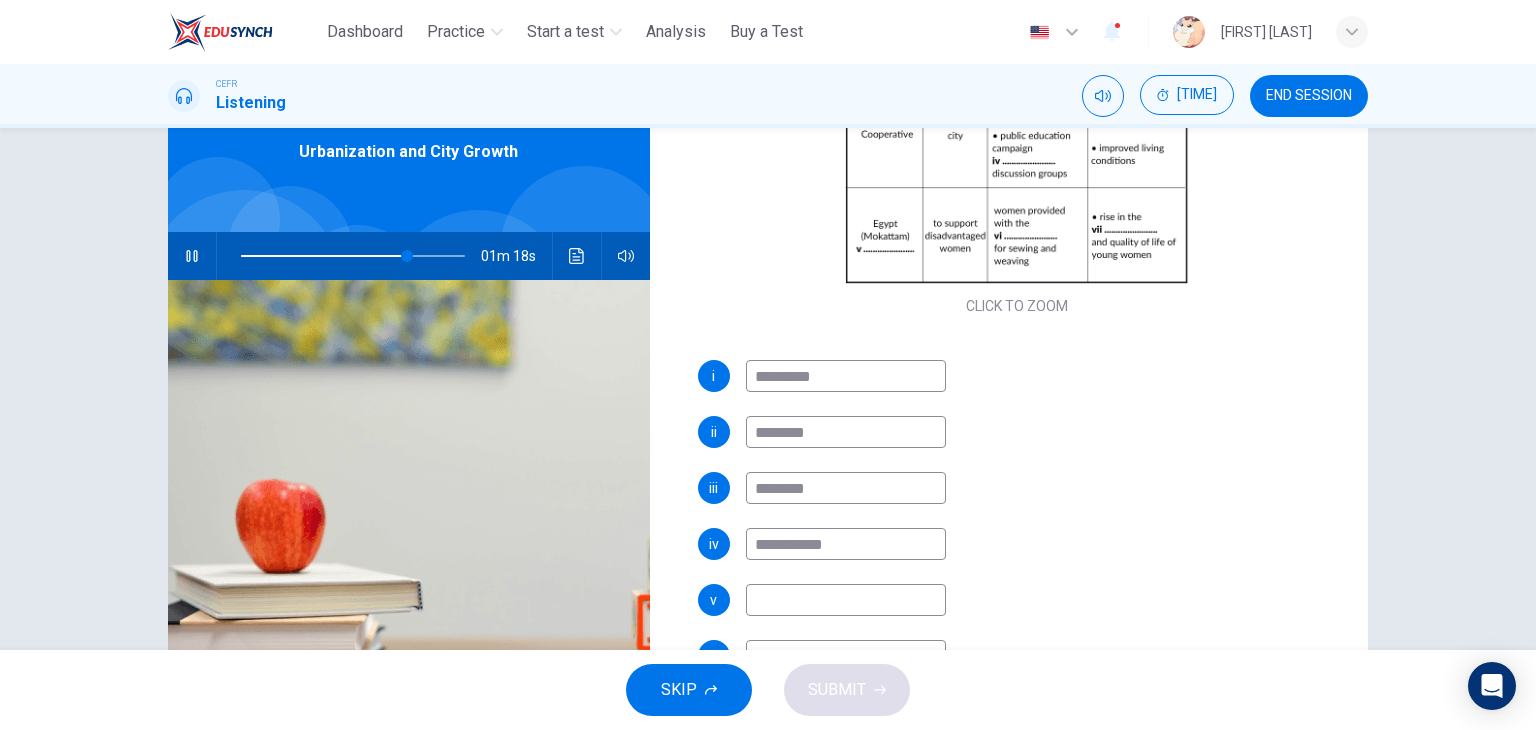 click at bounding box center (846, 600) 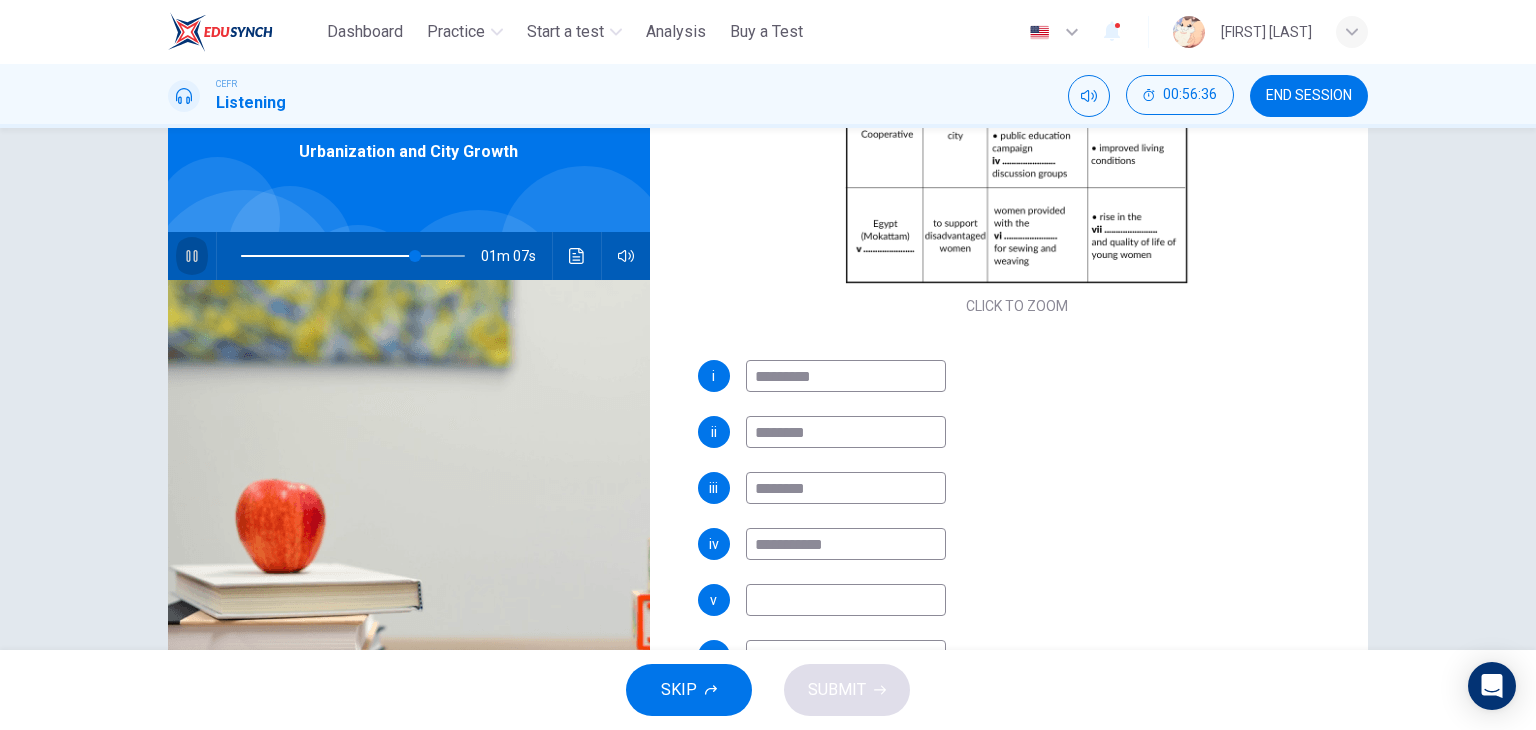 click 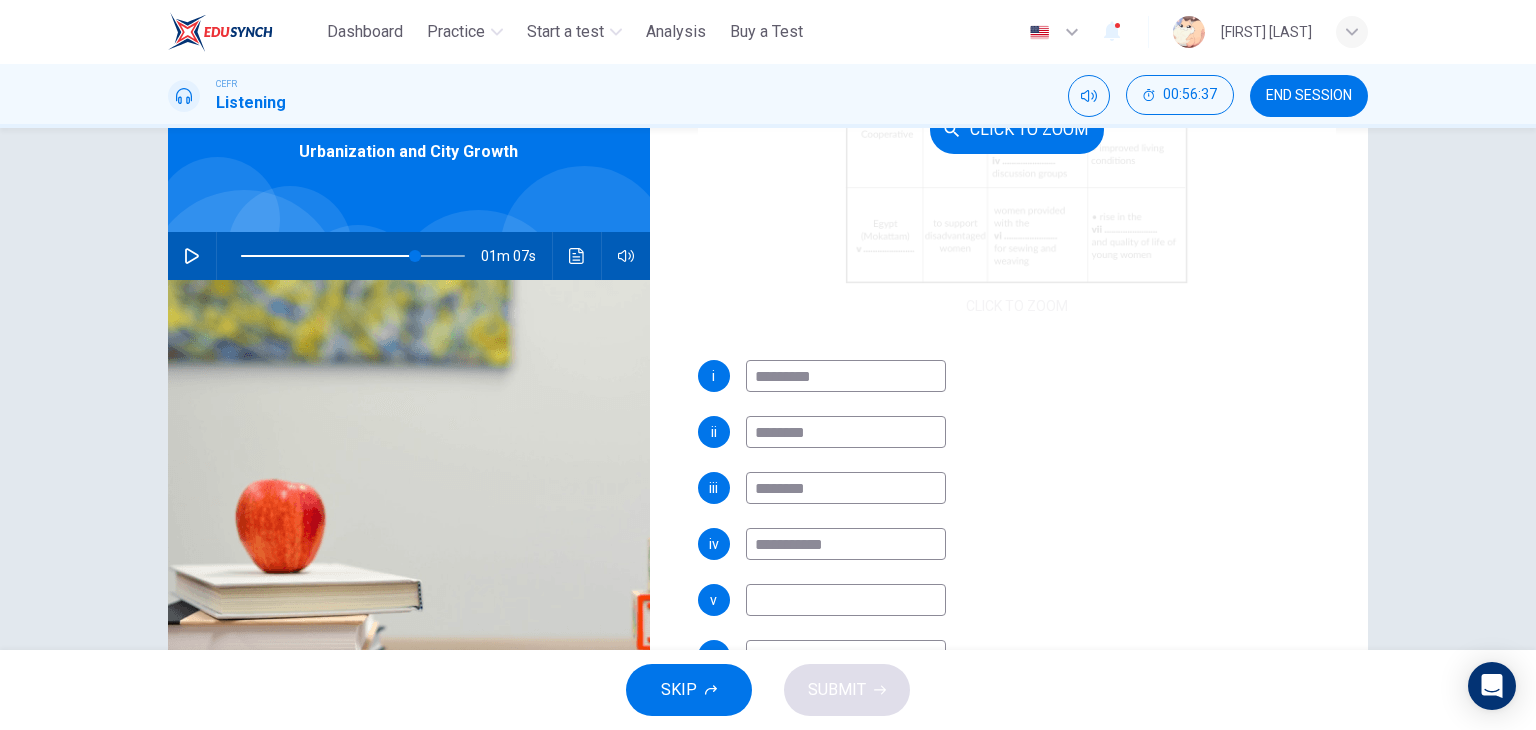 scroll, scrollTop: 0, scrollLeft: 0, axis: both 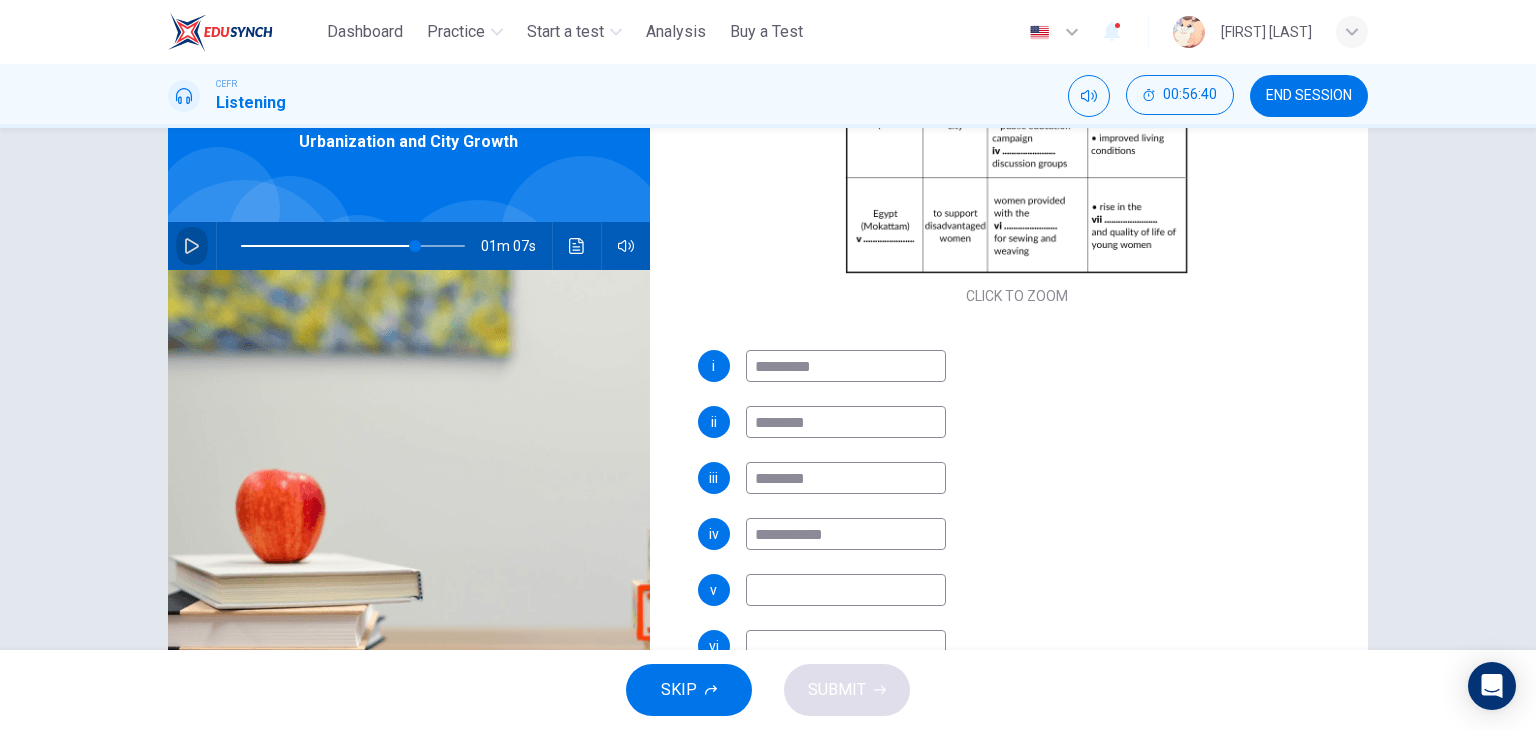 click 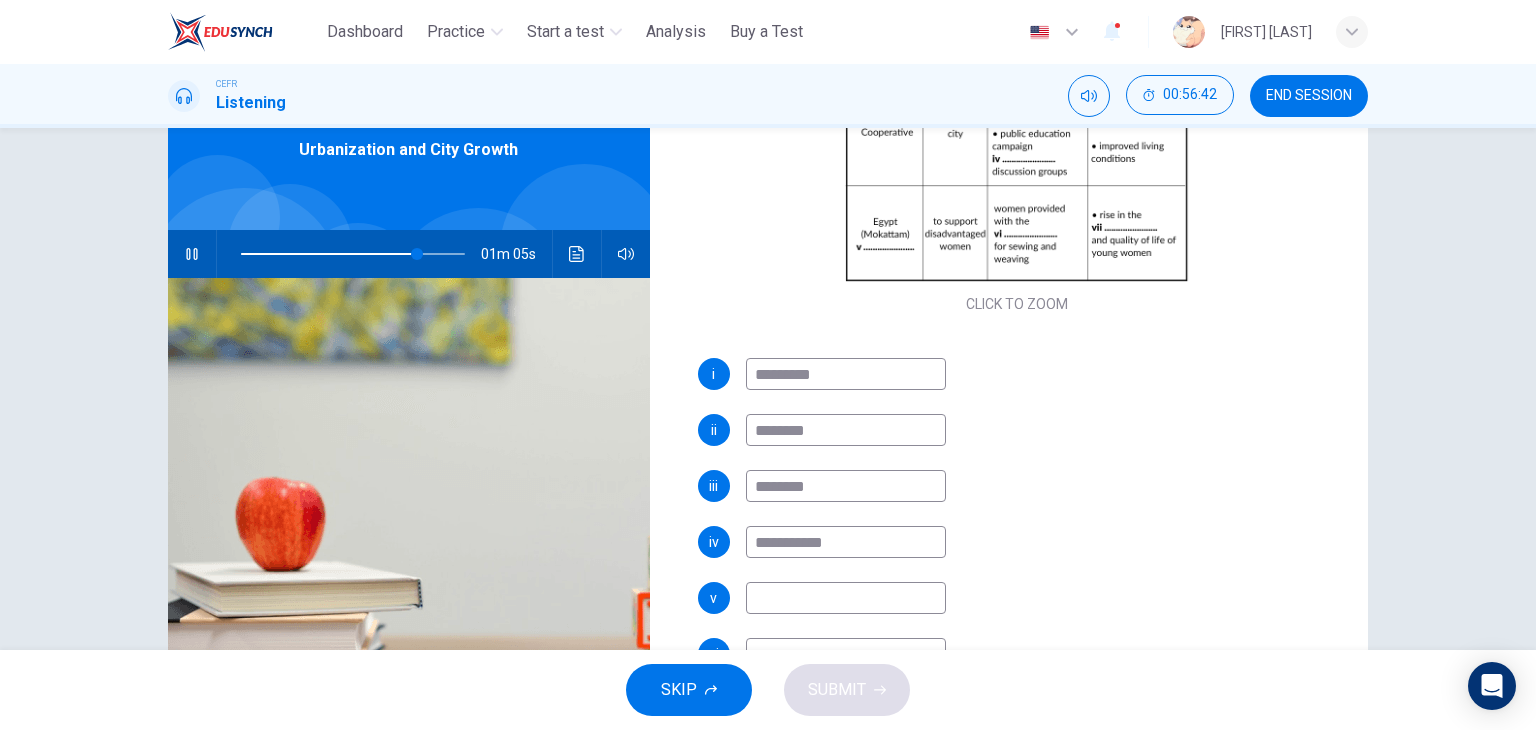 scroll, scrollTop: 99, scrollLeft: 0, axis: vertical 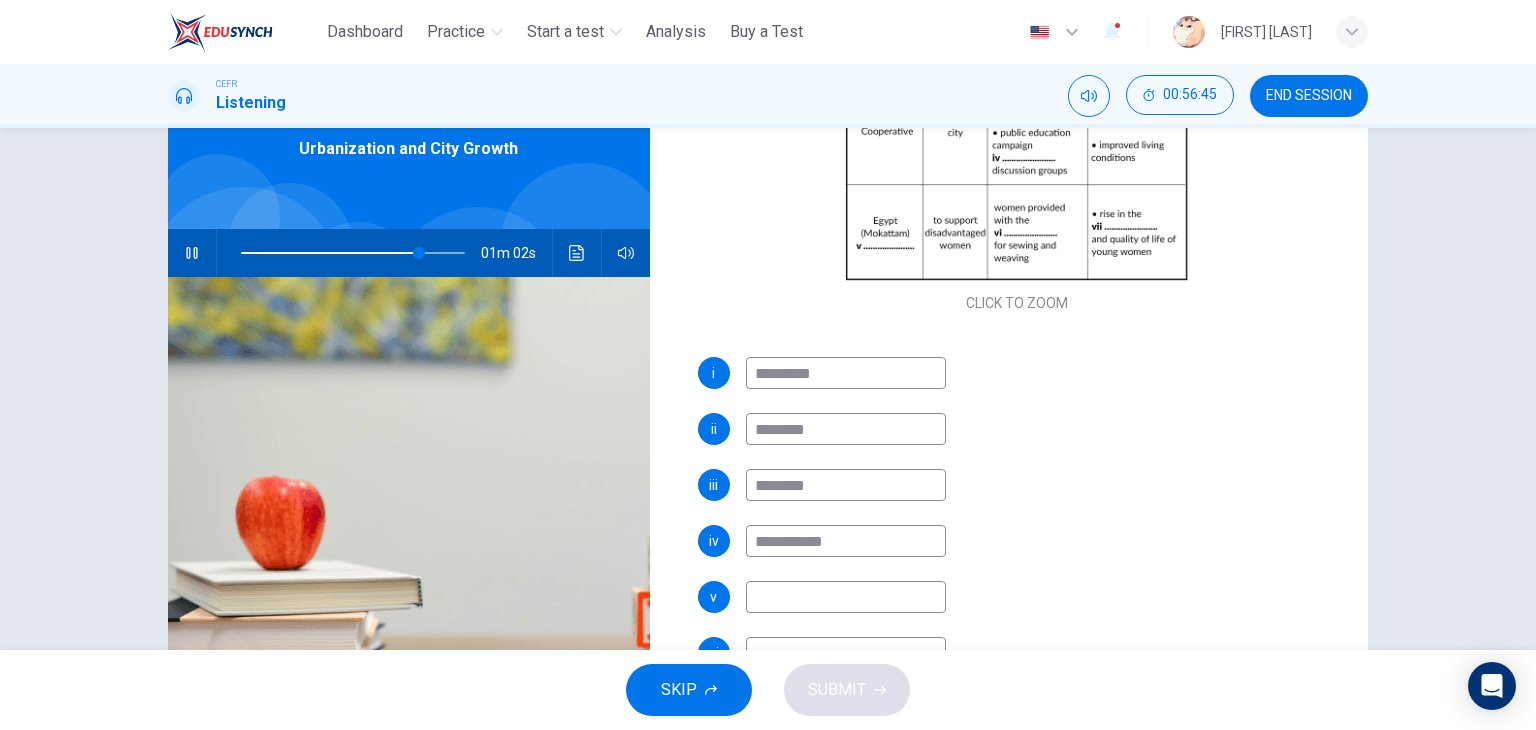 click at bounding box center [846, 597] 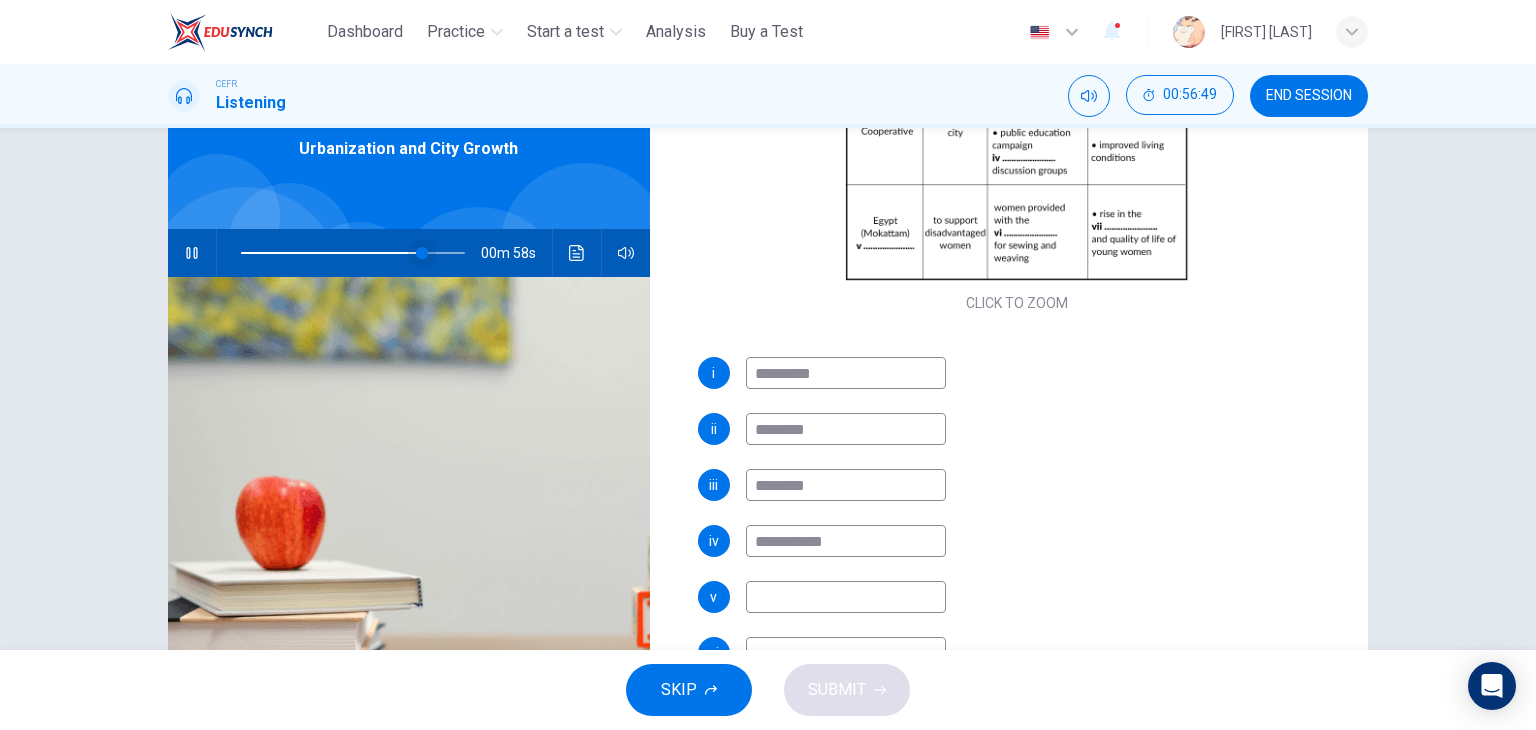 click at bounding box center [422, 253] 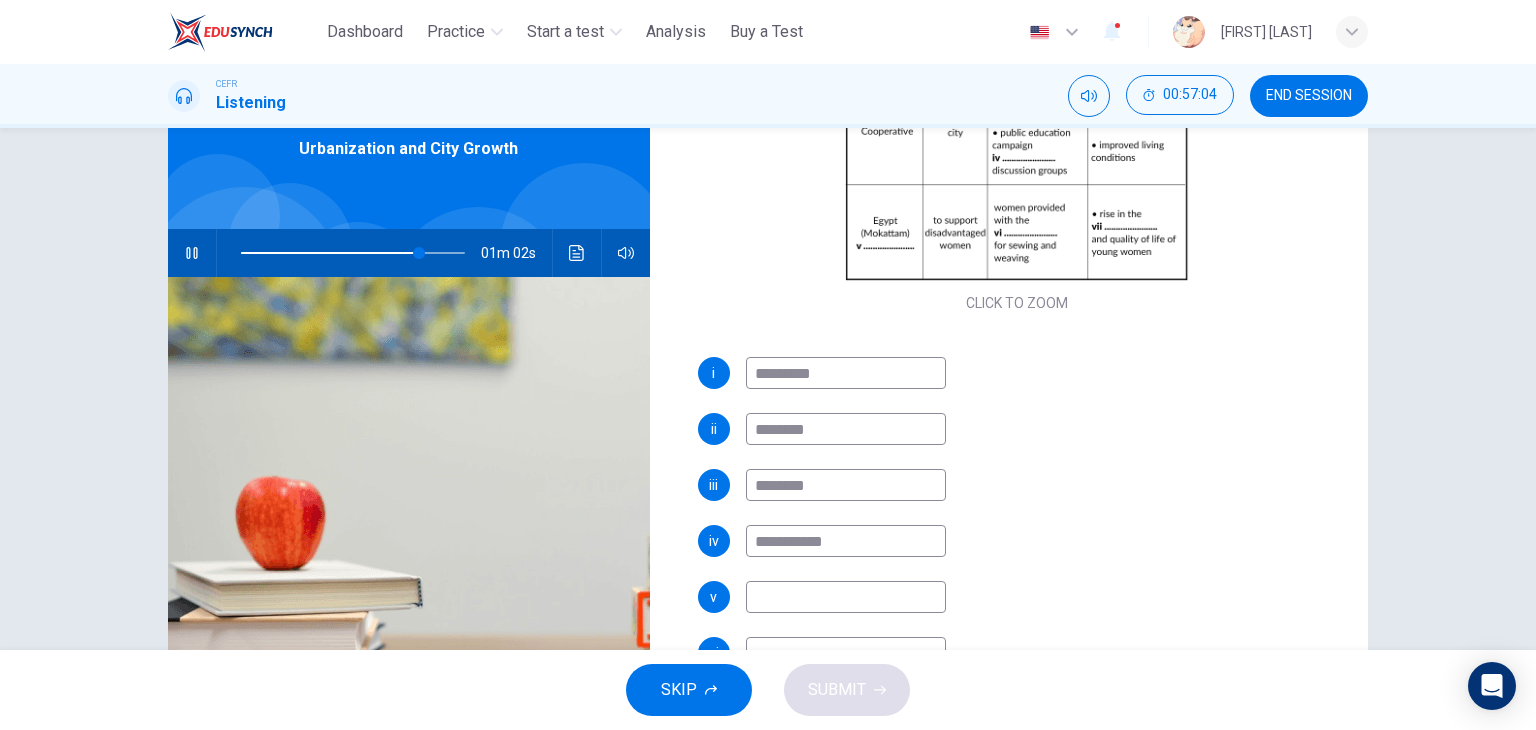 click at bounding box center (846, 597) 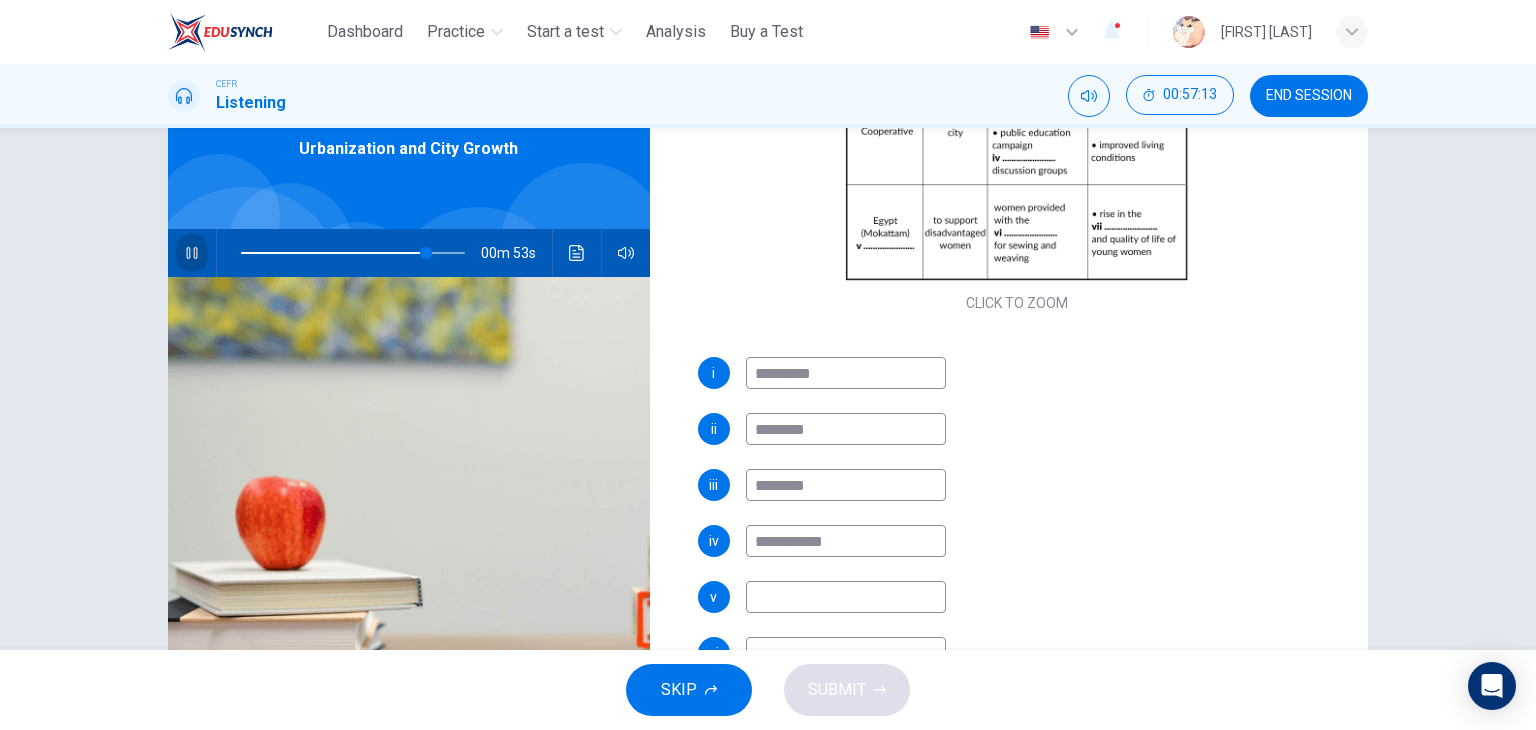 click 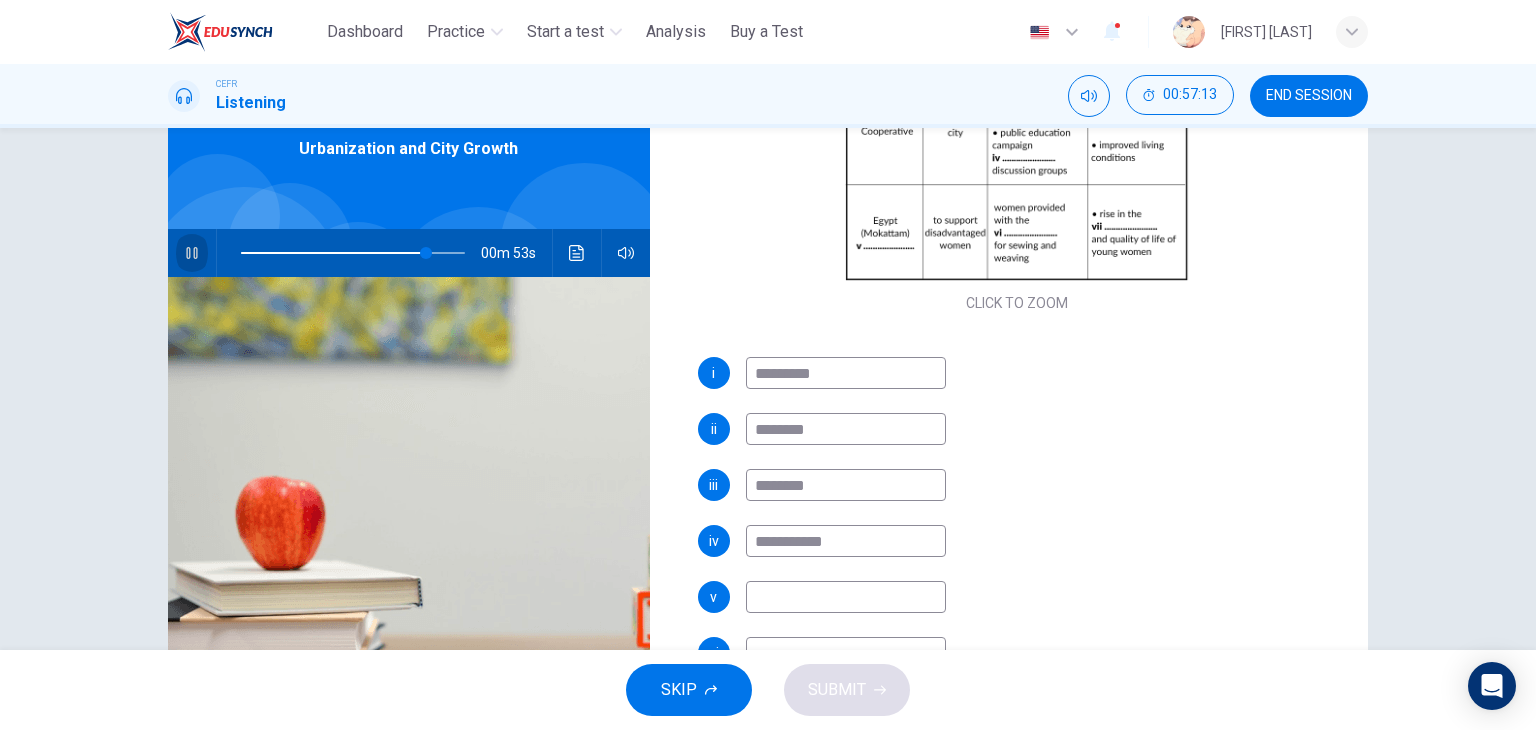 type on "**" 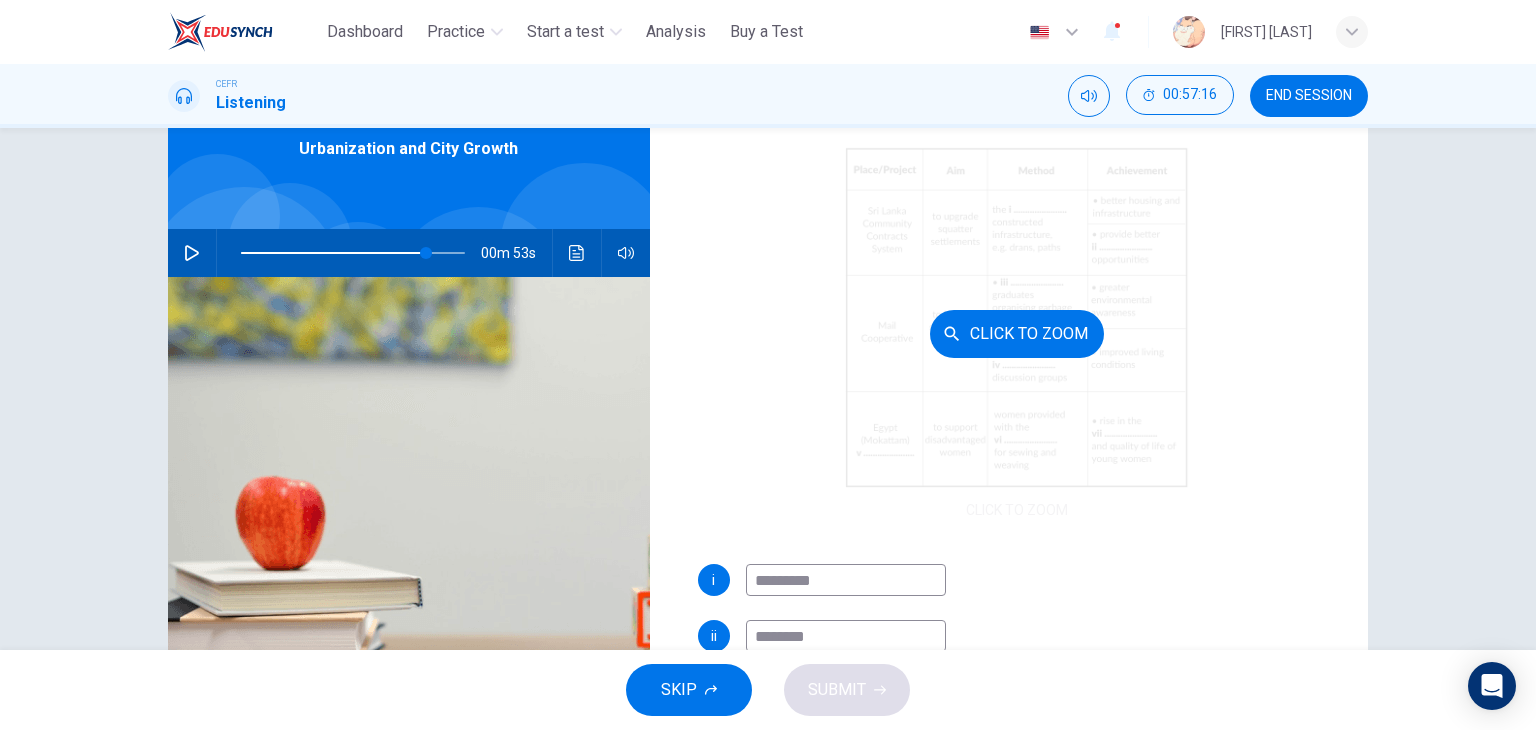 scroll, scrollTop: 130, scrollLeft: 0, axis: vertical 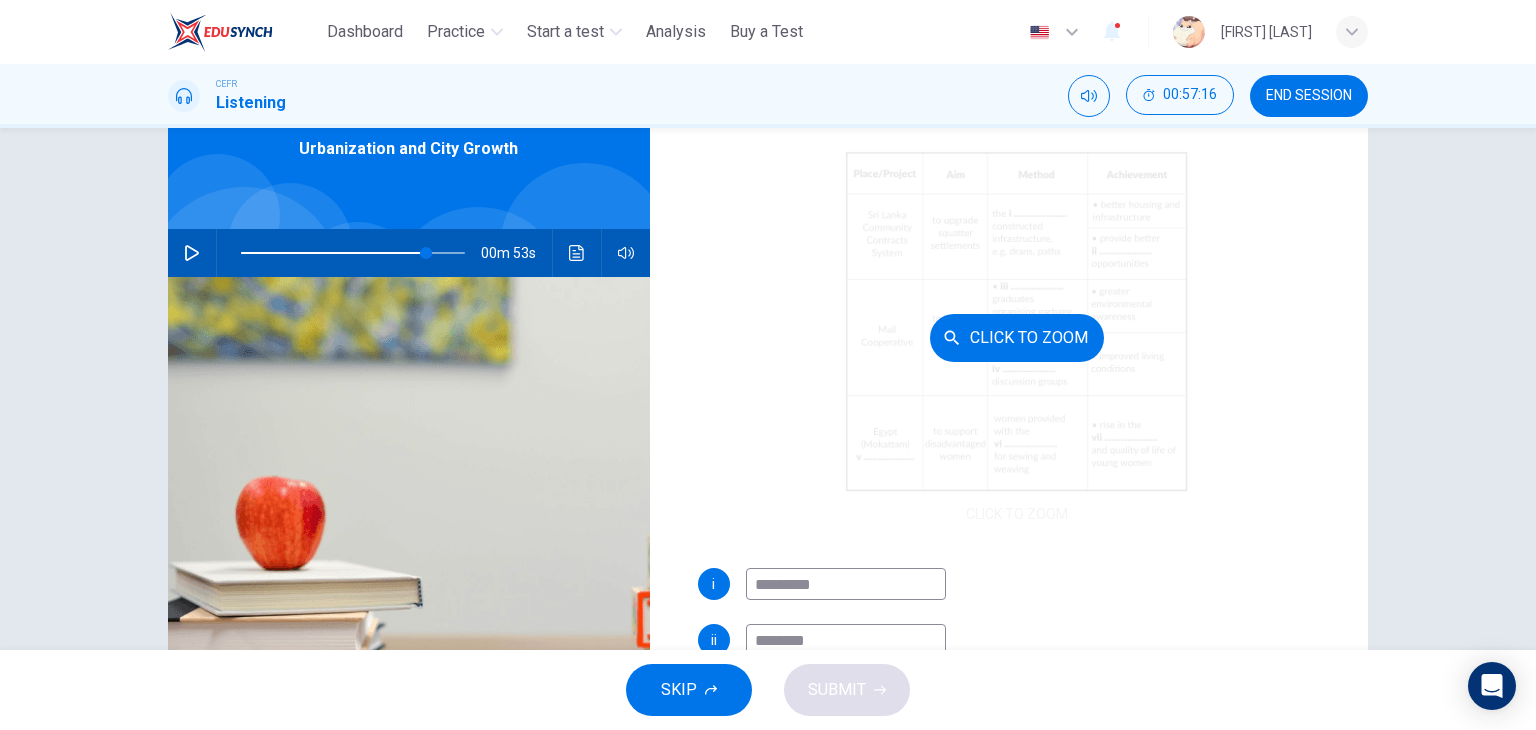 click on "Click to Zoom" at bounding box center [1017, 338] 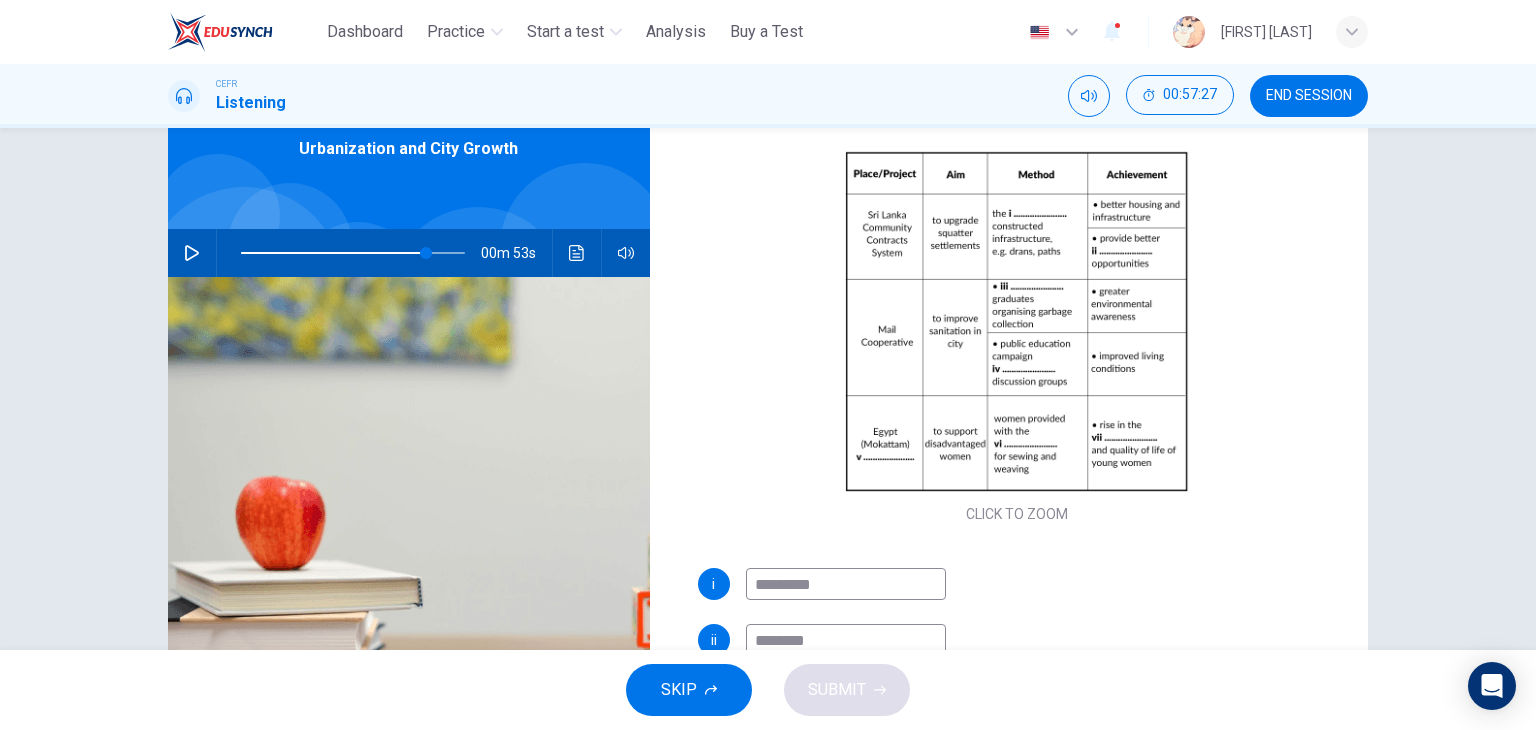 type 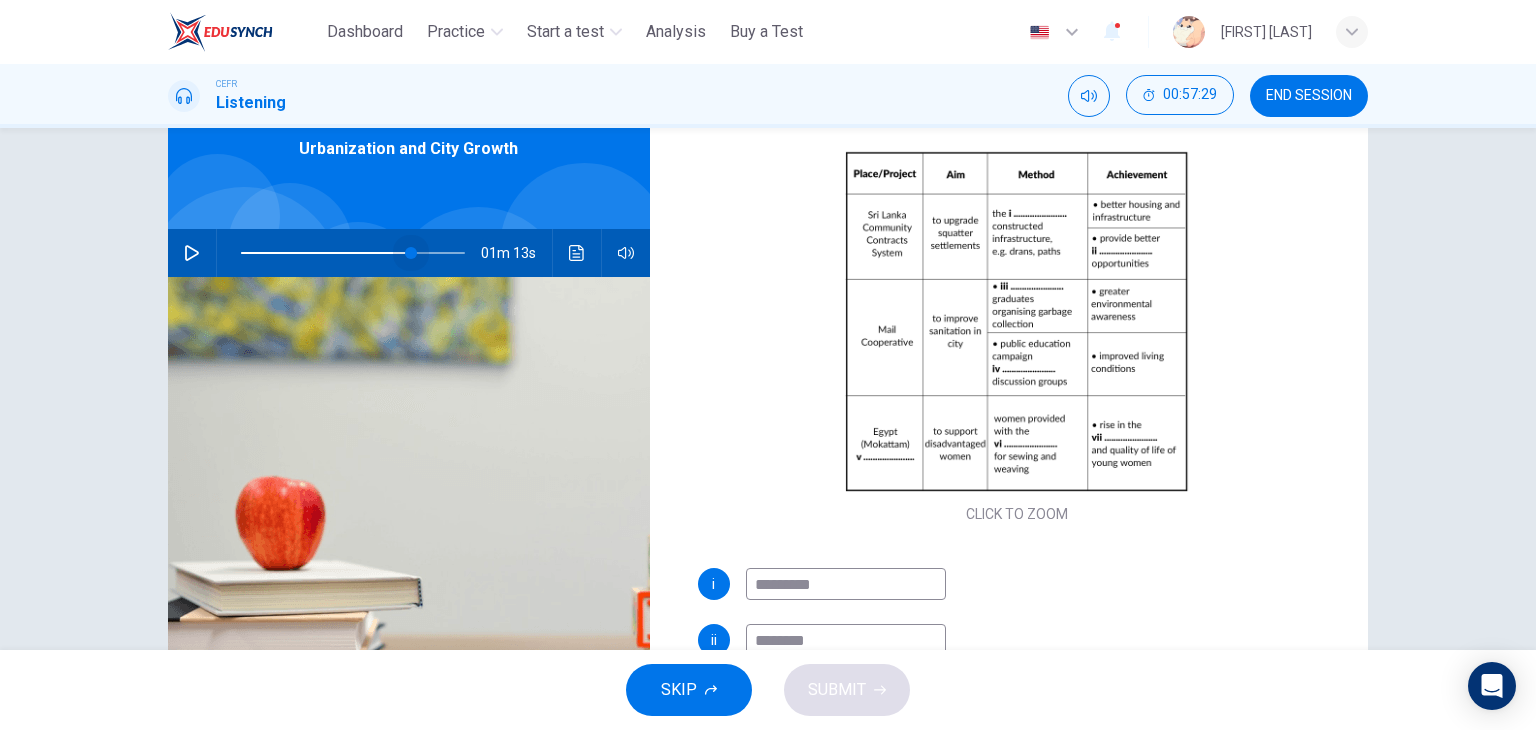 click at bounding box center (411, 253) 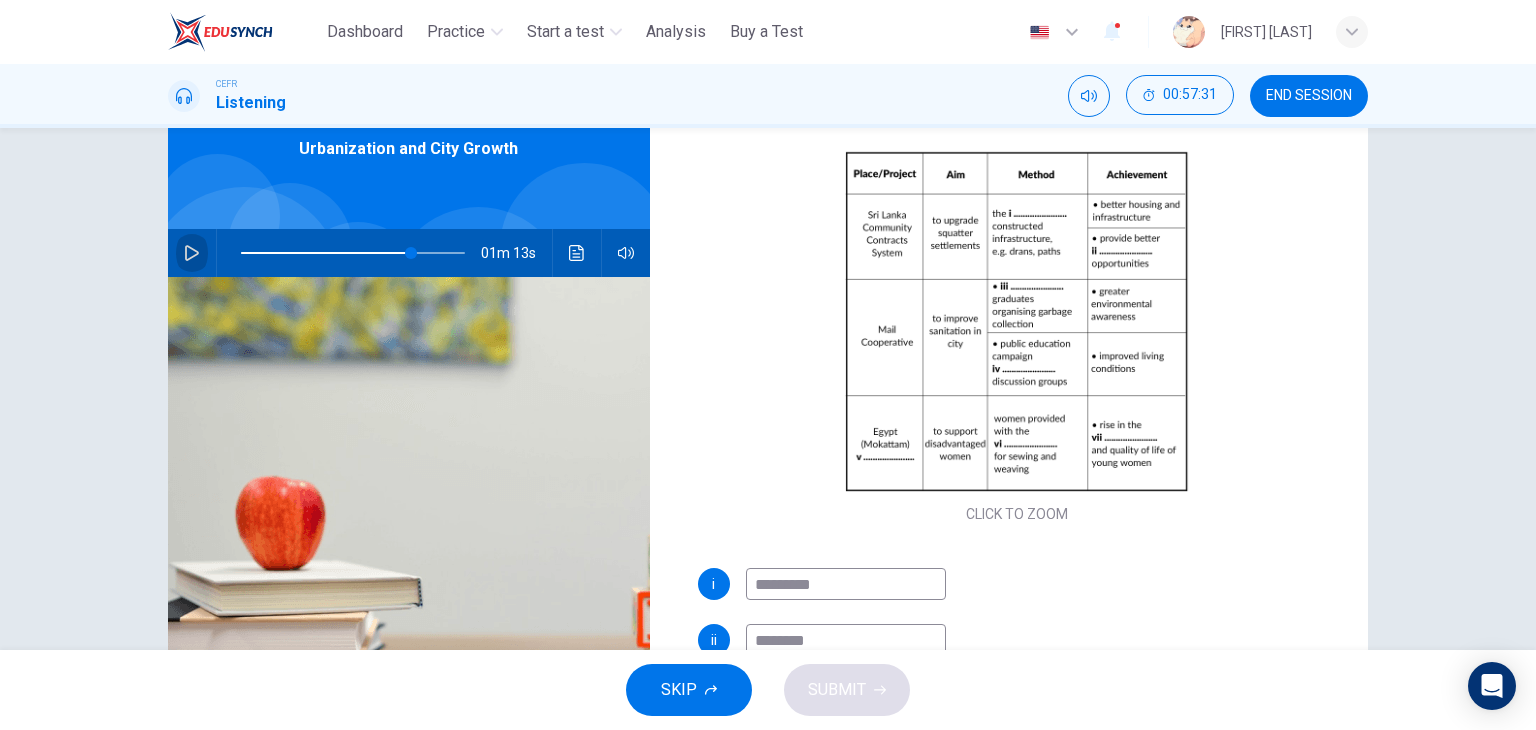 click at bounding box center (192, 253) 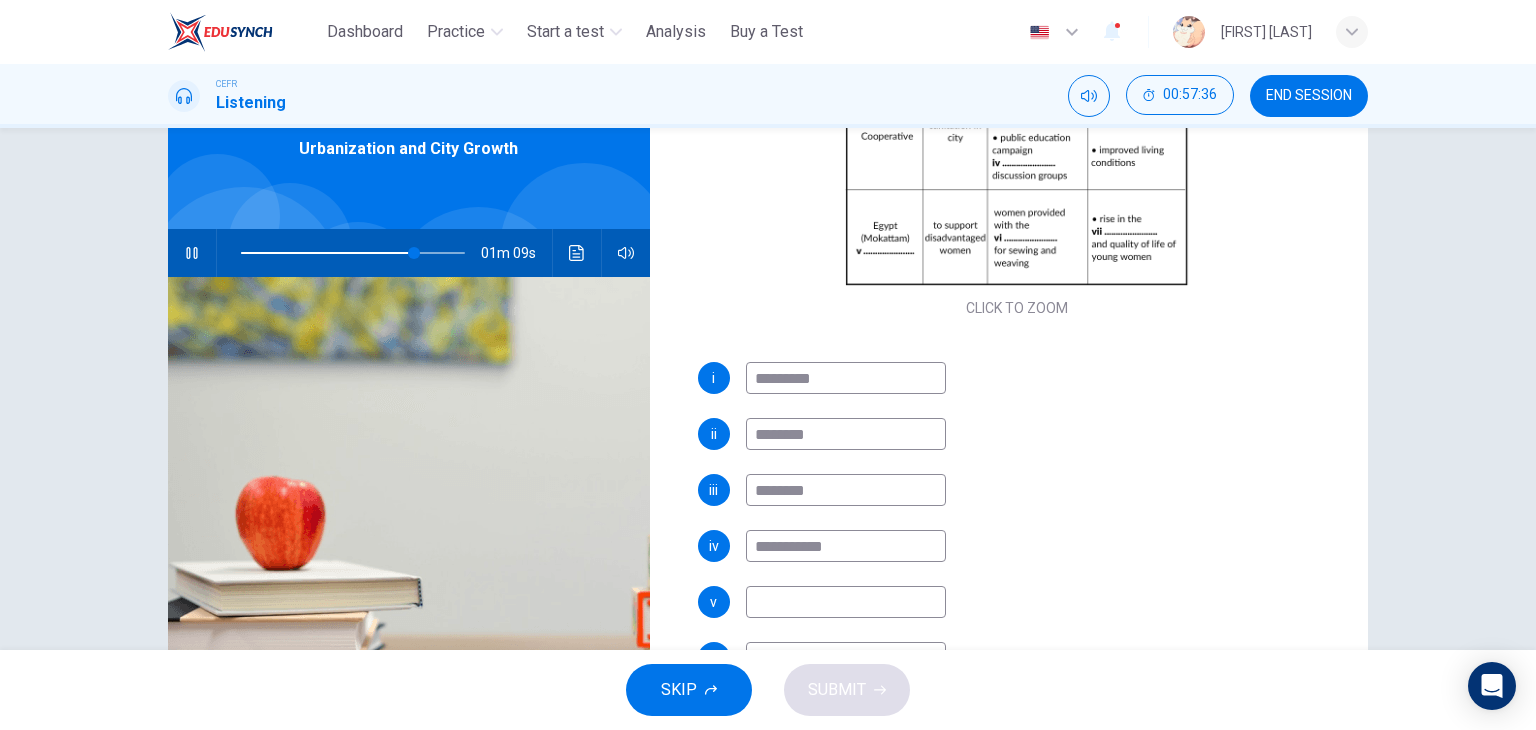 scroll, scrollTop: 341, scrollLeft: 0, axis: vertical 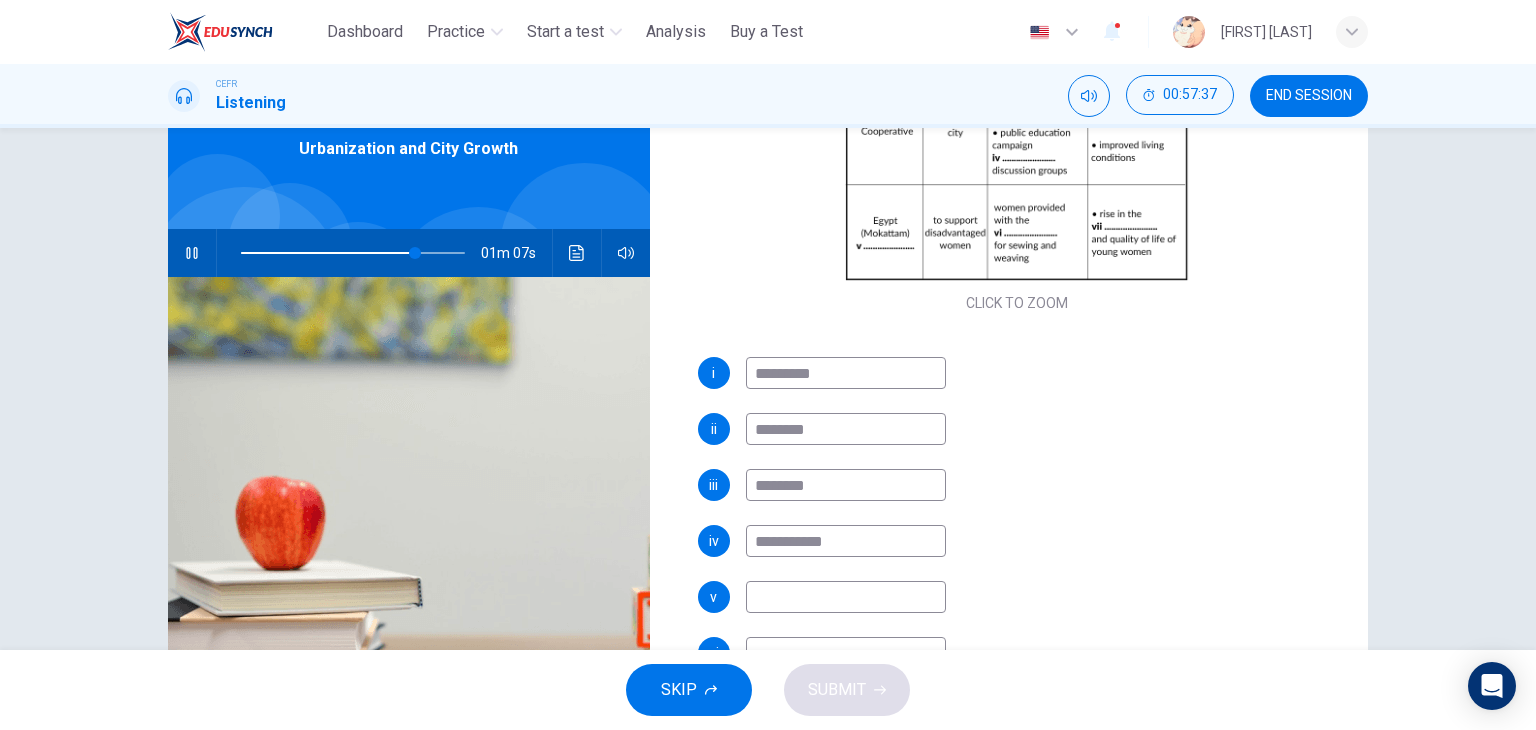 click at bounding box center (846, 597) 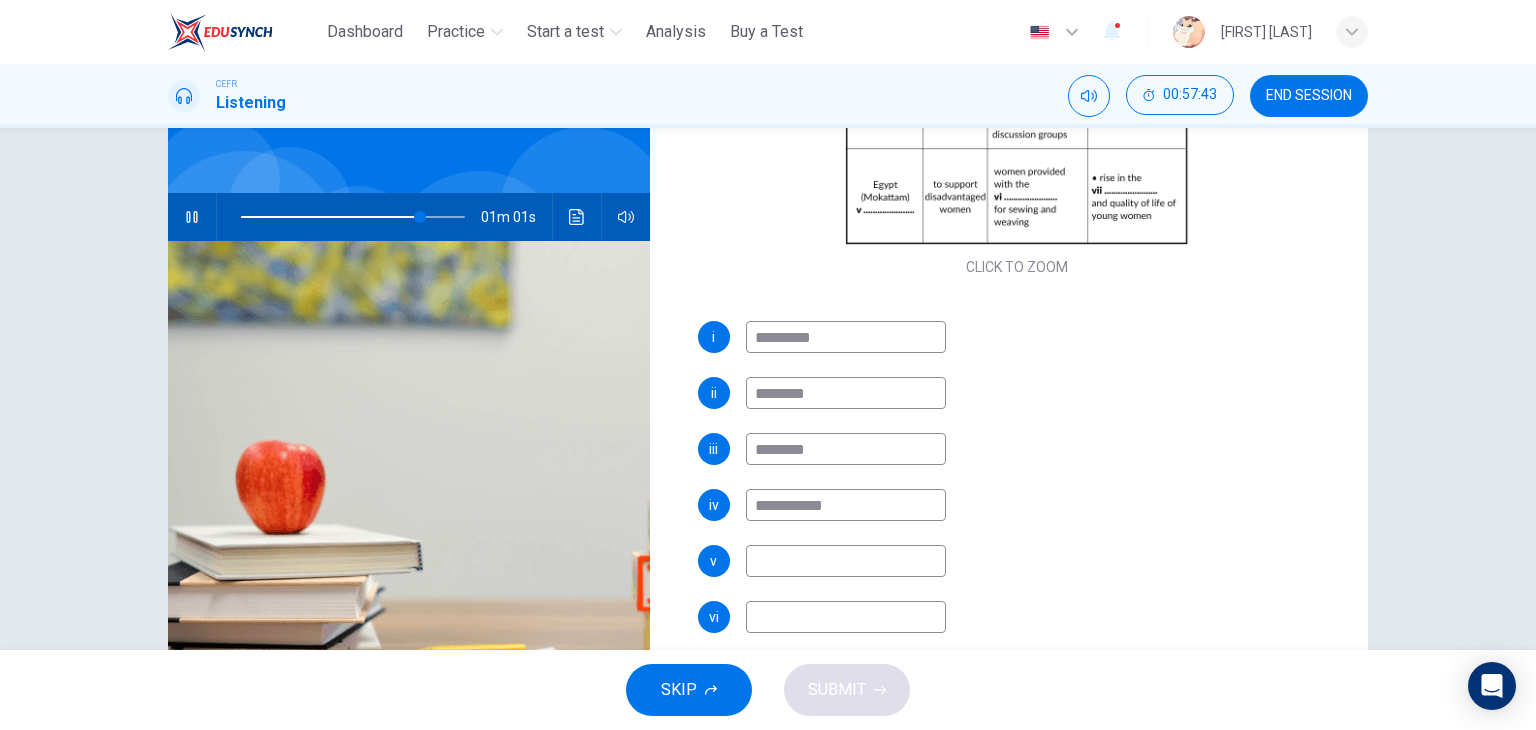 scroll, scrollTop: 134, scrollLeft: 0, axis: vertical 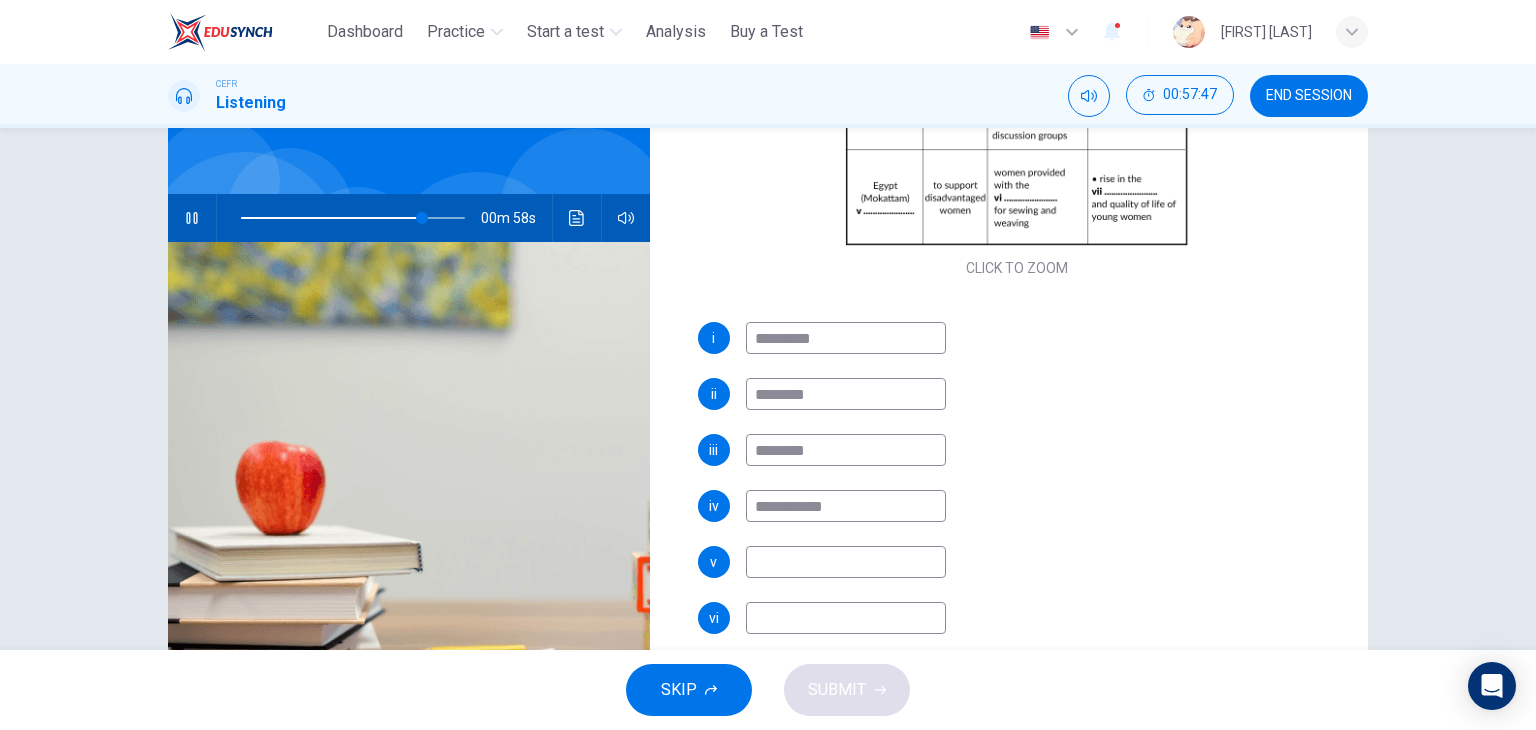 click 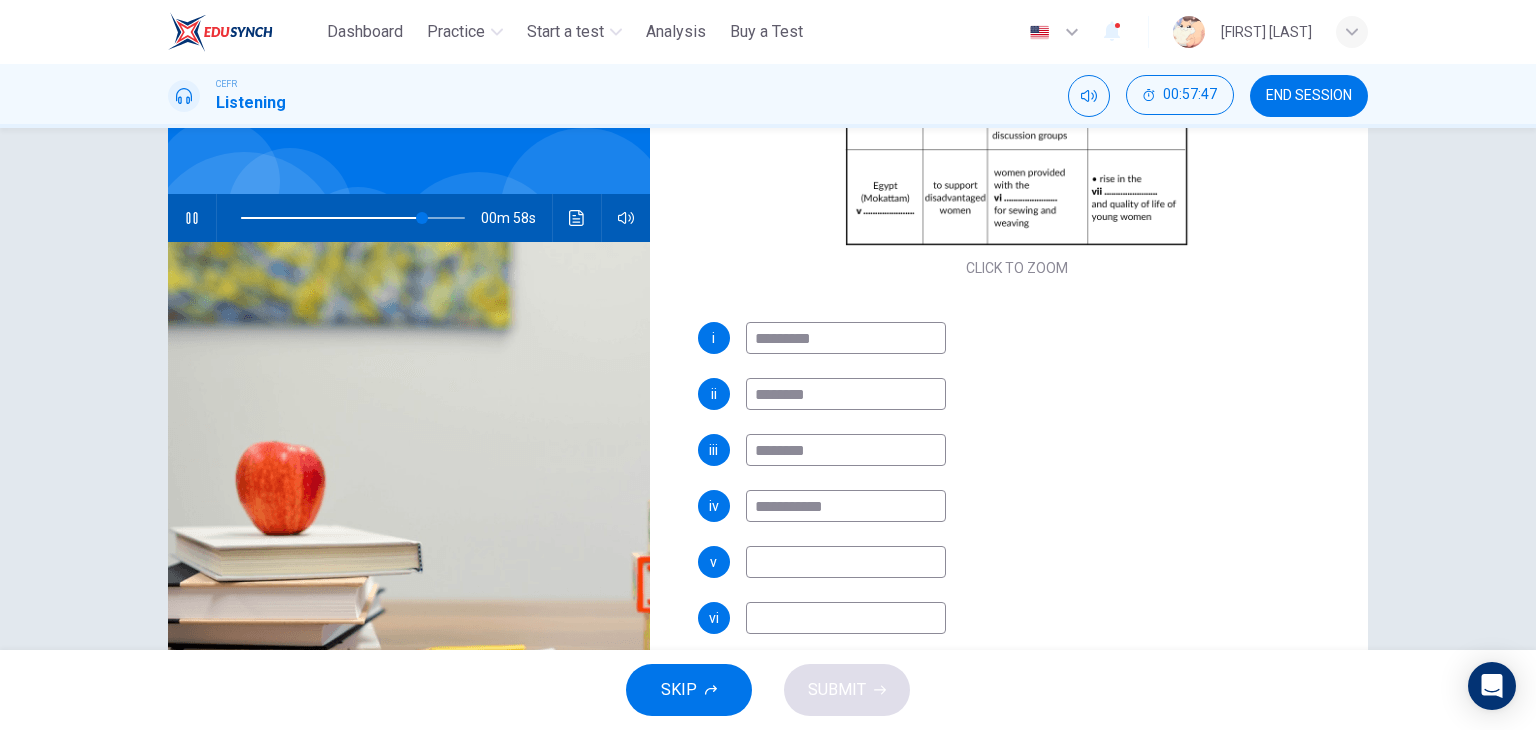 type on "**" 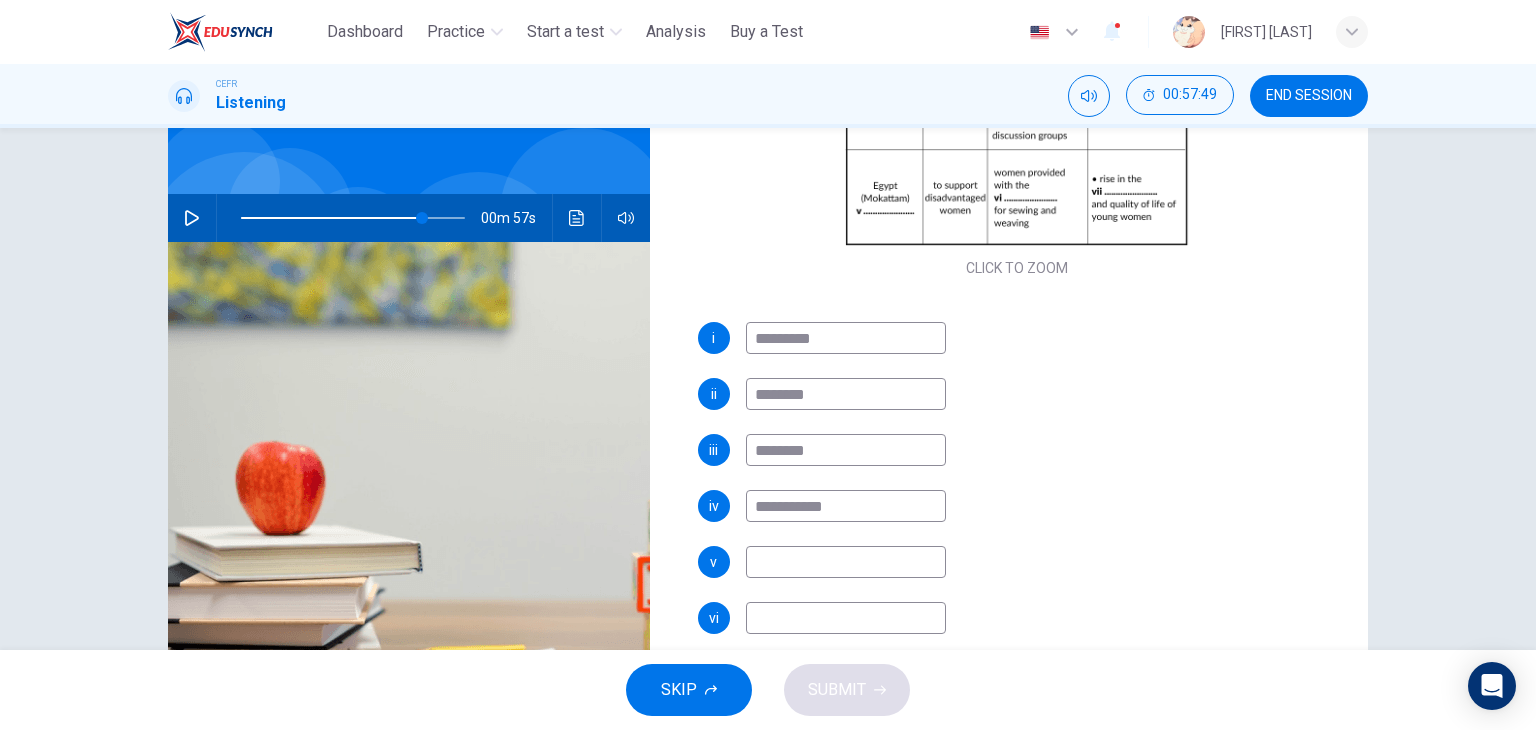 click at bounding box center [846, 562] 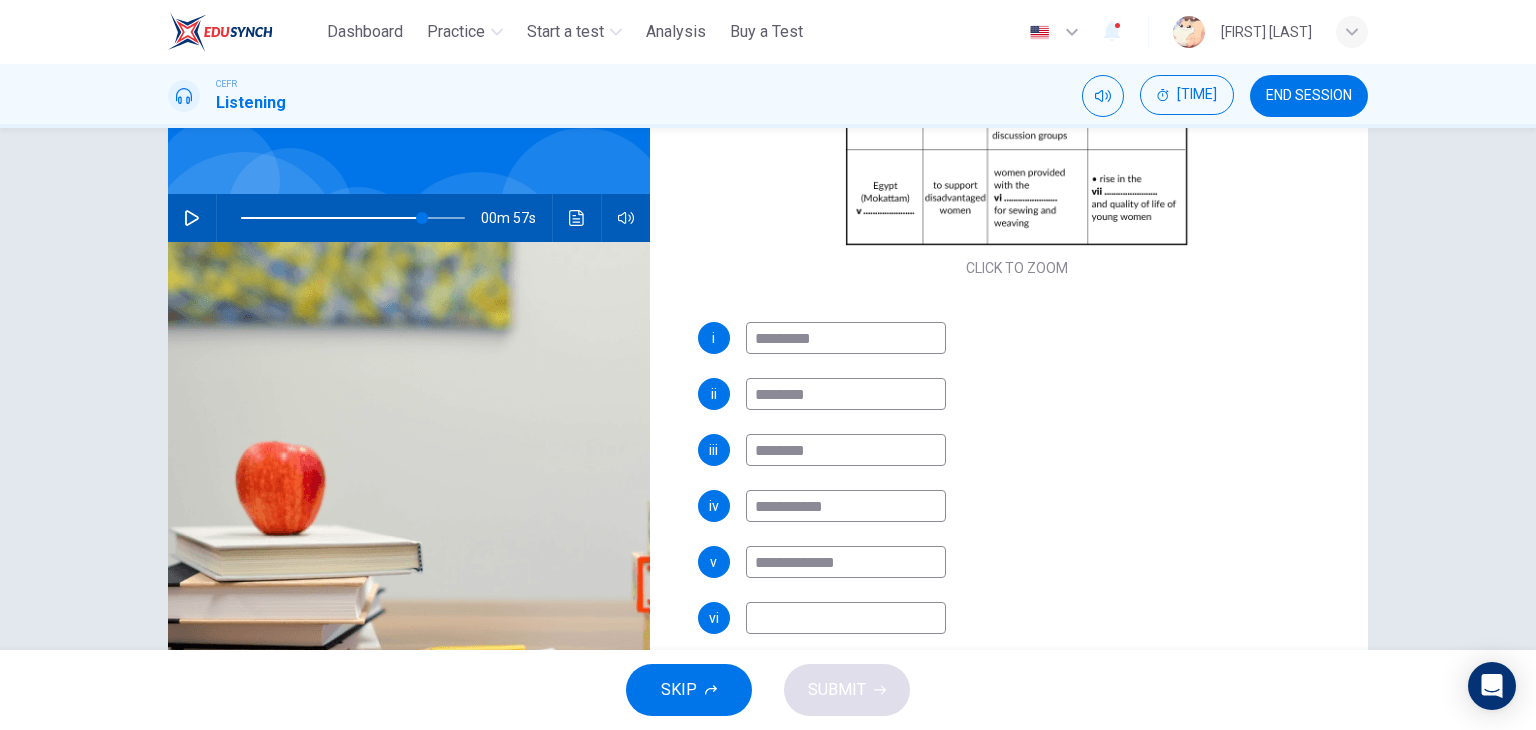 type on "**********" 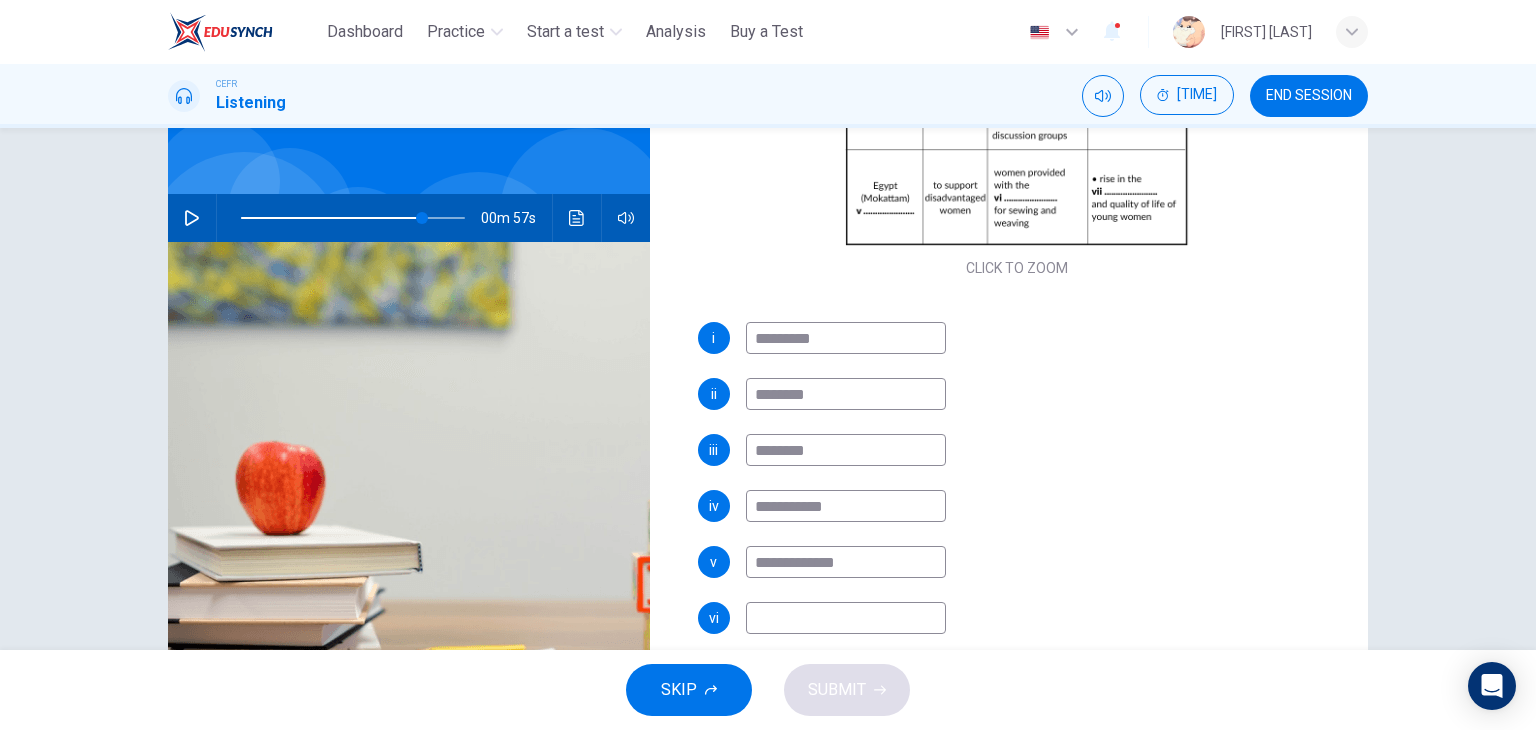 click at bounding box center [846, 618] 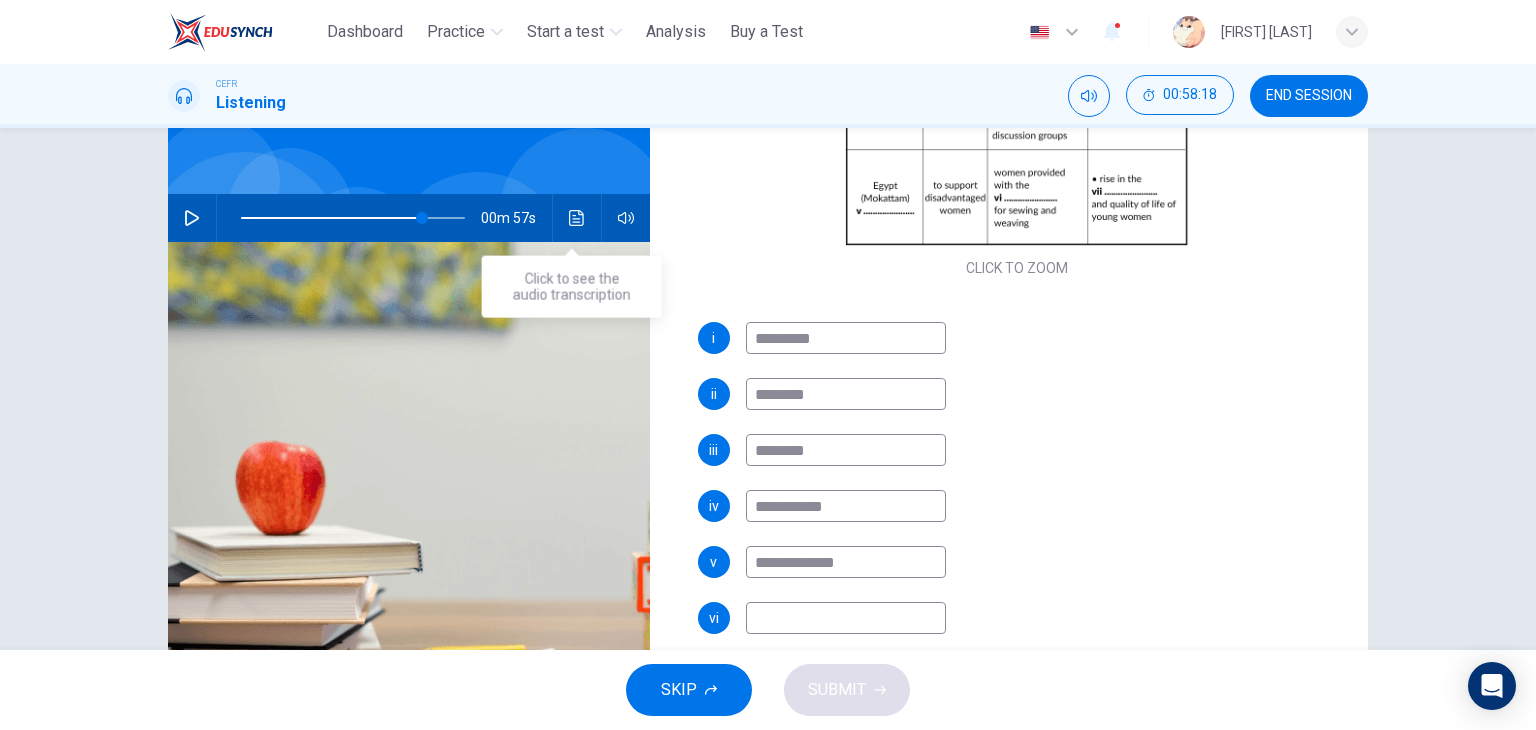 drag, startPoint x: 572, startPoint y: 221, endPoint x: 566, endPoint y: 212, distance: 10.816654 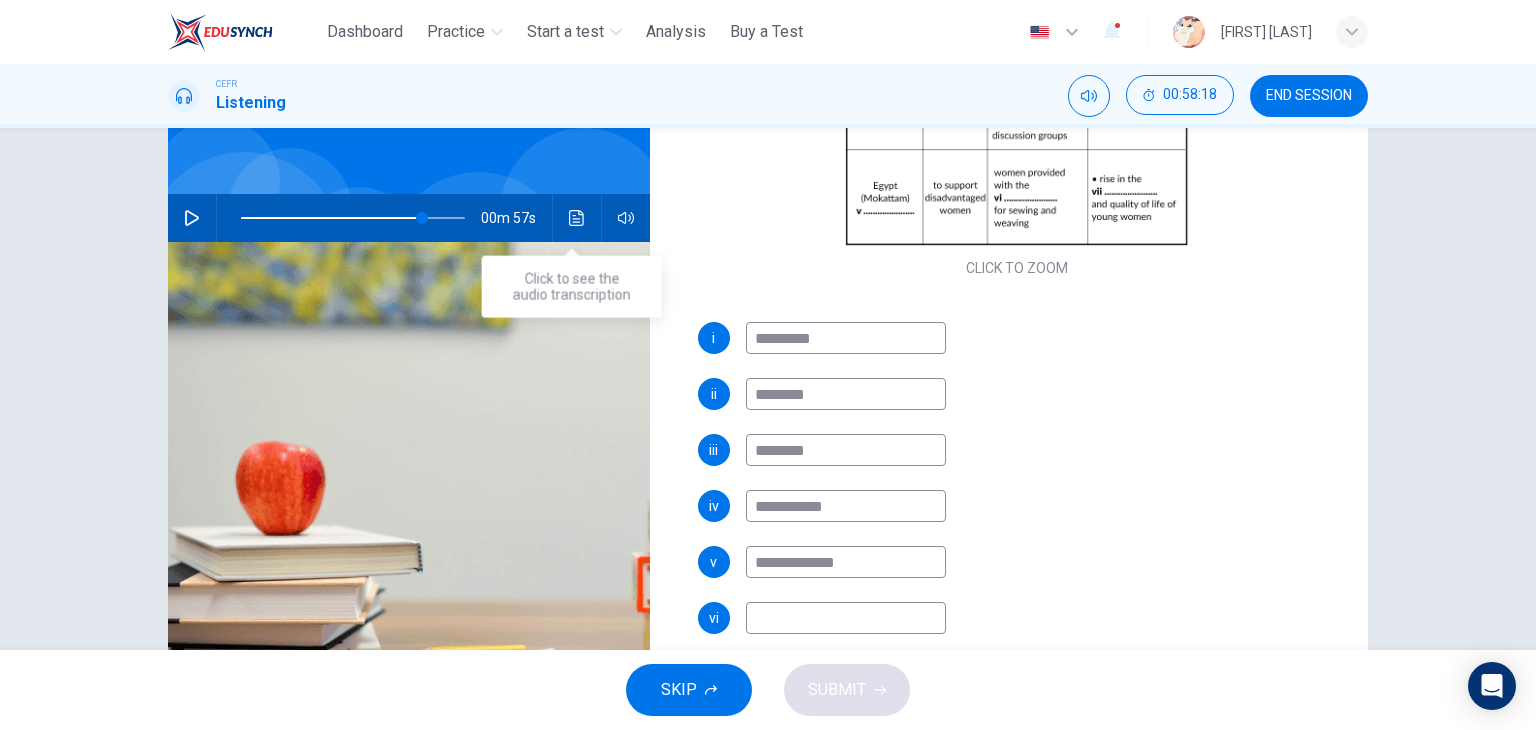 click 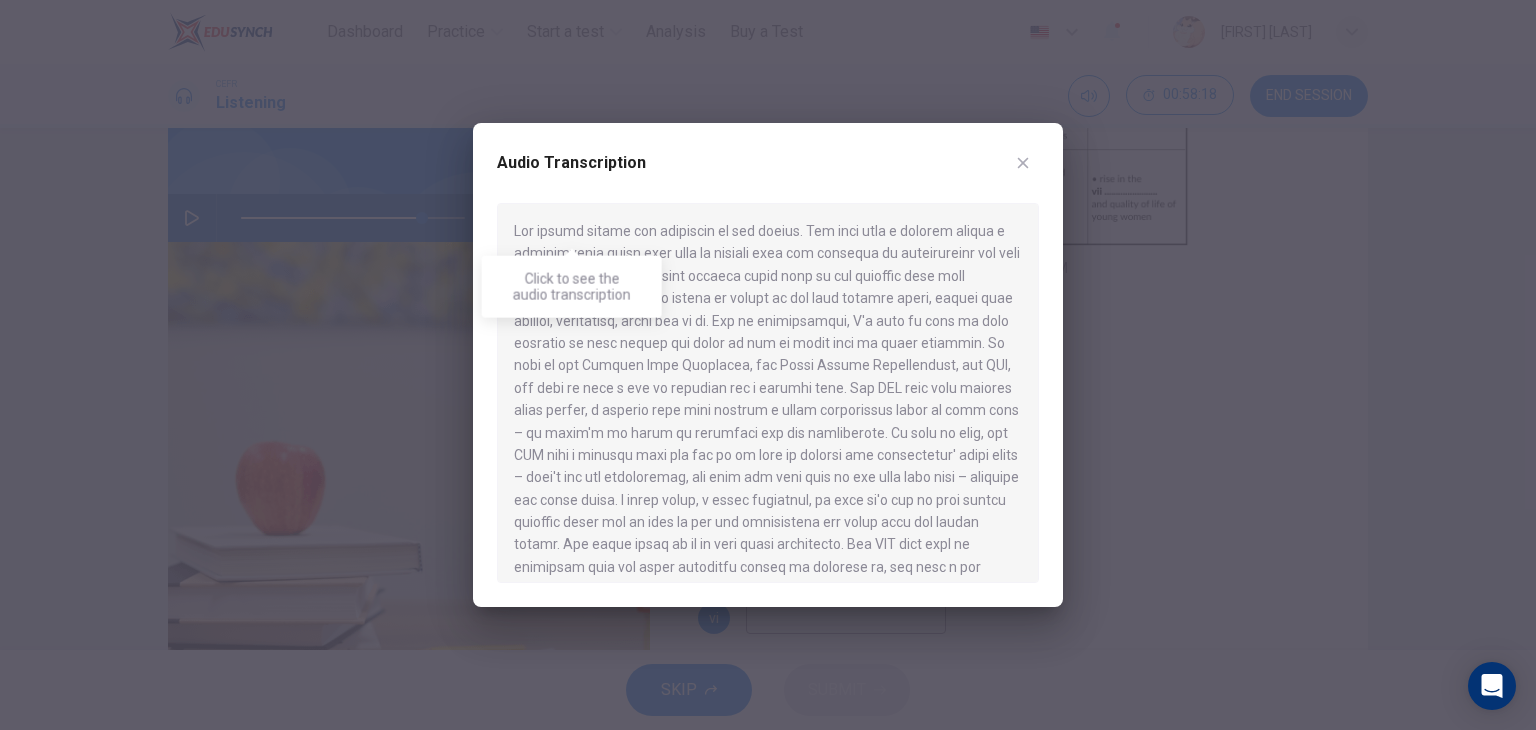 click at bounding box center (768, 393) 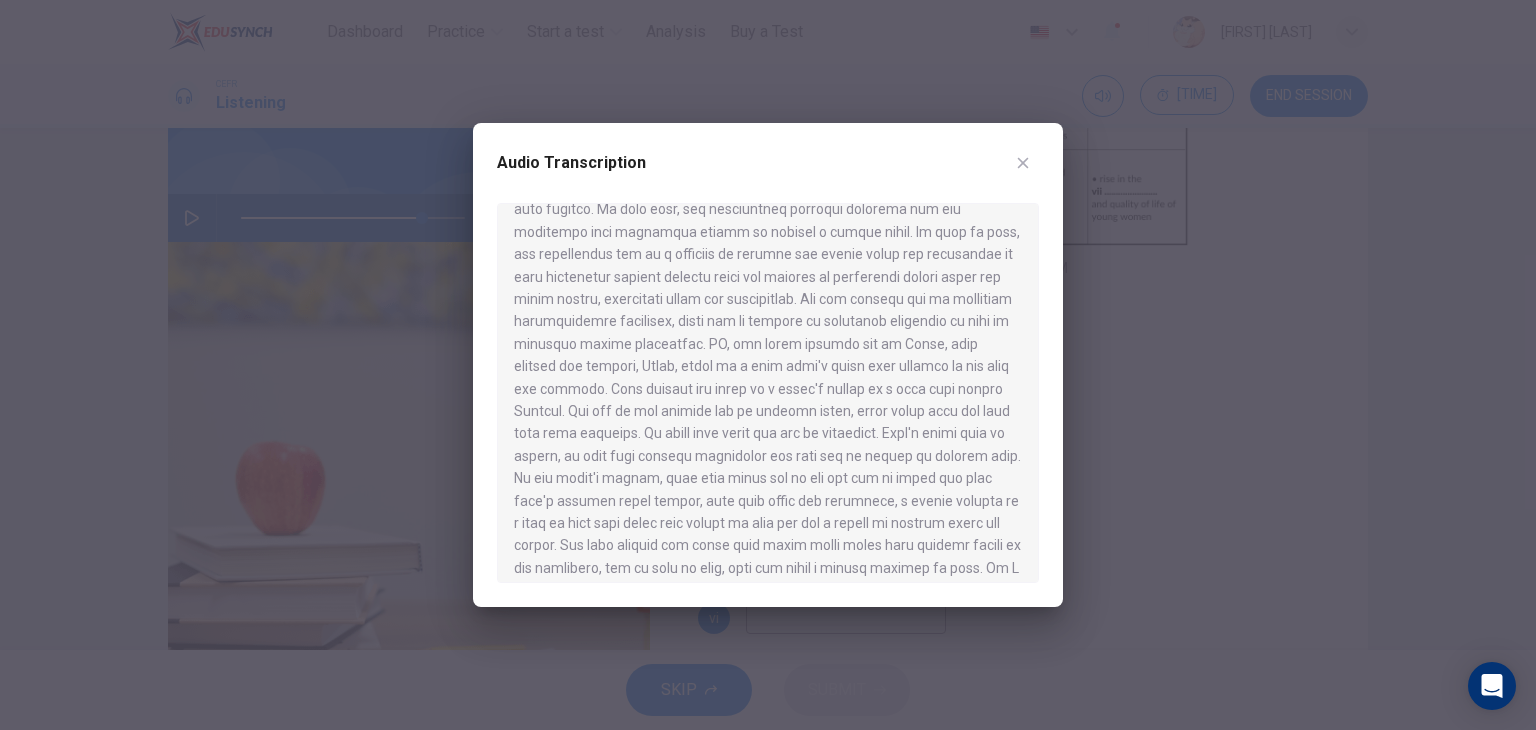 scroll, scrollTop: 891, scrollLeft: 0, axis: vertical 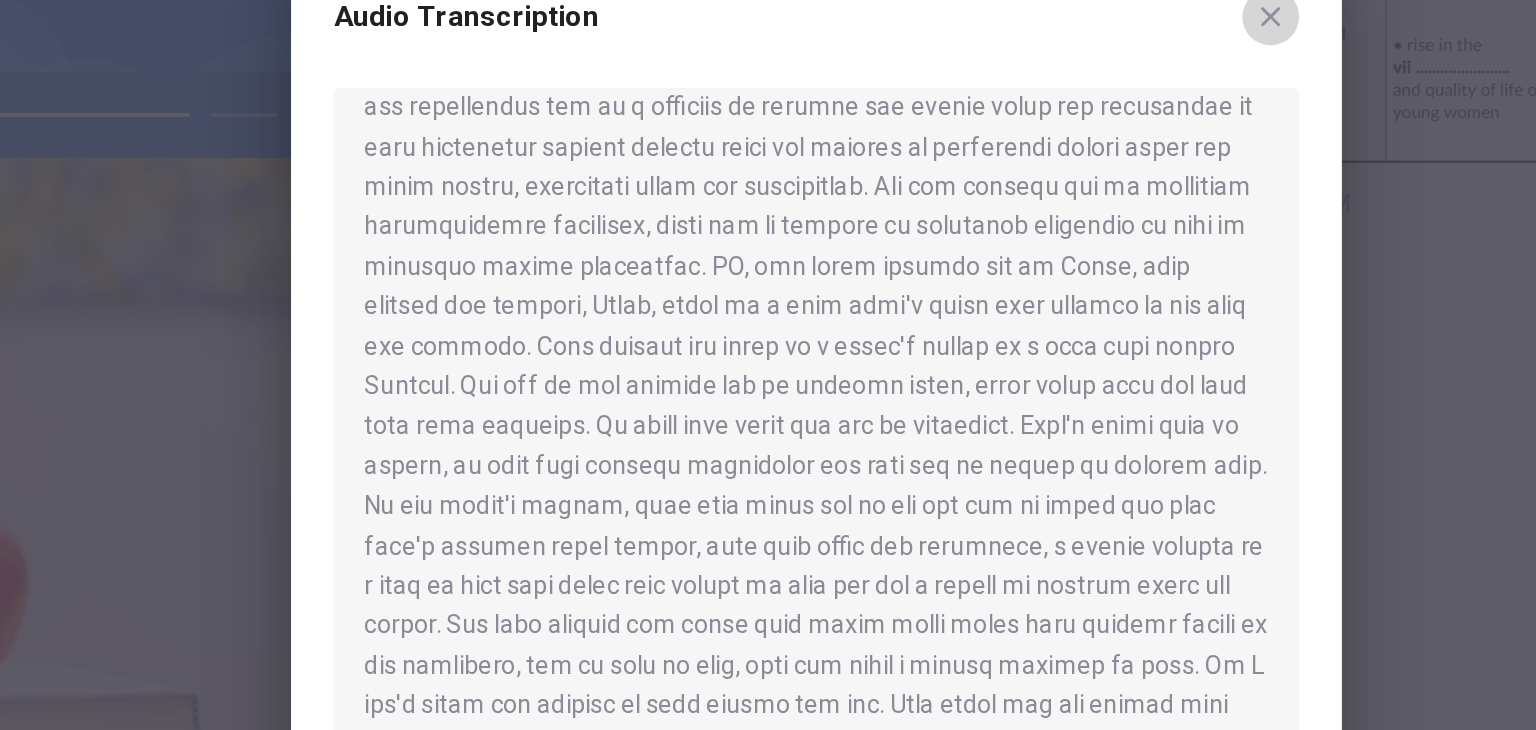click 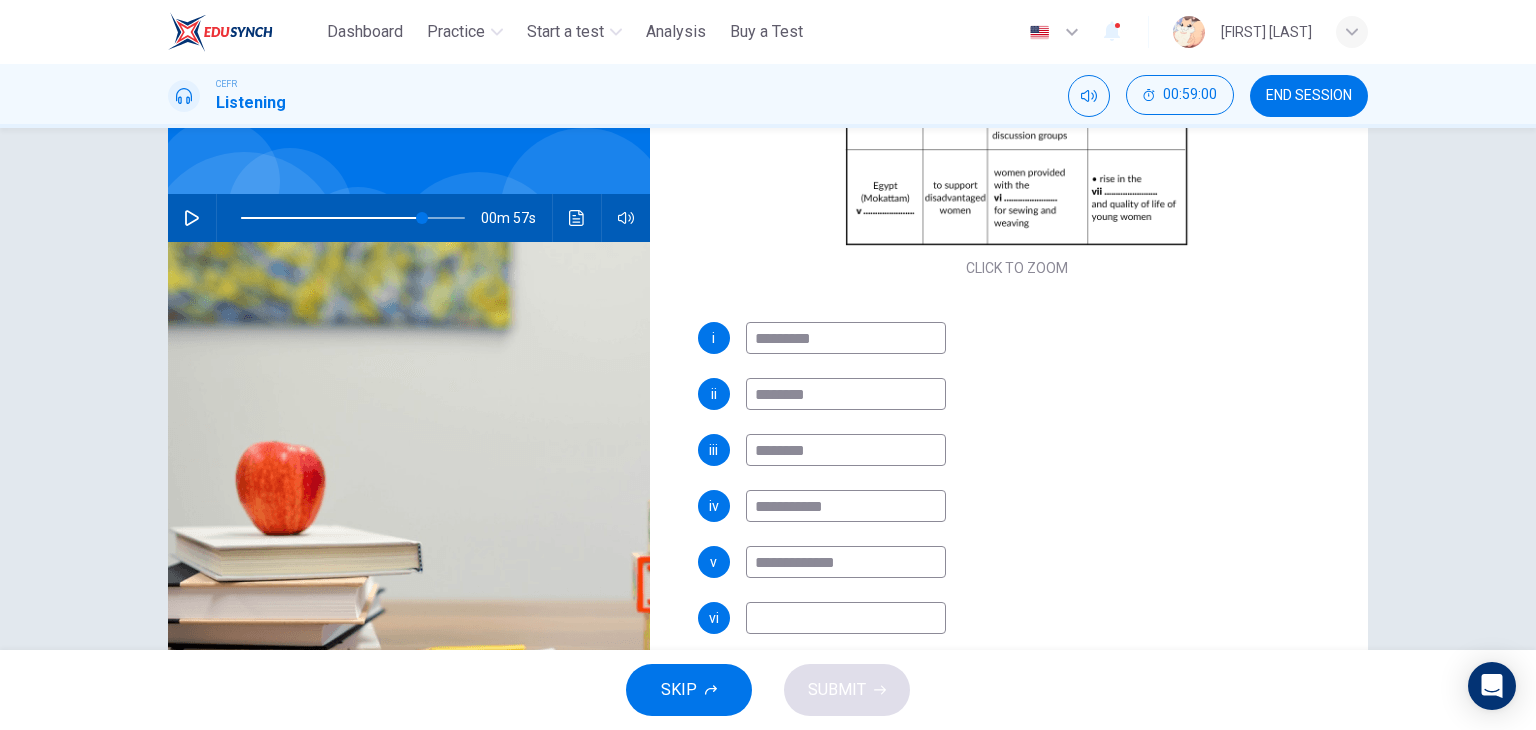 click on "**********" at bounding box center (846, 562) 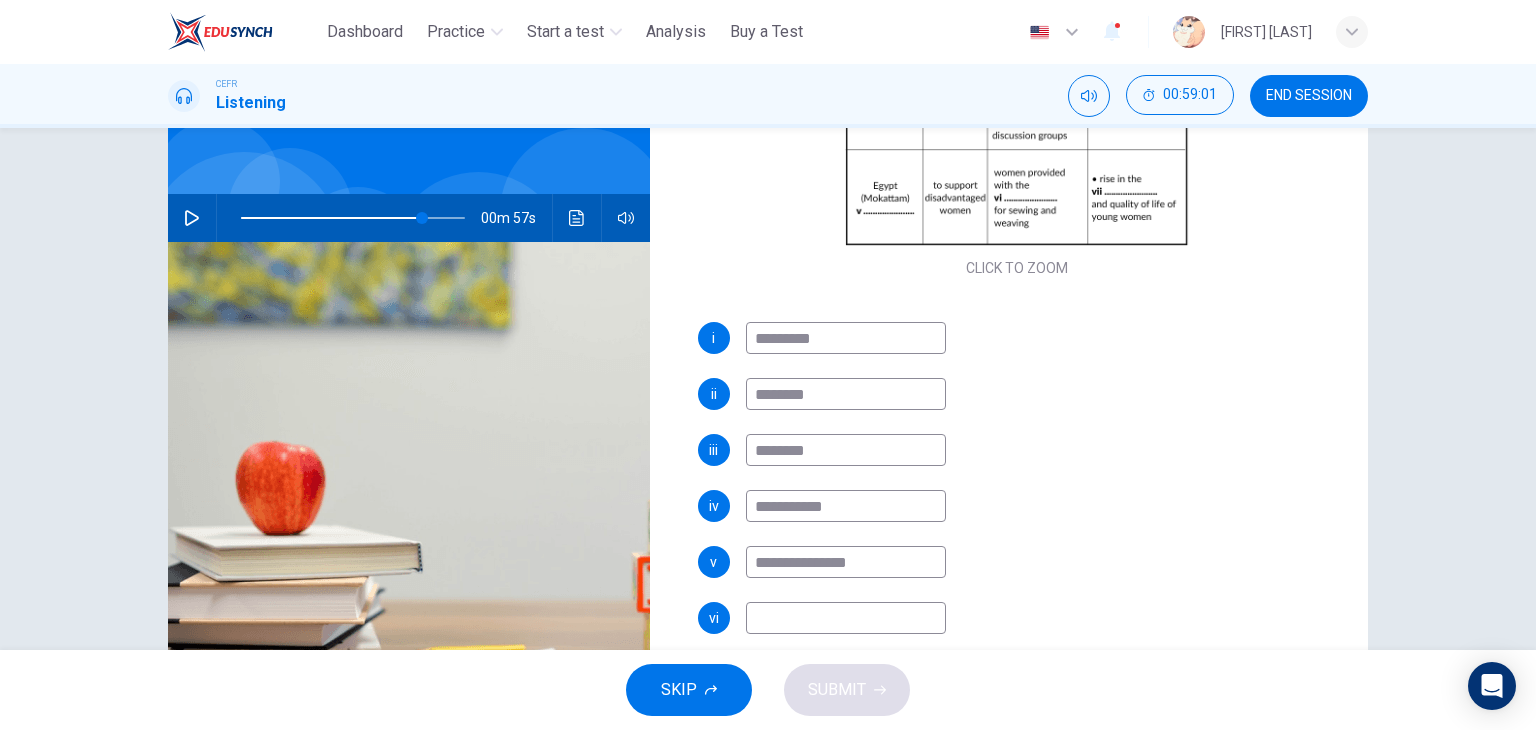 click on "**********" at bounding box center [846, 562] 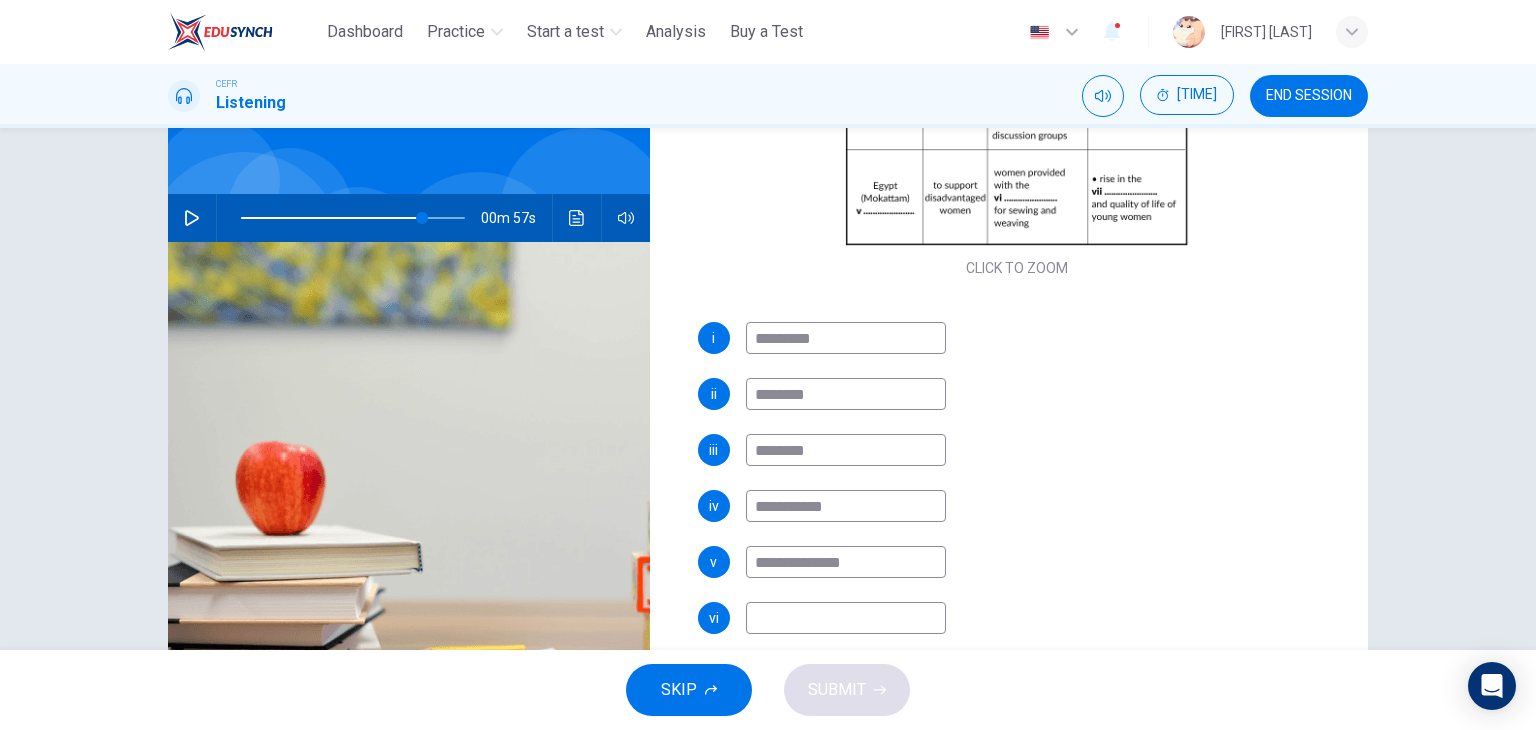 type on "**********" 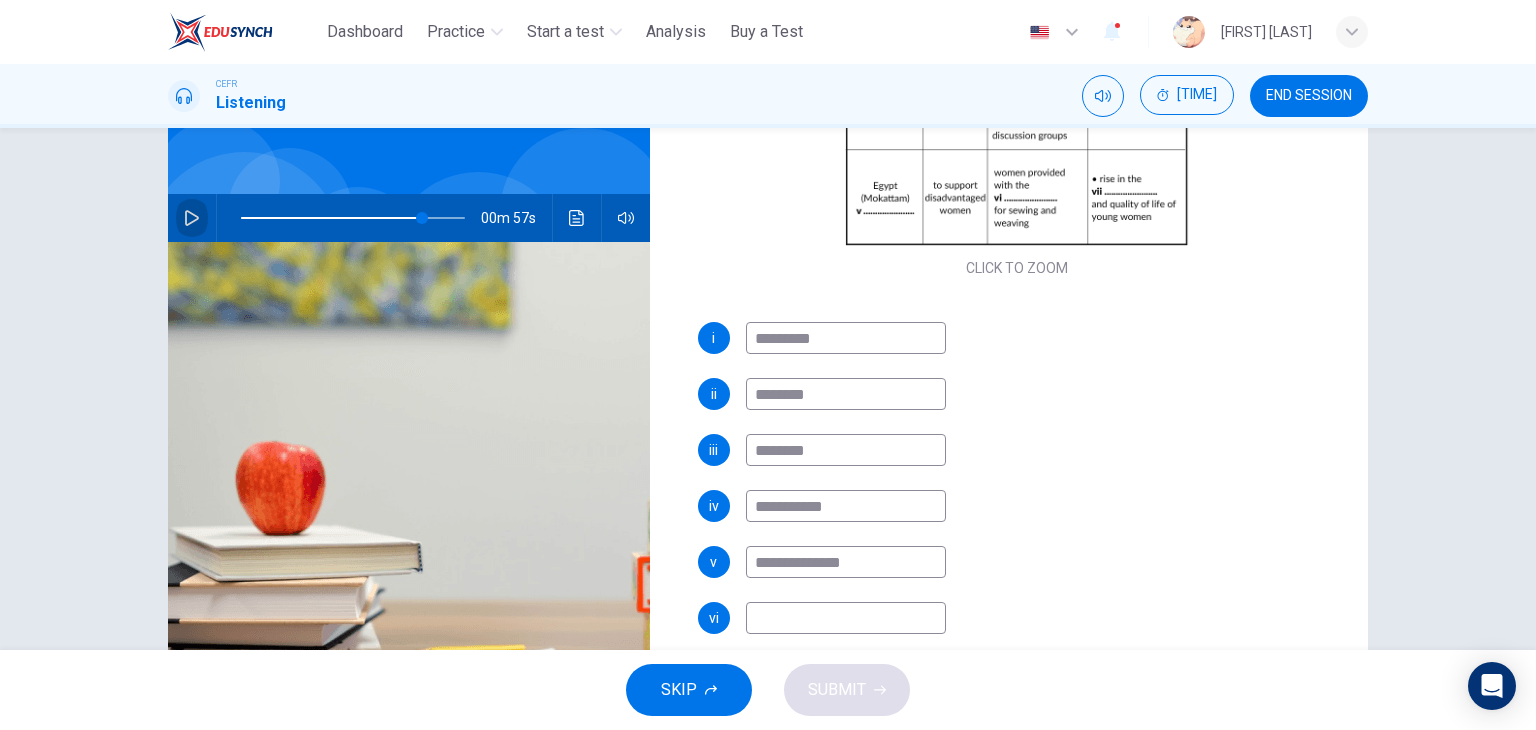 click 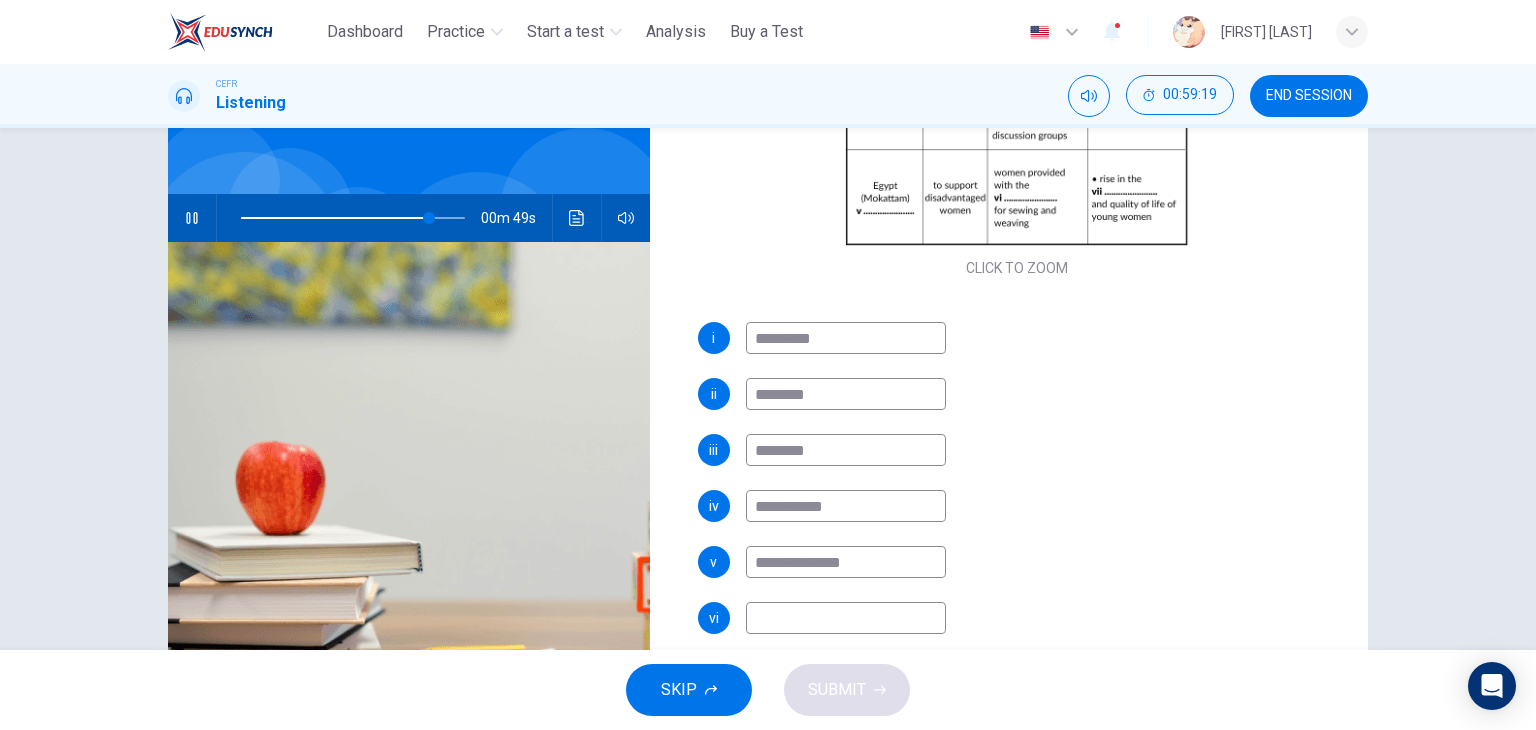 click at bounding box center (846, 618) 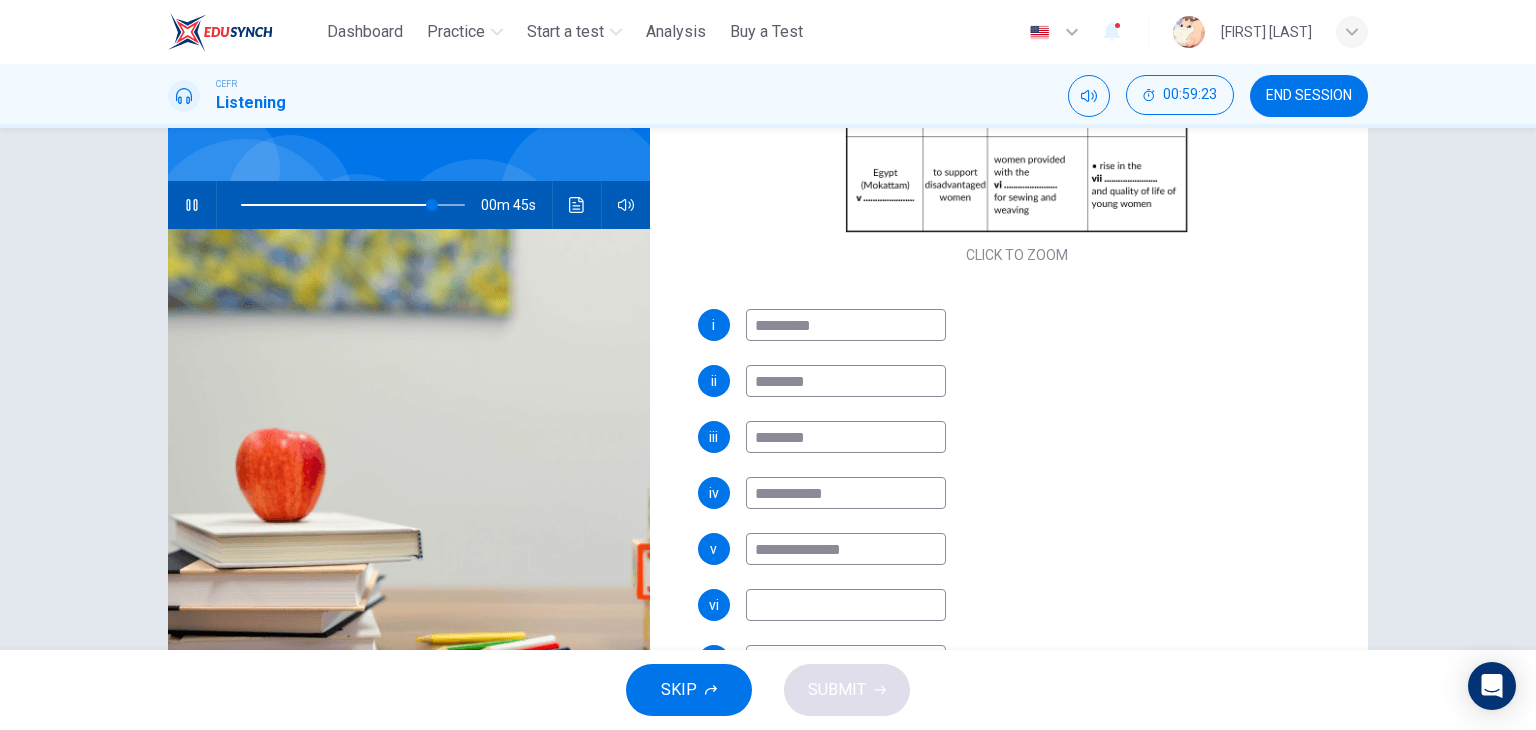 scroll, scrollTop: 146, scrollLeft: 0, axis: vertical 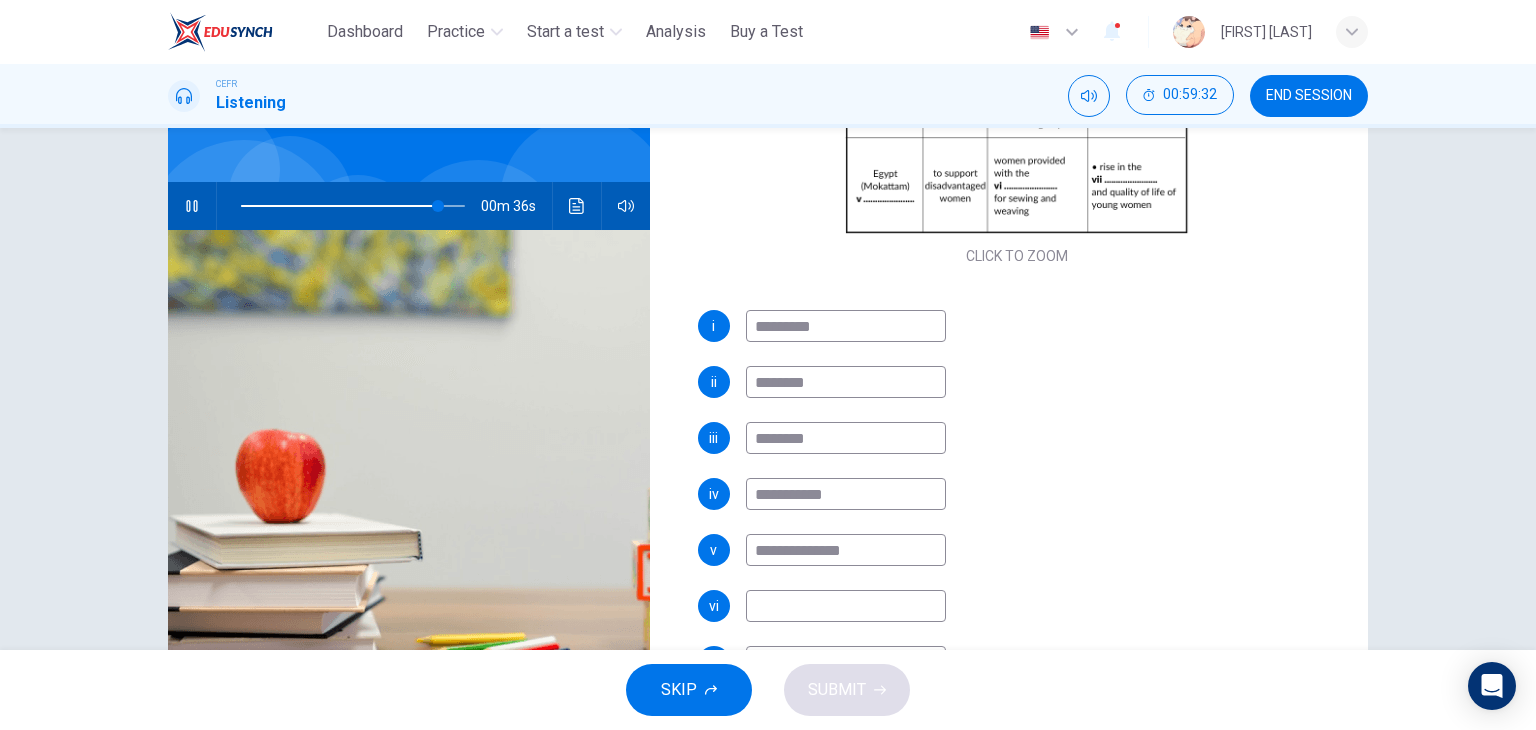 type on "**" 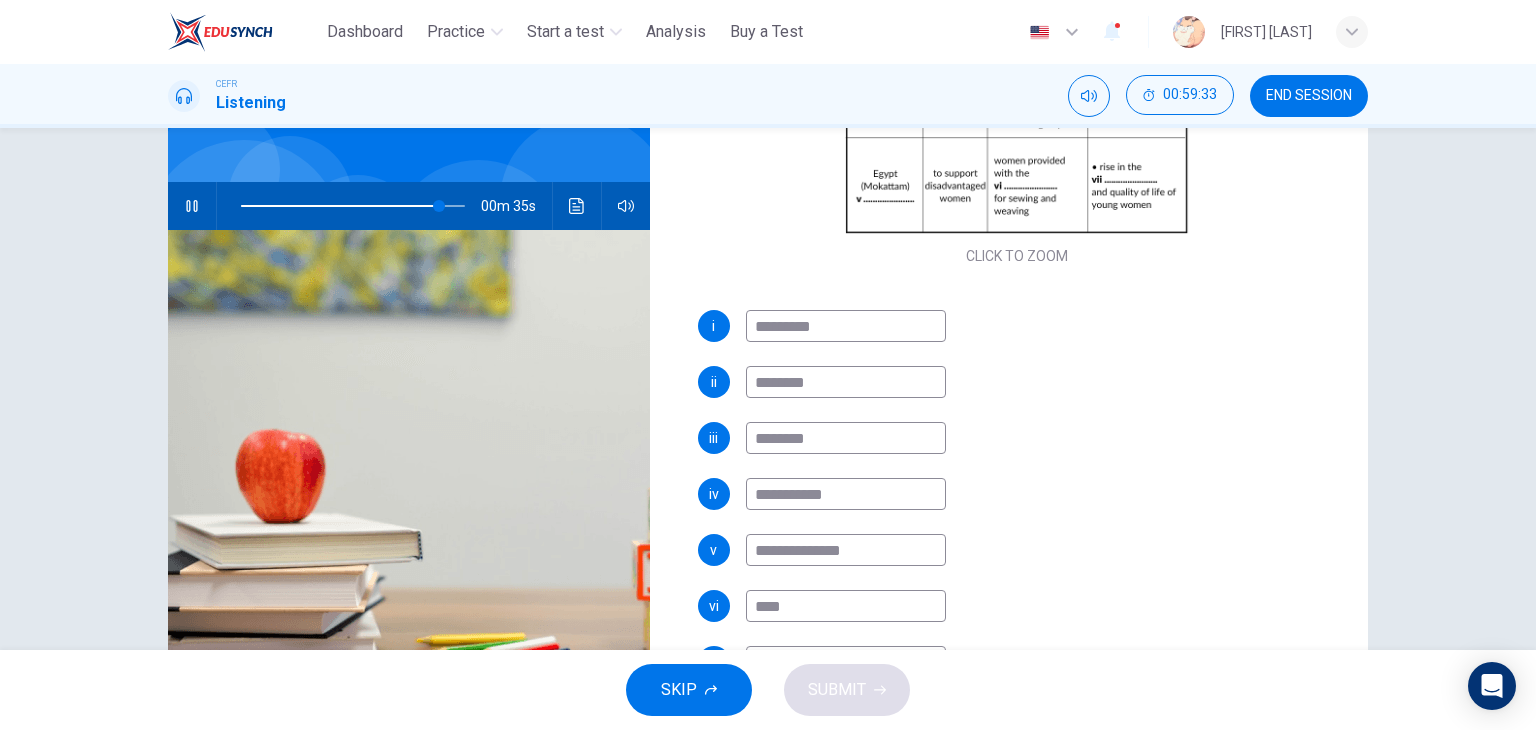 type on "*****" 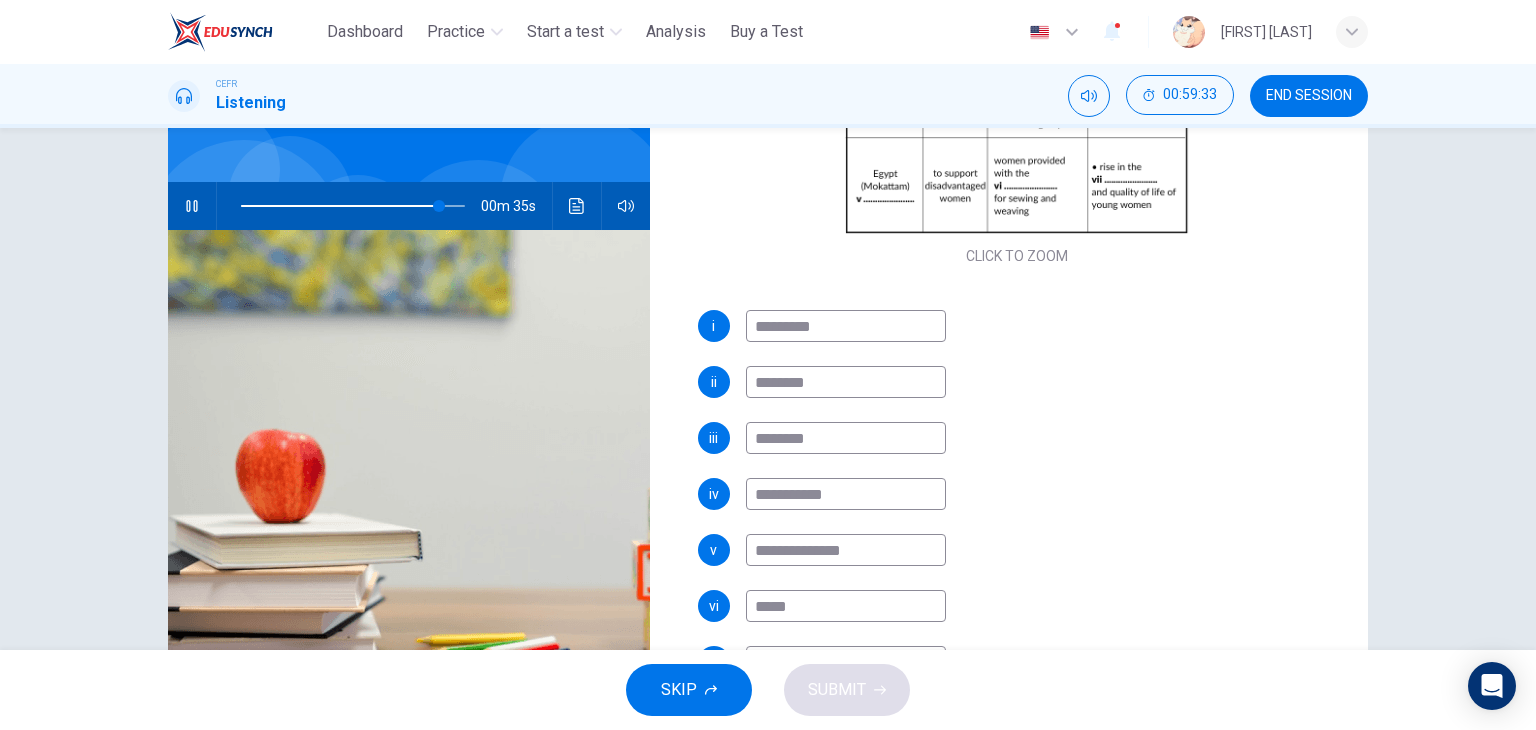 type on "**" 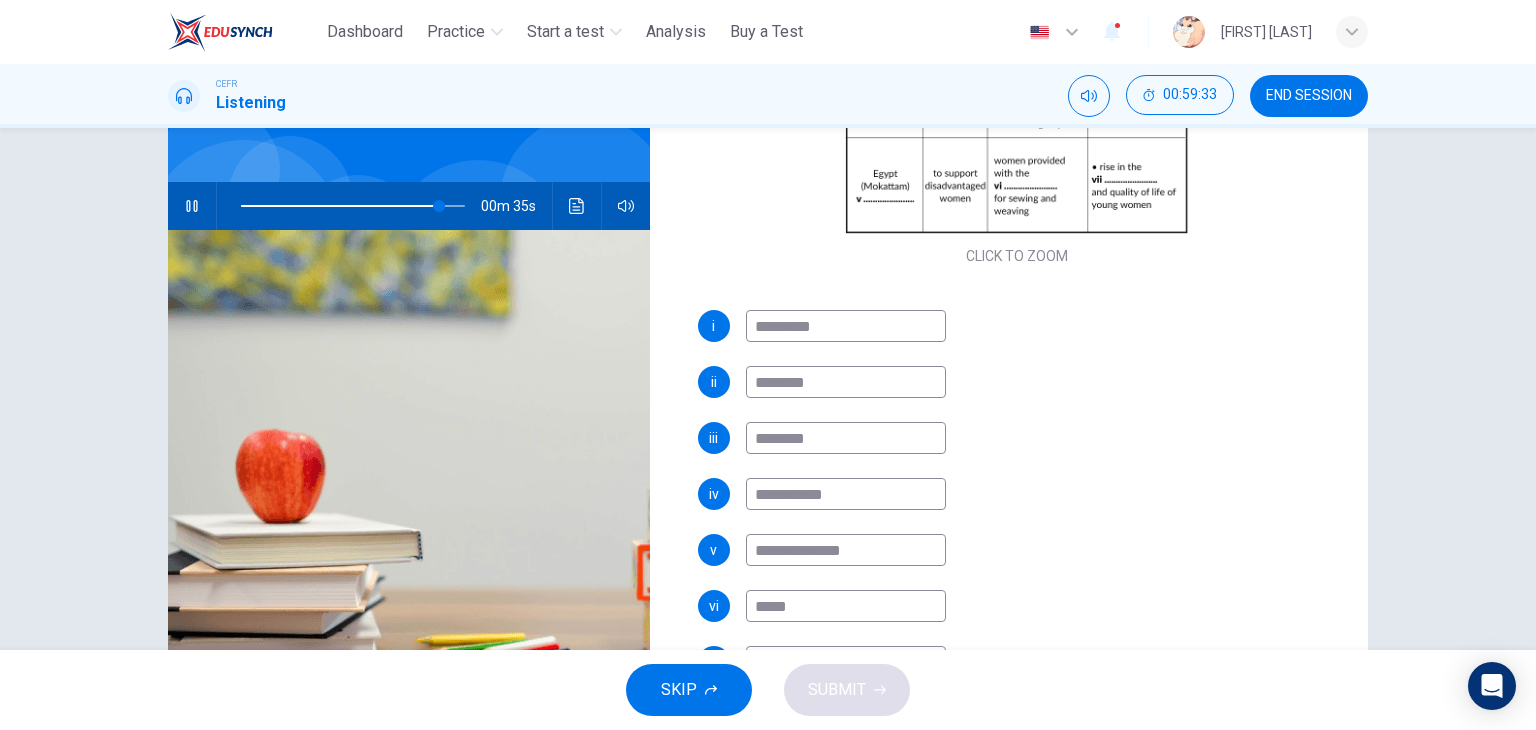 type on "******" 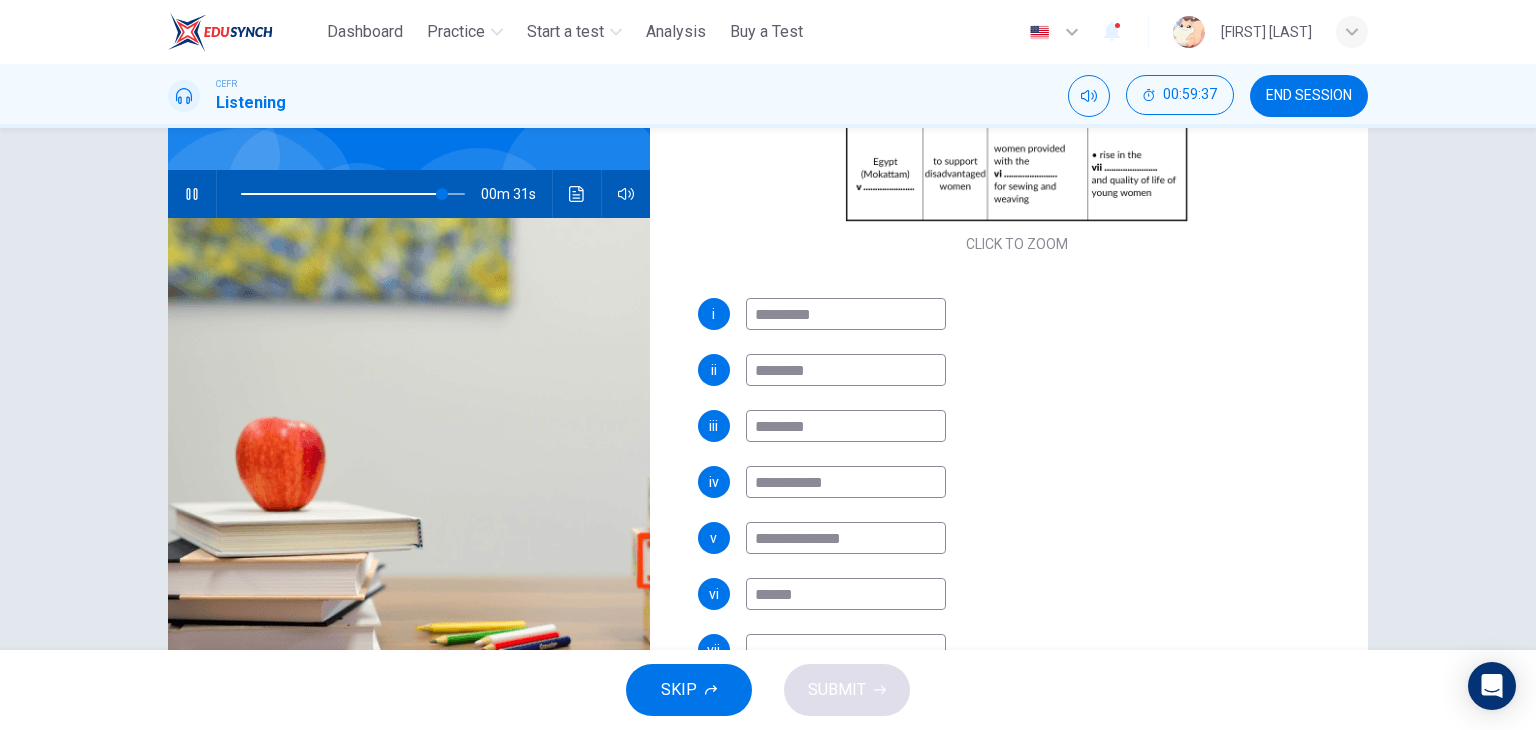 scroll, scrollTop: 156, scrollLeft: 0, axis: vertical 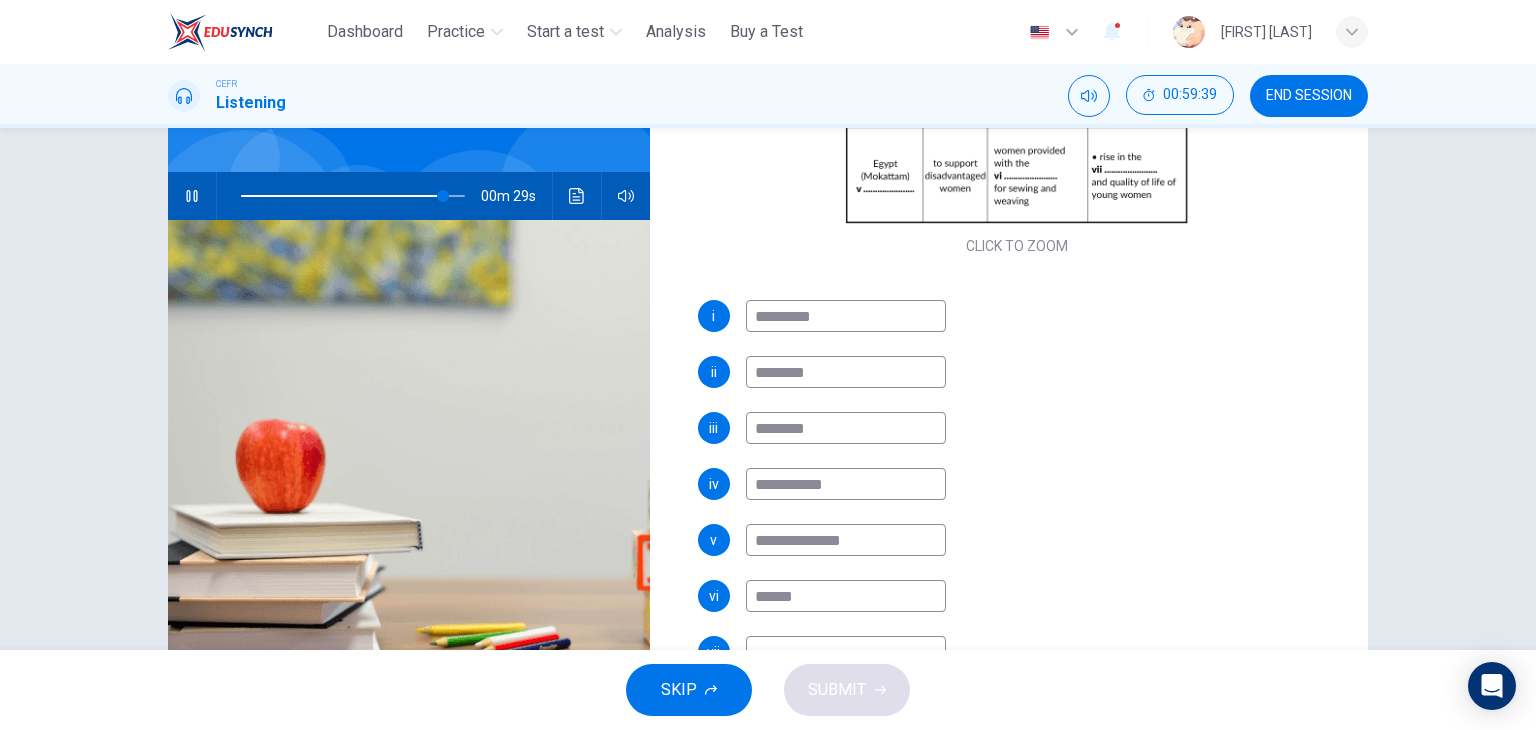 type on "**" 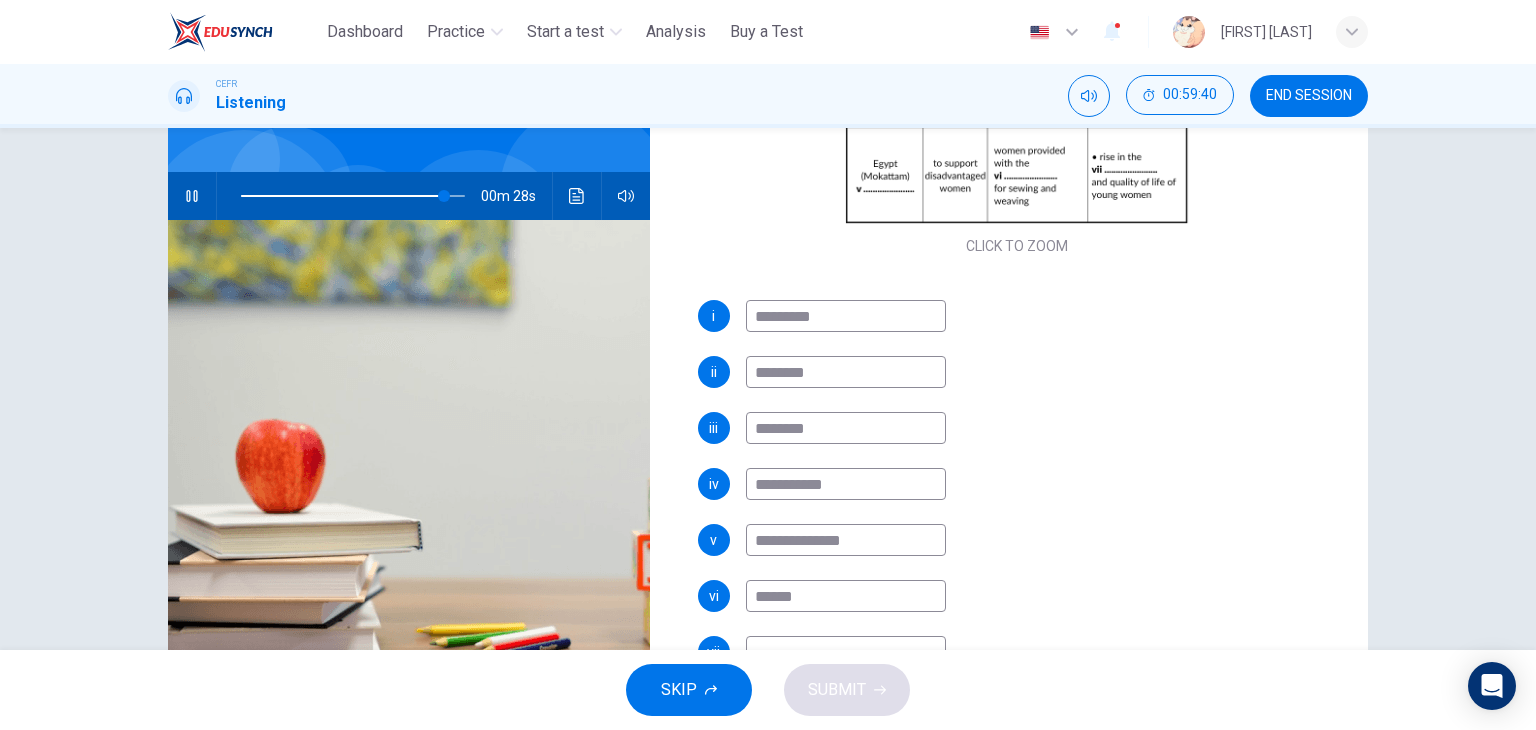type on "******" 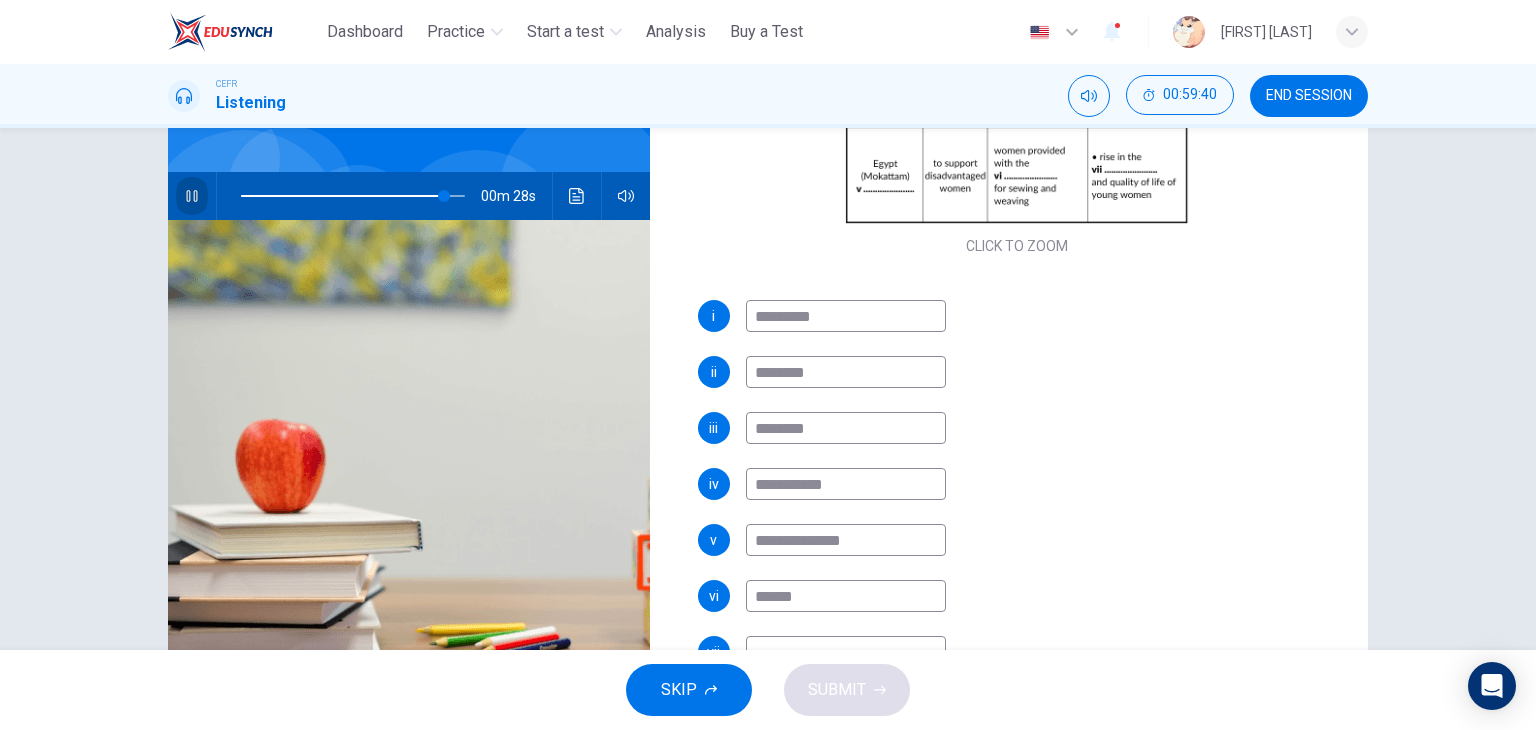 click 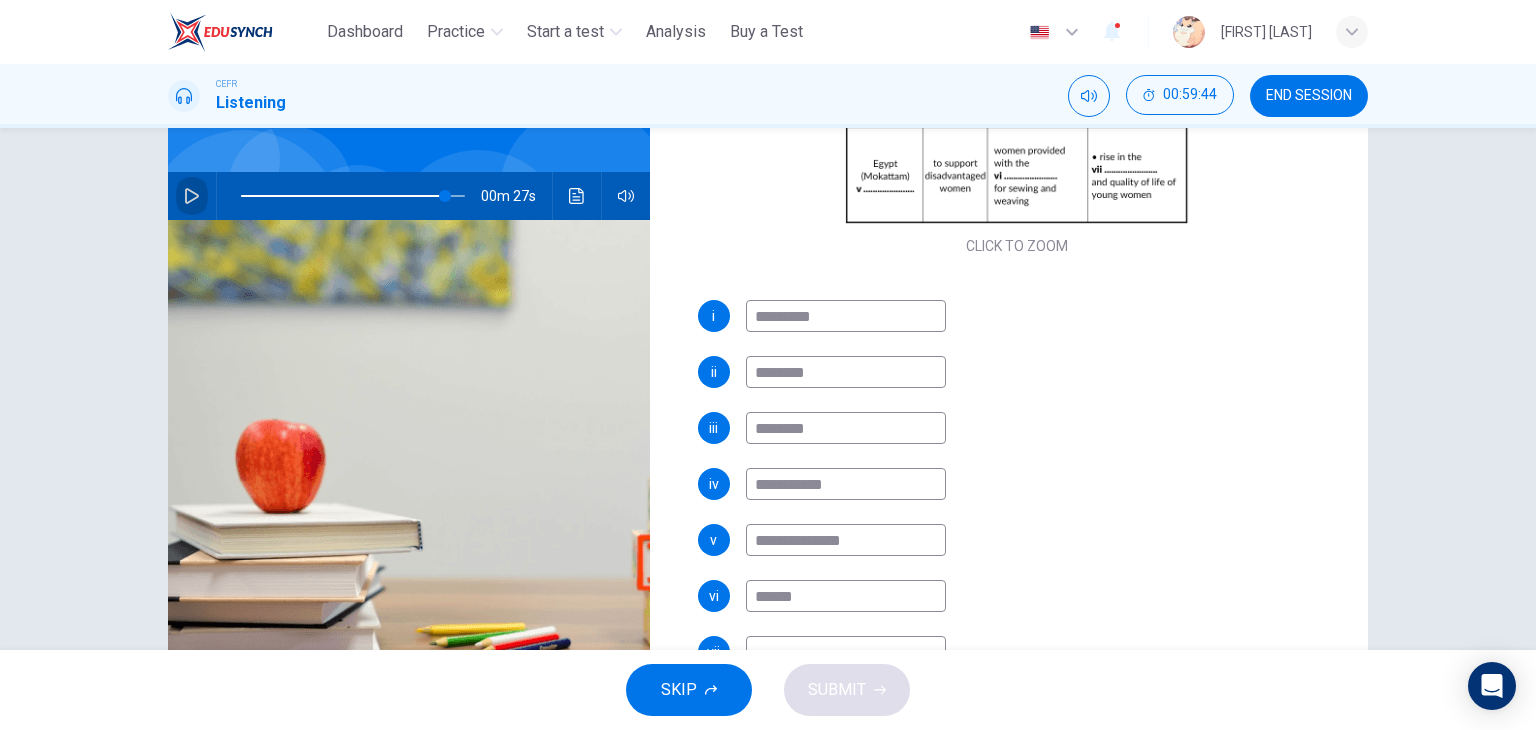 click 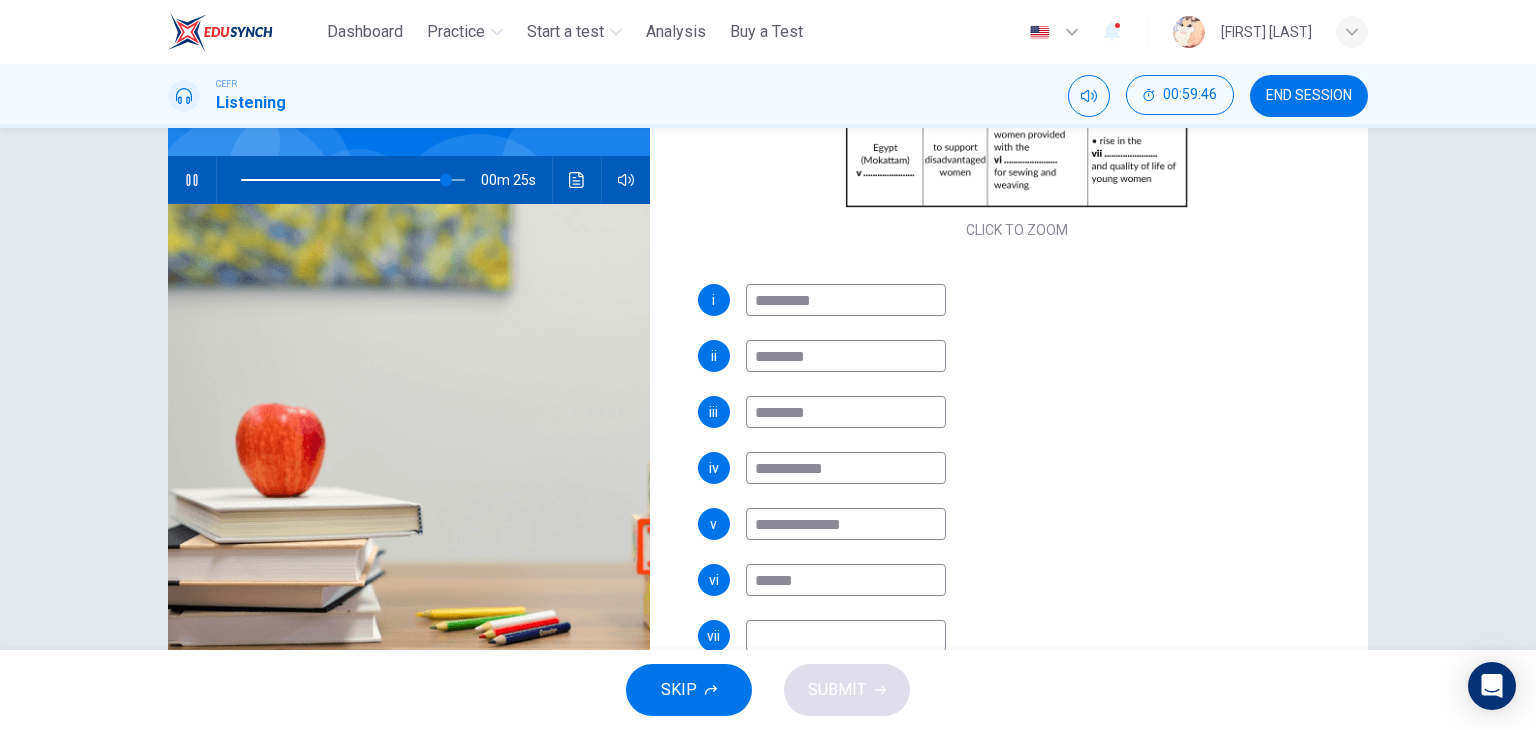 scroll, scrollTop: 174, scrollLeft: 0, axis: vertical 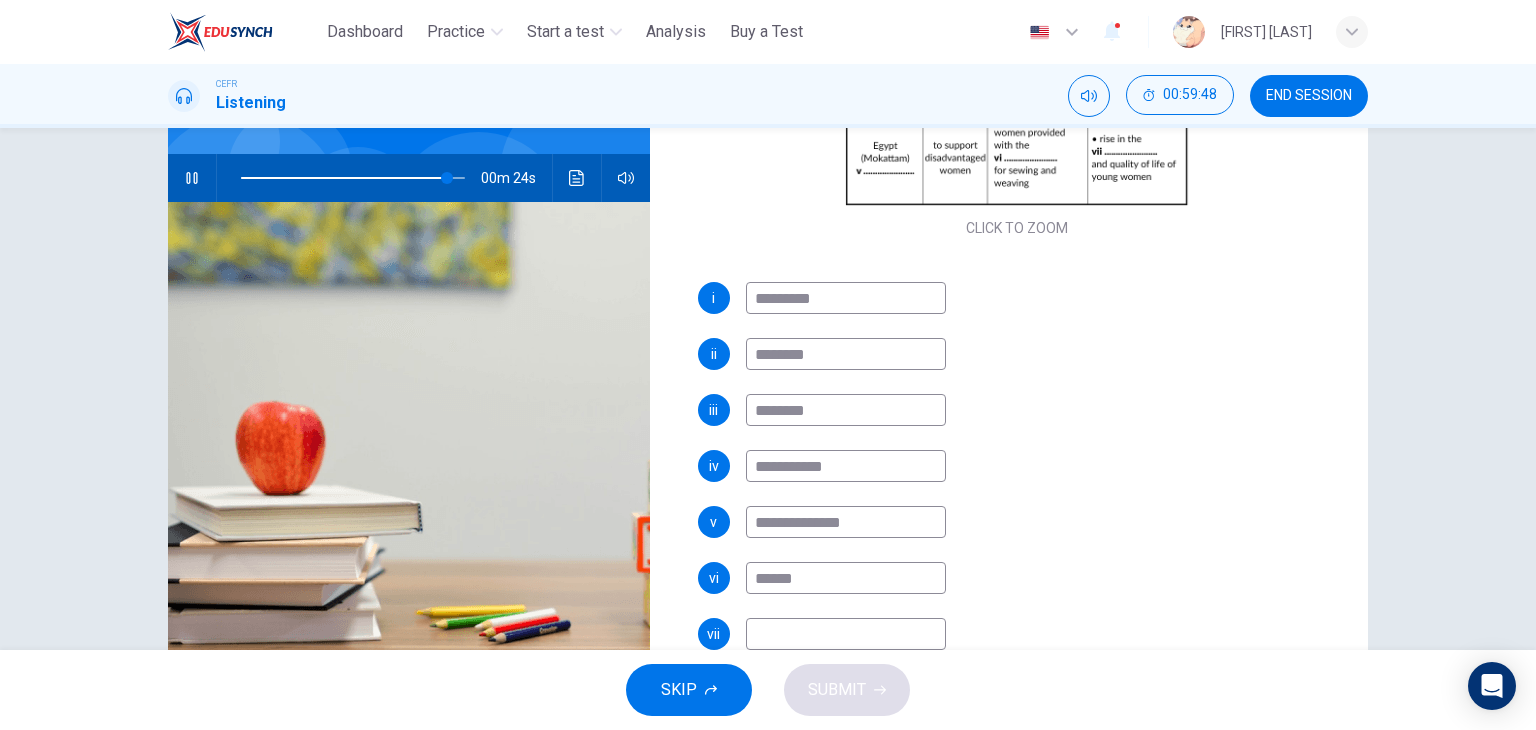 click at bounding box center (846, 634) 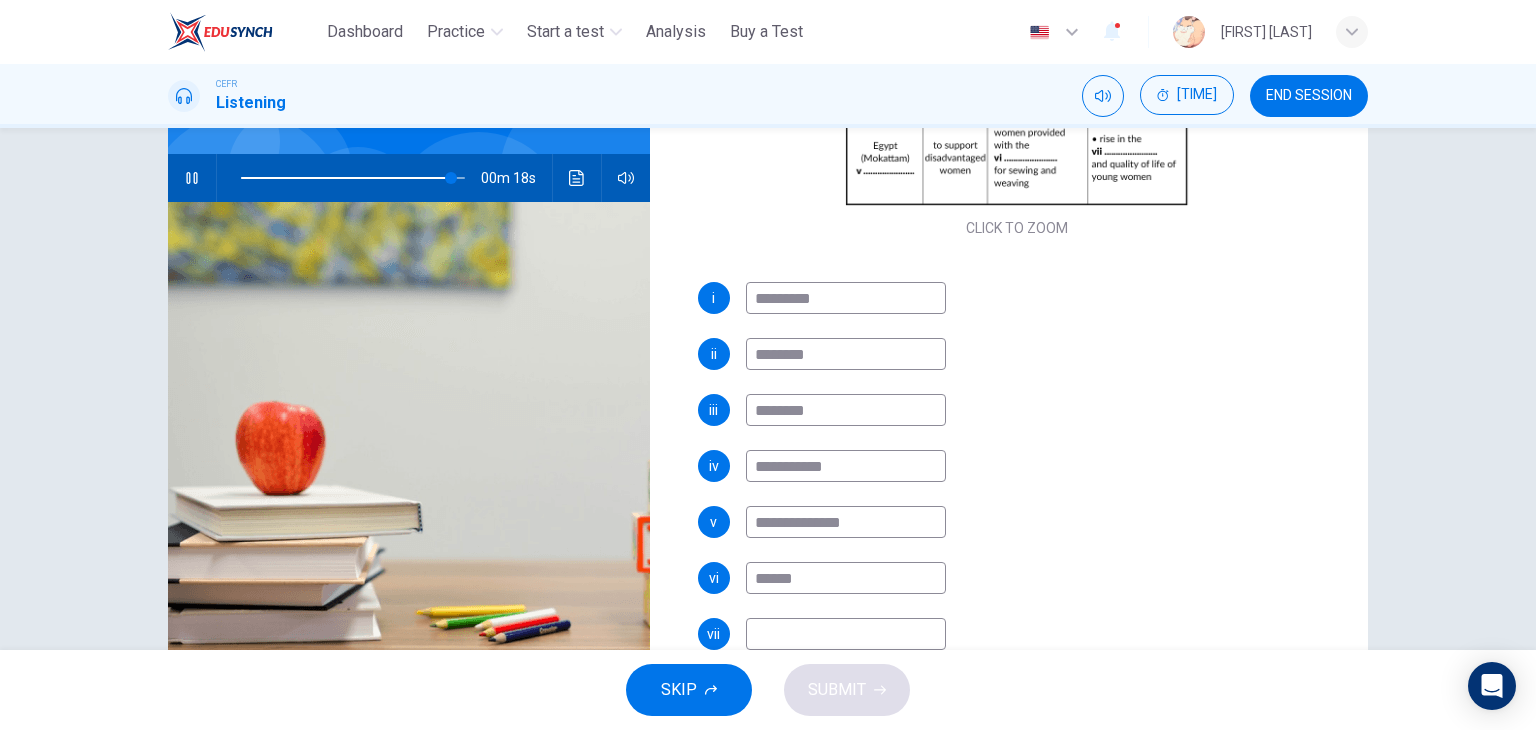 type on "**" 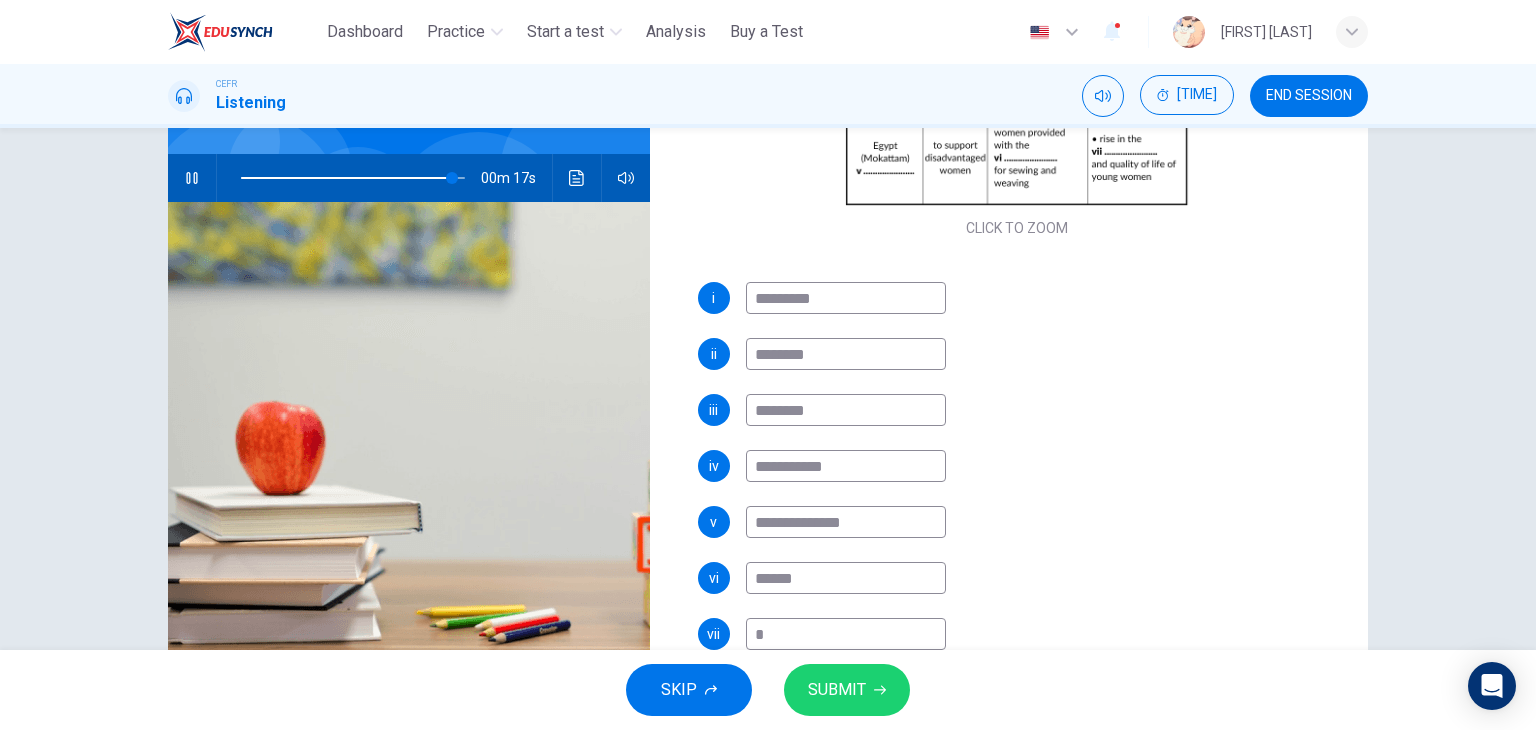 type on "**" 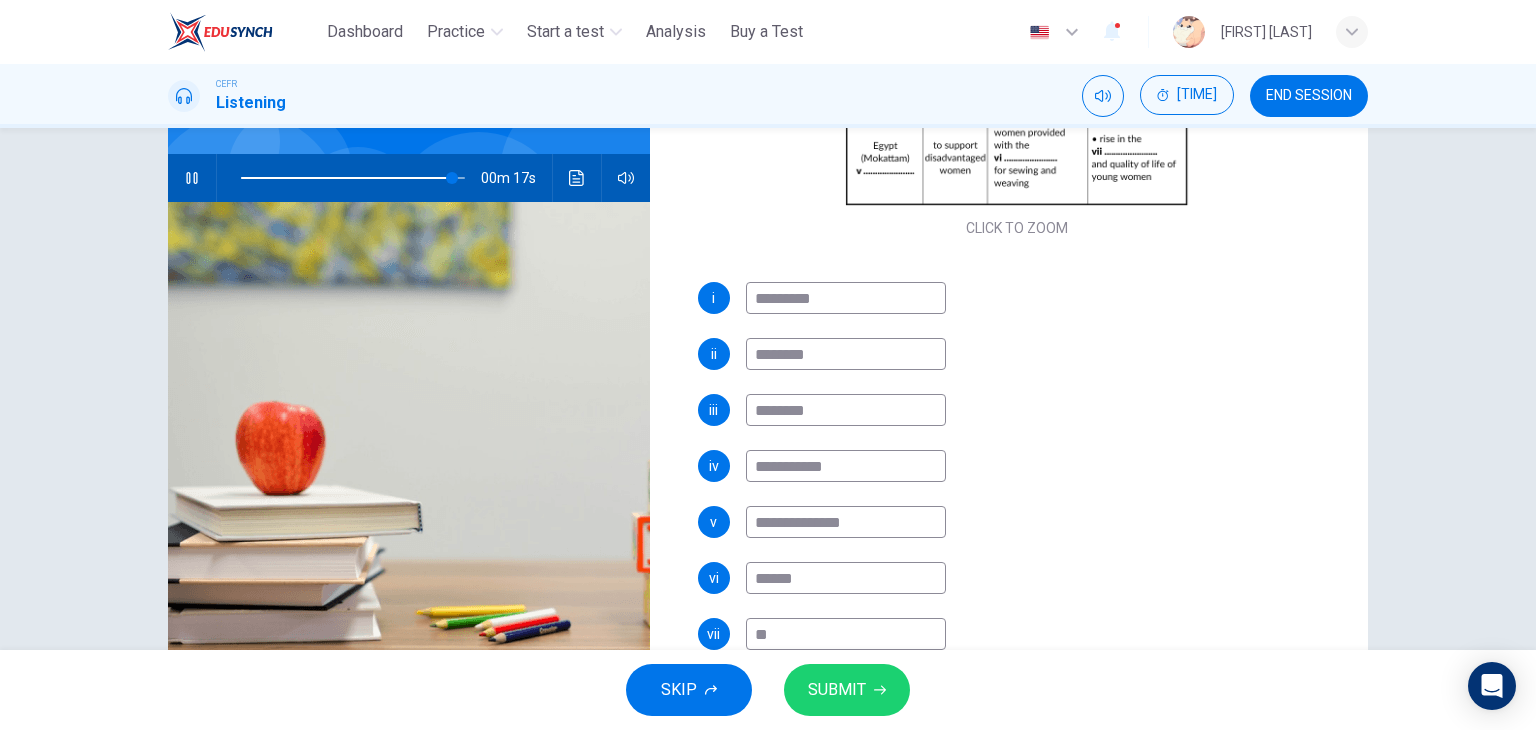 type on "**" 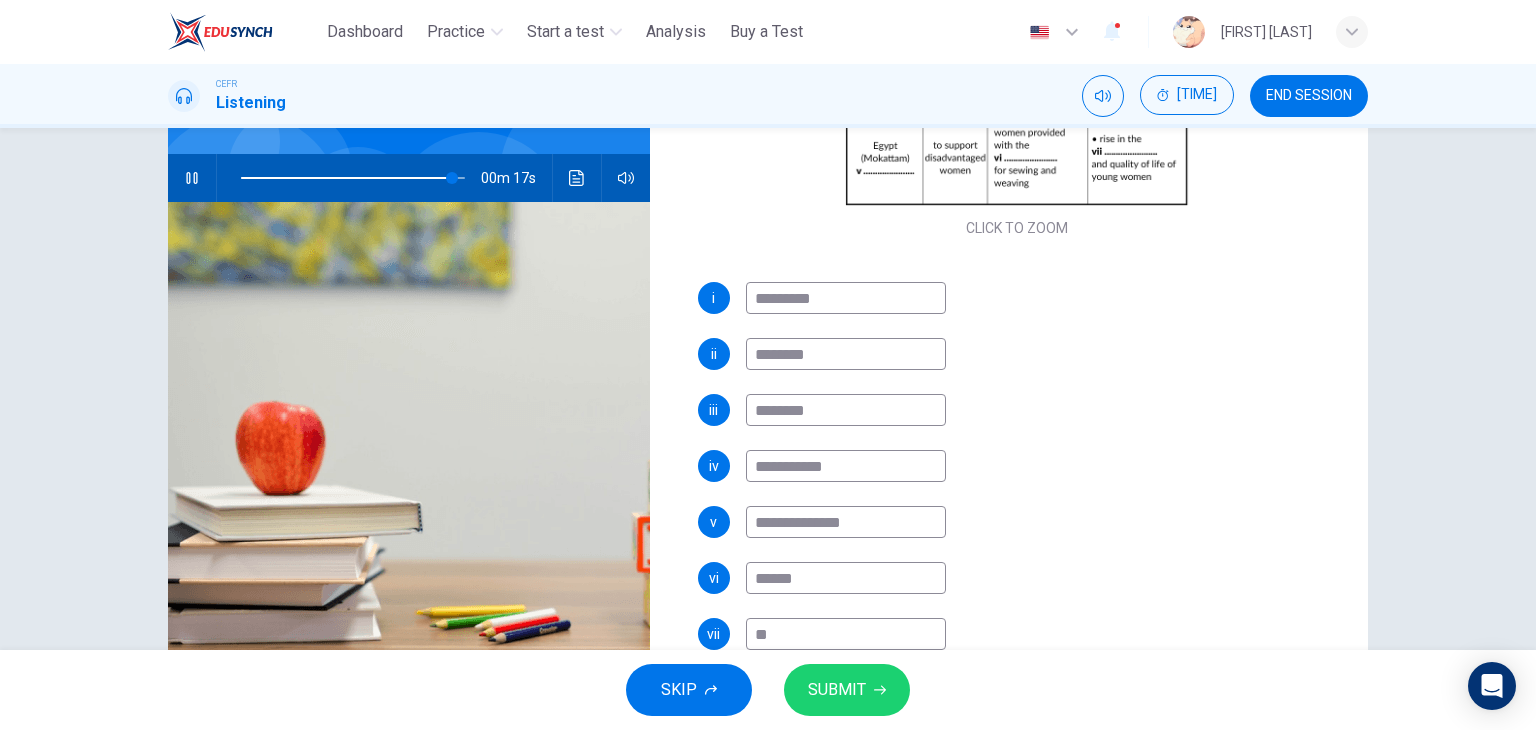 type on "***" 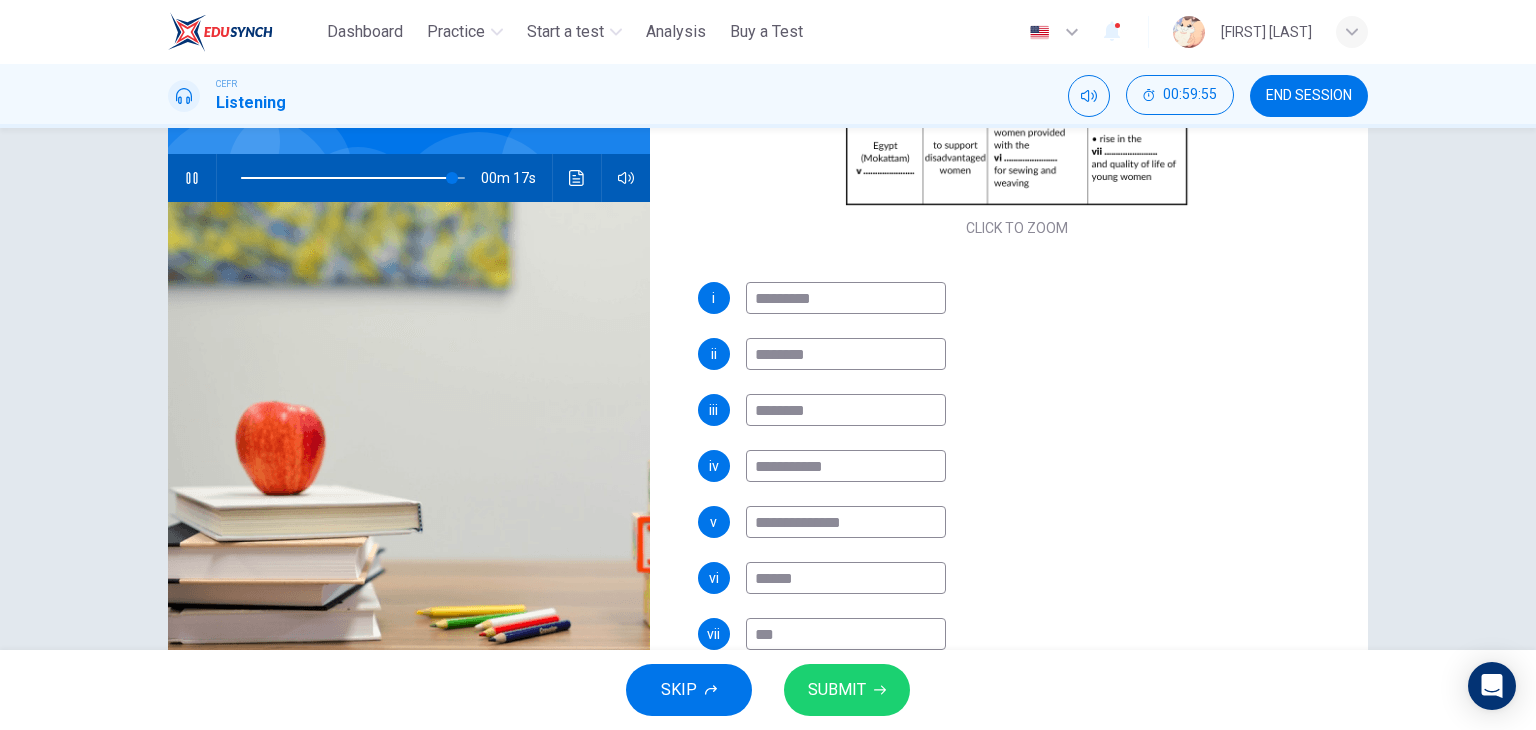 type on "**" 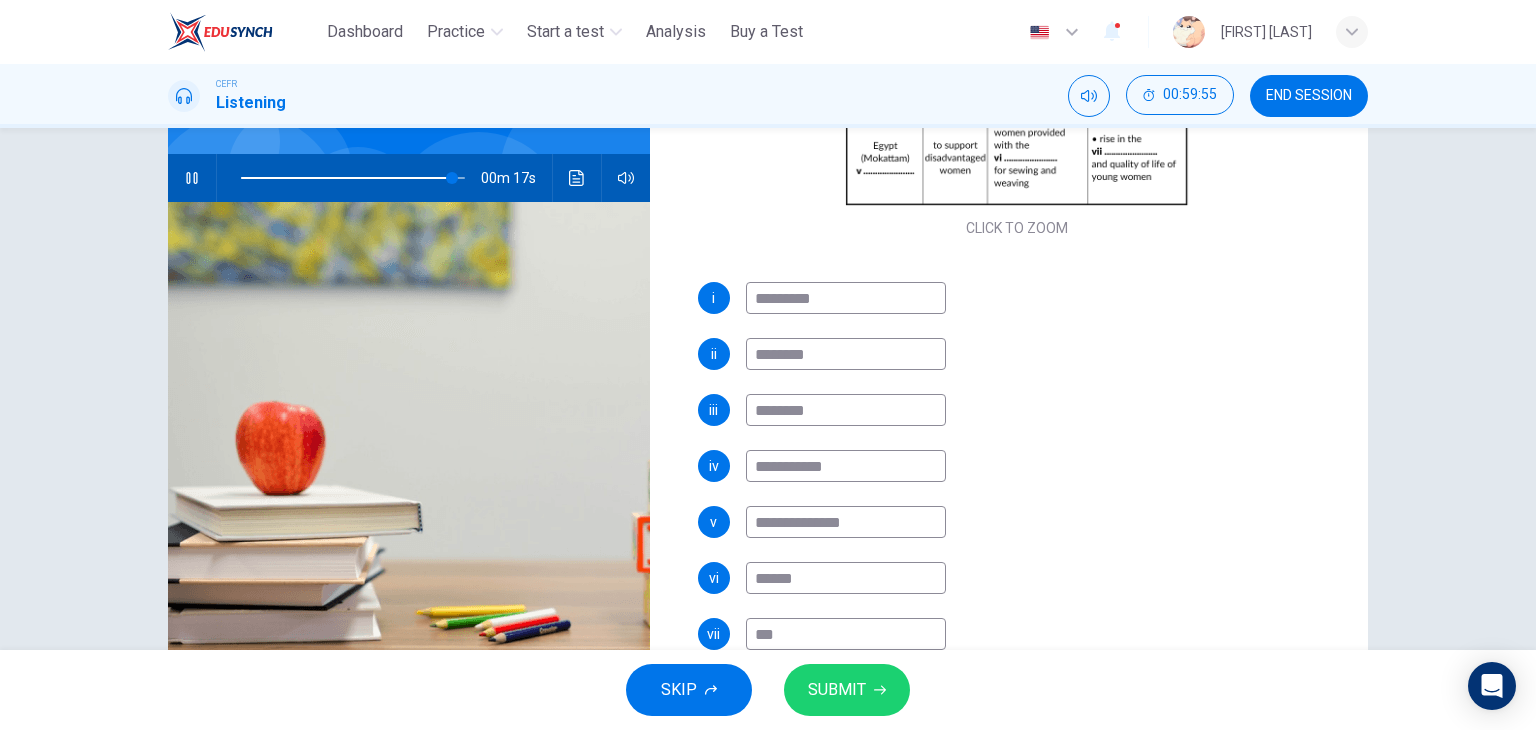 type on "****" 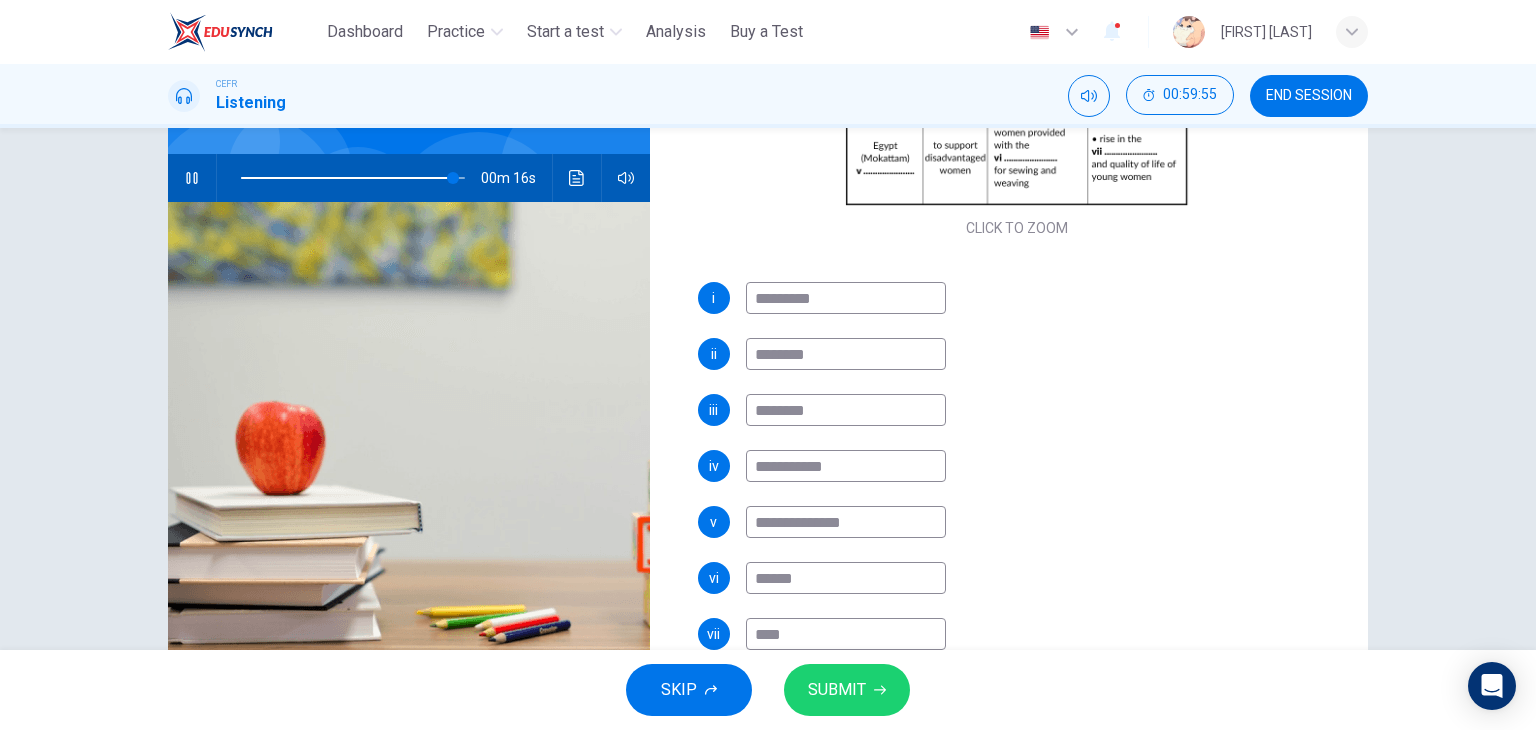 type on "**" 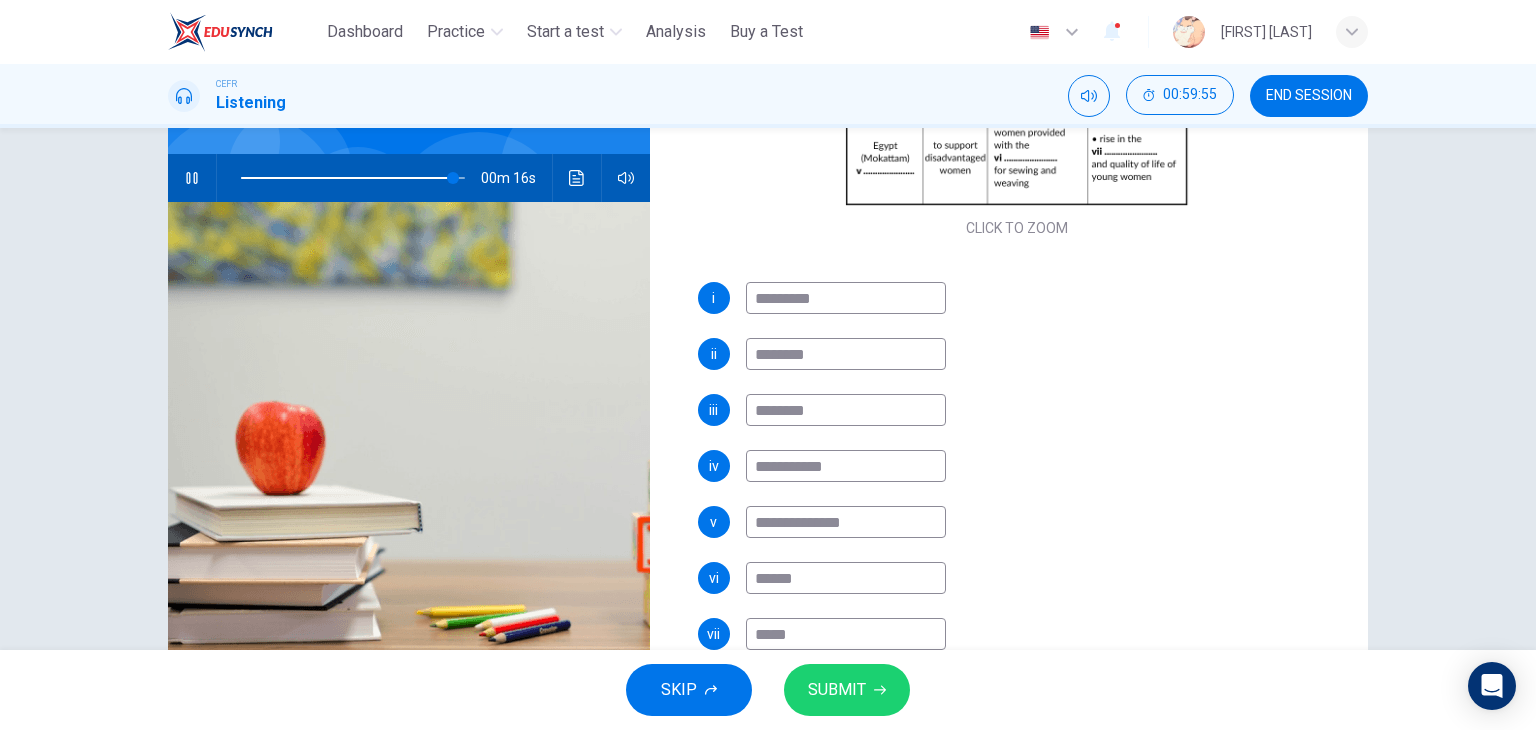 type on "******" 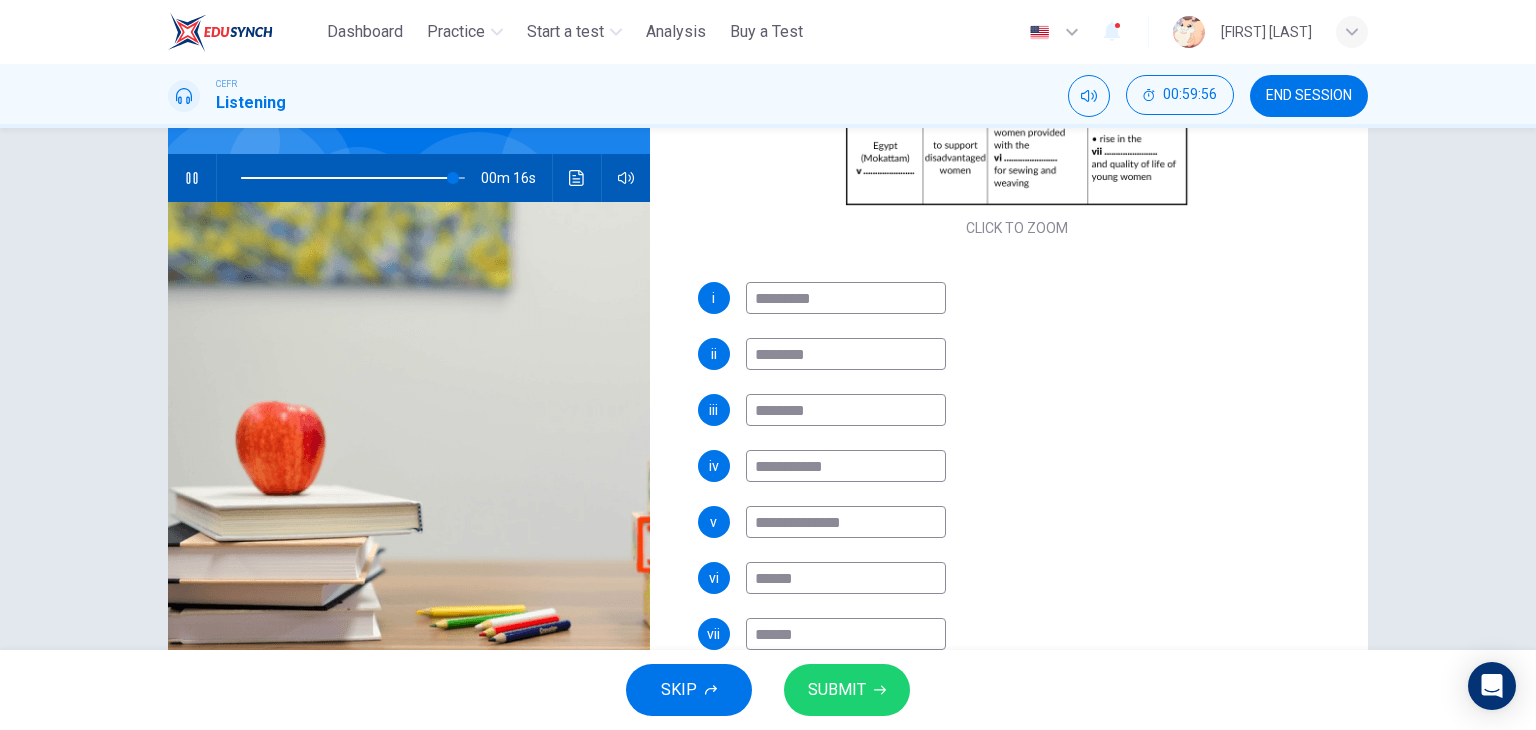 type on "**" 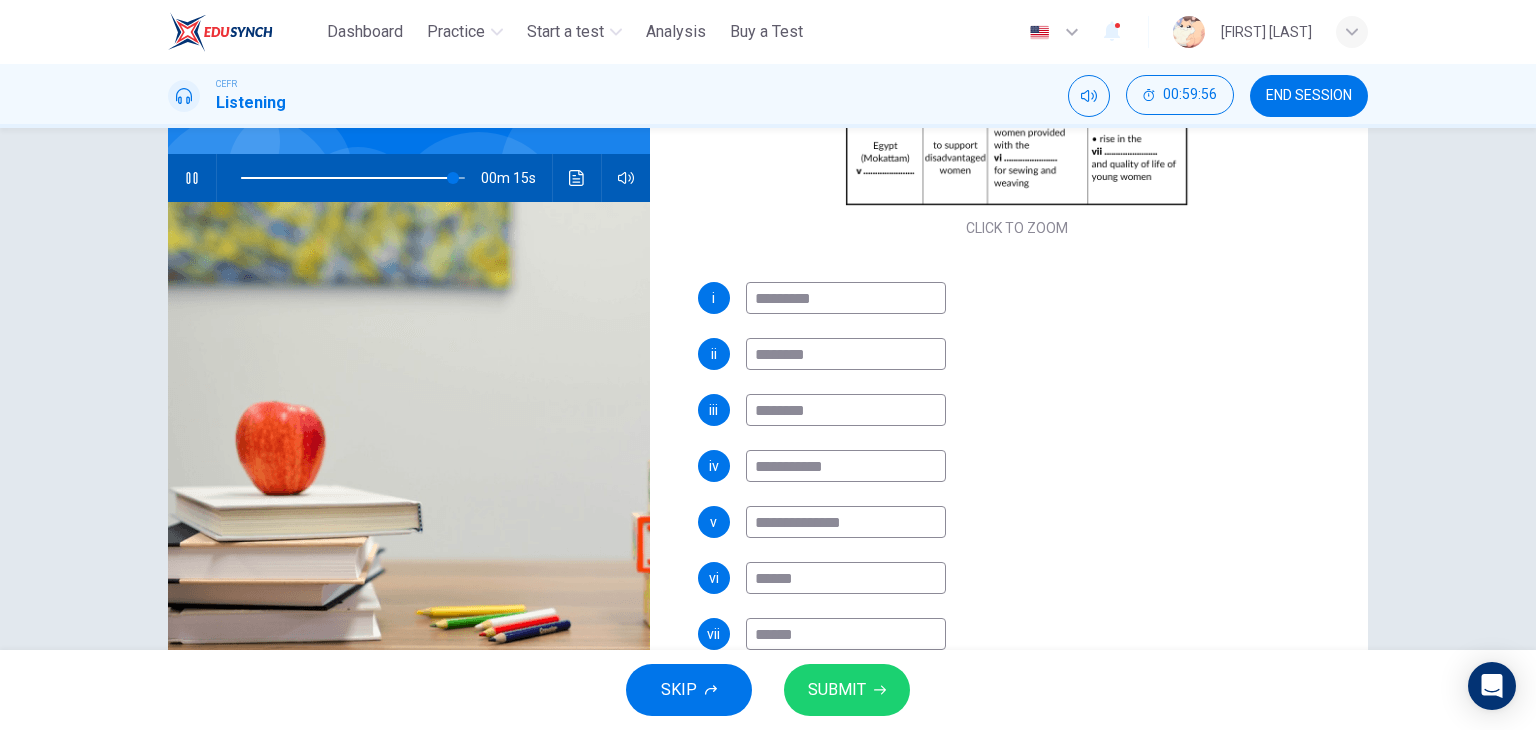type on "*******" 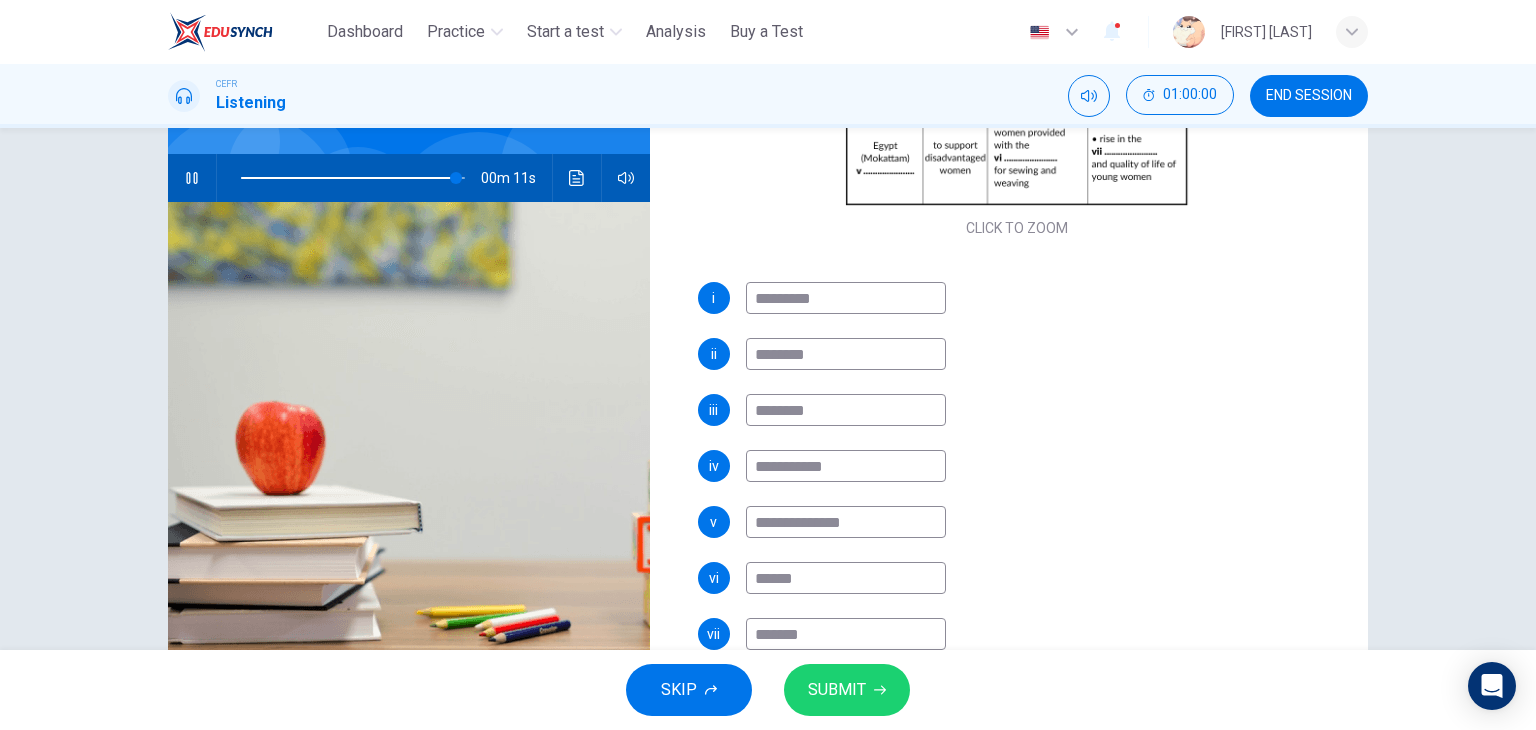 type on "**" 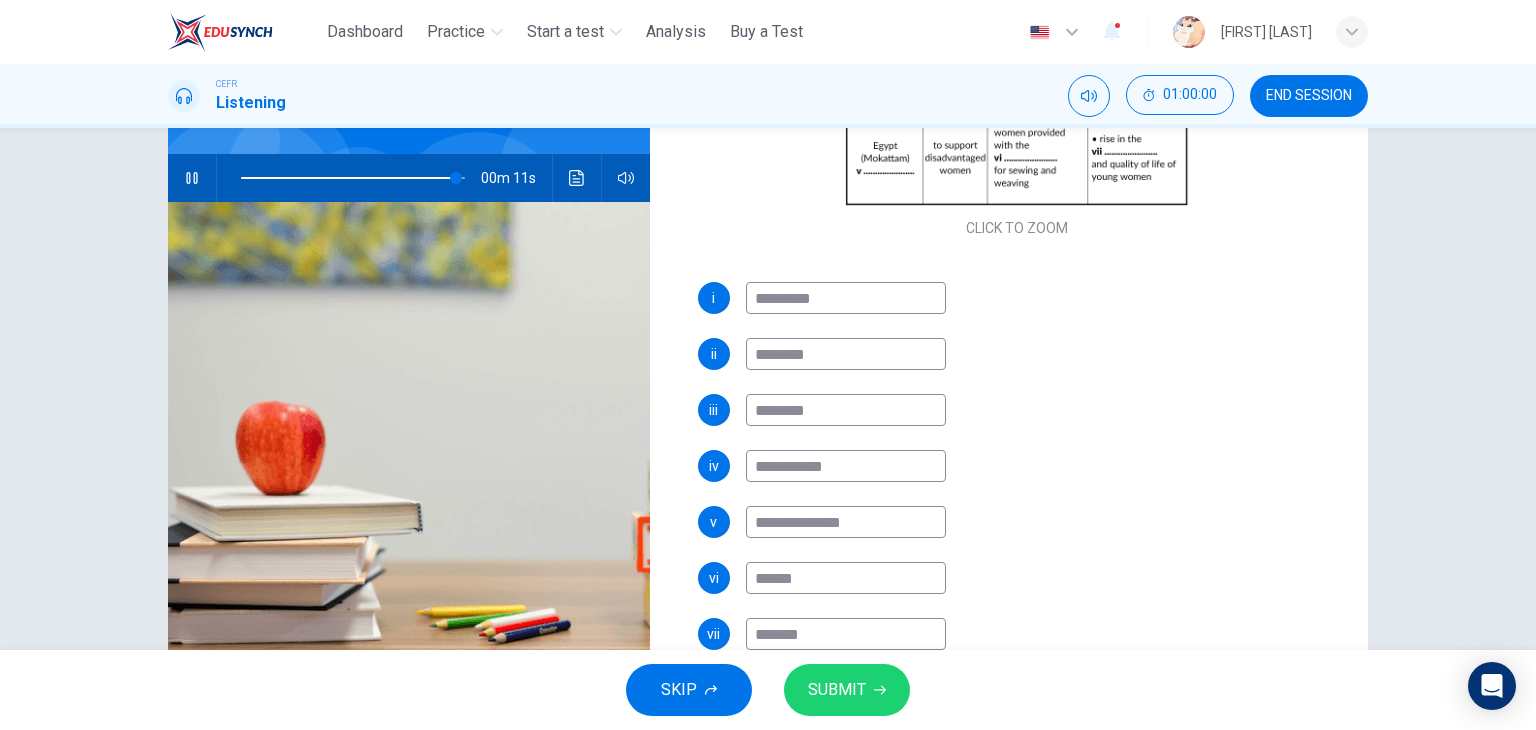 type on "******" 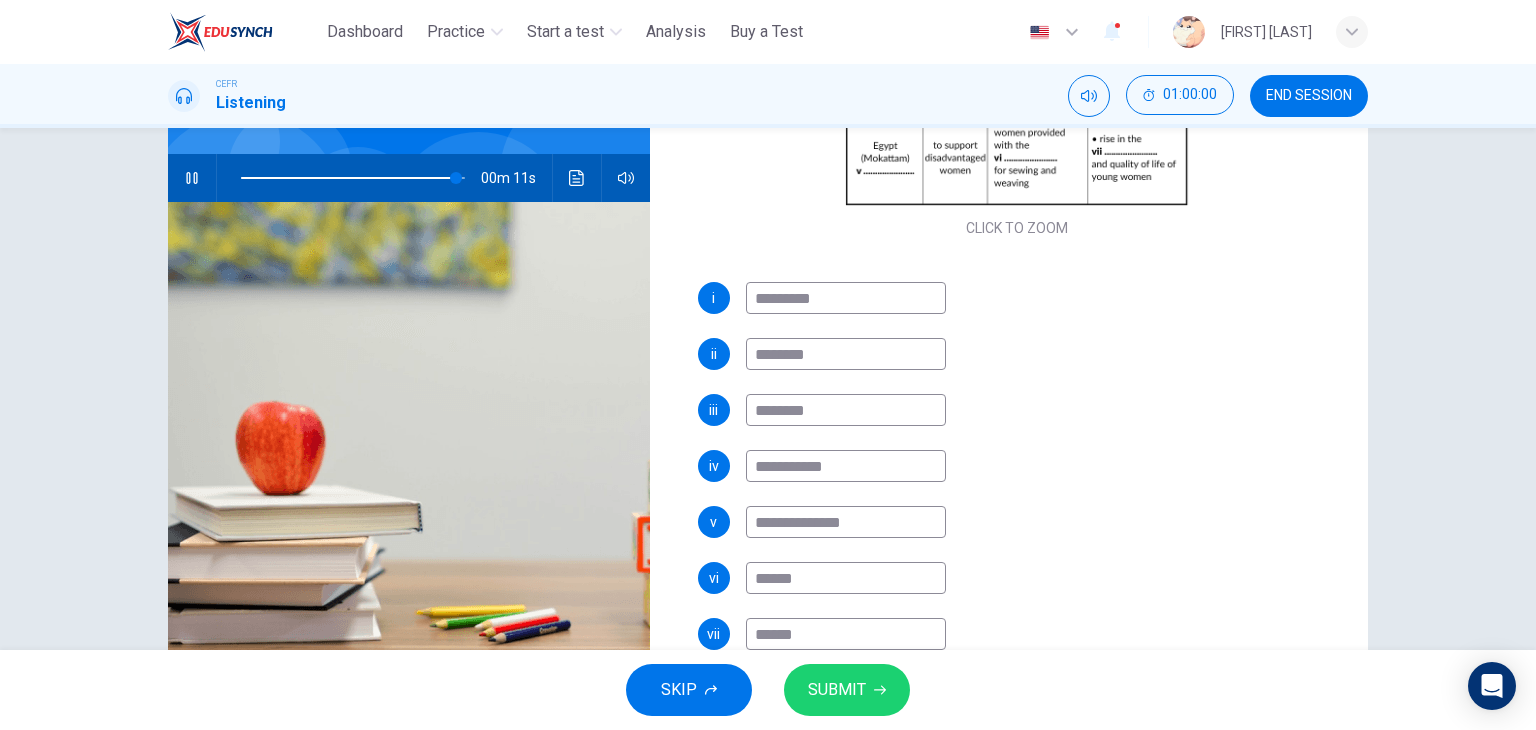 type on "**" 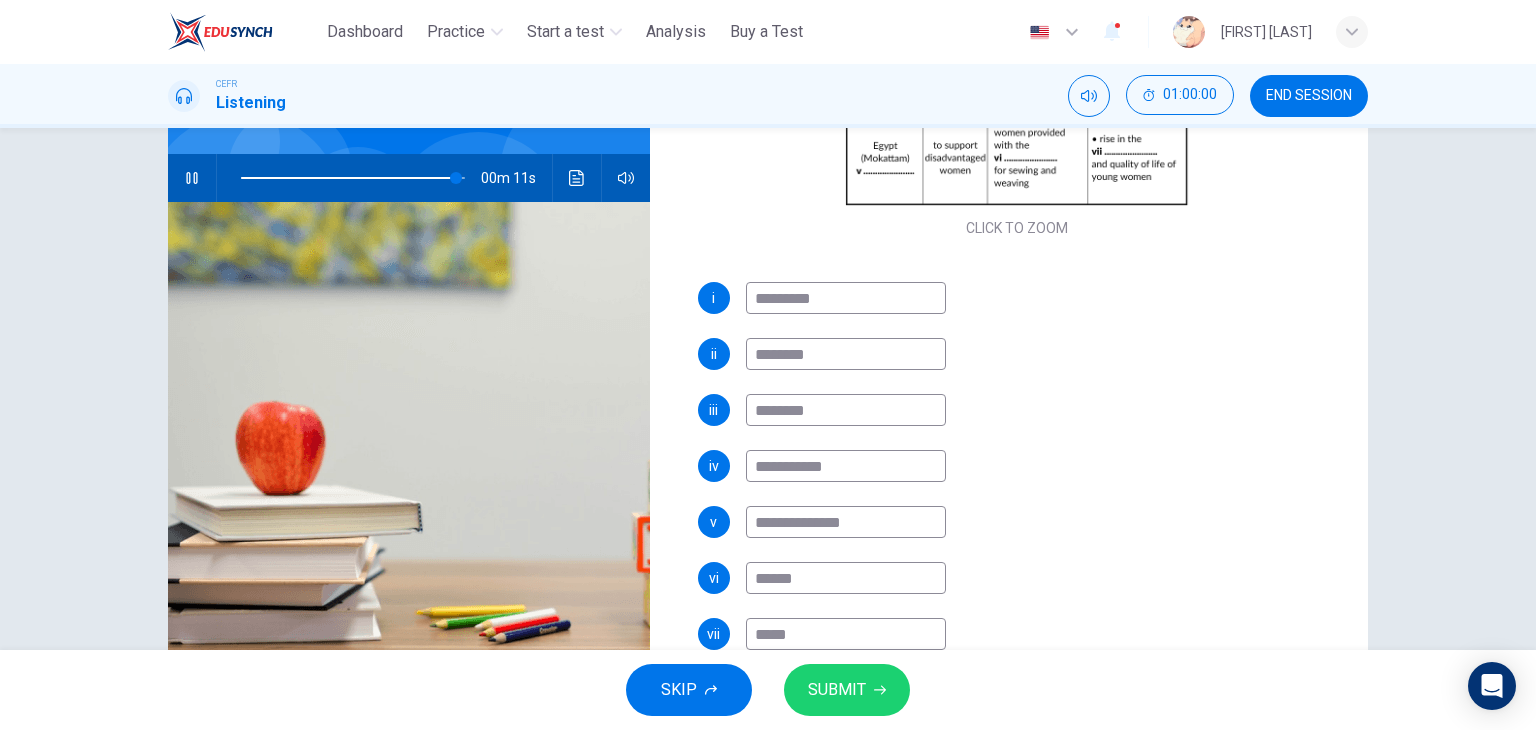 type on "****" 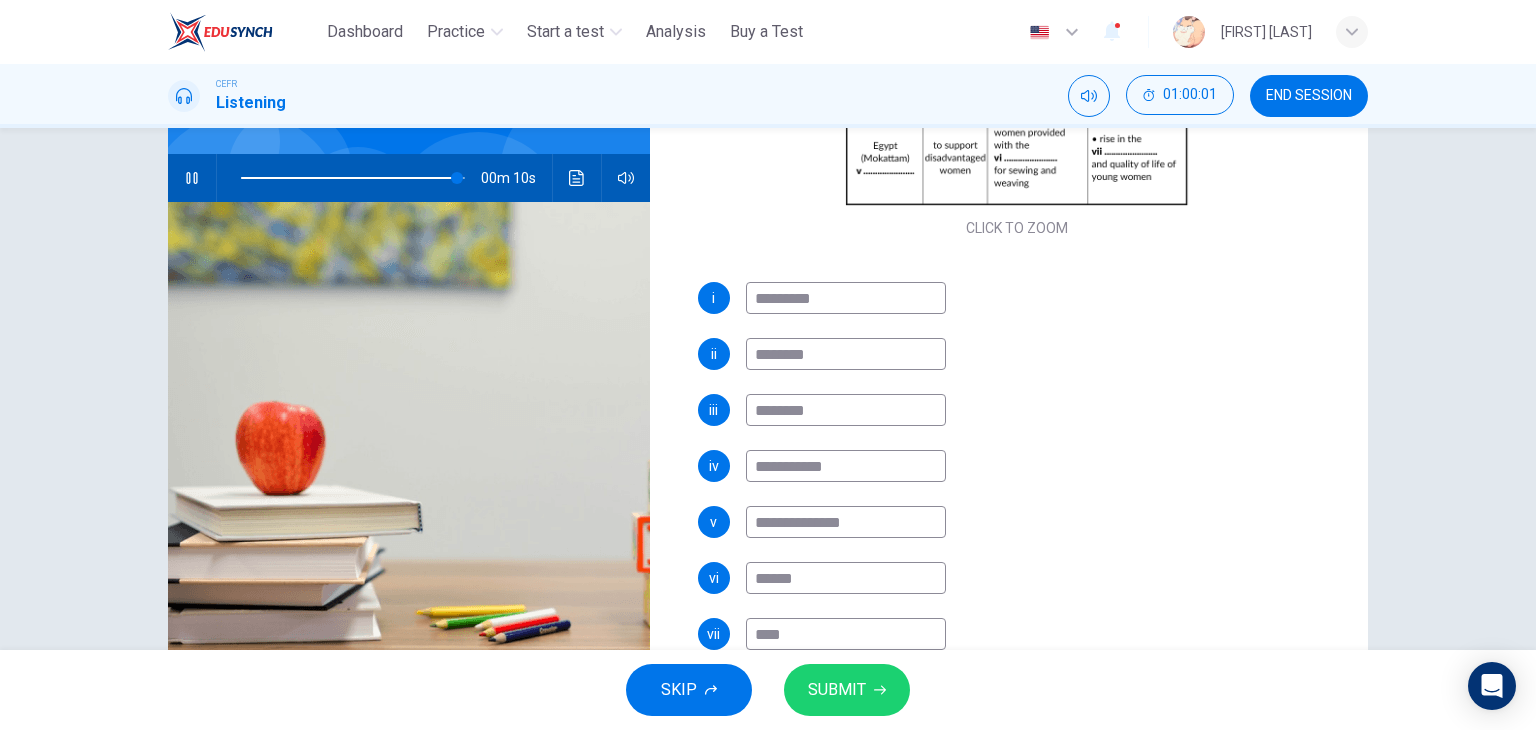 type on "**" 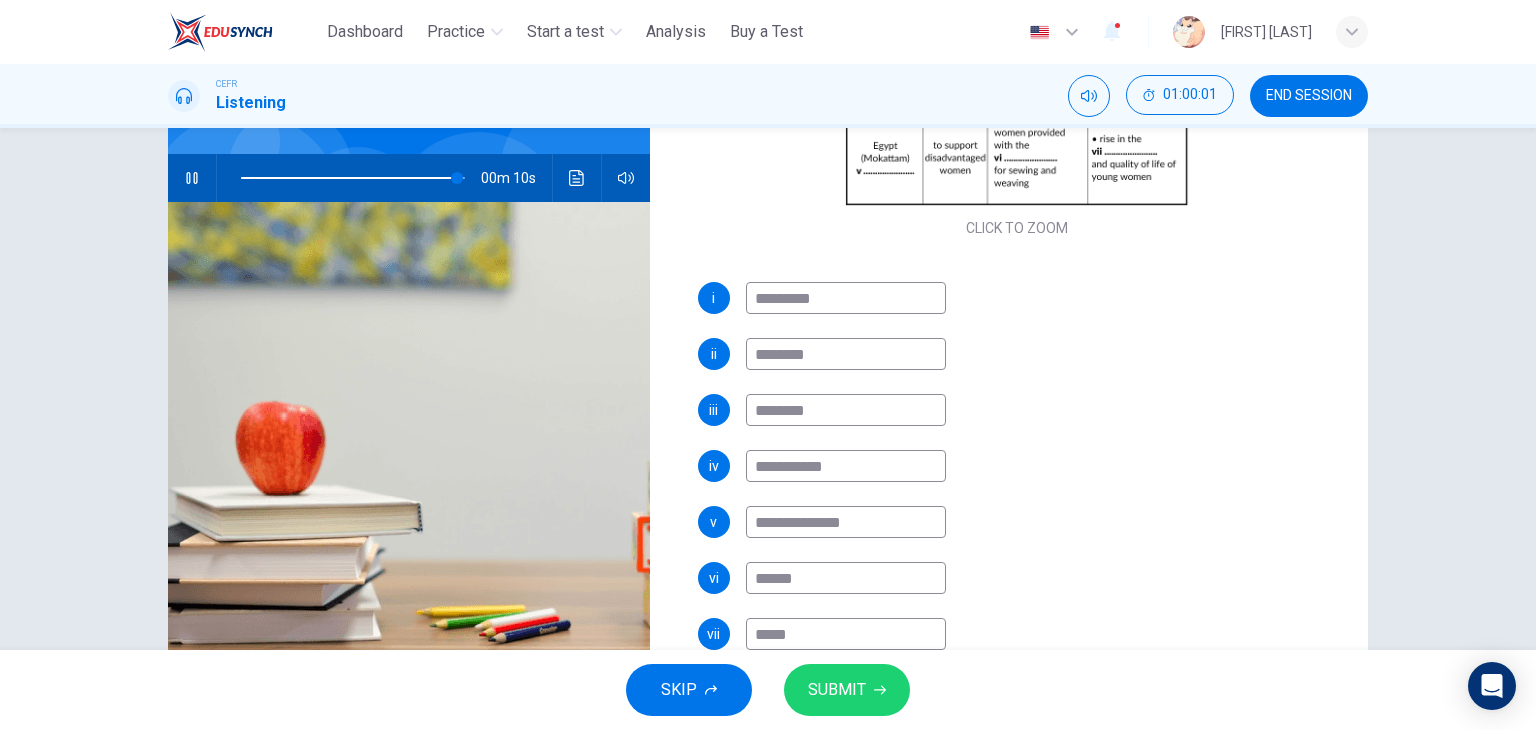 type on "******" 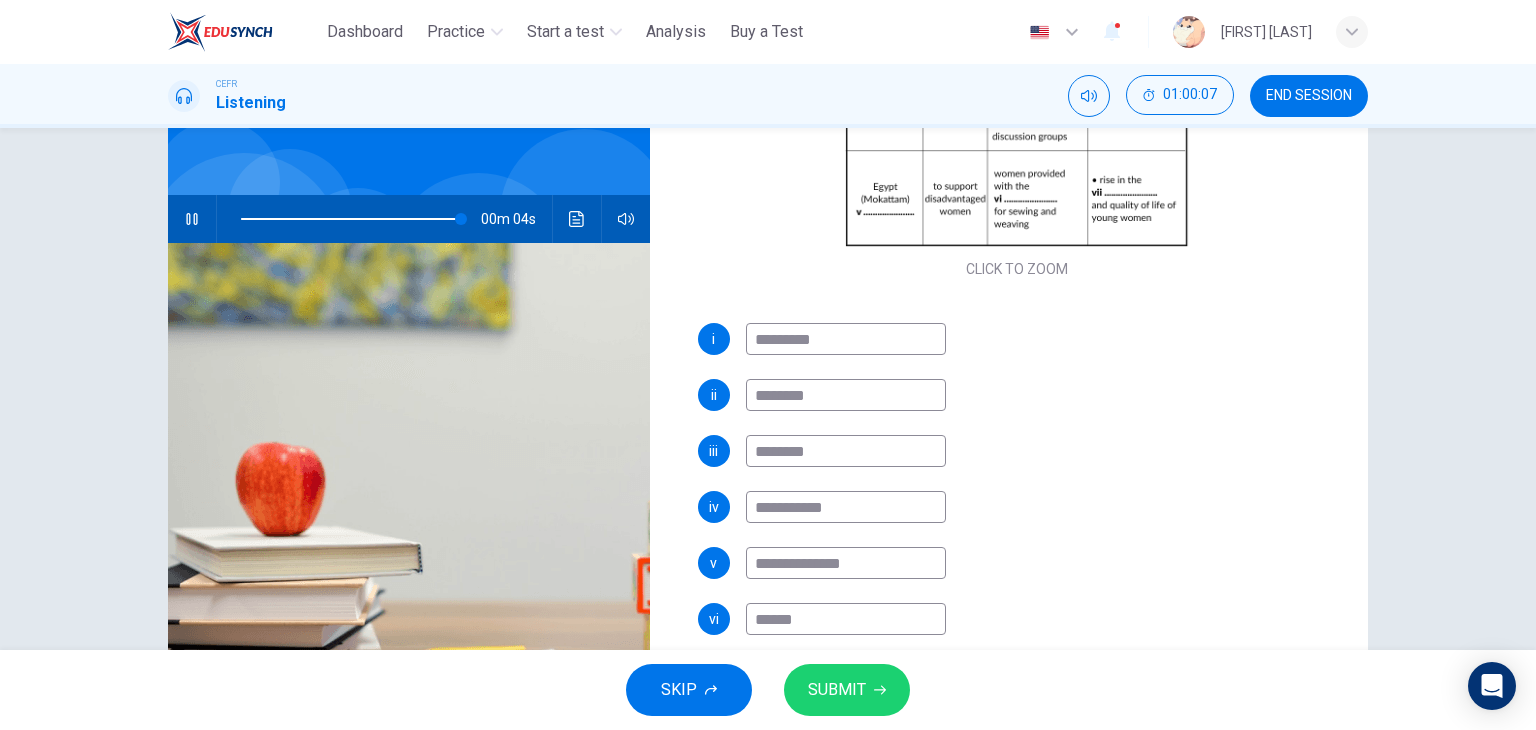 scroll, scrollTop: 100, scrollLeft: 0, axis: vertical 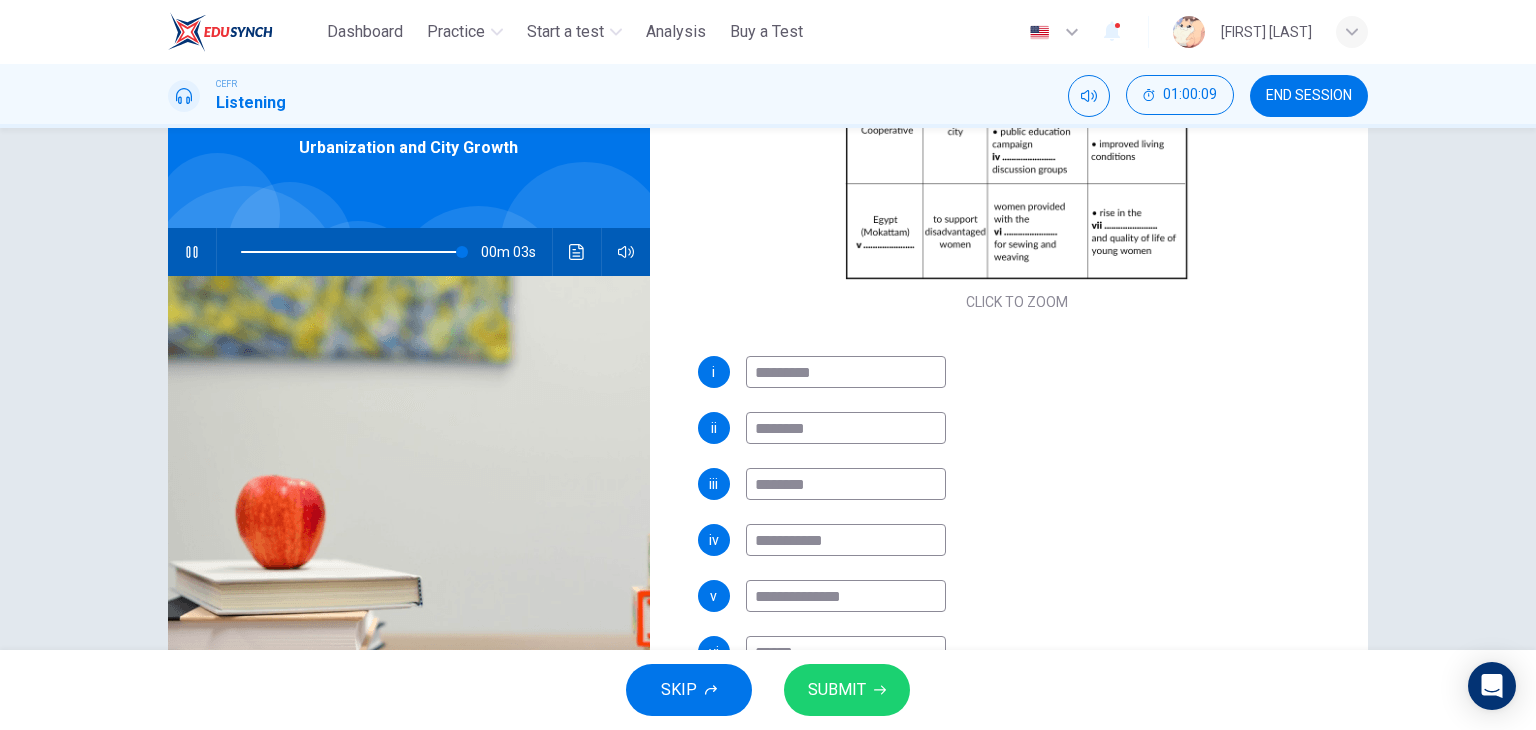 type on "**" 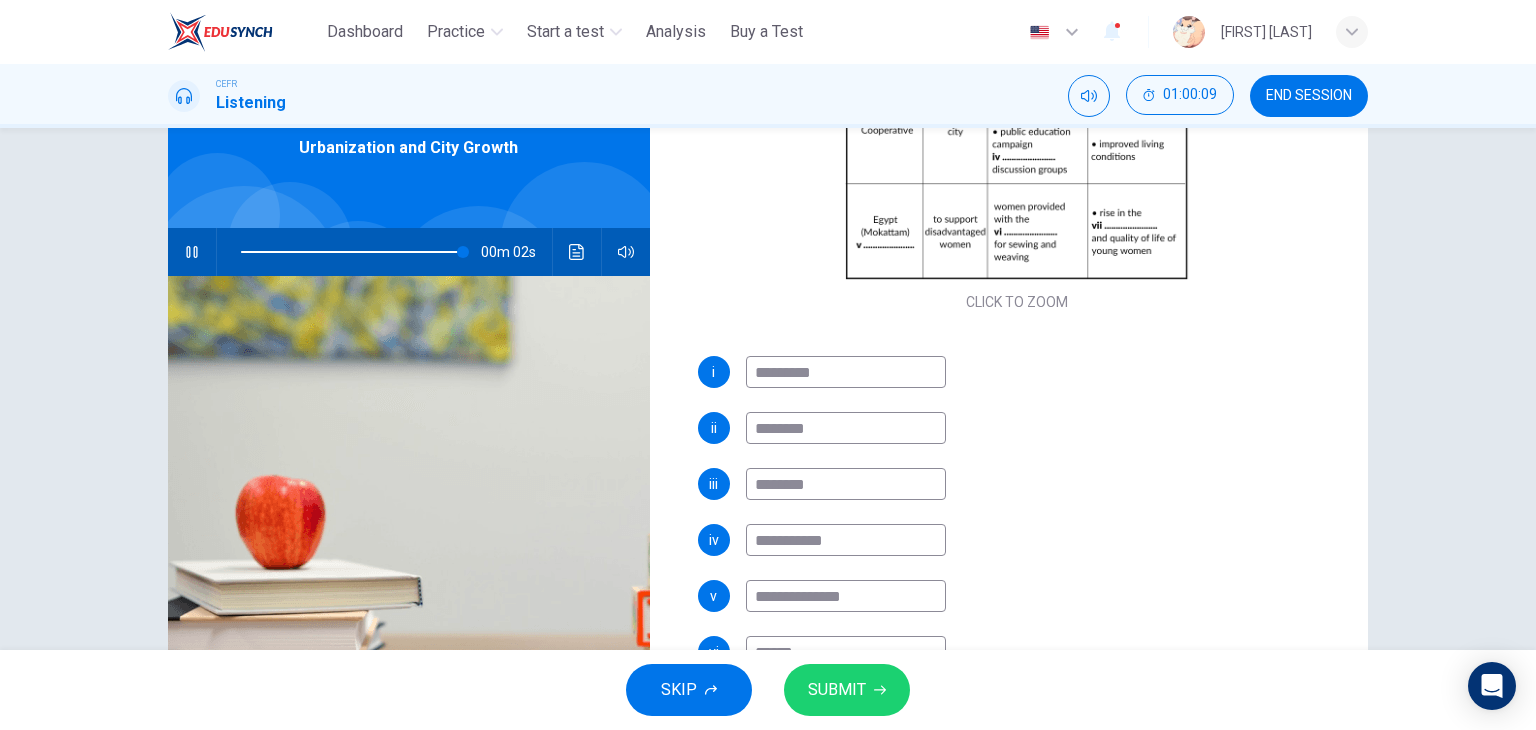 type on "******" 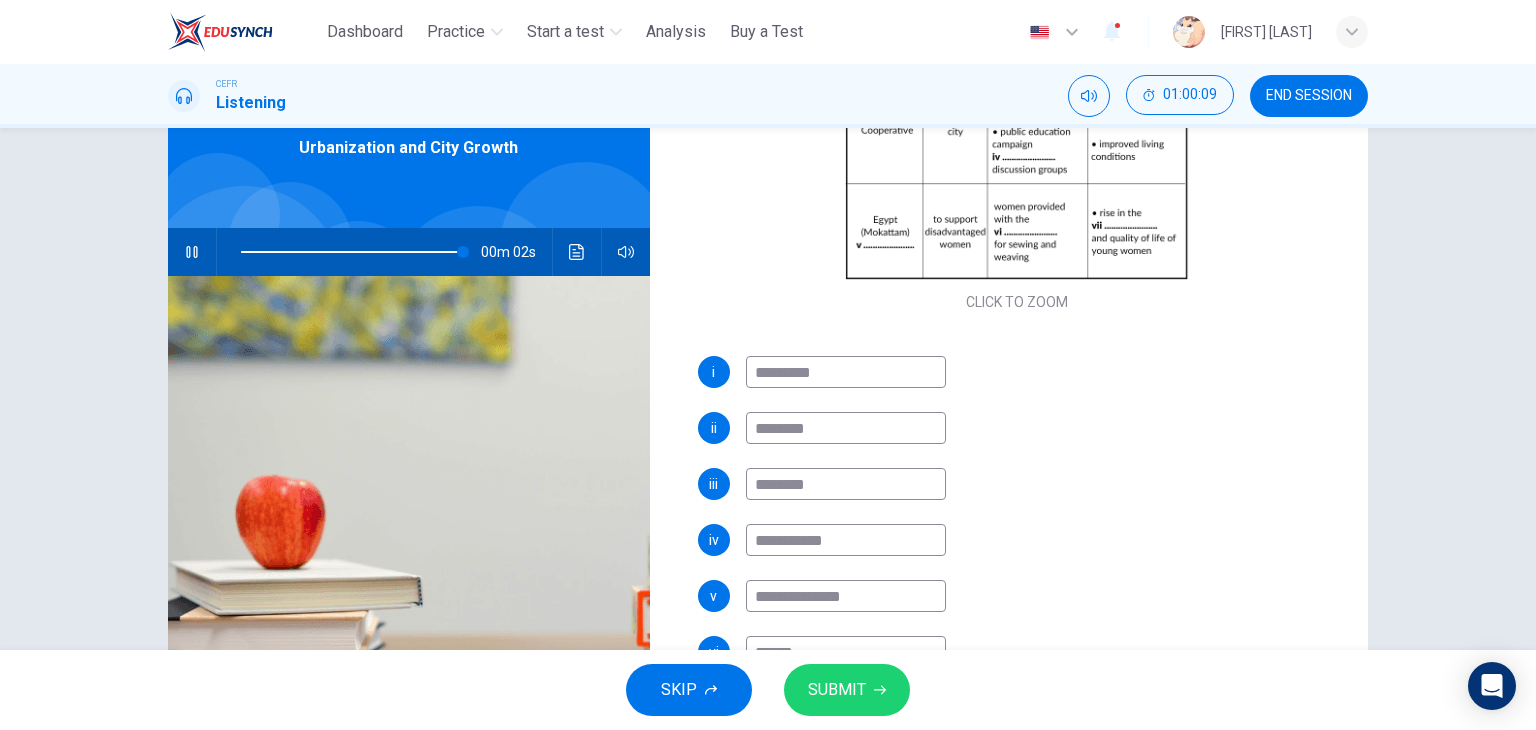 click at bounding box center (192, 252) 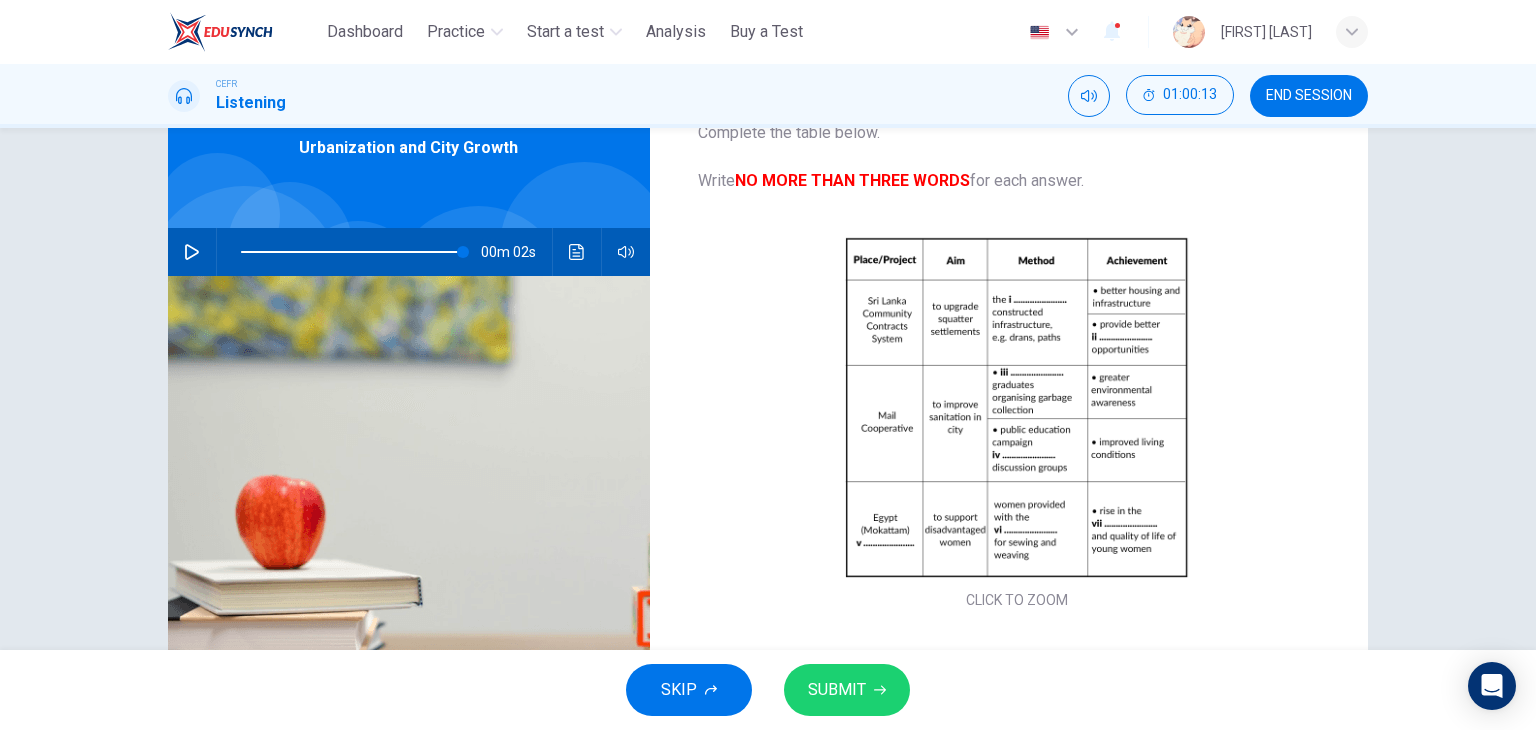 scroll, scrollTop: 341, scrollLeft: 0, axis: vertical 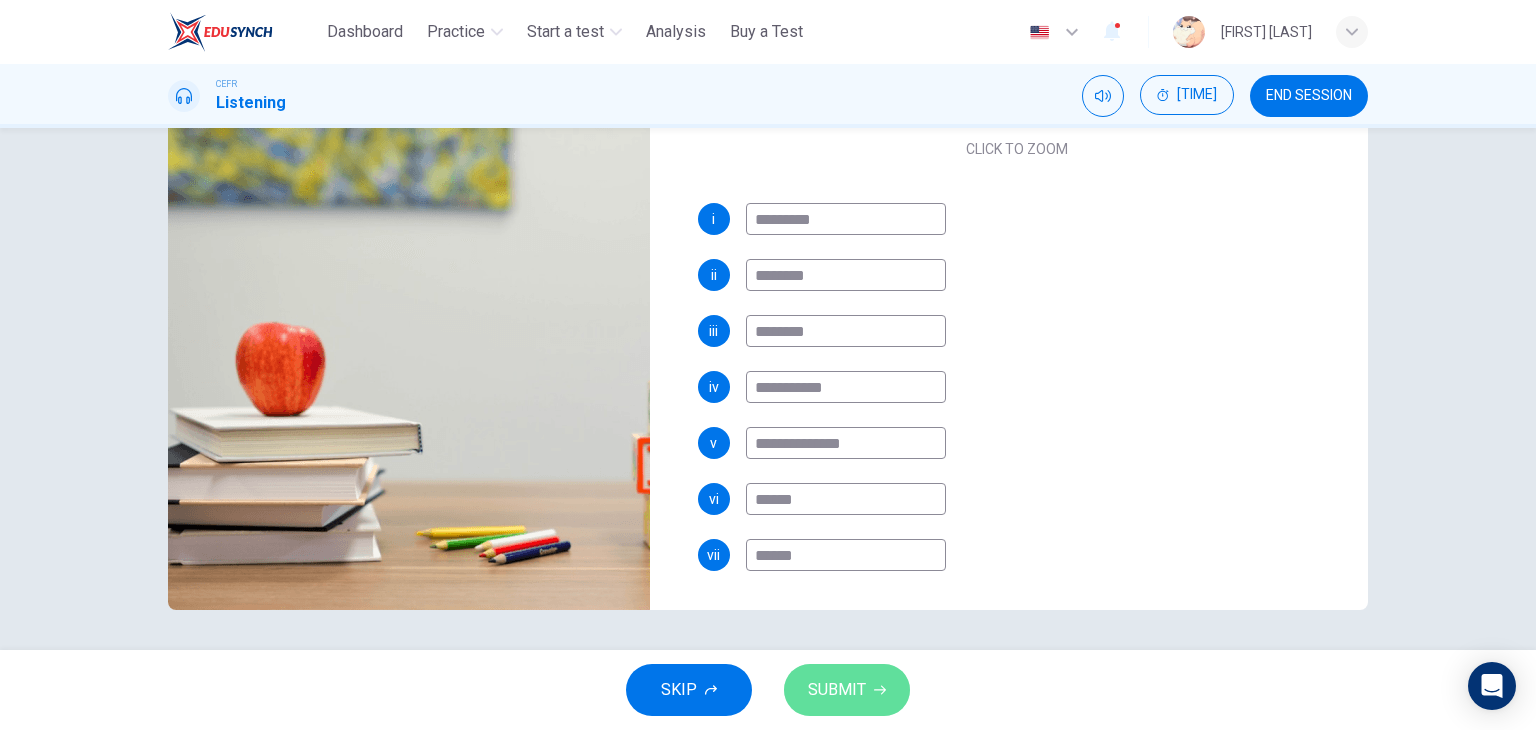click on "SUBMIT" at bounding box center (837, 690) 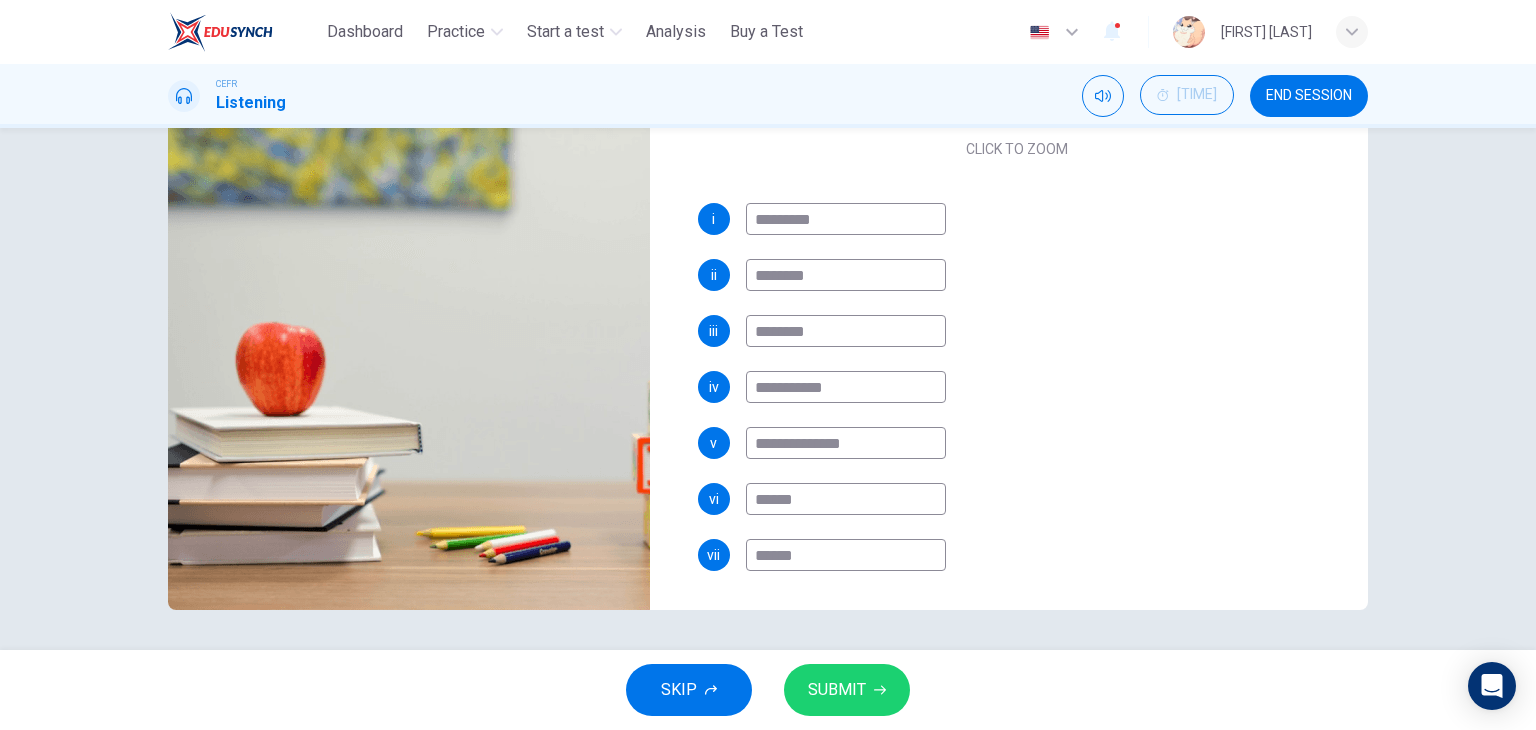 scroll, scrollTop: 340, scrollLeft: 0, axis: vertical 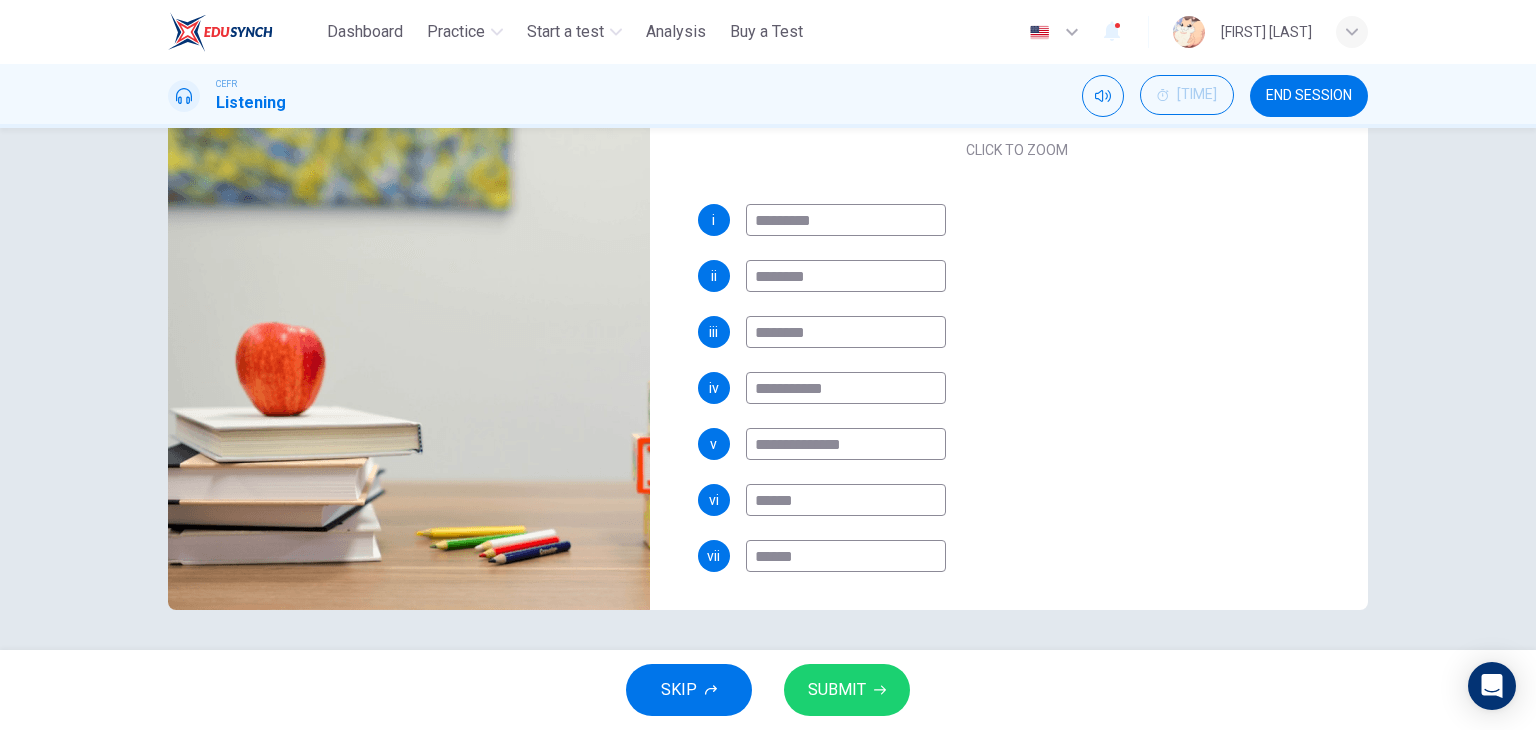 click on "SUBMIT" at bounding box center (847, 690) 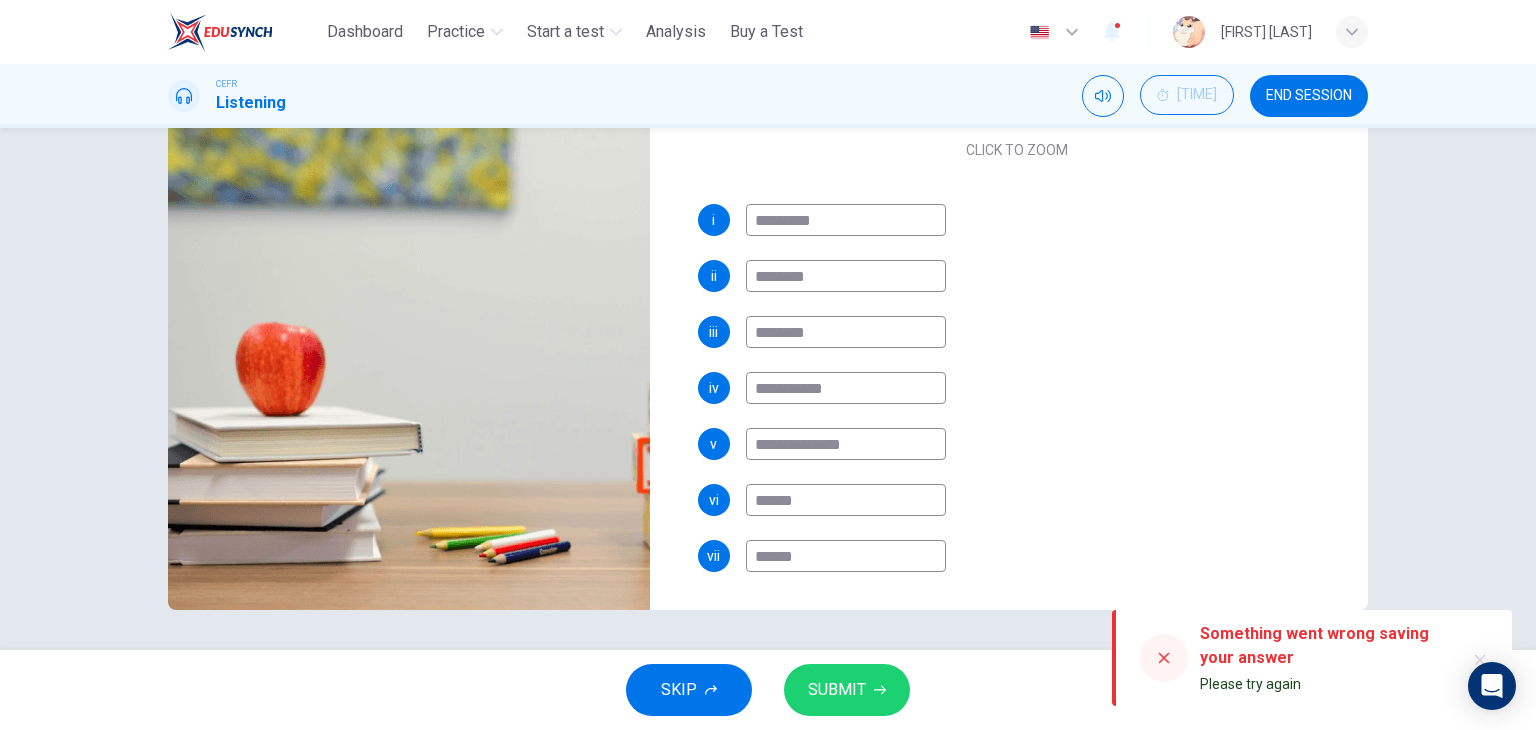click at bounding box center [409, 366] 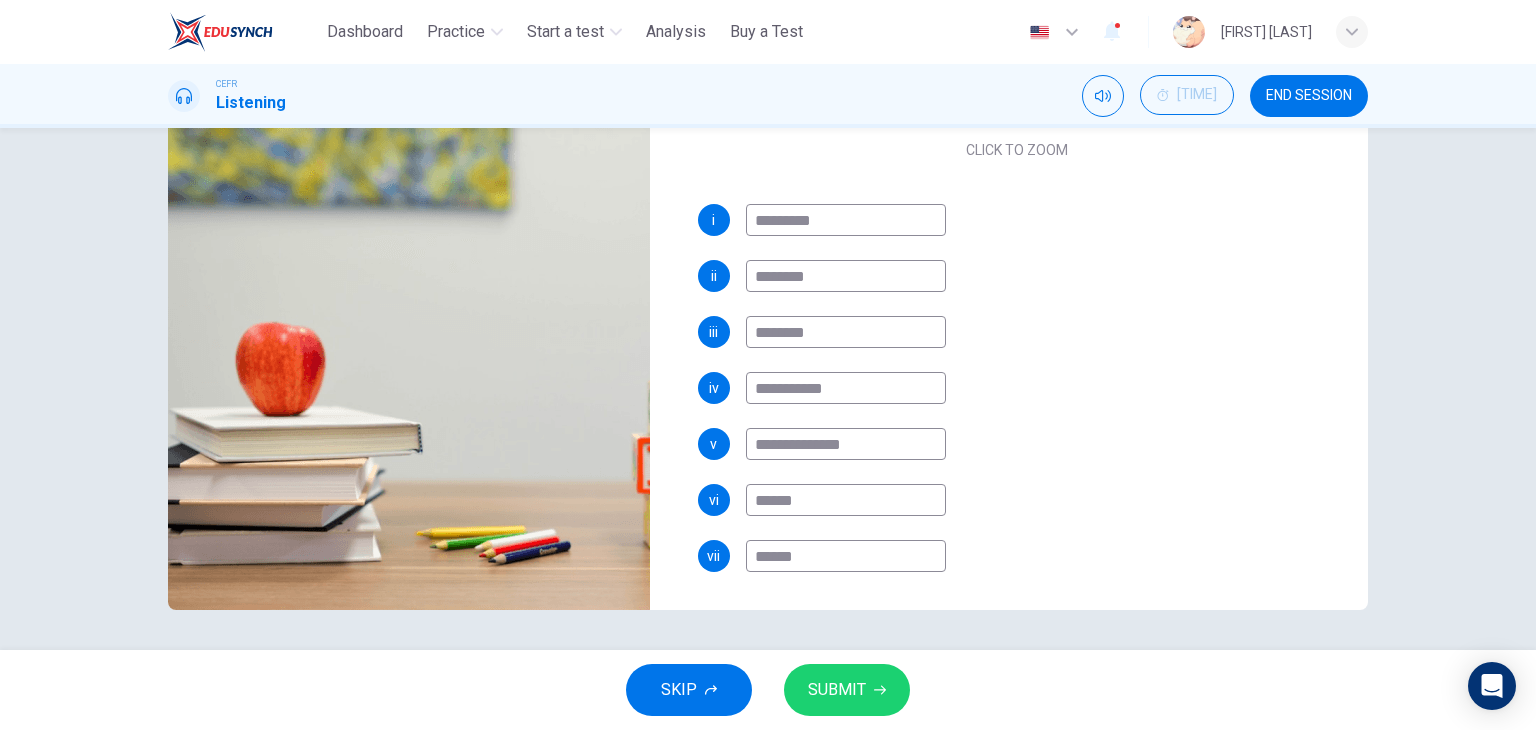 click on "SUBMIT" at bounding box center [837, 690] 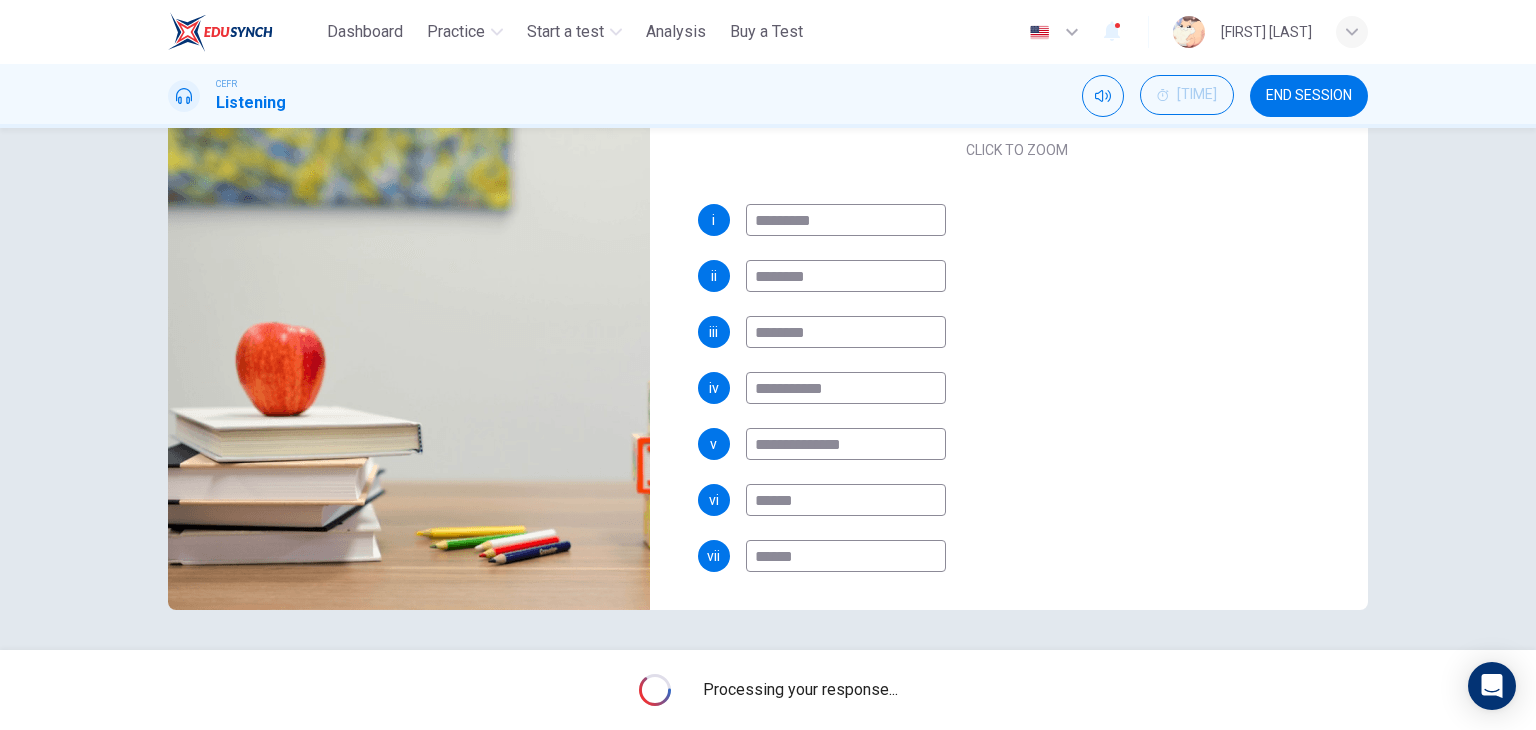 type on "**" 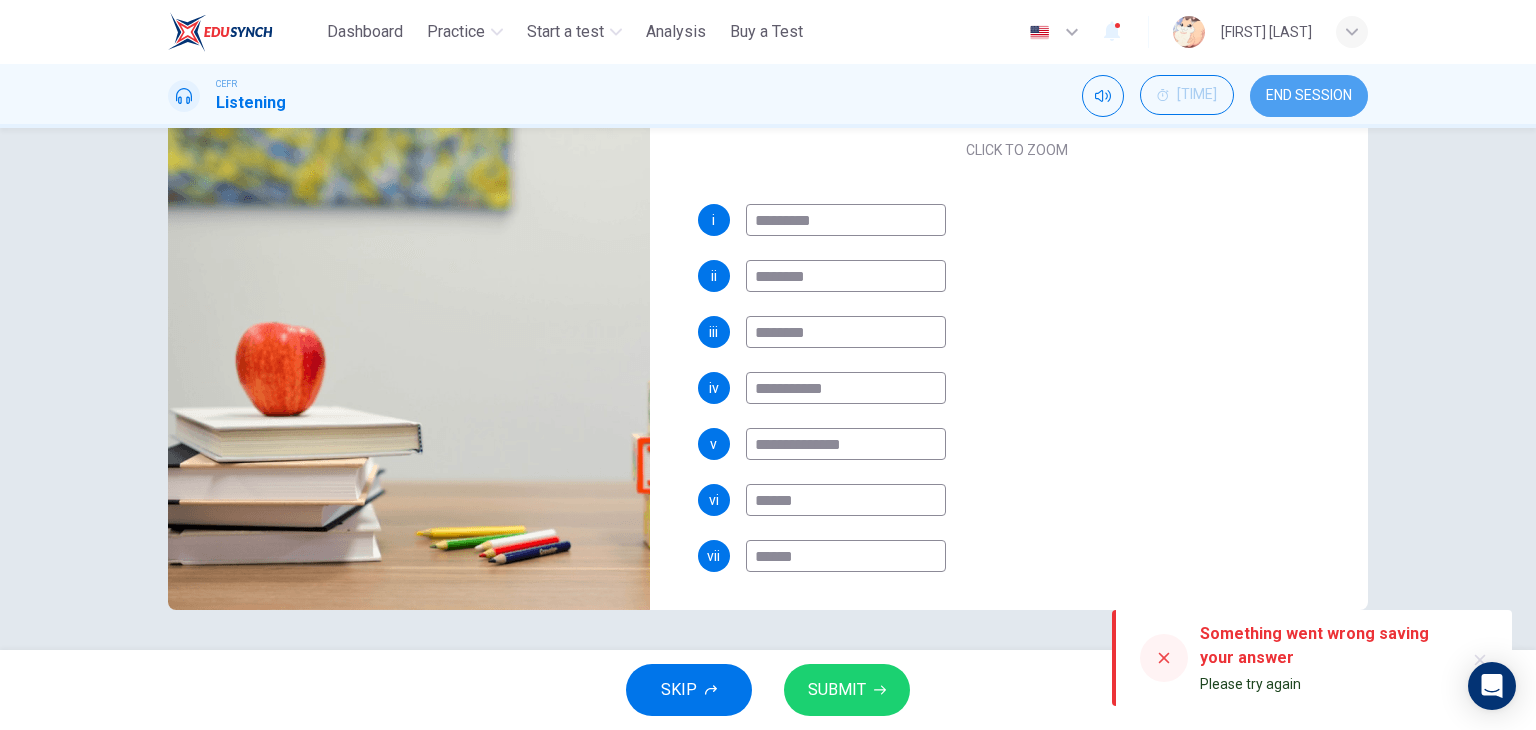 click on "END SESSION" at bounding box center (1309, 96) 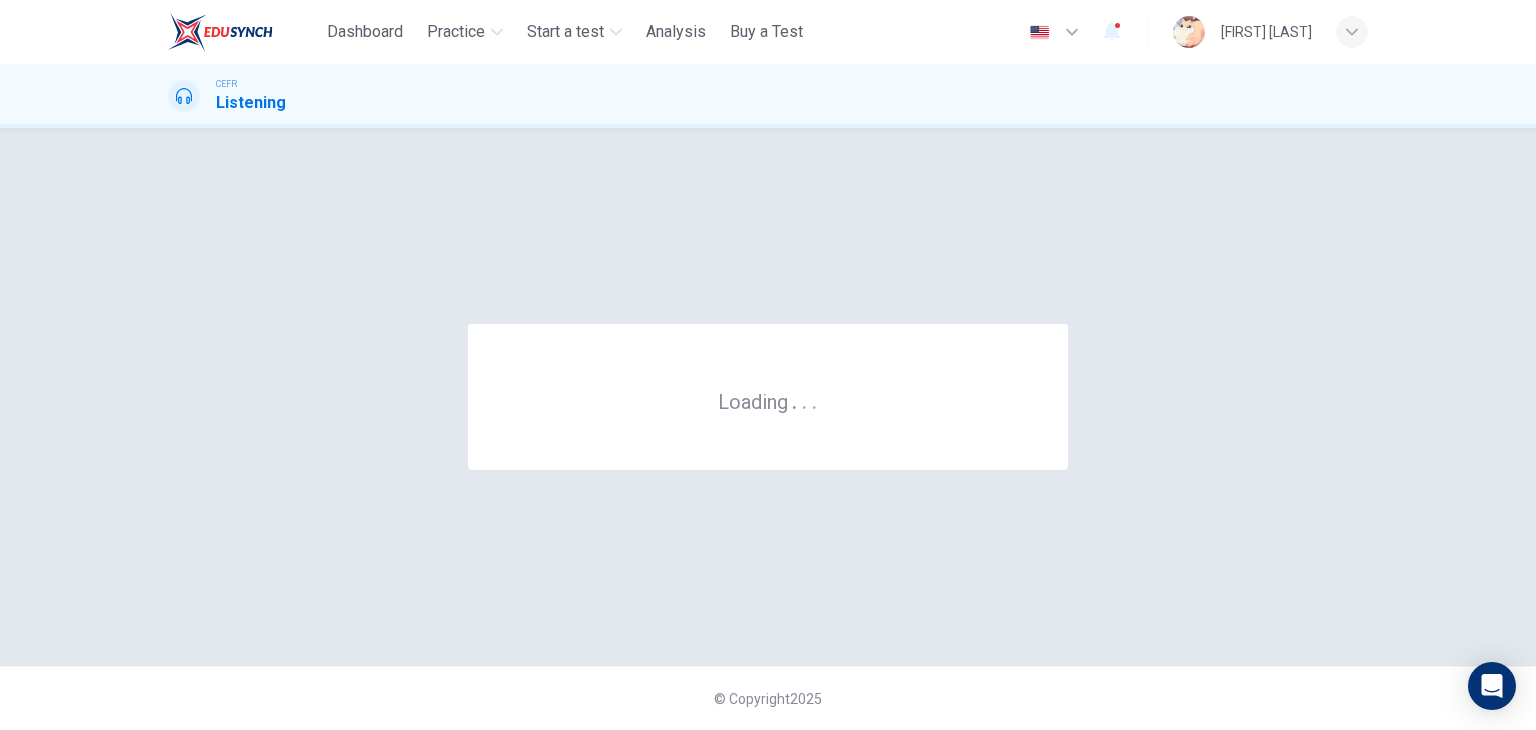 scroll, scrollTop: 0, scrollLeft: 0, axis: both 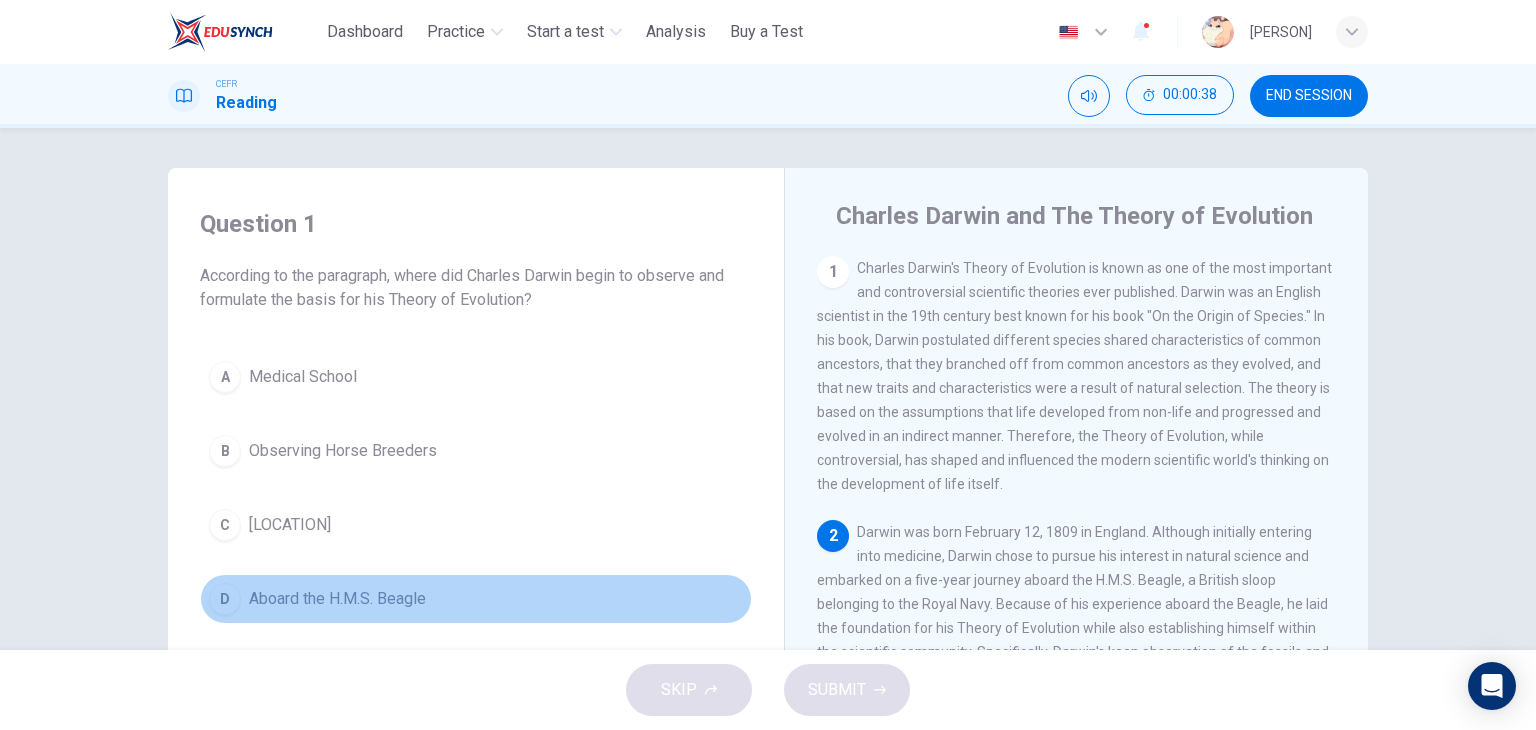 click on "D Aboard the H.M.S. Beagle" at bounding box center (476, 599) 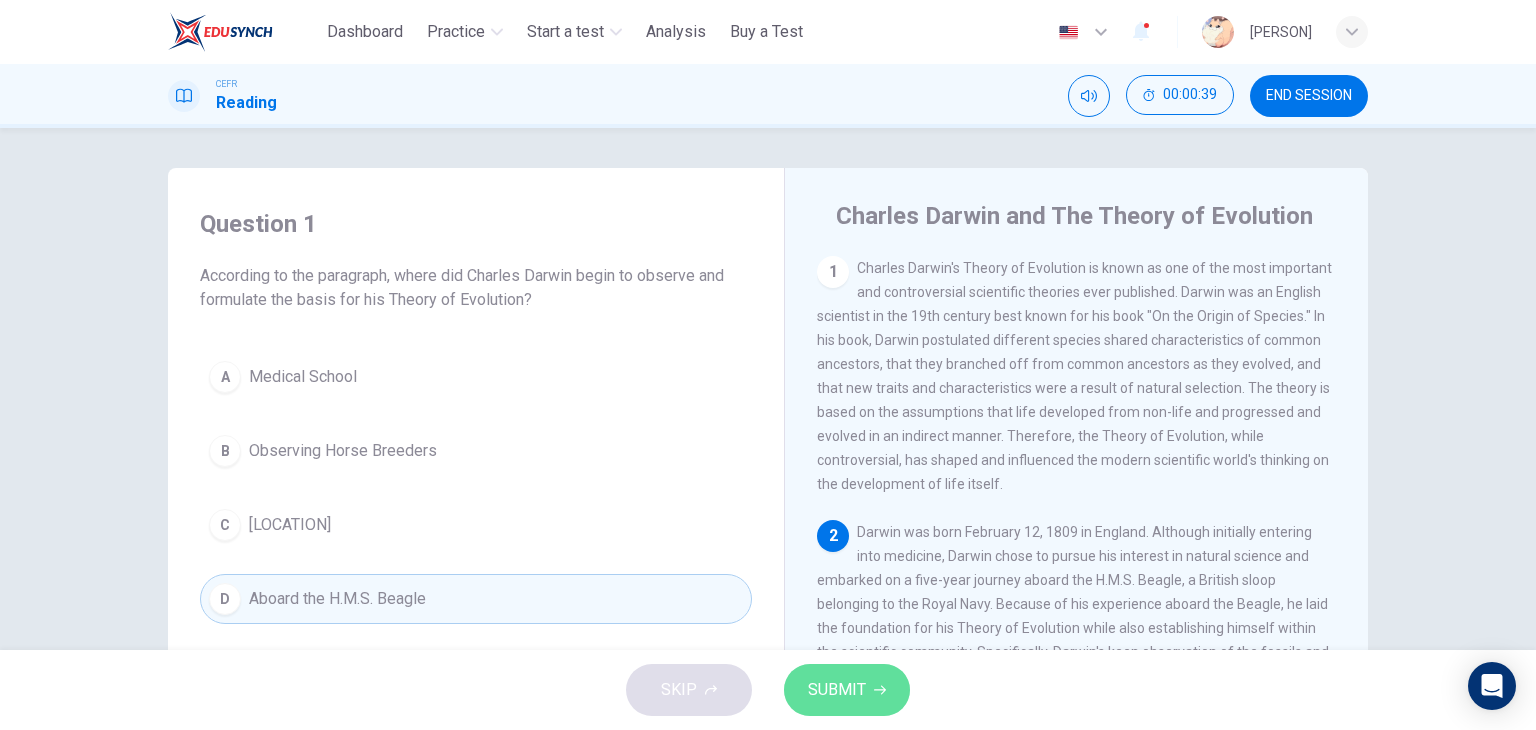 click on "SUBMIT" at bounding box center (847, 690) 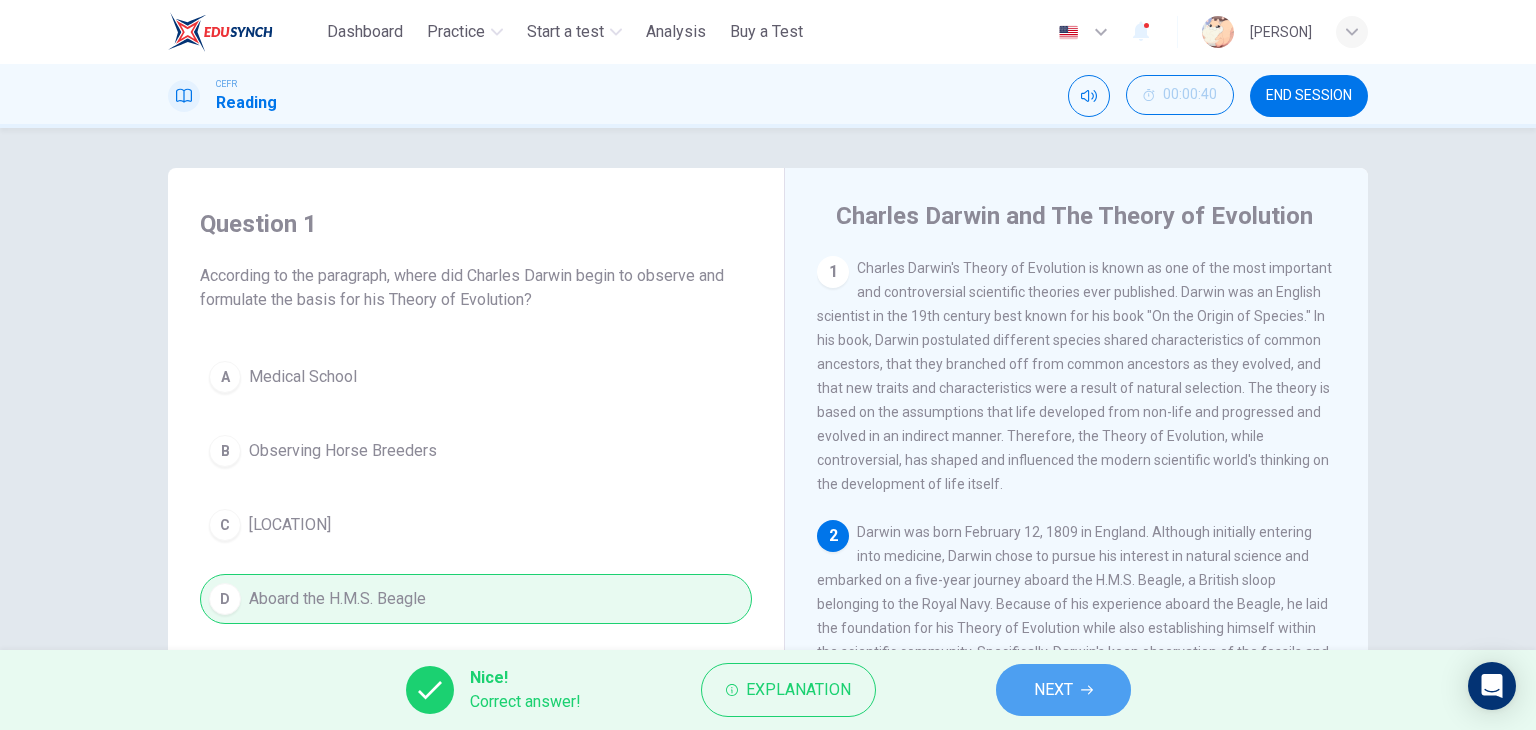 click on "NEXT" at bounding box center (1053, 690) 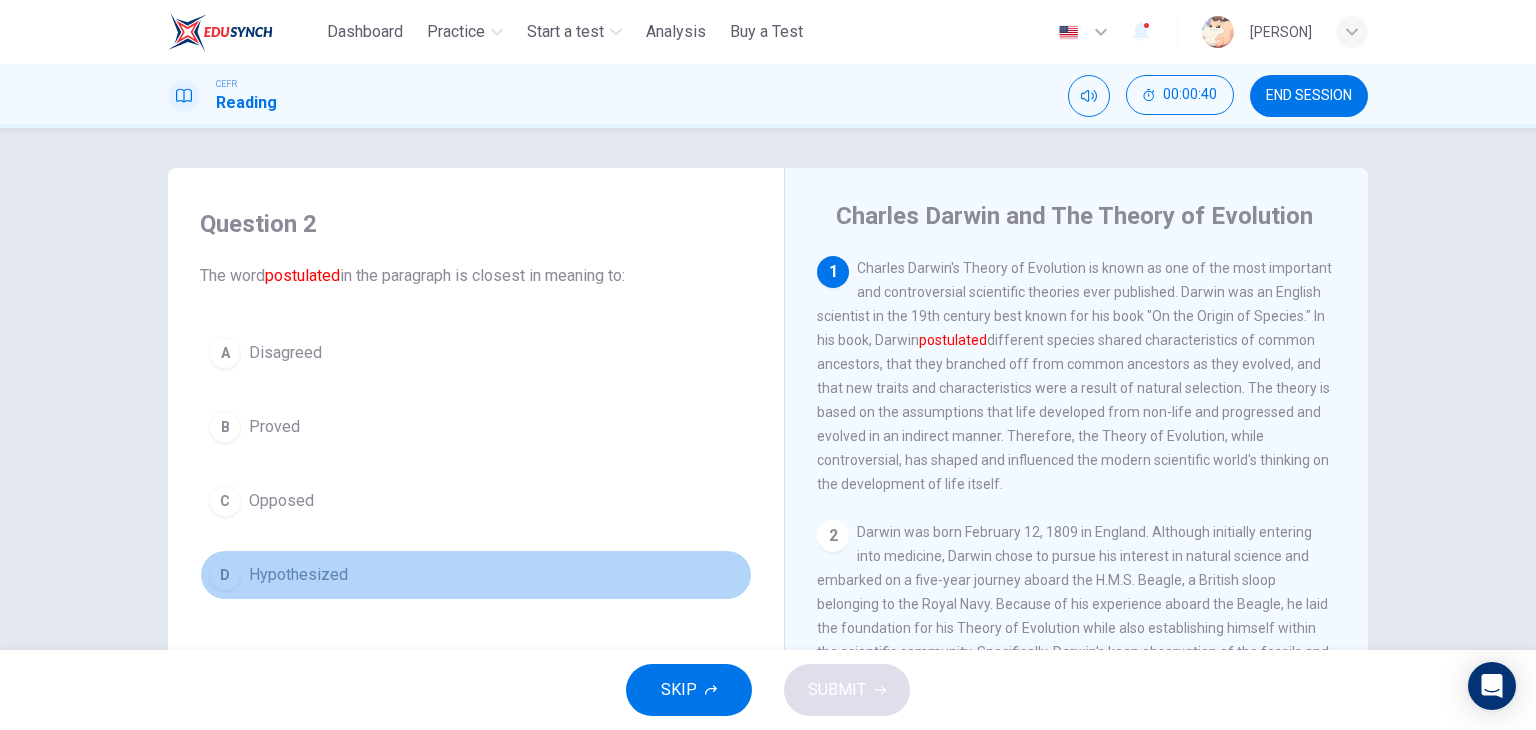 click on "D Hypothesized" at bounding box center (476, 575) 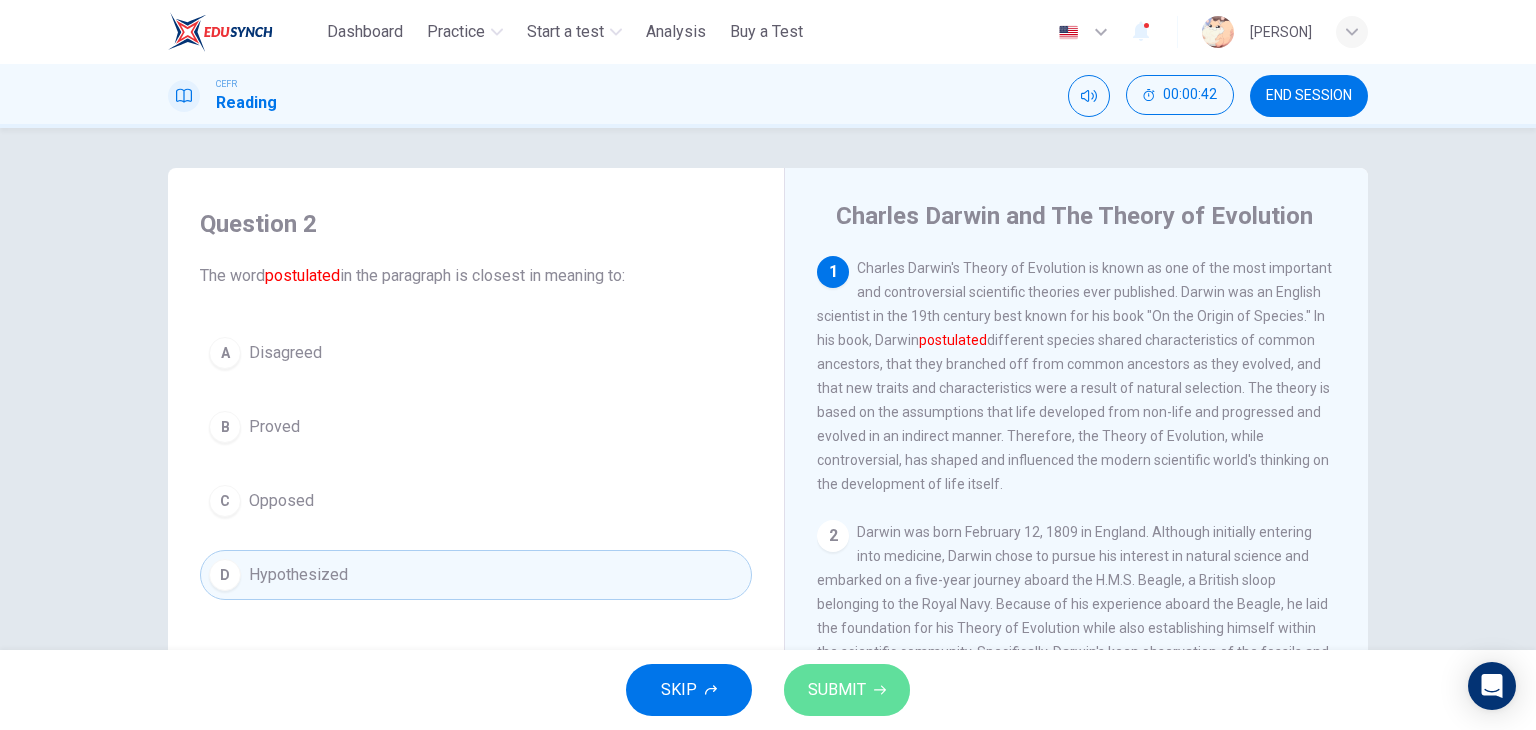 click 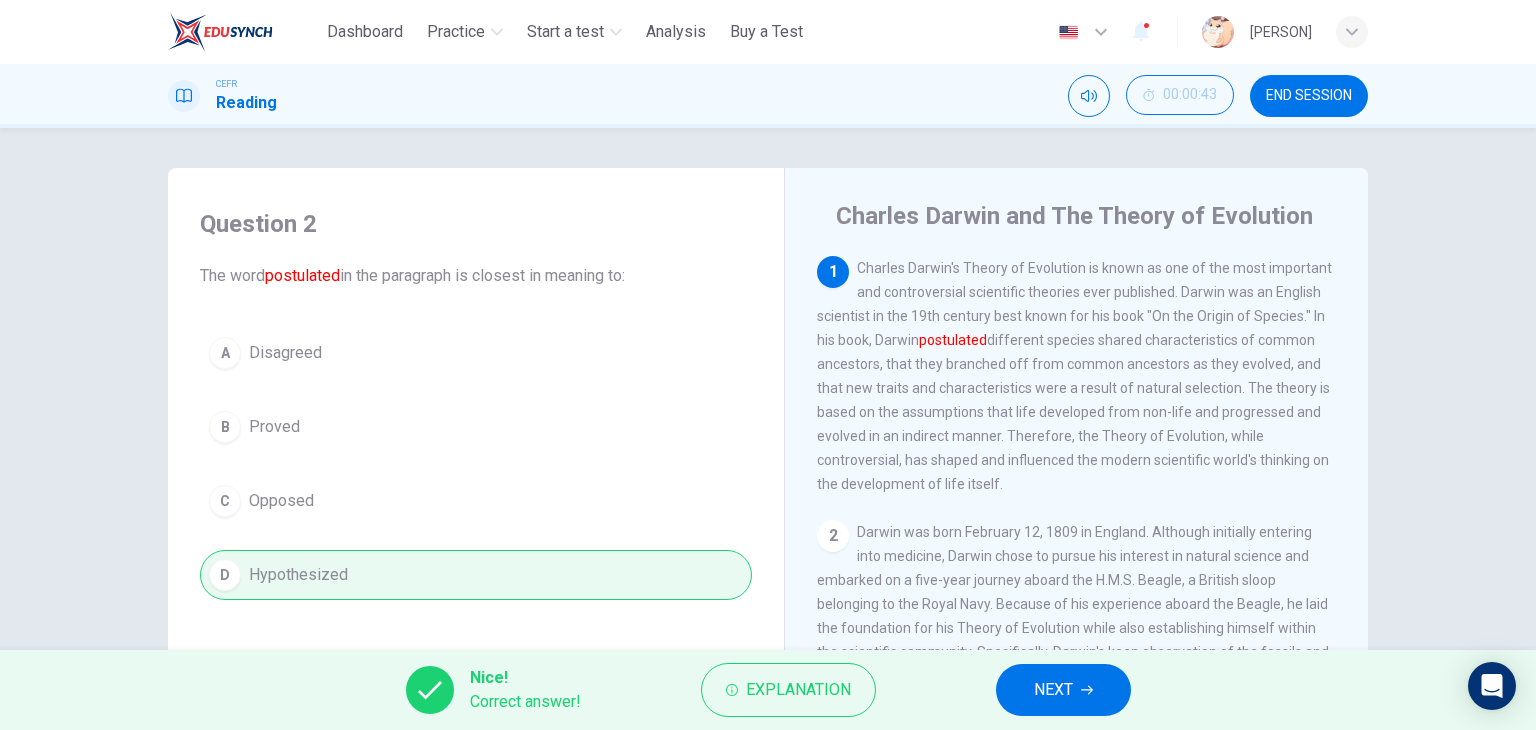click on "NEXT" at bounding box center [1063, 690] 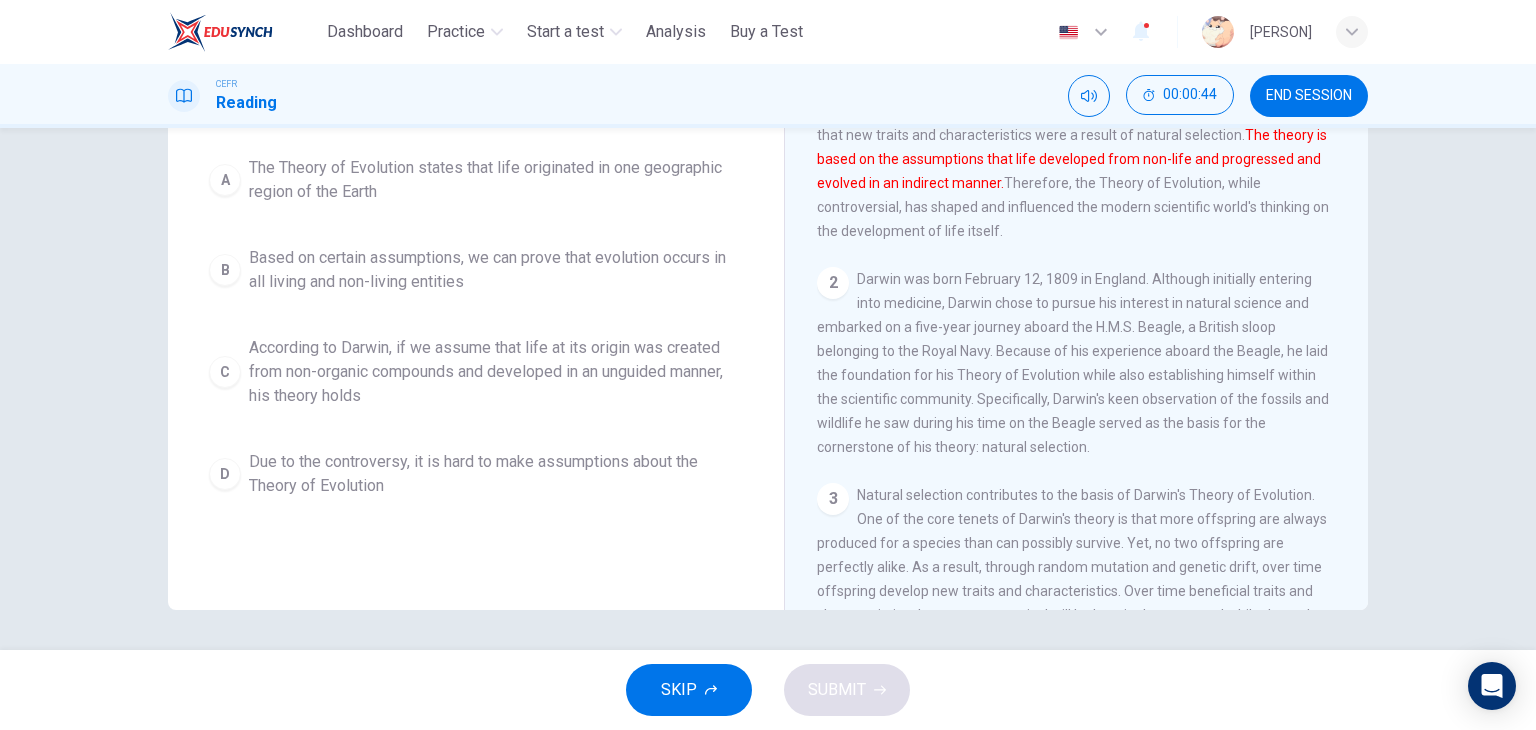 scroll, scrollTop: 252, scrollLeft: 0, axis: vertical 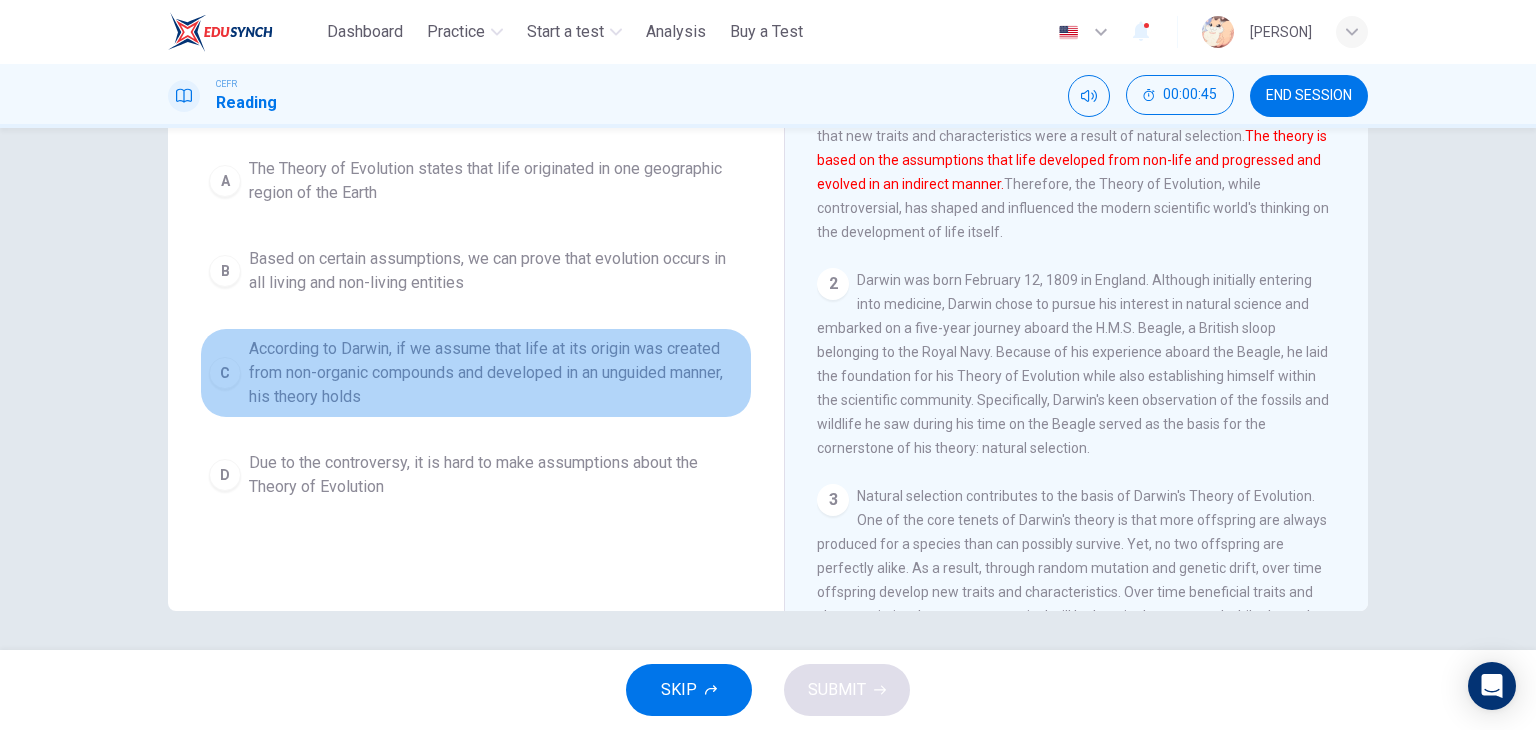 click on "According to Darwin, if we assume that life at its origin was created from non-organic compounds and developed in an unguided manner, his theory holds" at bounding box center (496, 373) 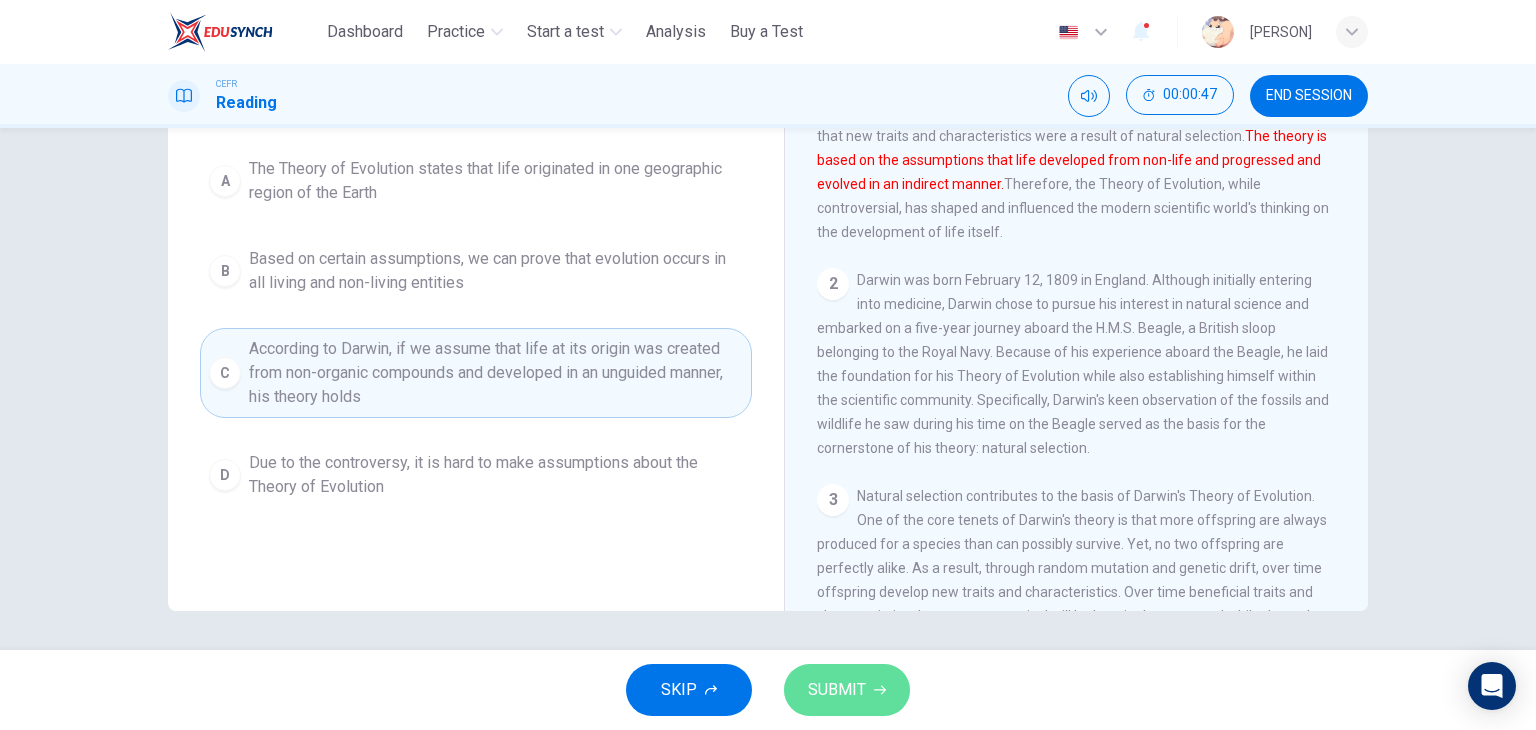click on "SUBMIT" at bounding box center [837, 690] 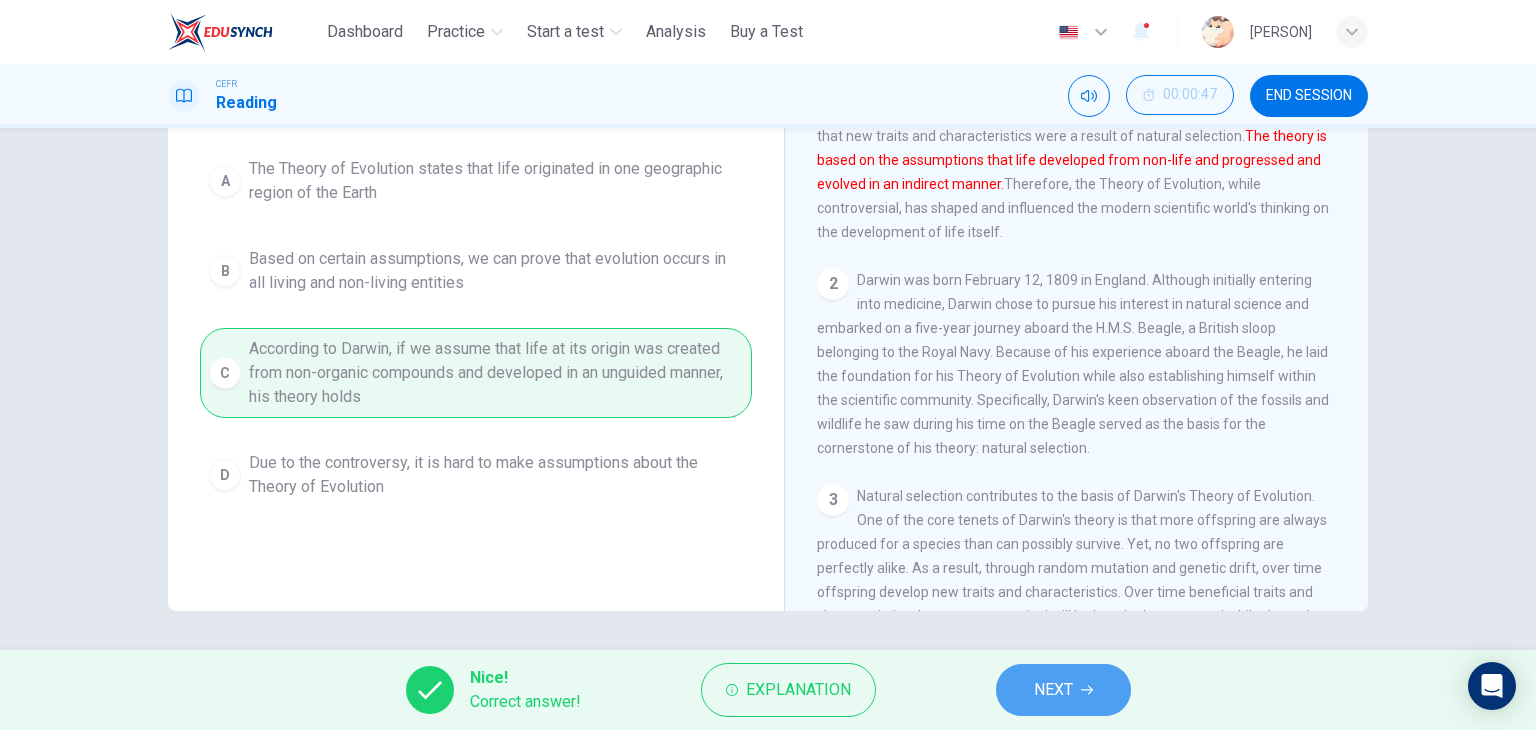 click on "NEXT" at bounding box center (1063, 690) 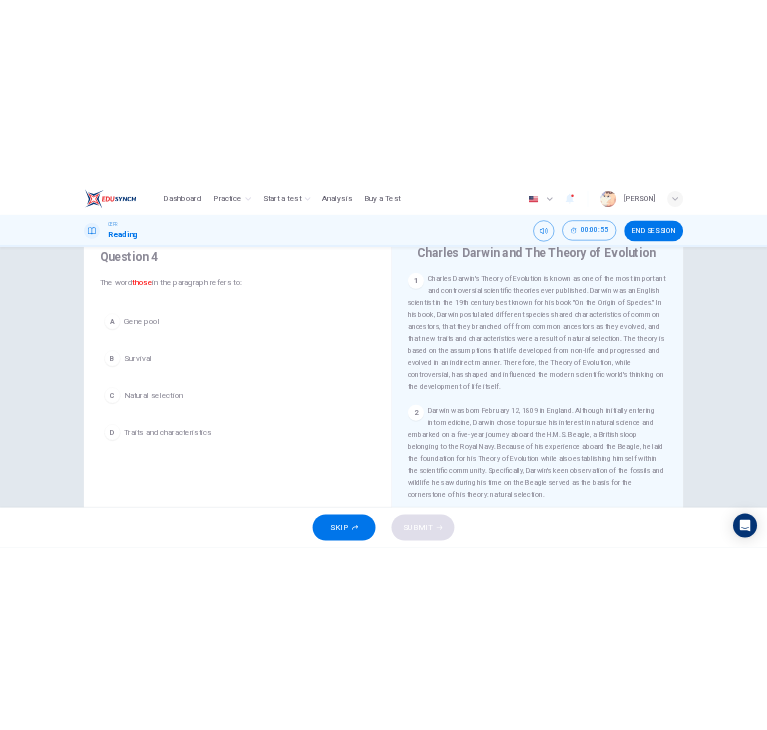 scroll, scrollTop: 76, scrollLeft: 0, axis: vertical 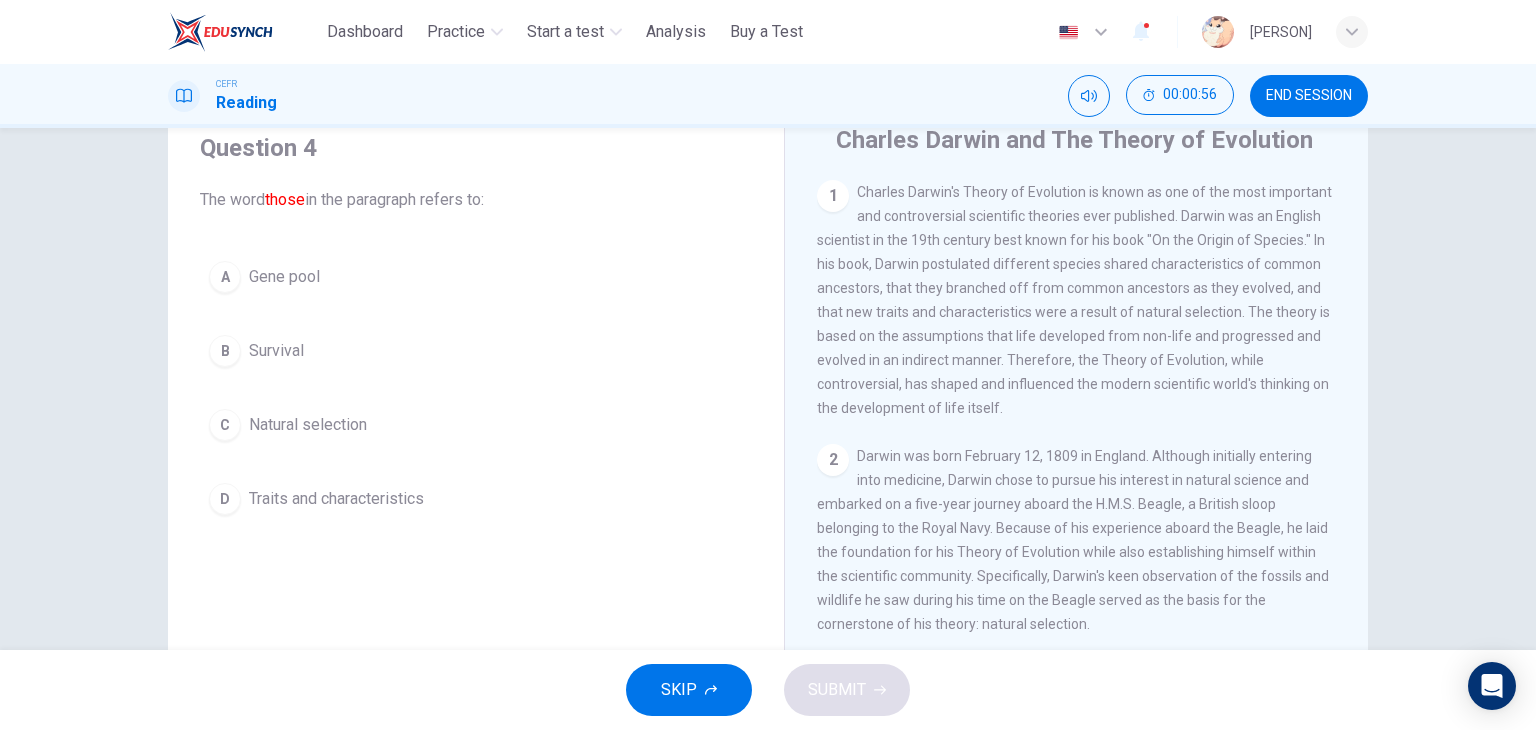 click on "D Traits and characteristics" at bounding box center (476, 499) 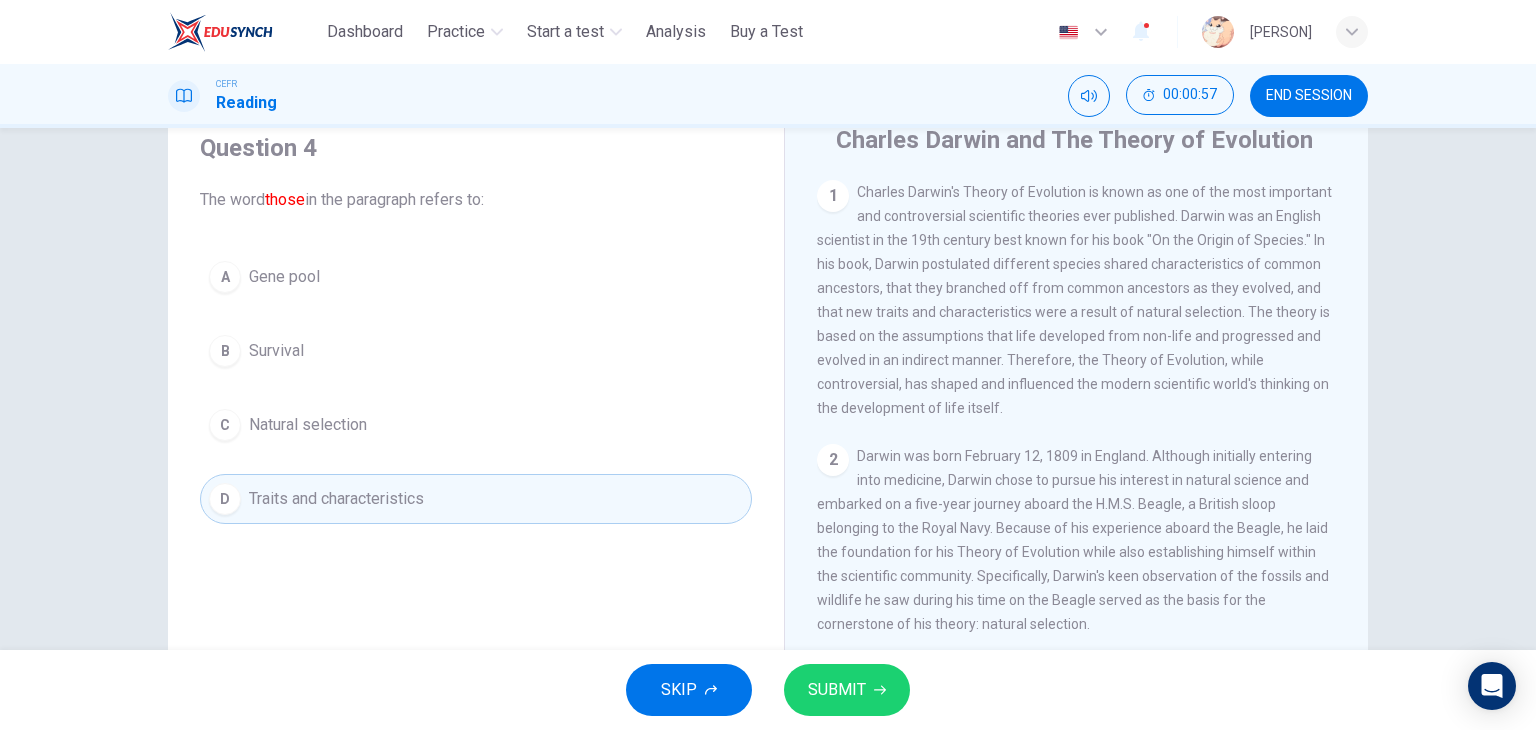 click on "SUBMIT" at bounding box center [837, 690] 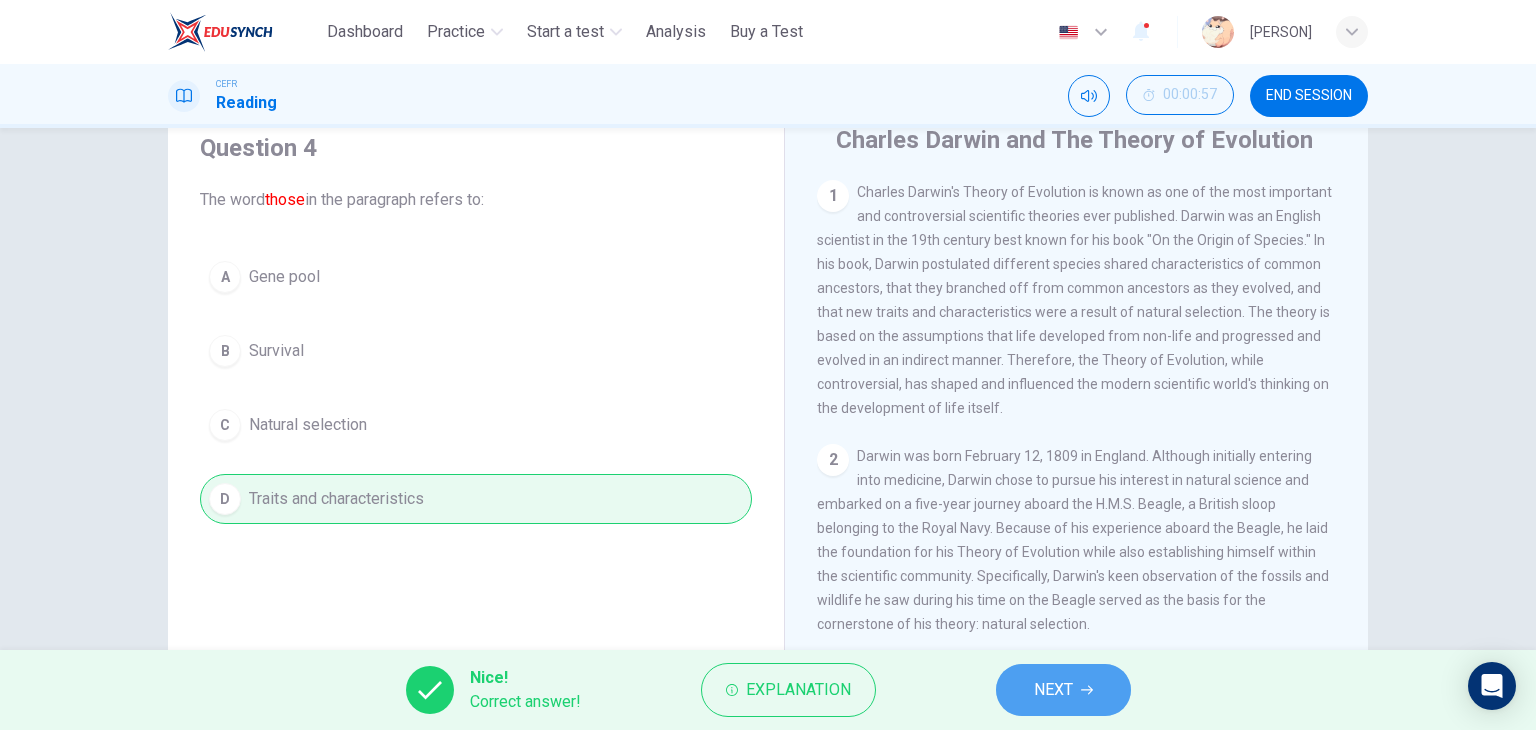 click on "NEXT" at bounding box center (1053, 690) 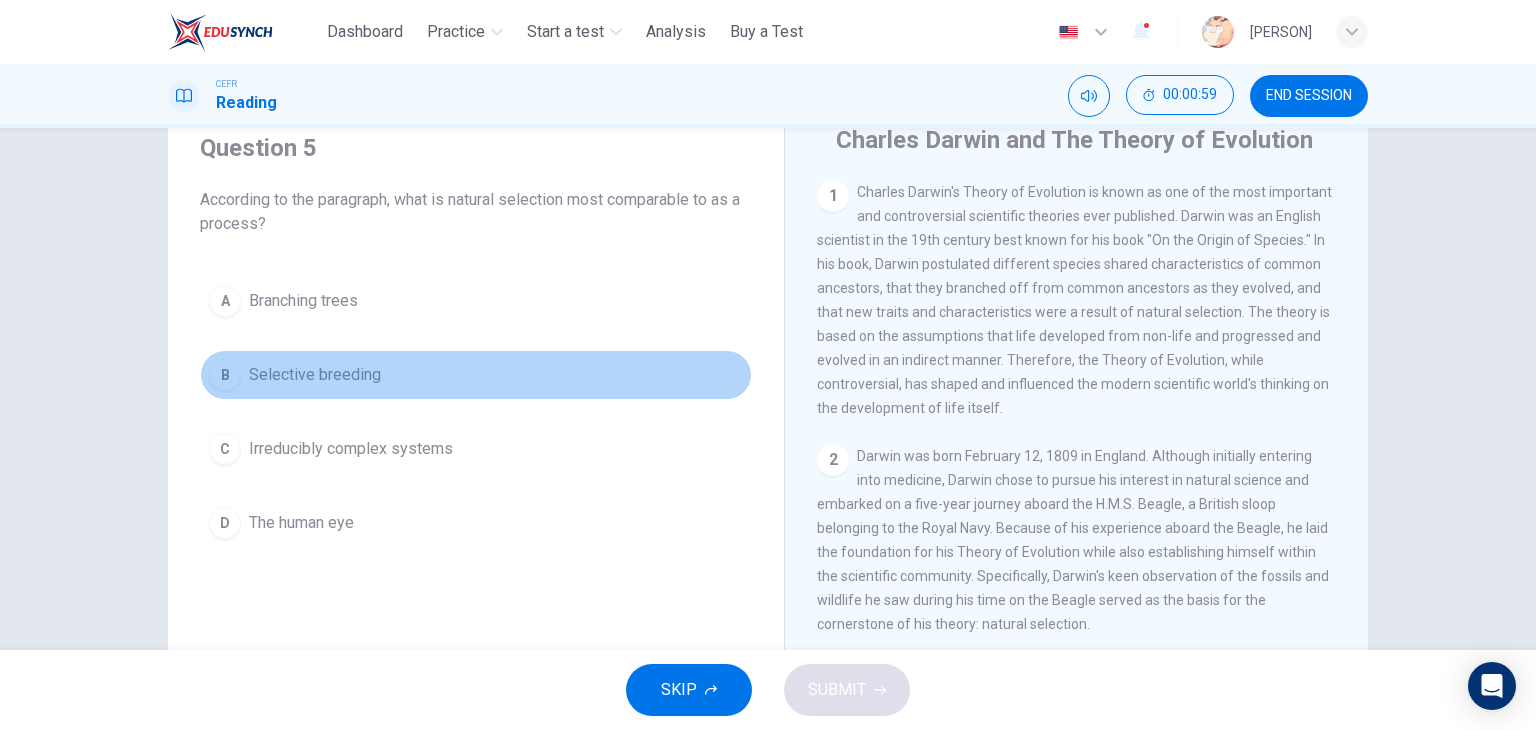 click on "B Selective breeding" at bounding box center (476, 375) 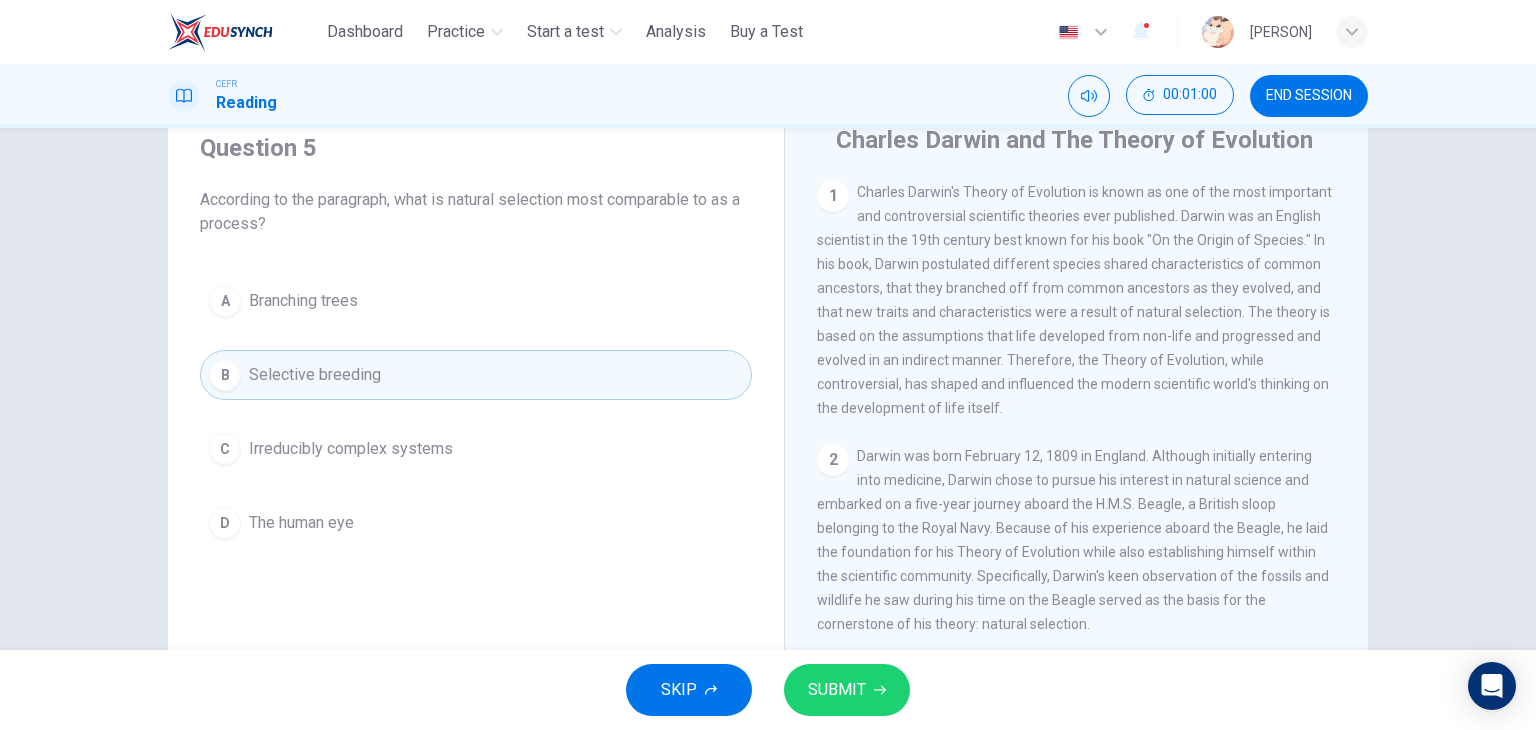 click on "SUBMIT" at bounding box center (837, 690) 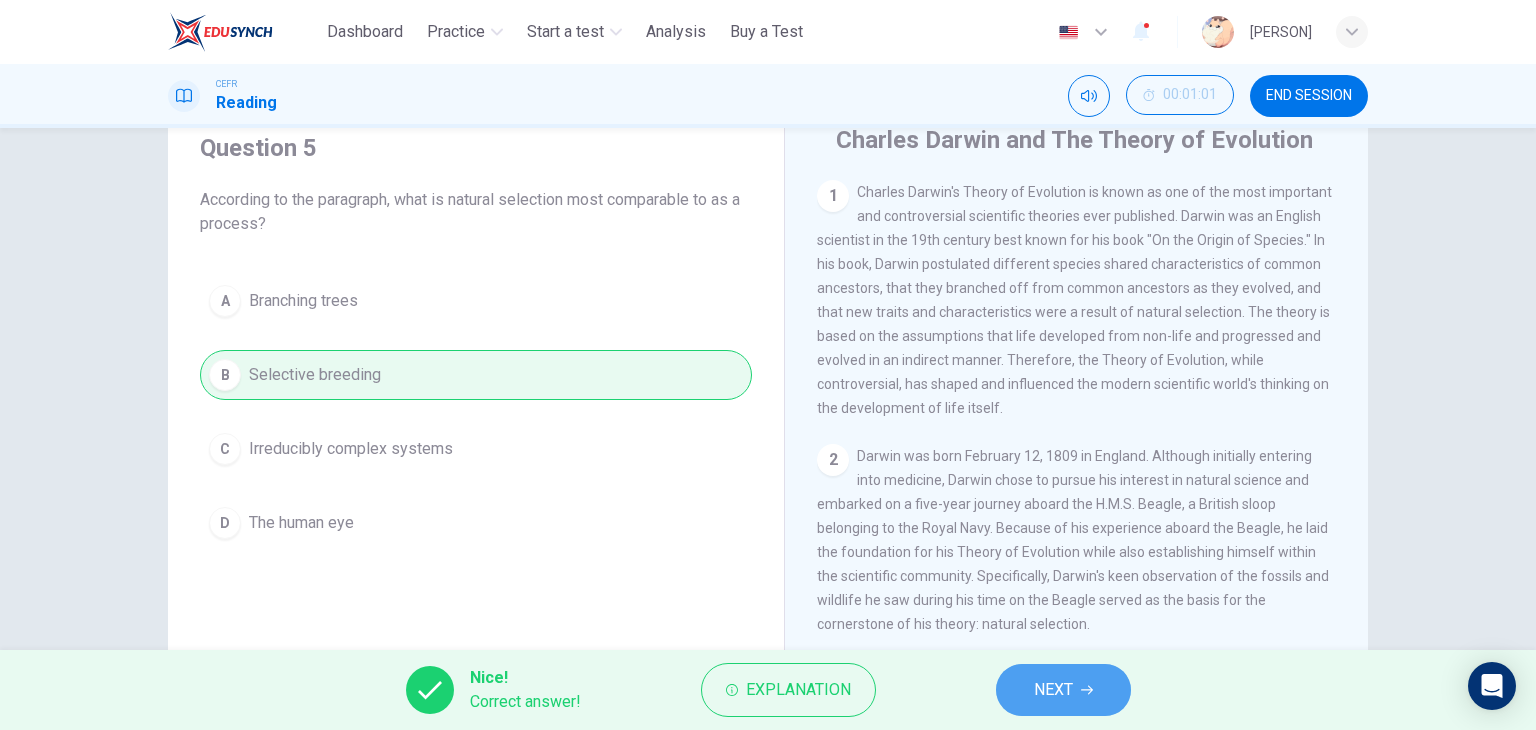 click on "NEXT" at bounding box center (1063, 690) 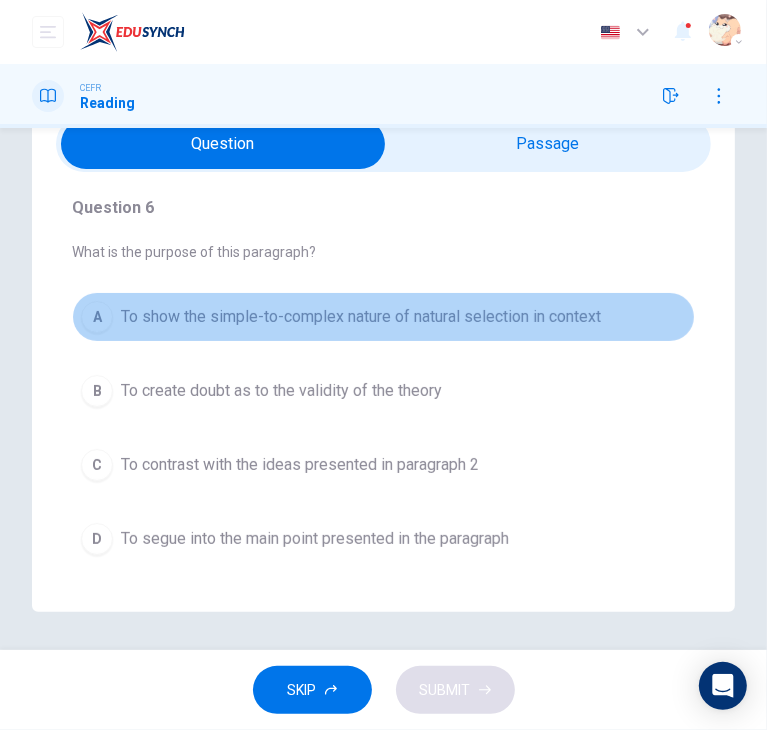 click on "To show the simple-to-complex nature of natural selection in context" at bounding box center (361, 317) 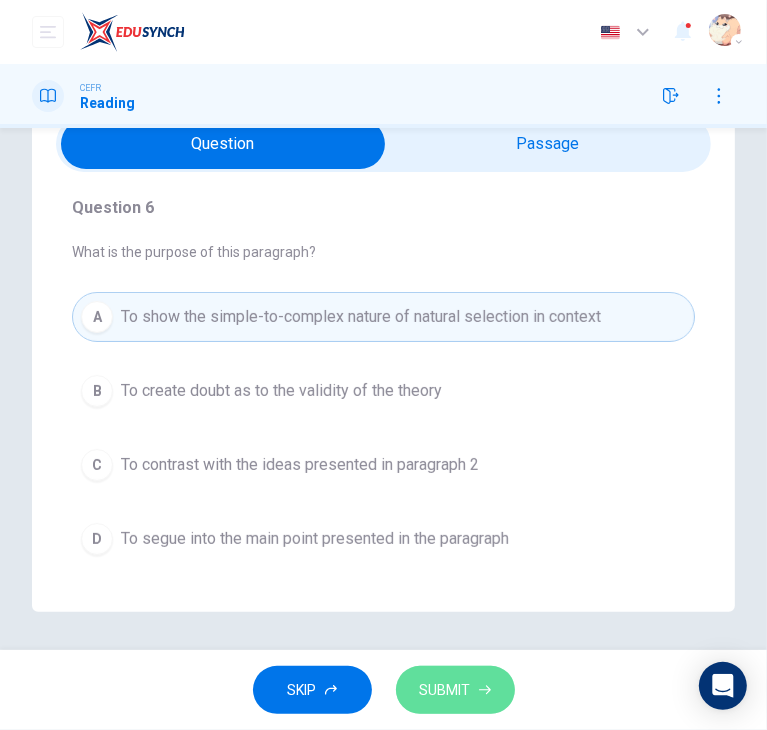 click on "SUBMIT" at bounding box center [445, 690] 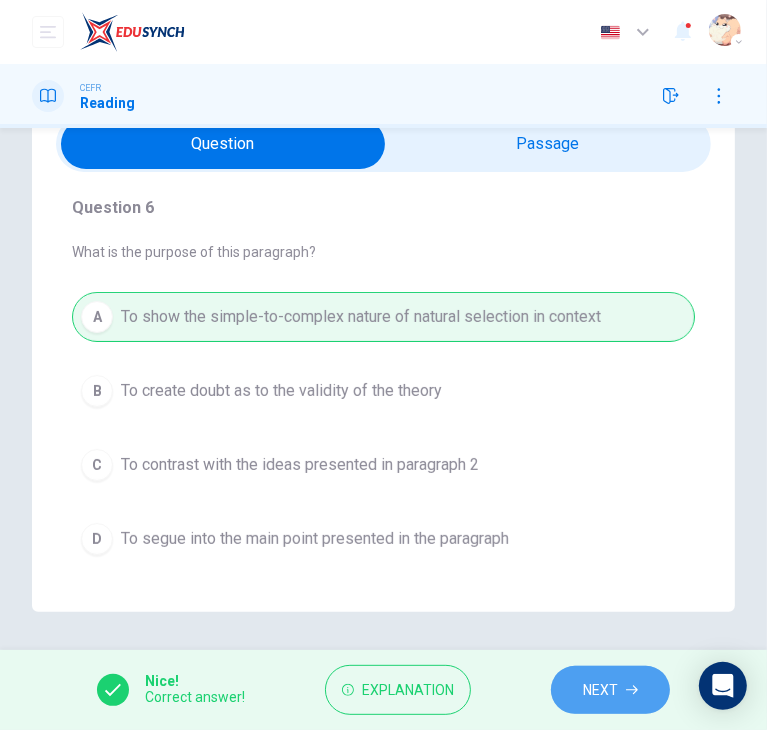 click on "NEXT" at bounding box center [600, 690] 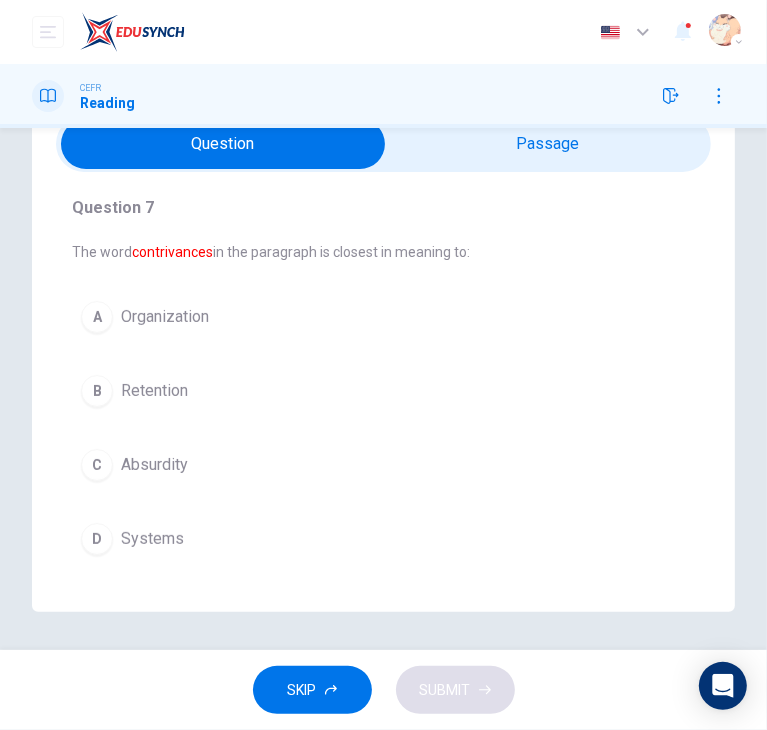 click on "Systems" at bounding box center (152, 539) 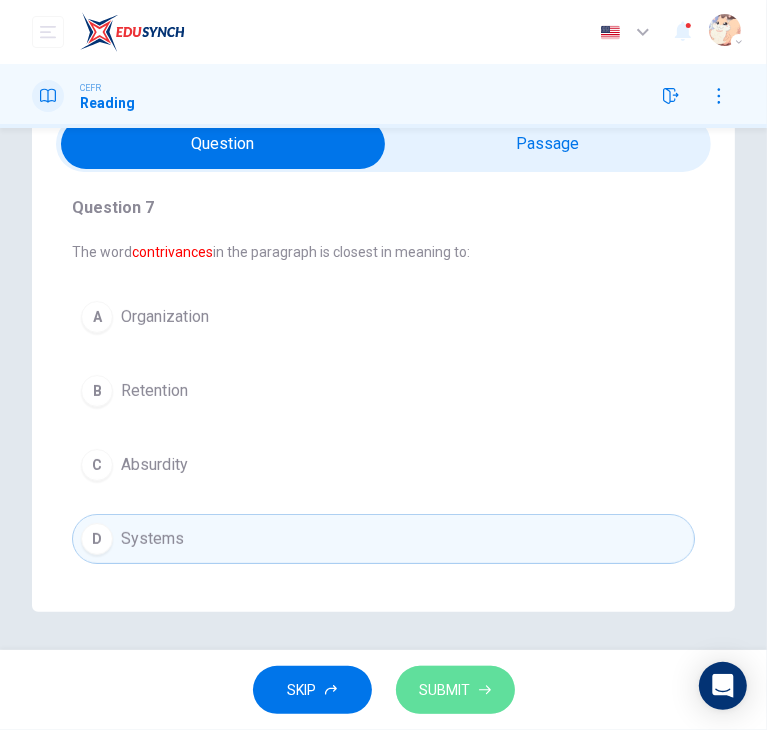 click on "SUBMIT" at bounding box center (455, 690) 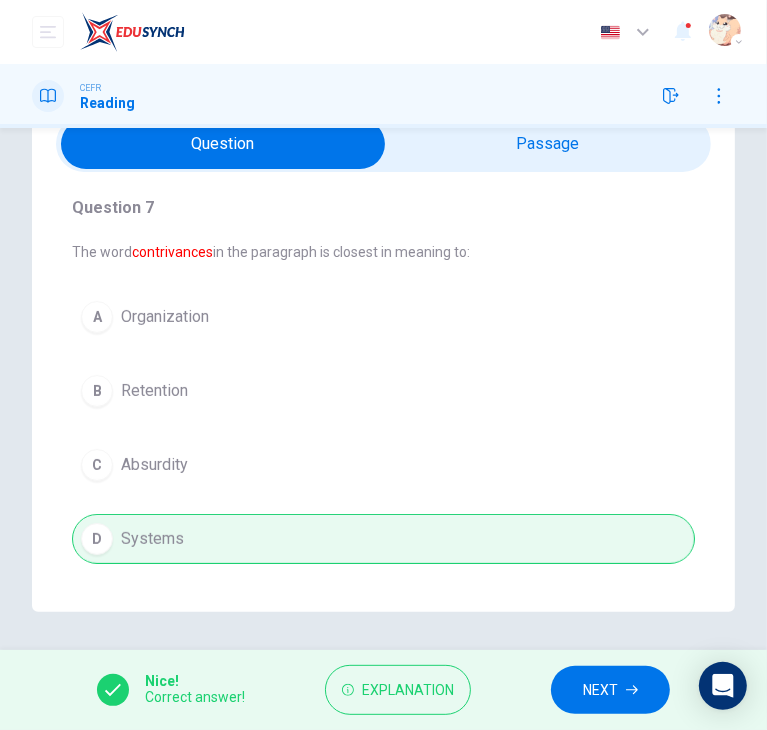 click on "NEXT" at bounding box center [600, 690] 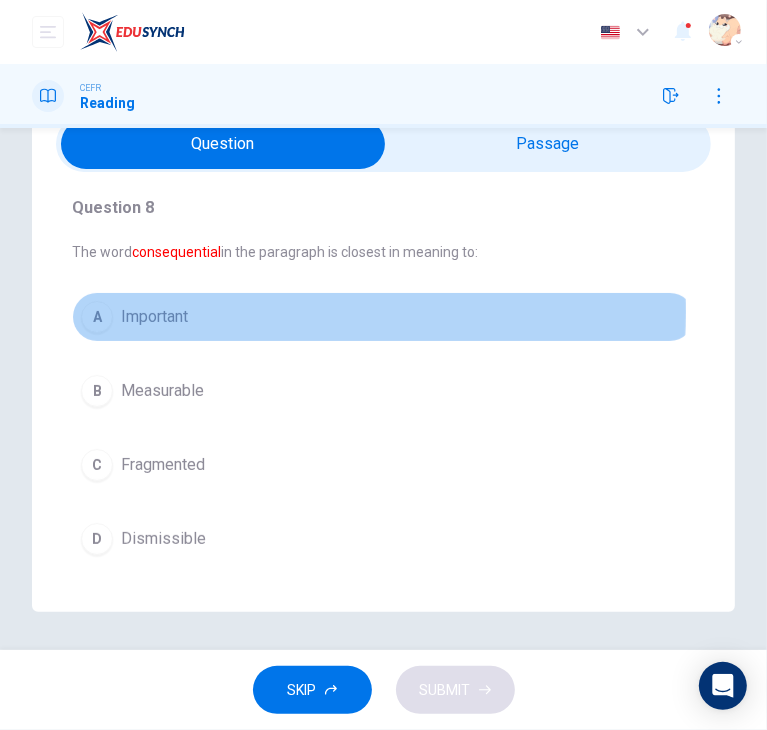 click on "Important" at bounding box center [154, 317] 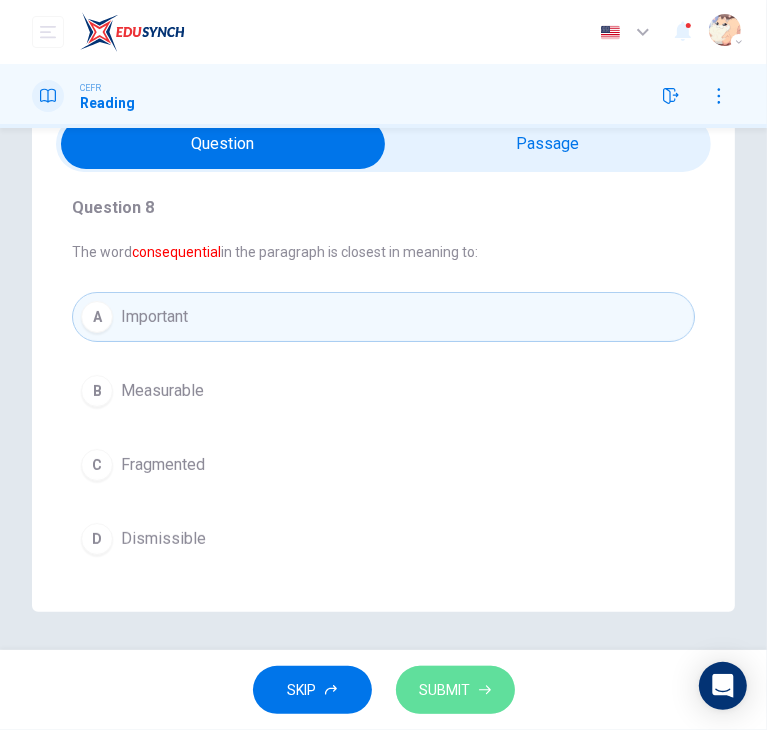 click on "SUBMIT" at bounding box center [445, 690] 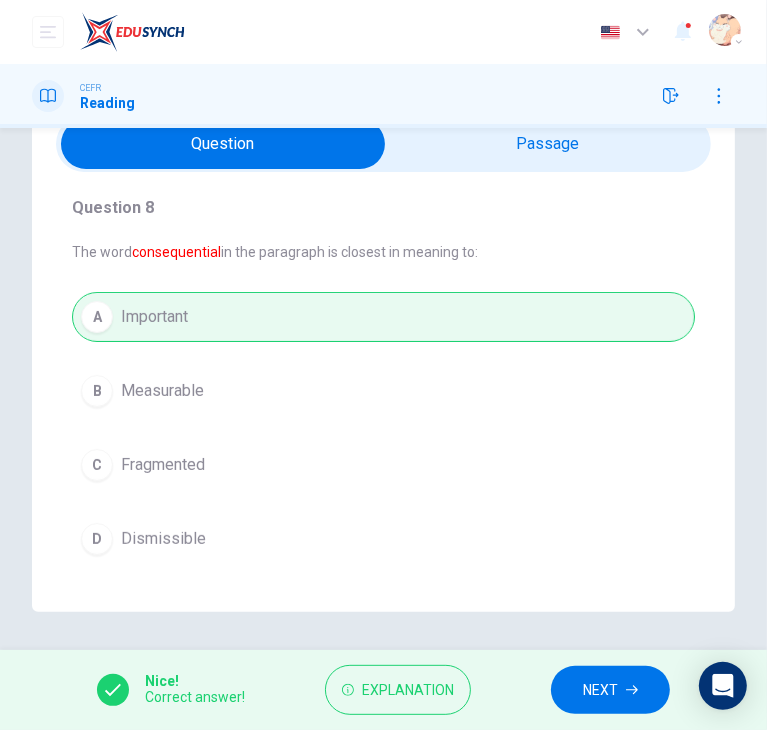 click on "NEXT" at bounding box center [610, 690] 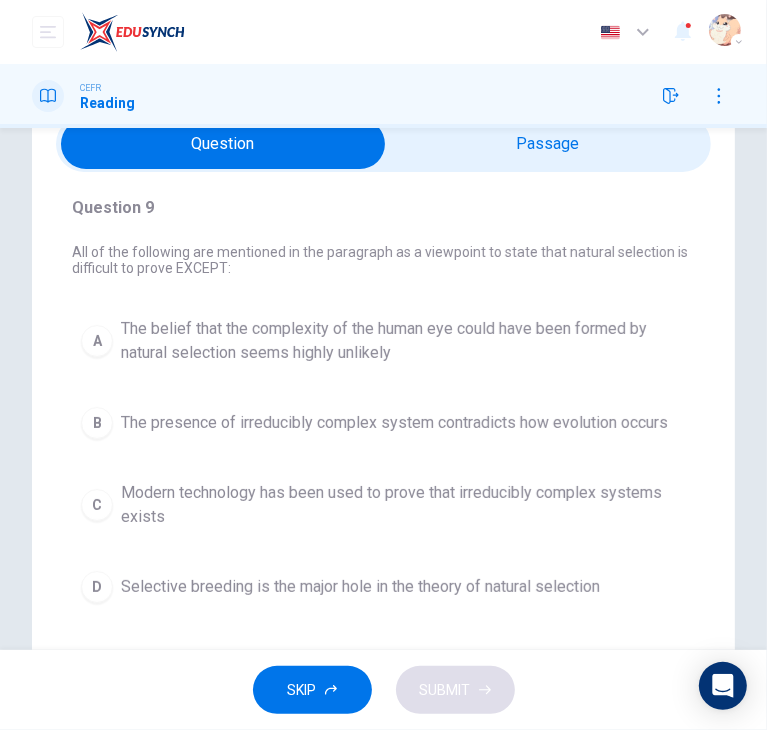 click on "Selective breeding is the major hole in the theory of natural selection" at bounding box center [360, 587] 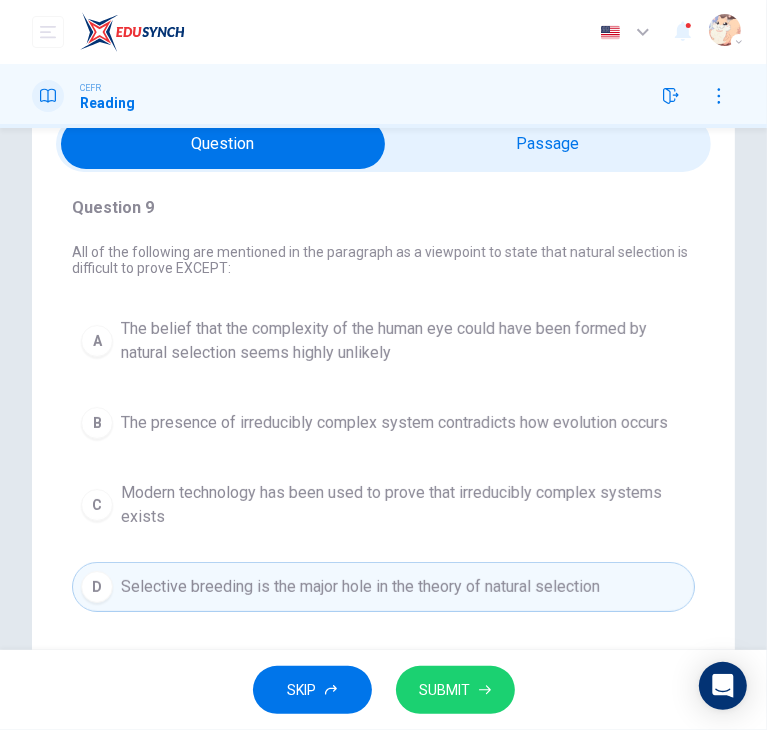click on "SUBMIT" at bounding box center (455, 690) 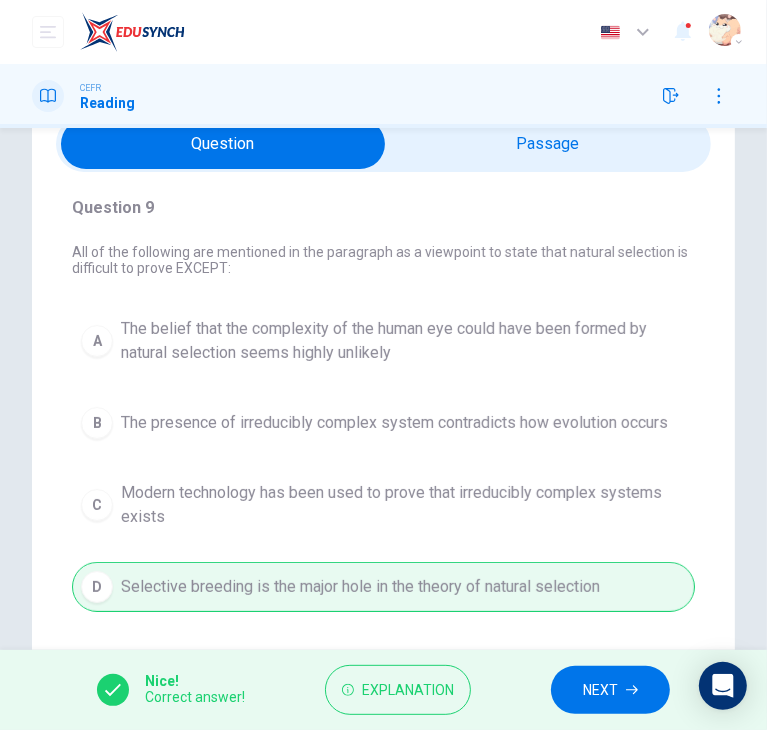 click on "NEXT" at bounding box center (610, 690) 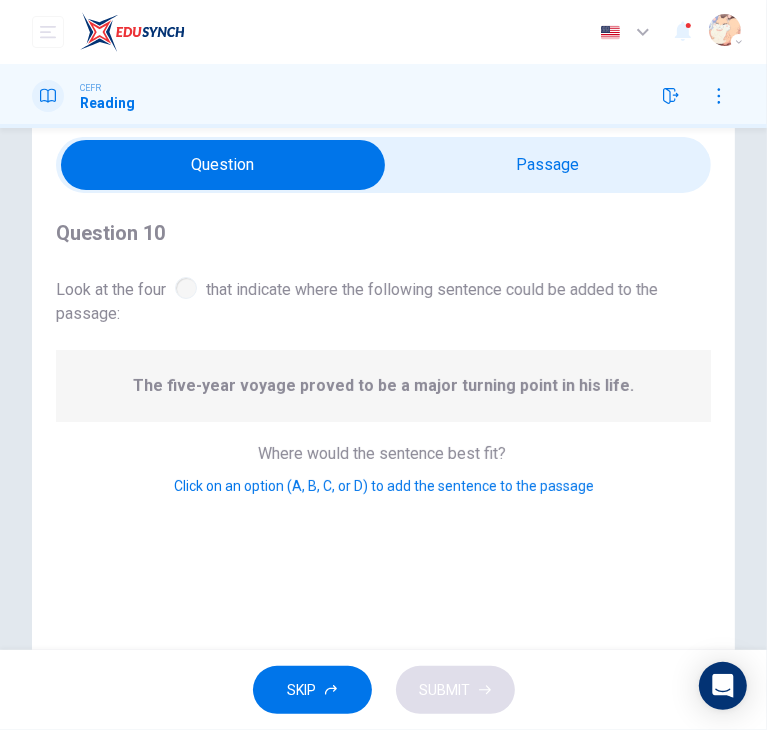 scroll, scrollTop: 0, scrollLeft: 0, axis: both 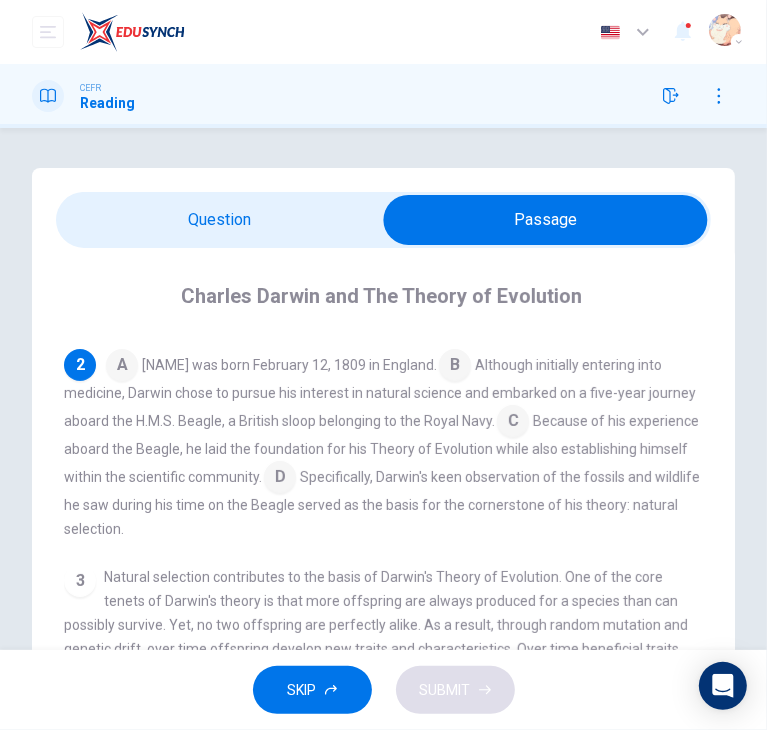 click at bounding box center [513, 423] 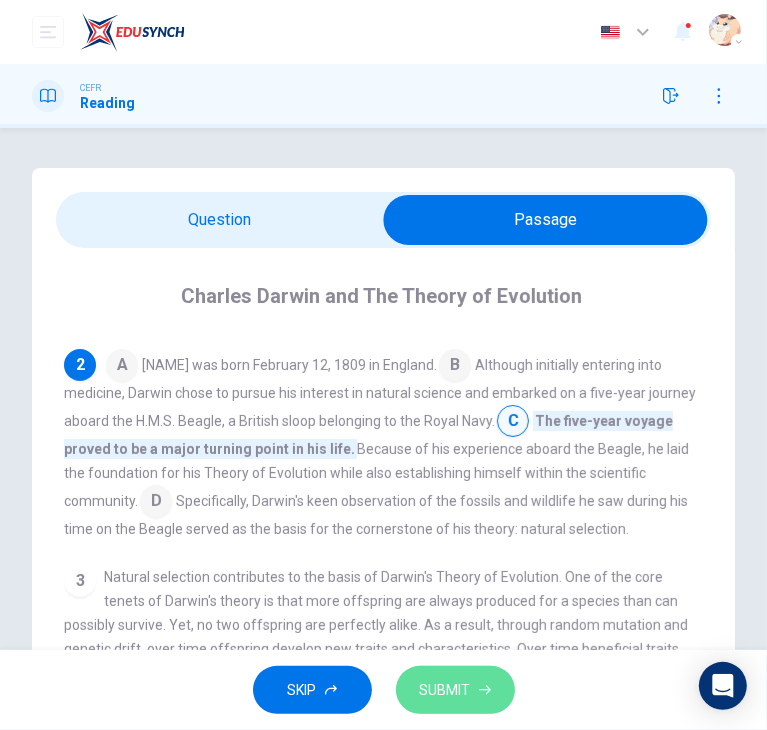 click on "SUBMIT" at bounding box center (455, 690) 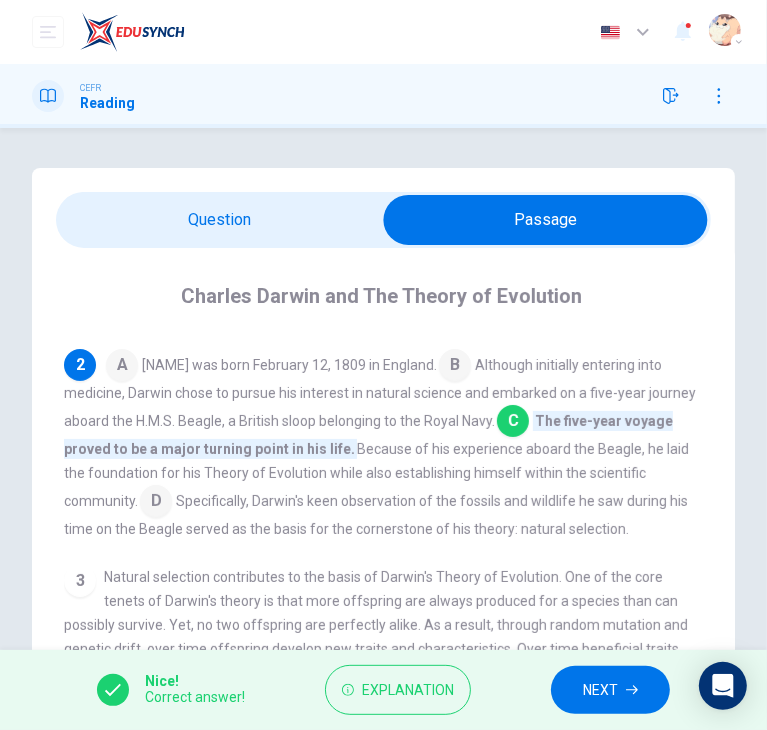 click on "NEXT" at bounding box center (600, 690) 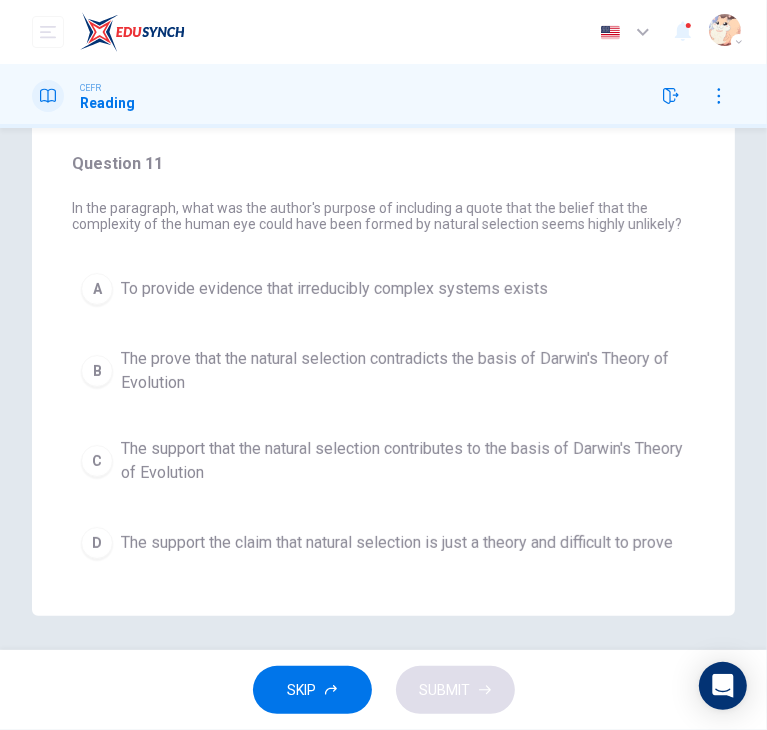 scroll, scrollTop: 120, scrollLeft: 0, axis: vertical 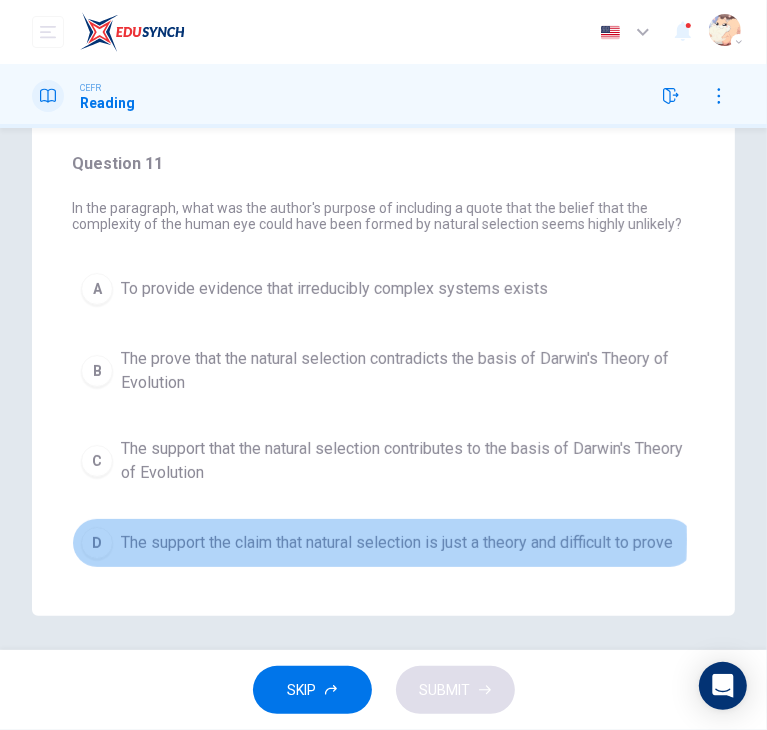 click on "The support the claim that natural selection is just a theory and difficult to prove" at bounding box center (397, 543) 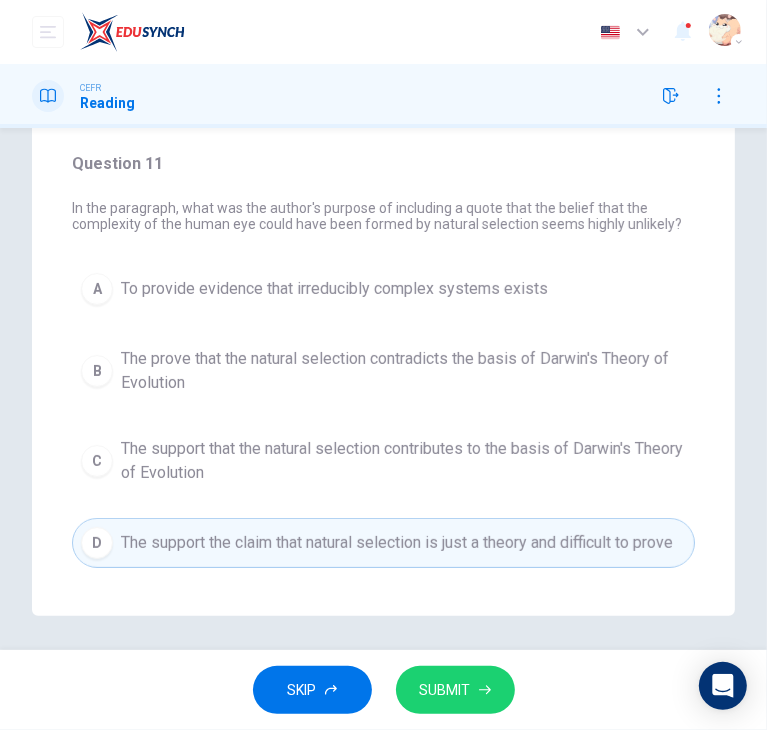 click on "SUBMIT" at bounding box center [445, 690] 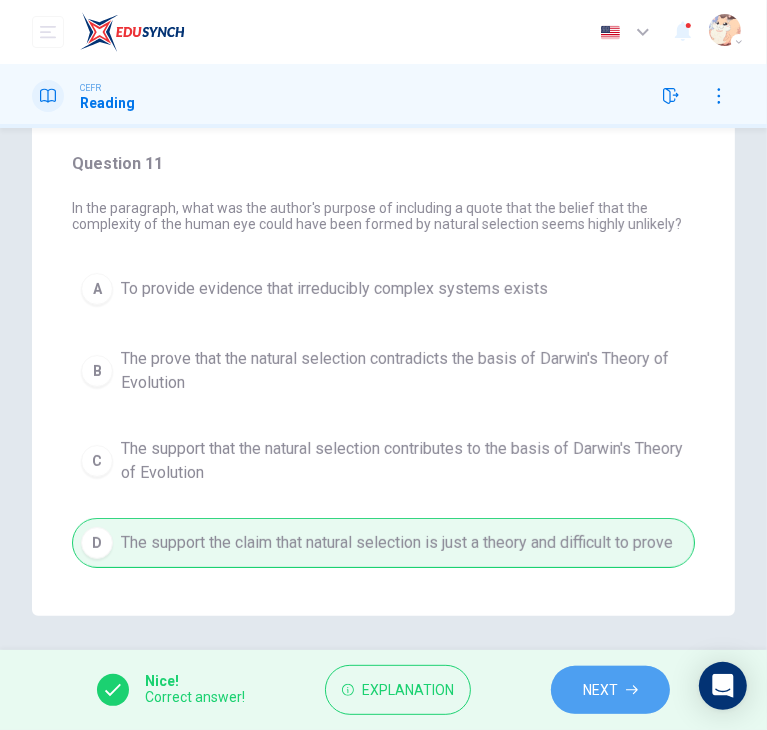 click on "NEXT" at bounding box center (610, 690) 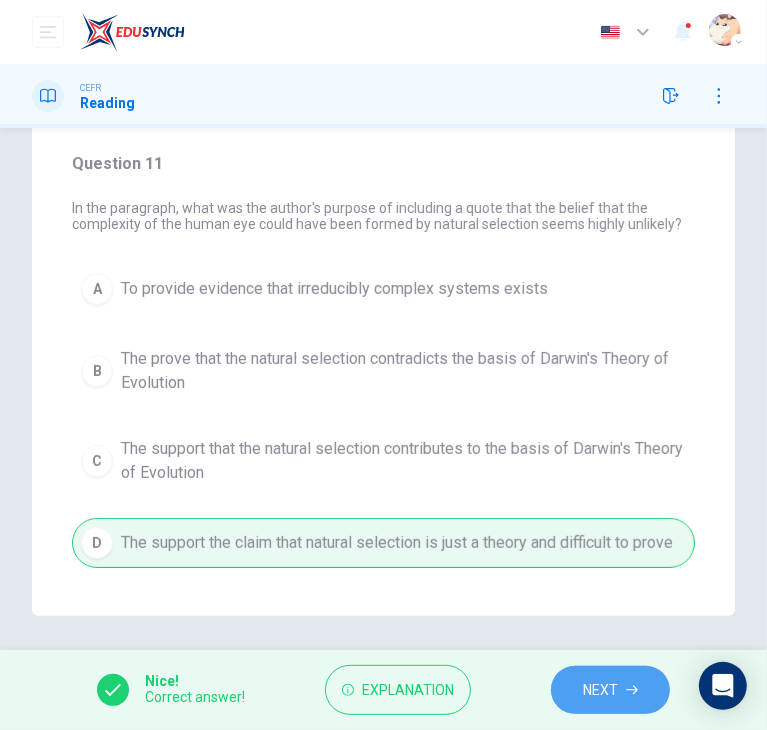 scroll, scrollTop: 76, scrollLeft: 0, axis: vertical 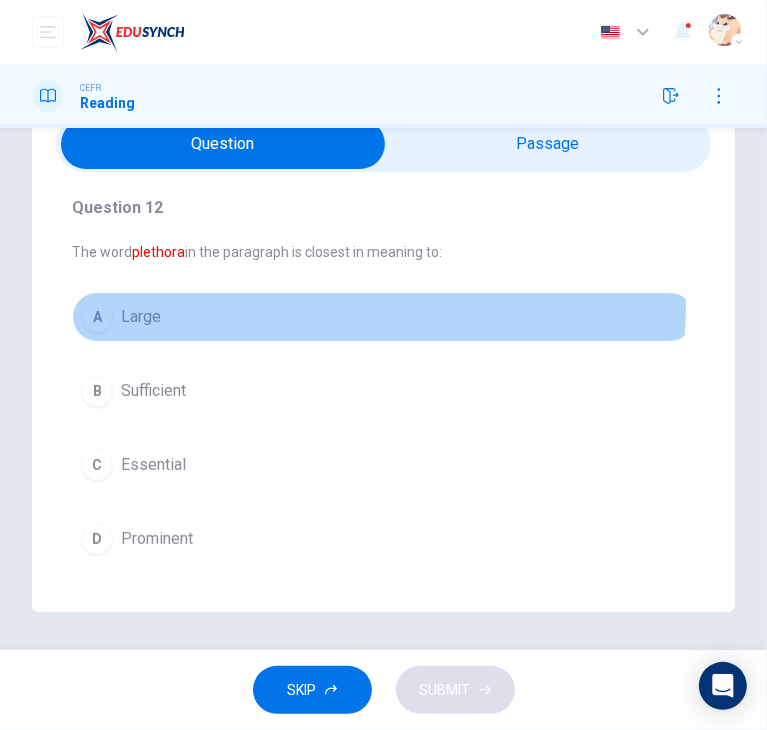 click on "A Large" at bounding box center [383, 317] 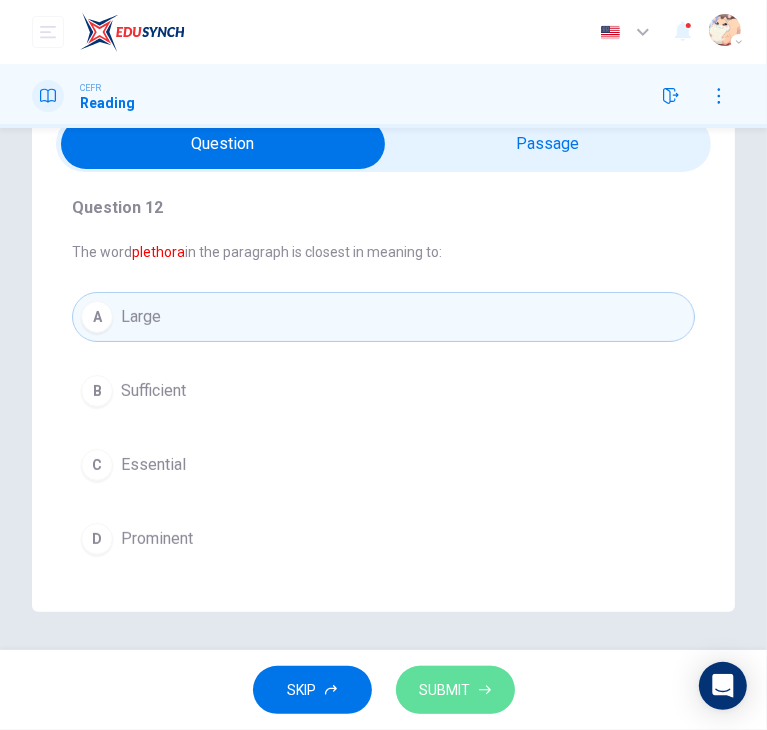 click on "SUBMIT" at bounding box center (445, 690) 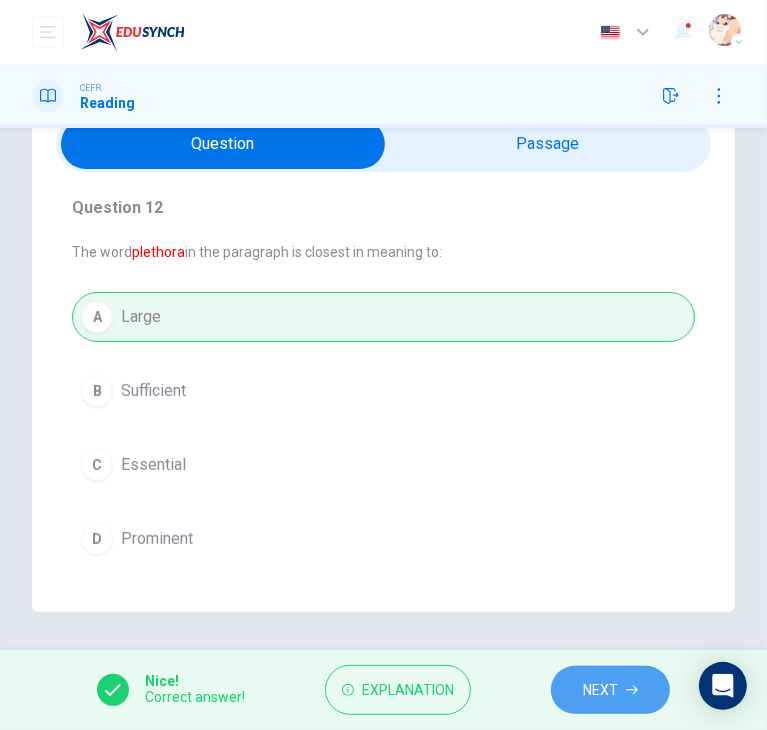 click on "NEXT" at bounding box center [600, 690] 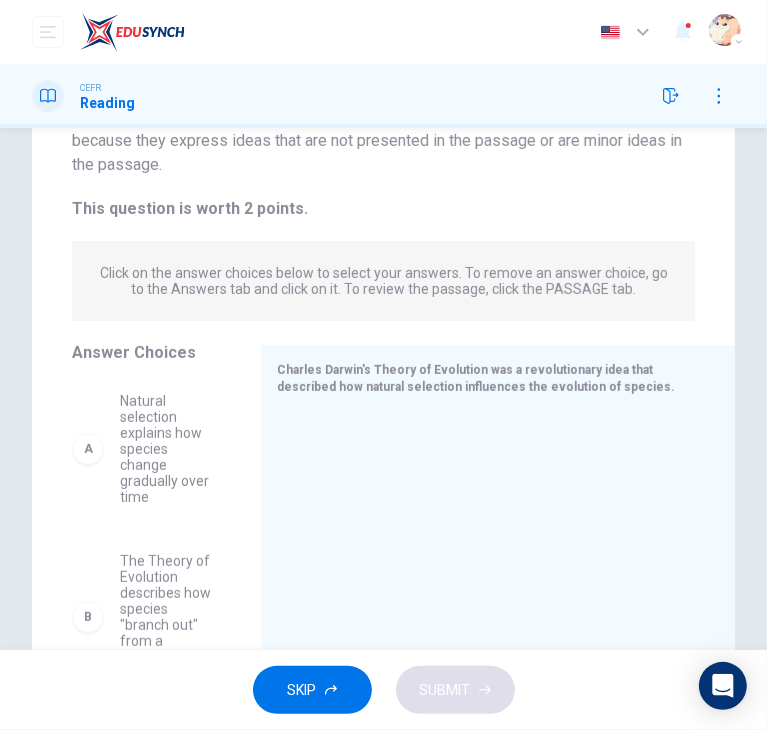 scroll, scrollTop: 288, scrollLeft: 0, axis: vertical 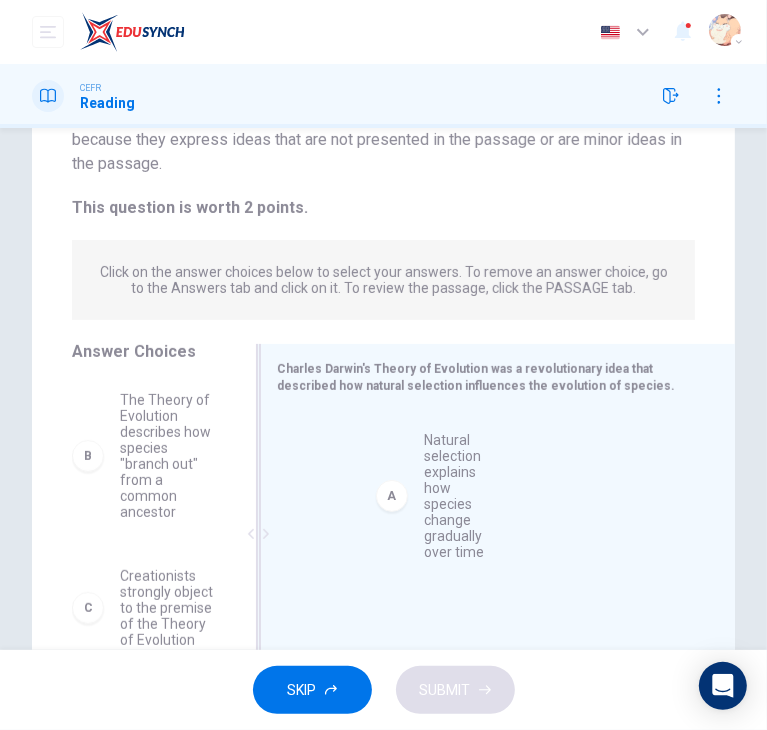 drag, startPoint x: 133, startPoint y: 463, endPoint x: 450, endPoint y: 502, distance: 319.39005 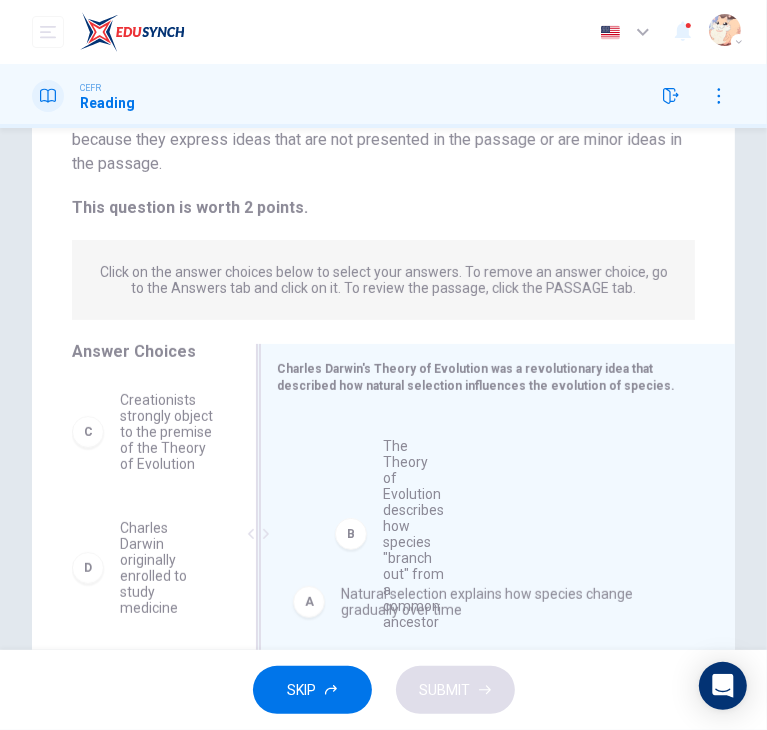 drag, startPoint x: 130, startPoint y: 451, endPoint x: 385, endPoint y: 498, distance: 259.2952 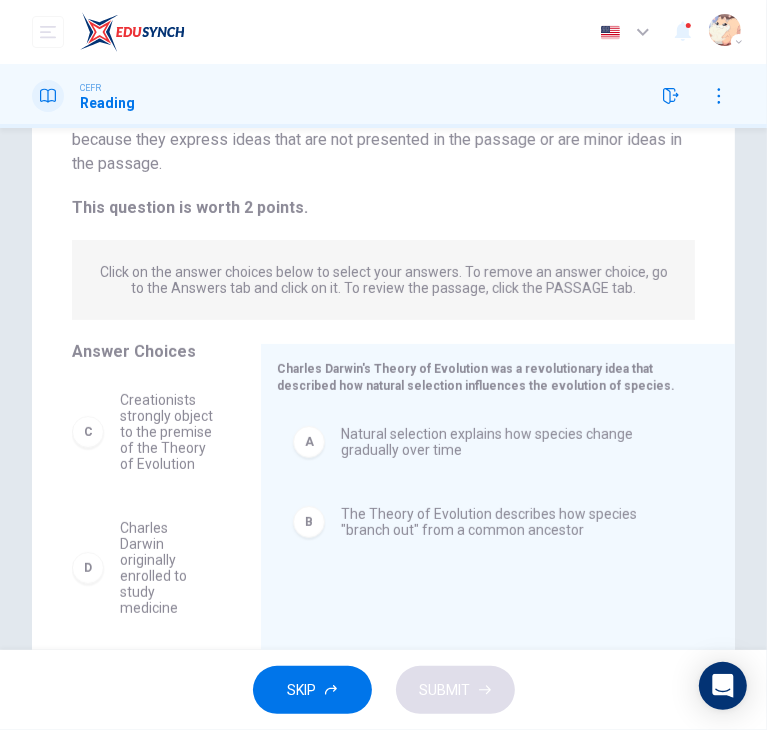 scroll, scrollTop: 348, scrollLeft: 0, axis: vertical 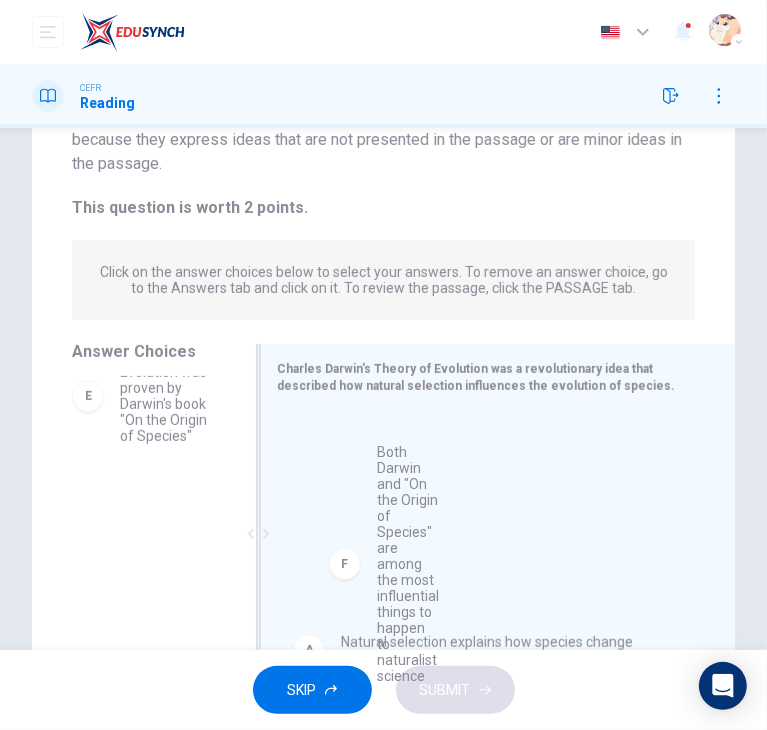 drag, startPoint x: 136, startPoint y: 590, endPoint x: 398, endPoint y: 541, distance: 266.5427 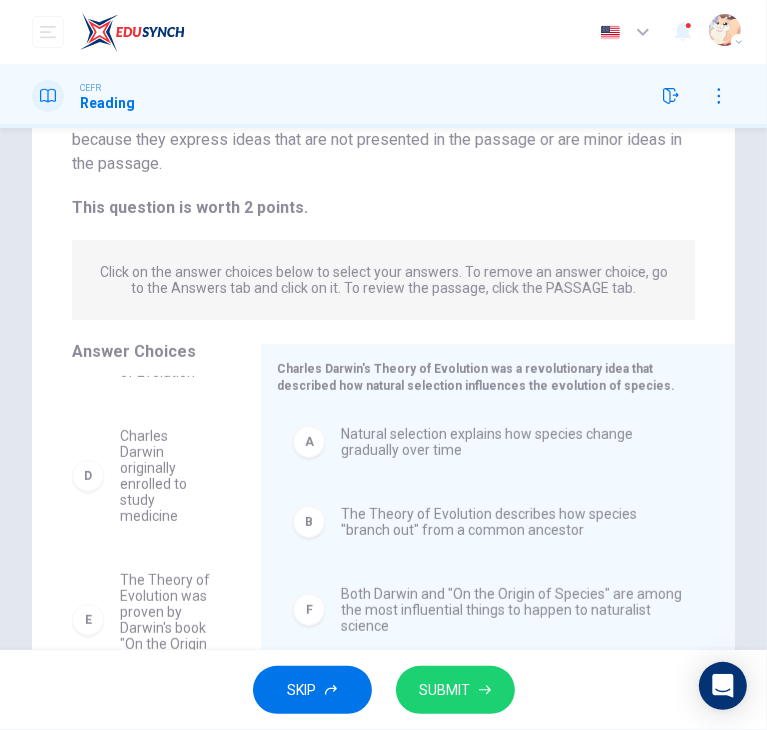 scroll, scrollTop: 124, scrollLeft: 0, axis: vertical 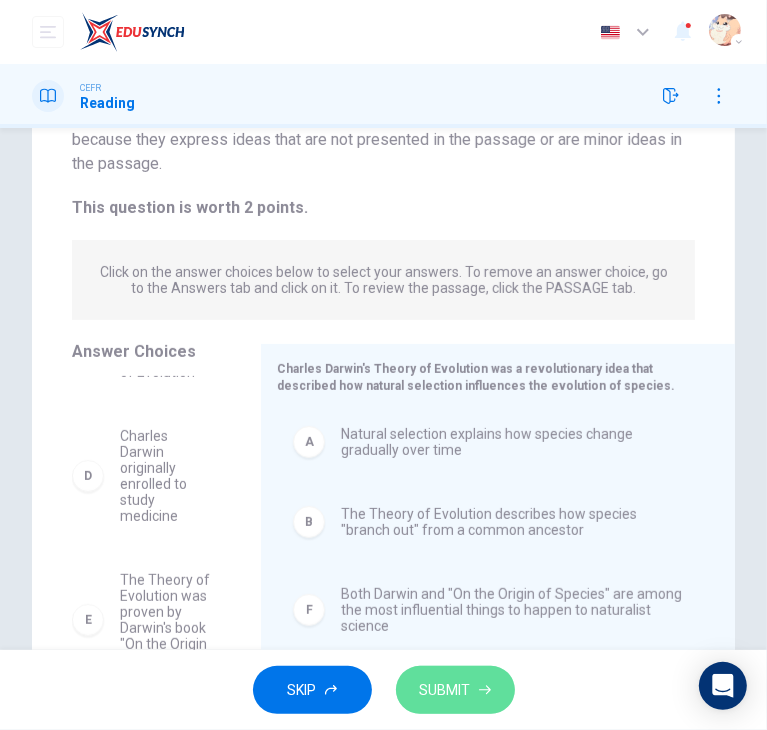 click on "SUBMIT" at bounding box center [445, 690] 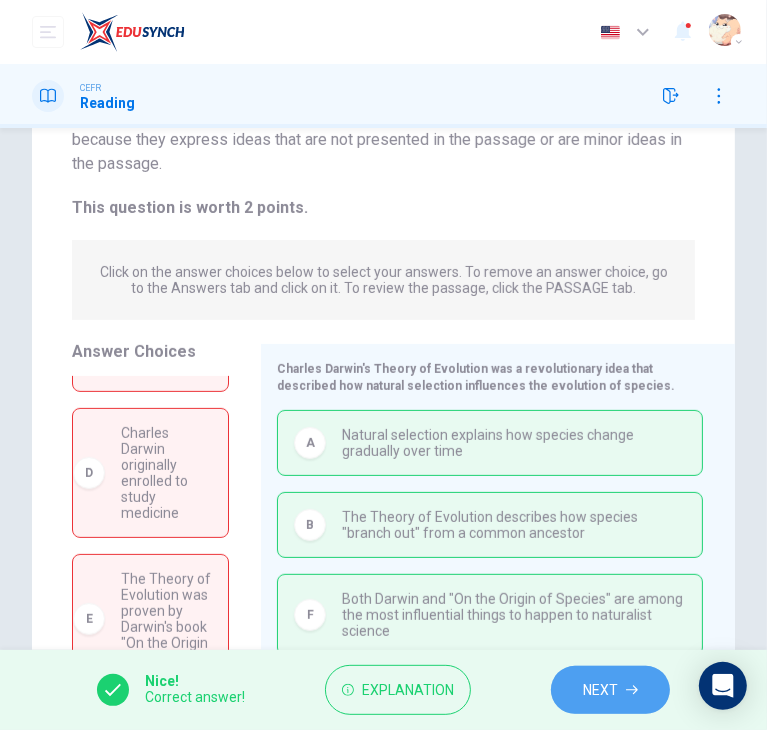 click on "NEXT" at bounding box center (610, 690) 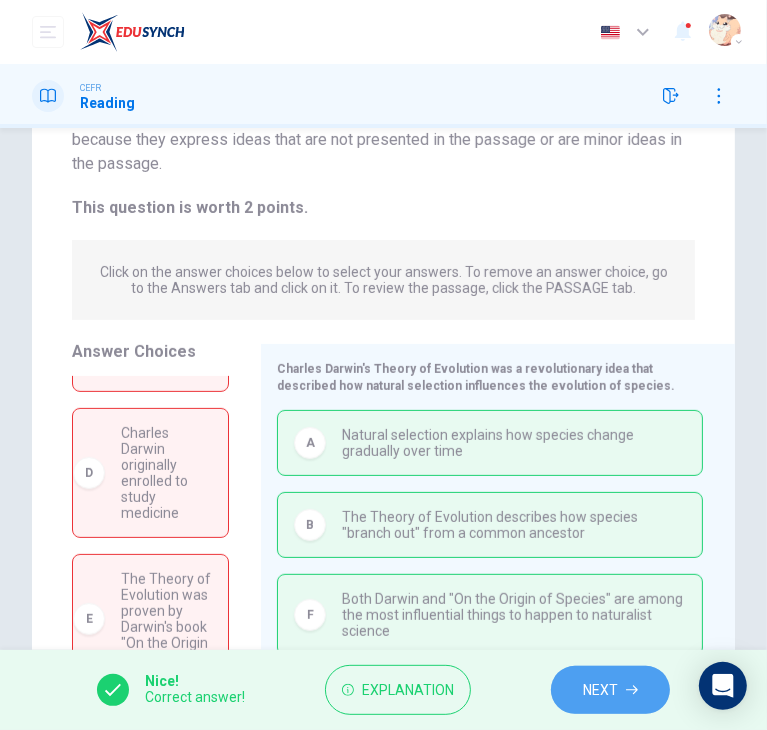 scroll, scrollTop: 0, scrollLeft: 0, axis: both 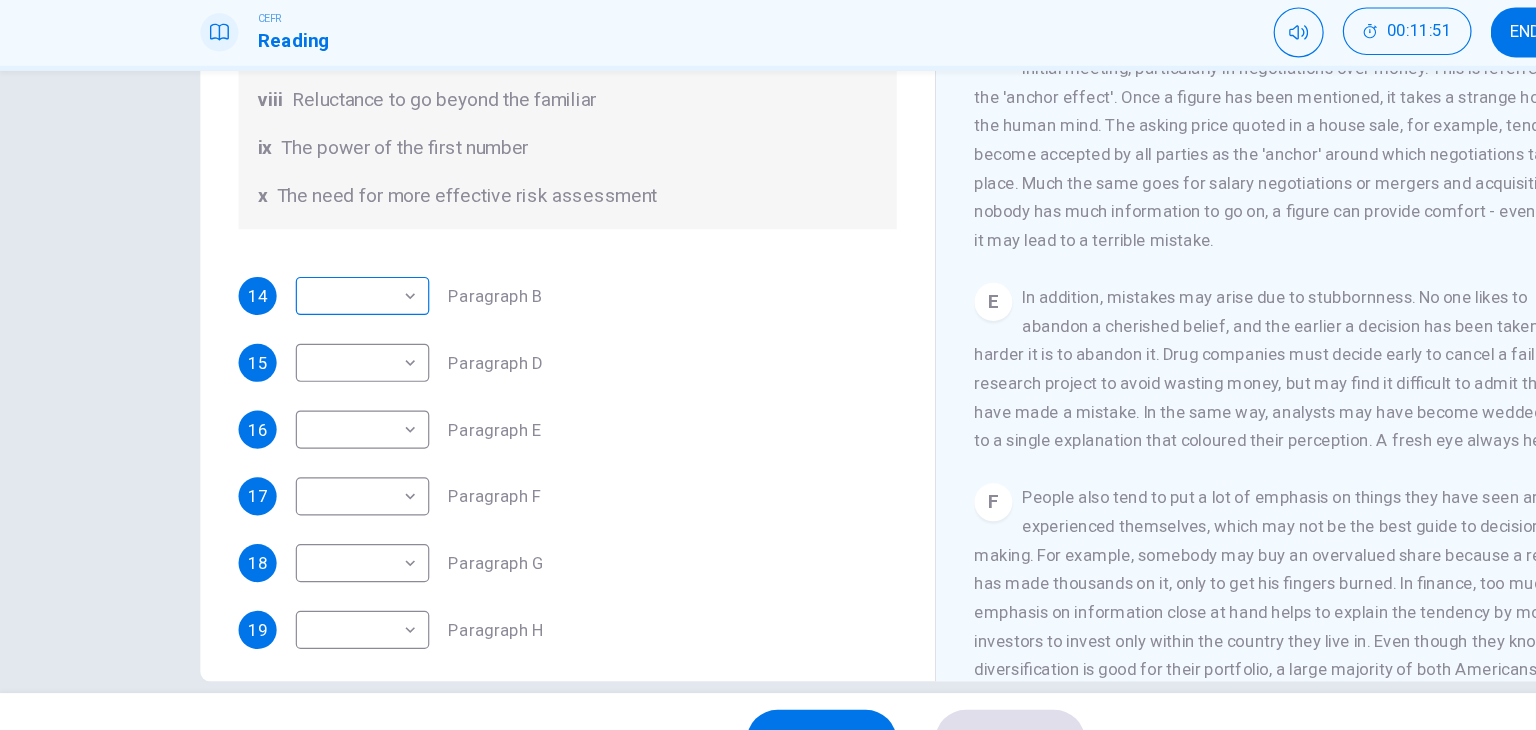 click on "This site uses cookies, as explained in our  Privacy Policy . If you agree to the use of cookies, please click the Accept button and continue to browse our site.   Privacy Policy Accept This site uses cookies, as explained in our  Privacy Policy . If you agree to the use of cookies, please click the Accept button and continue to browse our site.   Privacy Policy Accept This site uses cookies, as explained in our  Privacy Policy . If you agree to the use of cookies, please click the Accept button and continue to browse our site.   Privacy Policy Accept Dashboard Practice Start a test Analysis Buy a Test English ** ​ Jocelyn Ho CEFR Reading 00:11:51 END SESSION Questions 14 - 19 Reading Passage 1 has nine paragraphs  A-I
Choose the correct heading for Paragraphs  B  and  D-H  from the list of headings below.
Write the correct number  (i-xi)  in the boxes below. List of Headings i Not identifying the correct priorities ii A solution for the long term iii The difficulty of changing your mind iv v vi vii viii" at bounding box center [768, 365] 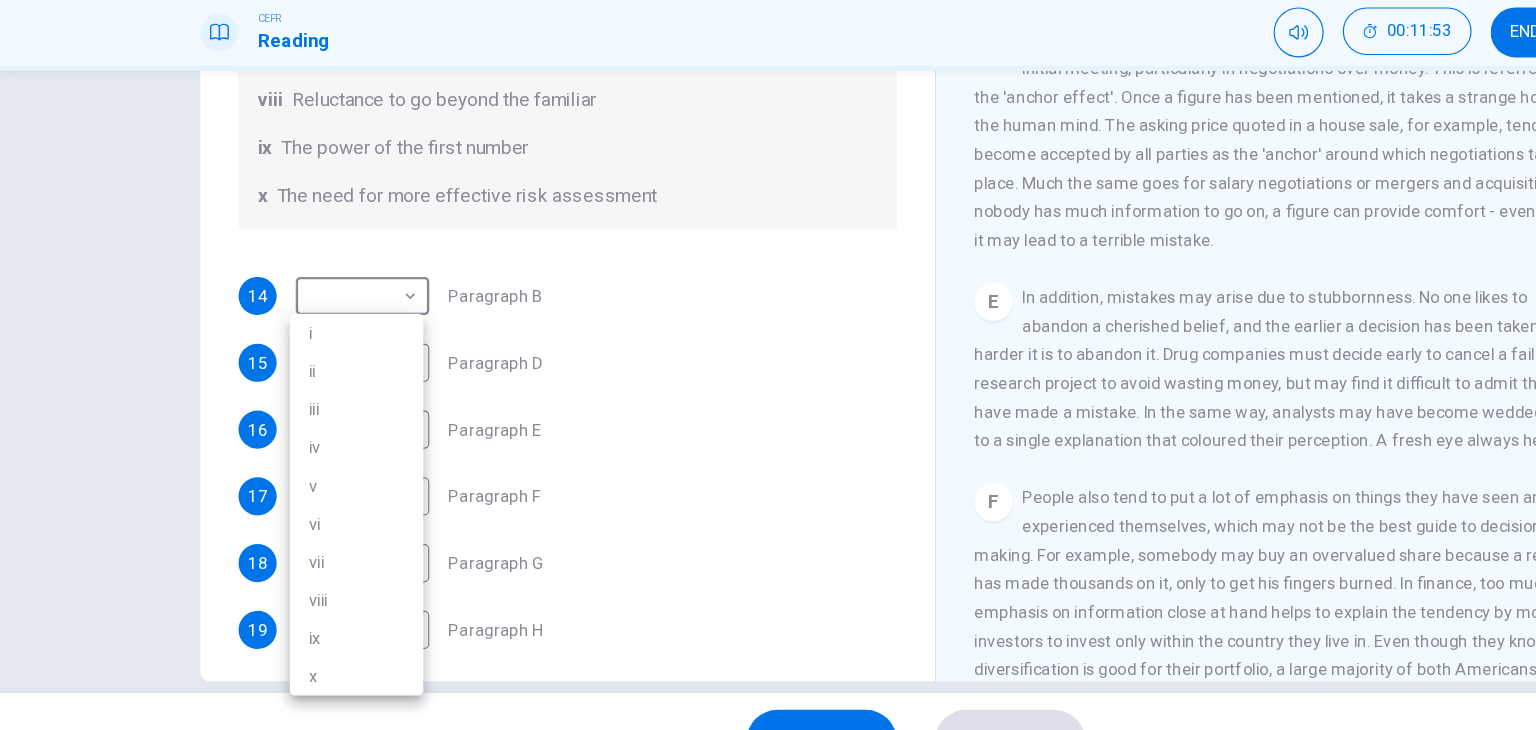 click on "vi" at bounding box center (299, 508) 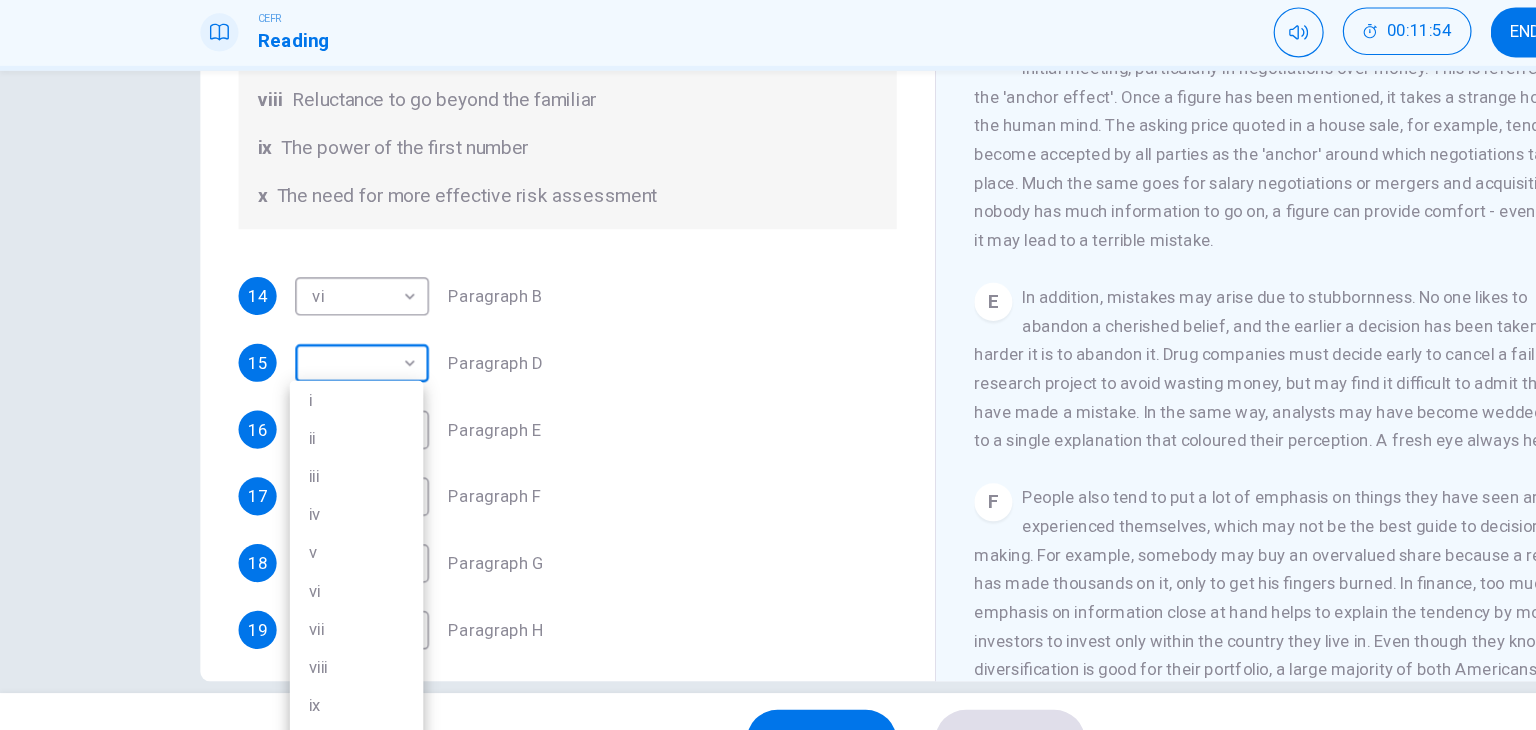 click on "This site uses cookies, as explained in our  Privacy Policy . If you agree to the use of cookies, please click the Accept button and continue to browse our site.   Privacy Policy Accept This site uses cookies, as explained in our  Privacy Policy . If you agree to the use of cookies, please click the Accept button and continue to browse our site.   Privacy Policy Accept This site uses cookies, as explained in our  Privacy Policy . If you agree to the use of cookies, please click the Accept button and continue to browse our site.   Privacy Policy Accept Dashboard Practice Start a test Analysis Buy a Test English ** ​ Jocelyn Ho CEFR Reading 00:11:54 END SESSION Questions 14 - 19 Reading Passage 1 has nine paragraphs  A-I
Choose the correct heading for Paragraphs  B  and  D-H  from the list of headings below.
Write the correct number  (i-xi)  in the boxes below. List of Headings i Not identifying the correct priorities ii A solution for the long term iii The difficulty of changing your mind iv v vi vii viii" at bounding box center (768, 365) 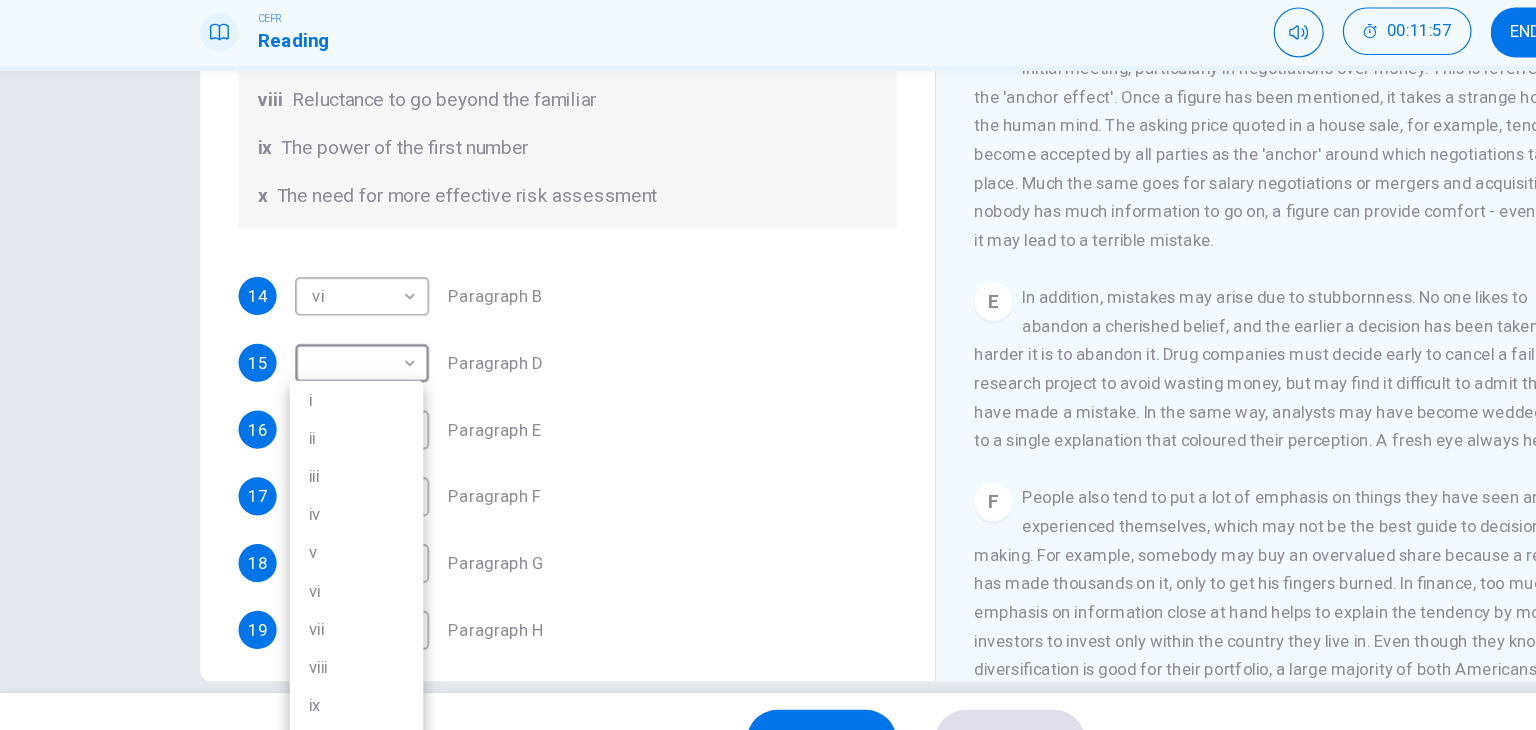 click on "ix" at bounding box center (299, 660) 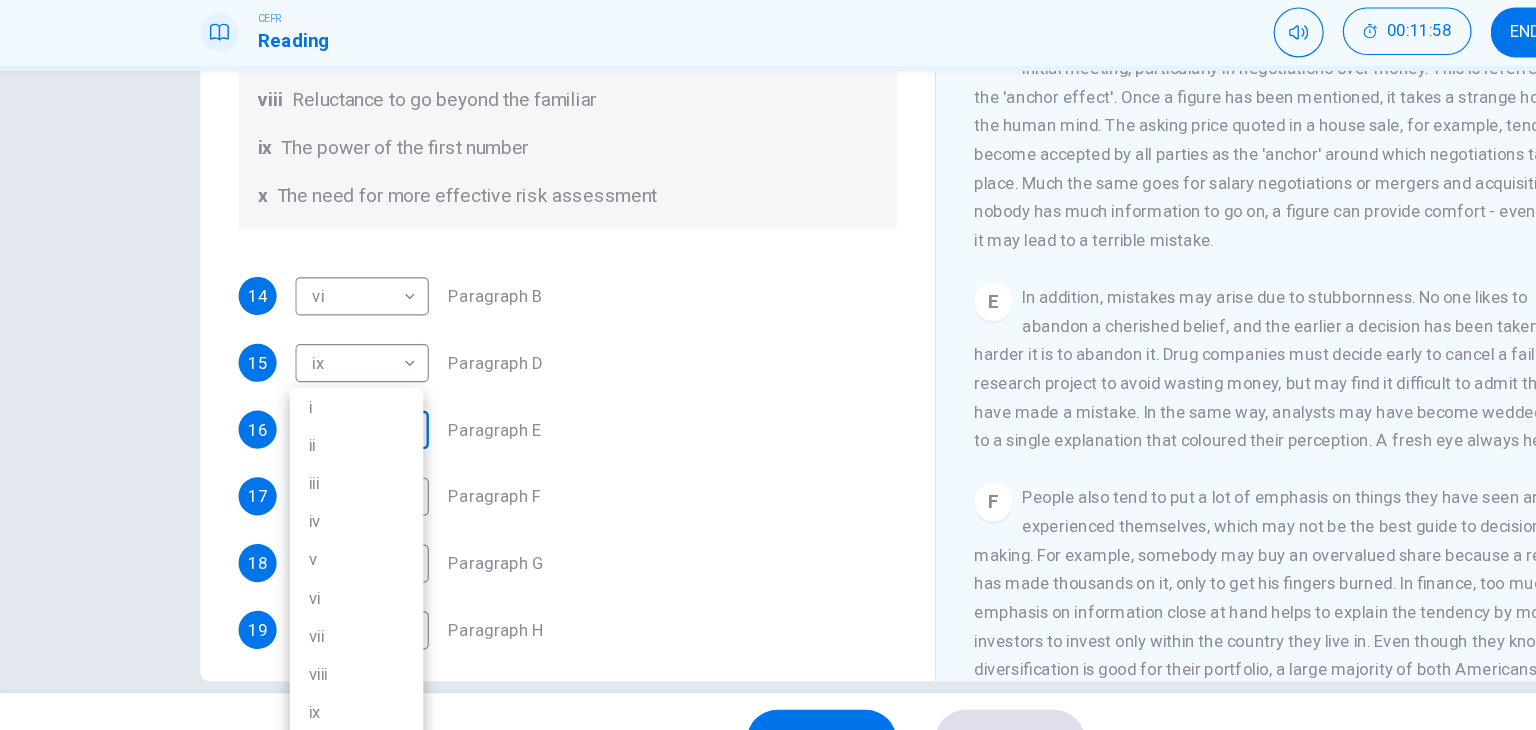 click on "This site uses cookies, as explained in our  Privacy Policy . If you agree to the use of cookies, please click the Accept button and continue to browse our site.   Privacy Policy Accept This site uses cookies, as explained in our  Privacy Policy . If you agree to the use of cookies, please click the Accept button and continue to browse our site.   Privacy Policy Accept This site uses cookies, as explained in our  Privacy Policy . If you agree to the use of cookies, please click the Accept button and continue to browse our site.   Privacy Policy Accept Dashboard Practice Start a test Analysis Buy a Test English ** ​ Jocelyn Ho CEFR Reading 00:11:58 END SESSION Questions 14 - 19 Reading Passage 1 has nine paragraphs  A-I
Choose the correct heading for Paragraphs  B  and  D-H  from the list of headings below.
Write the correct number  (i-xi)  in the boxes below. List of Headings i Not identifying the correct priorities ii A solution for the long term iii The difficulty of changing your mind iv v vi vii viii" at bounding box center [768, 365] 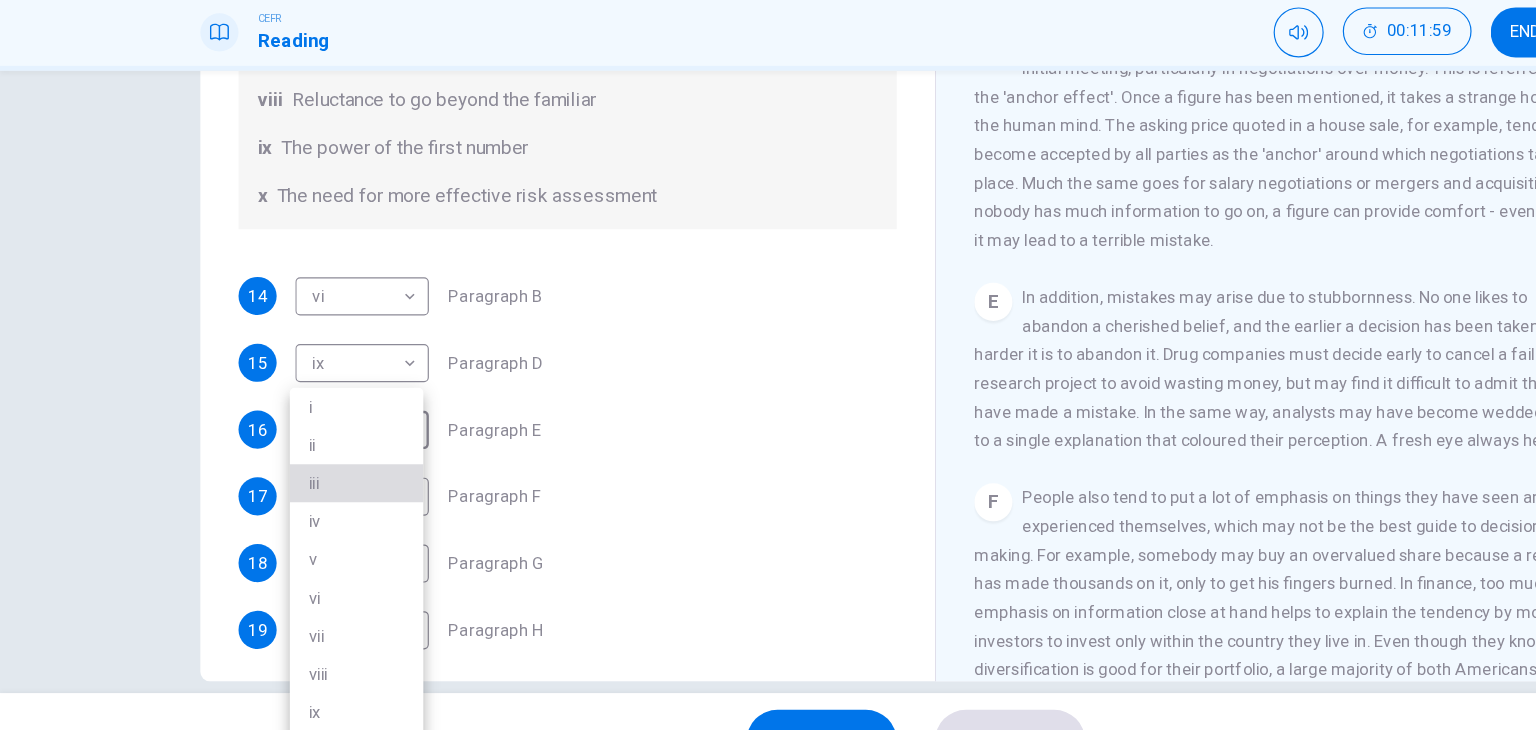 click on "iii" at bounding box center (299, 474) 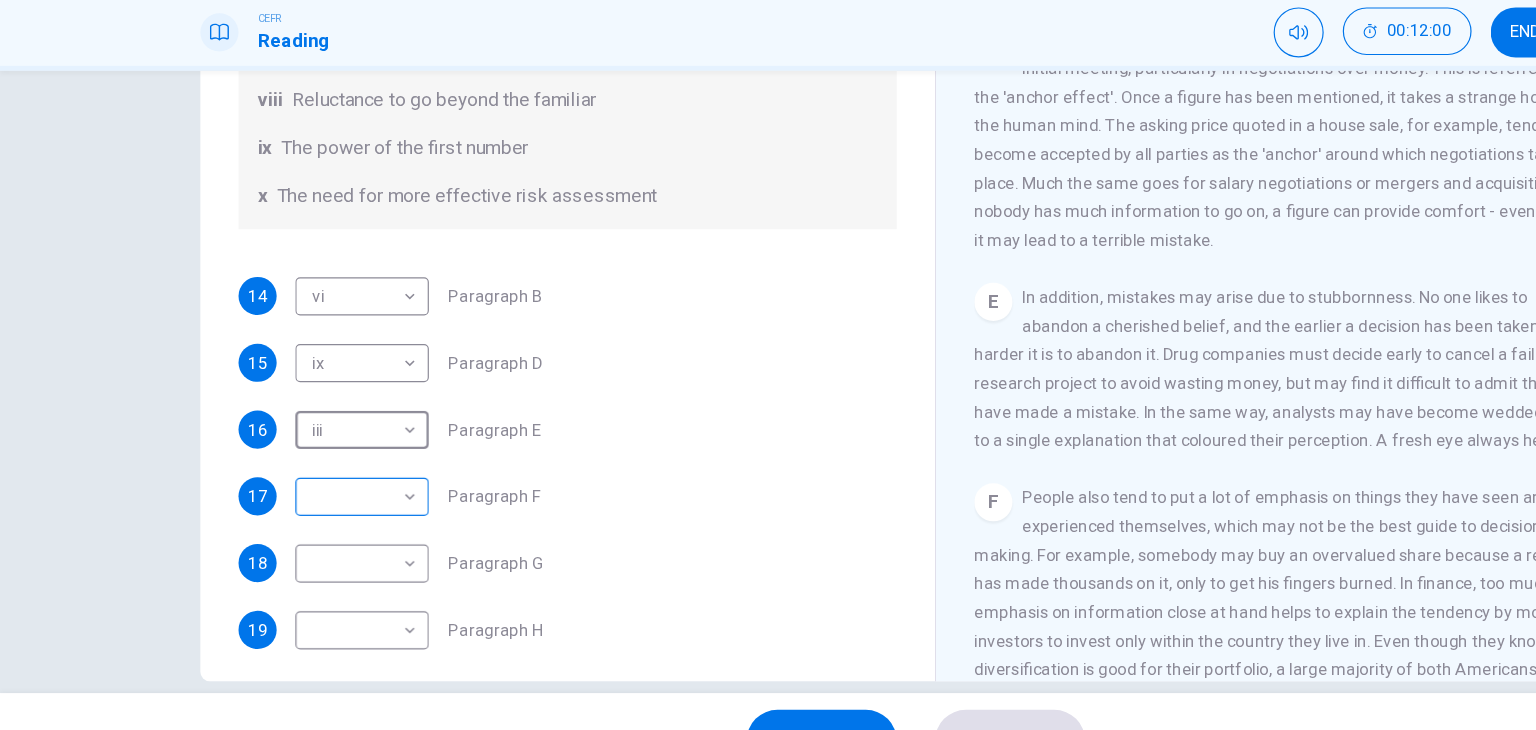click on "This site uses cookies, as explained in our  Privacy Policy . If you agree to the use of cookies, please click the Accept button and continue to browse our site.   Privacy Policy Accept This site uses cookies, as explained in our  Privacy Policy . If you agree to the use of cookies, please click the Accept button and continue to browse our site.   Privacy Policy Accept This site uses cookies, as explained in our  Privacy Policy . If you agree to the use of cookies, please click the Accept button and continue to browse our site.   Privacy Policy Accept Dashboard Practice Start a test Analysis Buy a Test English ** ​ Jocelyn Ho CEFR Reading 00:12:00 END SESSION Questions 14 - 19 Reading Passage 1 has nine paragraphs  A-I
Choose the correct heading for Paragraphs  B  and  D-H  from the list of headings below.
Write the correct number  (i-xi)  in the boxes below. List of Headings i Not identifying the correct priorities ii A solution for the long term iii The difficulty of changing your mind iv v vi vii viii" at bounding box center [768, 365] 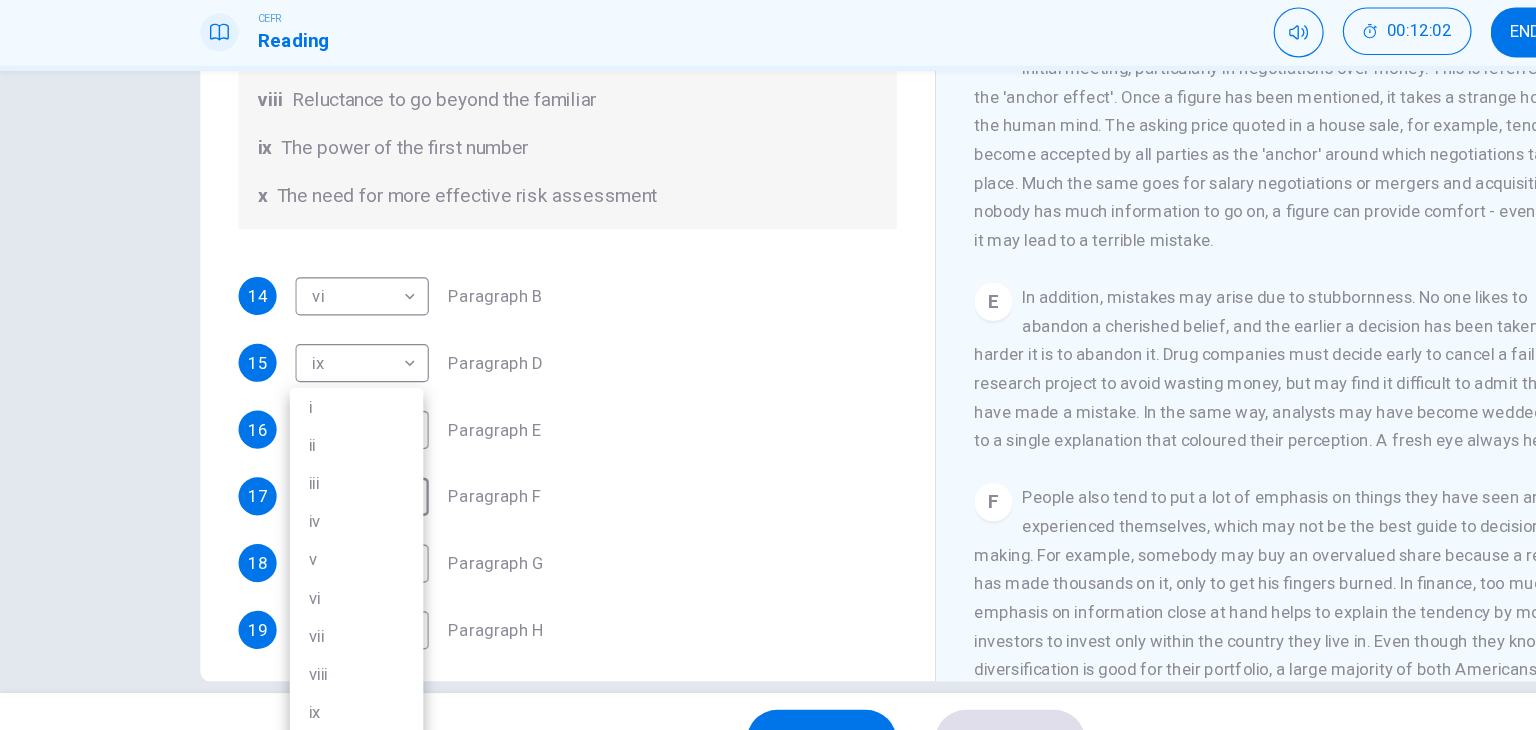 scroll, scrollTop: 0, scrollLeft: 0, axis: both 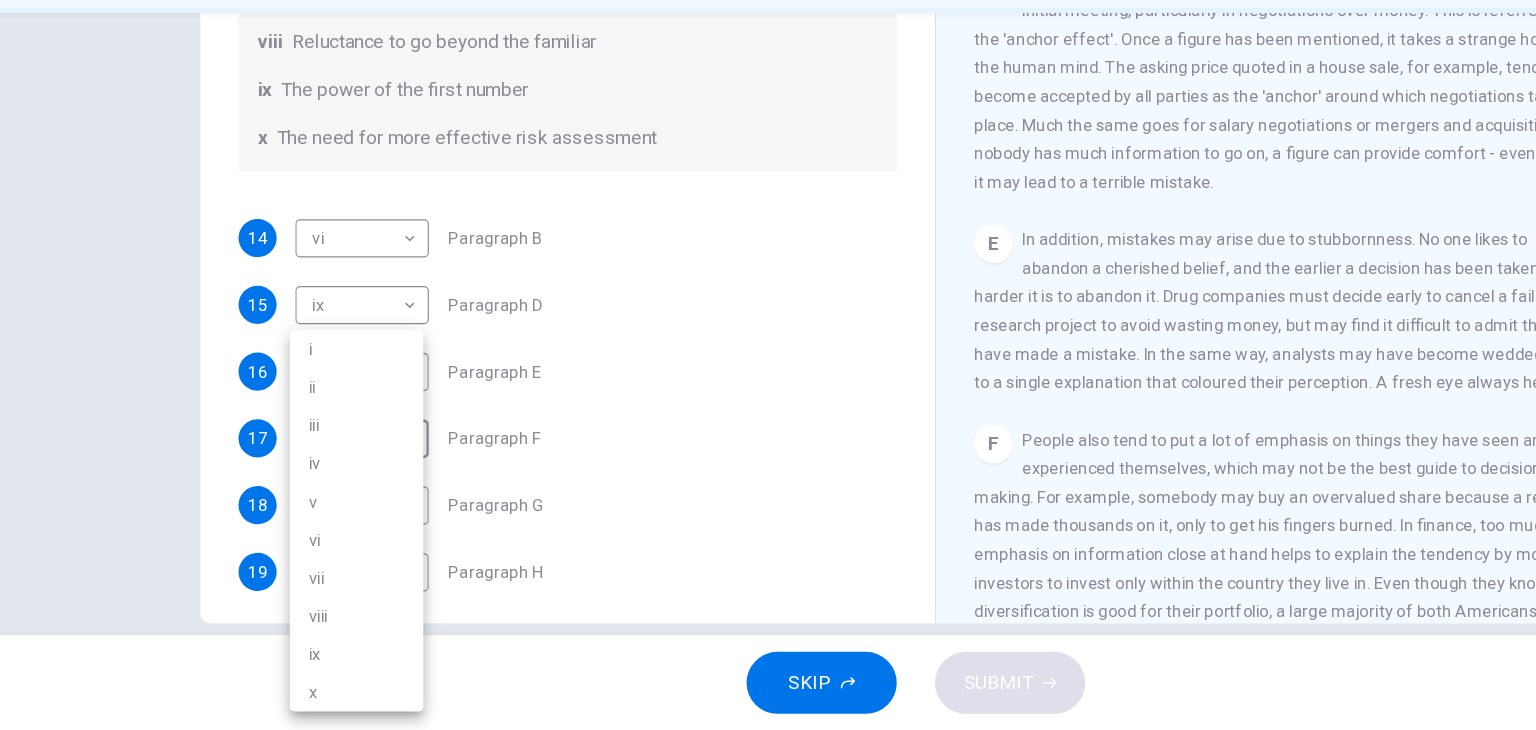 click on "x" at bounding box center [299, 698] 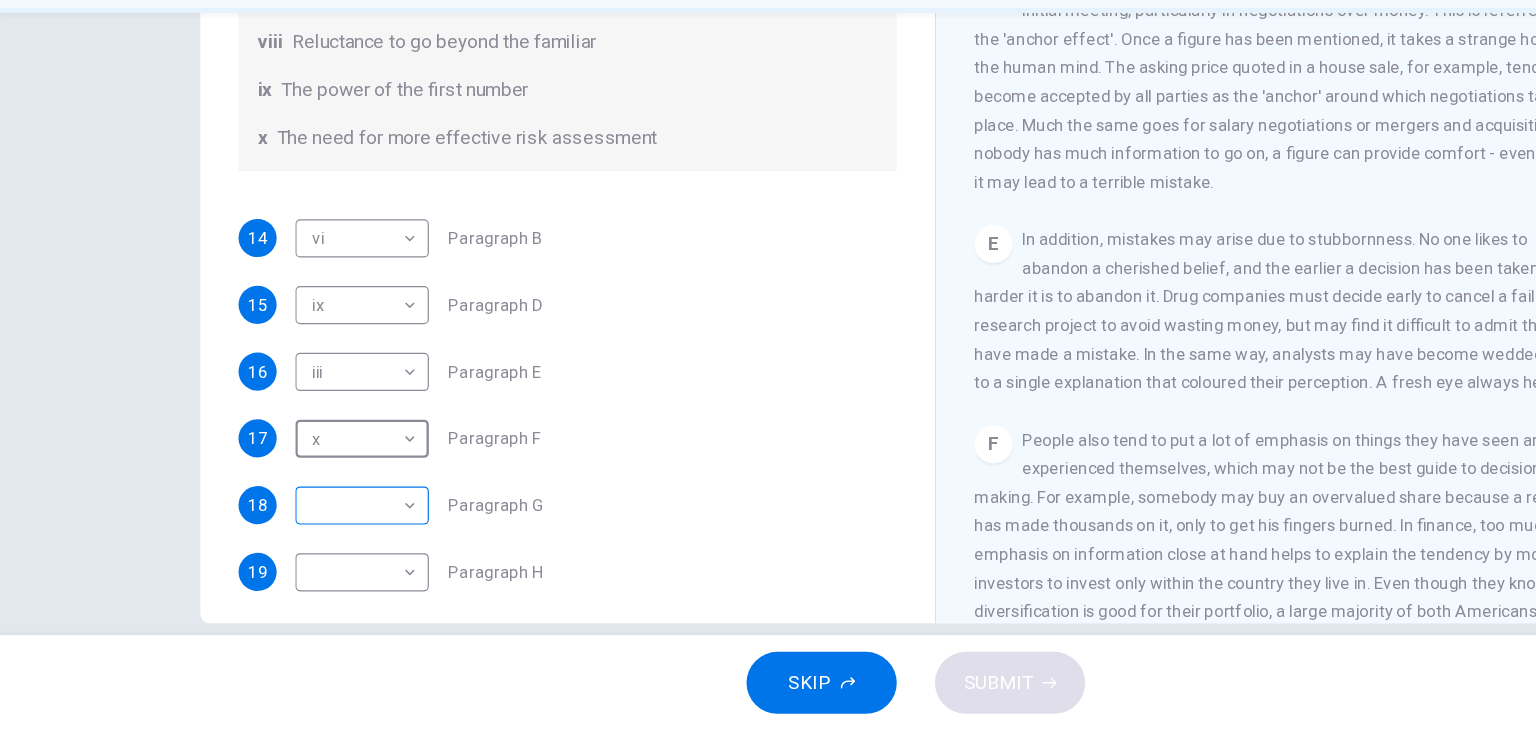 scroll, scrollTop: 0, scrollLeft: 0, axis: both 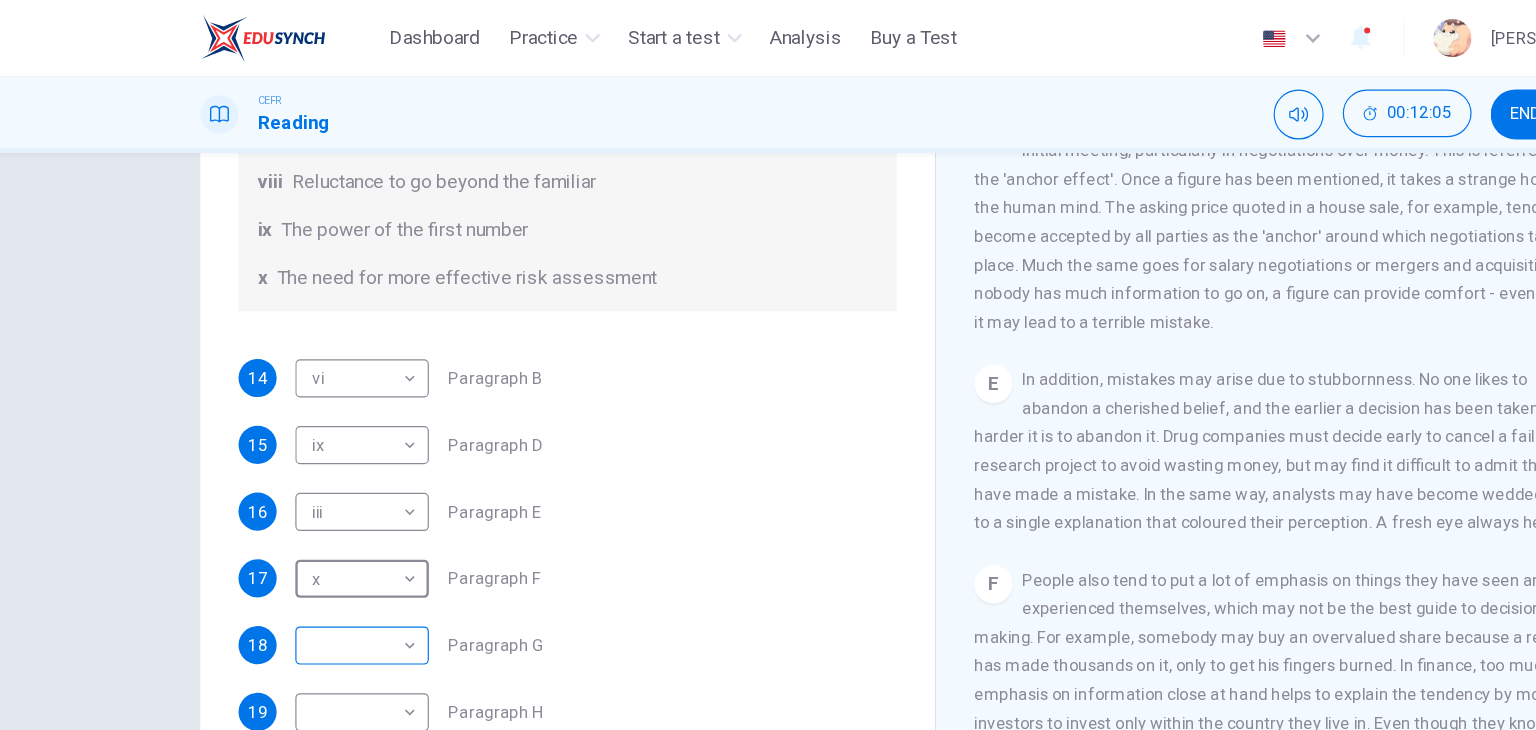 click on "This site uses cookies, as explained in our  Privacy Policy . If you agree to the use of cookies, please click the Accept button and continue to browse our site.   Privacy Policy Accept This site uses cookies, as explained in our  Privacy Policy . If you agree to the use of cookies, please click the Accept button and continue to browse our site.   Privacy Policy Accept This site uses cookies, as explained in our  Privacy Policy . If you agree to the use of cookies, please click the Accept button and continue to browse our site.   Privacy Policy Accept Dashboard Practice Start a test Analysis Buy a Test English ** ​ Jocelyn Ho CEFR Reading 00:12:05 END SESSION Questions 14 - 19 Reading Passage 1 has nine paragraphs  A-I
Choose the correct heading for Paragraphs  B  and  D-H  from the list of headings below.
Write the correct number  (i-xi)  in the boxes below. List of Headings i Not identifying the correct priorities ii A solution for the long term iii The difficulty of changing your mind iv v vi vii viii" at bounding box center (768, 365) 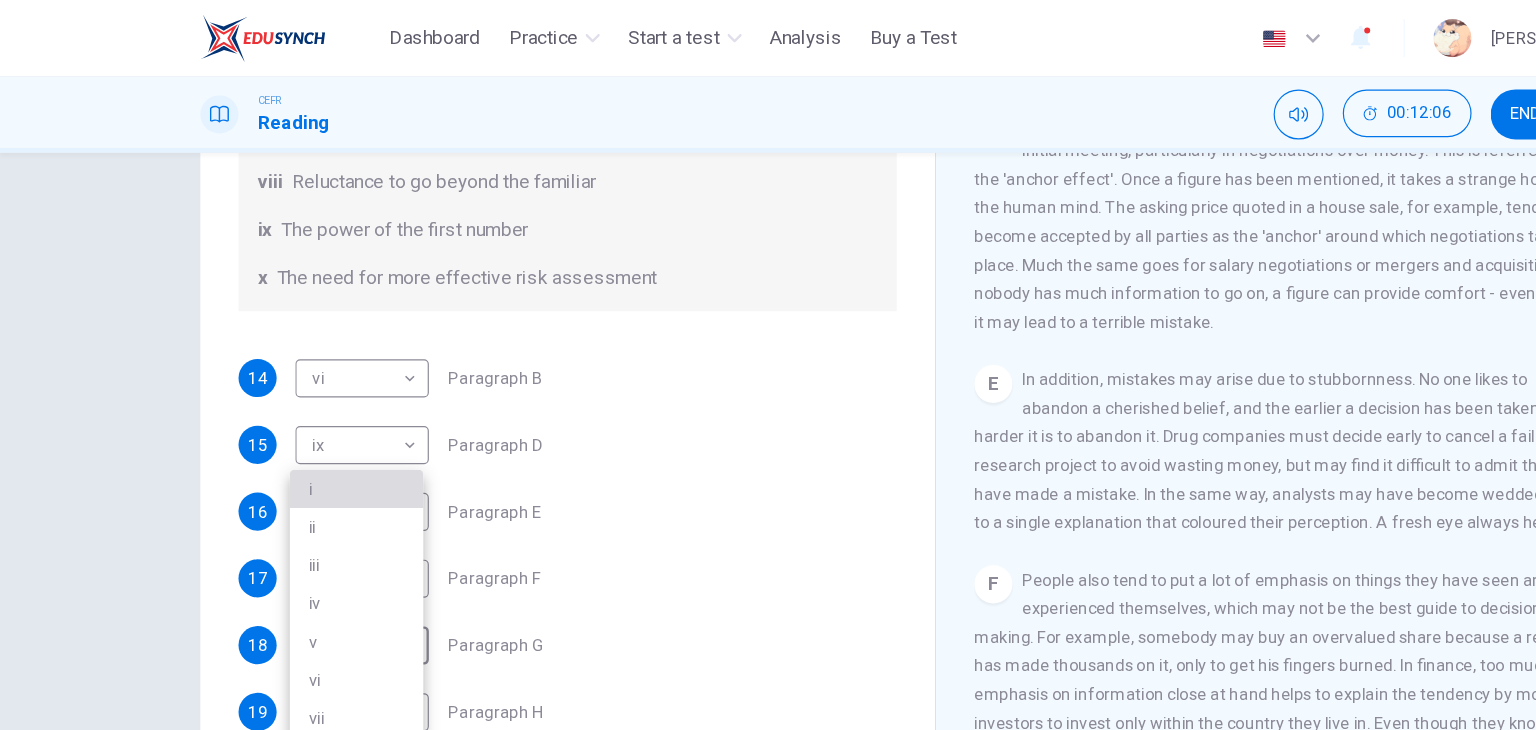 click on "i" at bounding box center (299, 410) 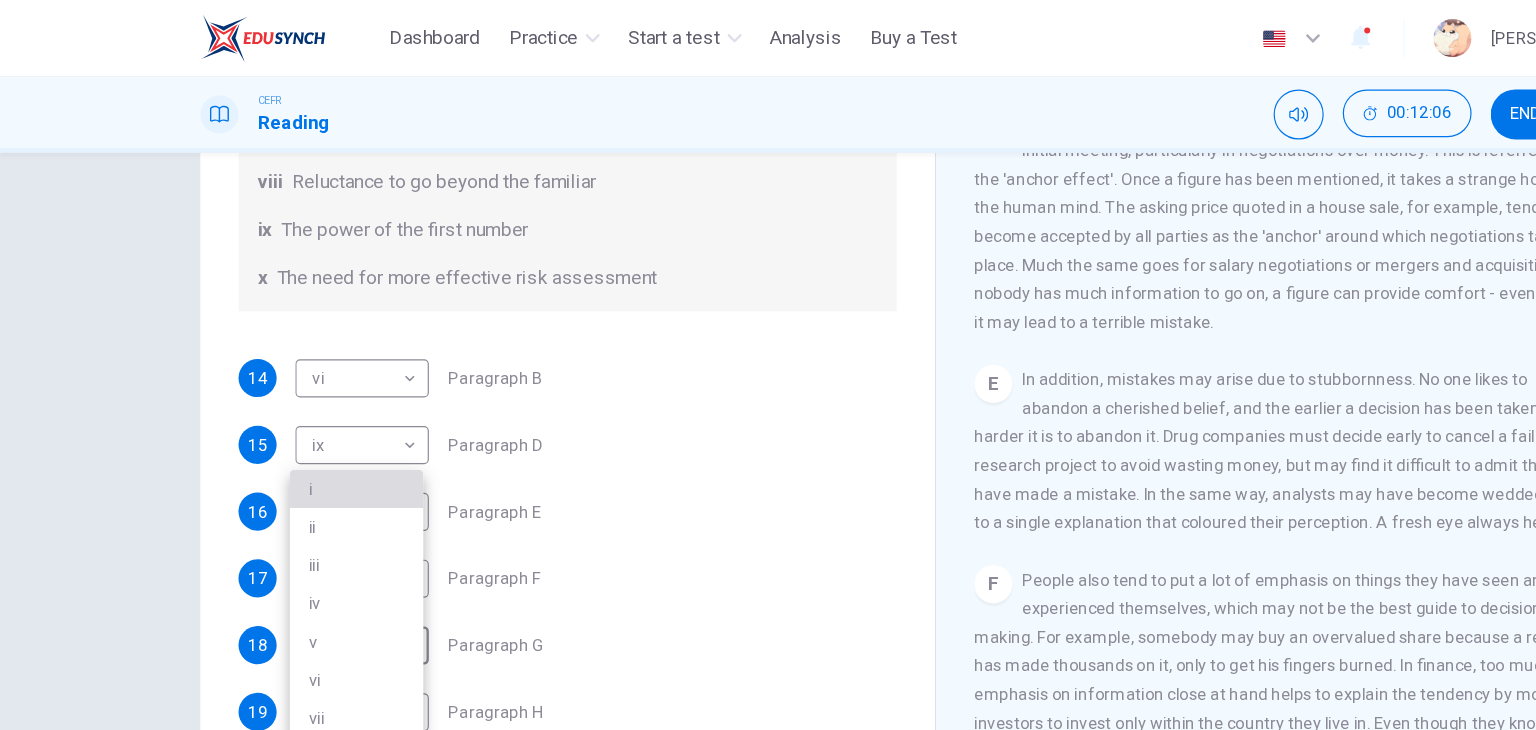 type on "*" 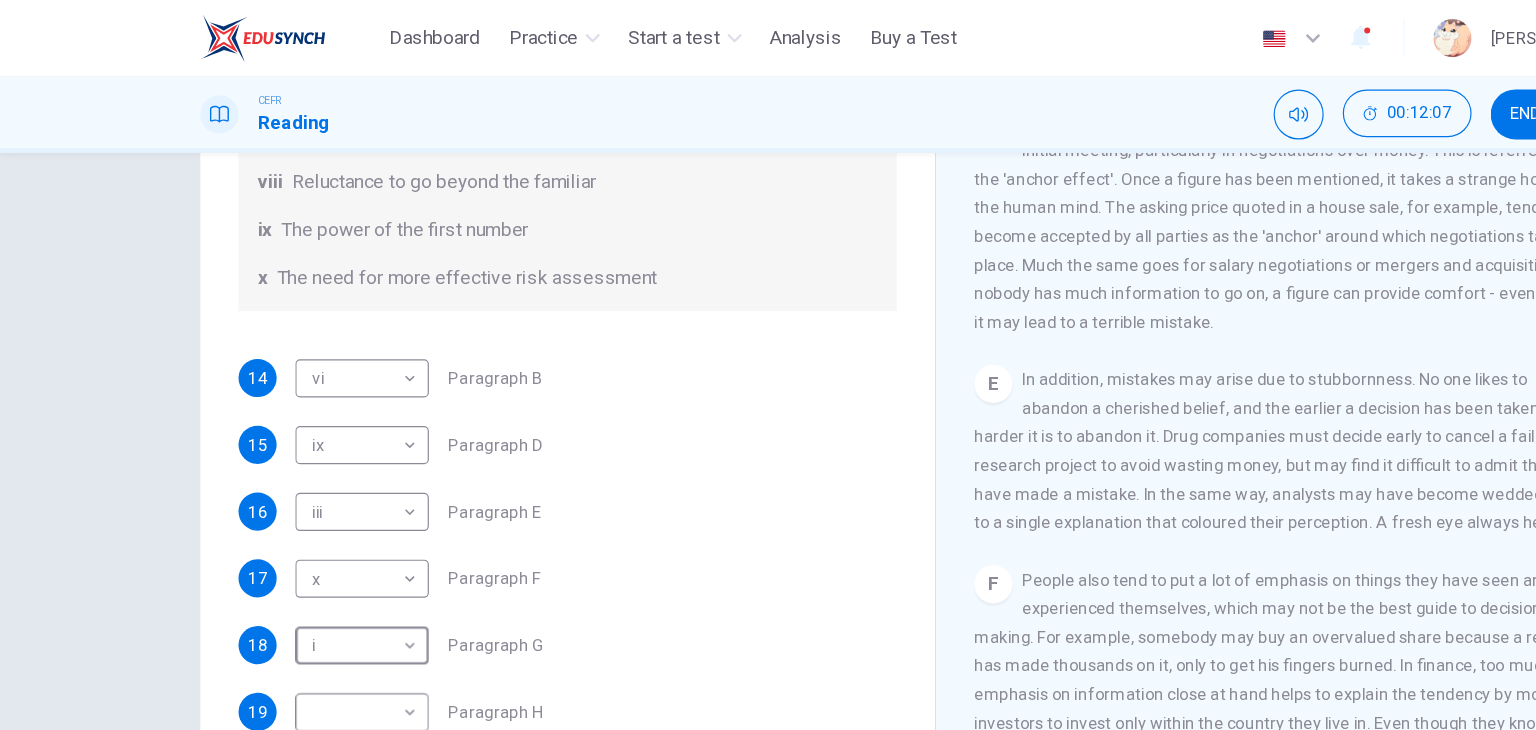scroll, scrollTop: 384, scrollLeft: 0, axis: vertical 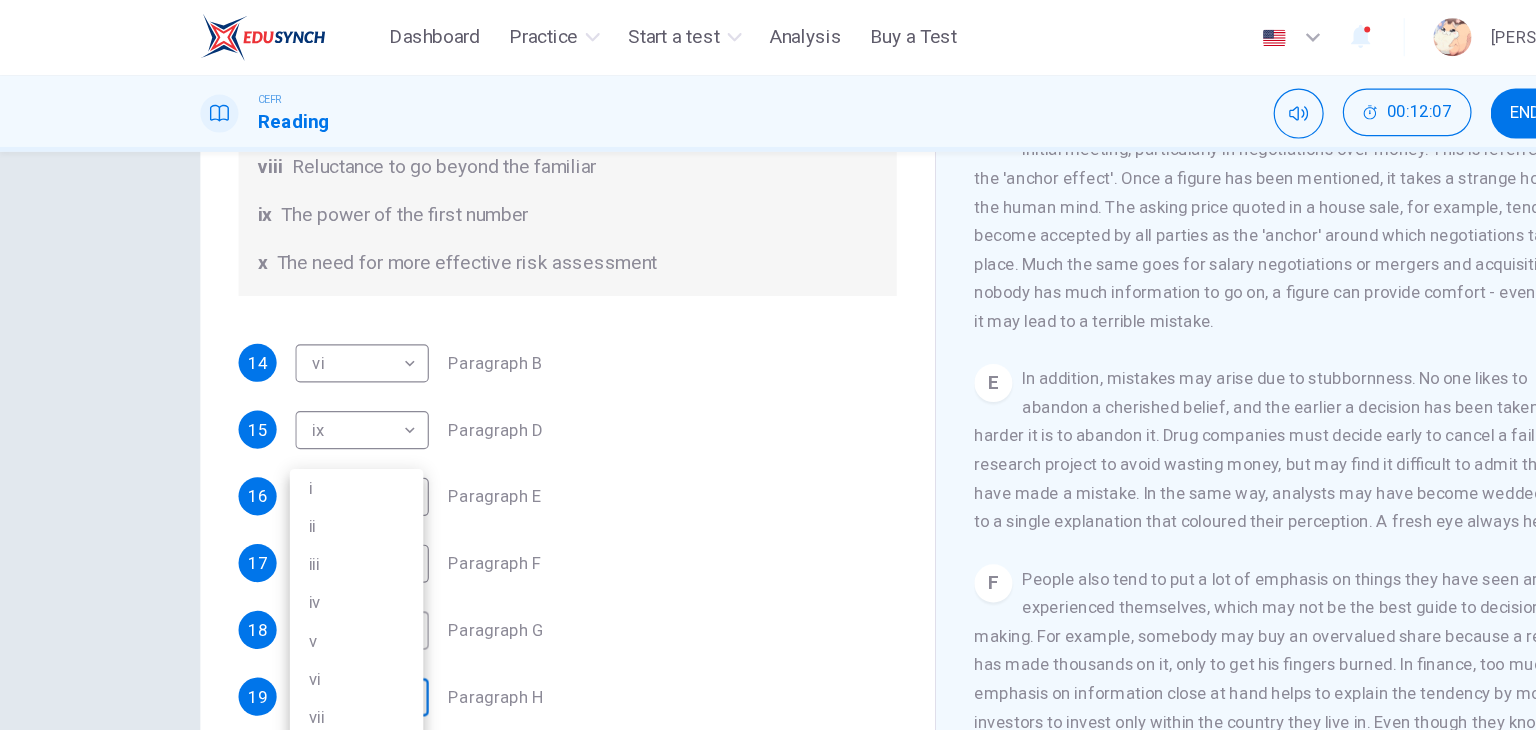 click on "This site uses cookies, as explained in our  Privacy Policy . If you agree to the use of cookies, please click the Accept button and continue to browse our site.   Privacy Policy Accept This site uses cookies, as explained in our  Privacy Policy . If you agree to the use of cookies, please click the Accept button and continue to browse our site.   Privacy Policy Accept This site uses cookies, as explained in our  Privacy Policy . If you agree to the use of cookies, please click the Accept button and continue to browse our site.   Privacy Policy Accept Dashboard Practice Start a test Analysis Buy a Test English ** ​ Jocelyn Ho CEFR Reading 00:12:07 END SESSION Questions 14 - 19 Reading Passage 1 has nine paragraphs  A-I
Choose the correct heading for Paragraphs  B  and  D-H  from the list of headings below.
Write the correct number  (i-xi)  in the boxes below. List of Headings i Not identifying the correct priorities ii A solution for the long term iii The difficulty of changing your mind iv v vi vii viii" at bounding box center [768, 365] 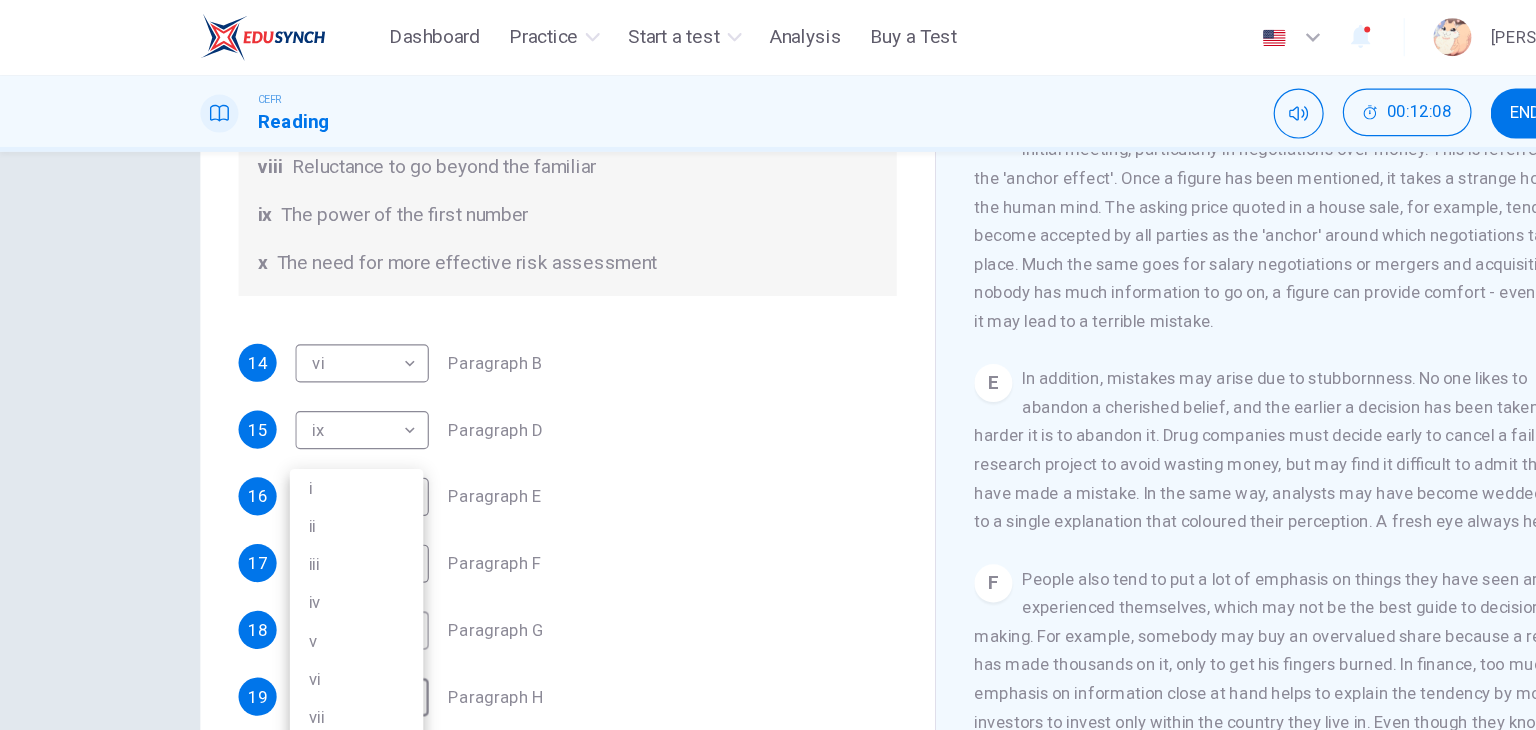 scroll, scrollTop: 0, scrollLeft: 0, axis: both 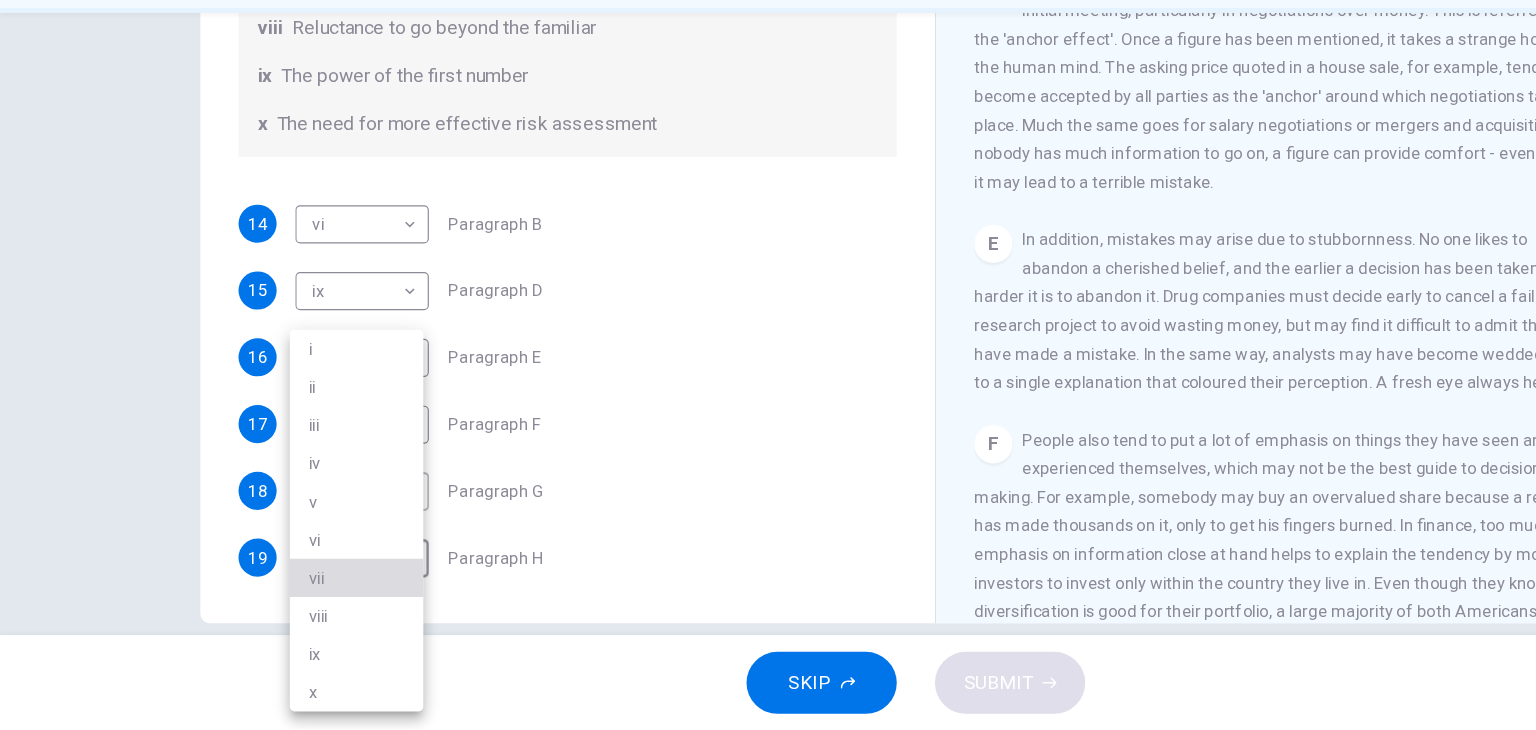 click on "vii" at bounding box center (299, 602) 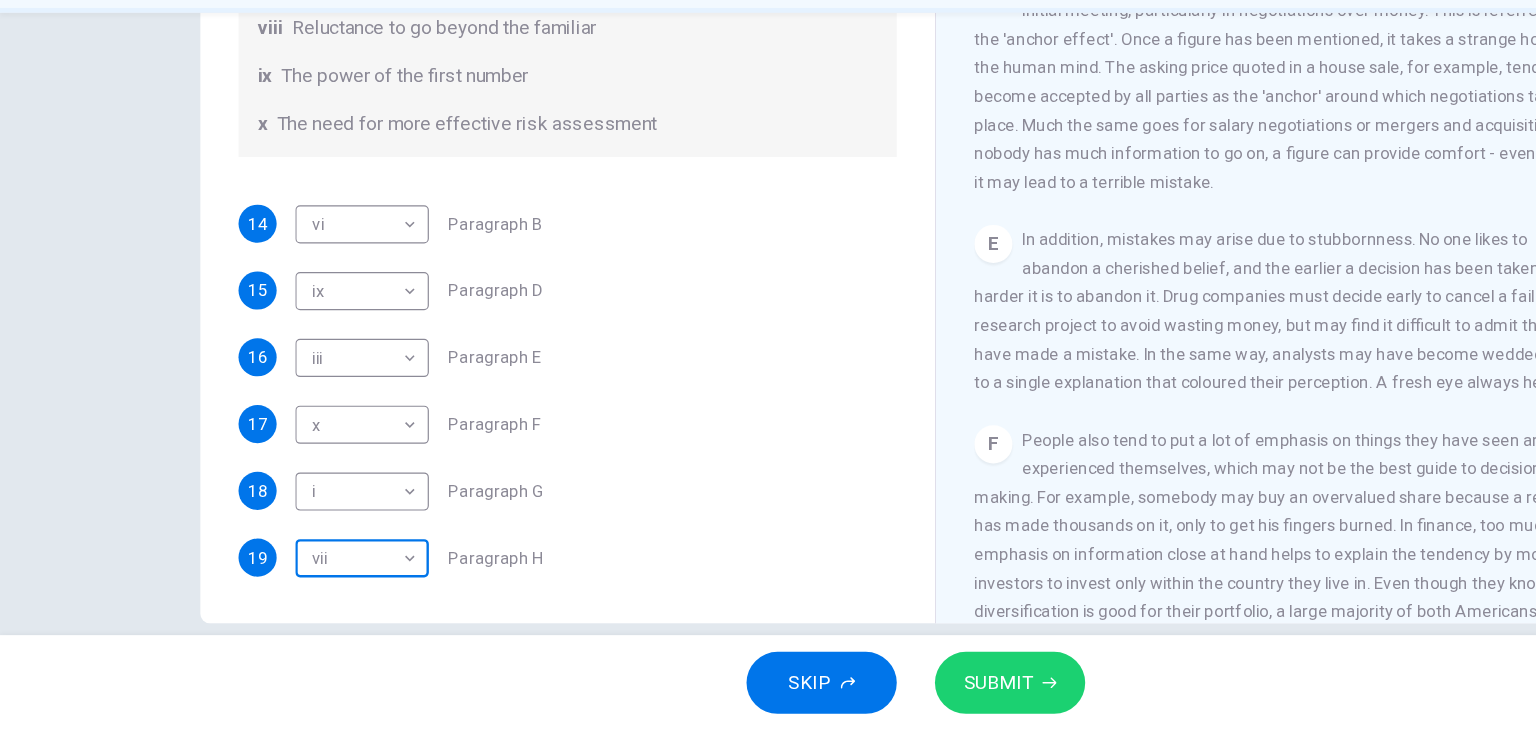 click on "This site uses cookies, as explained in our  Privacy Policy . If you agree to the use of cookies, please click the Accept button and continue to browse our site.   Privacy Policy Accept This site uses cookies, as explained in our  Privacy Policy . If you agree to the use of cookies, please click the Accept button and continue to browse our site.   Privacy Policy Accept This site uses cookies, as explained in our  Privacy Policy . If you agree to the use of cookies, please click the Accept button and continue to browse our site.   Privacy Policy Accept Dashboard Practice Start a test Analysis Buy a Test English ** ​ Jocelyn Ho CEFR Reading 00:12:21 END SESSION Questions 14 - 19 Reading Passage 1 has nine paragraphs  A-I
Choose the correct heading for Paragraphs  B  and  D-H  from the list of headings below.
Write the correct number  (i-xi)  in the boxes below. List of Headings i Not identifying the correct priorities ii A solution for the long term iii The difficulty of changing your mind iv v vi vii viii" at bounding box center (768, 365) 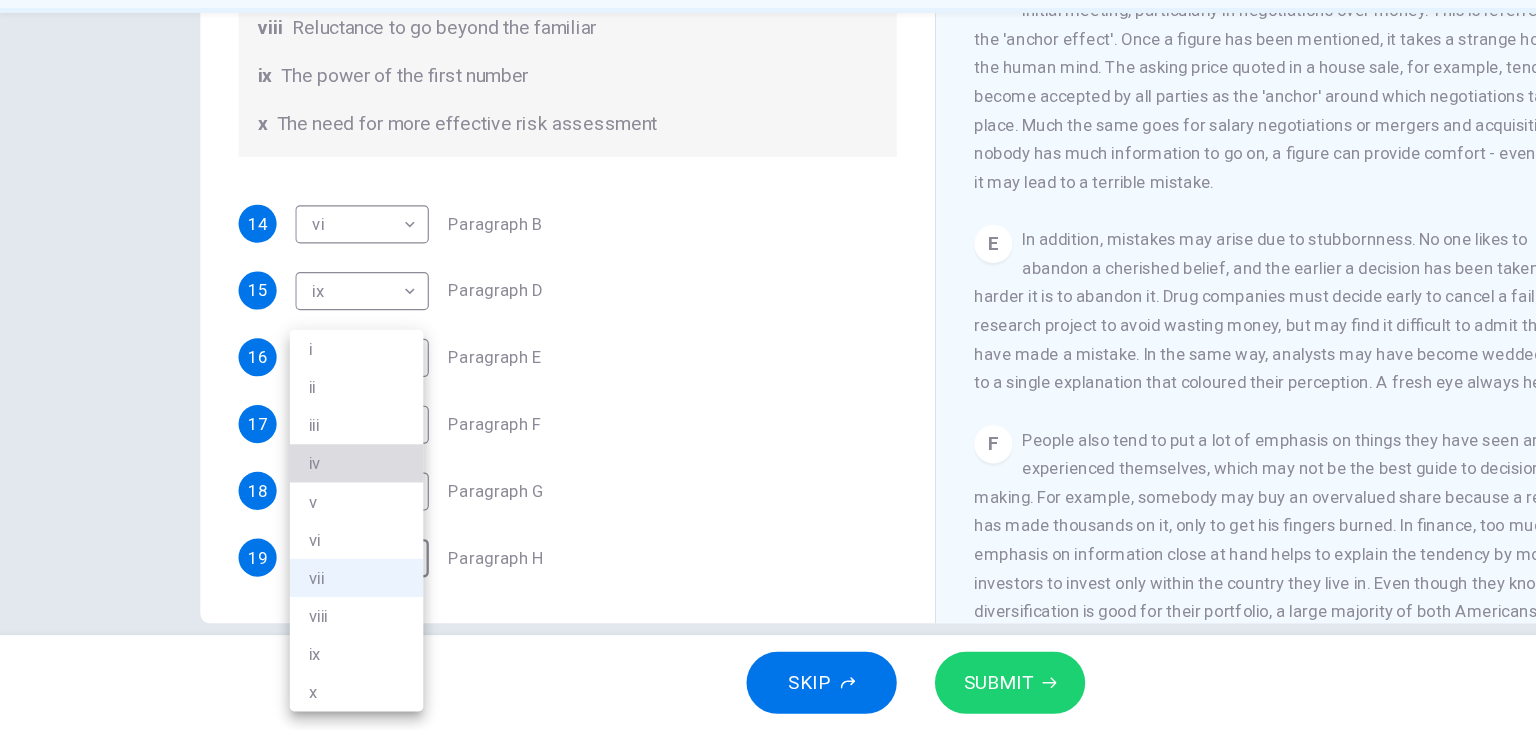 click on "iv" at bounding box center (299, 506) 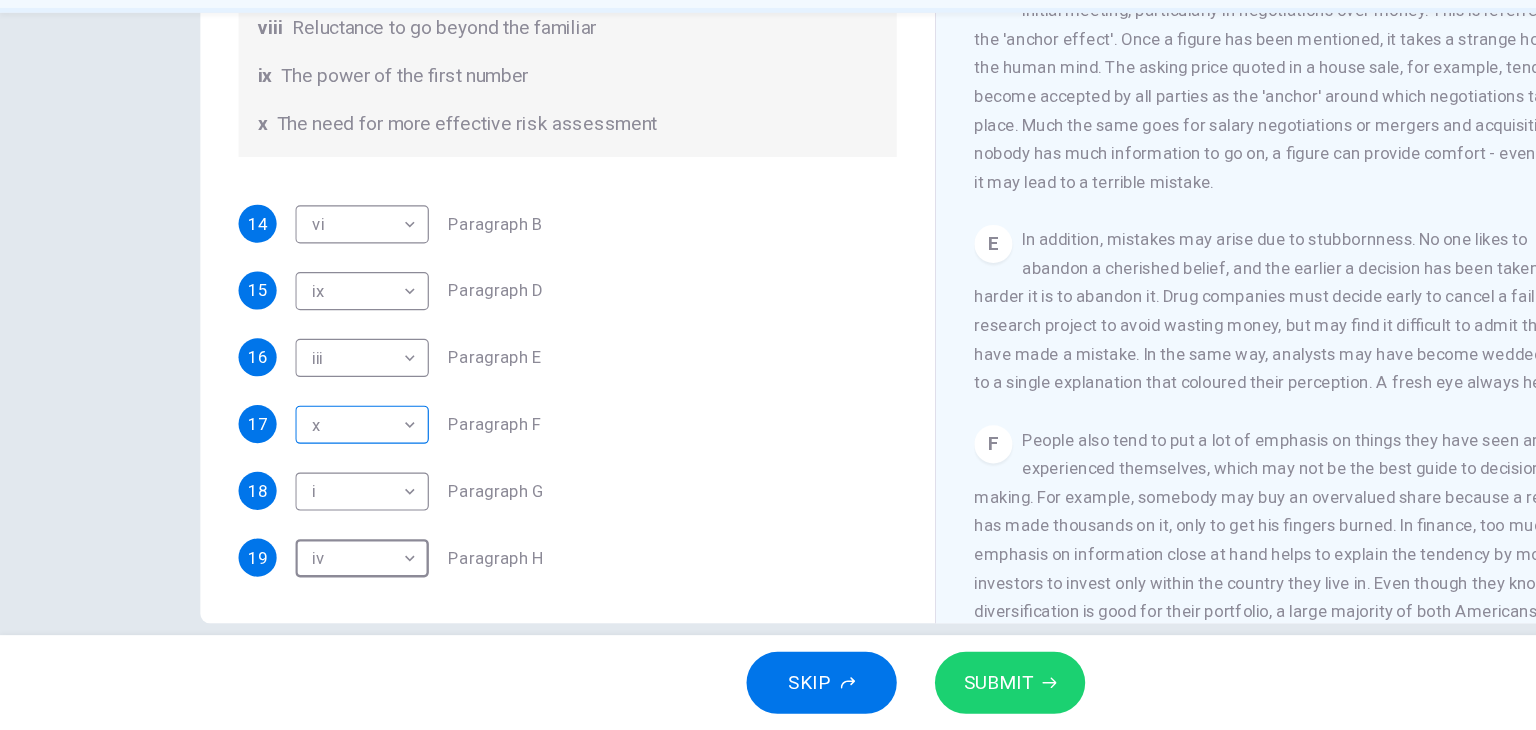 click on "This site uses cookies, as explained in our  Privacy Policy . If you agree to the use of cookies, please click the Accept button and continue to browse our site.   Privacy Policy Accept This site uses cookies, as explained in our  Privacy Policy . If you agree to the use of cookies, please click the Accept button and continue to browse our site.   Privacy Policy Accept This site uses cookies, as explained in our  Privacy Policy . If you agree to the use of cookies, please click the Accept button and continue to browse our site.   Privacy Policy Accept Dashboard Practice Start a test Analysis Buy a Test English ** ​ Jocelyn Ho CEFR Reading 00:12:29 END SESSION Questions 14 - 19 Reading Passage 1 has nine paragraphs  A-I
Choose the correct heading for Paragraphs  B  and  D-H  from the list of headings below.
Write the correct number  (i-xi)  in the boxes below. List of Headings i Not identifying the correct priorities ii A solution for the long term iii The difficulty of changing your mind iv v vi vii viii" at bounding box center (768, 365) 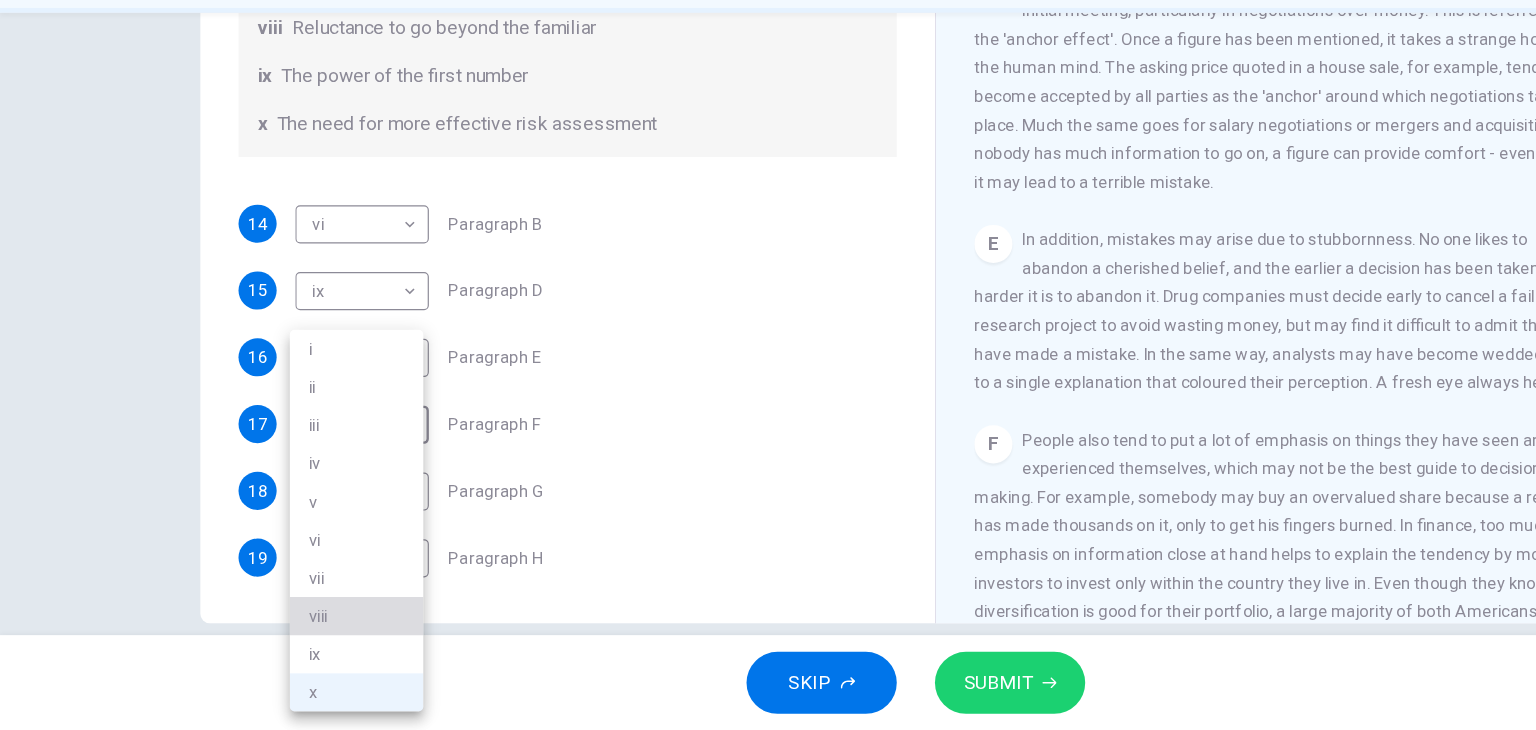 click on "viii" at bounding box center (299, 634) 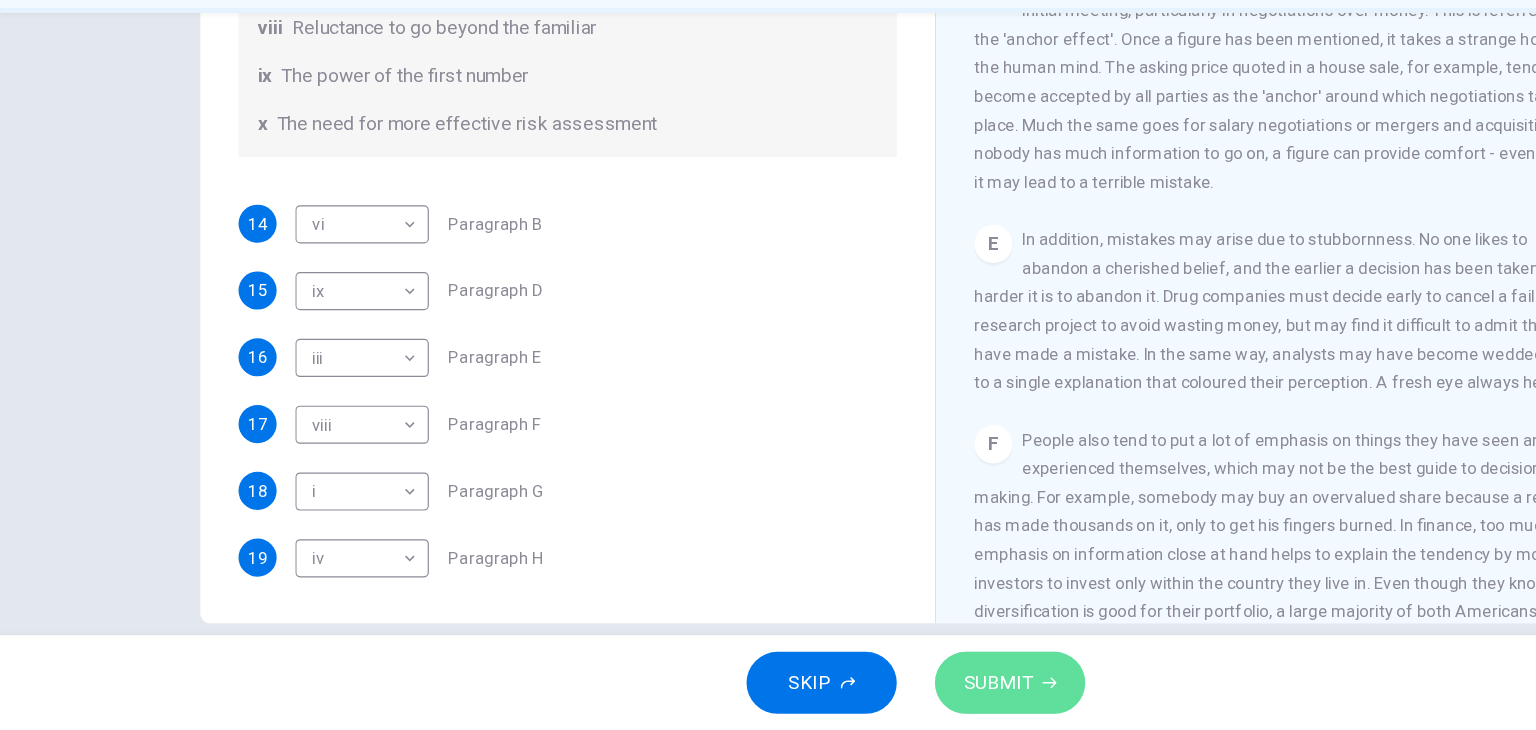 click on "SUBMIT" at bounding box center (847, 690) 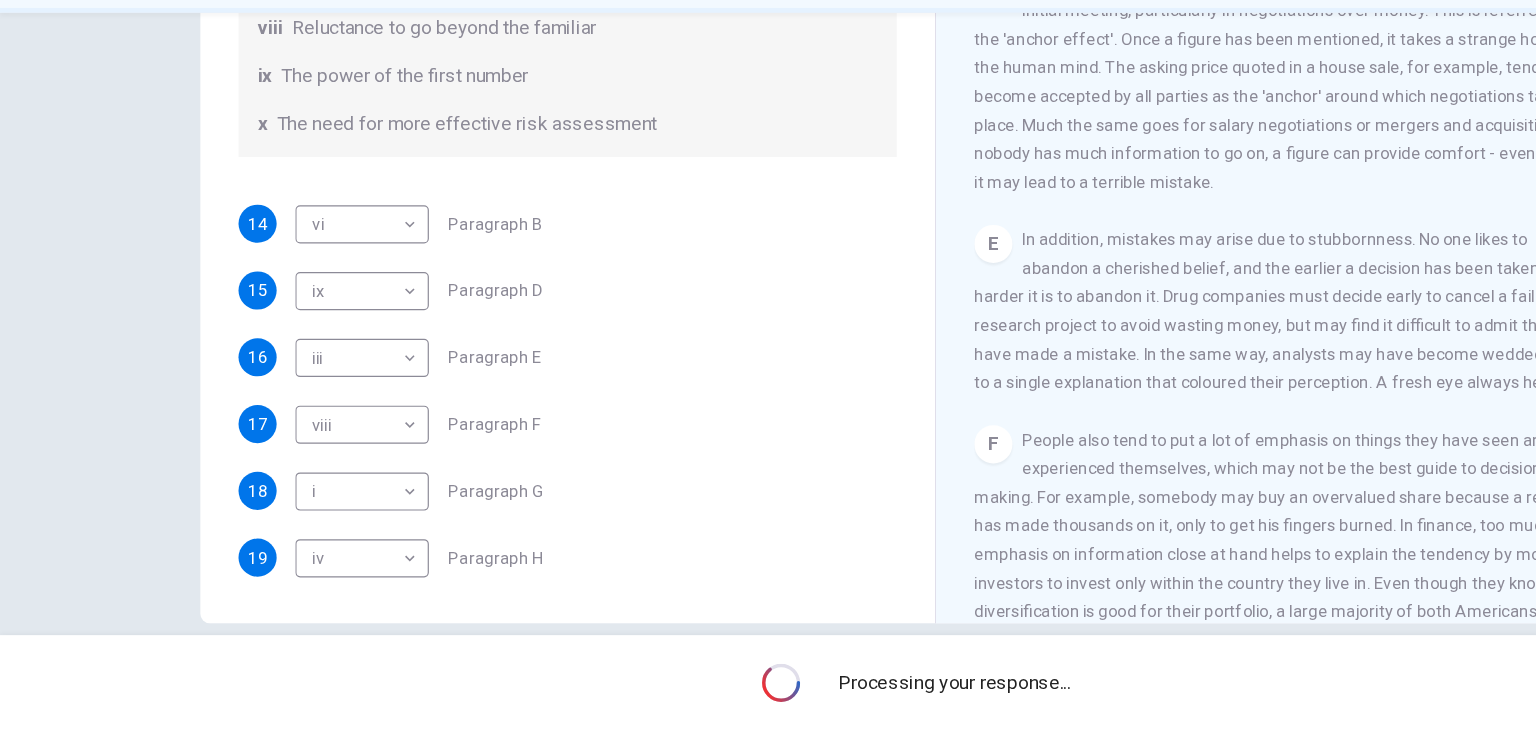 scroll, scrollTop: 0, scrollLeft: 0, axis: both 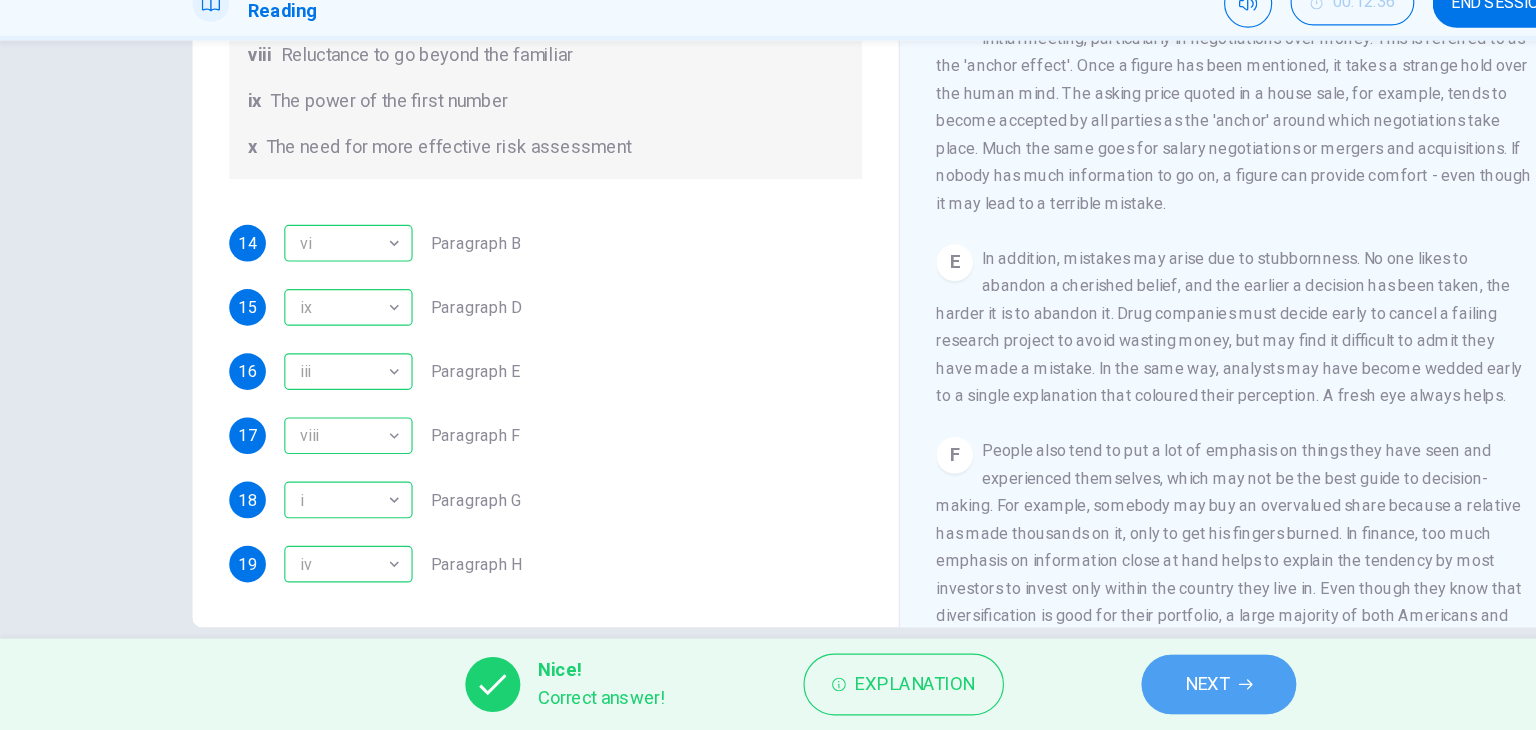 click on "NEXT" at bounding box center (1053, 690) 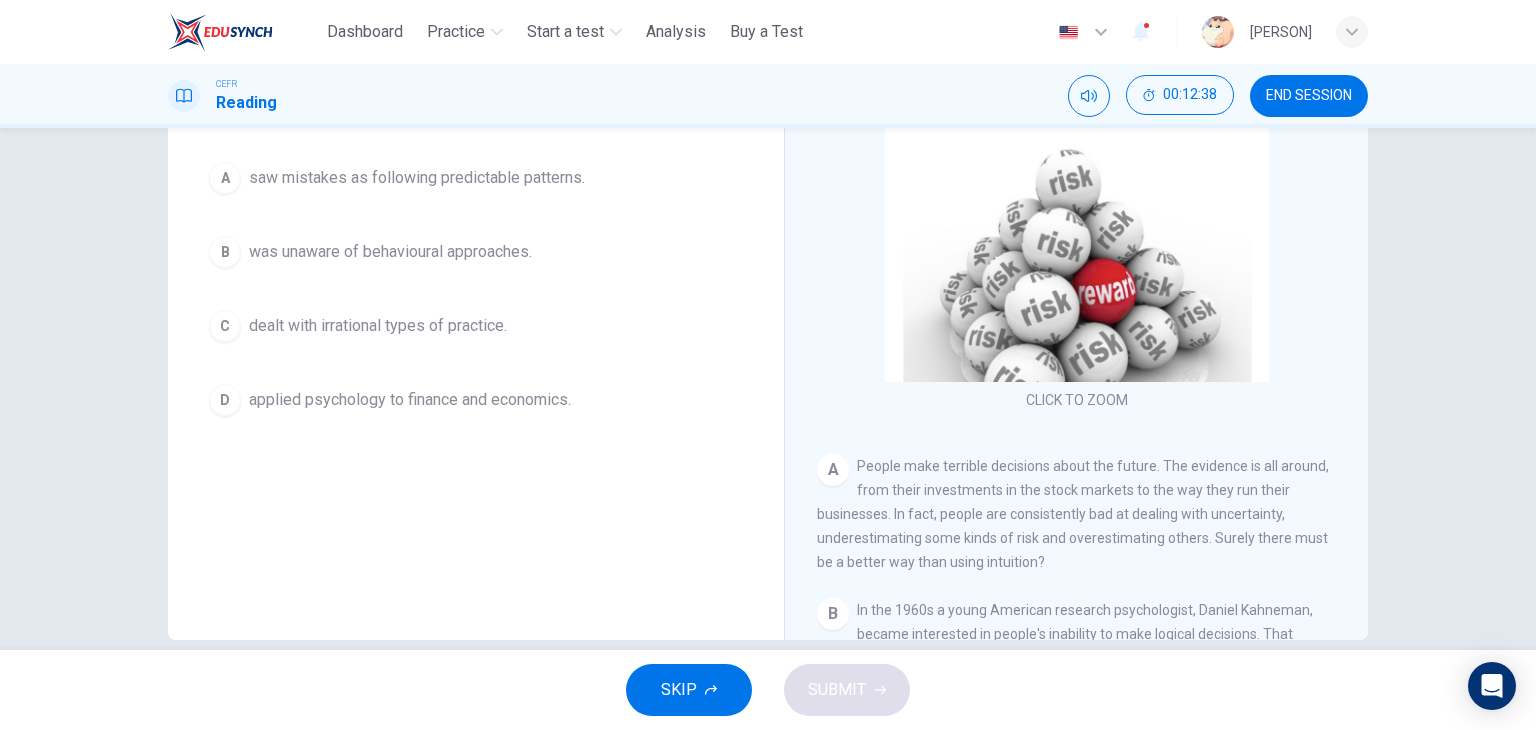 click on "applied psychology to finance and economics." at bounding box center (410, 400) 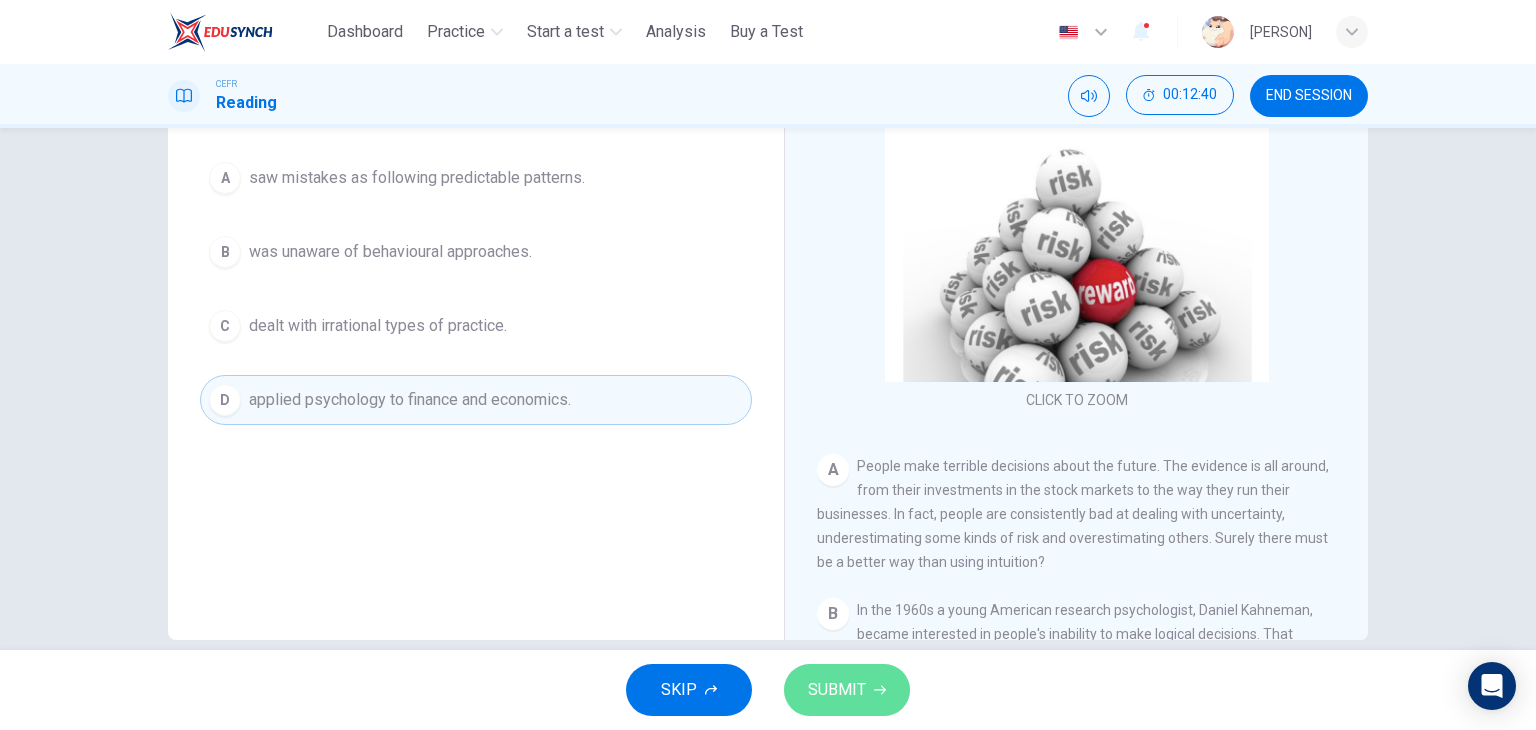 click on "SUBMIT" at bounding box center [847, 690] 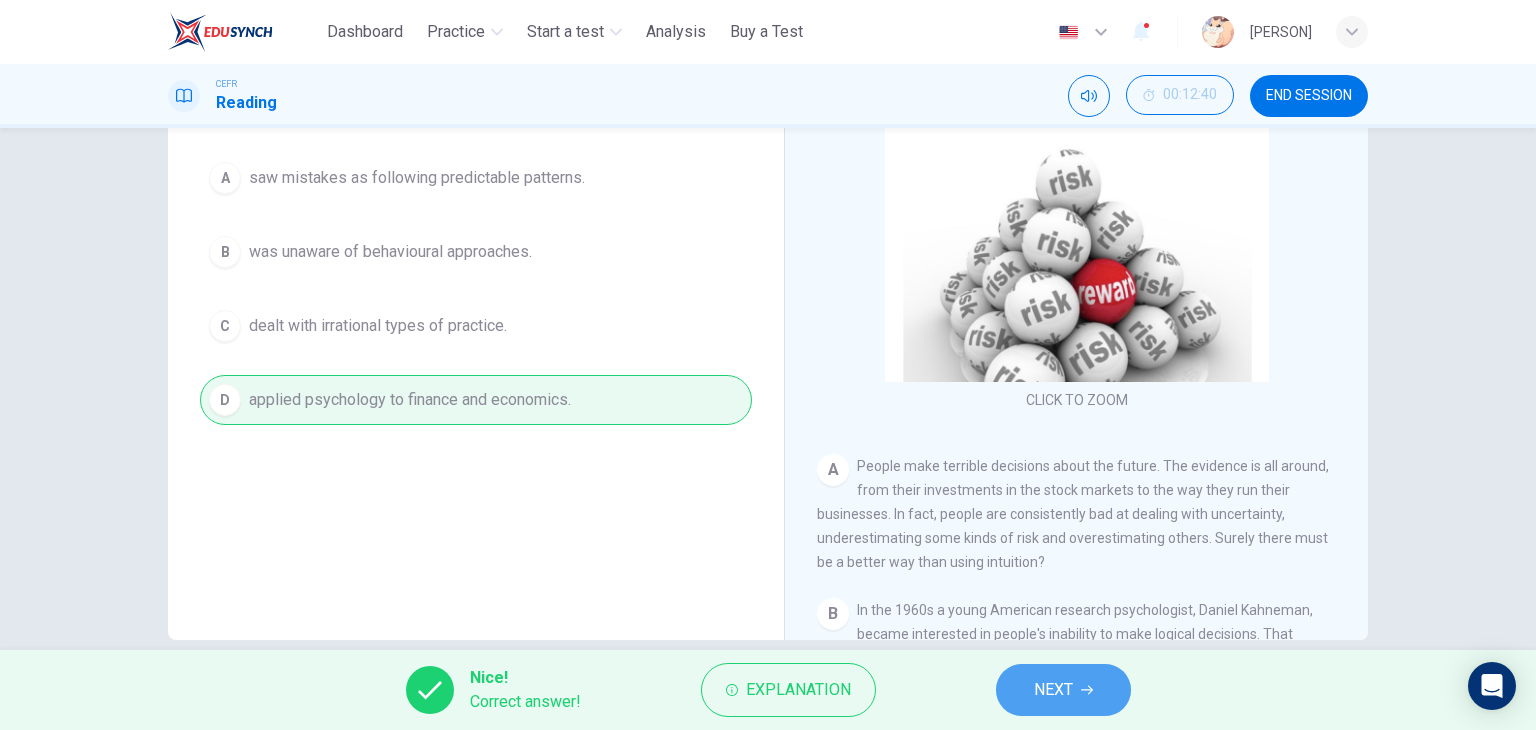click on "NEXT" at bounding box center (1053, 690) 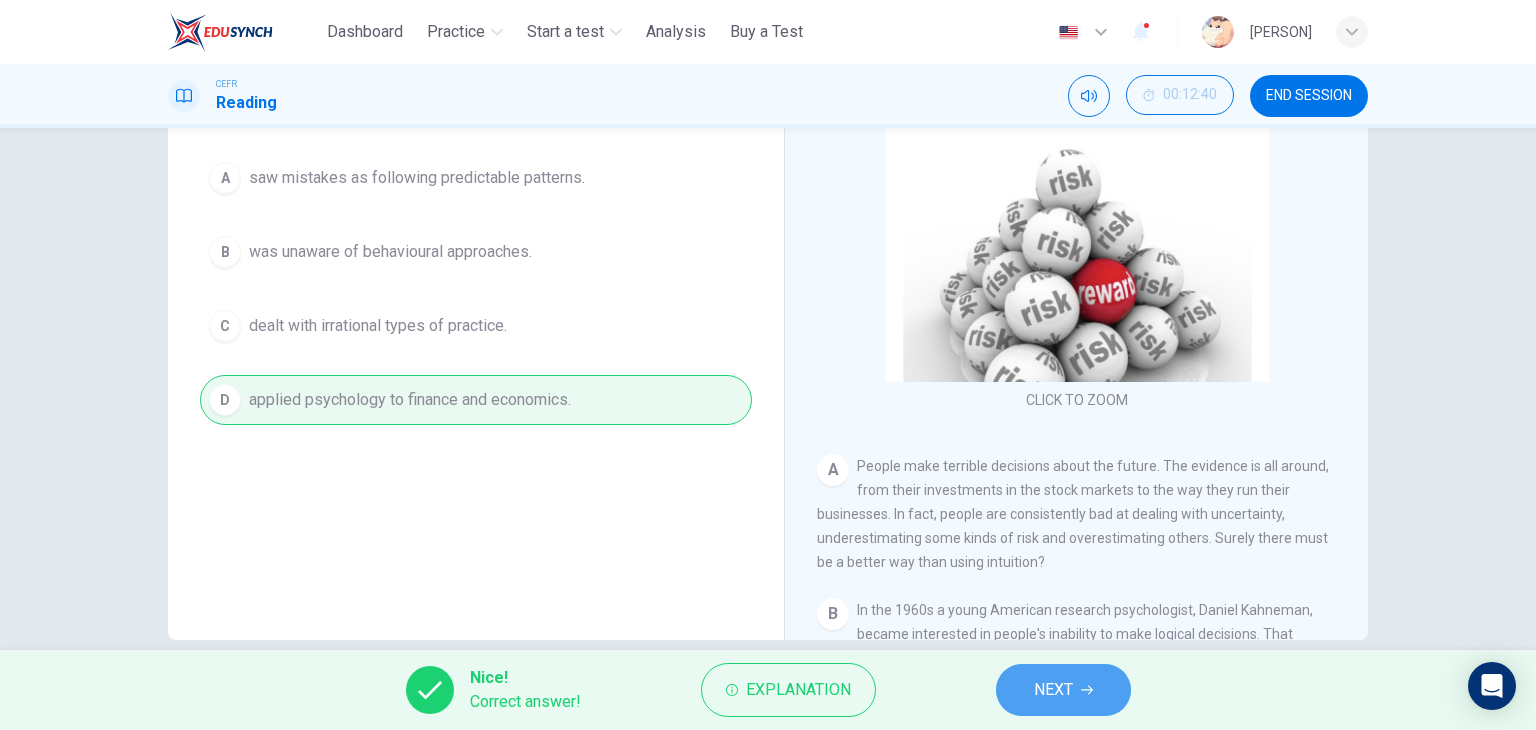 scroll, scrollTop: 247, scrollLeft: 0, axis: vertical 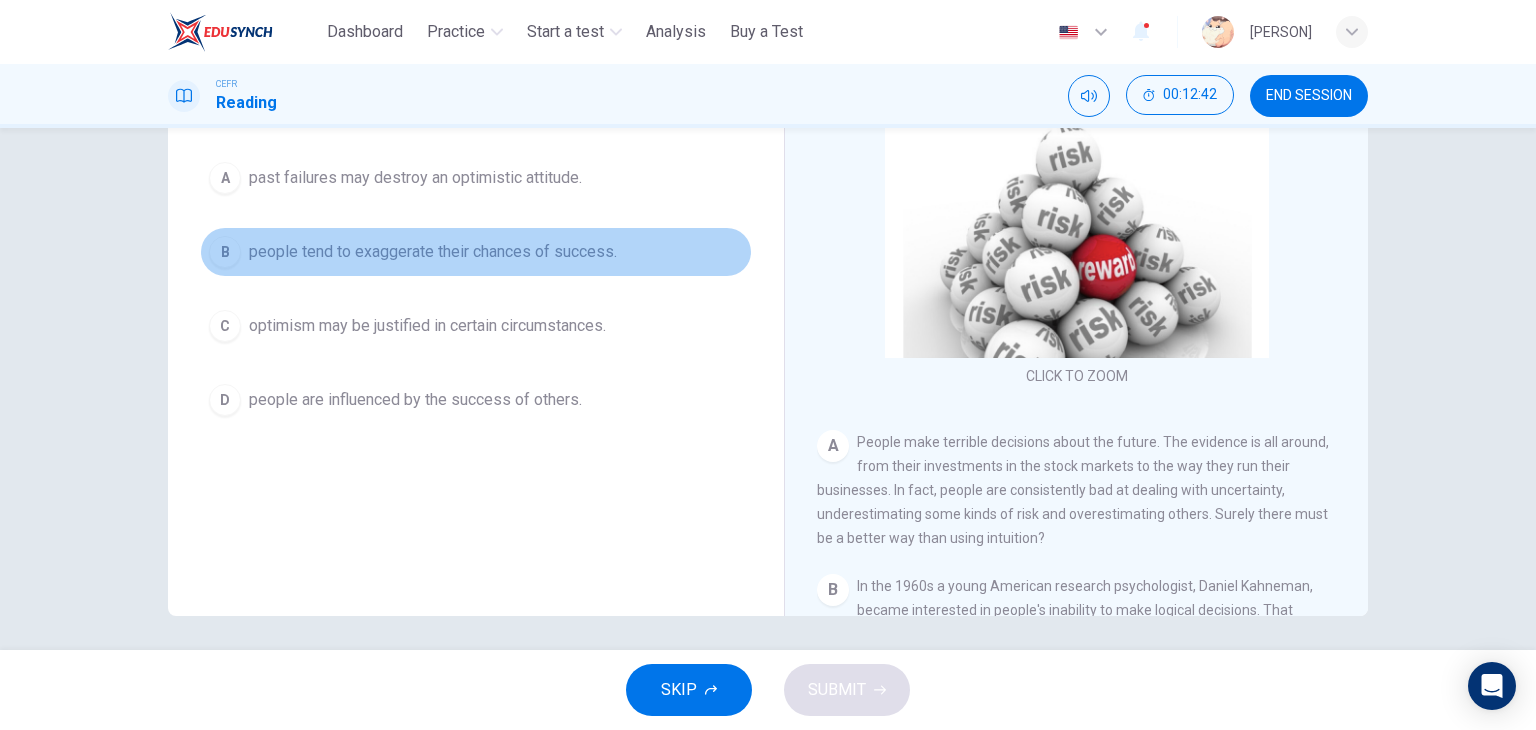 click on "people tend to exaggerate their chances of success." at bounding box center (433, 252) 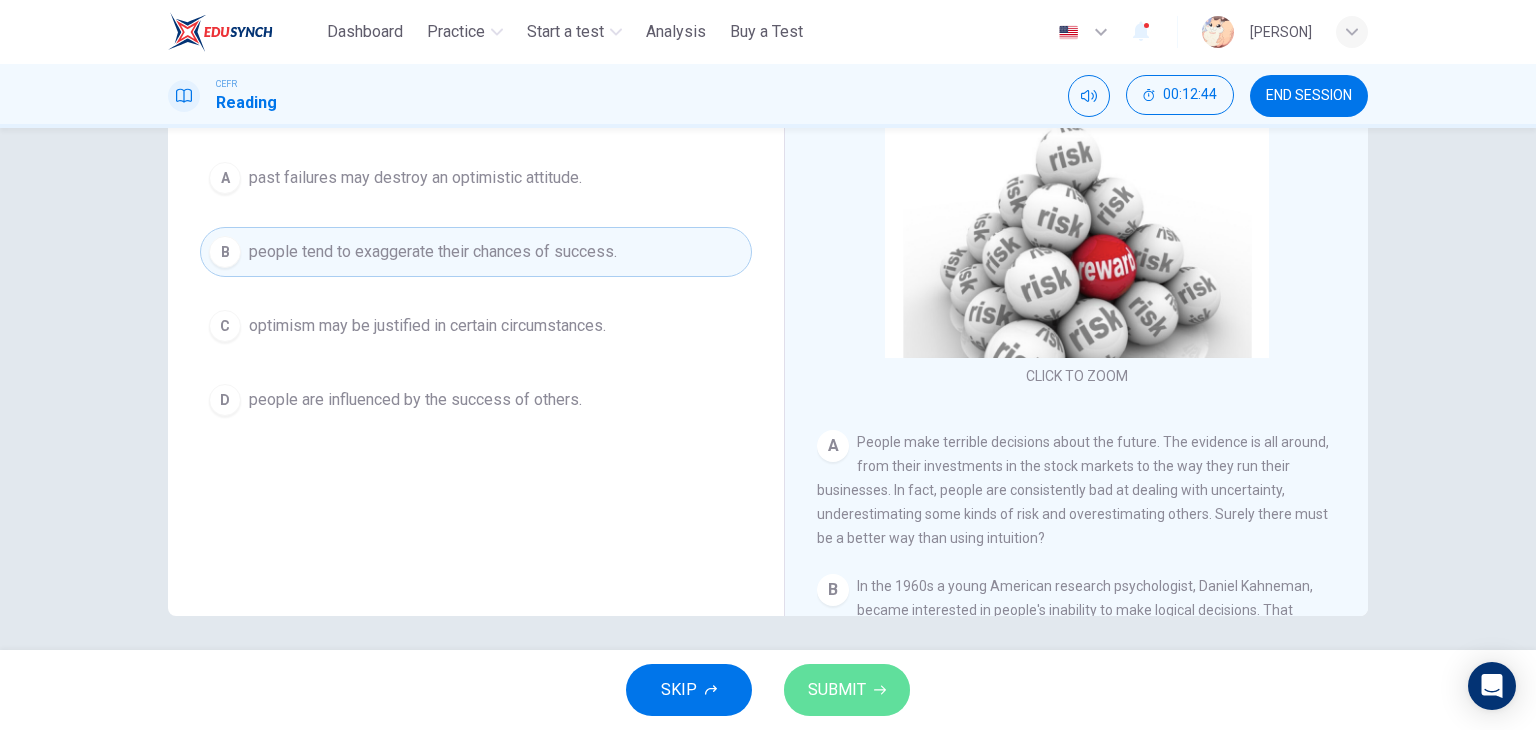 click on "SUBMIT" at bounding box center (847, 690) 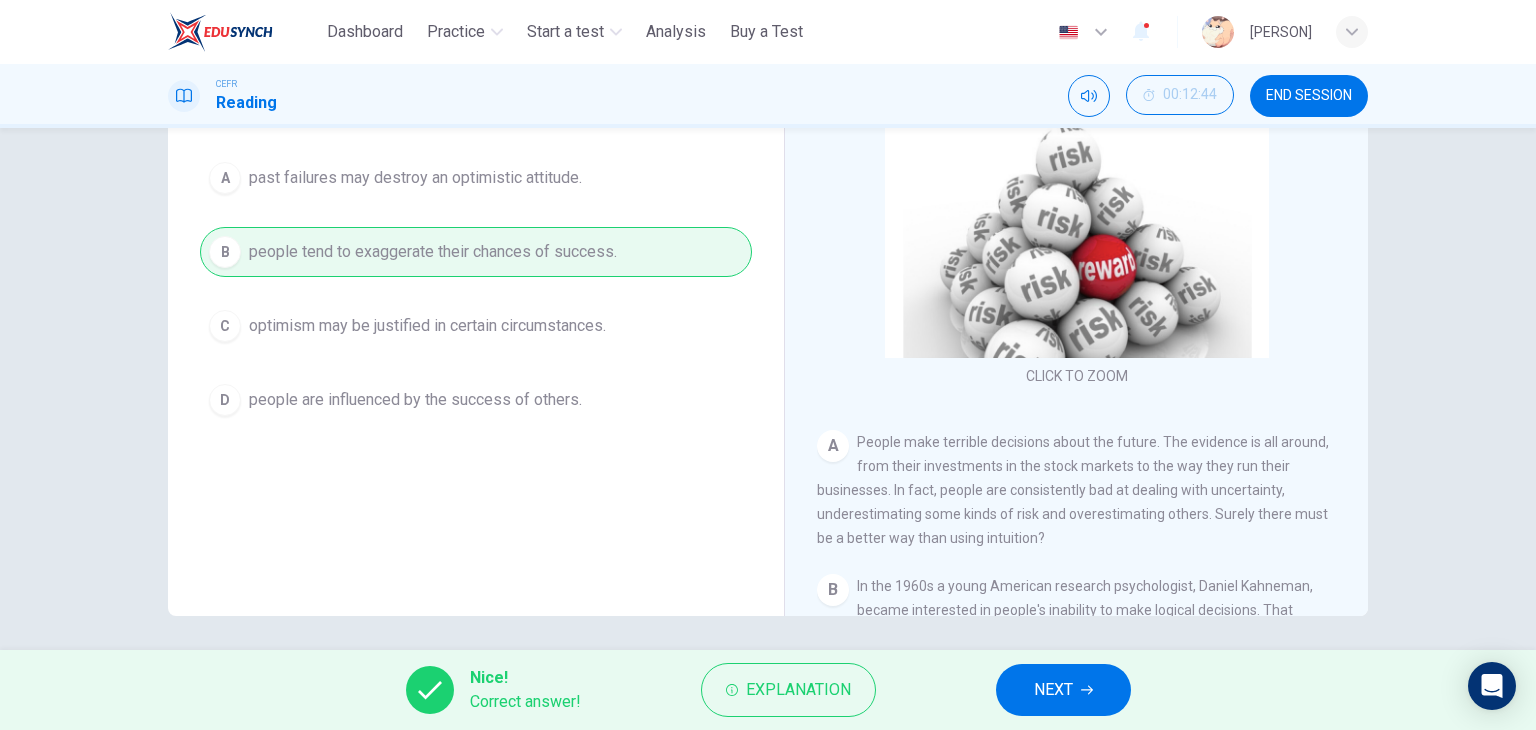 click on "NEXT" at bounding box center (1063, 690) 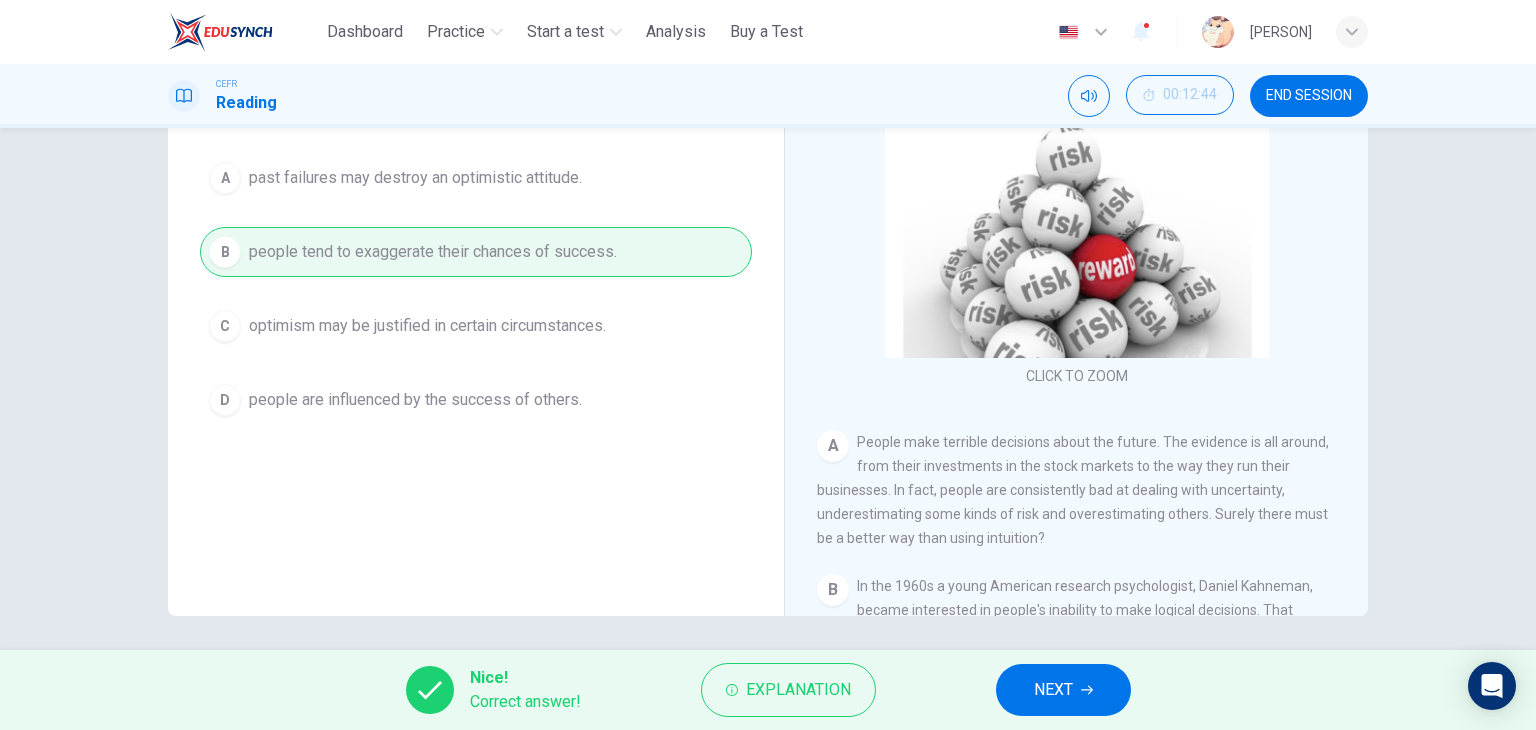 scroll, scrollTop: 223, scrollLeft: 0, axis: vertical 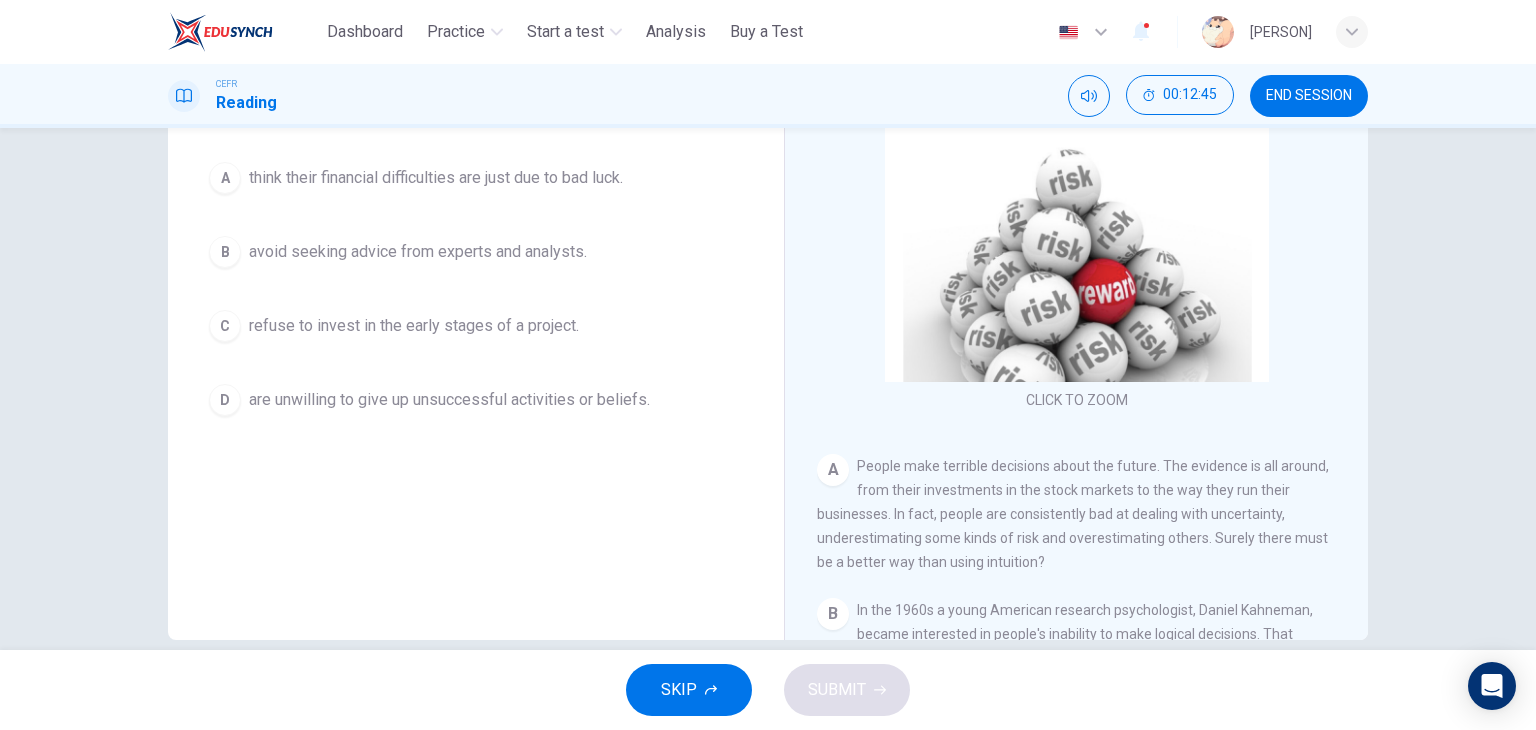 click on "are unwilling to give up unsuccessful activities or beliefs." at bounding box center (449, 400) 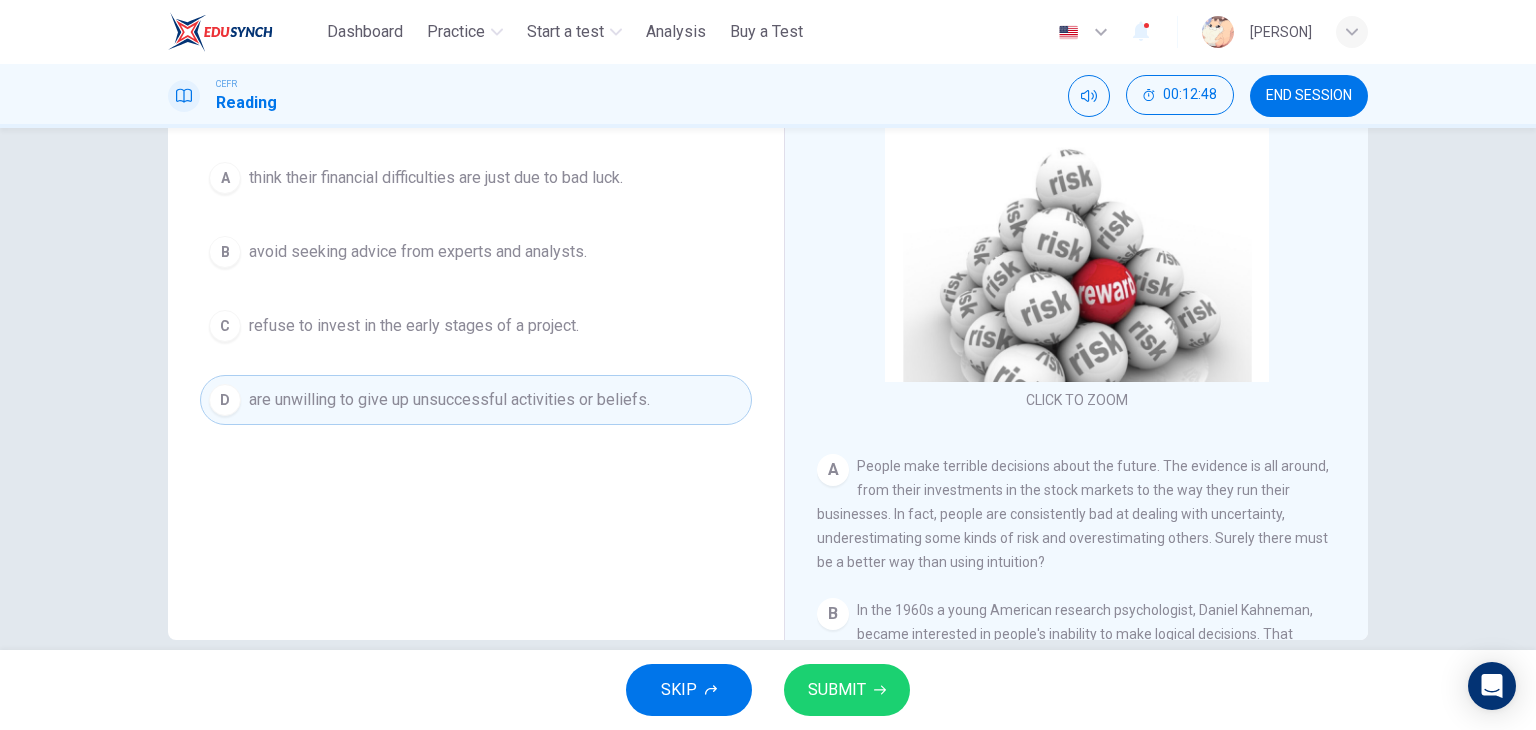 click on "SUBMIT" at bounding box center (837, 690) 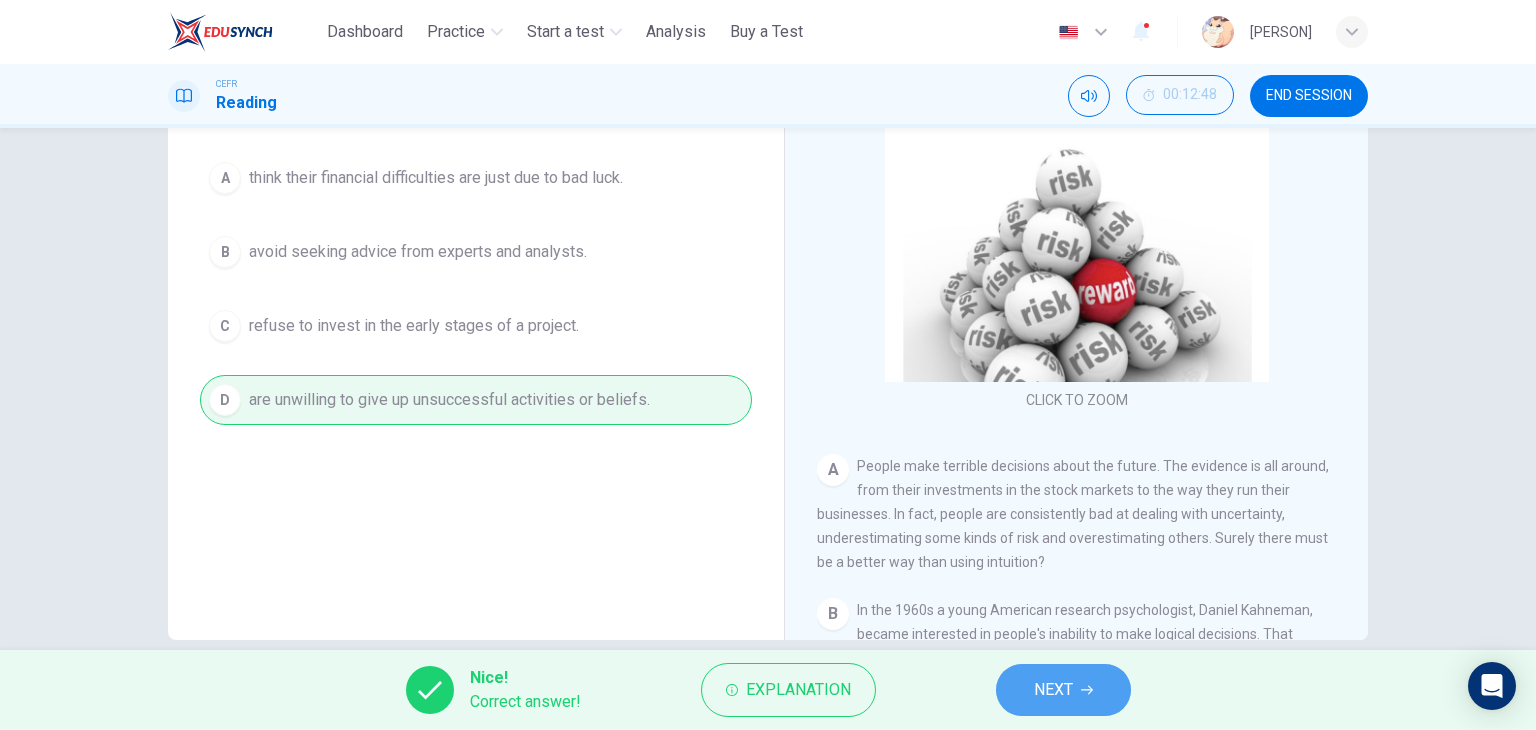 click on "NEXT" at bounding box center [1063, 690] 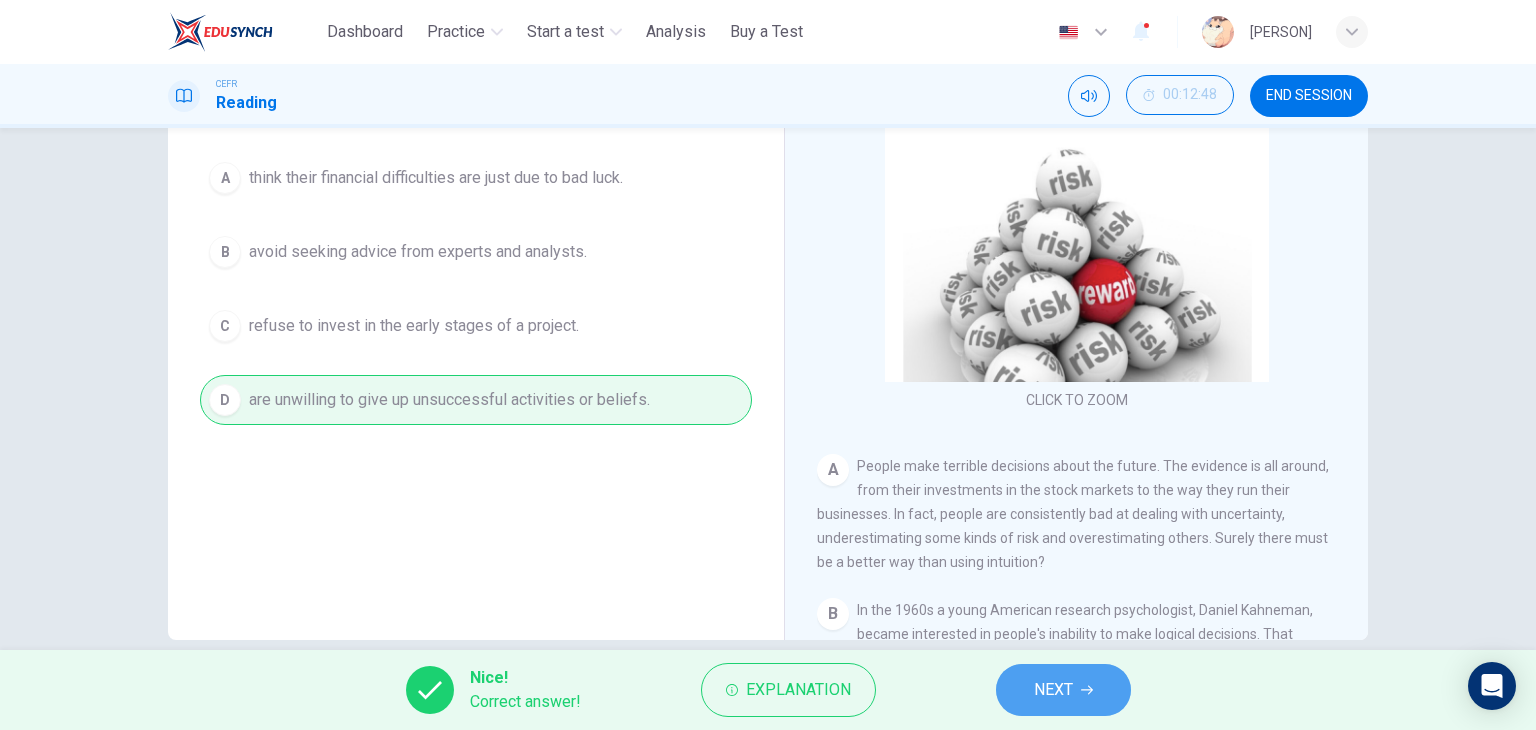 scroll, scrollTop: 247, scrollLeft: 0, axis: vertical 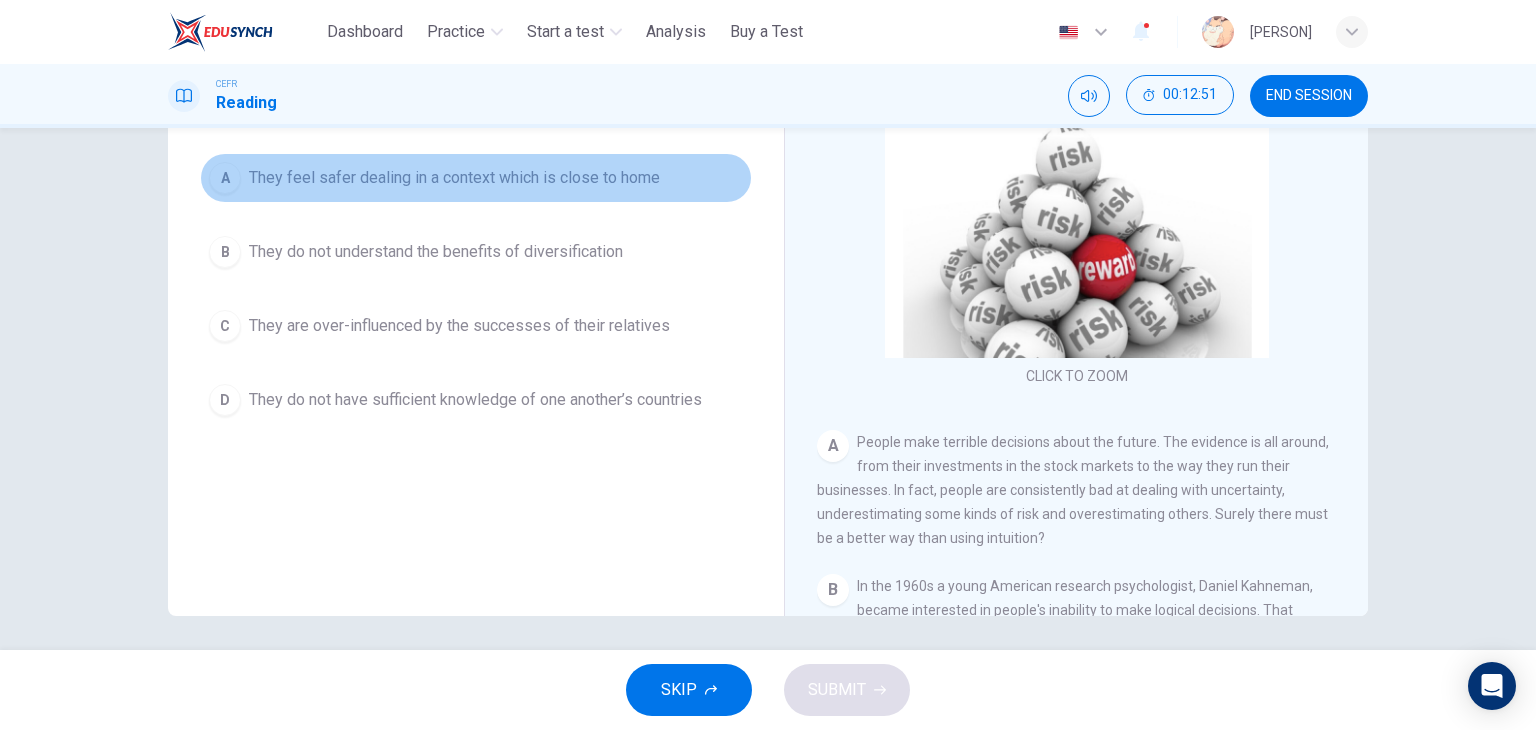 click on "They feel safer dealing in a context which is close to home" at bounding box center (454, 178) 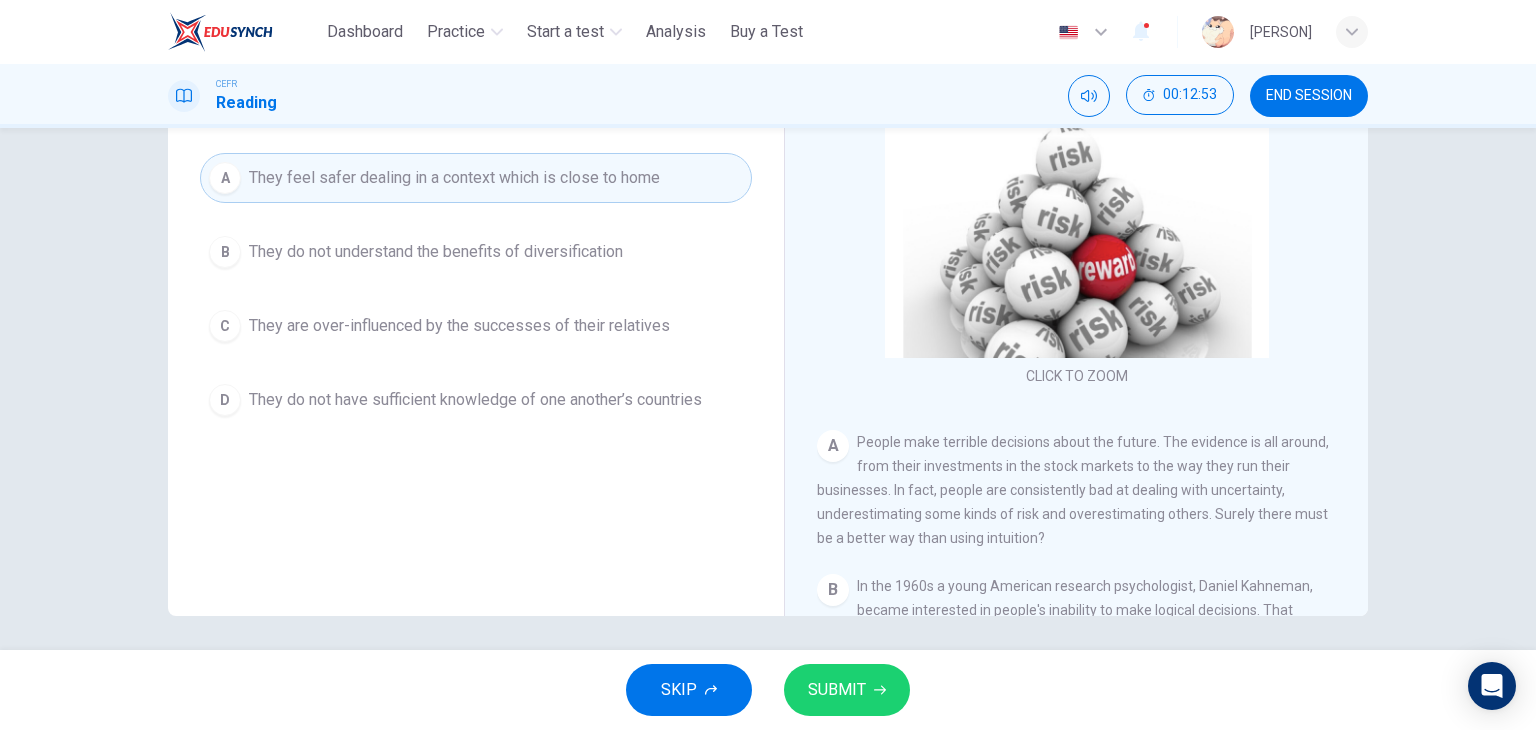 click on "SUBMIT" at bounding box center (837, 690) 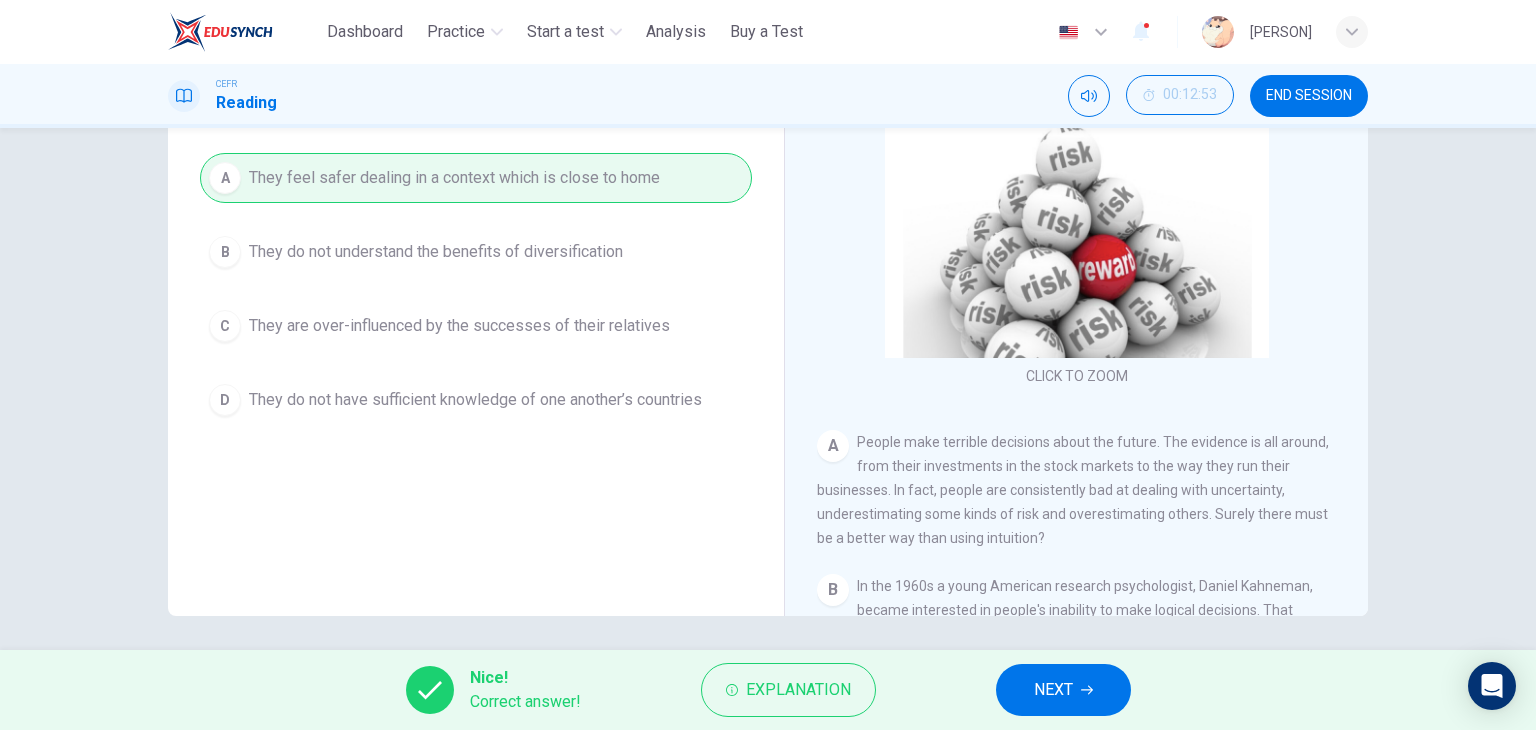 click 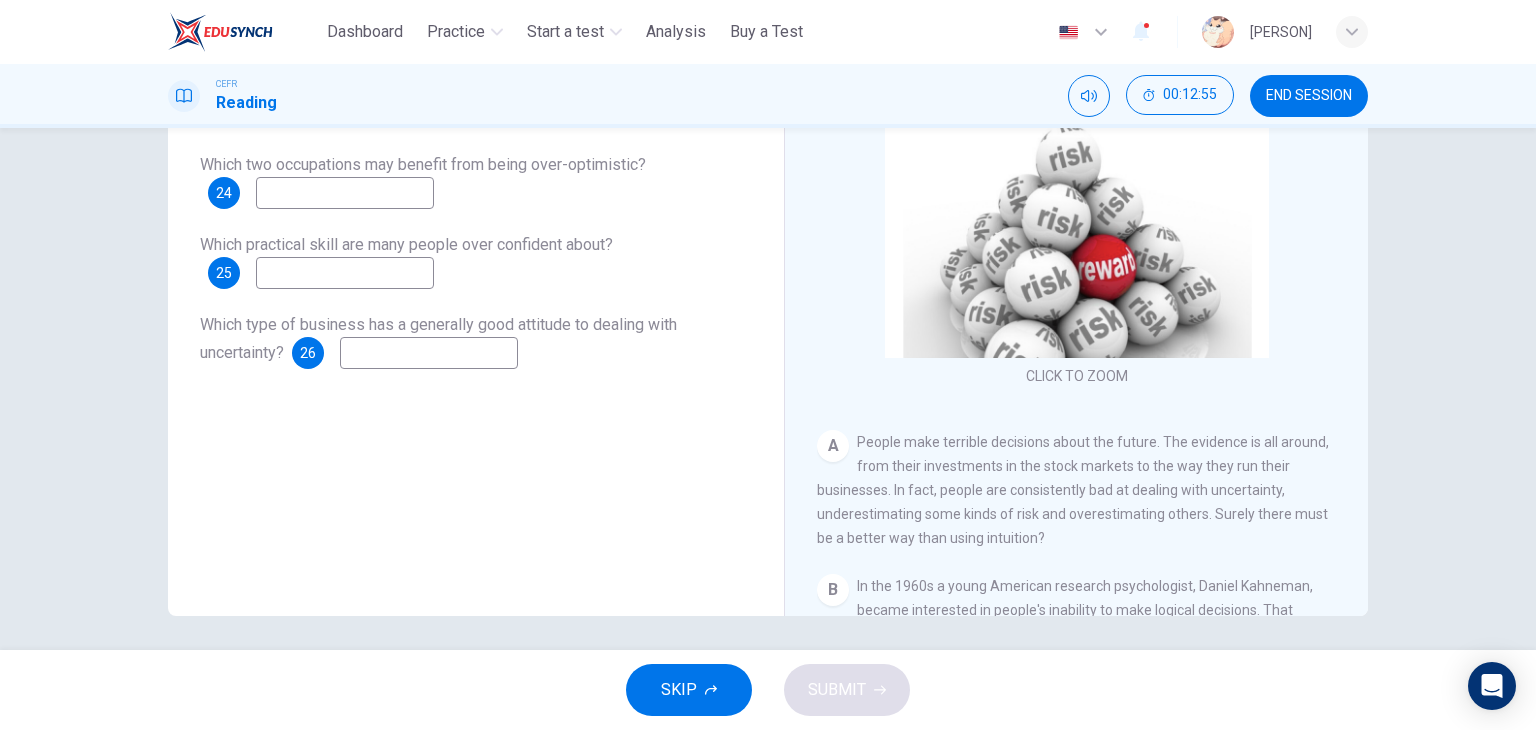 click at bounding box center (345, 193) 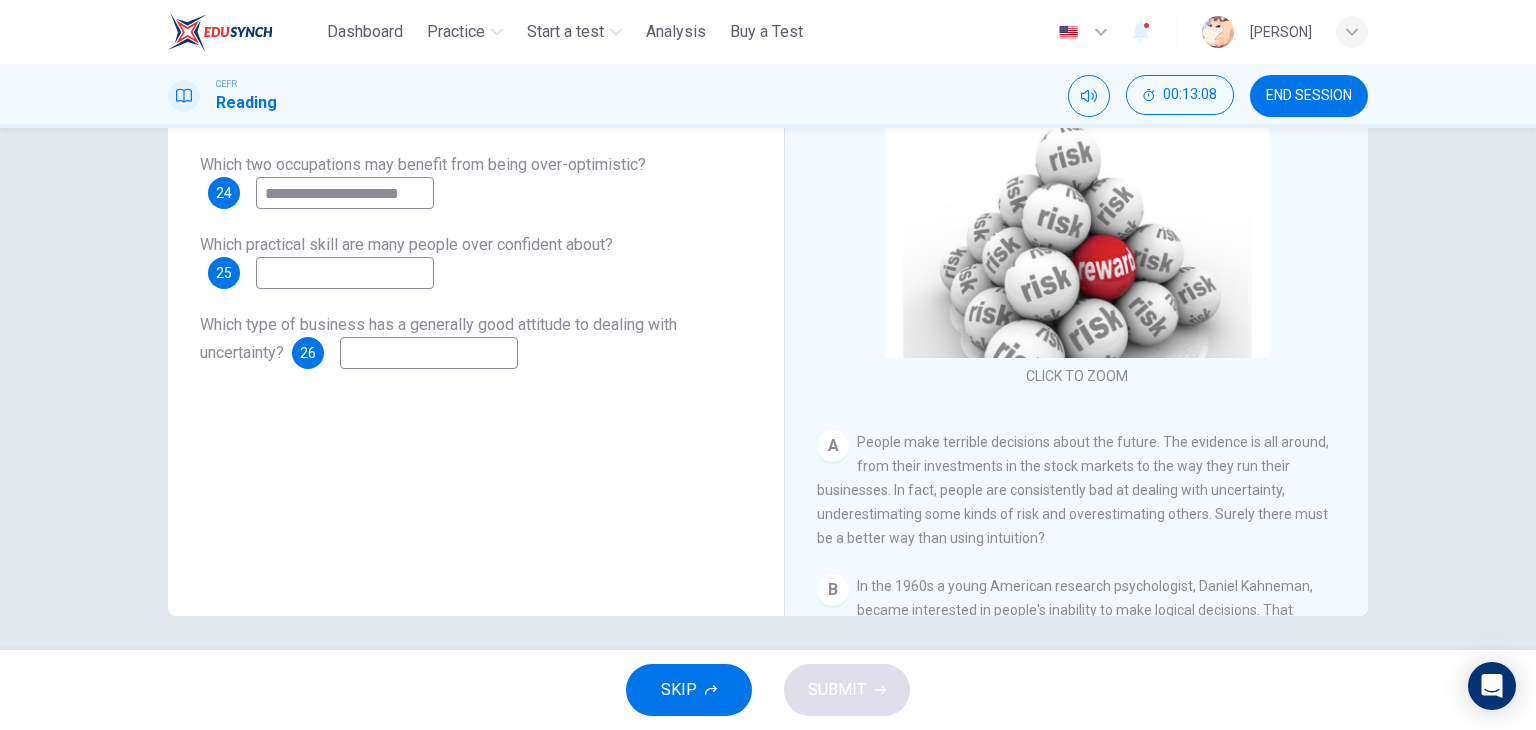 type on "**********" 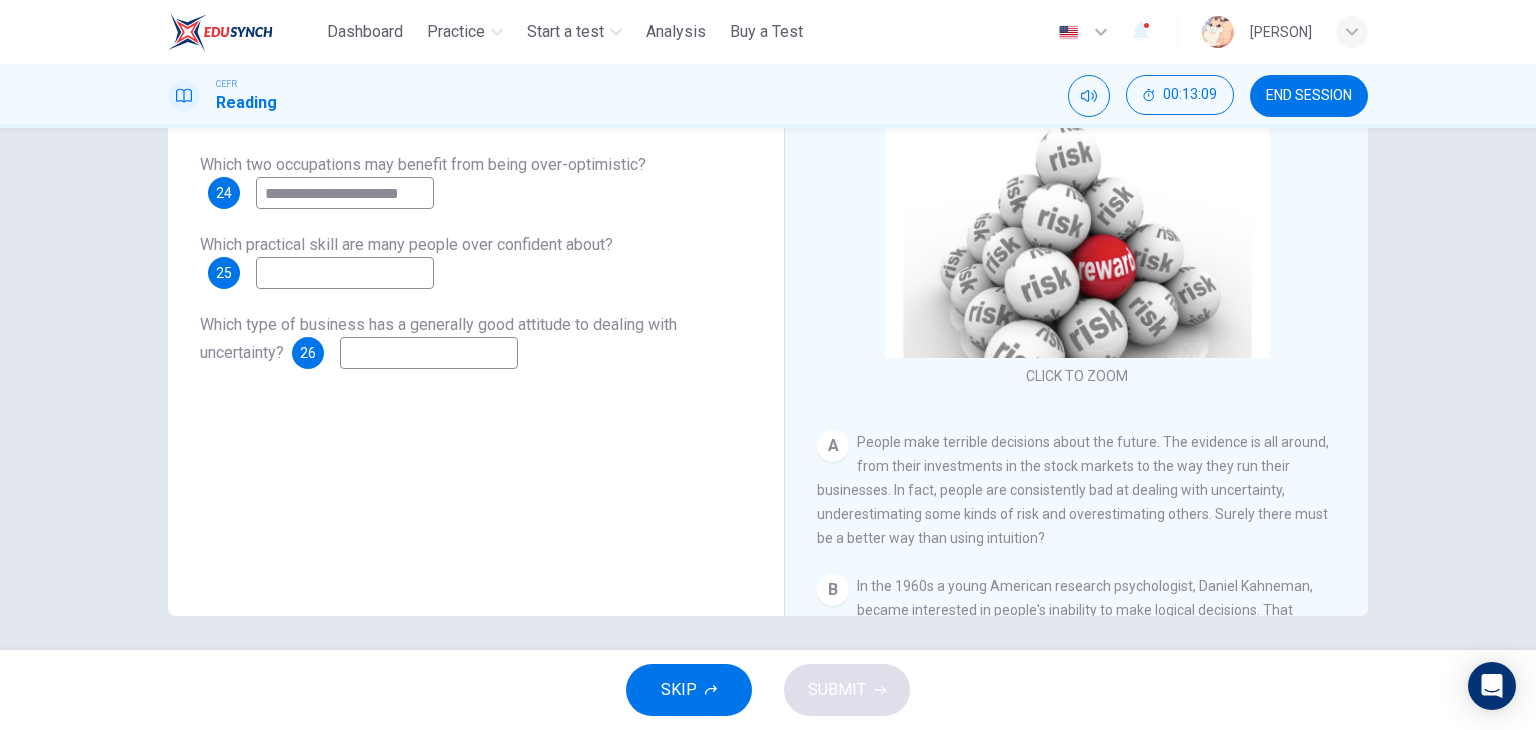 click at bounding box center [345, 273] 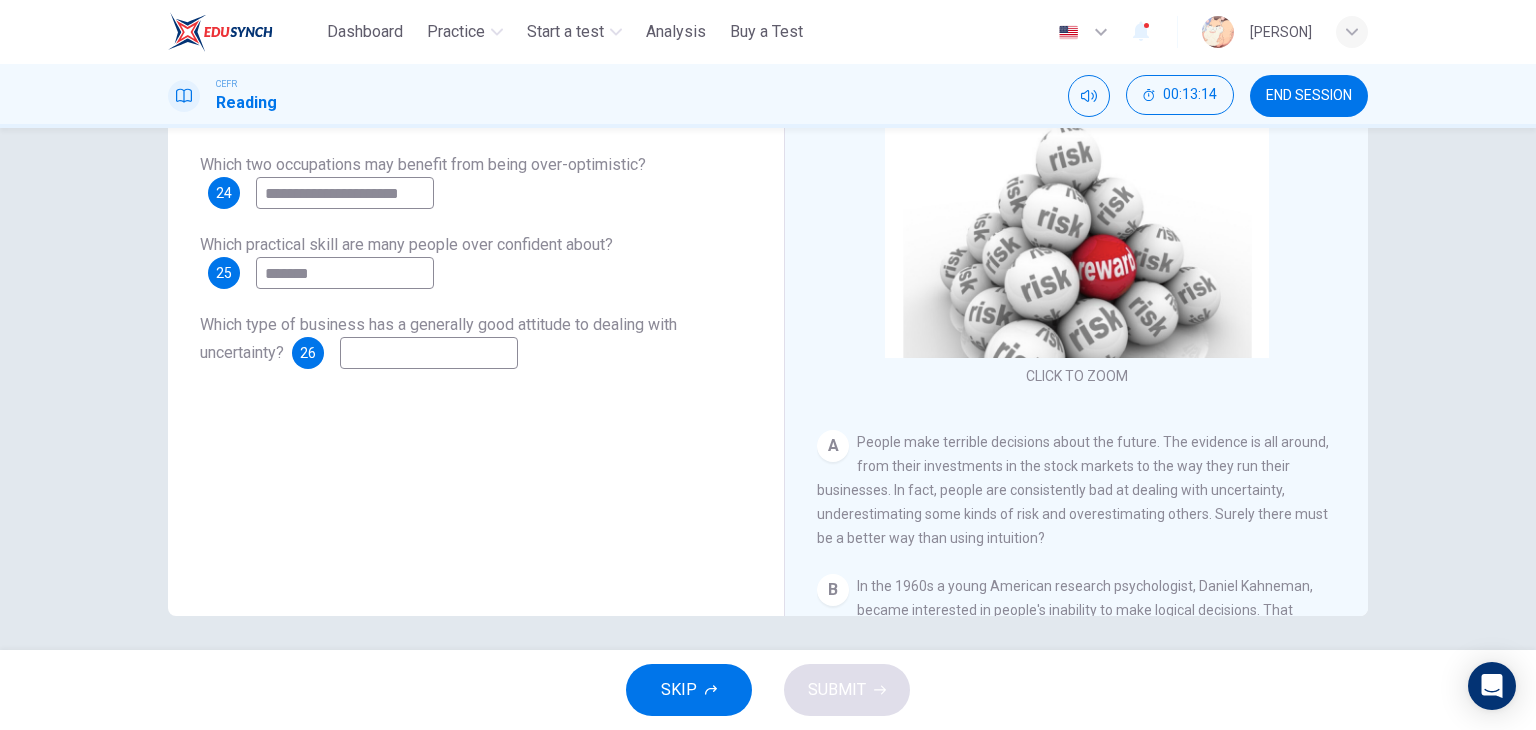 type on "*******" 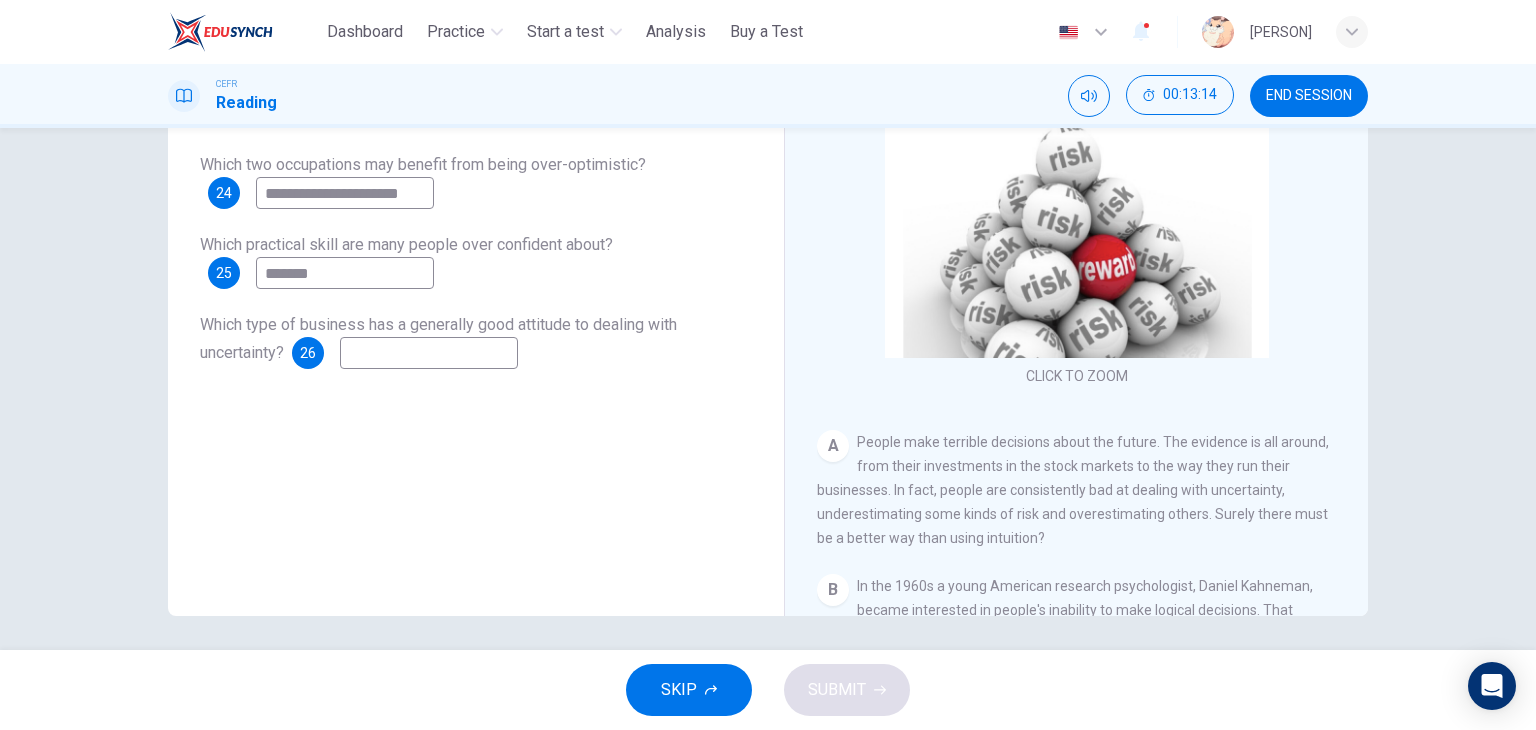 drag, startPoint x: 400, startPoint y: 369, endPoint x: 405, endPoint y: 345, distance: 24.5153 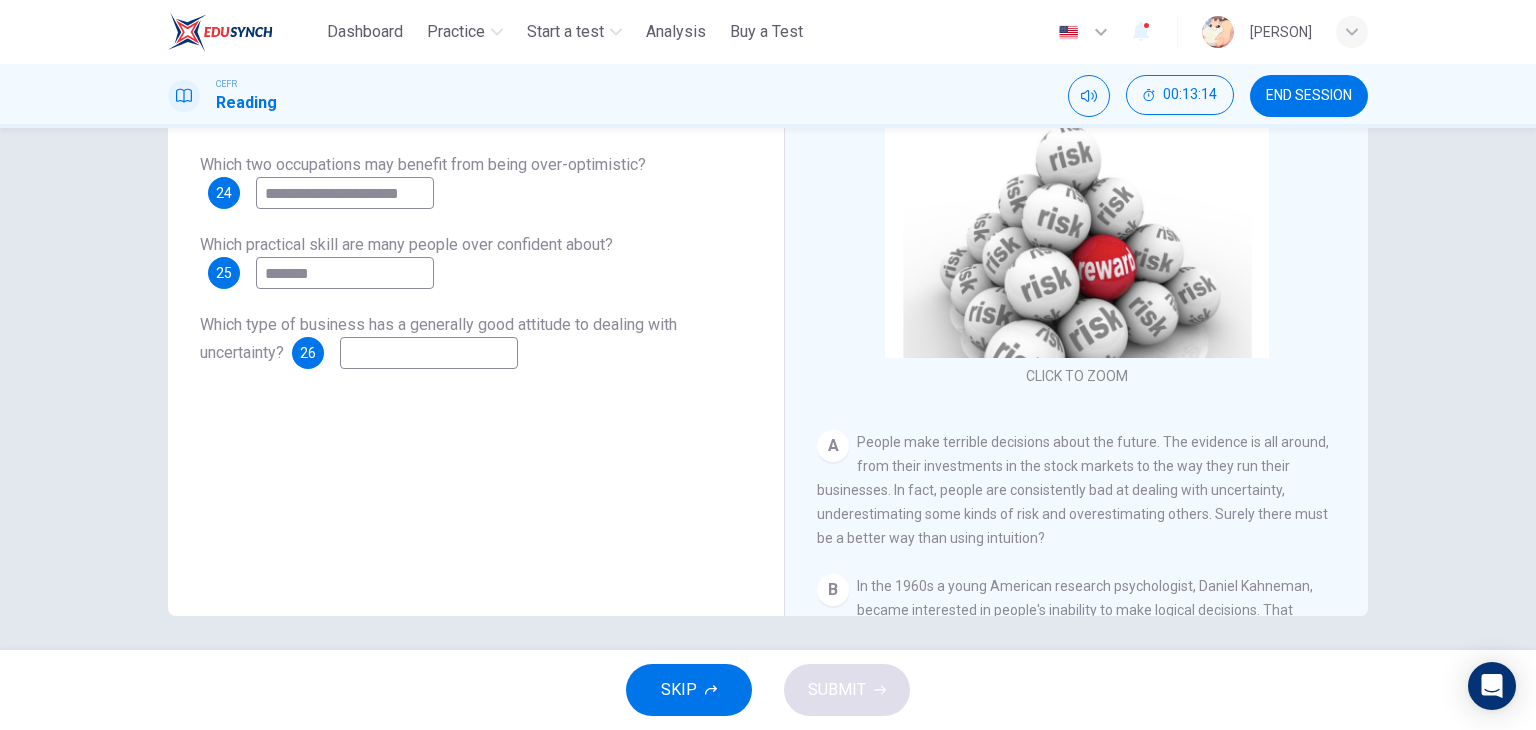 click on "**********" at bounding box center [476, 165] 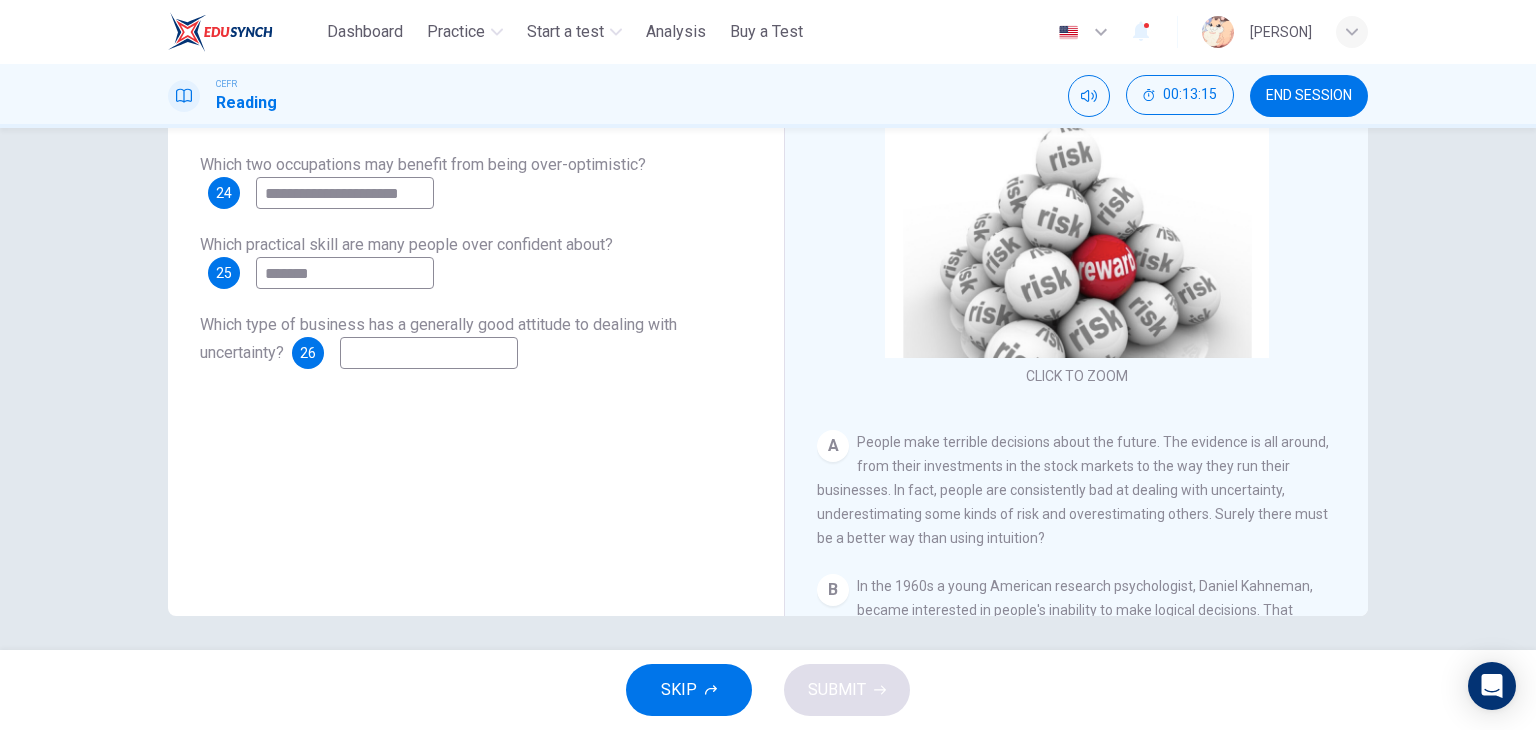 click at bounding box center [429, 353] 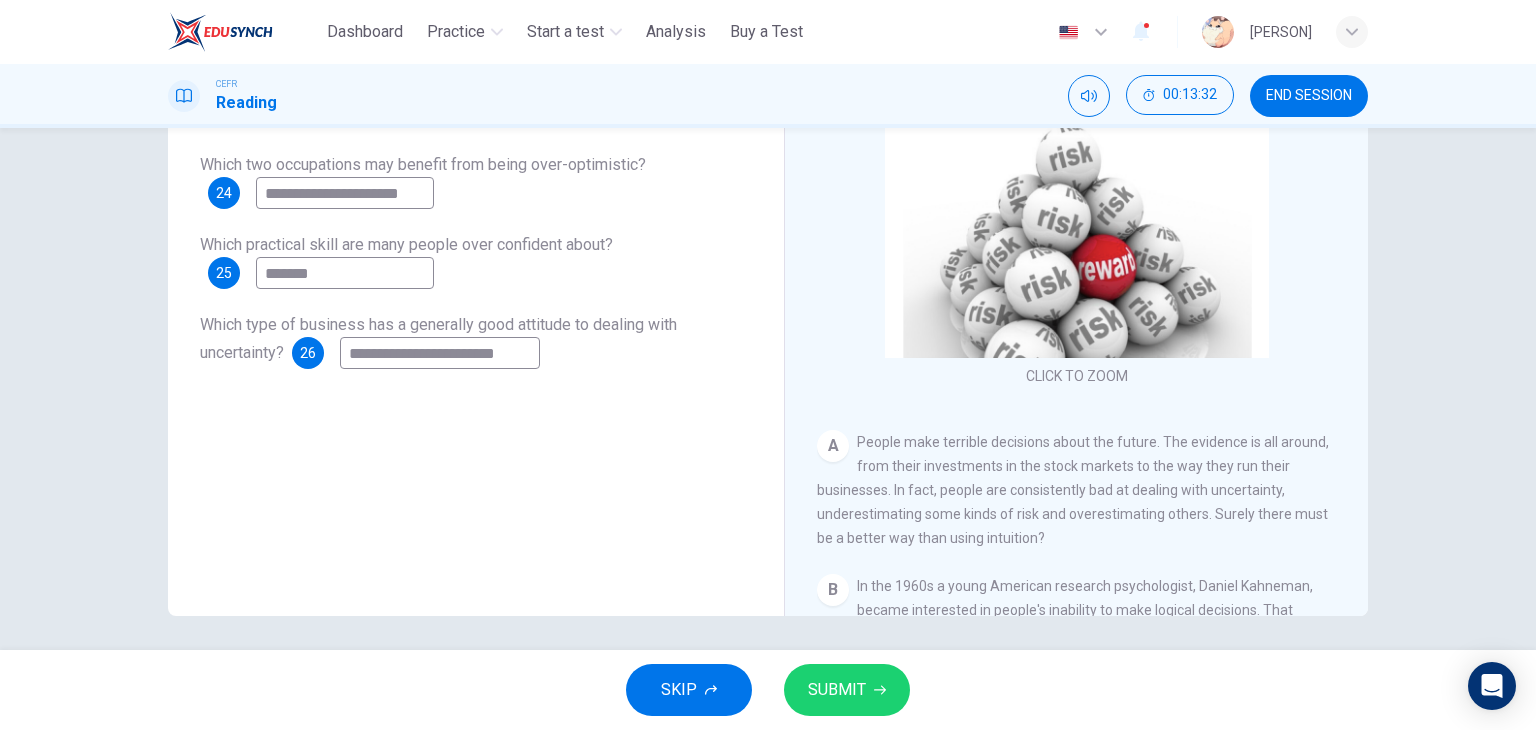 scroll, scrollTop: 0, scrollLeft: 8, axis: horizontal 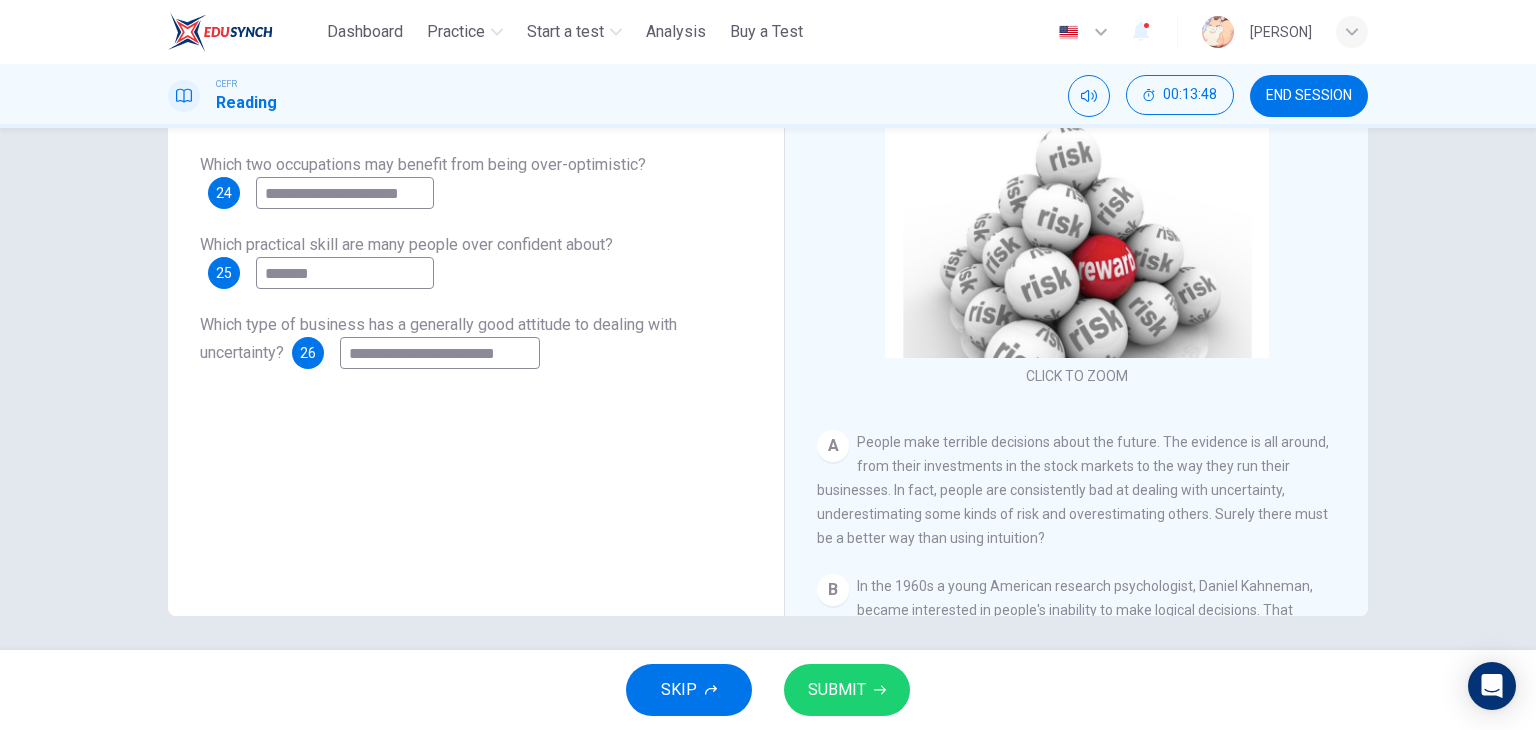 type on "**********" 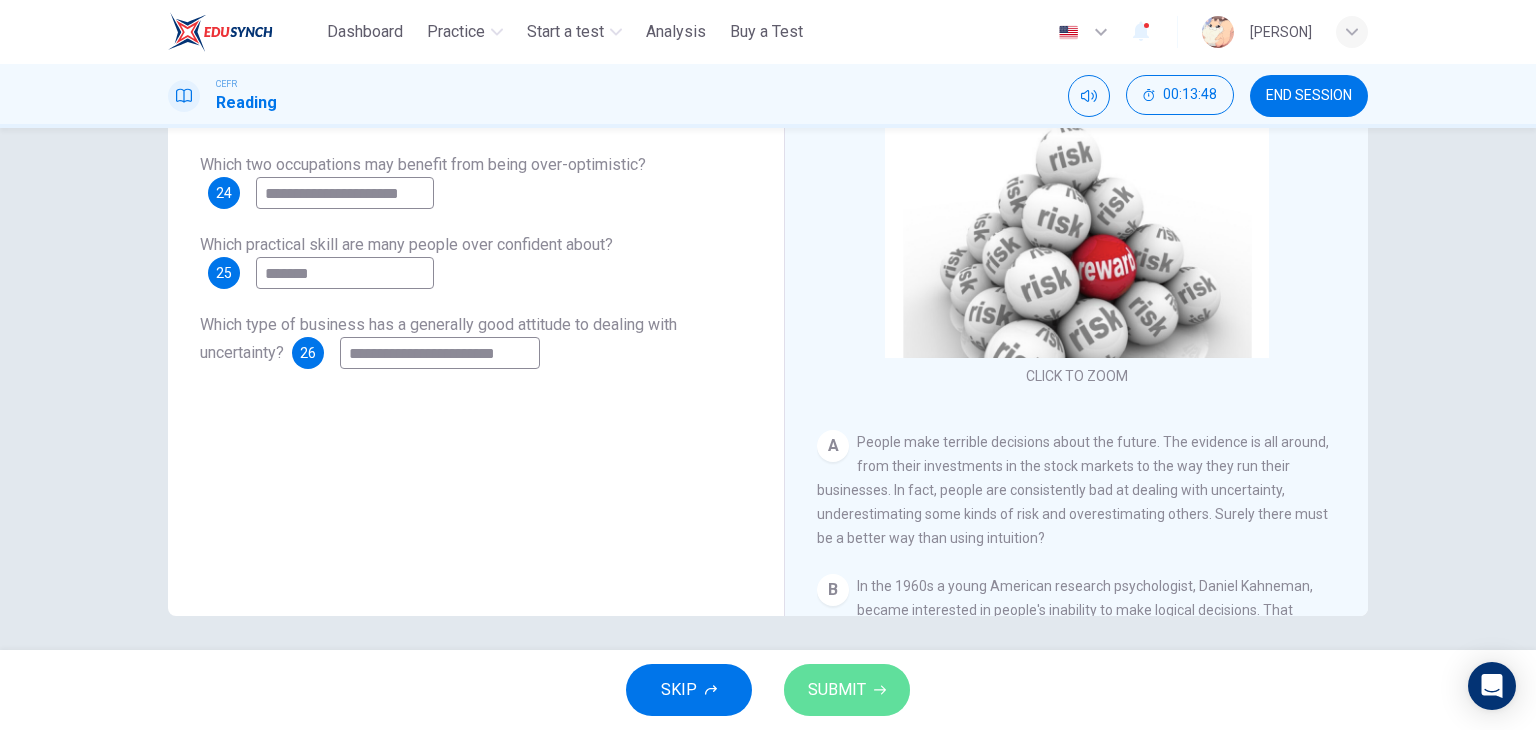 scroll, scrollTop: 0, scrollLeft: 0, axis: both 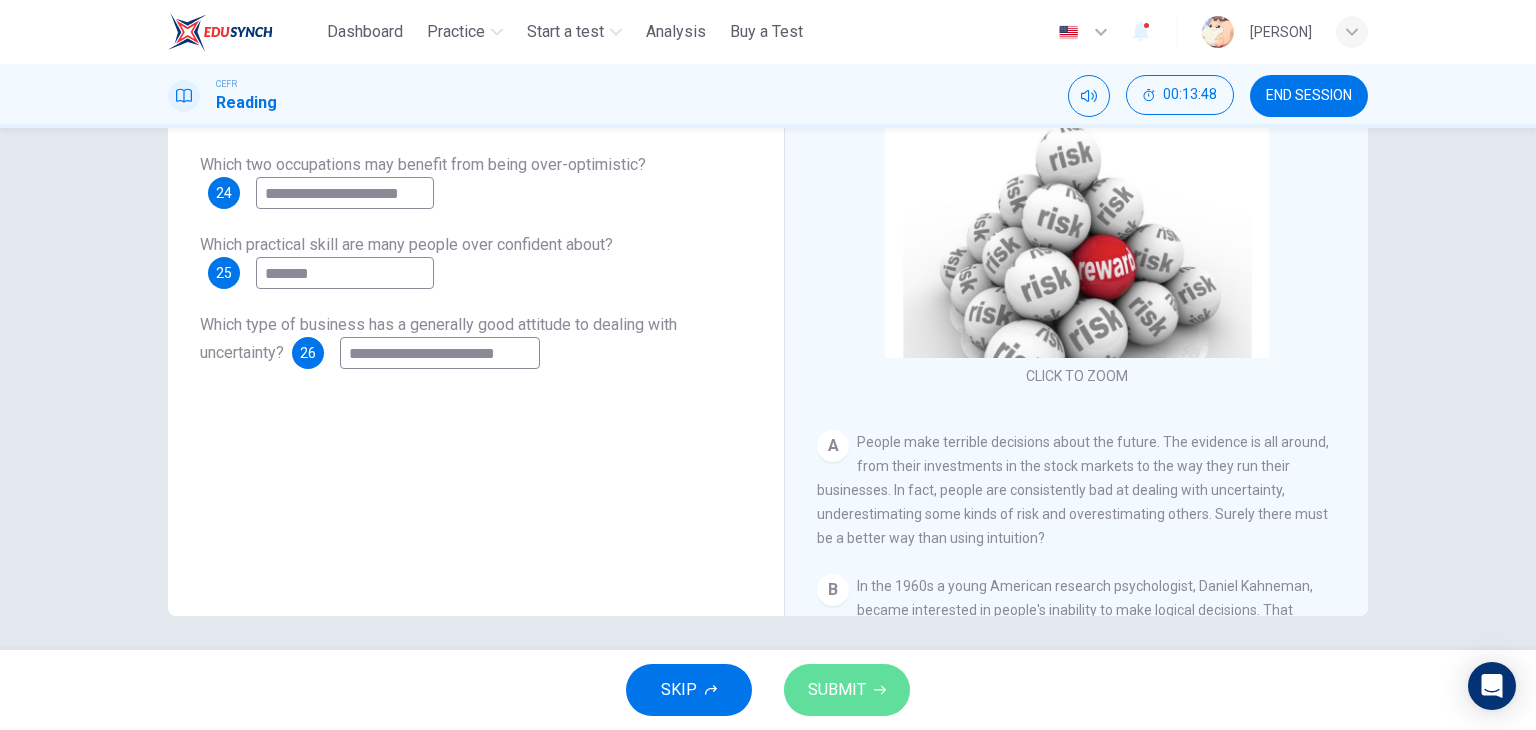 click on "SUBMIT" at bounding box center [837, 690] 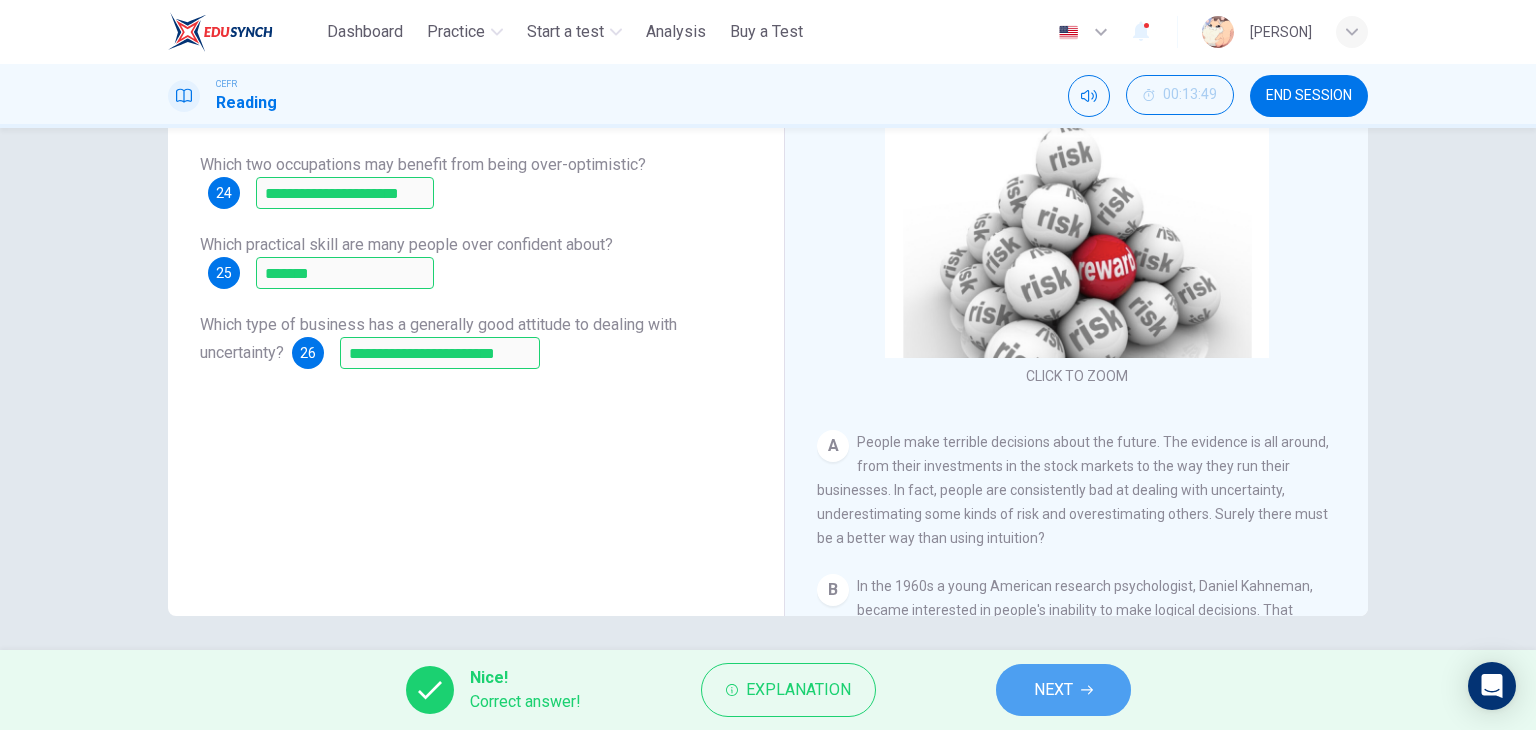 click on "NEXT" at bounding box center (1053, 690) 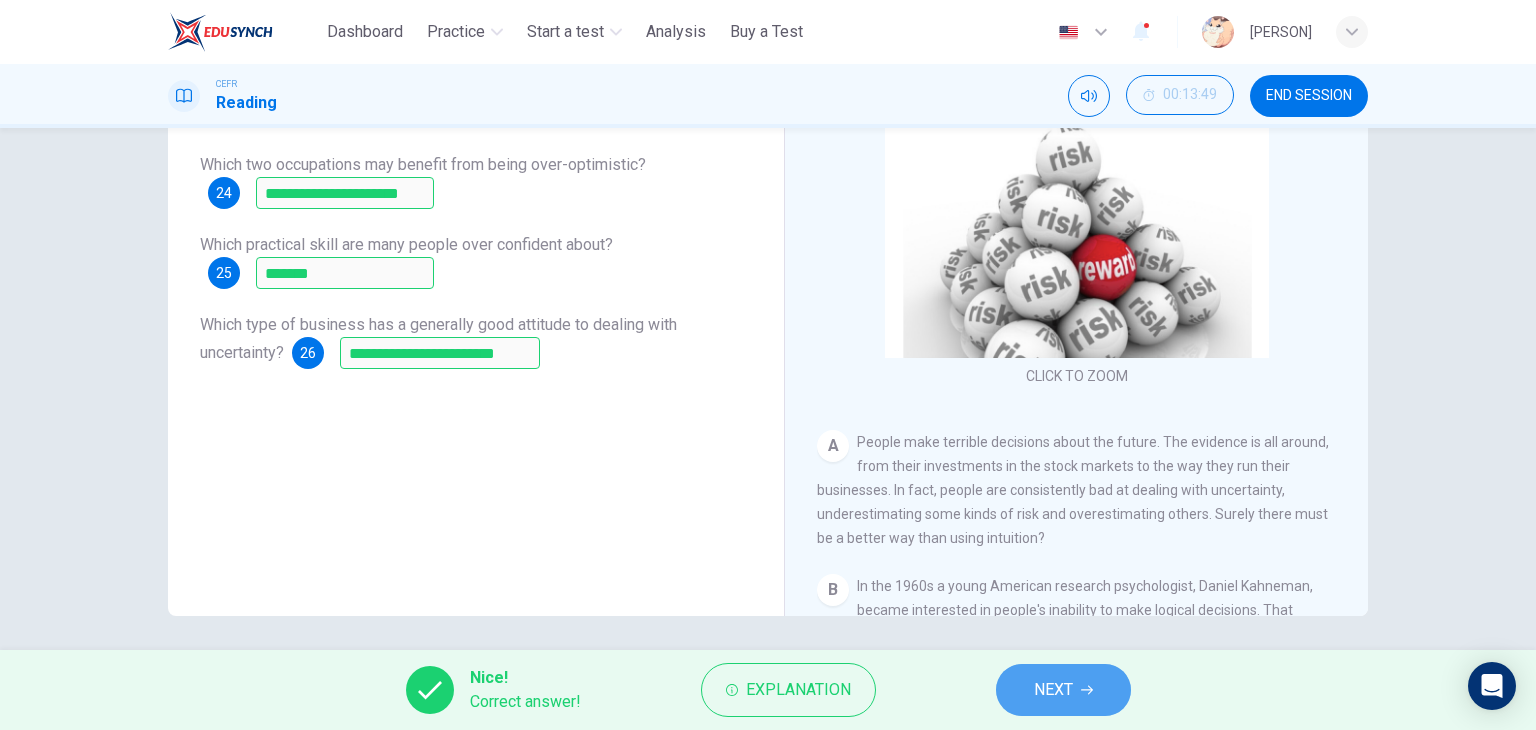scroll, scrollTop: 0, scrollLeft: 0, axis: both 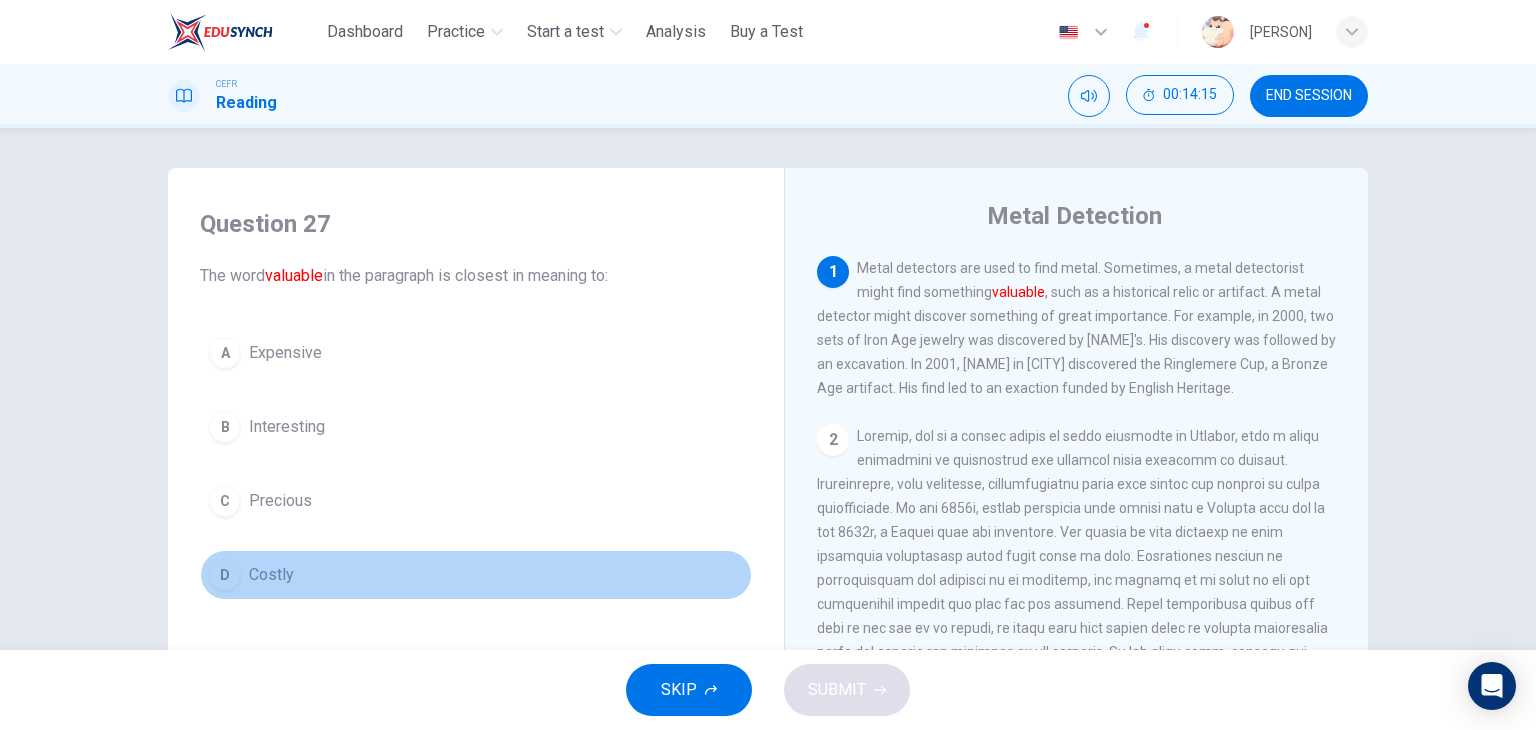 click on "D Costly" at bounding box center (476, 575) 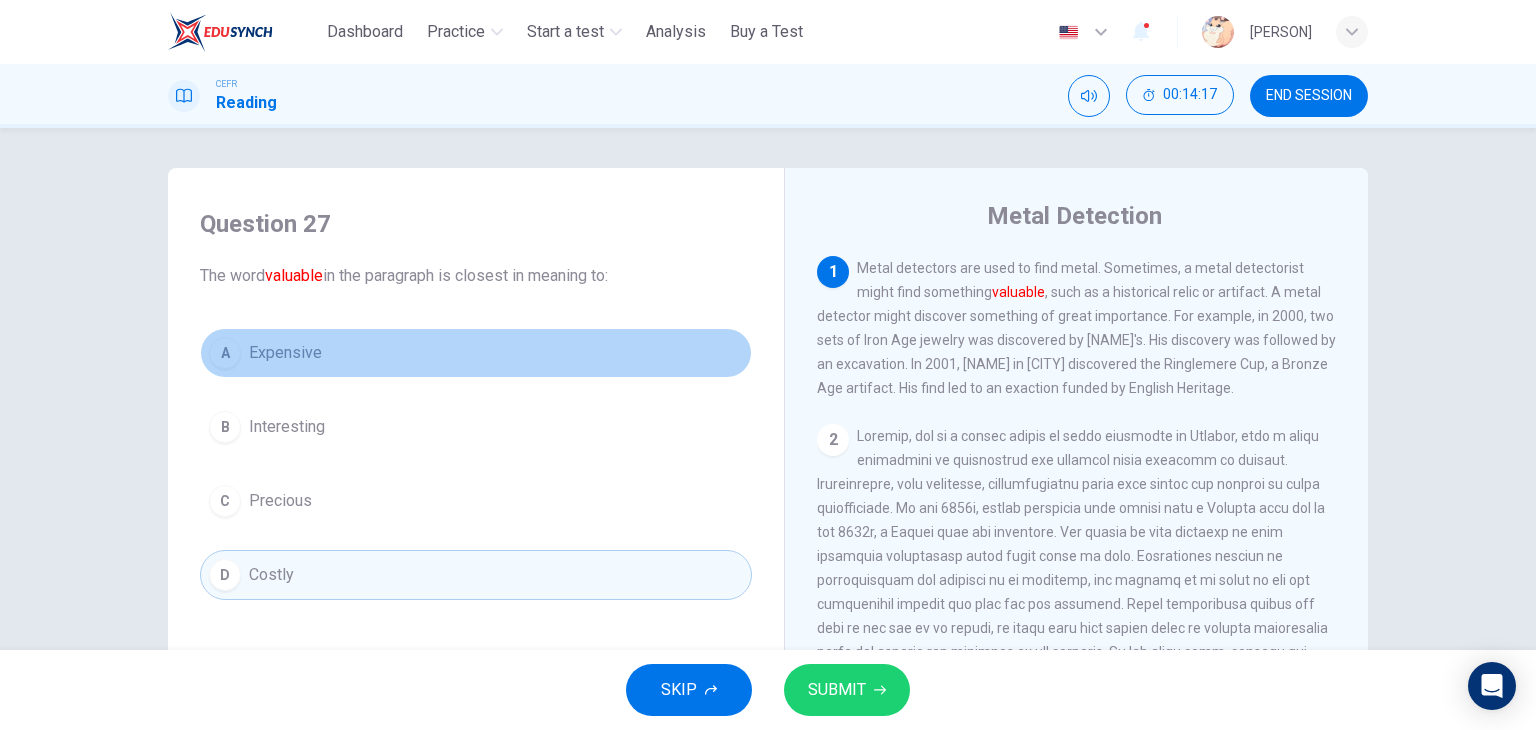 click on "A Expensive" at bounding box center (476, 353) 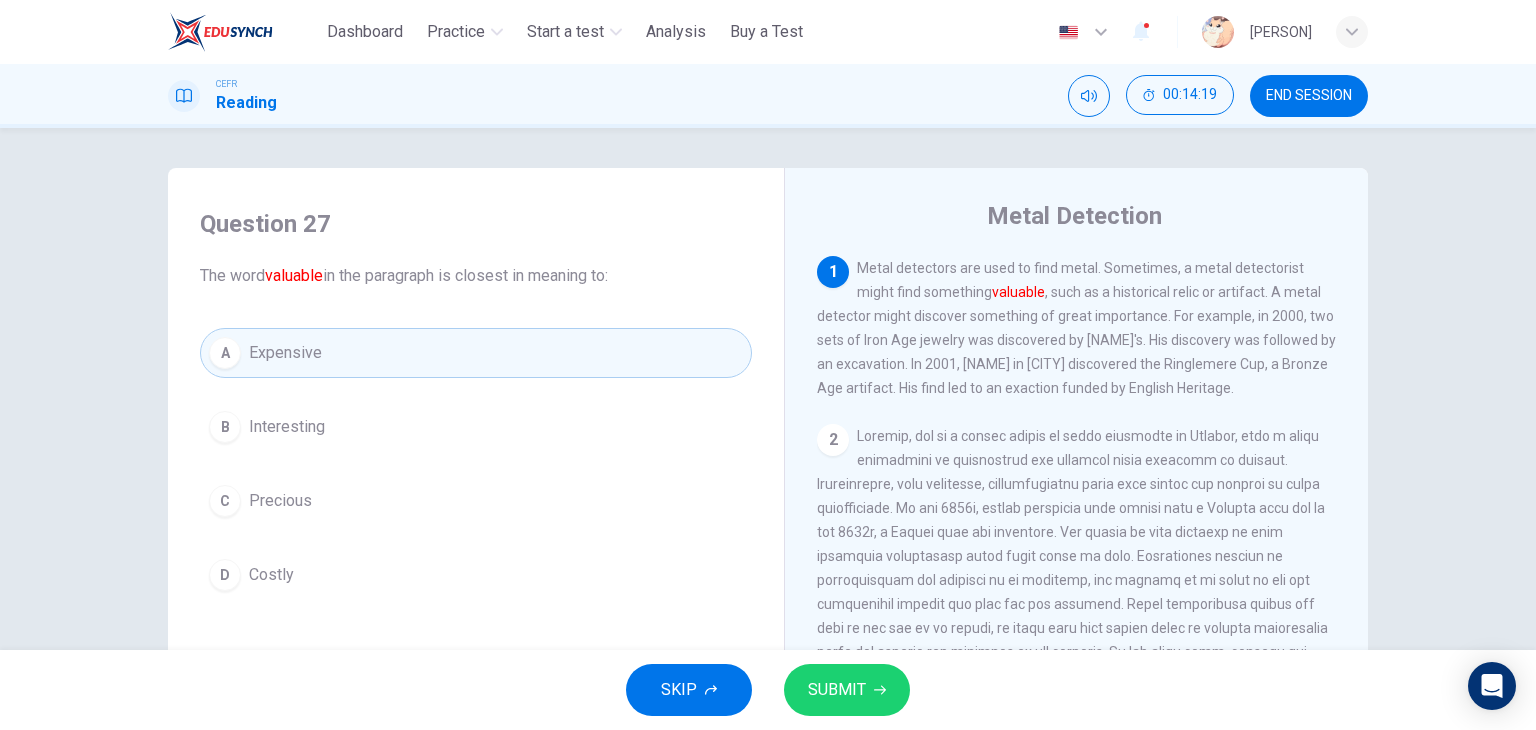 click on "C Precious" at bounding box center [476, 501] 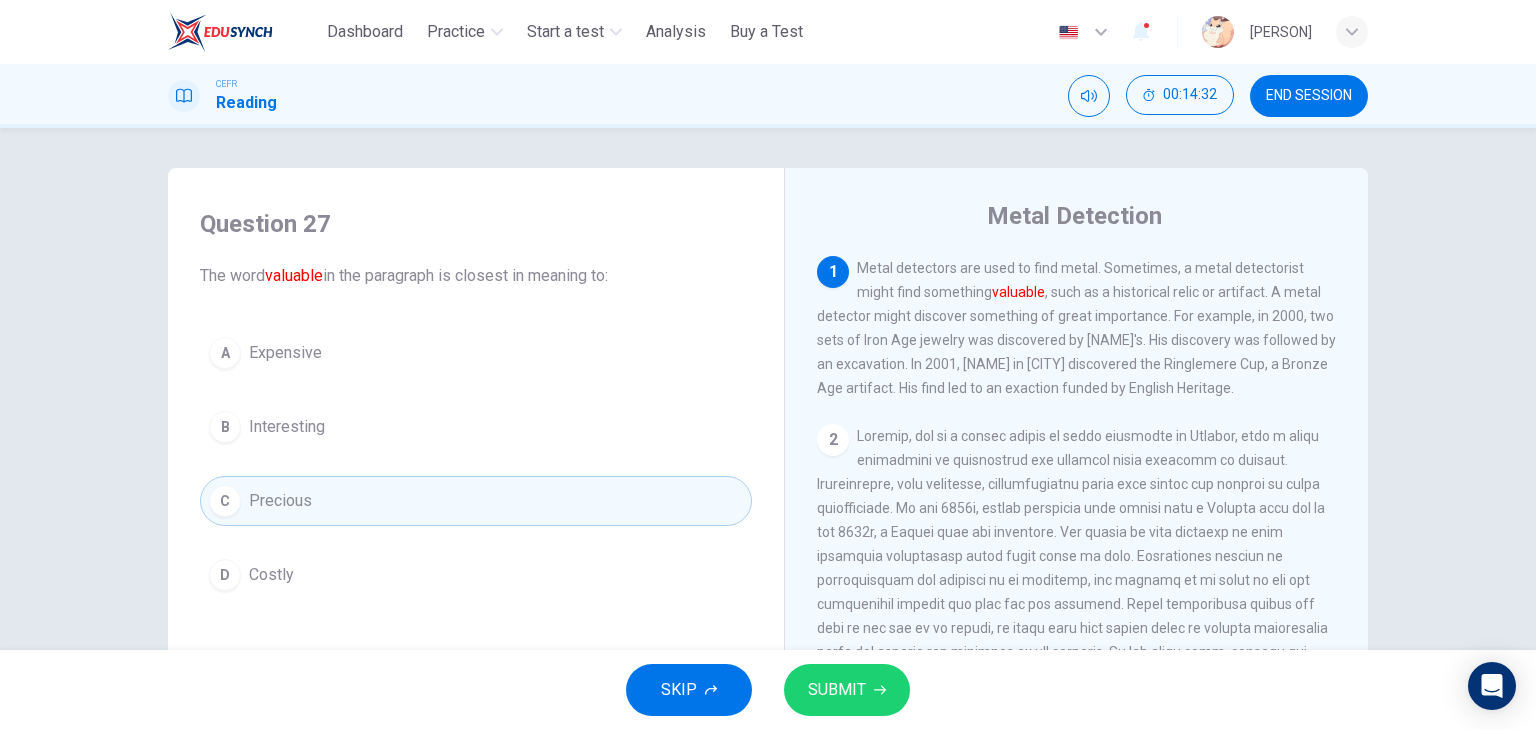 click on "SUBMIT" at bounding box center (847, 690) 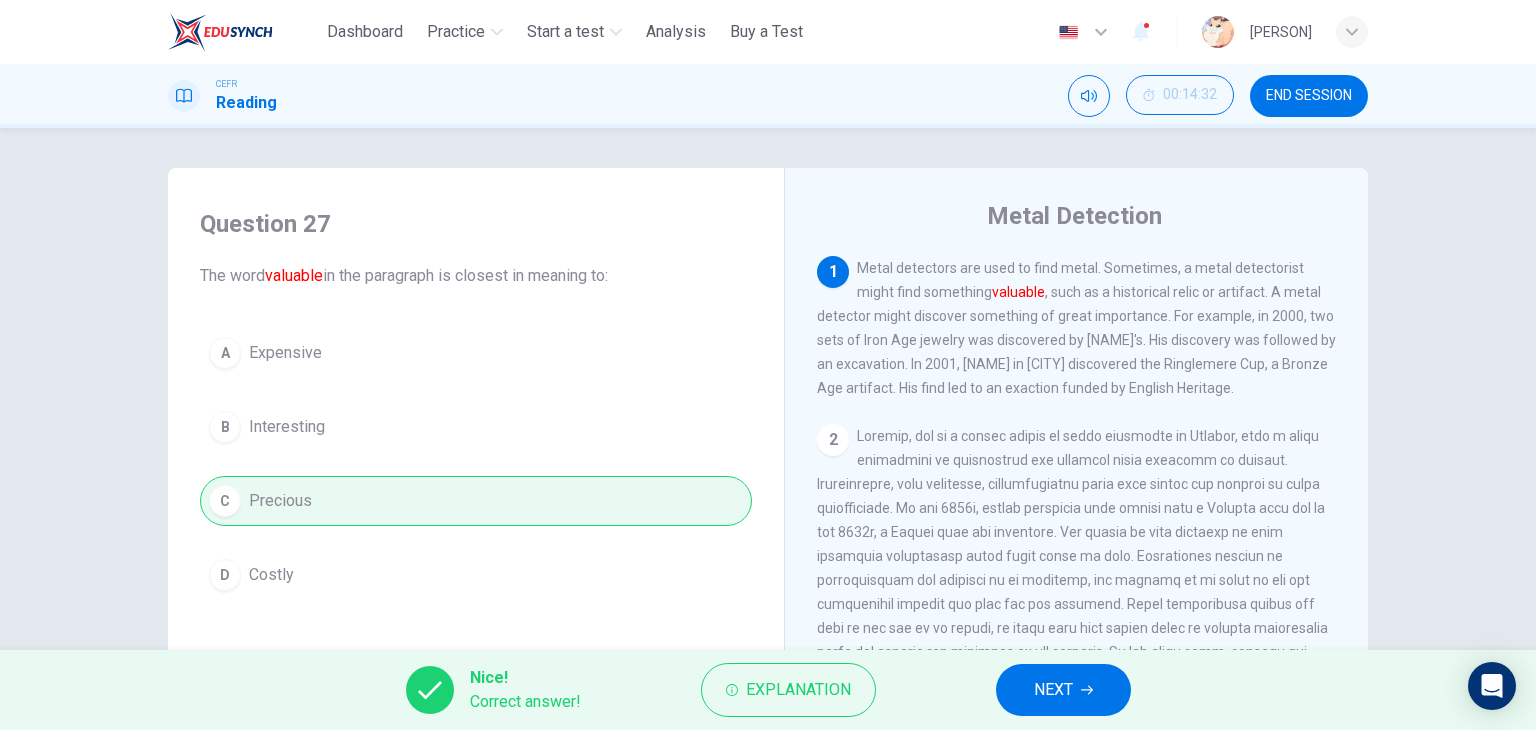 click on "Question 27 The word  valuable  in the paragraph is closest in meaning to:" at bounding box center (476, 248) 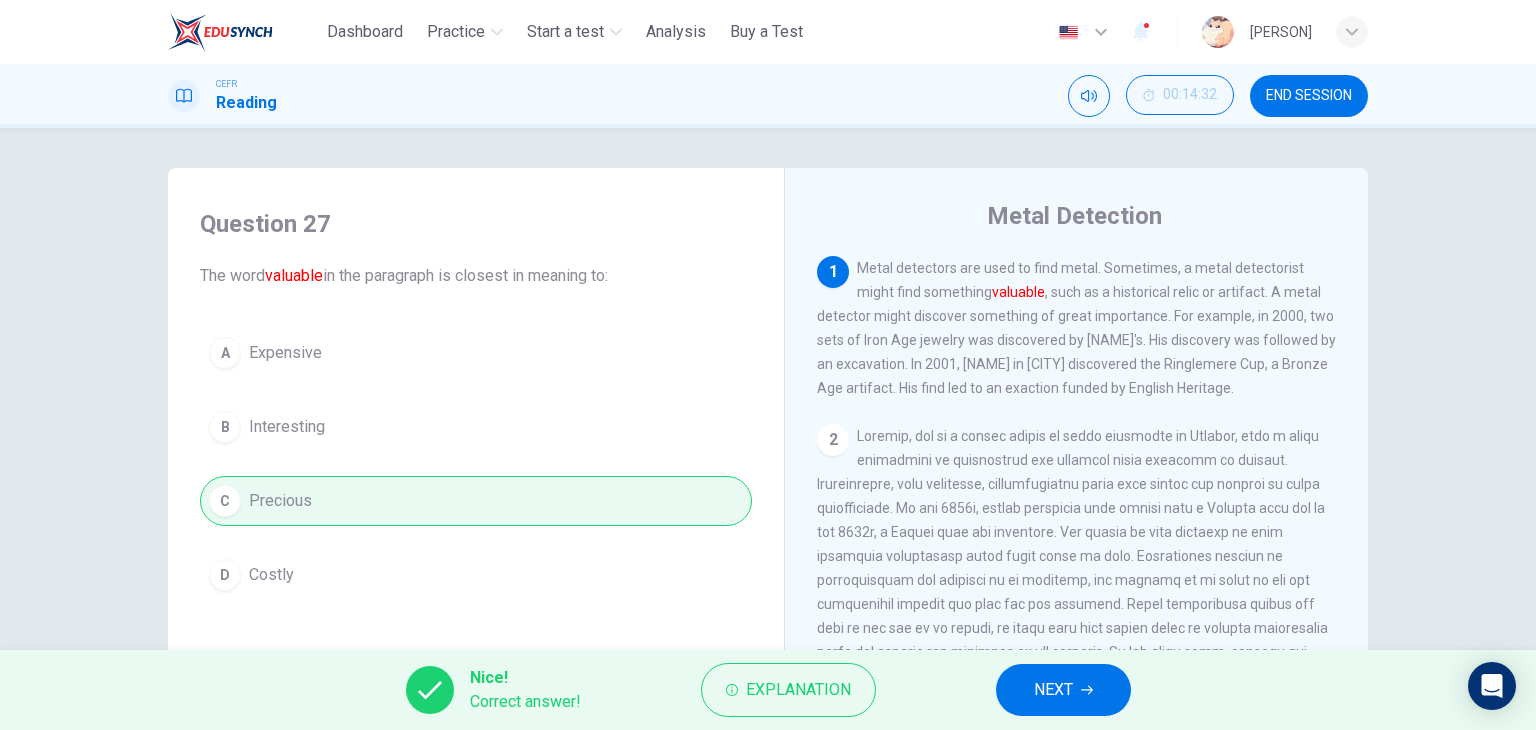 scroll, scrollTop: 0, scrollLeft: 0, axis: both 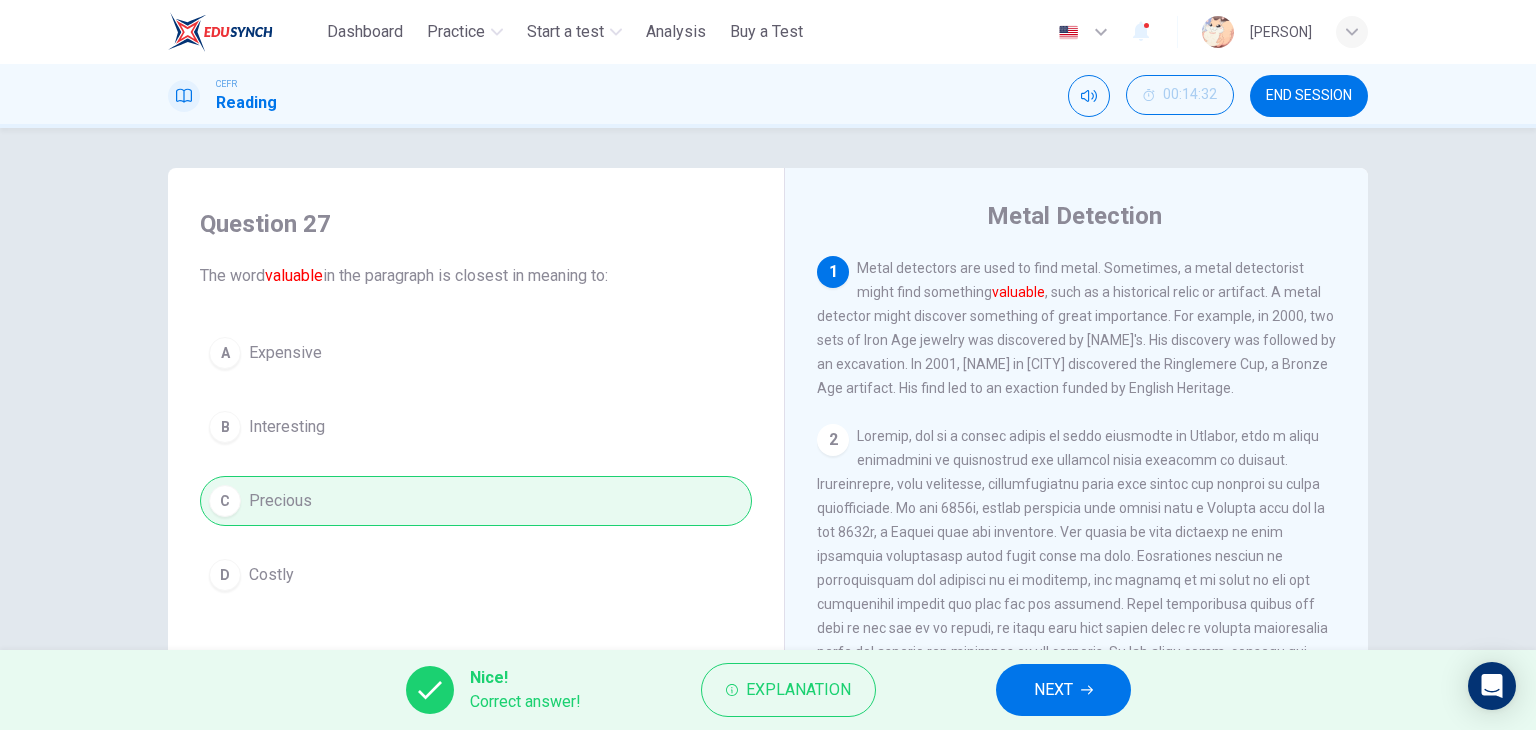 click on "Question 27 The word  valuable  in the paragraph is closest in meaning to:" at bounding box center [476, 248] 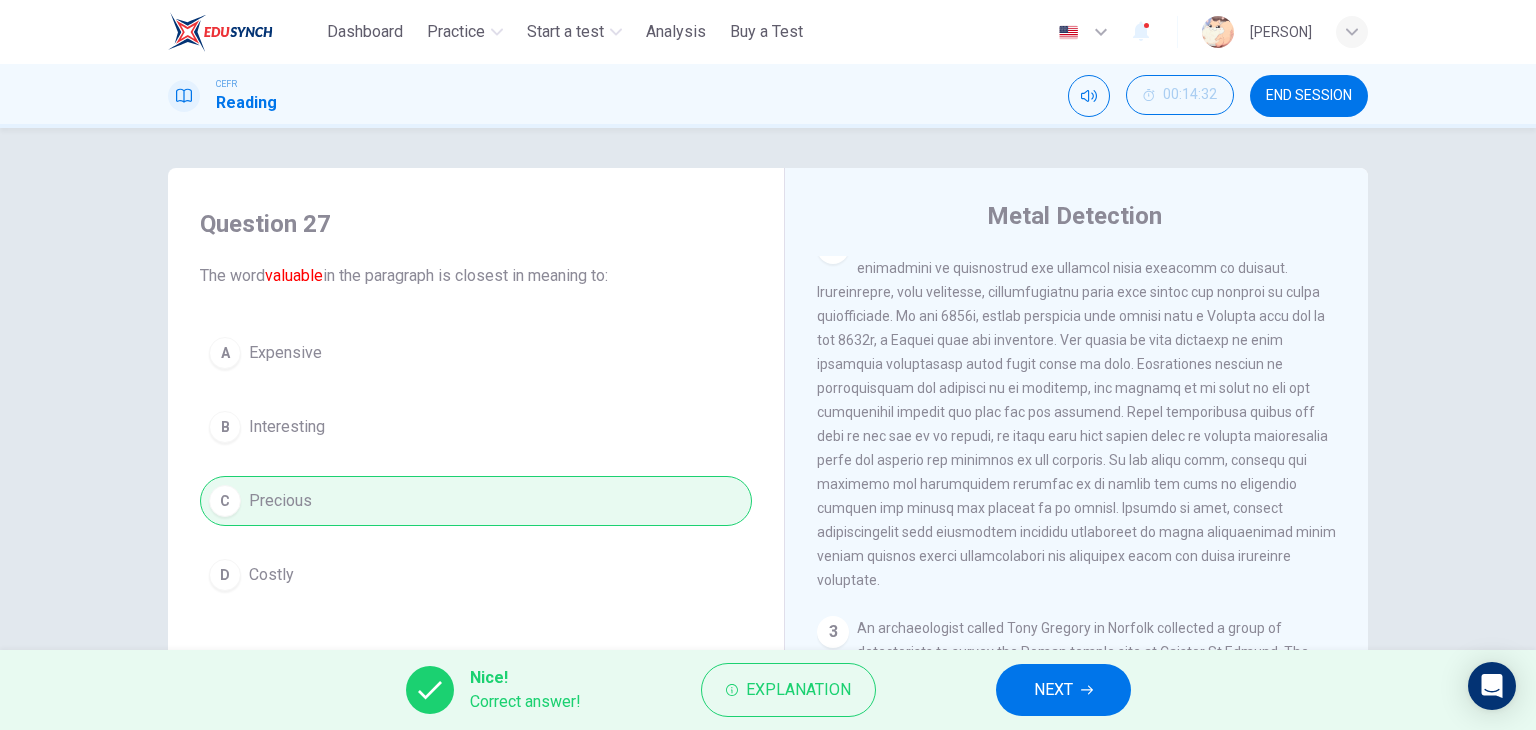 scroll, scrollTop: 191, scrollLeft: 0, axis: vertical 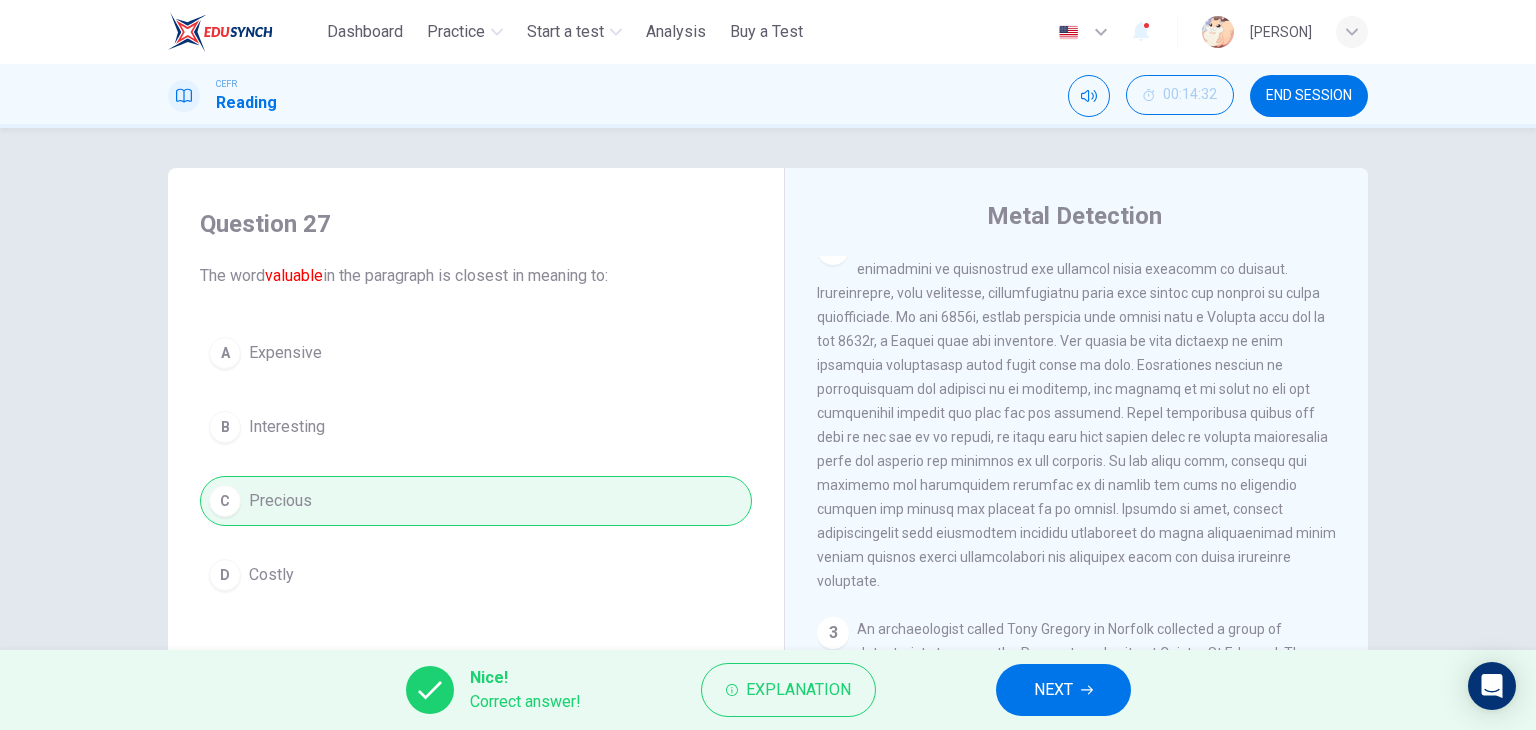 click on "A Expensive B Interesting C Precious D Costly" at bounding box center [476, 464] 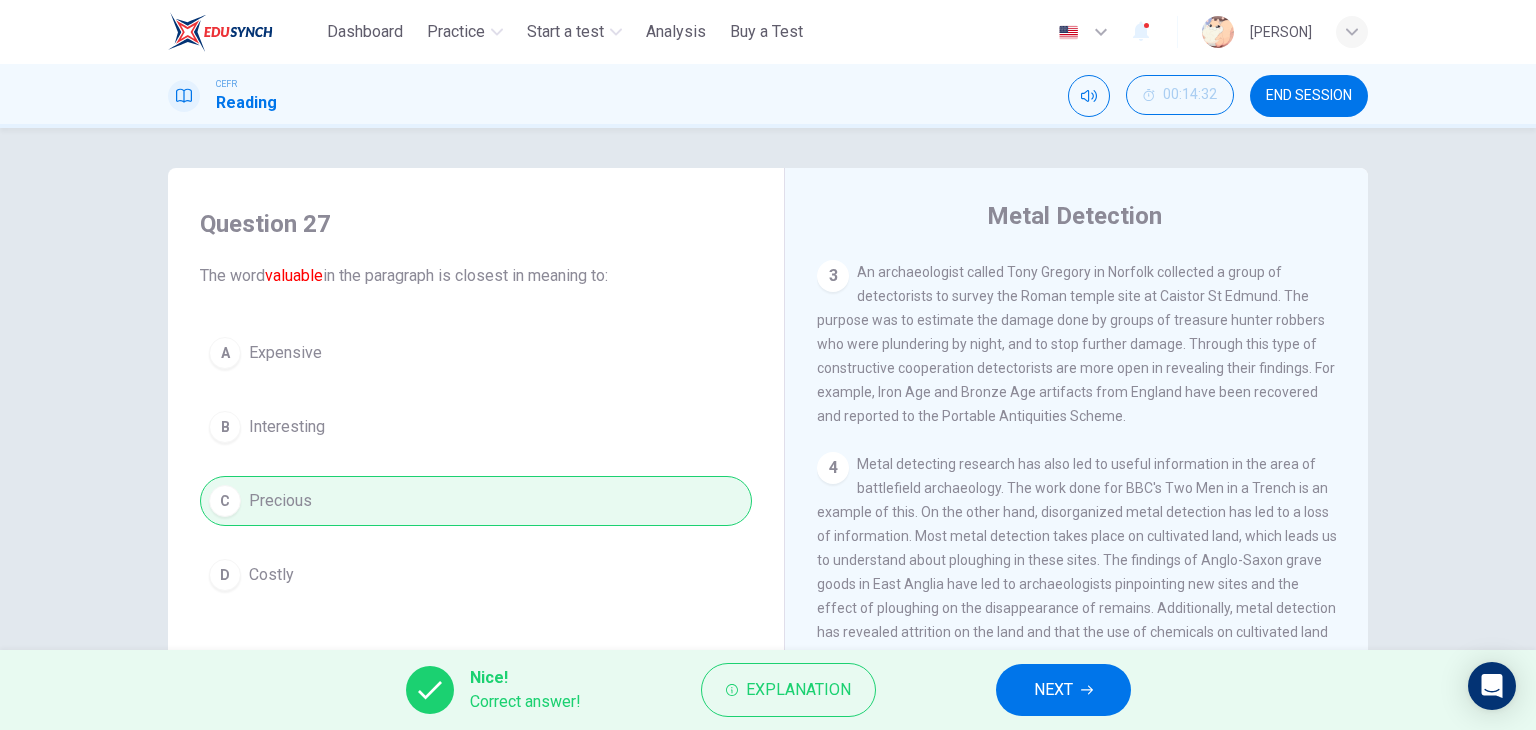 scroll, scrollTop: 548, scrollLeft: 0, axis: vertical 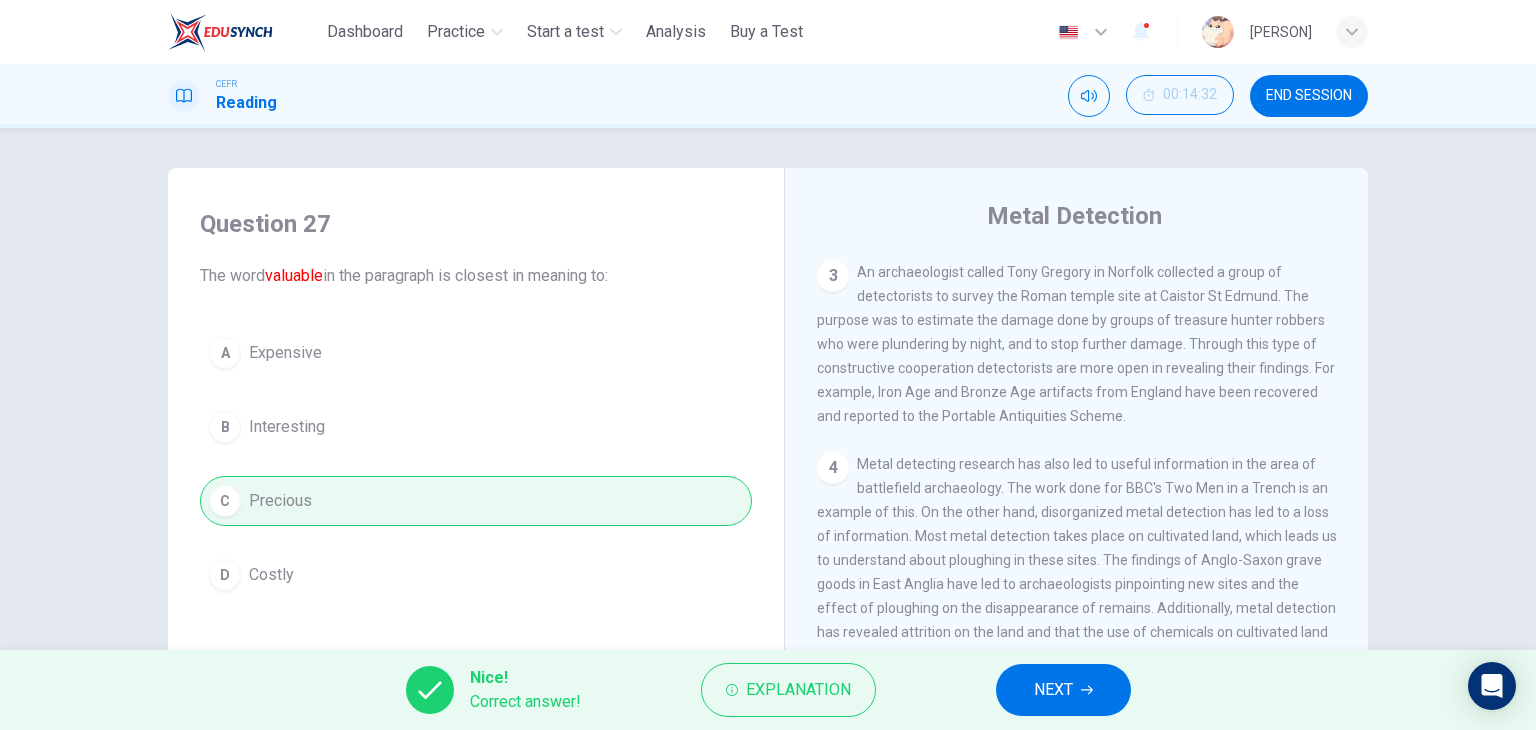 drag, startPoint x: 566, startPoint y: 347, endPoint x: 971, endPoint y: 425, distance: 412.44272 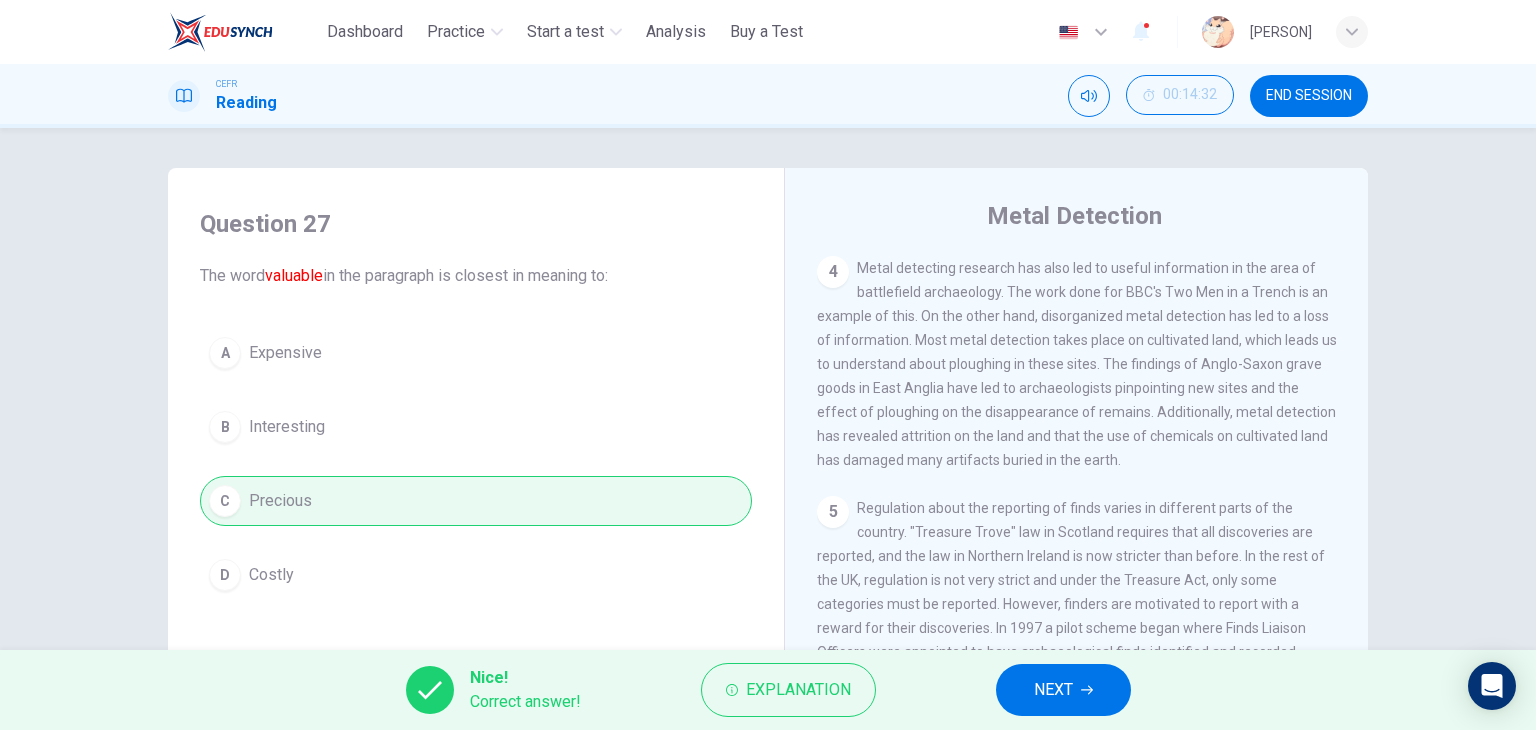 scroll, scrollTop: 758, scrollLeft: 0, axis: vertical 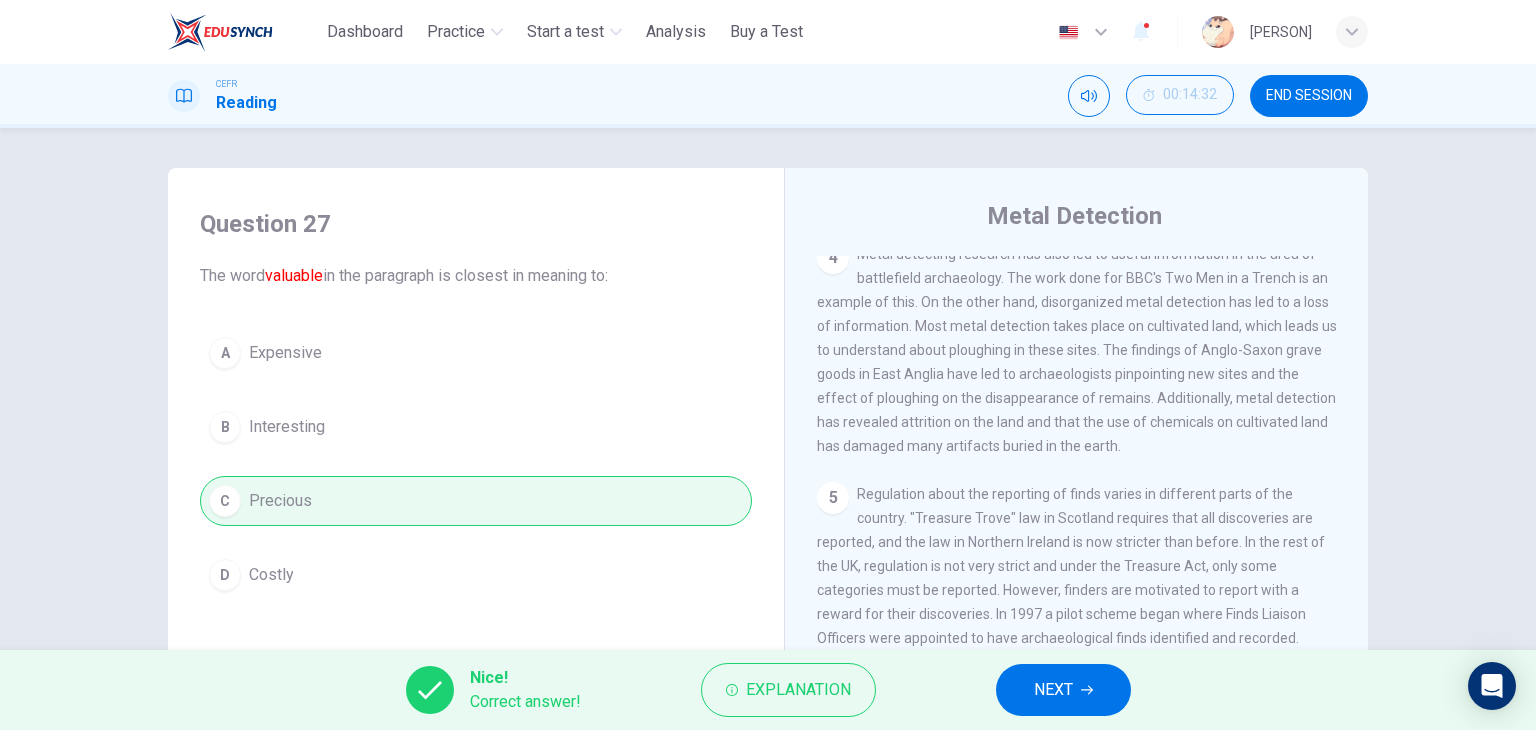 click on "Question 27" at bounding box center [476, 224] 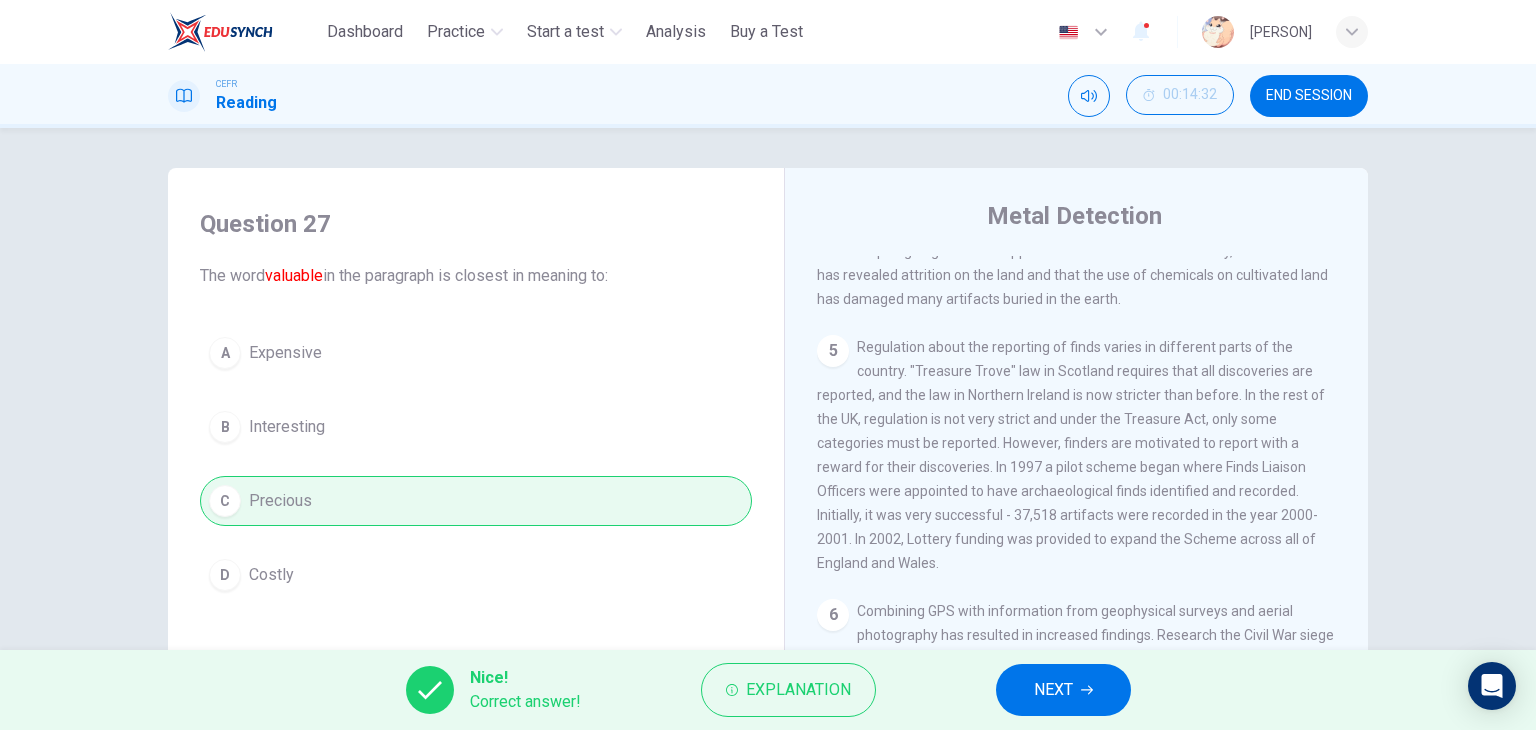 scroll, scrollTop: 974, scrollLeft: 0, axis: vertical 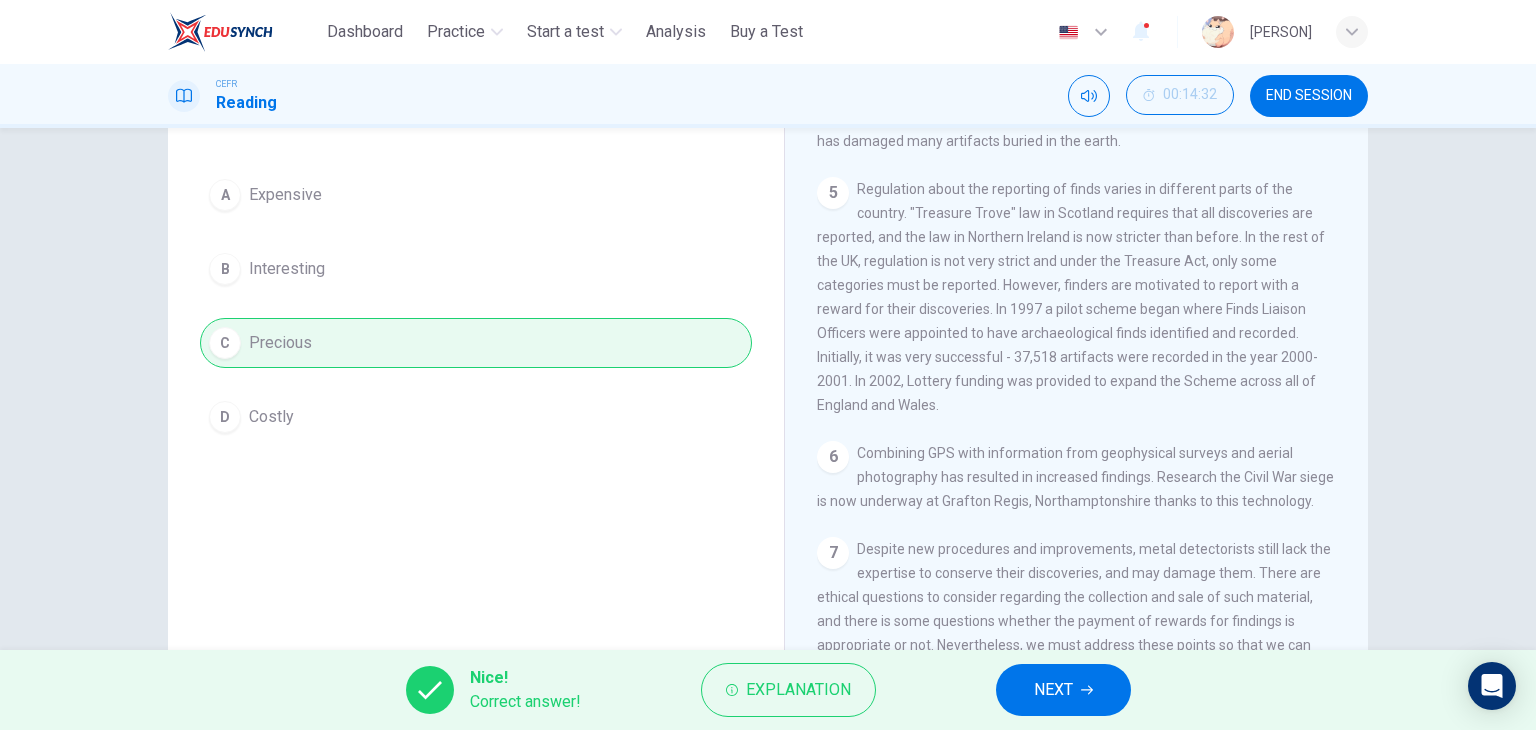 drag, startPoint x: 479, startPoint y: 378, endPoint x: 1007, endPoint y: 573, distance: 562.8579 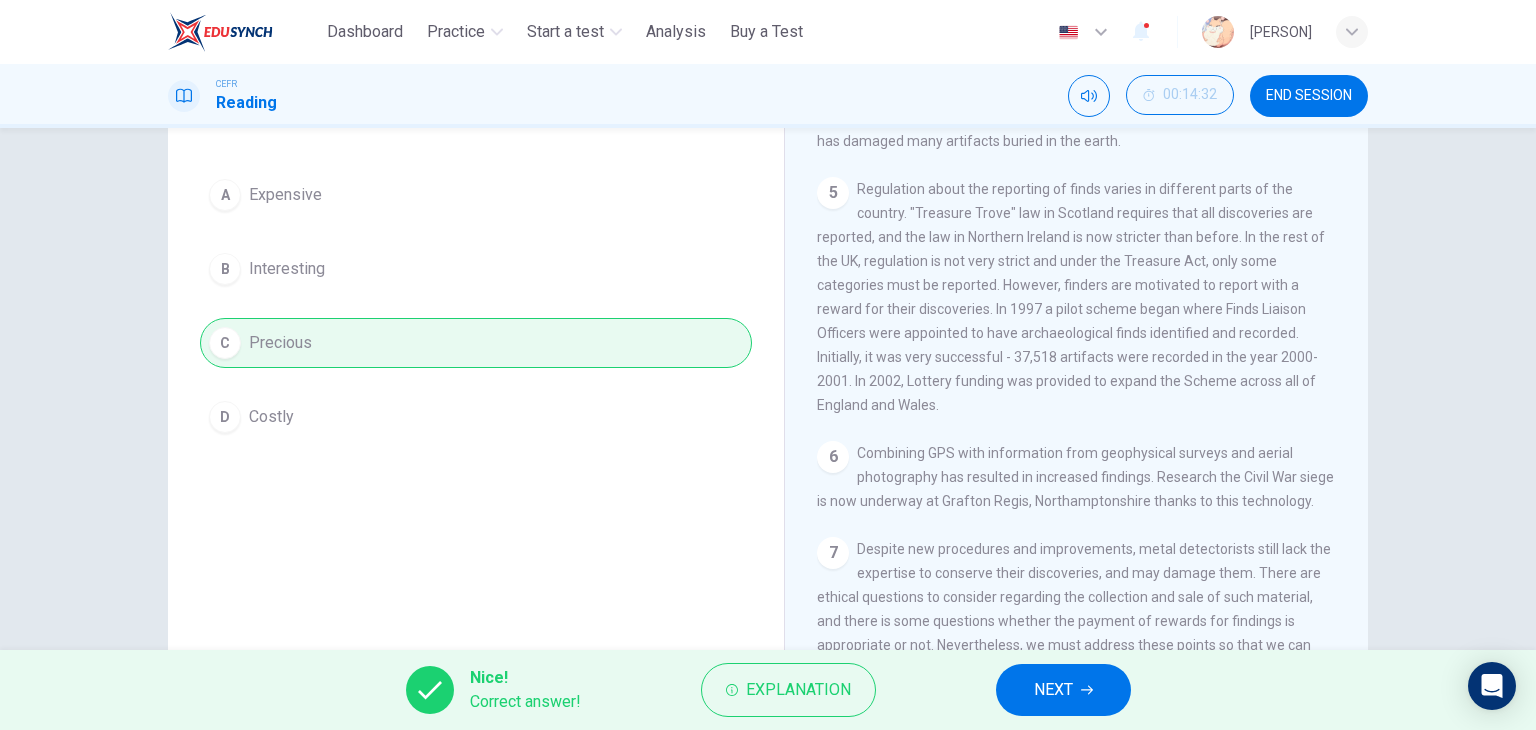 click on "Question 27 The word  valuable  in the paragraph is closest in meaning to: A Expensive B Interesting C Precious D Costly Metal Detection 1 Metal detectors are used to find metal. Sometimes, a metal detectorist might find something  valuable , such as a historical relic or artifact. A metal detector might discover something of great importance. For example, in 2000, two sets of Iron Age jewelry was discovered by Kevan Hall's. His discovery was followed by an excavation. In 2001, Cliff Bradshaw in Kent discovered the Ringlemere Cup, a Bronze Age artifact. His find led to an exaction funded by English Heritage. 2 3 4 5 6 Combining GPS with information from geophysical surveys and aerial photography has resulted in increased findings. Research the Civil War siege is now underway at Grafton Regis, Northamptonshire thanks to this technology. 7" at bounding box center (768, 357) 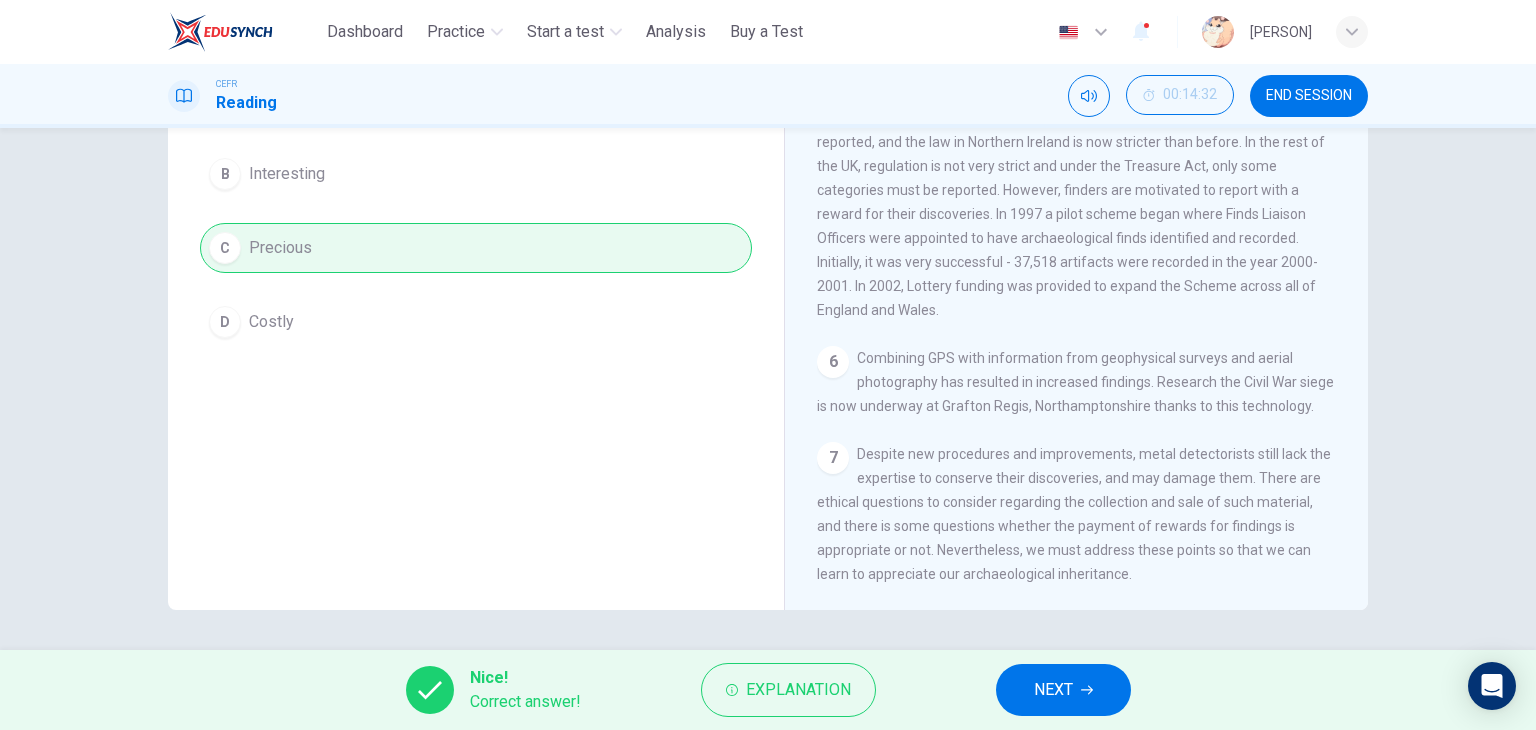 scroll, scrollTop: 252, scrollLeft: 0, axis: vertical 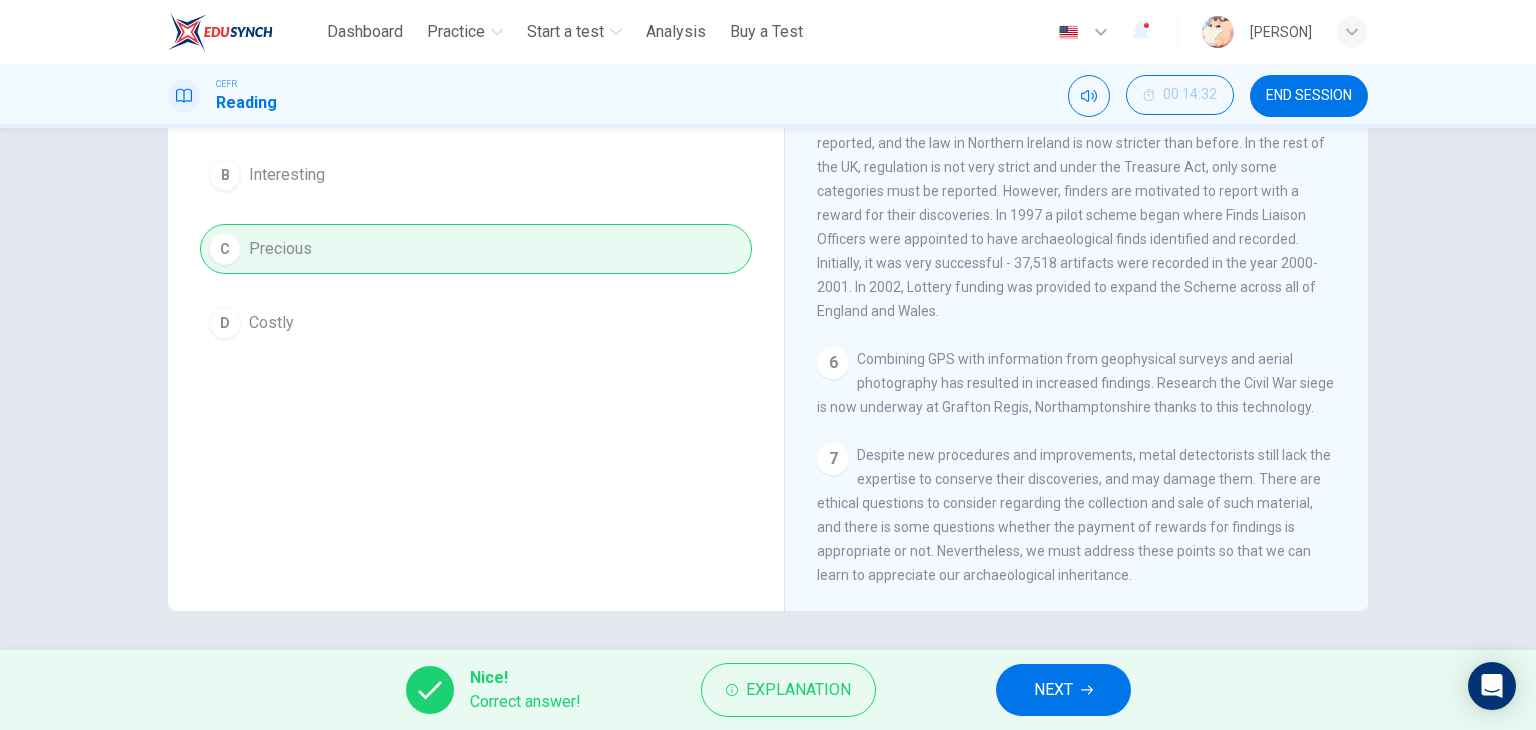 click on "Question 27 The word  valuable  in the paragraph is closest in meaning to: A Expensive B Interesting C Precious D Costly" at bounding box center [476, 273] 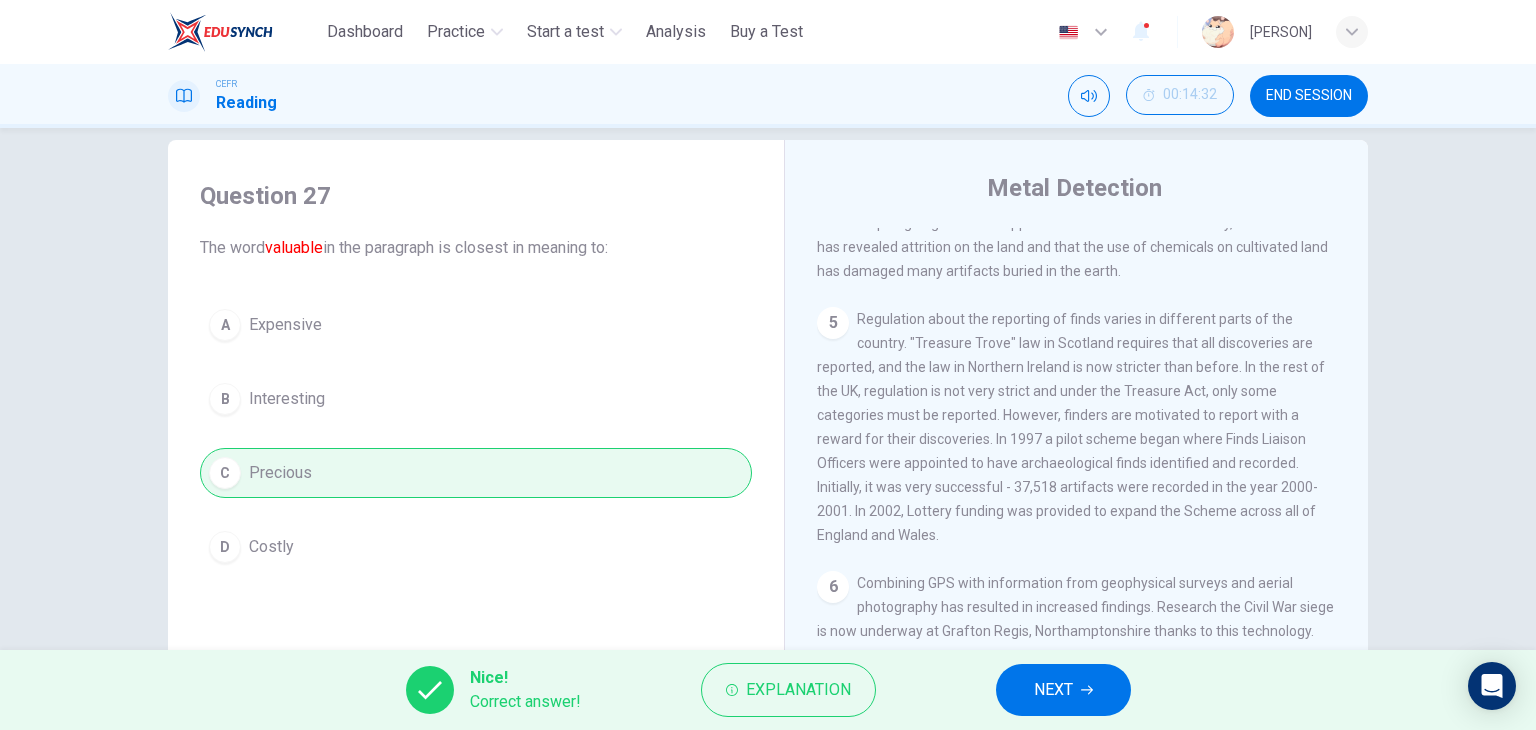 scroll, scrollTop: 34, scrollLeft: 0, axis: vertical 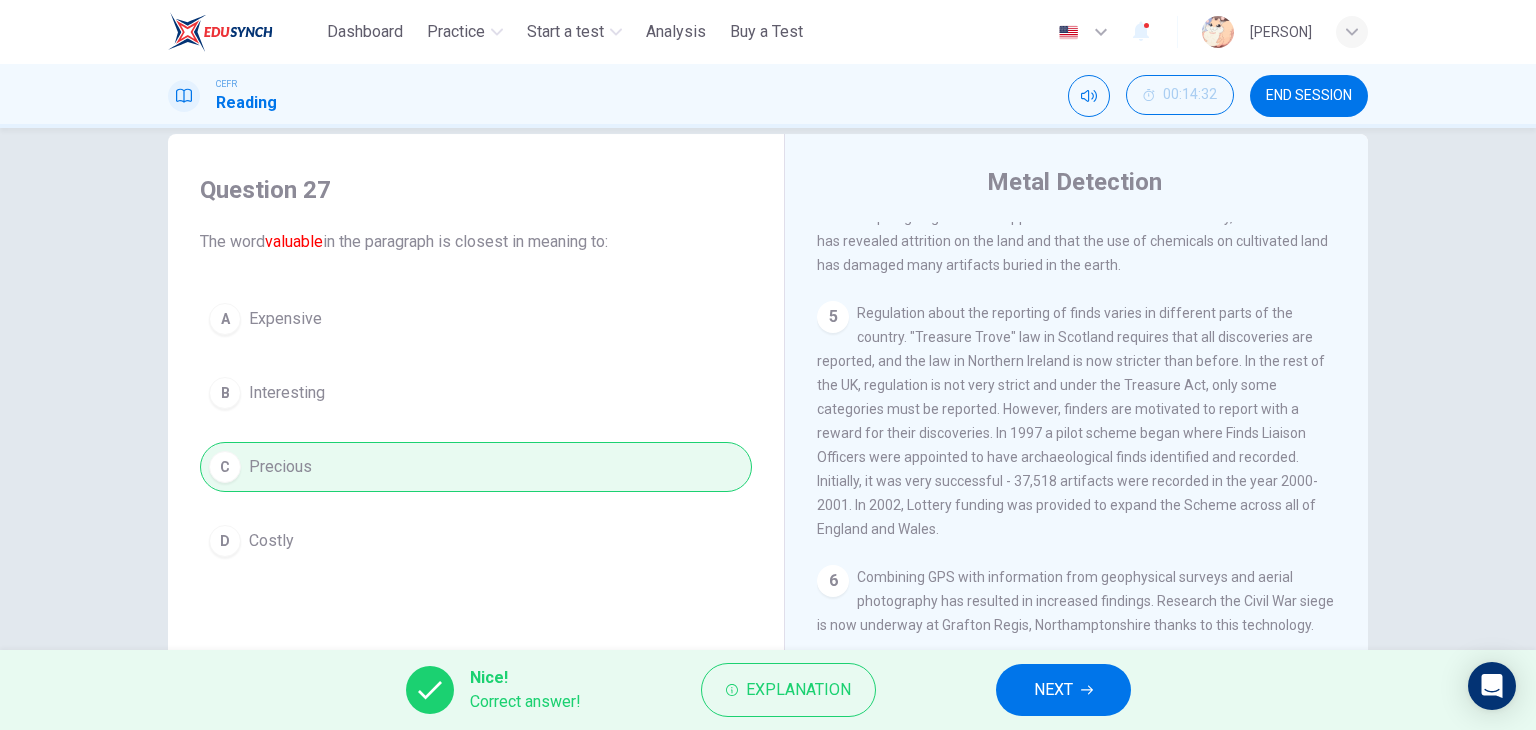 click on "NEXT" at bounding box center (1053, 690) 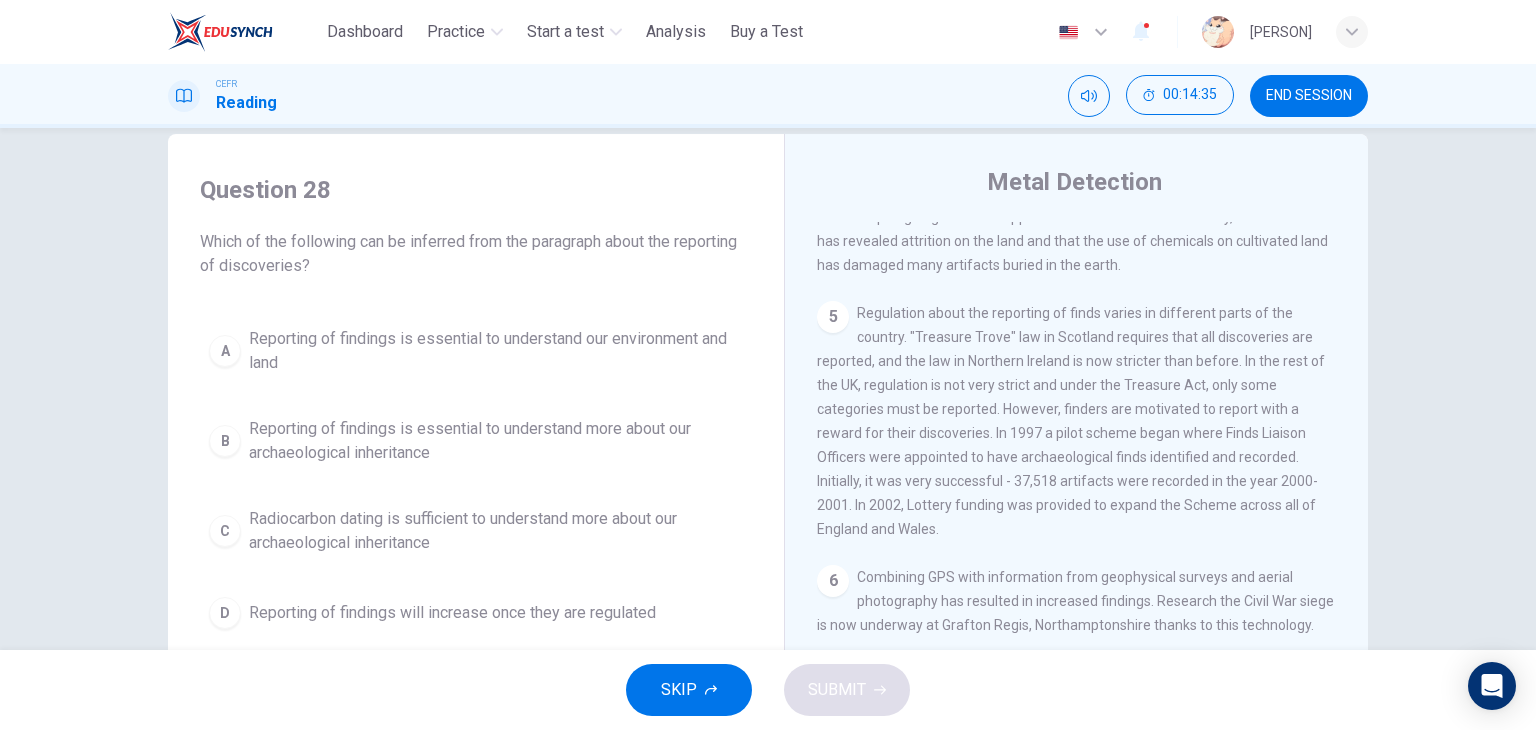 click on "Which of the following can be inferred from the paragraph about the reporting of discoveries?" at bounding box center (476, 254) 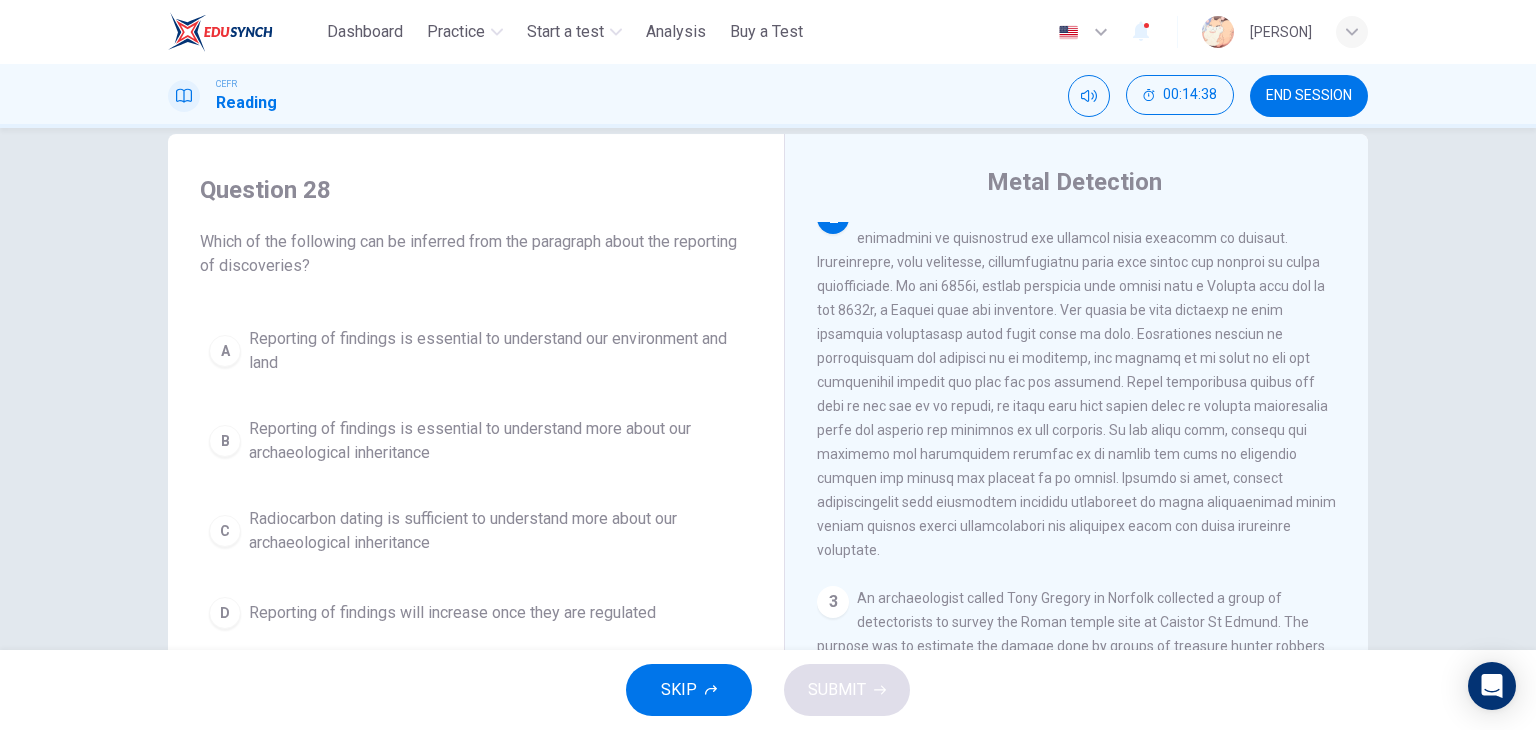 scroll, scrollTop: 179, scrollLeft: 0, axis: vertical 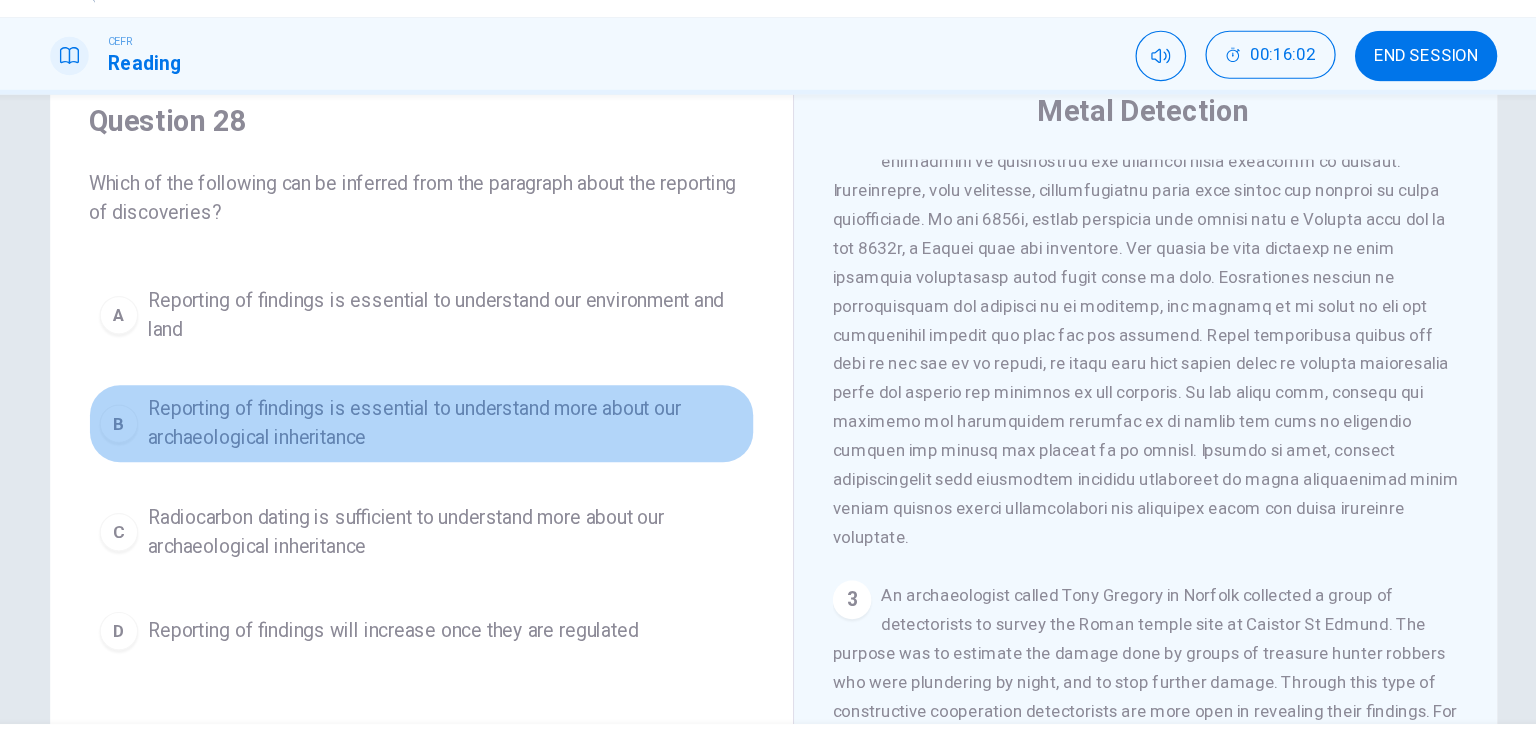 click on "Reporting of findings is essential to understand more about our archaeological inheritance" at bounding box center [496, 401] 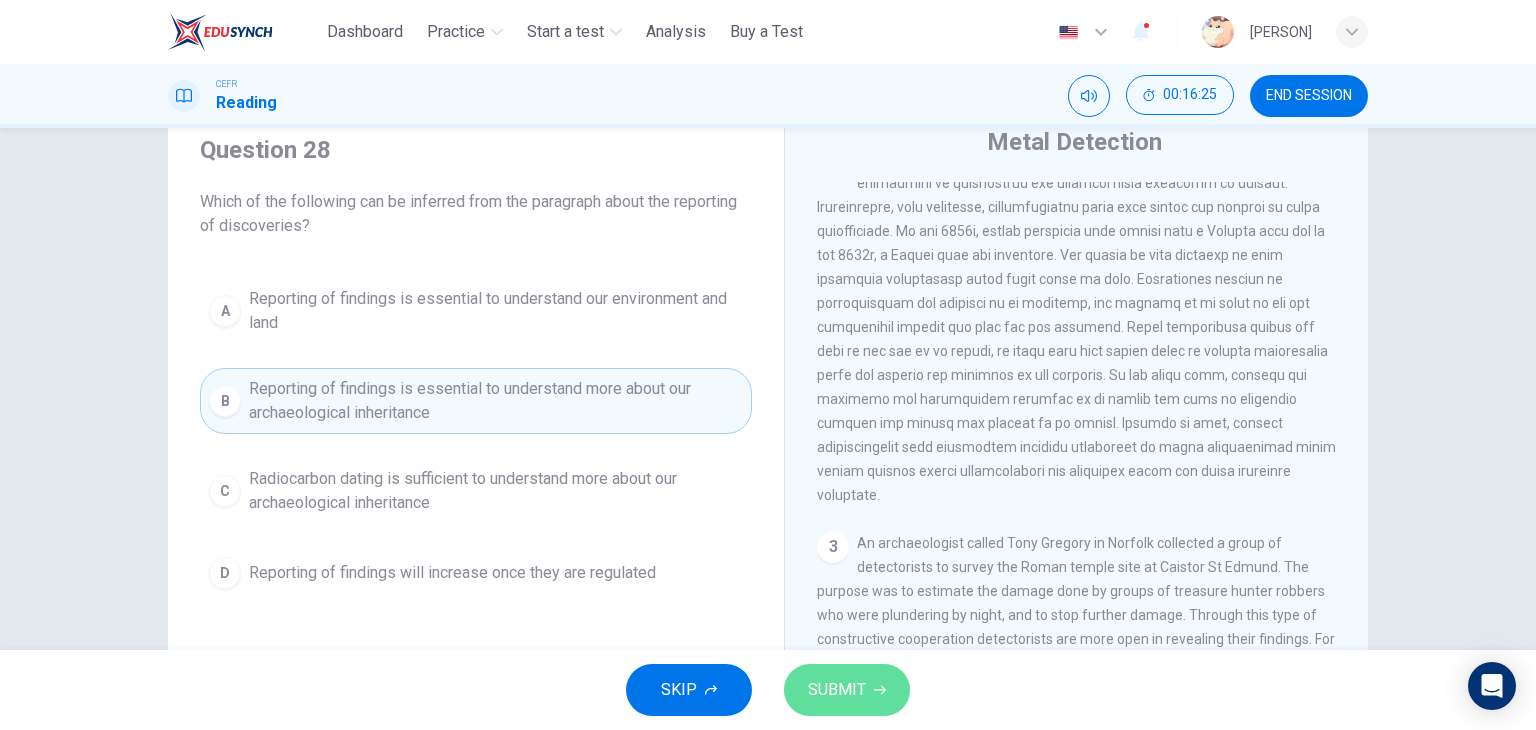 click on "SUBMIT" at bounding box center [837, 690] 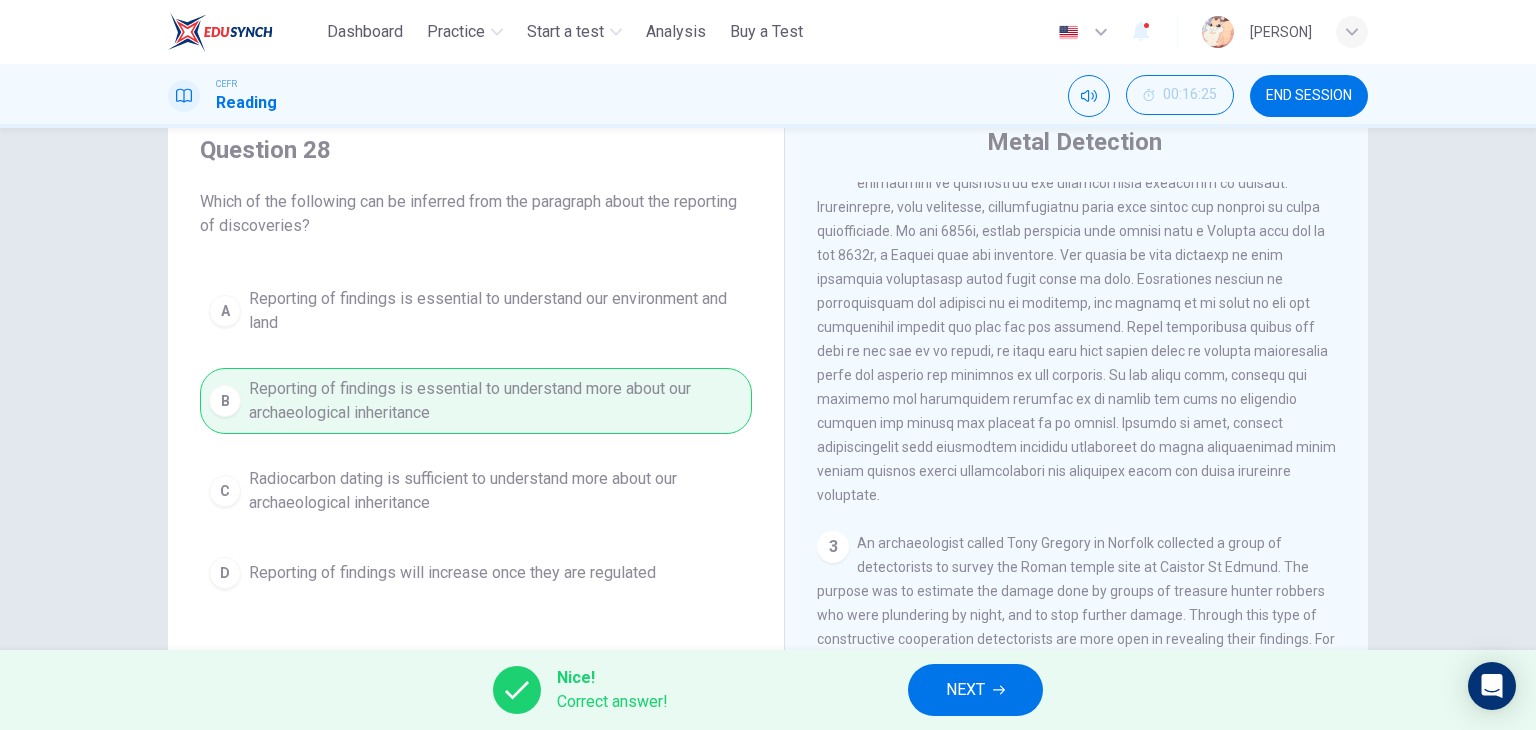 click on "A Reporting of findings is essential to understand our environment and land B Reporting of findings is essential to understand more about our archaeological inheritance C Radiocarbon dating is sufficient to understand more about our archaeological inheritance D Reporting of findings will increase once they are regulated" at bounding box center (476, 438) 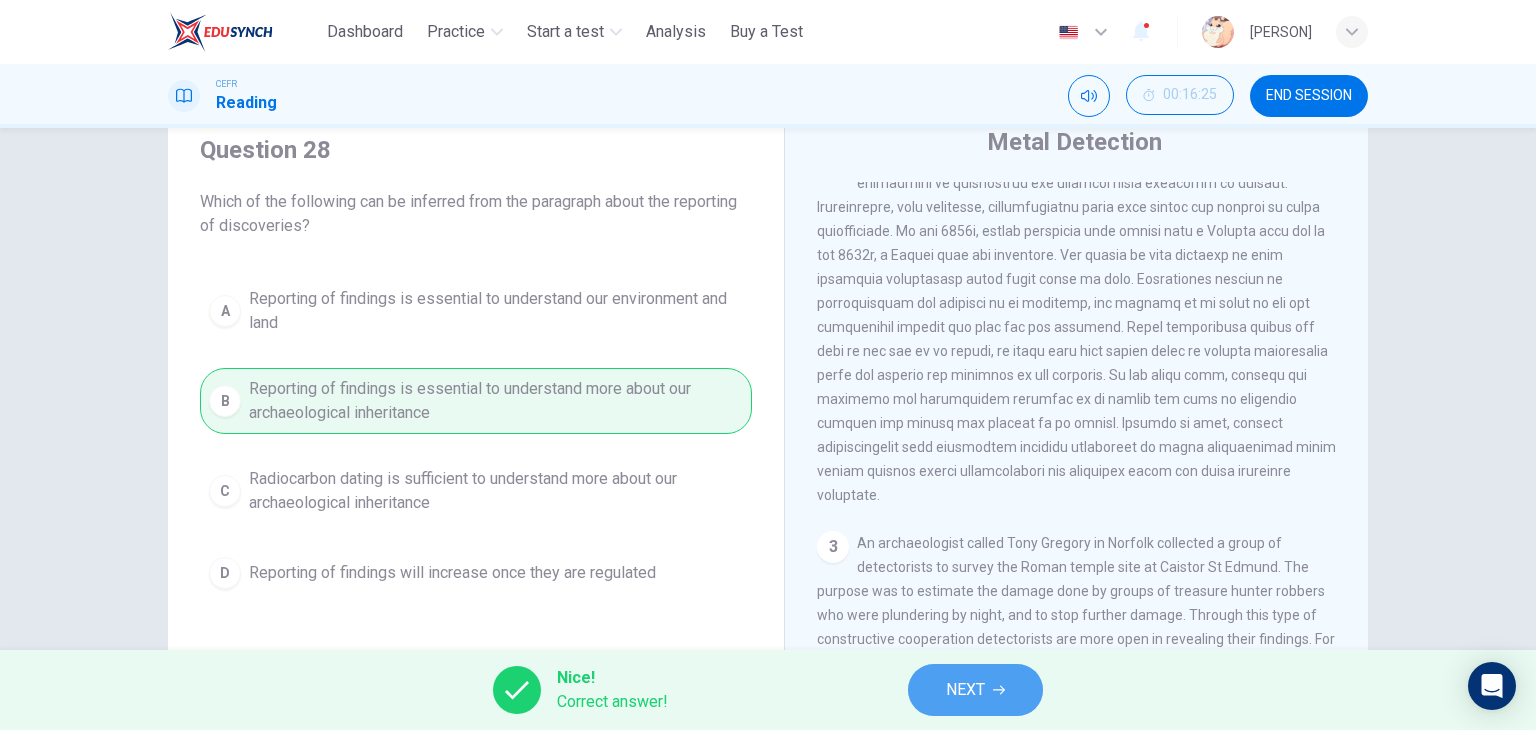 click on "NEXT" at bounding box center (965, 690) 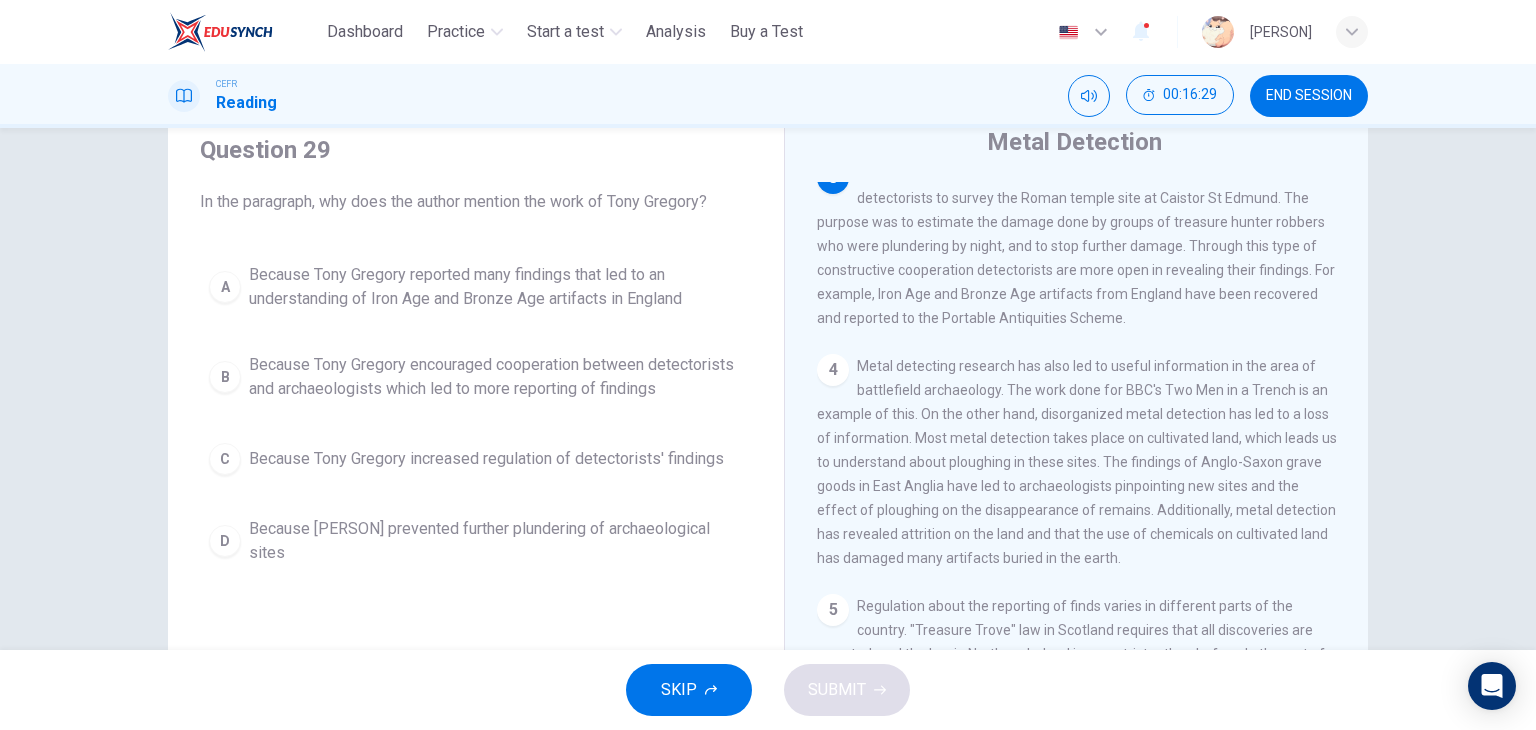 scroll, scrollTop: 548, scrollLeft: 0, axis: vertical 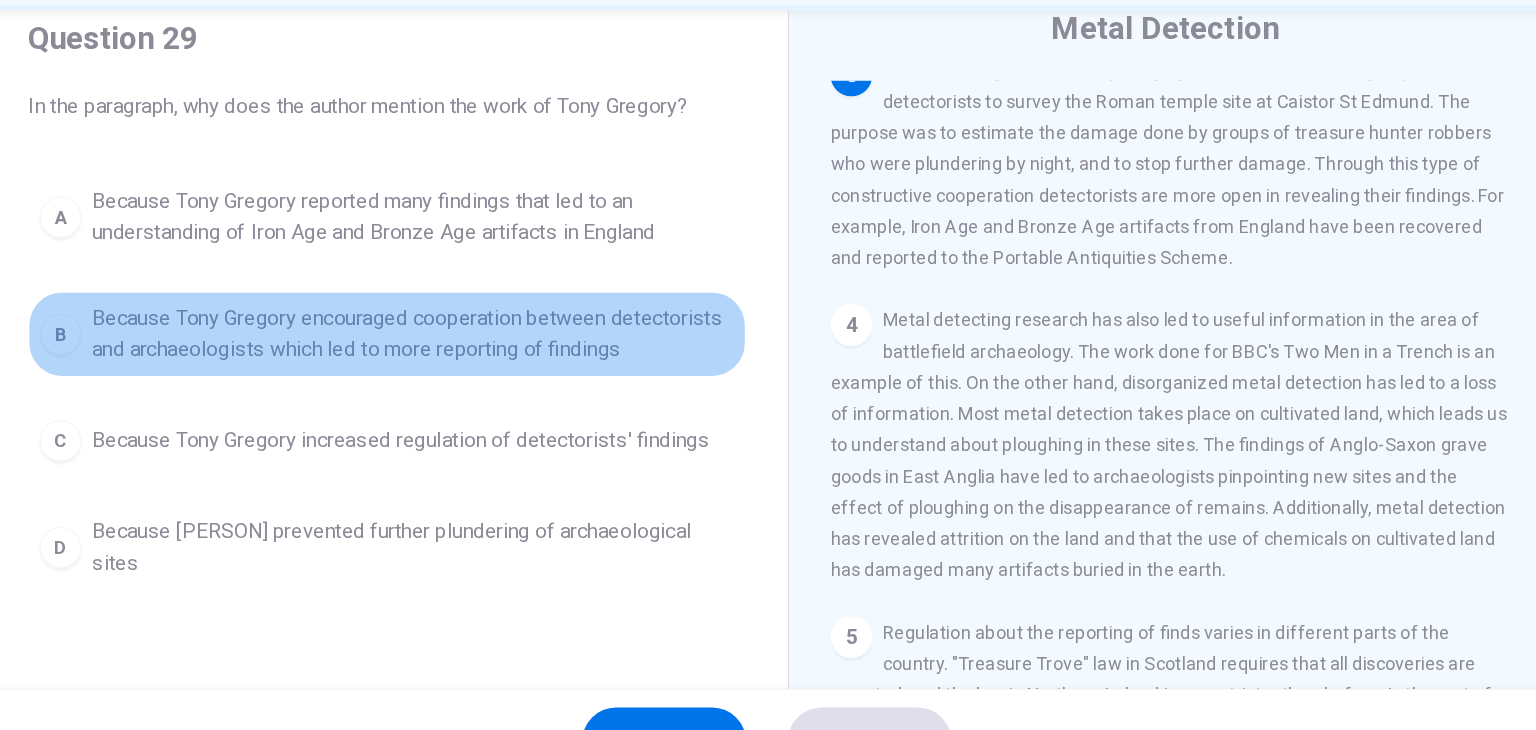 click on "Because Tony Gregory encouraged cooperation between detectorists and archaeologists which led to more reporting of findings" at bounding box center [496, 377] 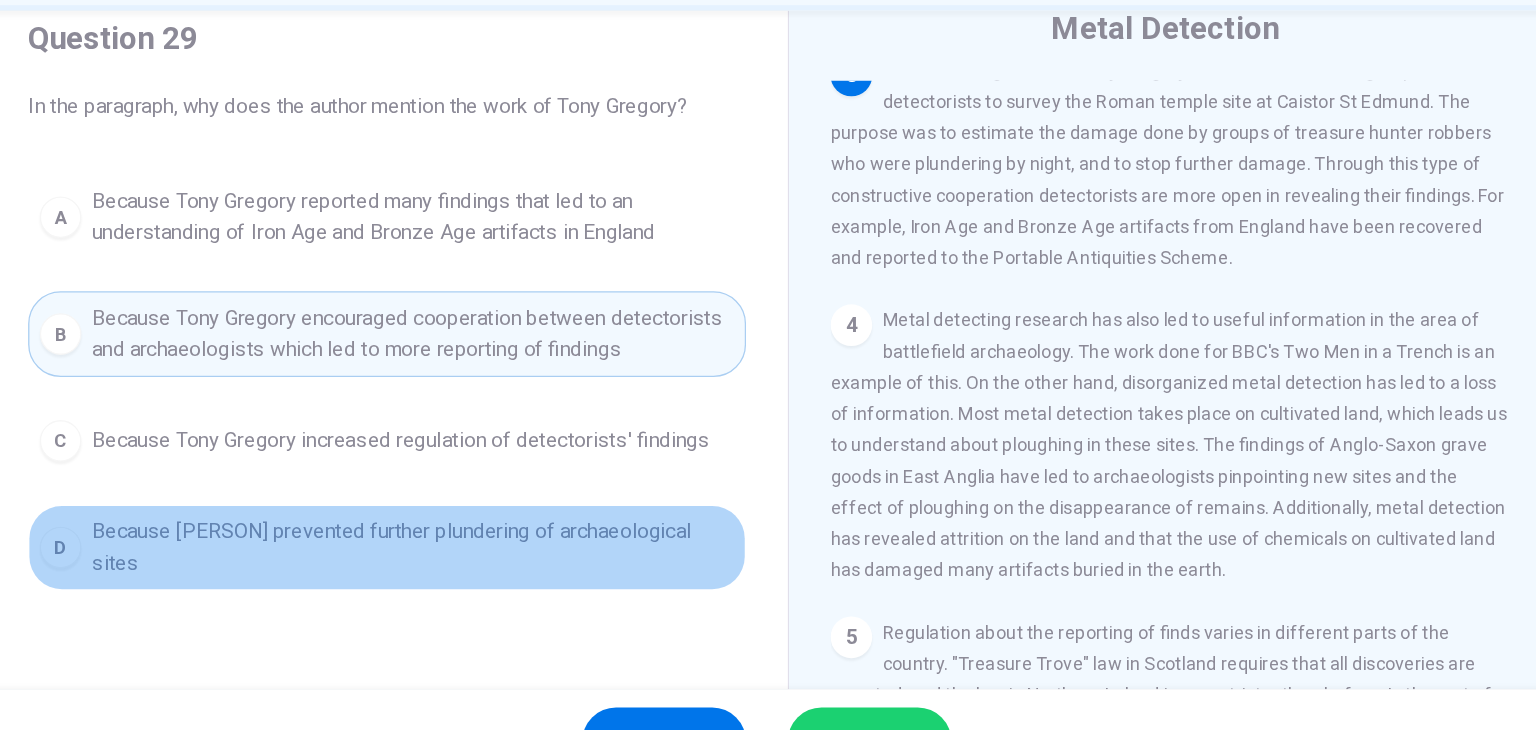 click on "Because Tony Gregory prevented further plundering of archaeological sites" at bounding box center [496, 541] 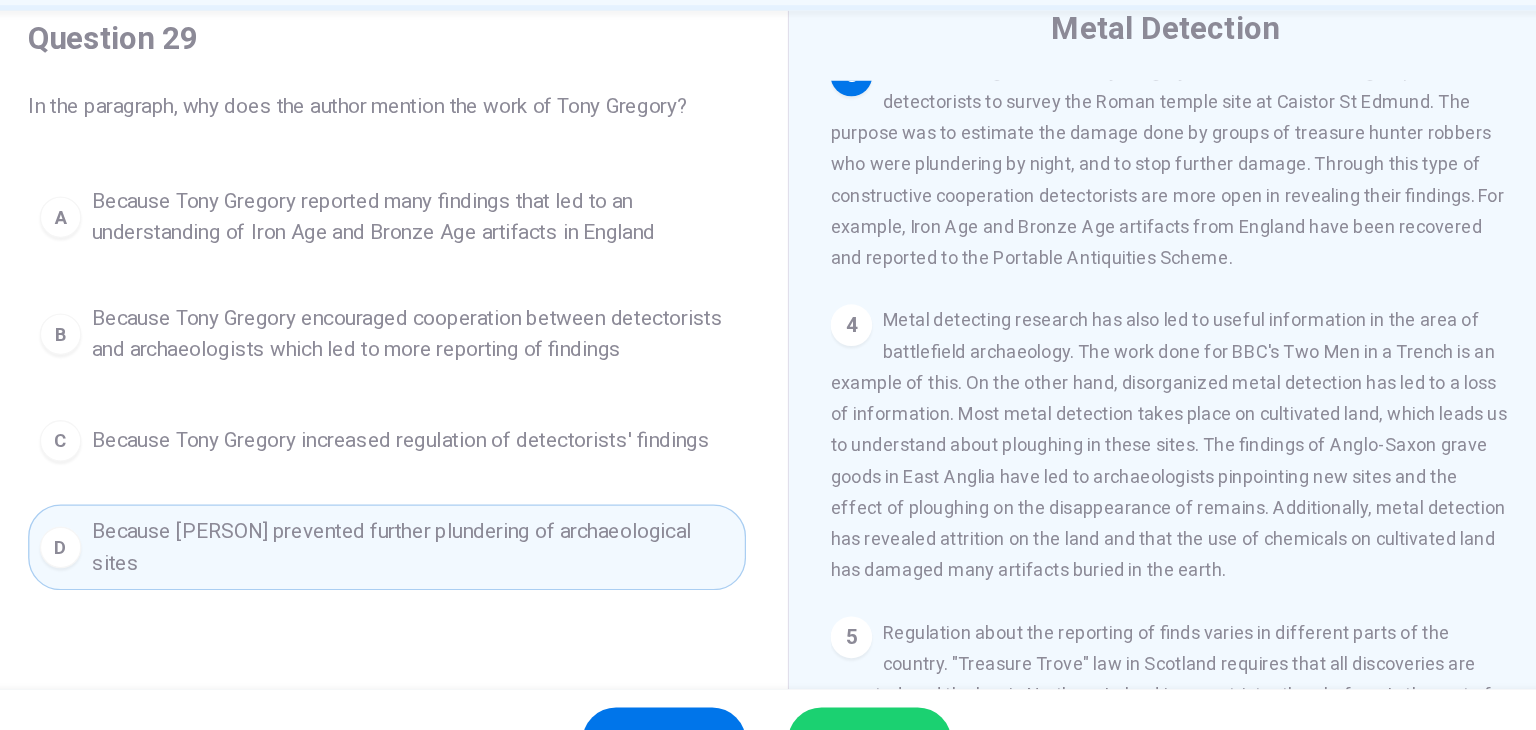 scroll, scrollTop: 0, scrollLeft: 0, axis: both 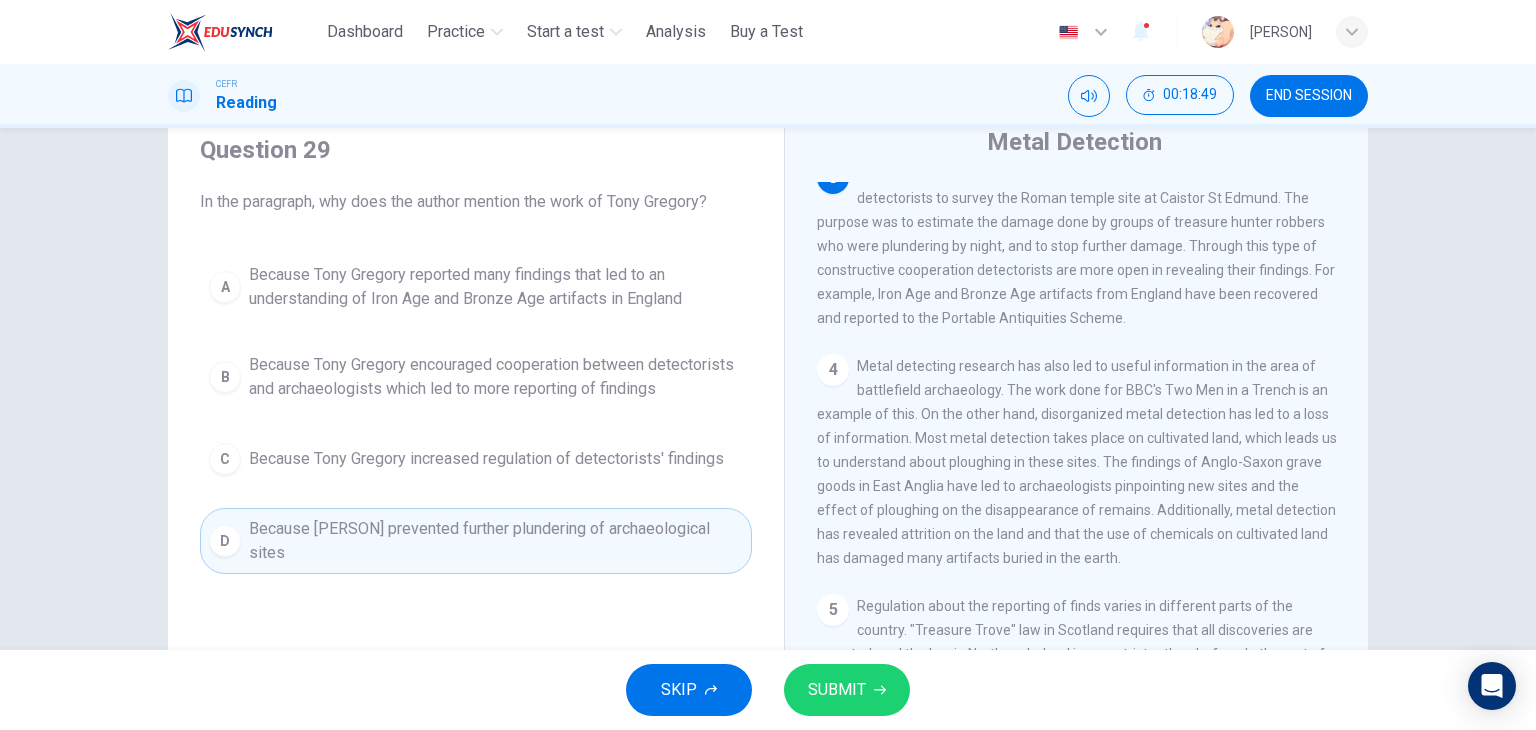 click on "SUBMIT" at bounding box center (837, 690) 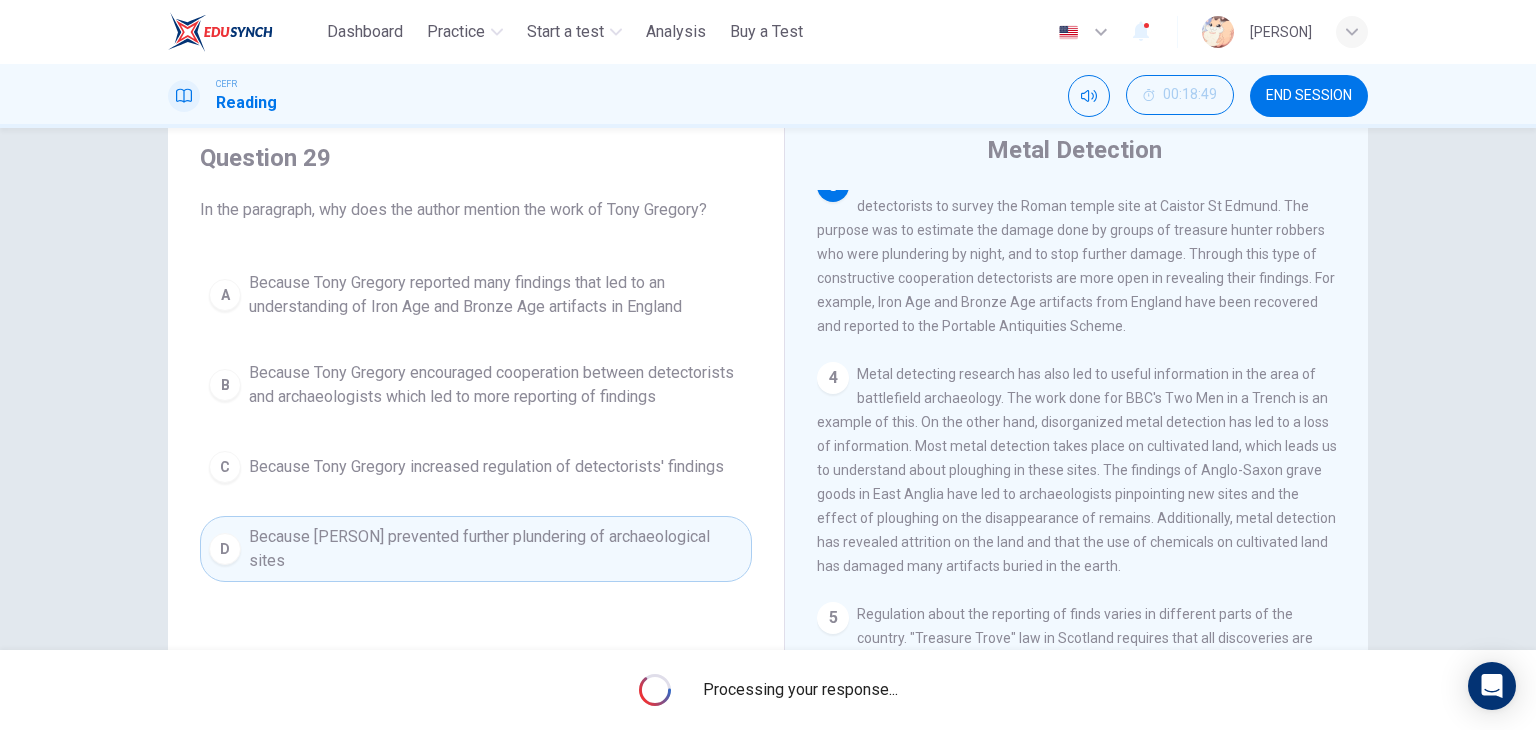 scroll, scrollTop: 64, scrollLeft: 0, axis: vertical 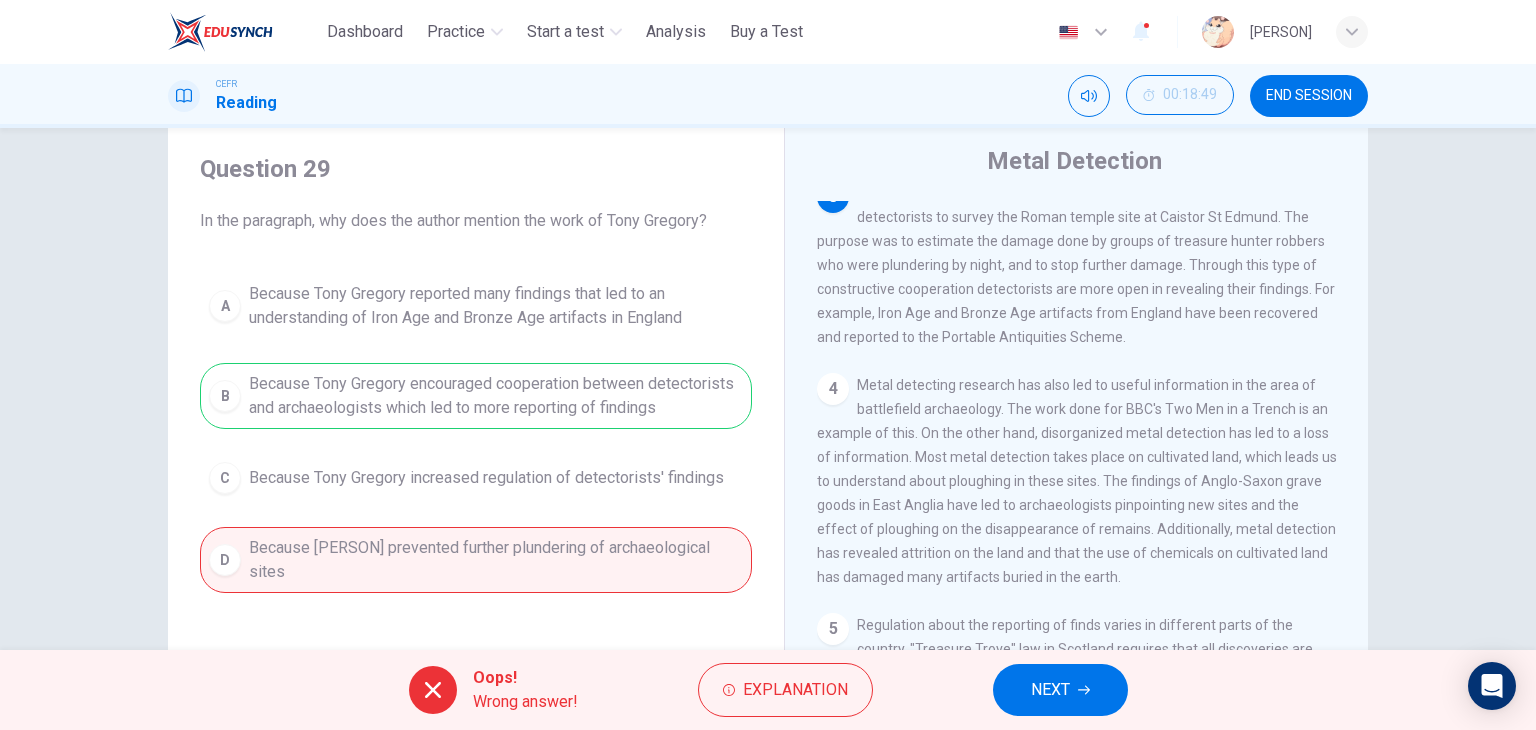 drag, startPoint x: 584, startPoint y: 439, endPoint x: 632, endPoint y: 437, distance: 48.04165 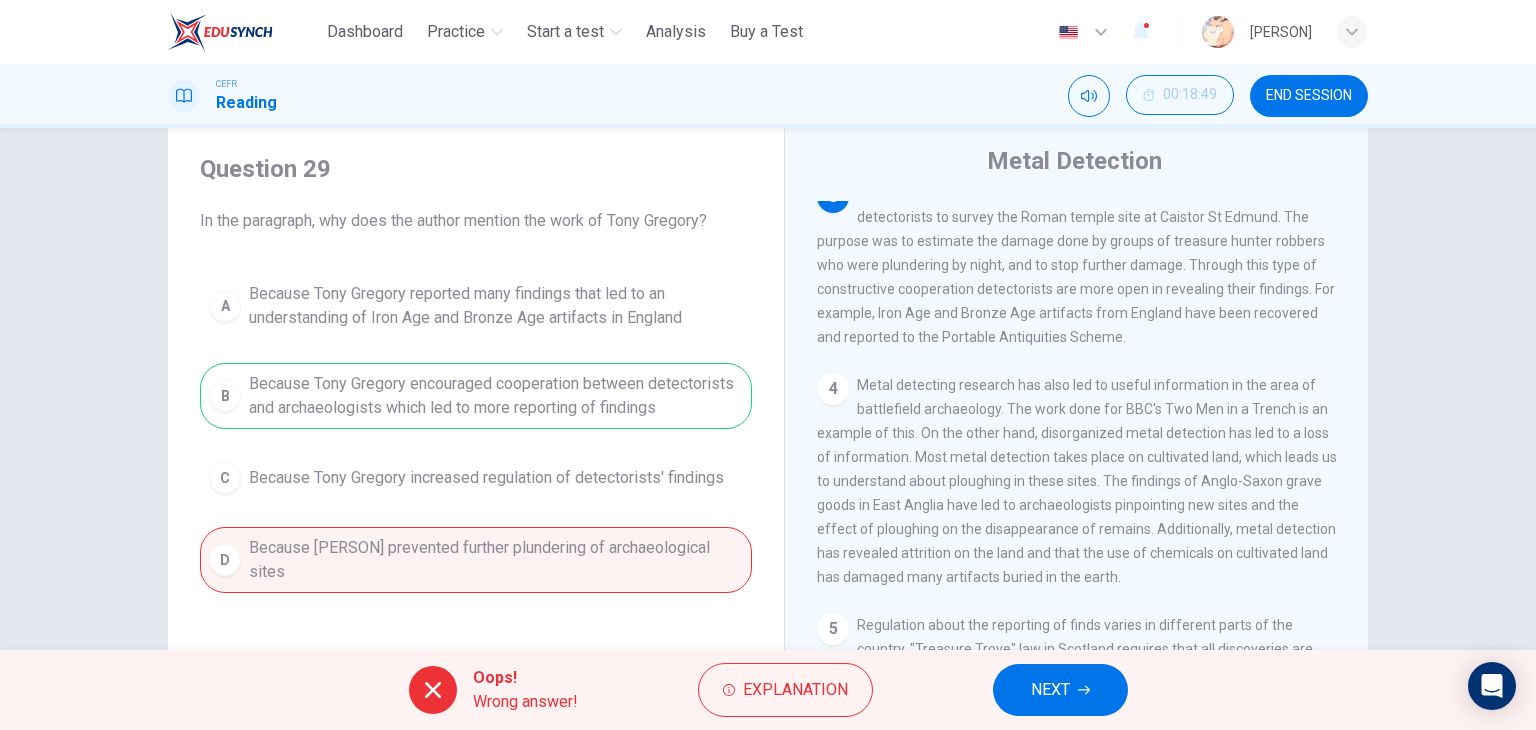 click on "A Because Tony Gregory reported many findings that led to an understanding of Iron Age and Bronze Age artifacts in England B Because Tony Gregory encouraged cooperation between detectorists and archaeologists which led to more reporting of findings C Because Tony Gregory increased regulation of detectorists' findings D Because Tony Gregory prevented further plundering of archaeological sites" at bounding box center (476, 433) 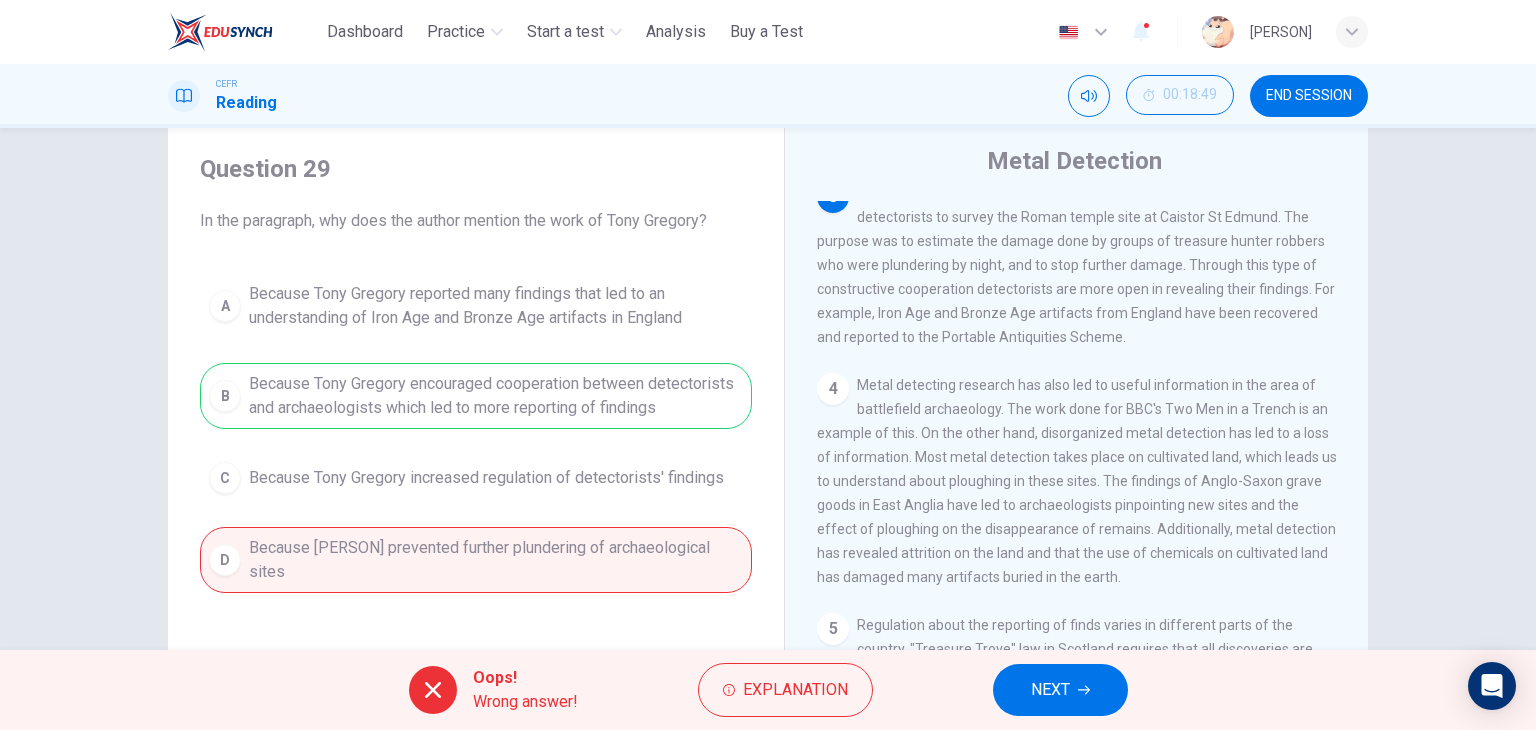 click on "NEXT" at bounding box center [1060, 690] 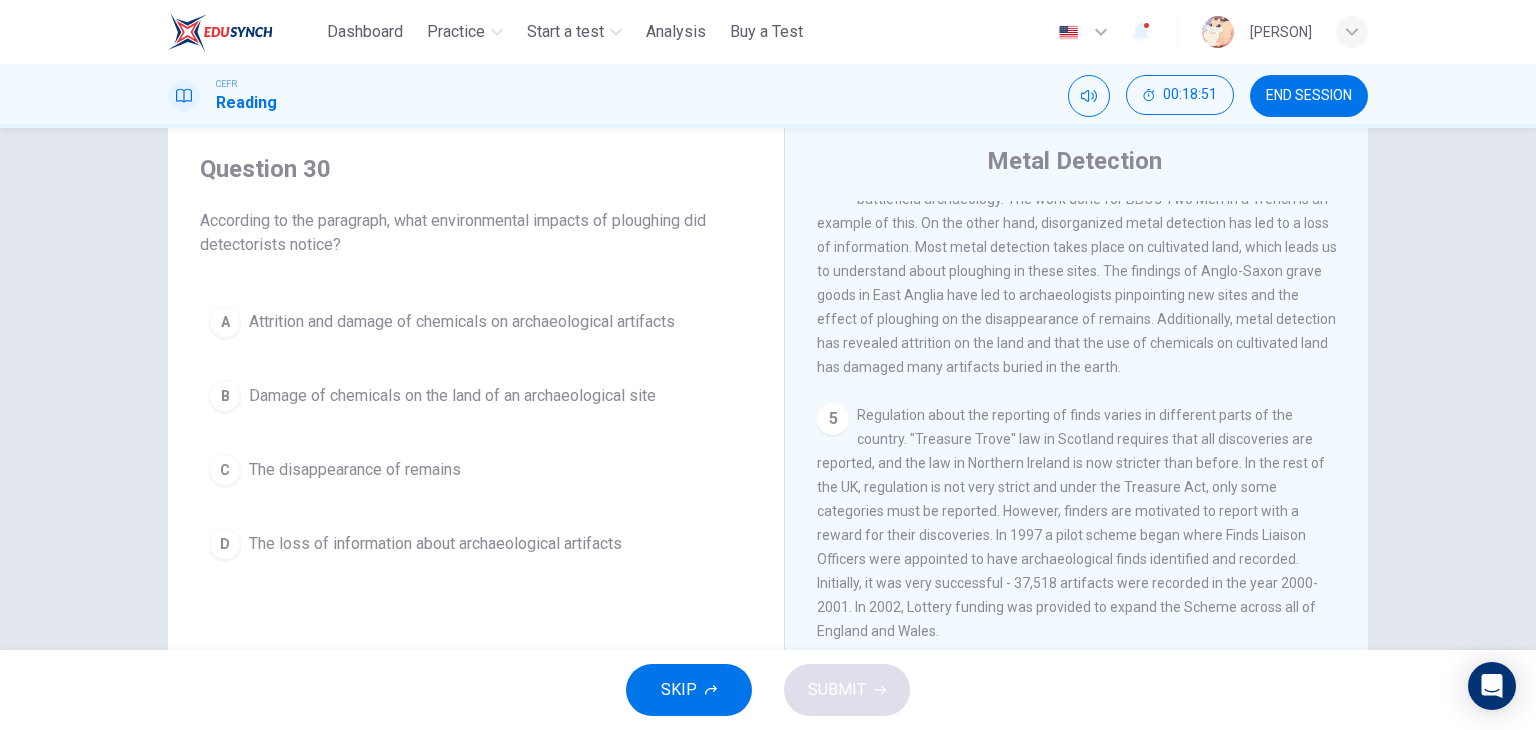scroll, scrollTop: 760, scrollLeft: 0, axis: vertical 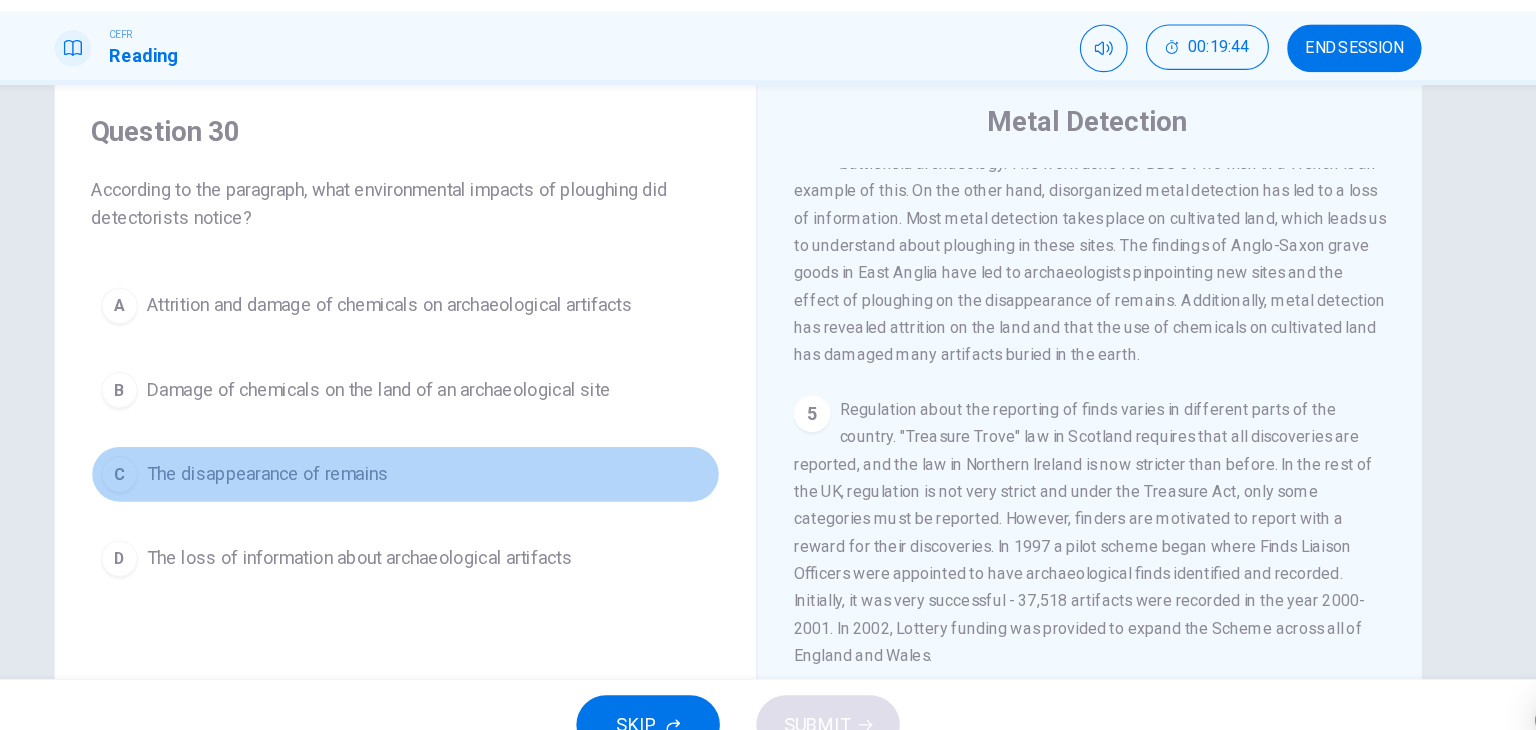 click on "C The disappearance of remains" at bounding box center [476, 470] 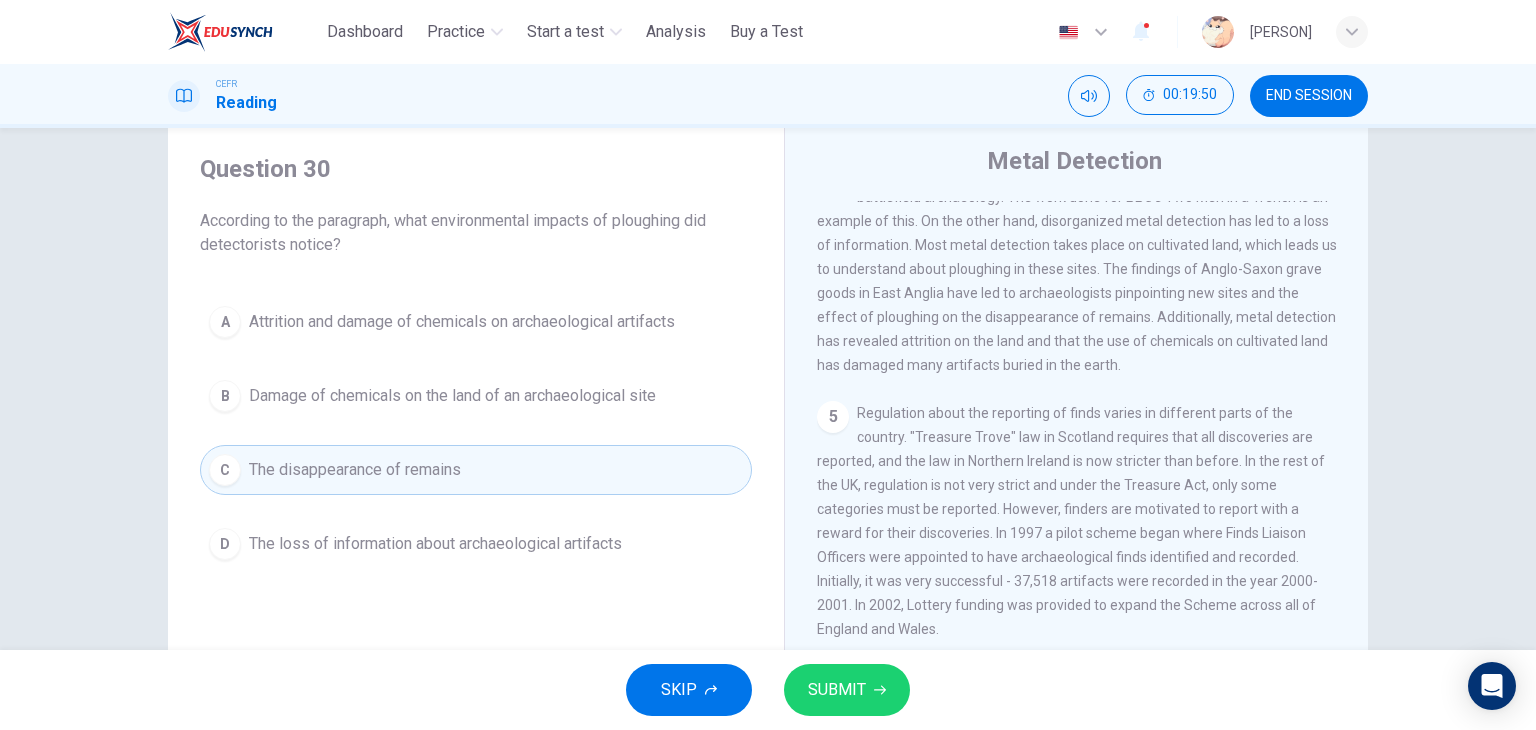 click on "SUBMIT" at bounding box center (847, 690) 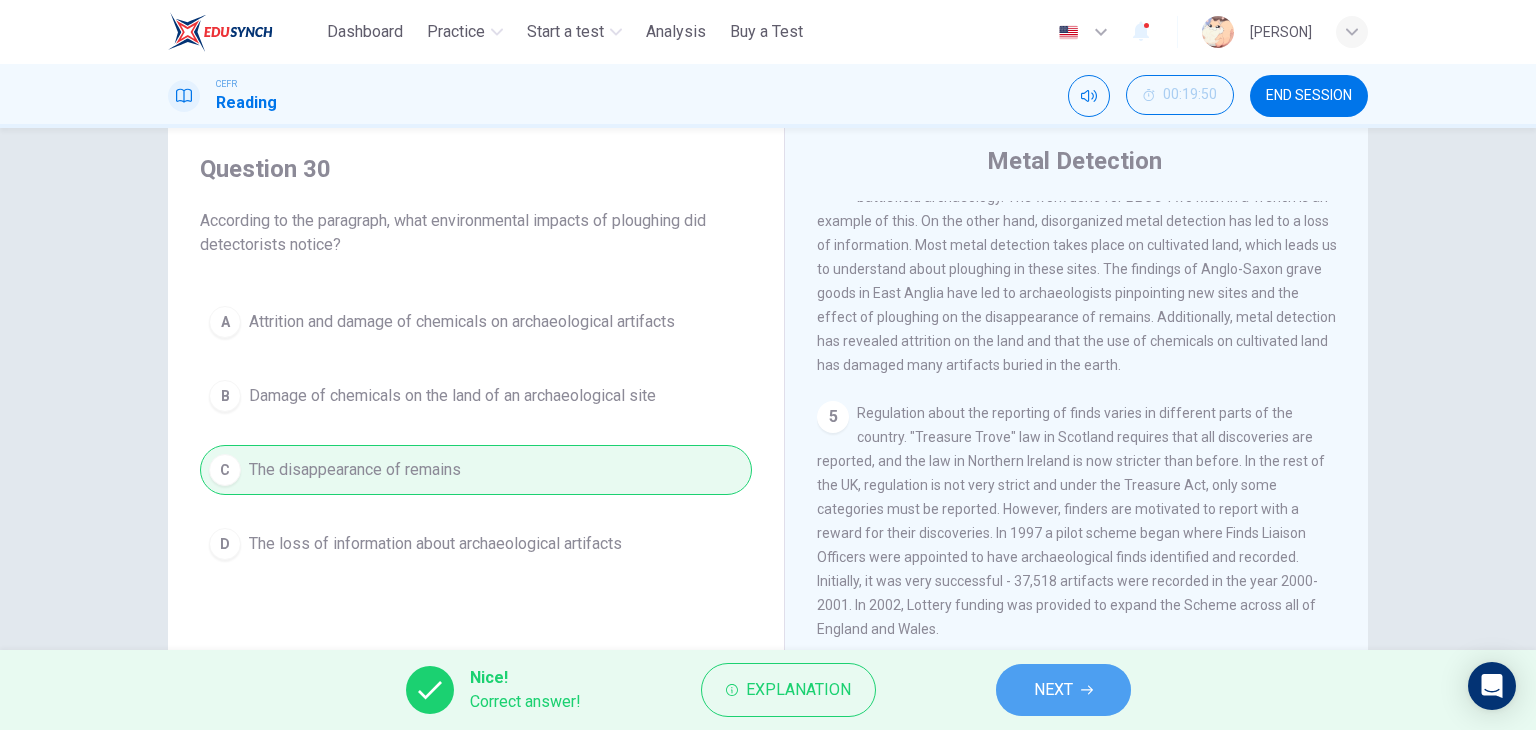 click on "NEXT" at bounding box center (1053, 690) 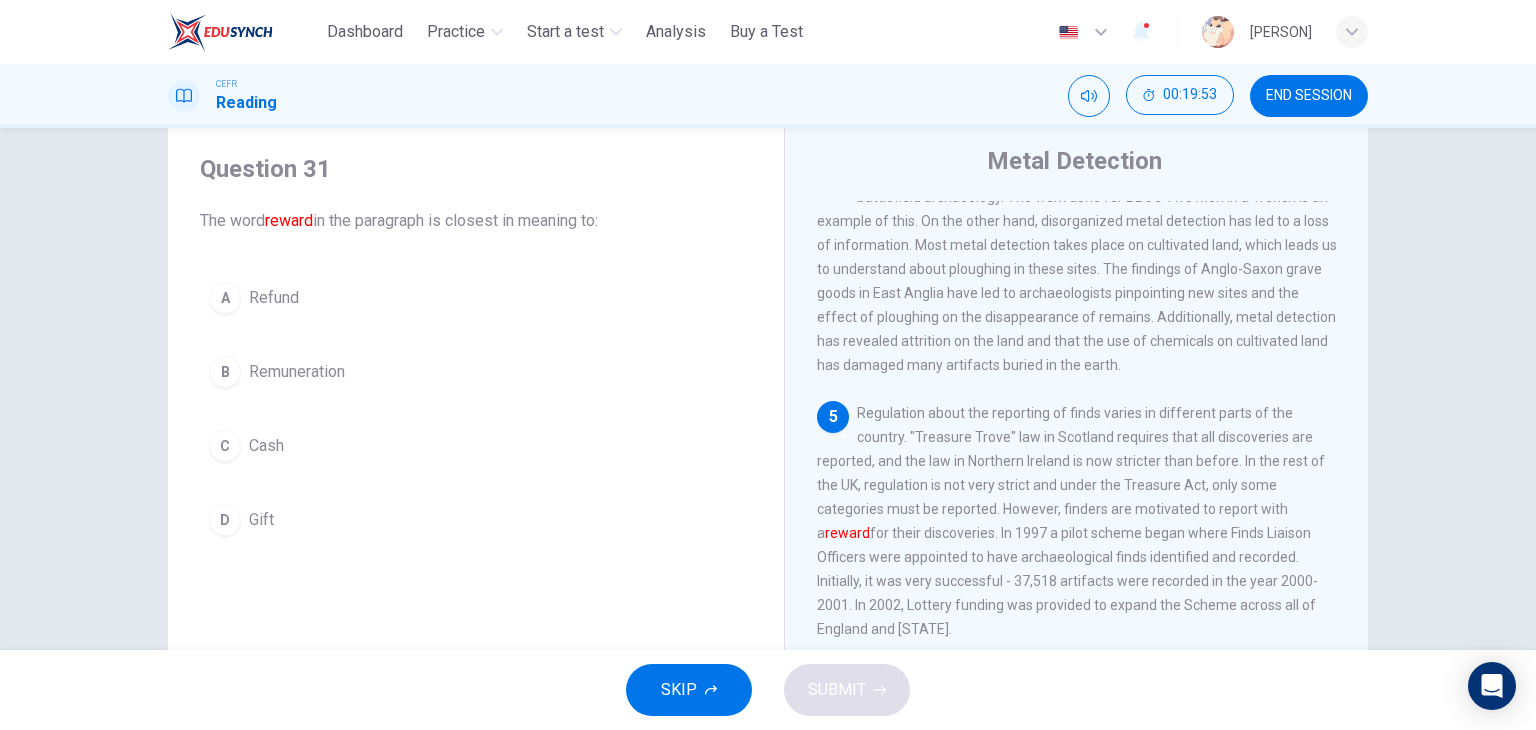 click on "Question 31" at bounding box center (476, 169) 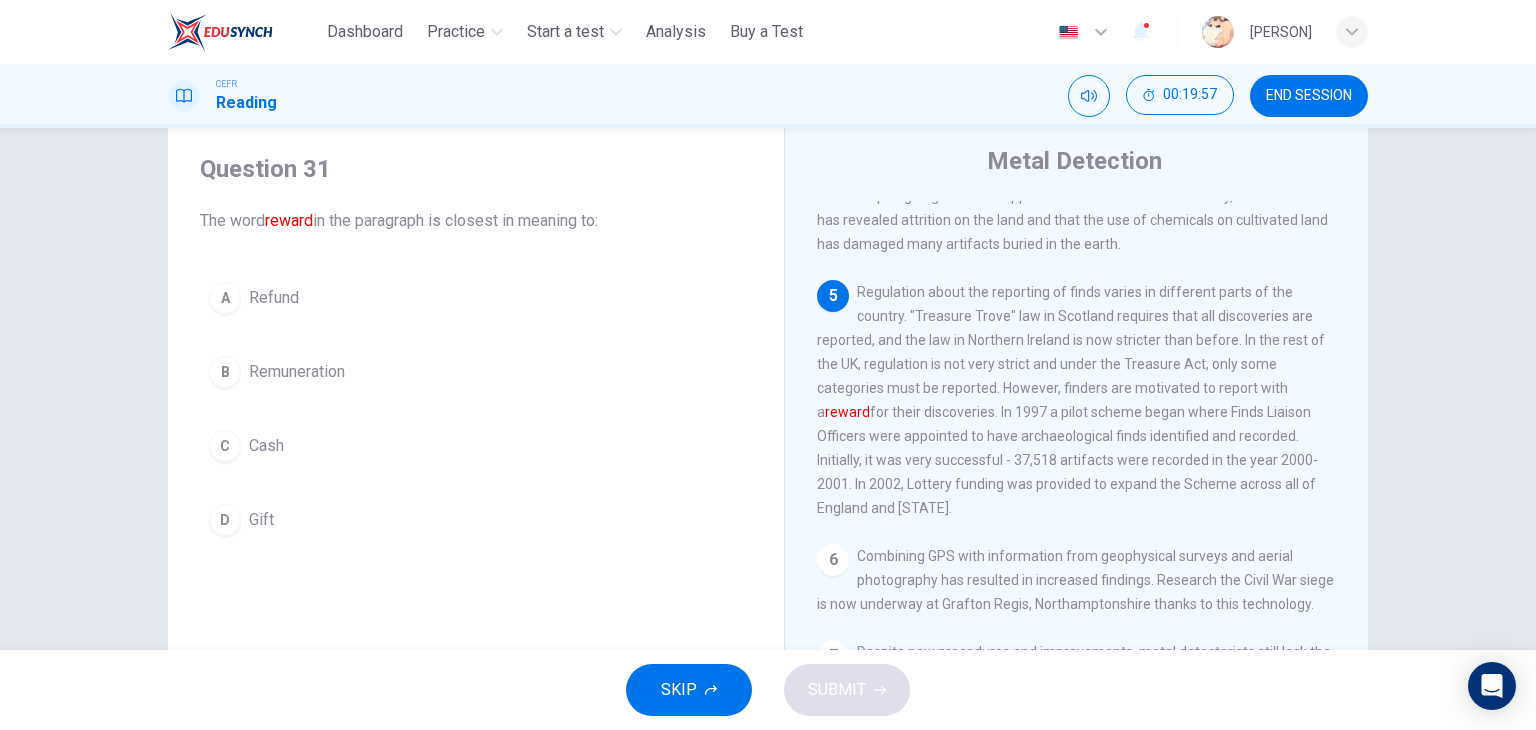 scroll, scrollTop: 974, scrollLeft: 0, axis: vertical 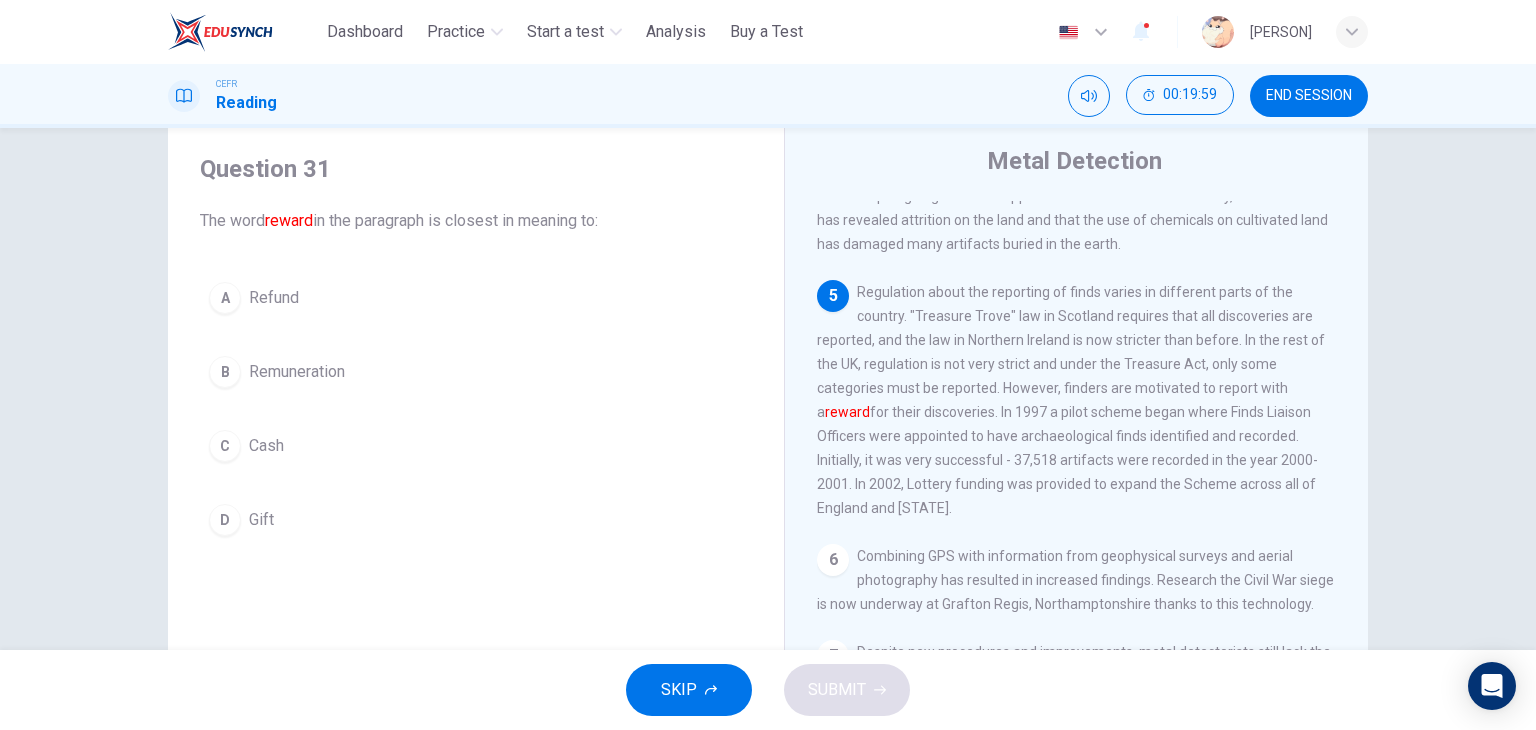 click on "C Cash" at bounding box center (476, 446) 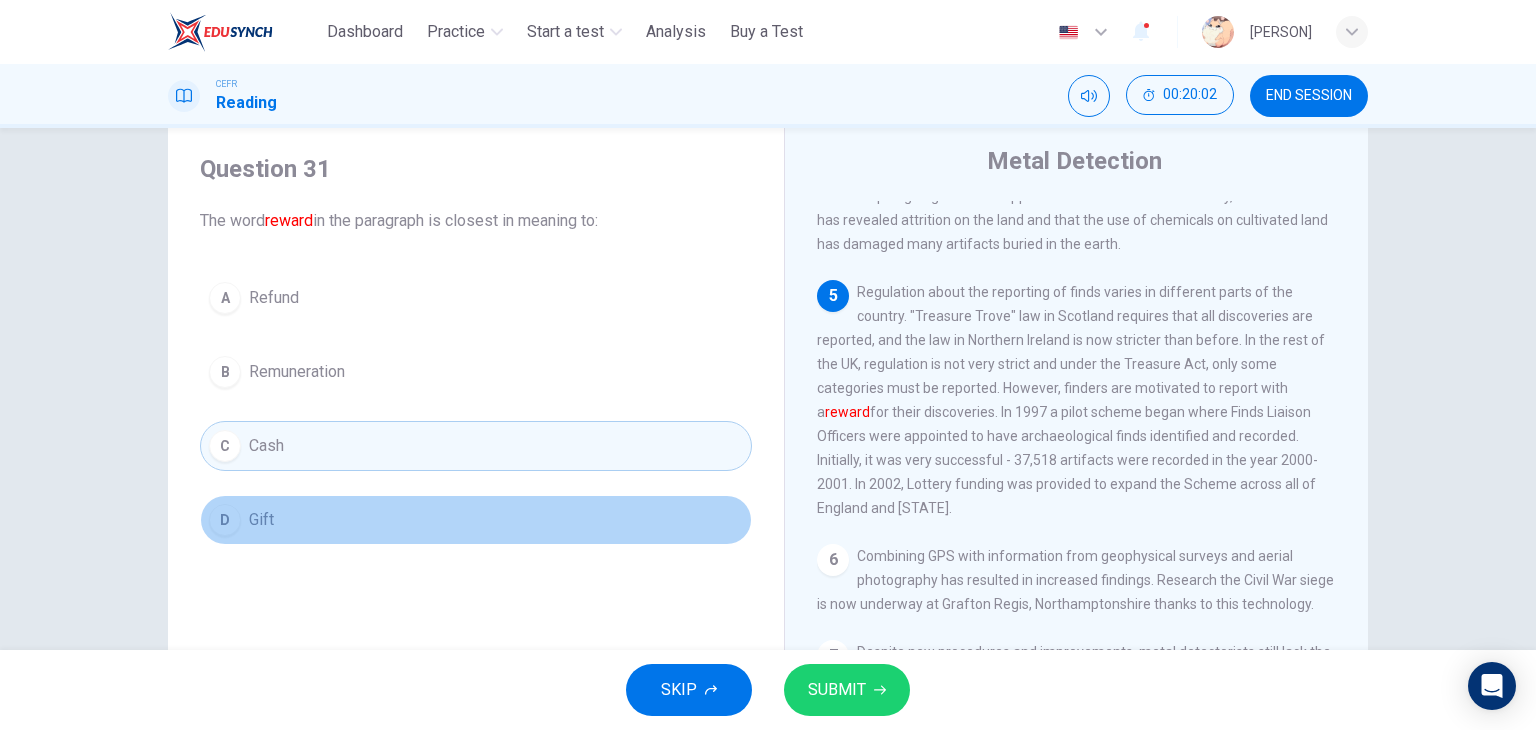 click on "D Gift" at bounding box center (476, 520) 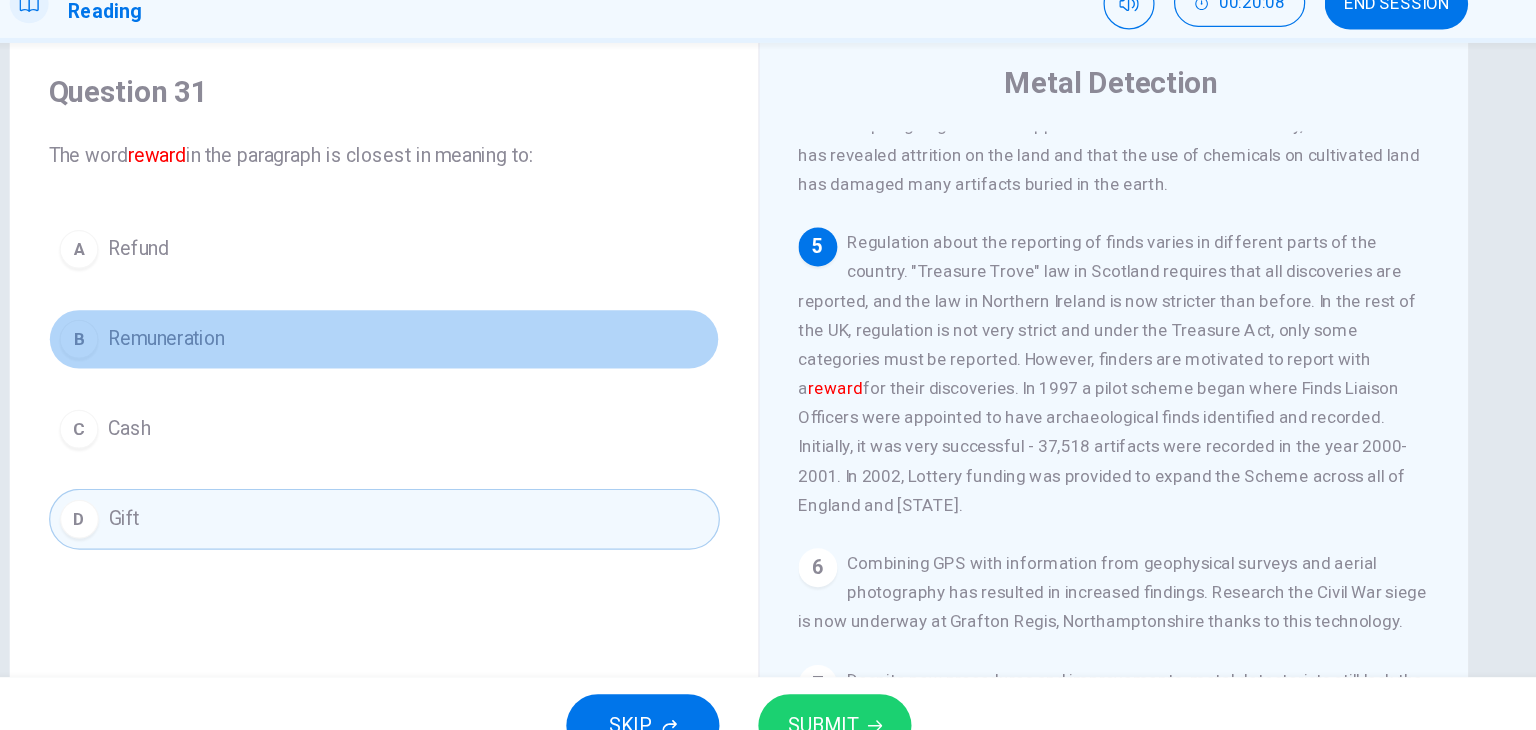 click on "B Remuneration" at bounding box center [476, 372] 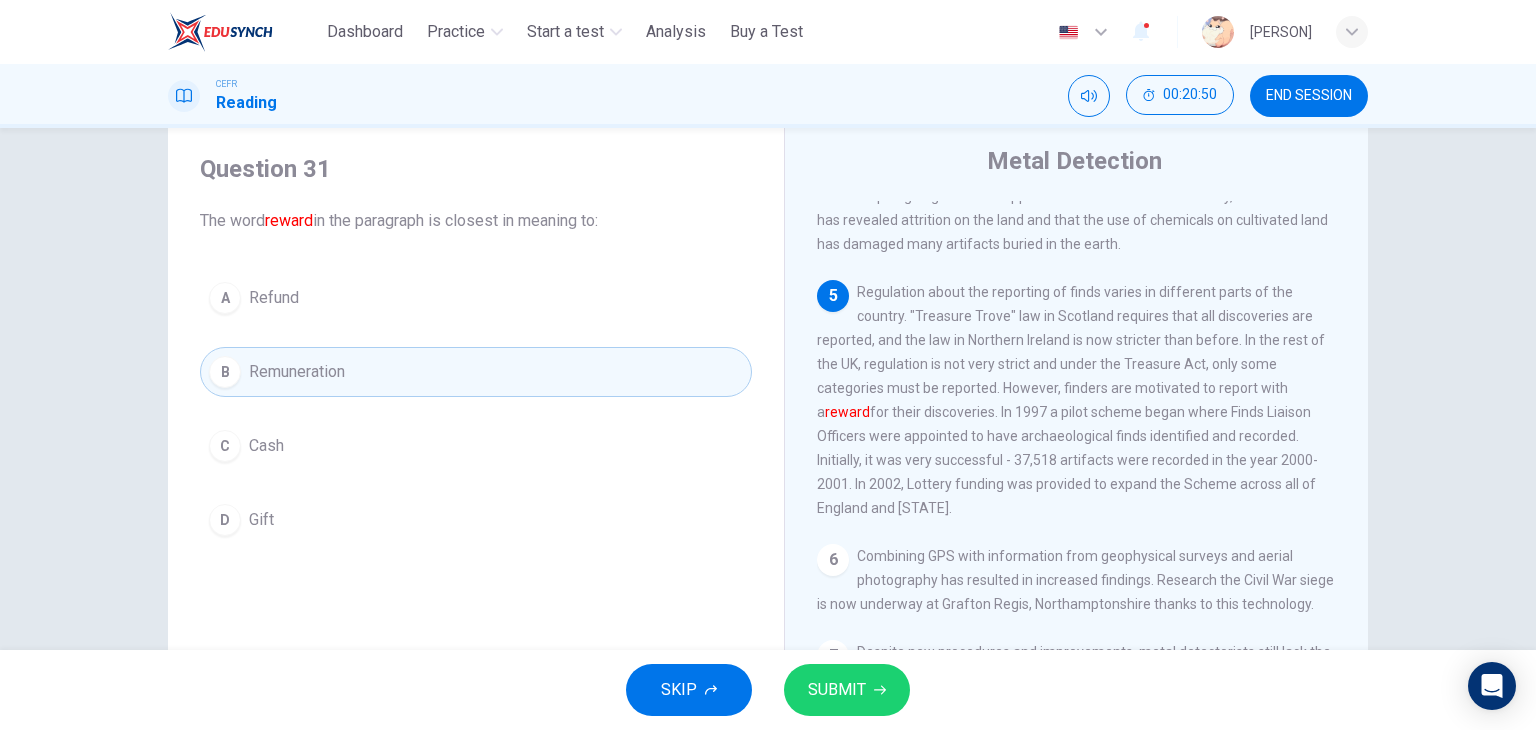 click on "SUBMIT" at bounding box center (837, 690) 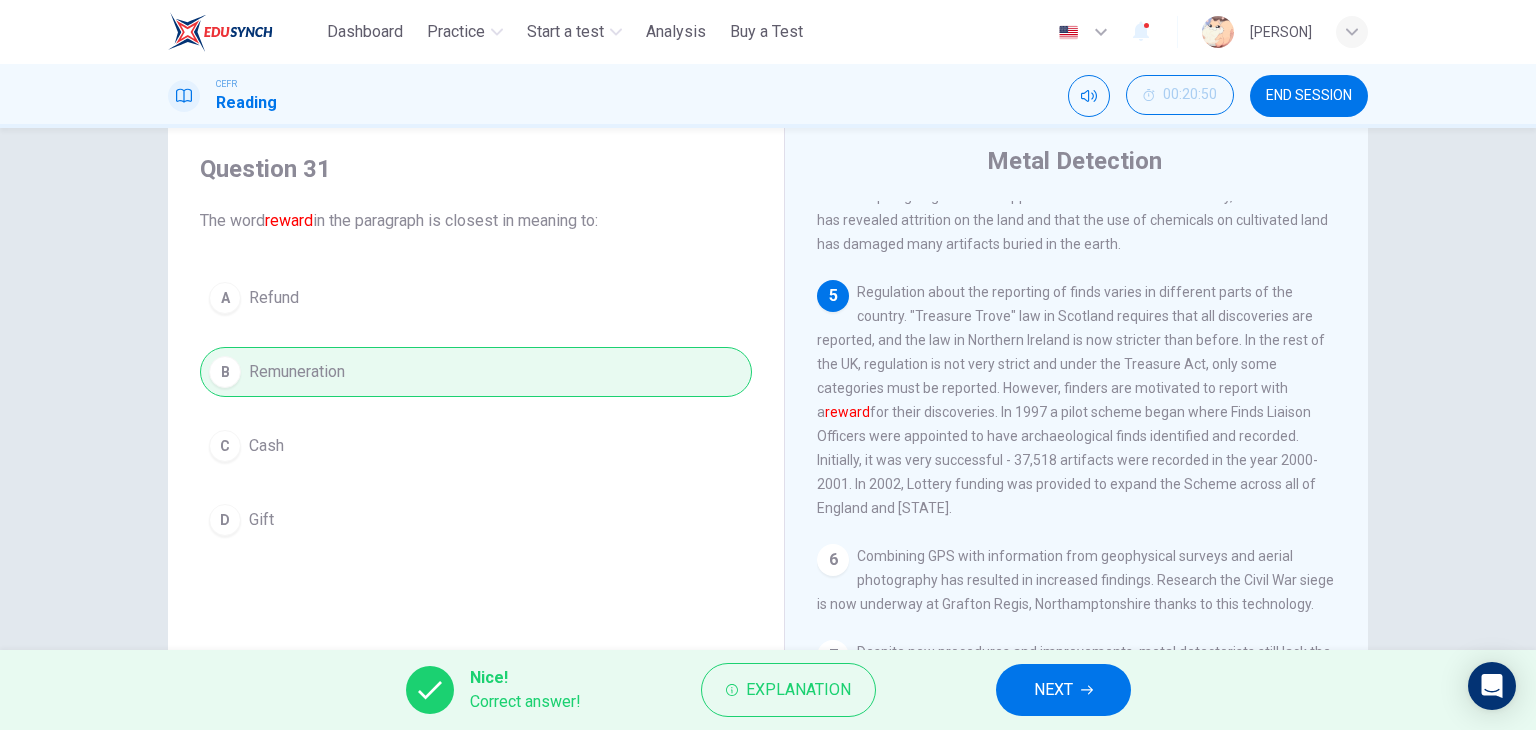 click on "NEXT" at bounding box center [1063, 690] 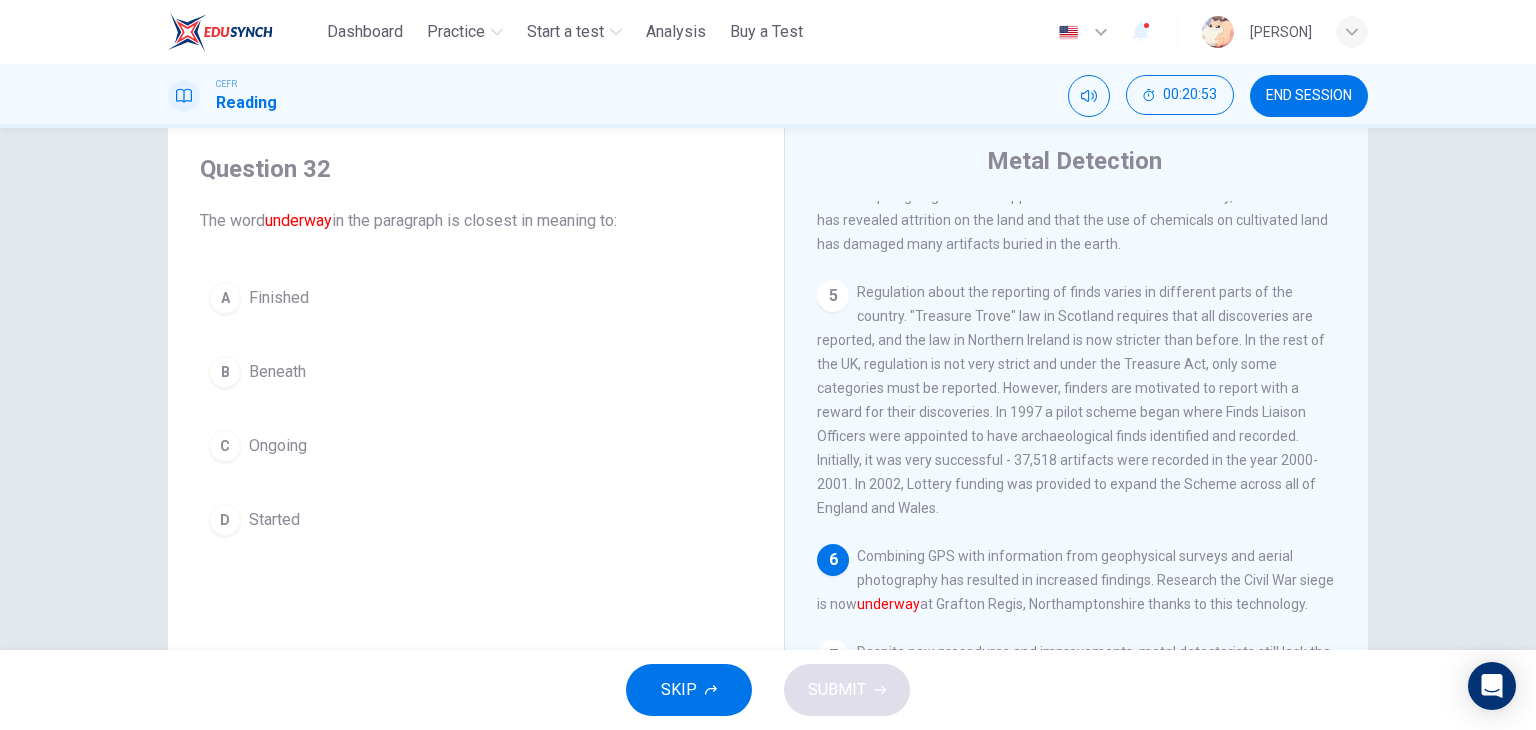 click on "Question 32 The word  underway  in the paragraph is closest in meaning to:" at bounding box center [476, 193] 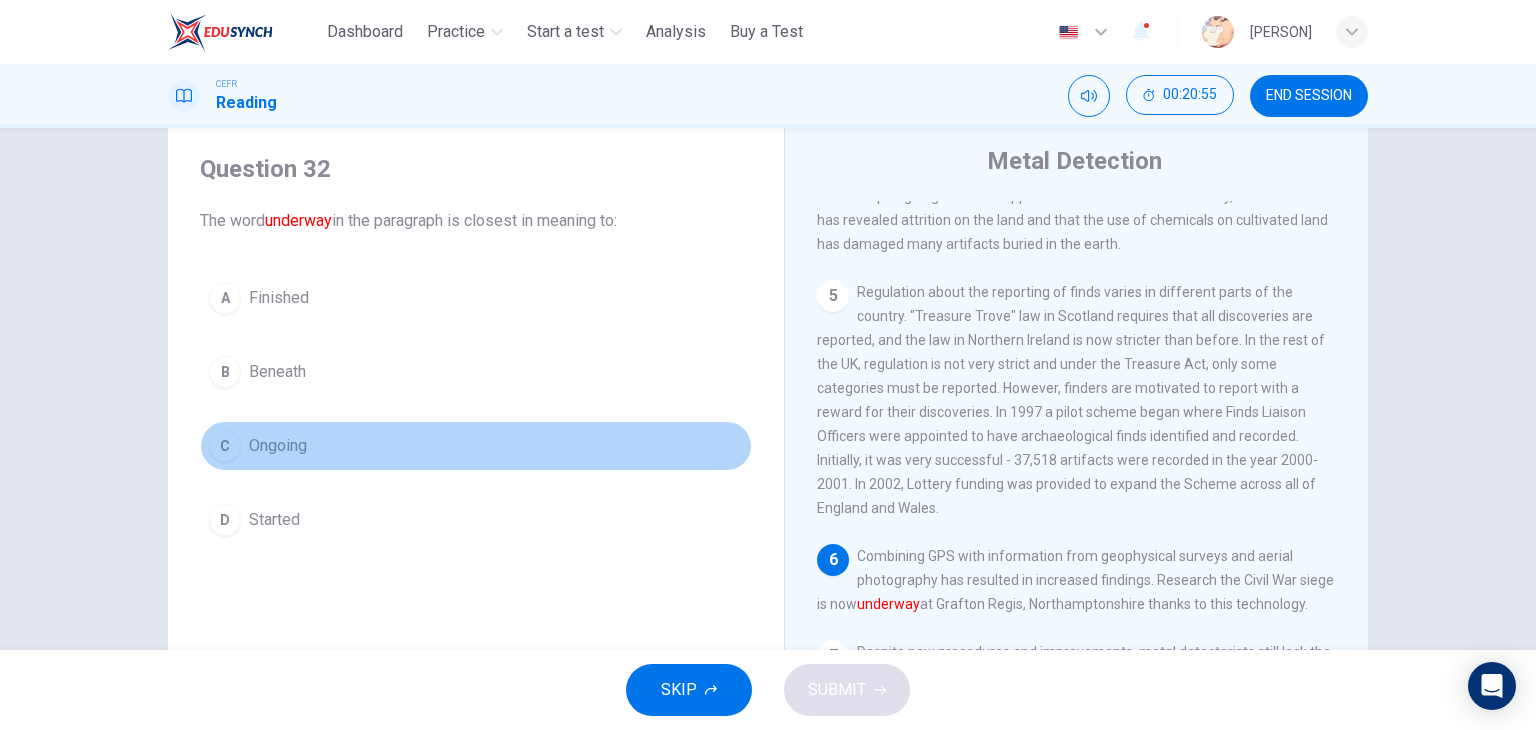 click on "C Ongoing" at bounding box center [476, 446] 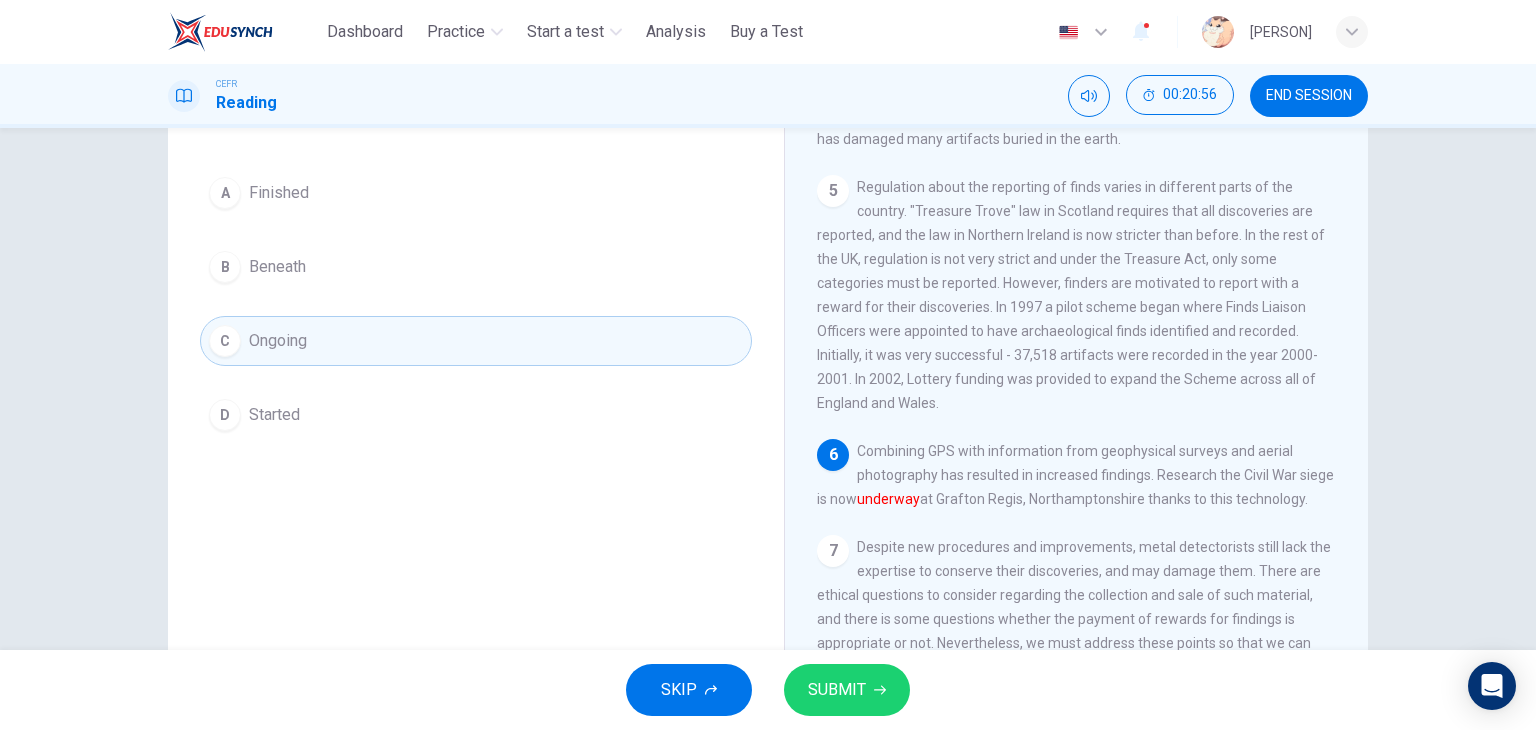 scroll, scrollTop: 164, scrollLeft: 0, axis: vertical 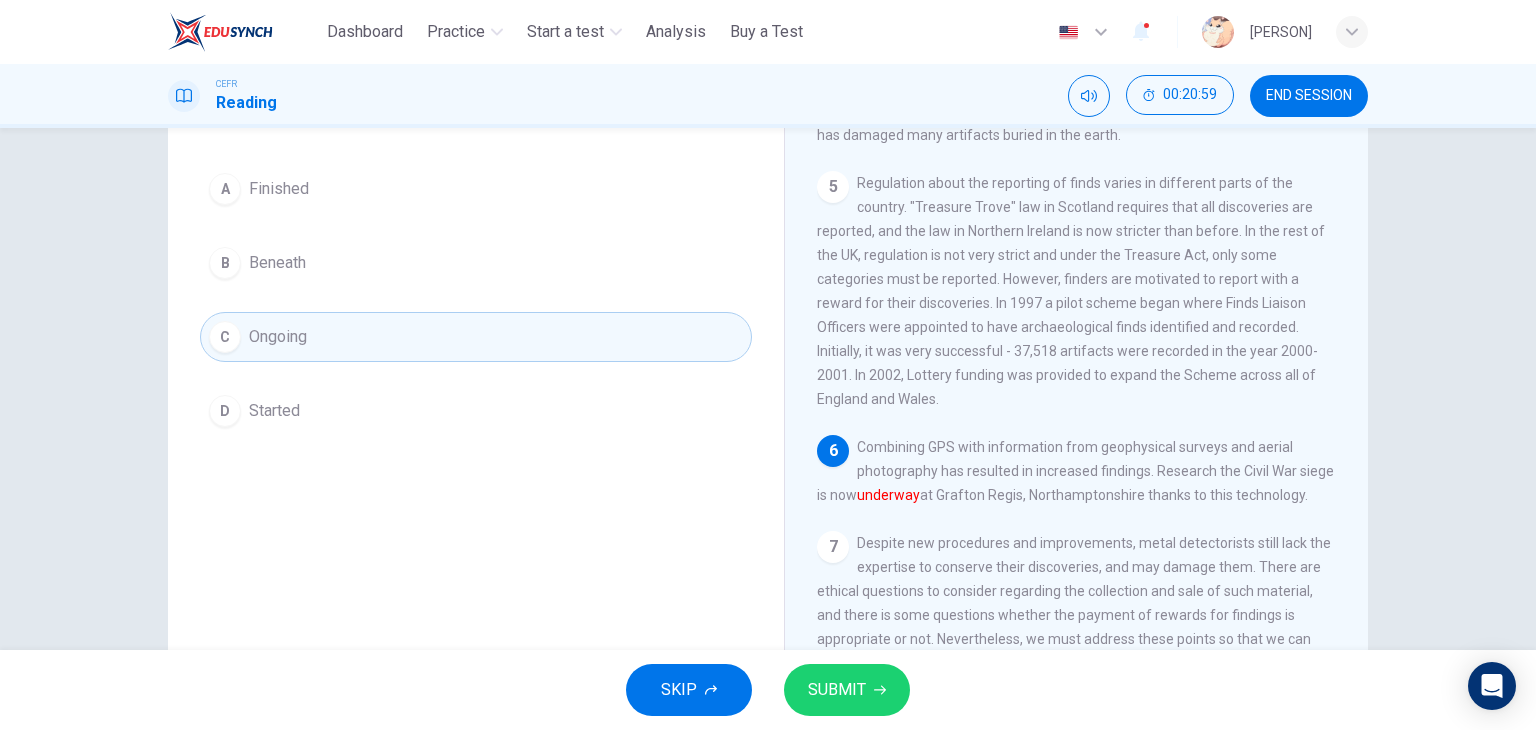 click on "SUBMIT" at bounding box center (837, 690) 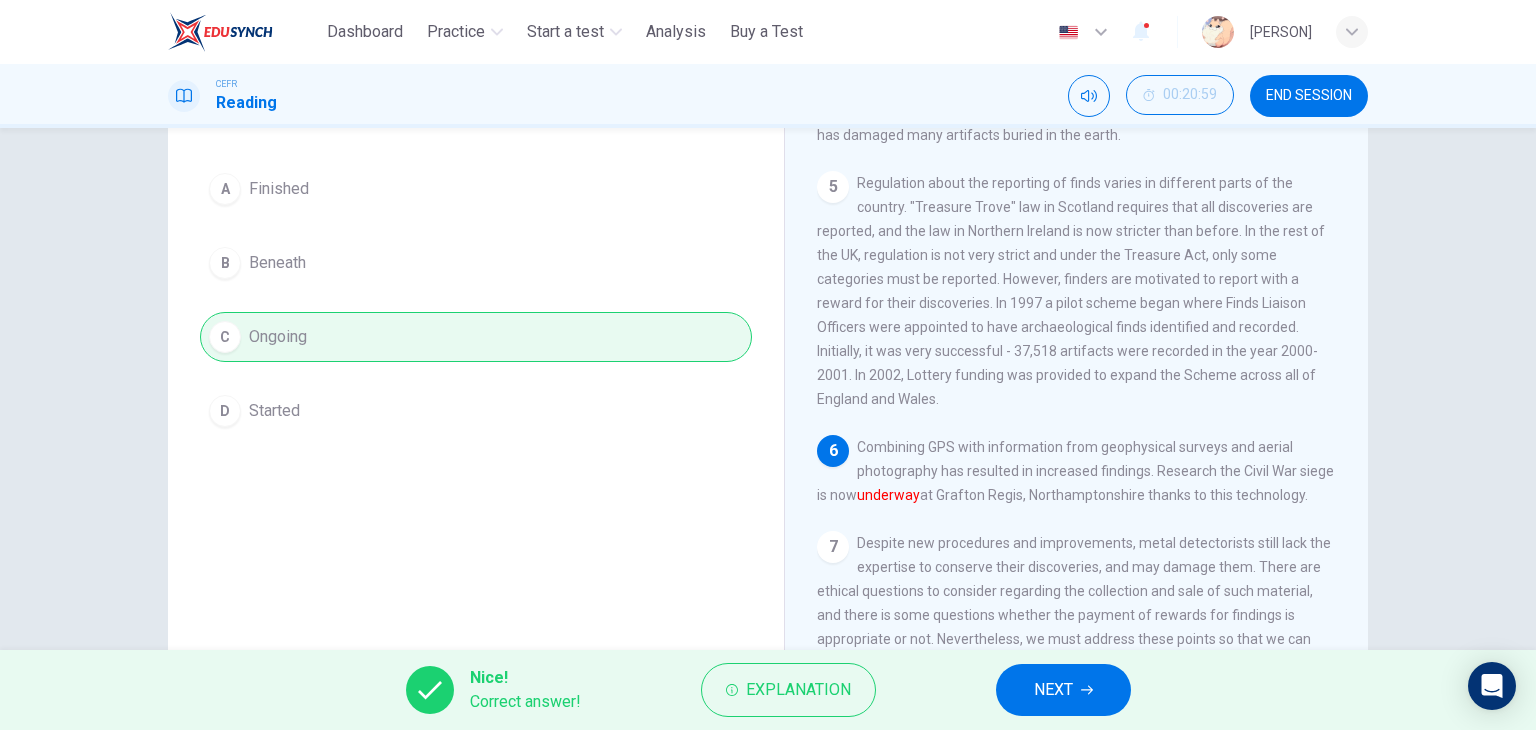 scroll, scrollTop: 0, scrollLeft: 0, axis: both 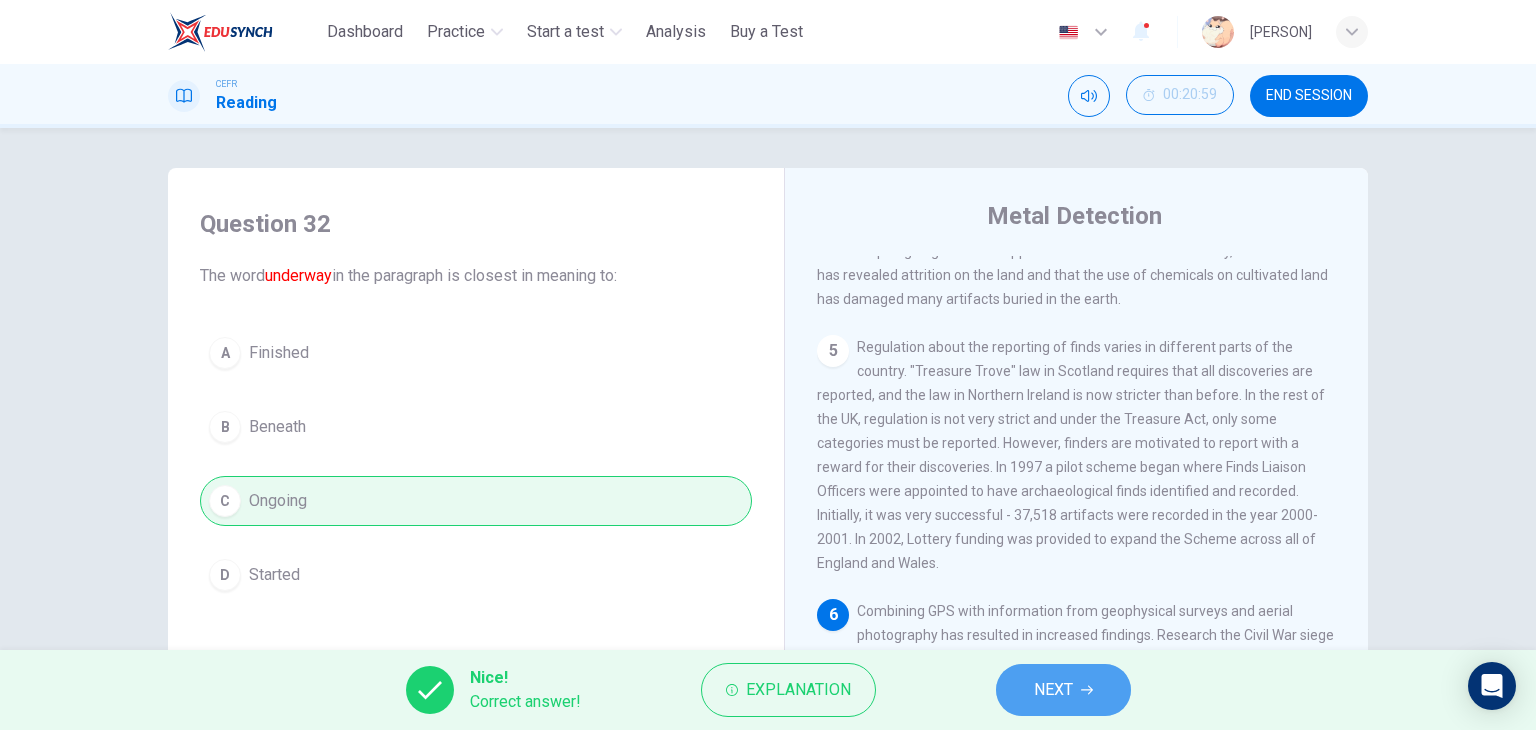 click on "NEXT" at bounding box center [1063, 690] 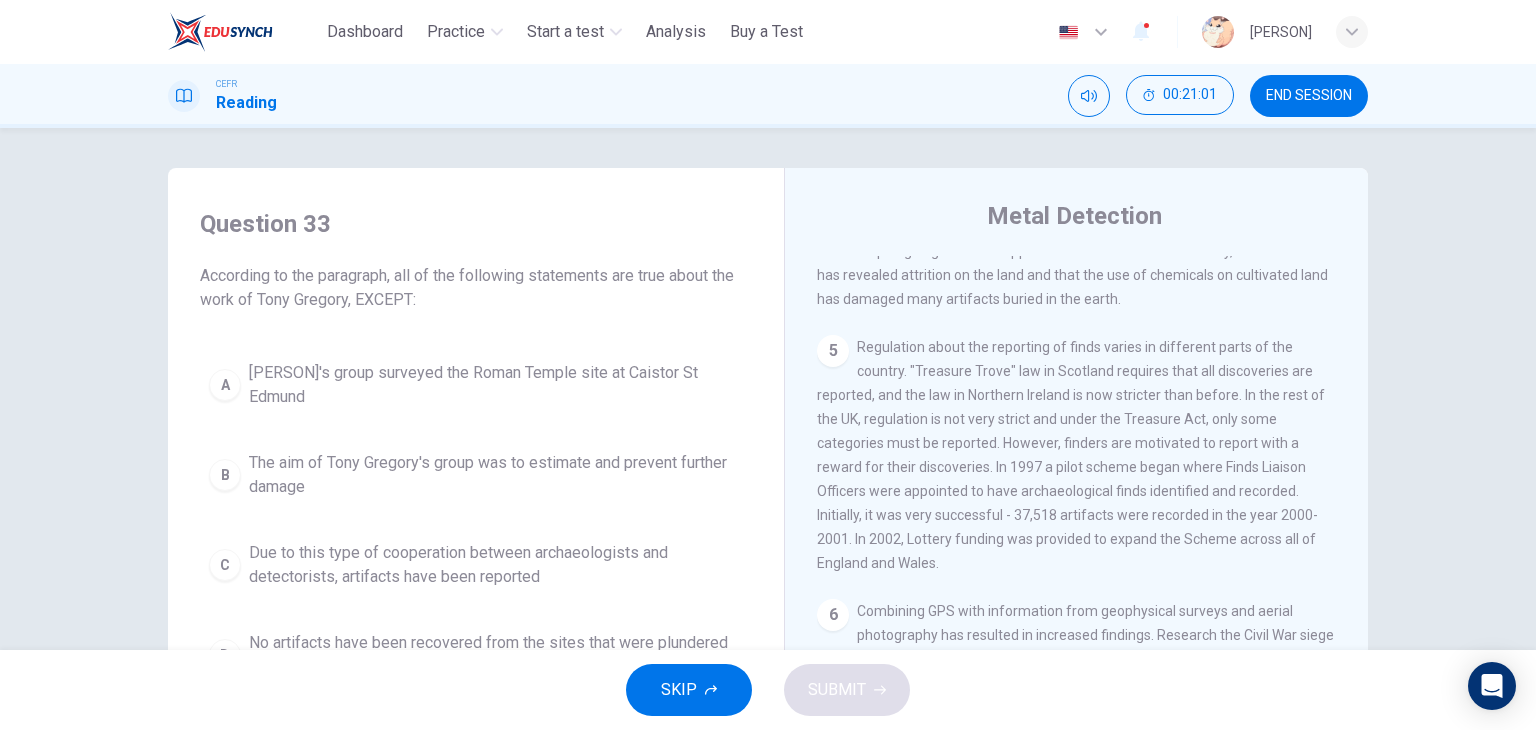 click on "Question 33 According to the paragraph, all of the following statements are true about the work of Tony Gregory, EXCEPT:" at bounding box center (476, 260) 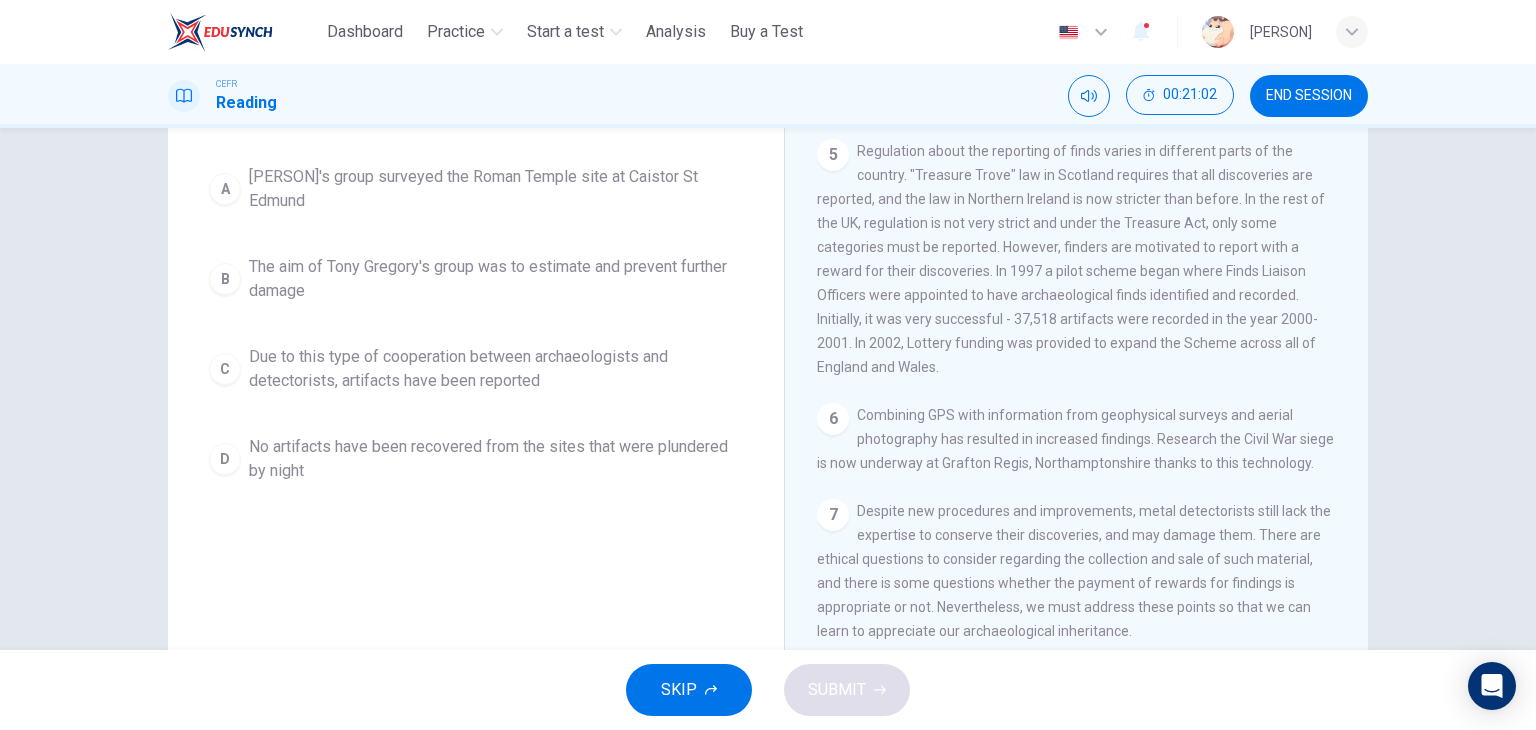 scroll, scrollTop: 198, scrollLeft: 0, axis: vertical 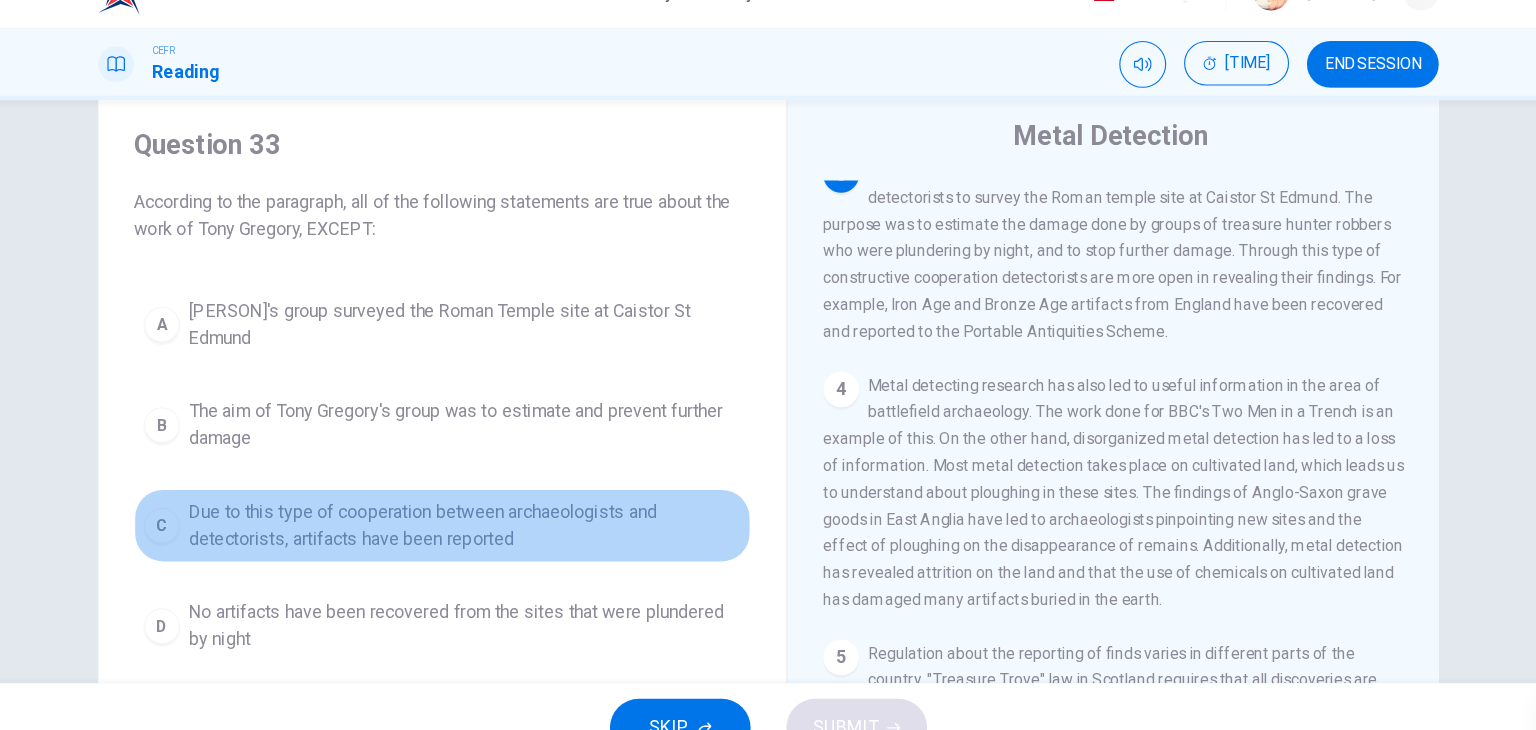 click on "Due to this type of cooperation between archaeologists and detectorists, artifacts have been reported" at bounding box center (496, 509) 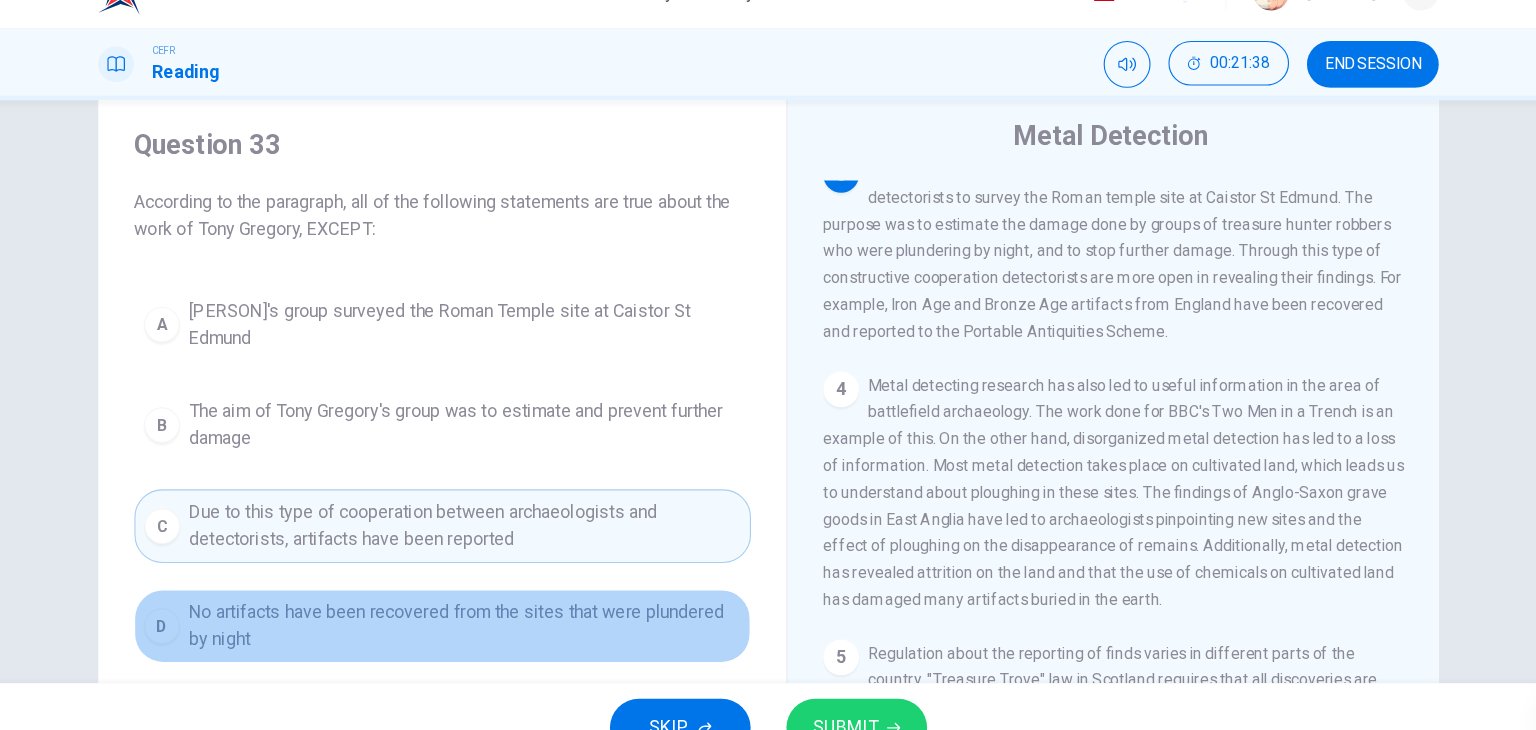 click on "No artifacts have been recovered from the sites that were plundered by night" at bounding box center [496, 599] 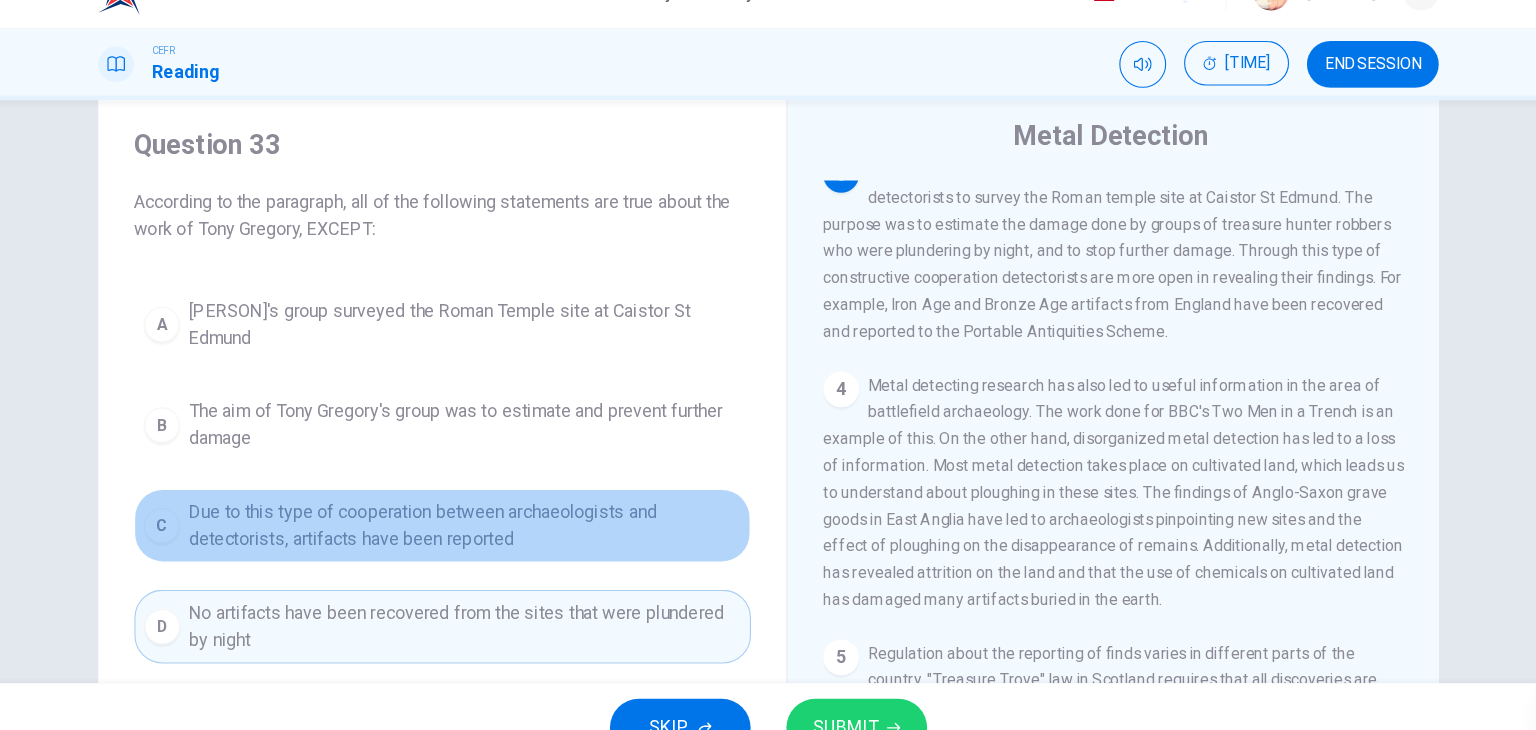 click on "C Due to this type of cooperation between archaeologists and detectorists, artifacts have been reported" at bounding box center (476, 509) 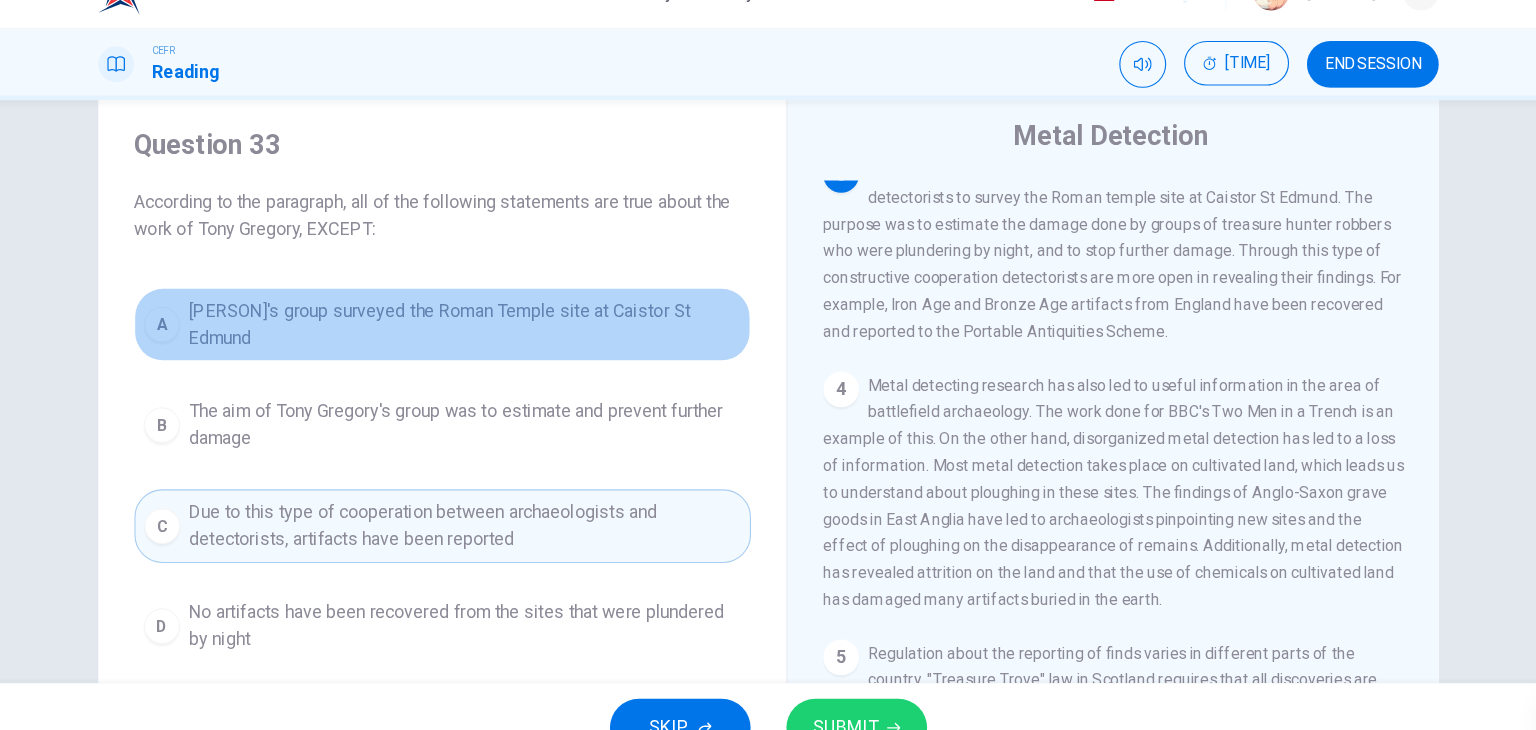 click on "Tony Gregory's group surveyed the Roman Temple site at Caistor St Edmund" at bounding box center (496, 329) 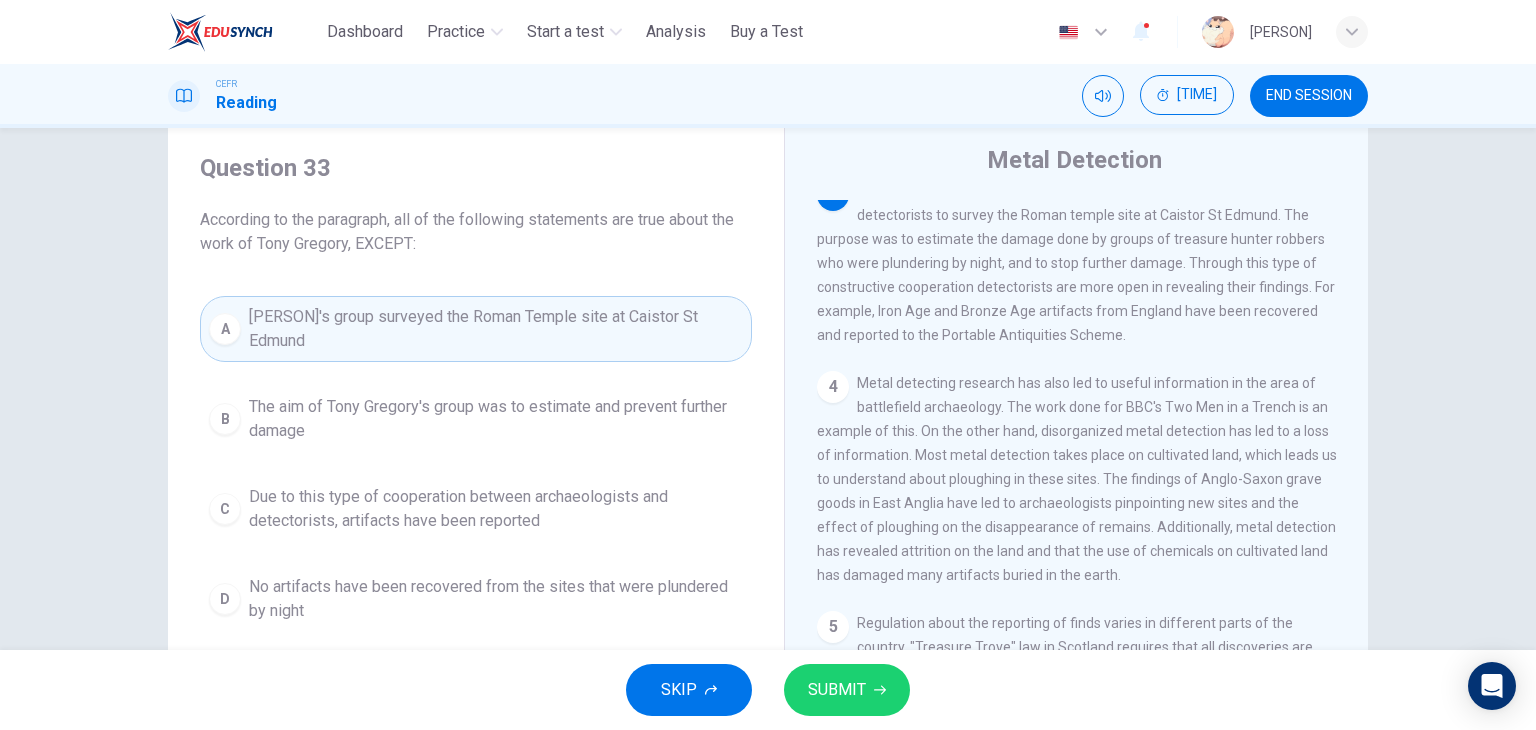 click on "SUBMIT" at bounding box center (837, 690) 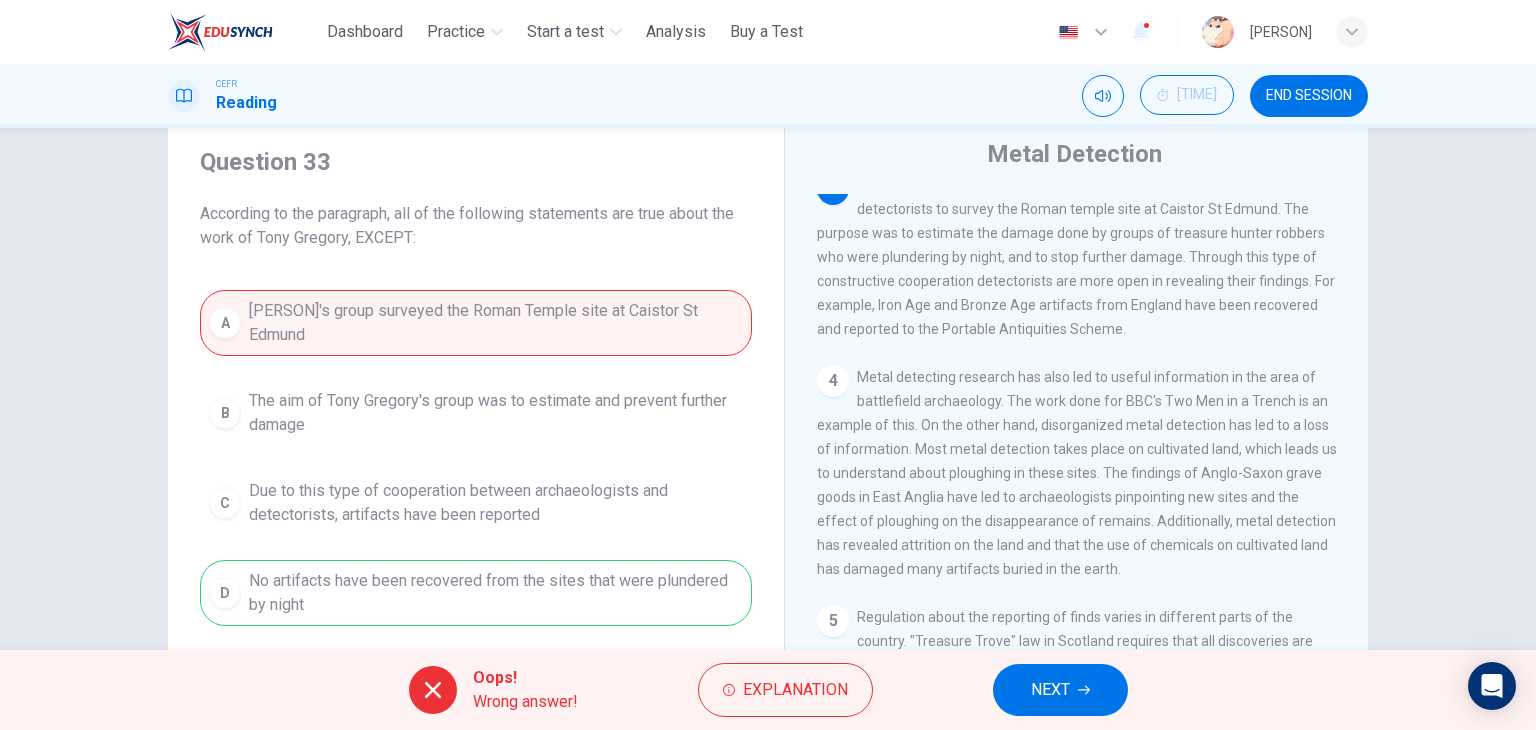 scroll, scrollTop: 64, scrollLeft: 0, axis: vertical 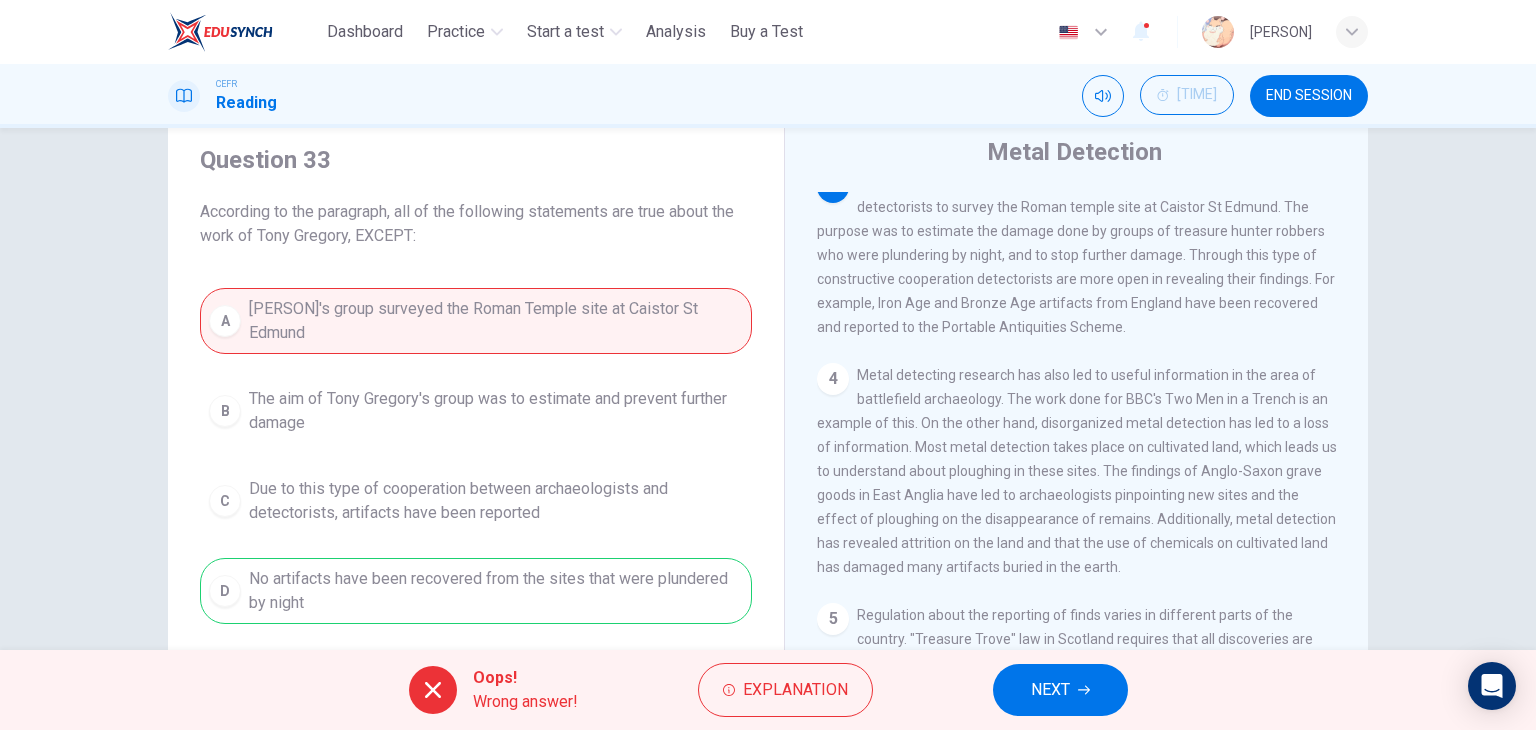 drag, startPoint x: 430, startPoint y: 430, endPoint x: 886, endPoint y: 633, distance: 499.14426 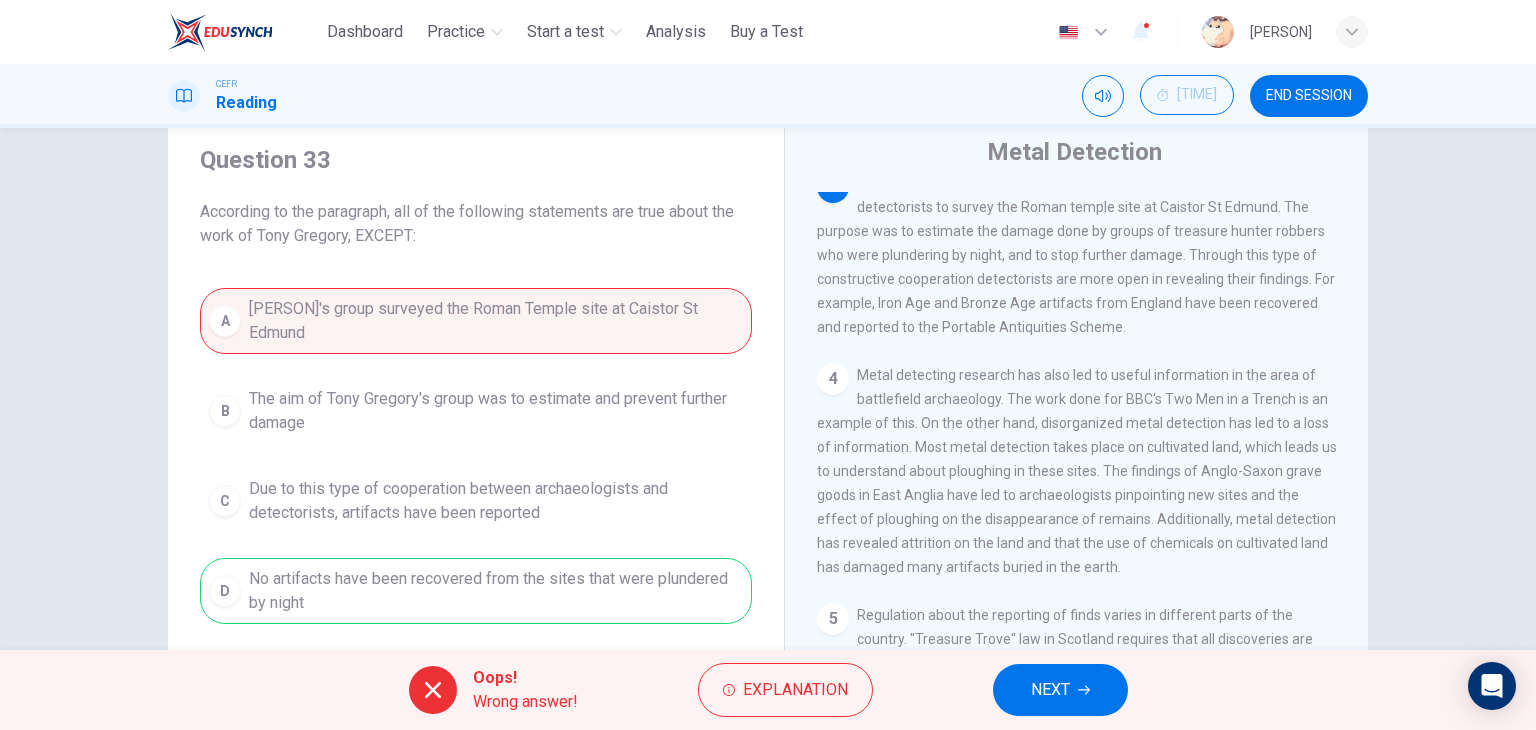 click on "Question 33 According to the paragraph, all of the following statements are true about the work of Tony Gregory, EXCEPT: A Tony Gregory's group surveyed the Roman Temple site at Caistor St Edmund B The aim of Tony Gregory's group was to estimate and prevent further damage C Due to this type of cooperation between archaeologists and detectorists, artifacts have been reported D No artifacts have been recovered from the sites that were plundered by night Metal Detection 1 Metal detectors are used to find metal. Sometimes, a metal detectorist might find something valuable , such as a historical relic or artifact. A metal detector might discover something of great importance. For example, in 2000, two sets of Iron Age jewelry was discovered by Kevan Hall's. His discovery was followed by an excavation. In 2001, Cliff Bradshaw in Kent discovered the Ringlemere Cup, a Bronze Age artifact. His find led to an exaction funded by English Heritage. 2 3 4 5 6 7" at bounding box center (768, 451) 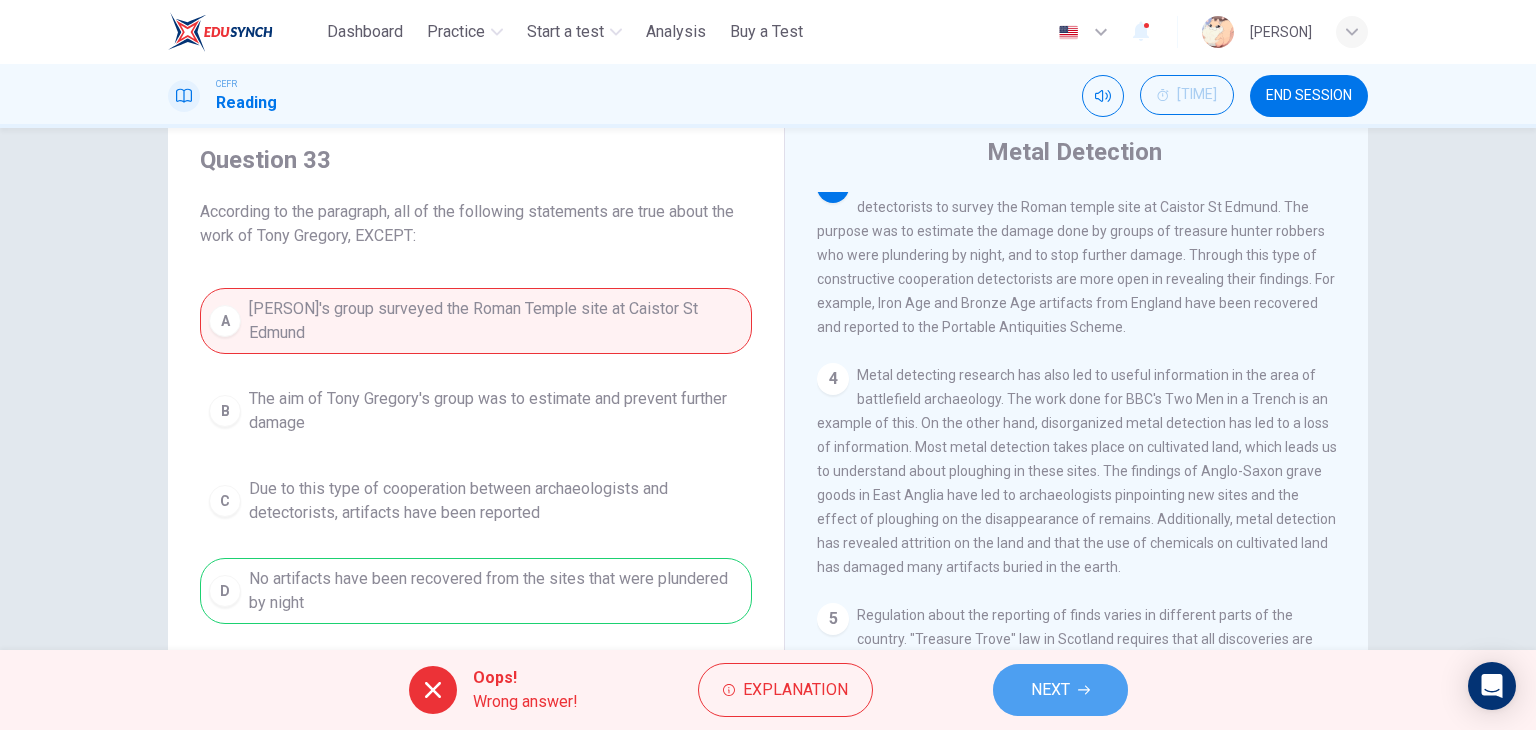 click on "NEXT" at bounding box center (1050, 690) 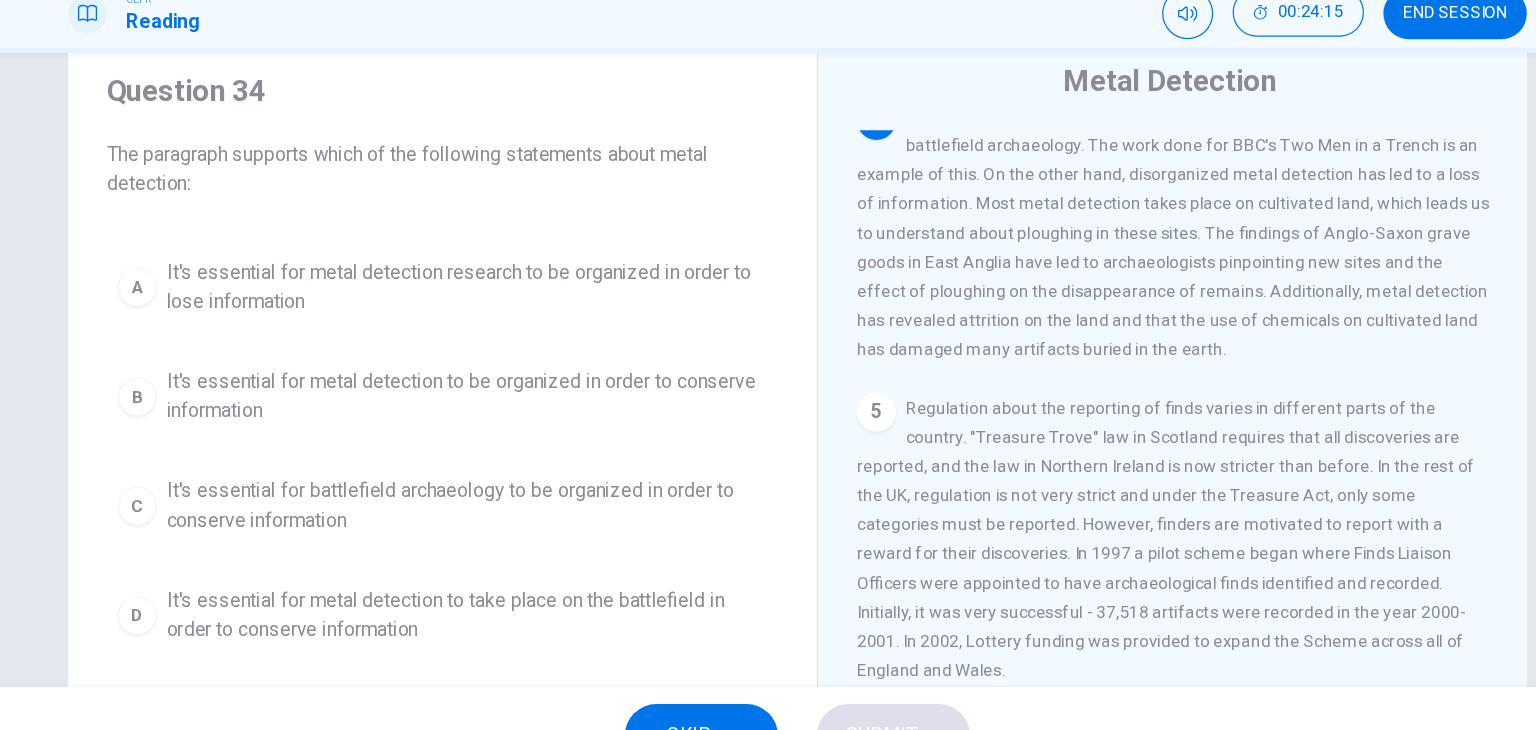 scroll, scrollTop: 744, scrollLeft: 0, axis: vertical 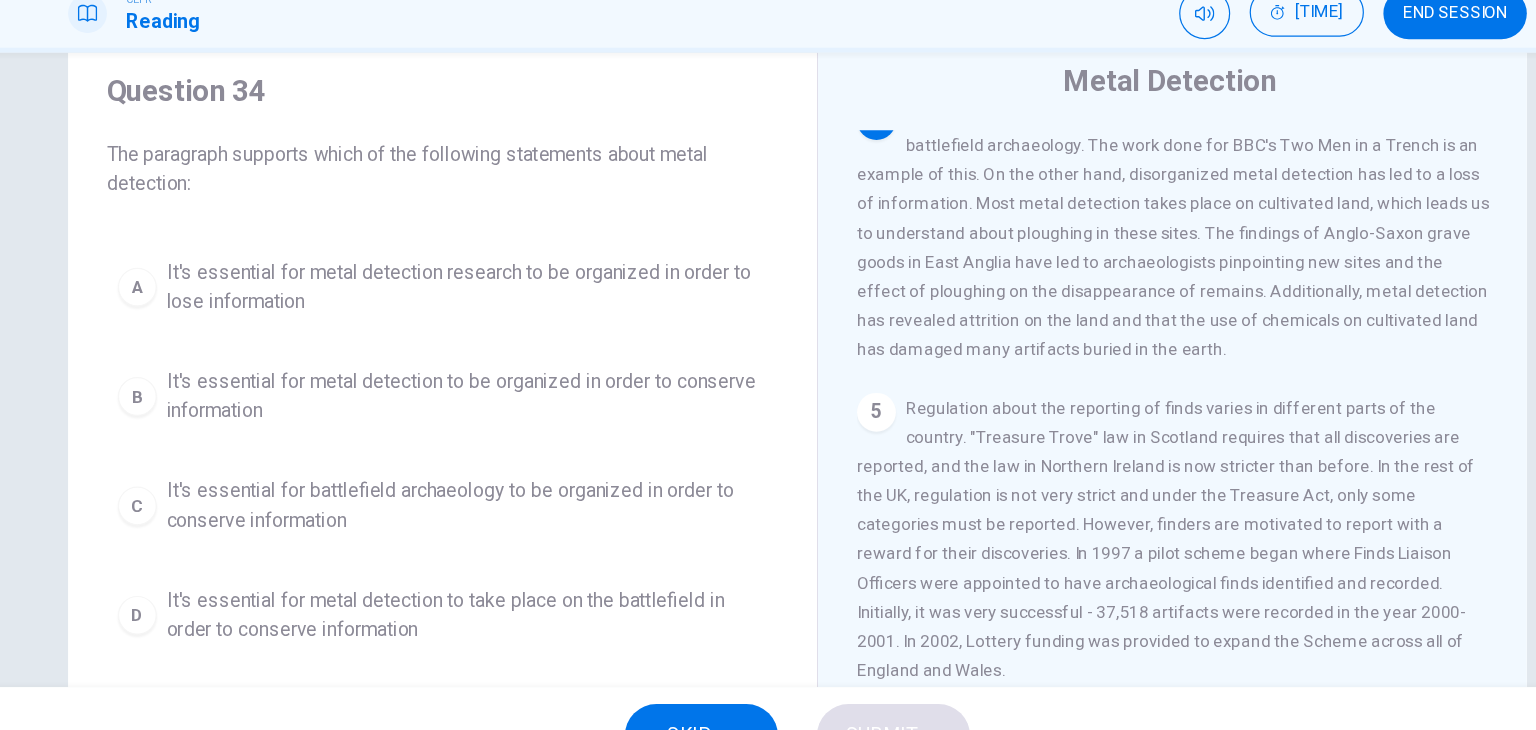 drag, startPoint x: 597, startPoint y: 208, endPoint x: 483, endPoint y: 250, distance: 121.49074 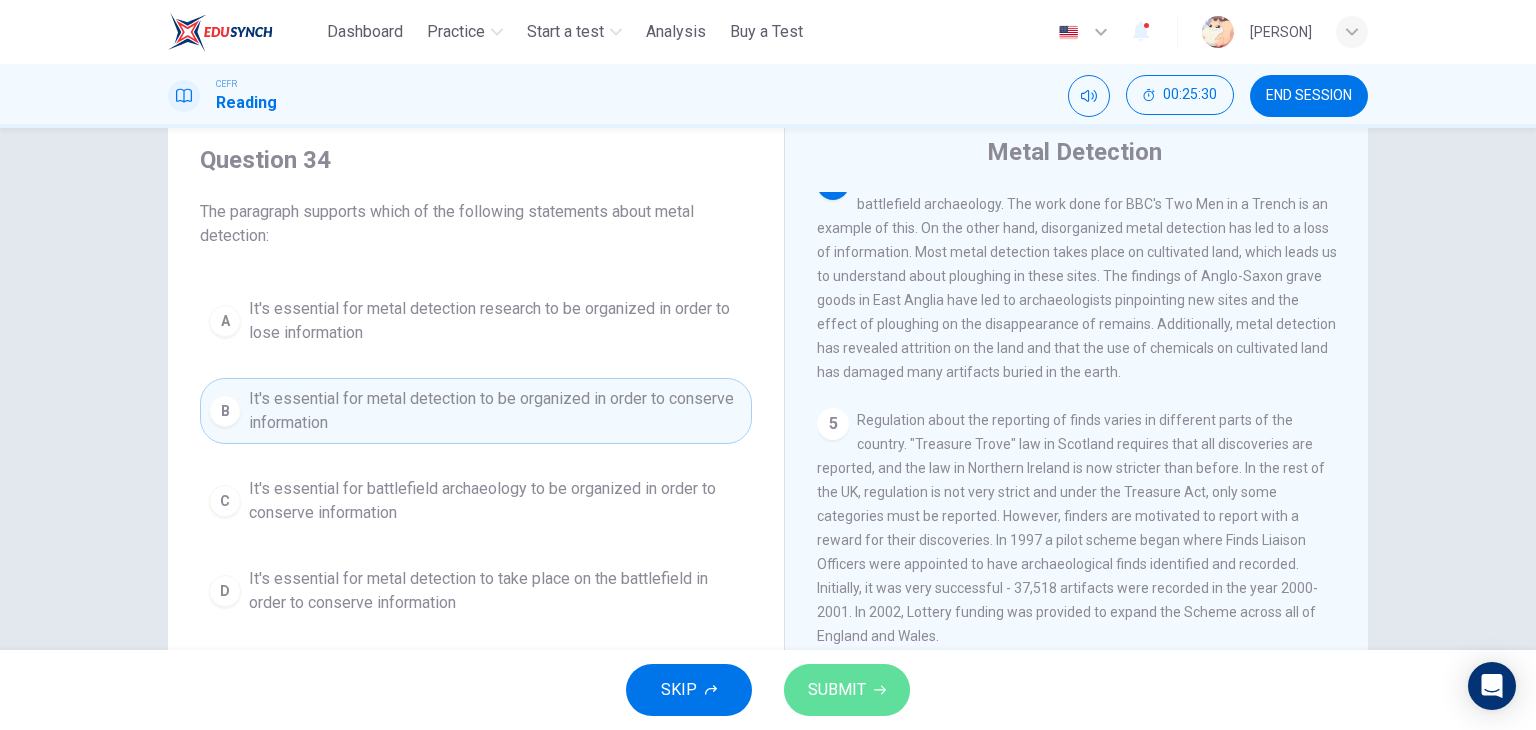 click on "SUBMIT" at bounding box center [847, 690] 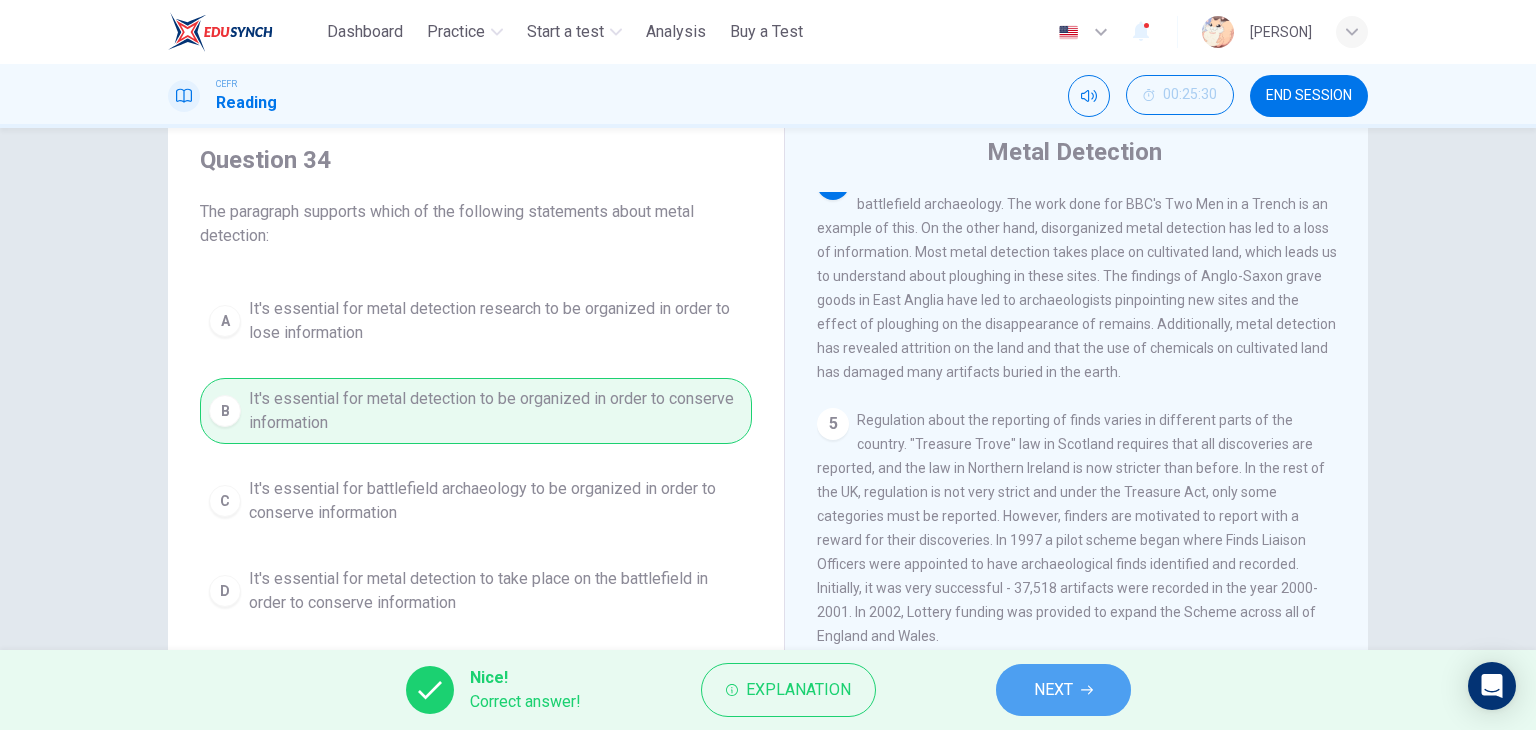click on "NEXT" at bounding box center (1063, 690) 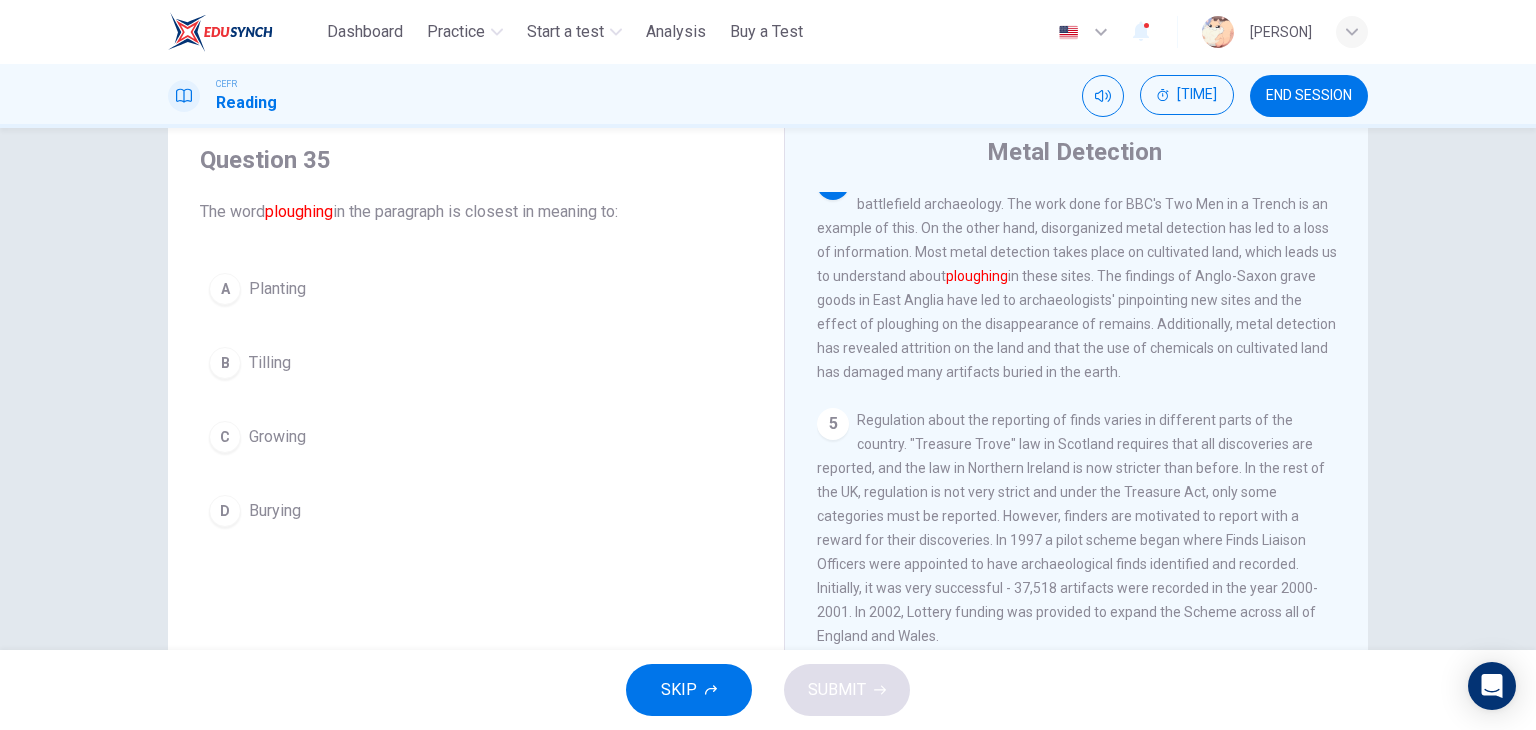 click on "Question 35 The word  ploughing  in the paragraph is closest in meaning to:" at bounding box center (476, 184) 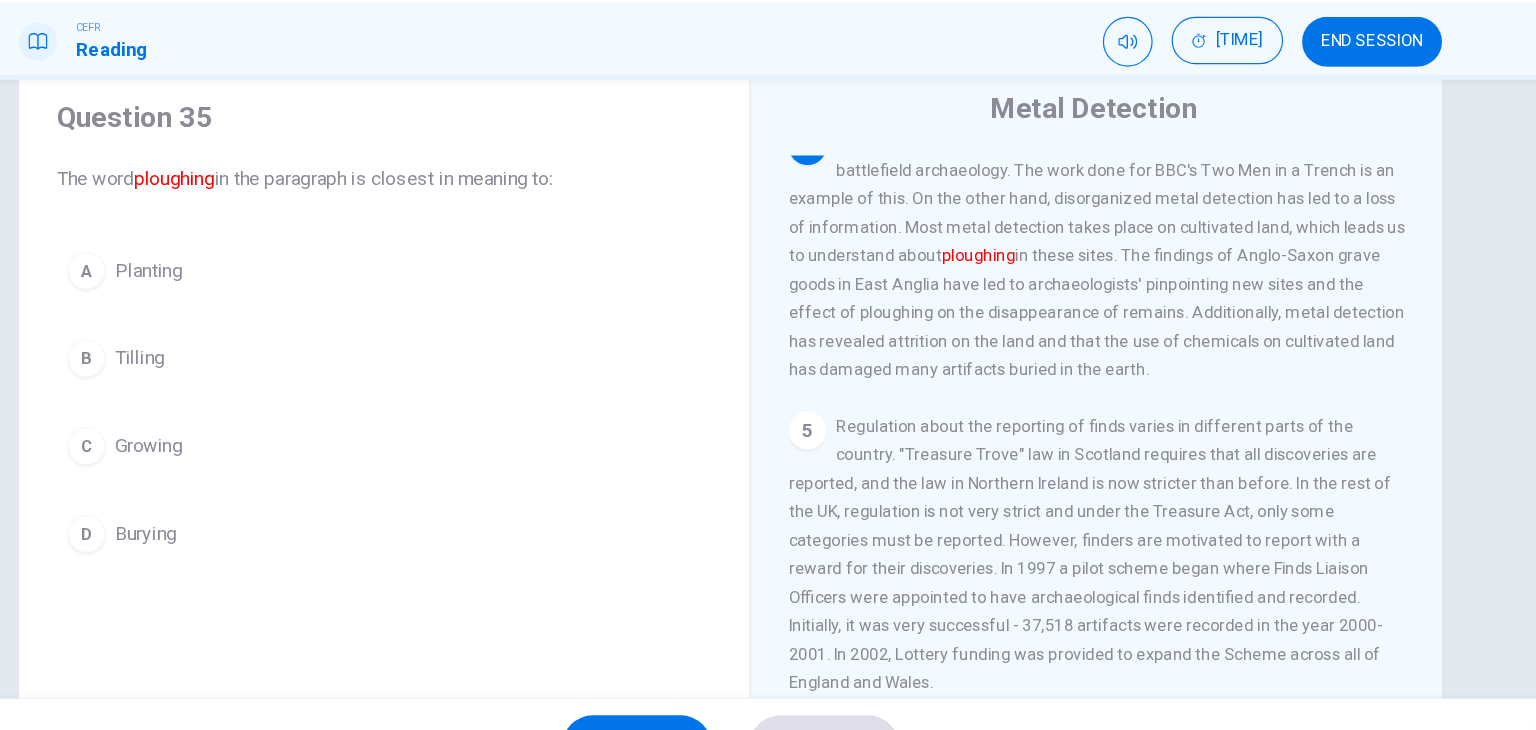click on "B Tilling" at bounding box center (476, 363) 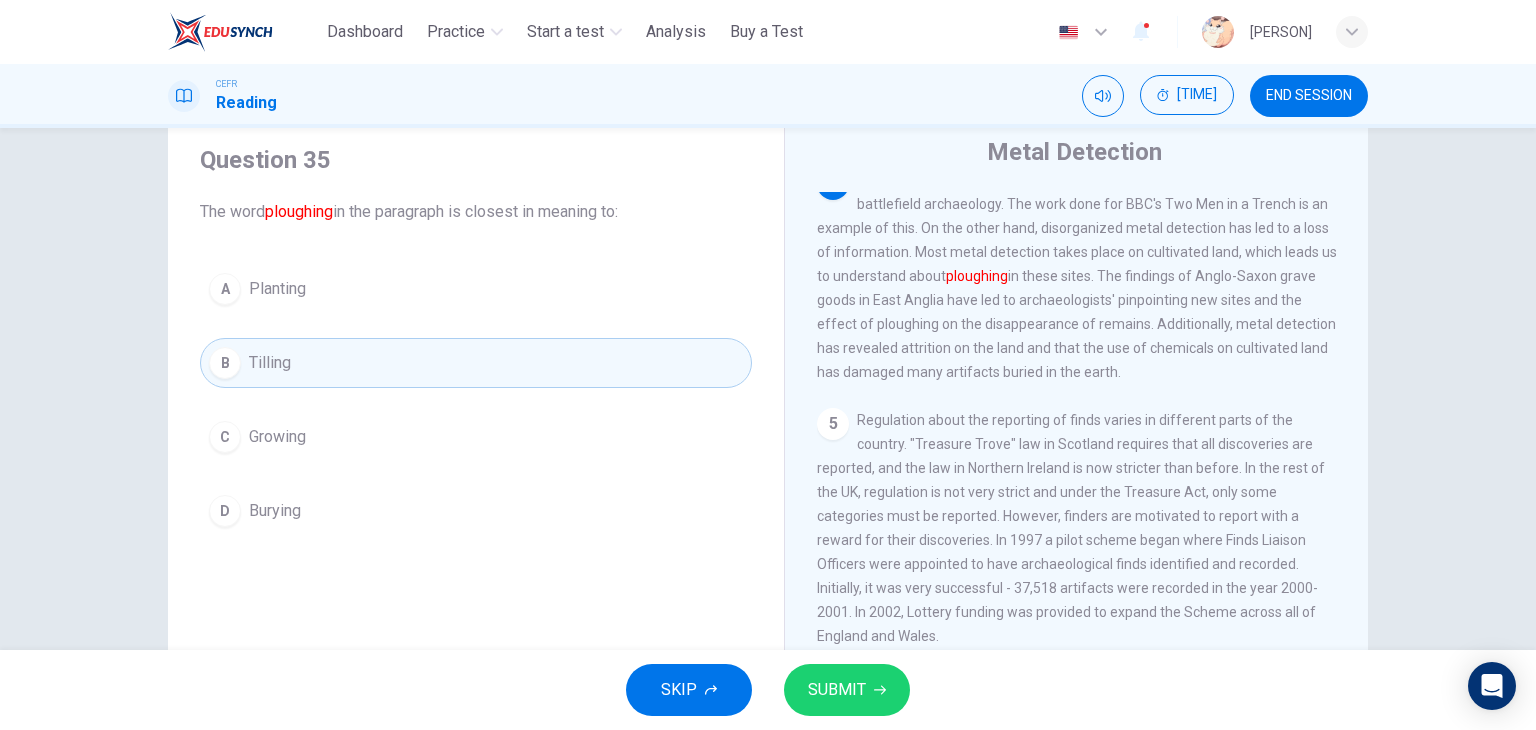 click on "SUBMIT" at bounding box center [847, 690] 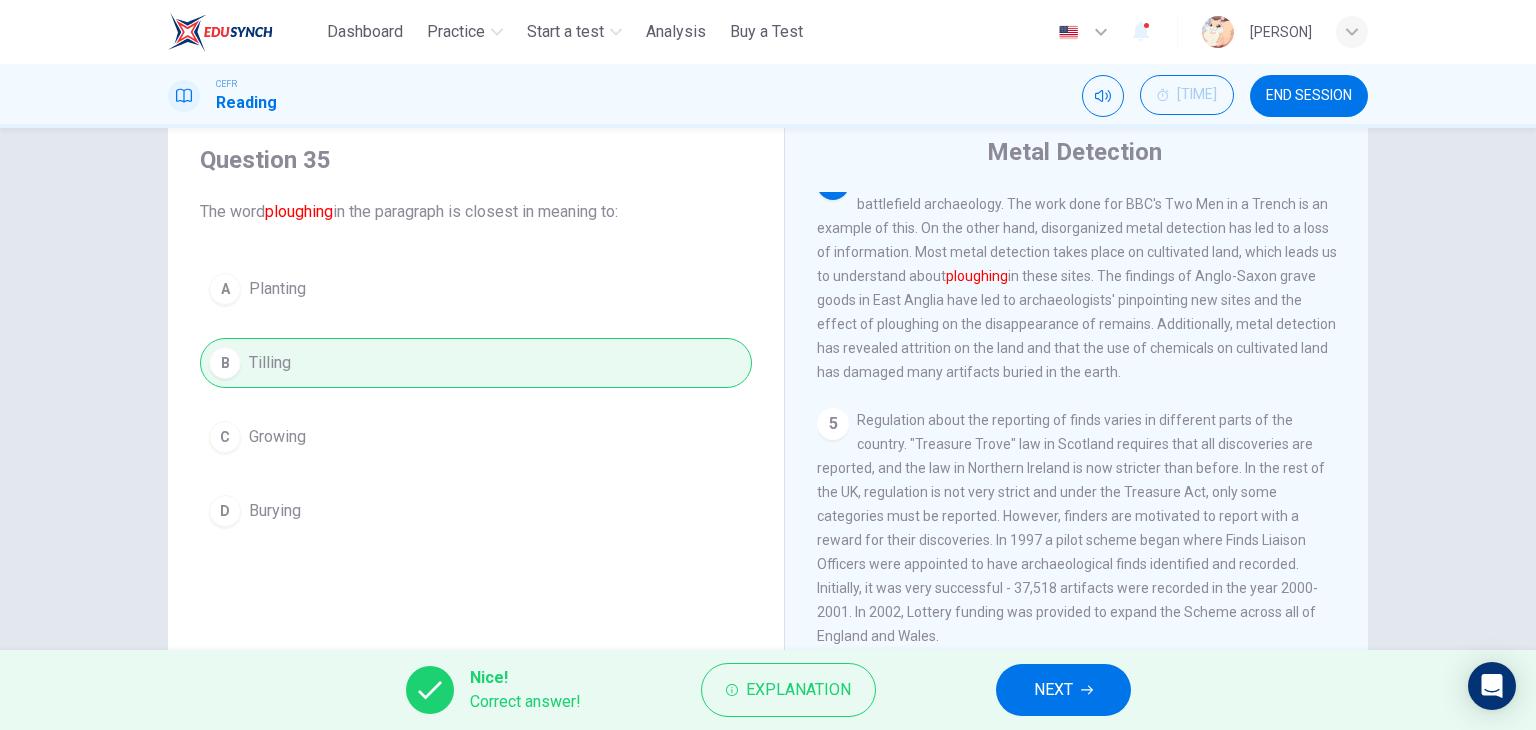 drag, startPoint x: 604, startPoint y: 424, endPoint x: 1040, endPoint y: 680, distance: 505.60065 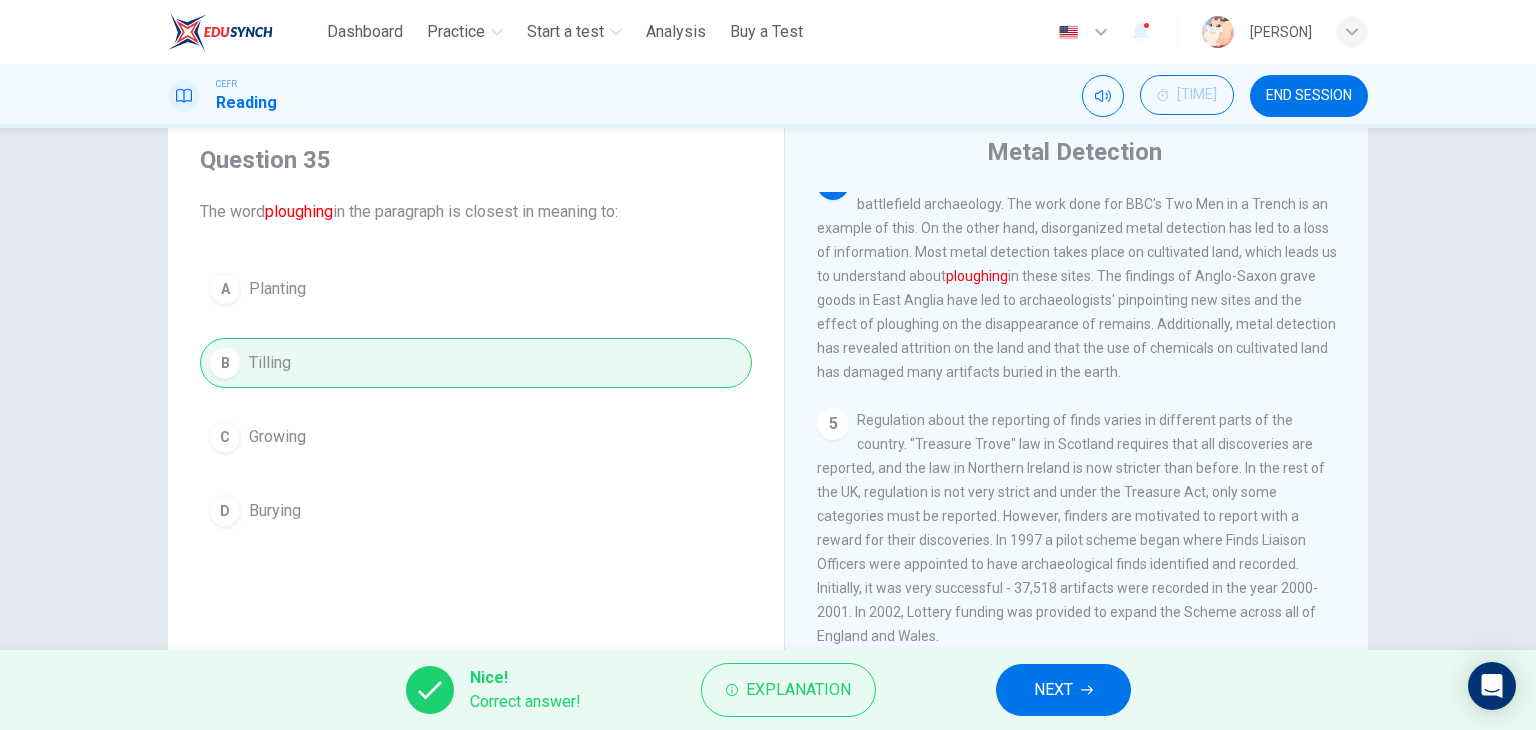 click on "Dashboard Practice Start a test Analysis Buy a Test English ** ​ Jocelyn Ho CEFR Reading 00:26:12 END SESSION Question 35 The word  ploughing  in the paragraph is closest in meaning to: A Planting B Tilling C Growing D Burying Metal Detection 1 Metal detectors are used to find metal. Sometimes, a metal detectorist might find something valuable , such as a historical relic or artifact. A metal detector might discover something of great importance. For example, in 2000, two sets of Iron Age jewelry was discovered by Kevan Hall's. His discovery was followed by an excavation. In 2001, Cliff Bradshaw in Kent discovered the Ringlemere Cup, a Bronze Age artifact. His find led to an exaction funded by English Heritage. 2 3 4 ploughing 5 6 Combining GPS with information from geophysical surveys and aerial photography has resulted in increased findings. Research the Civil War siege is now underway at Grafton Regis, Northamptonshire thanks to this technology. 7 Nice! Correct answer! Explanation NEXT" at bounding box center (768, 365) 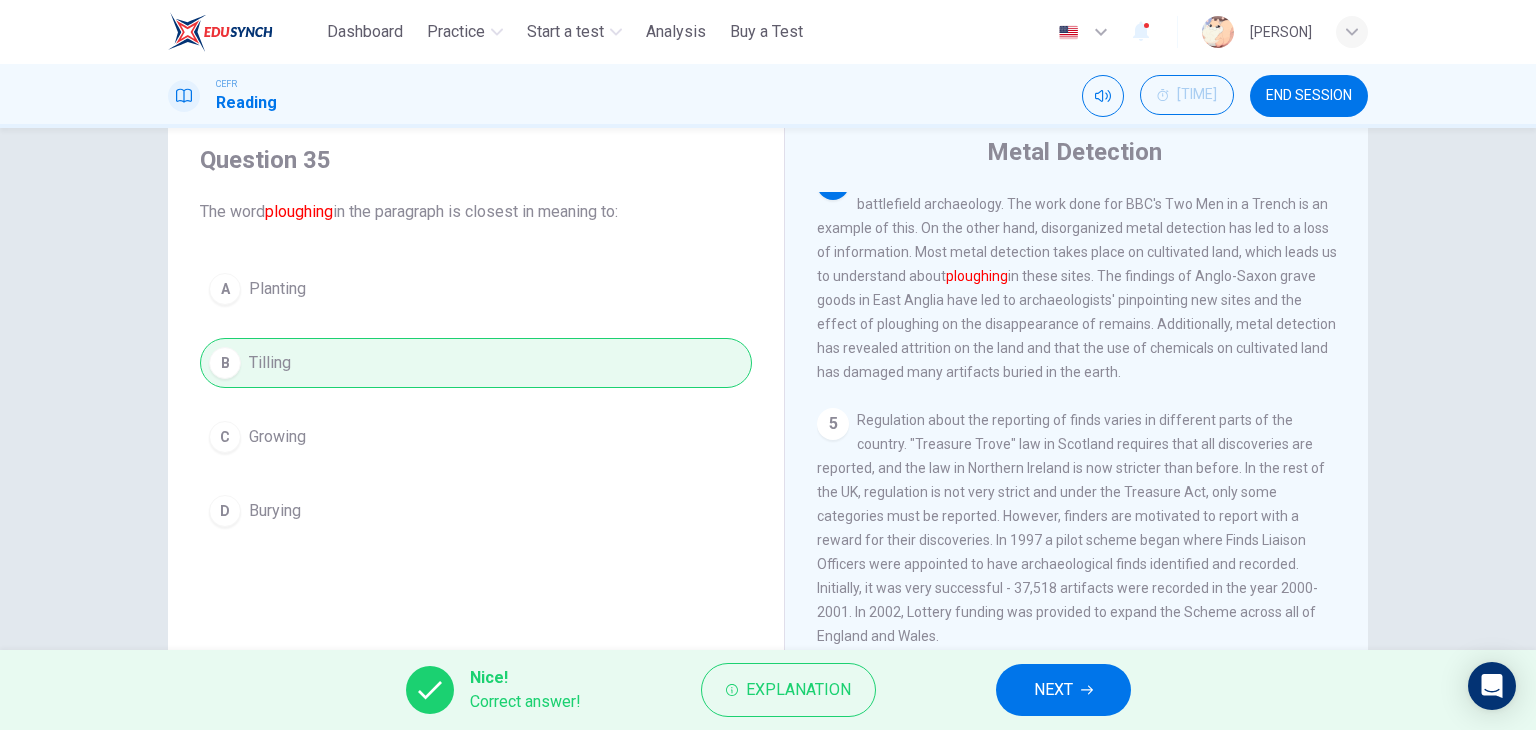 click on "NEXT" at bounding box center [1053, 690] 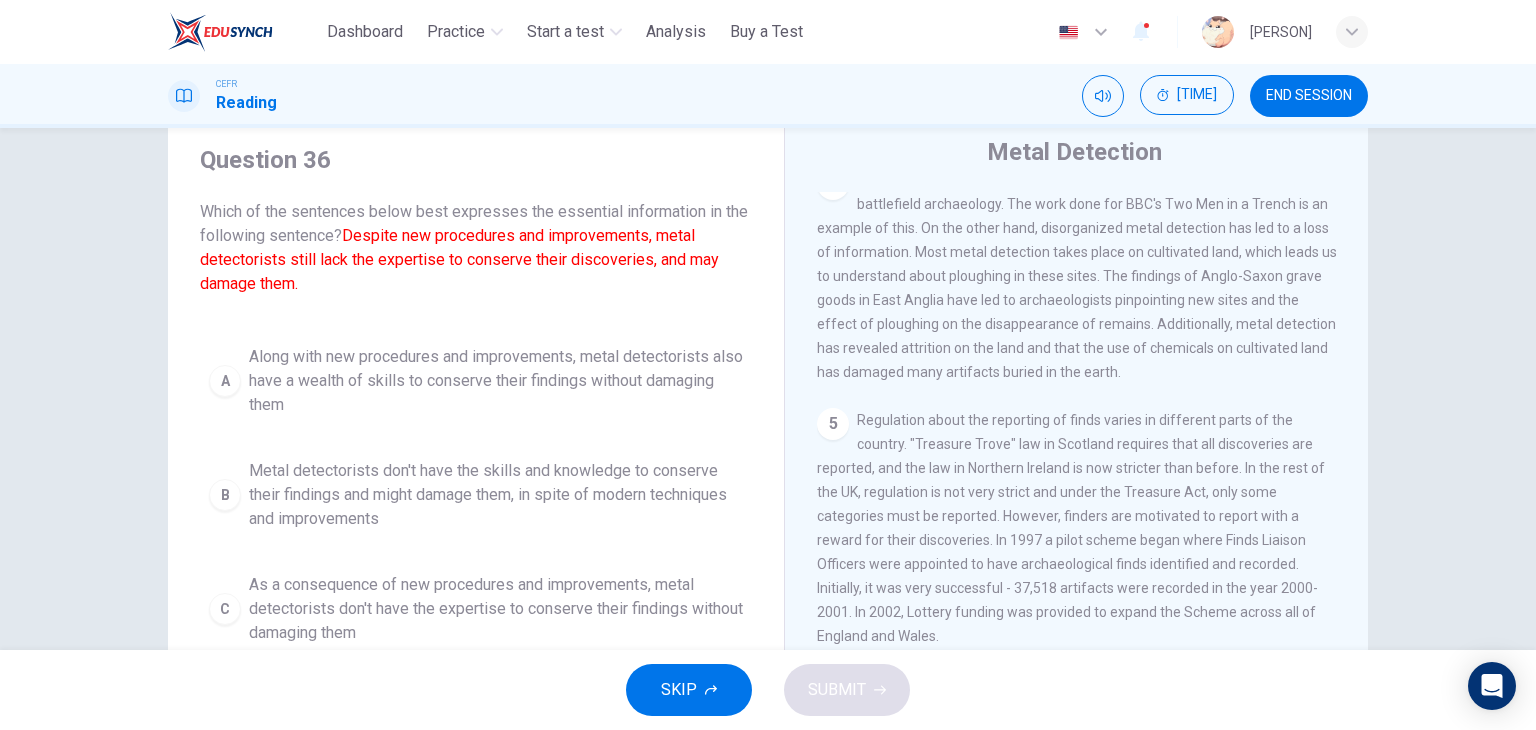 click on "SKIP SUBMIT" at bounding box center (768, 690) 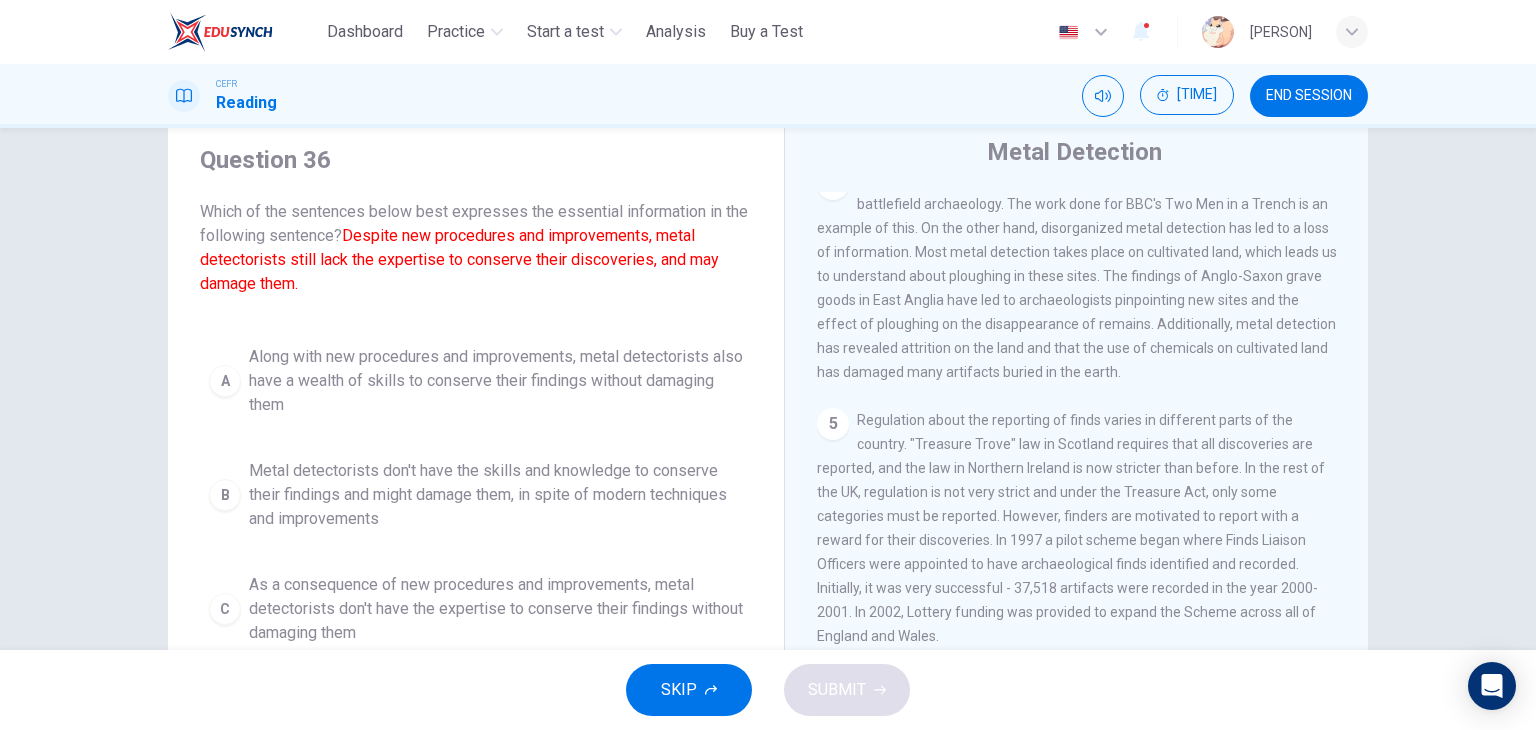 click on "SKIP SUBMIT" at bounding box center [768, 690] 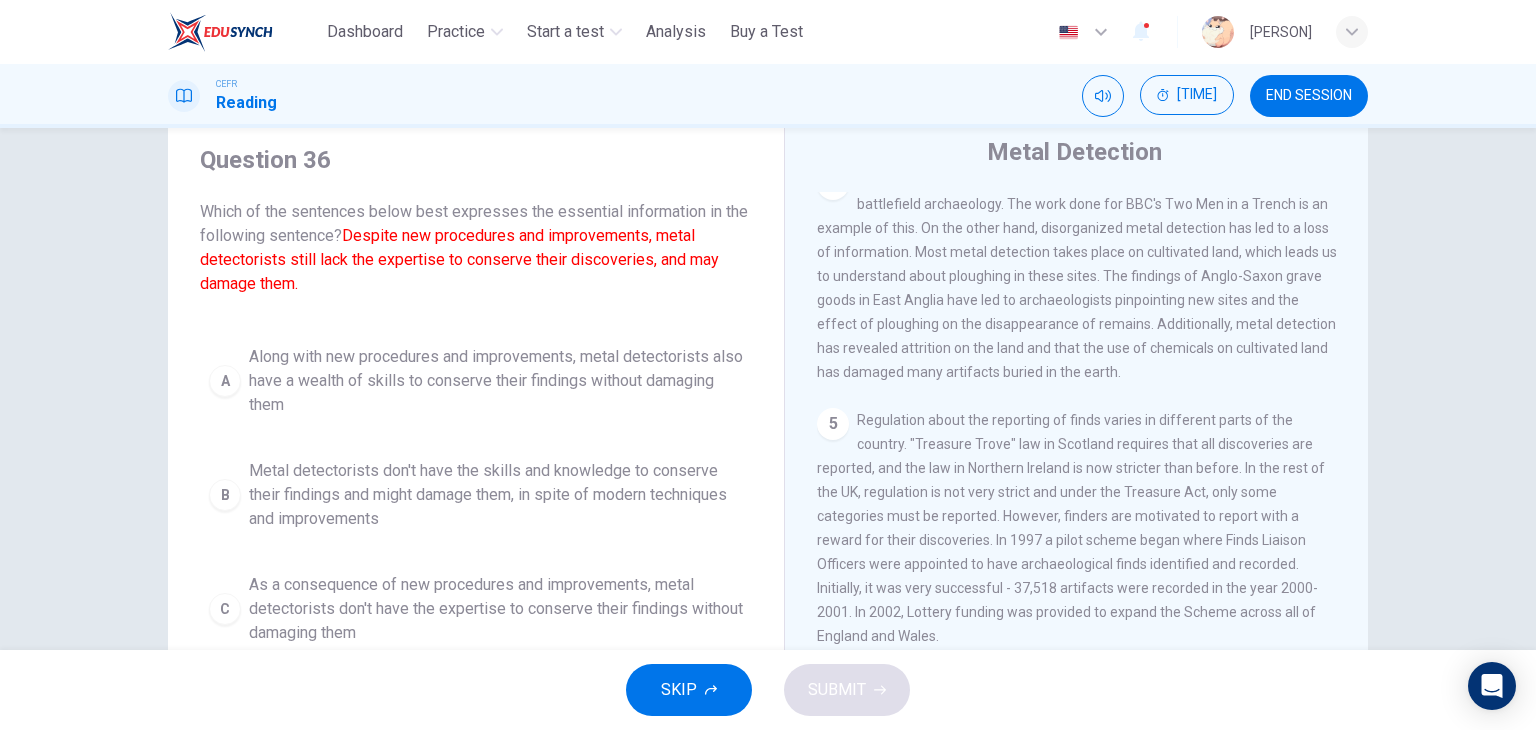 click on "SKIP SUBMIT" at bounding box center (768, 690) 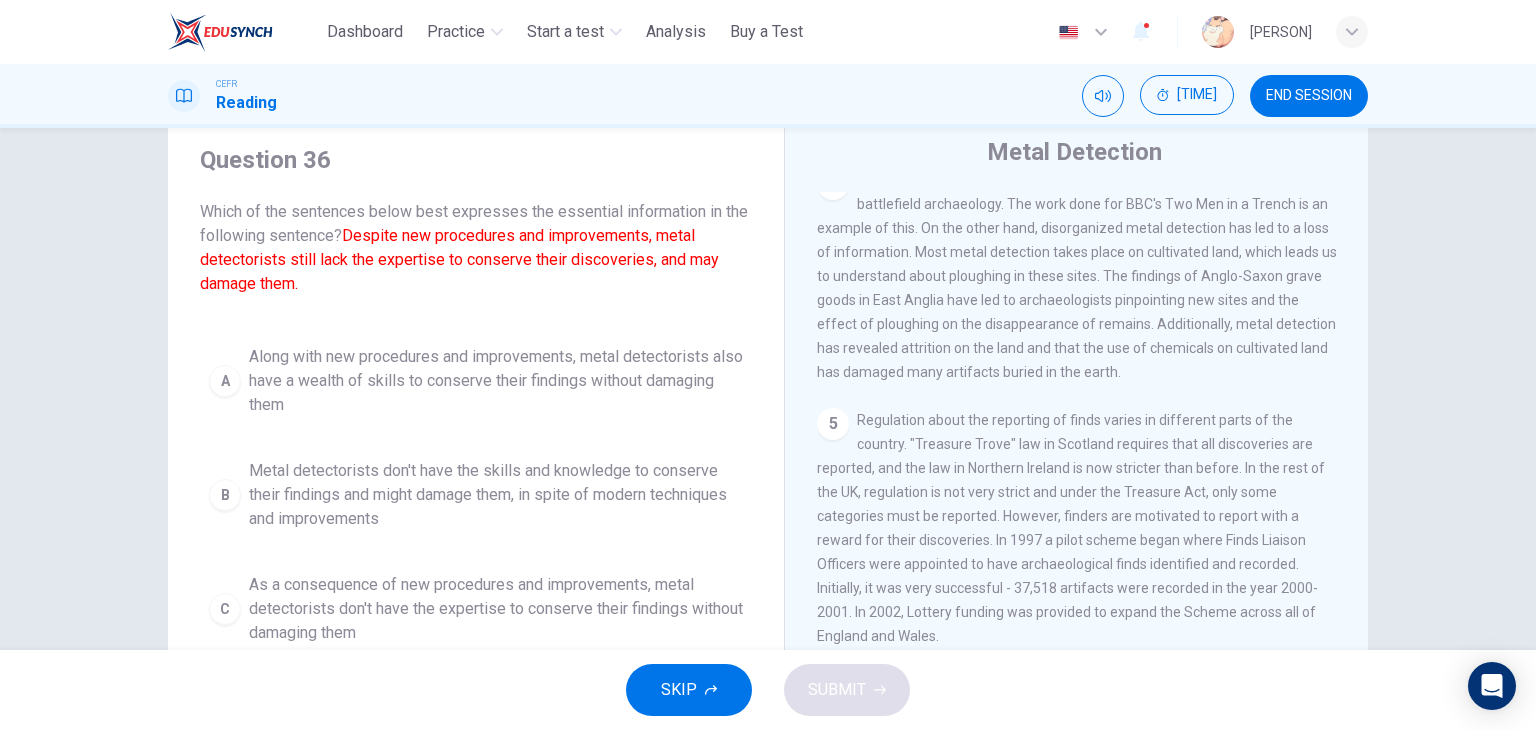 click on "SKIP SUBMIT" at bounding box center [768, 690] 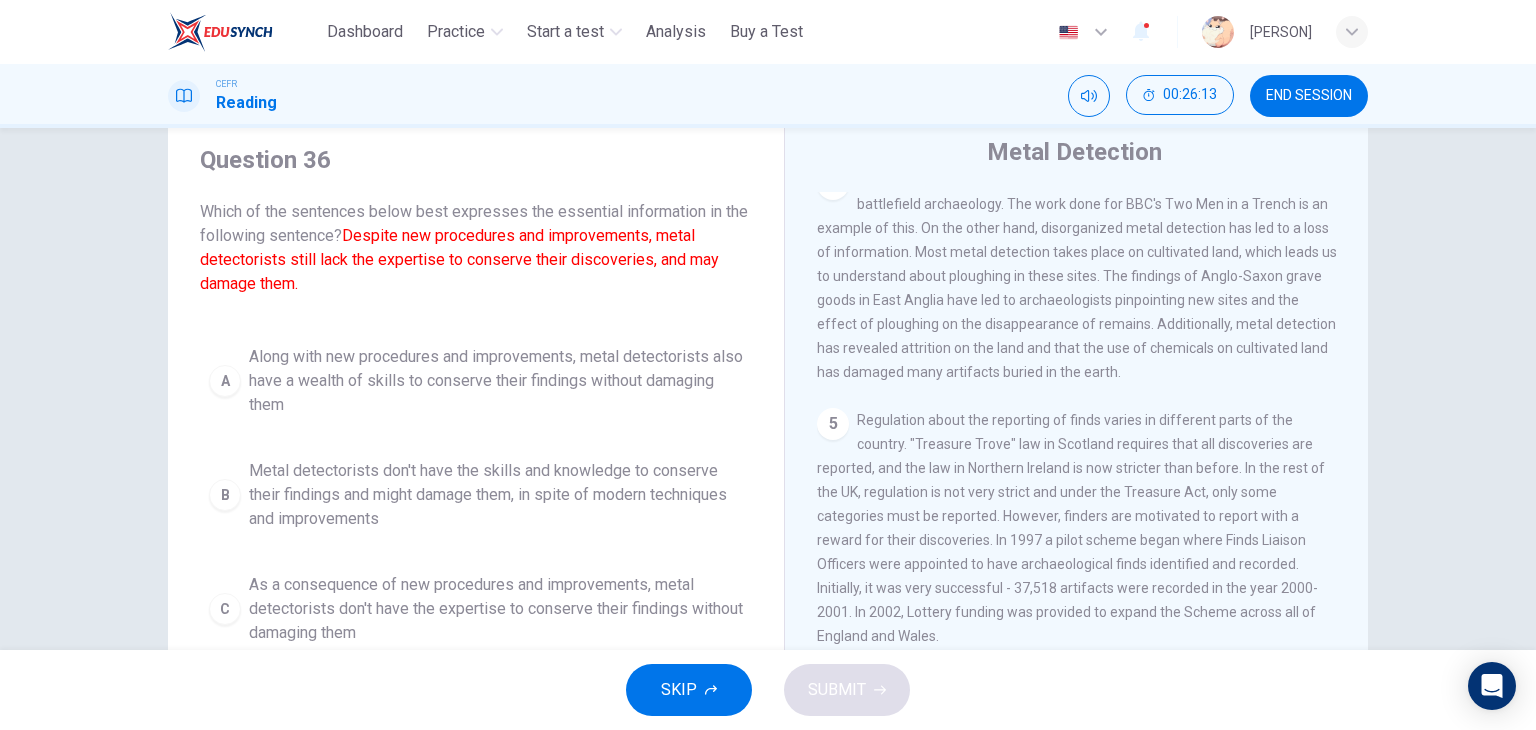 click on "SKIP SUBMIT" at bounding box center [768, 690] 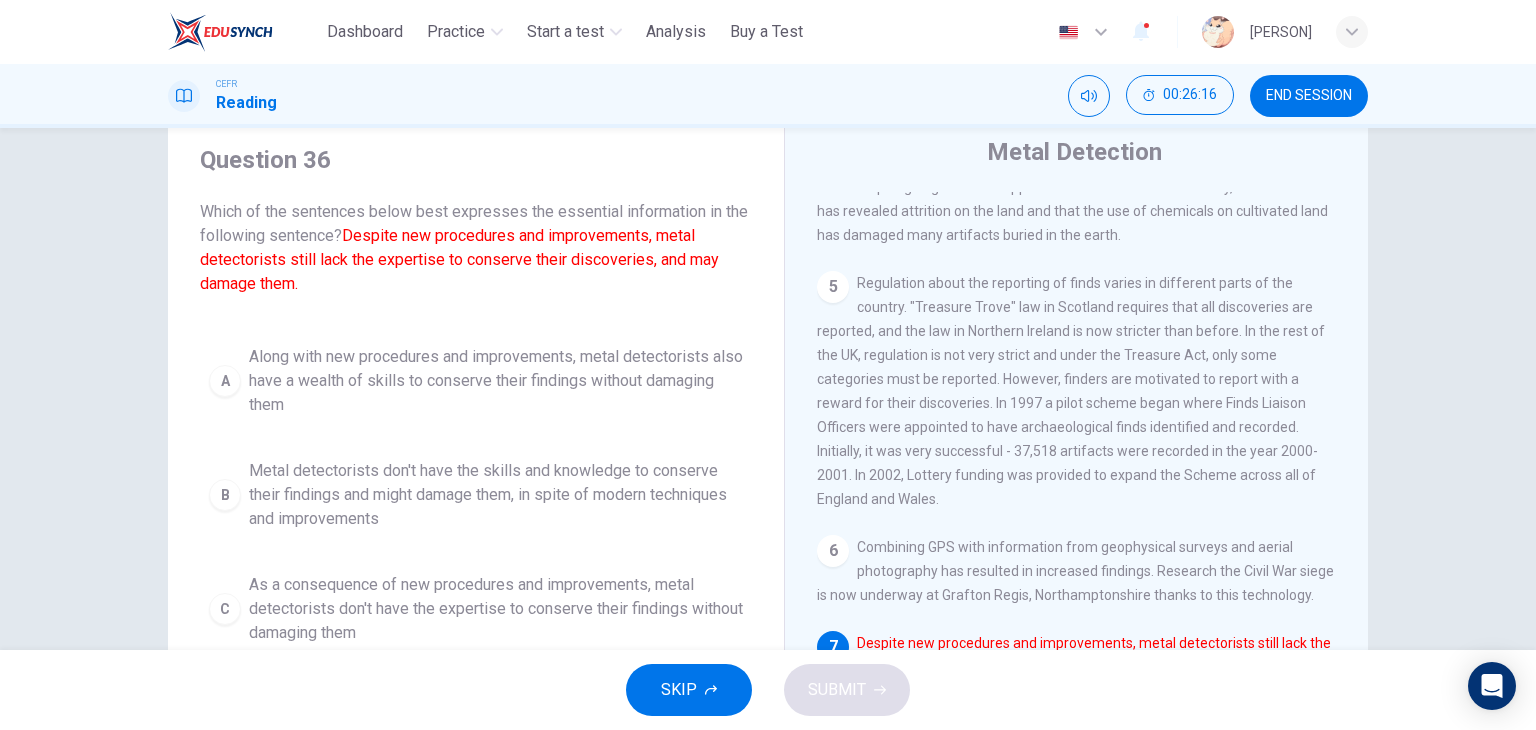 scroll, scrollTop: 974, scrollLeft: 0, axis: vertical 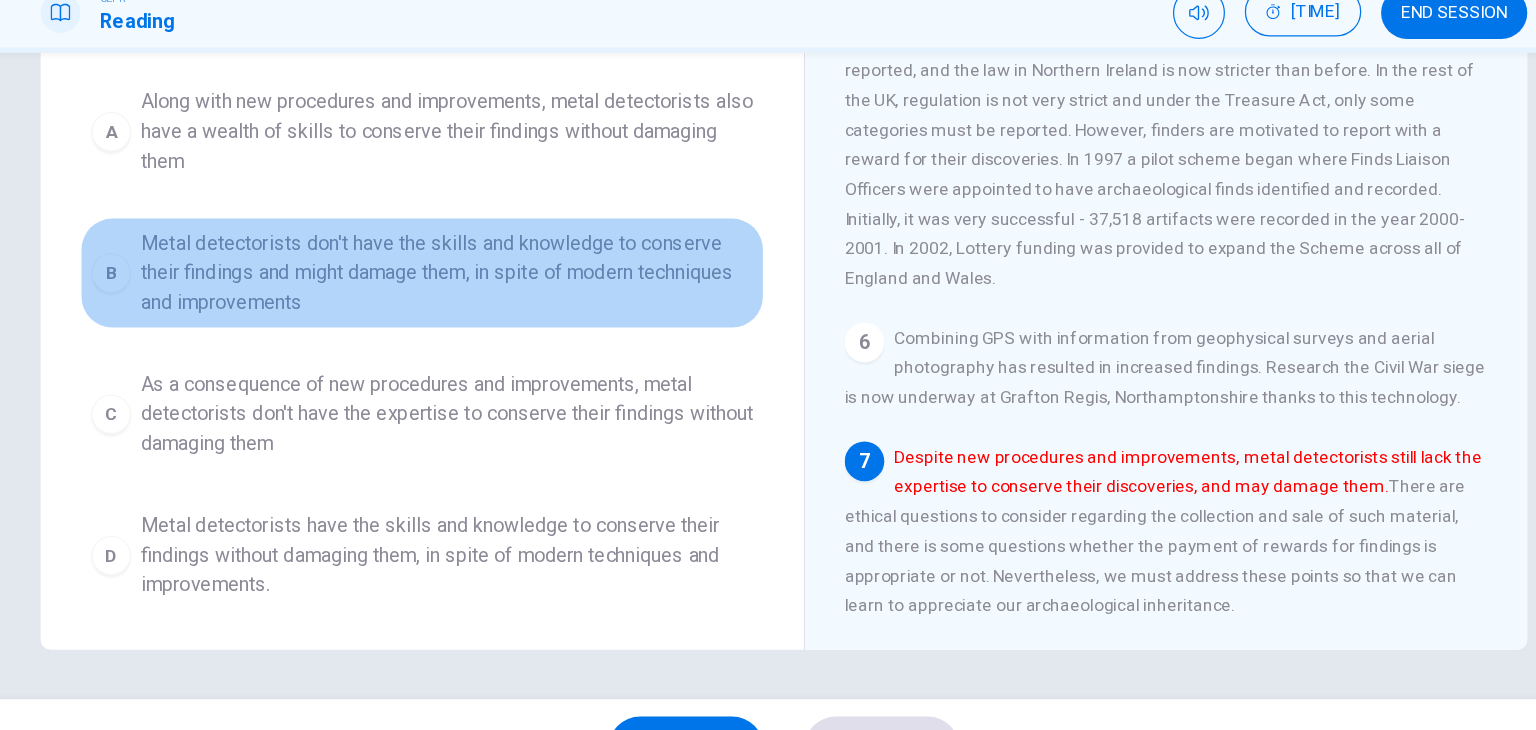 click on "Metal detectorists don't have the skills and knowledge to conserve their findings and might damage them, in spite of modern techniques and improvements" at bounding box center (496, 306) 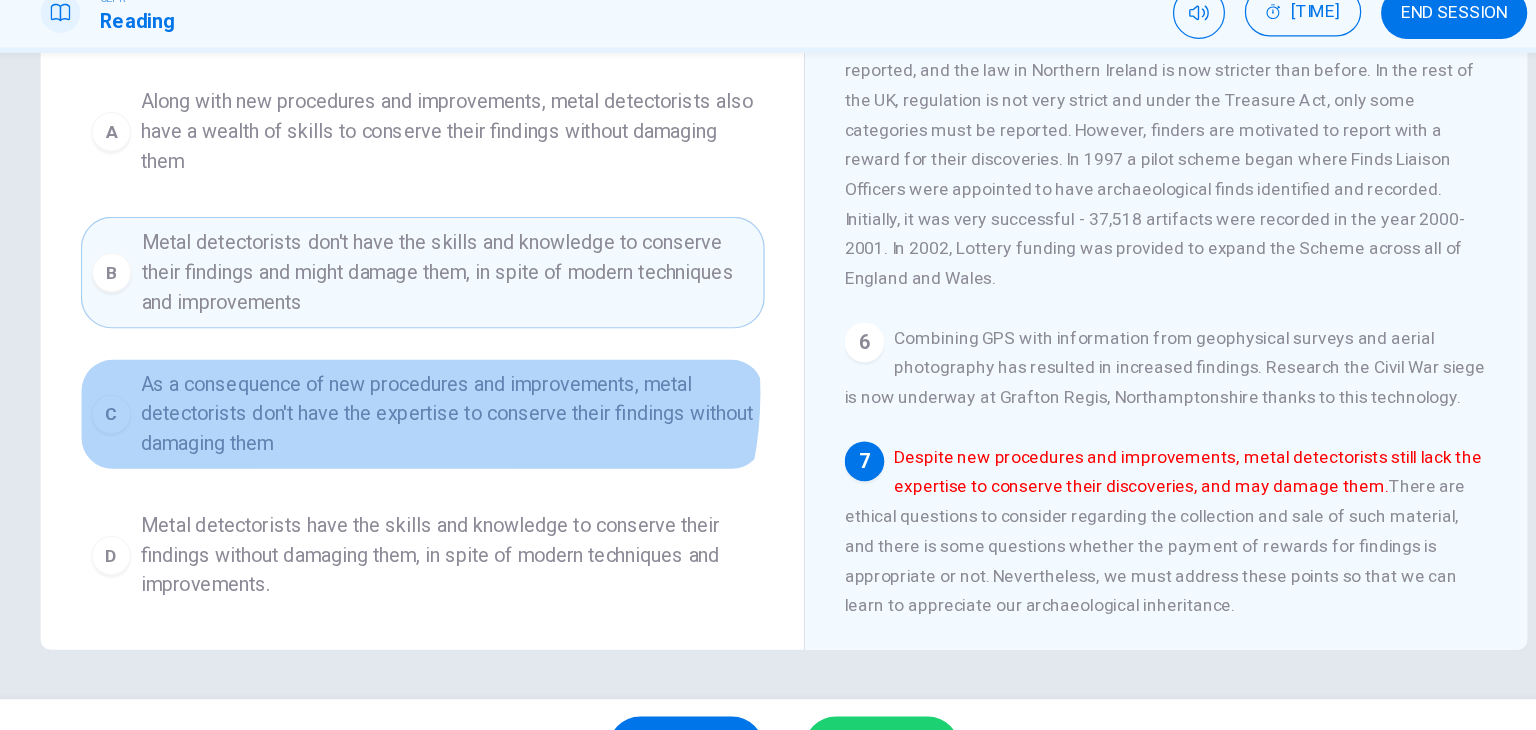 click on "As a consequence of new procedures and improvements, metal detectorists don't have the expertise to conserve their findings without damaging them" at bounding box center (496, 420) 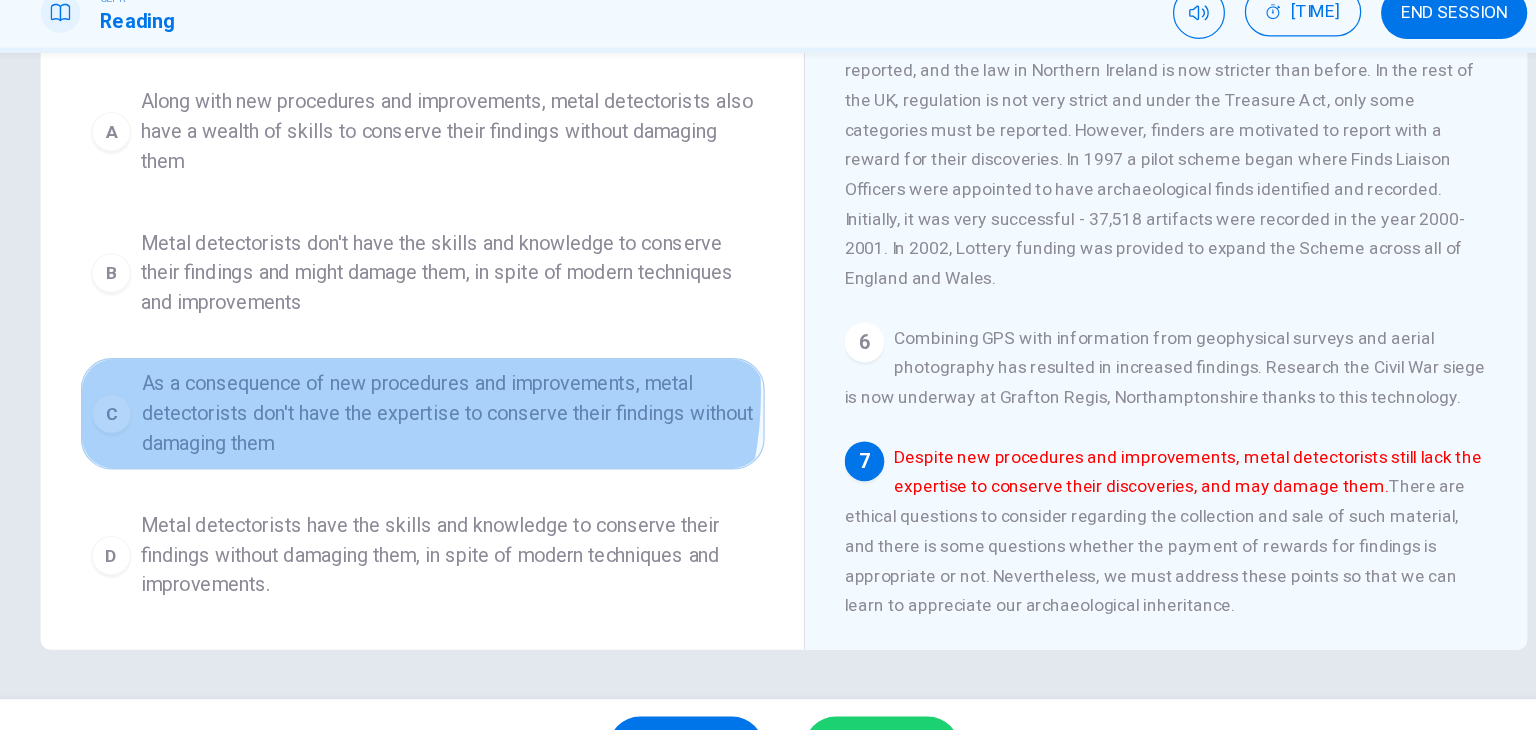 drag, startPoint x: 449, startPoint y: 401, endPoint x: 326, endPoint y: 450, distance: 132.40091 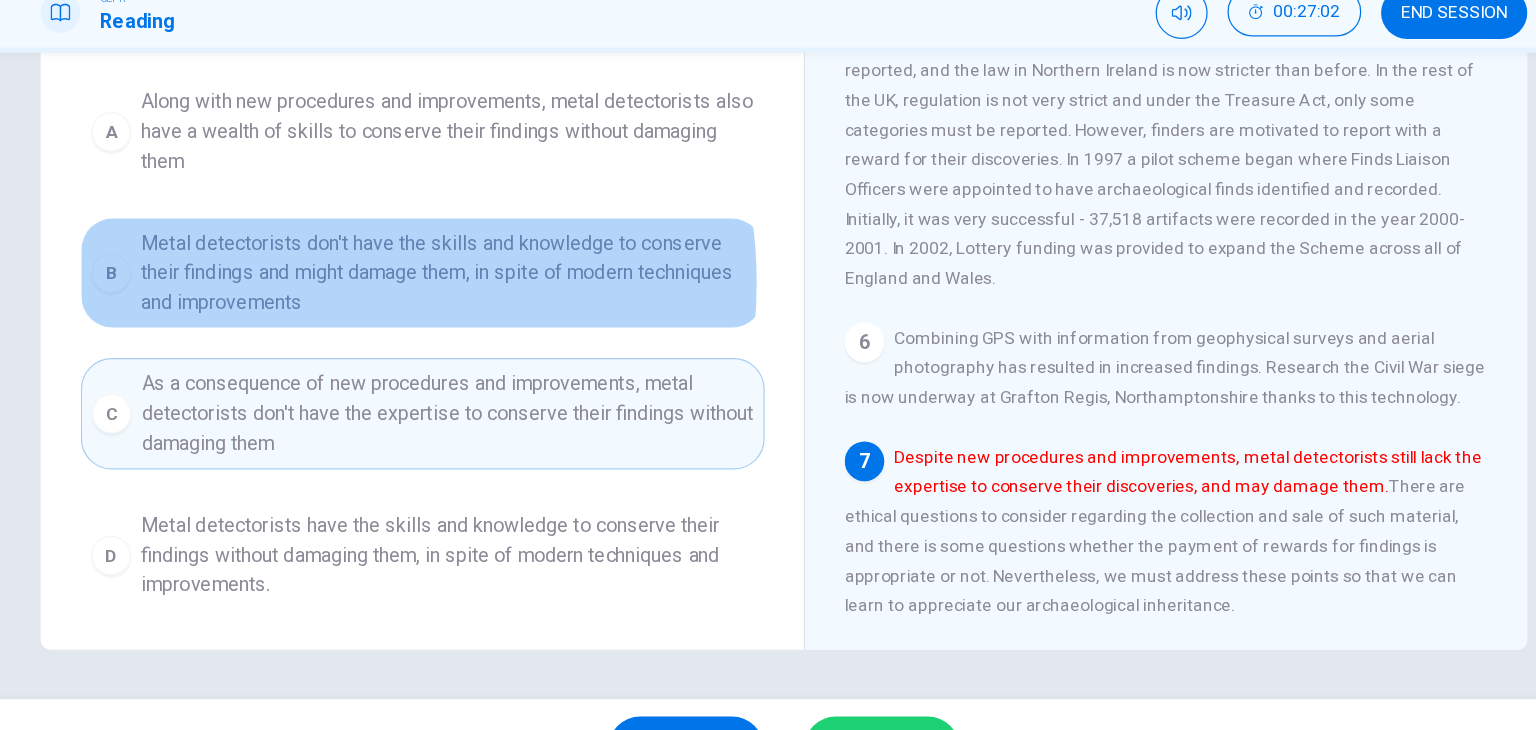 click on "Metal detectorists don't have the skills and knowledge to conserve their findings and might damage them, in spite of modern techniques and improvements" at bounding box center [496, 306] 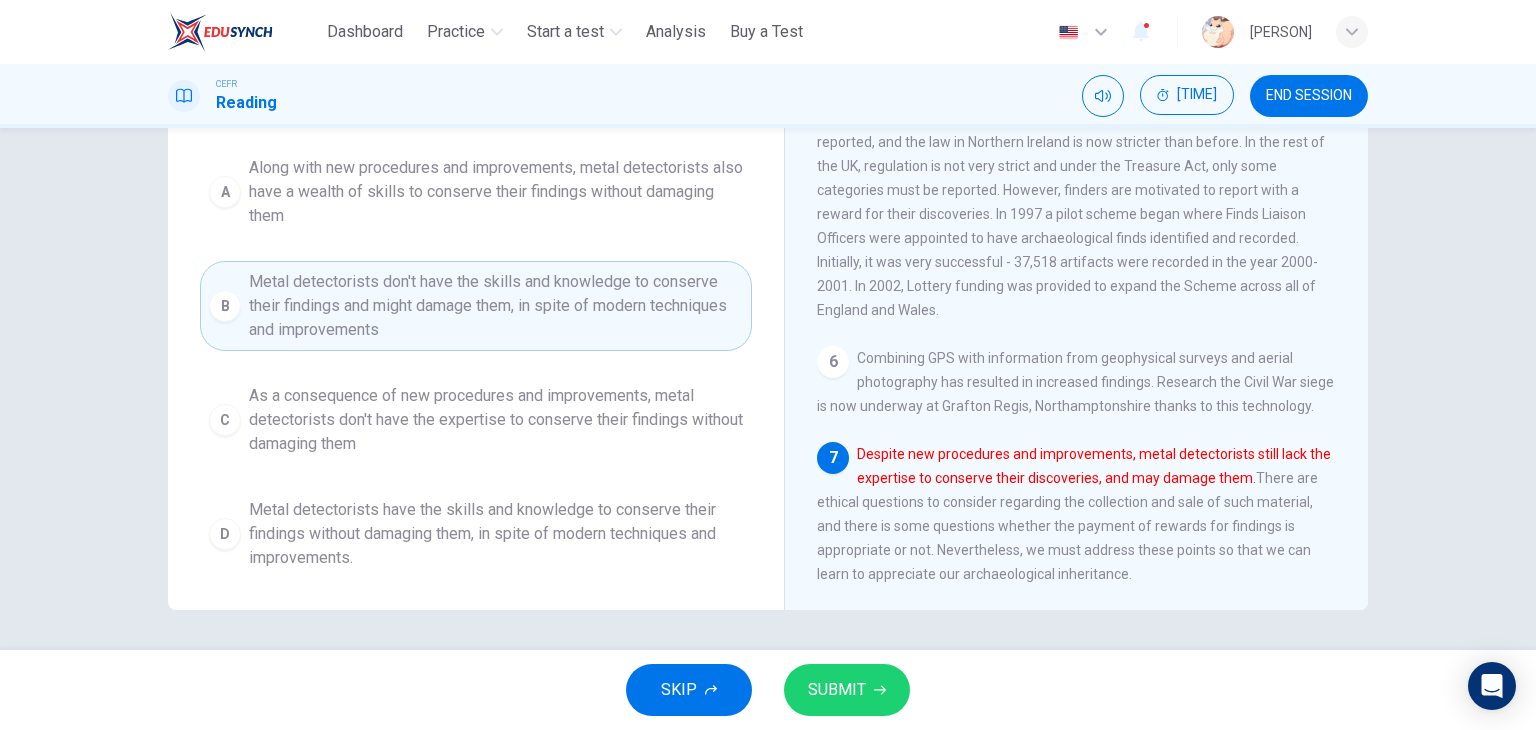 click on "SUBMIT" at bounding box center [847, 690] 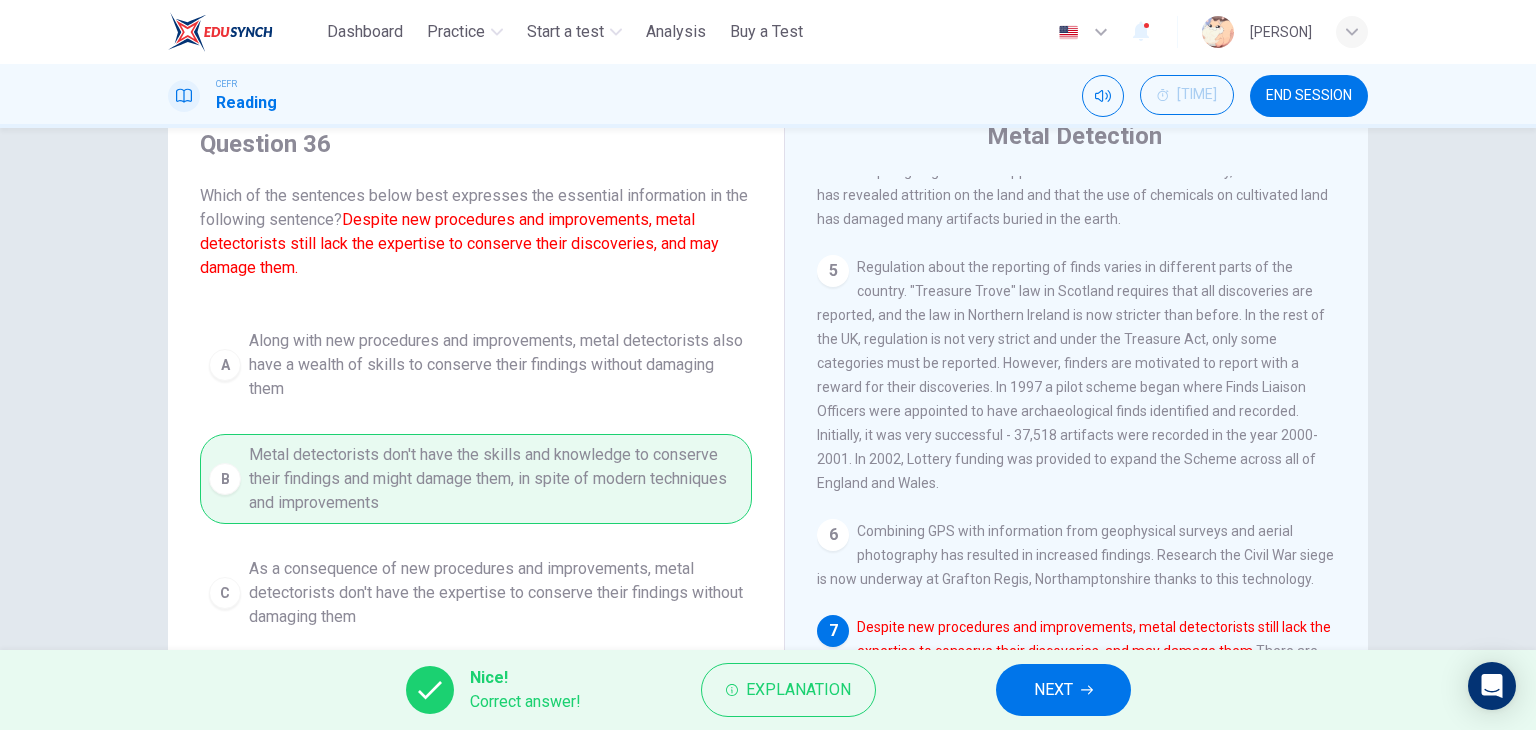 scroll, scrollTop: 81, scrollLeft: 0, axis: vertical 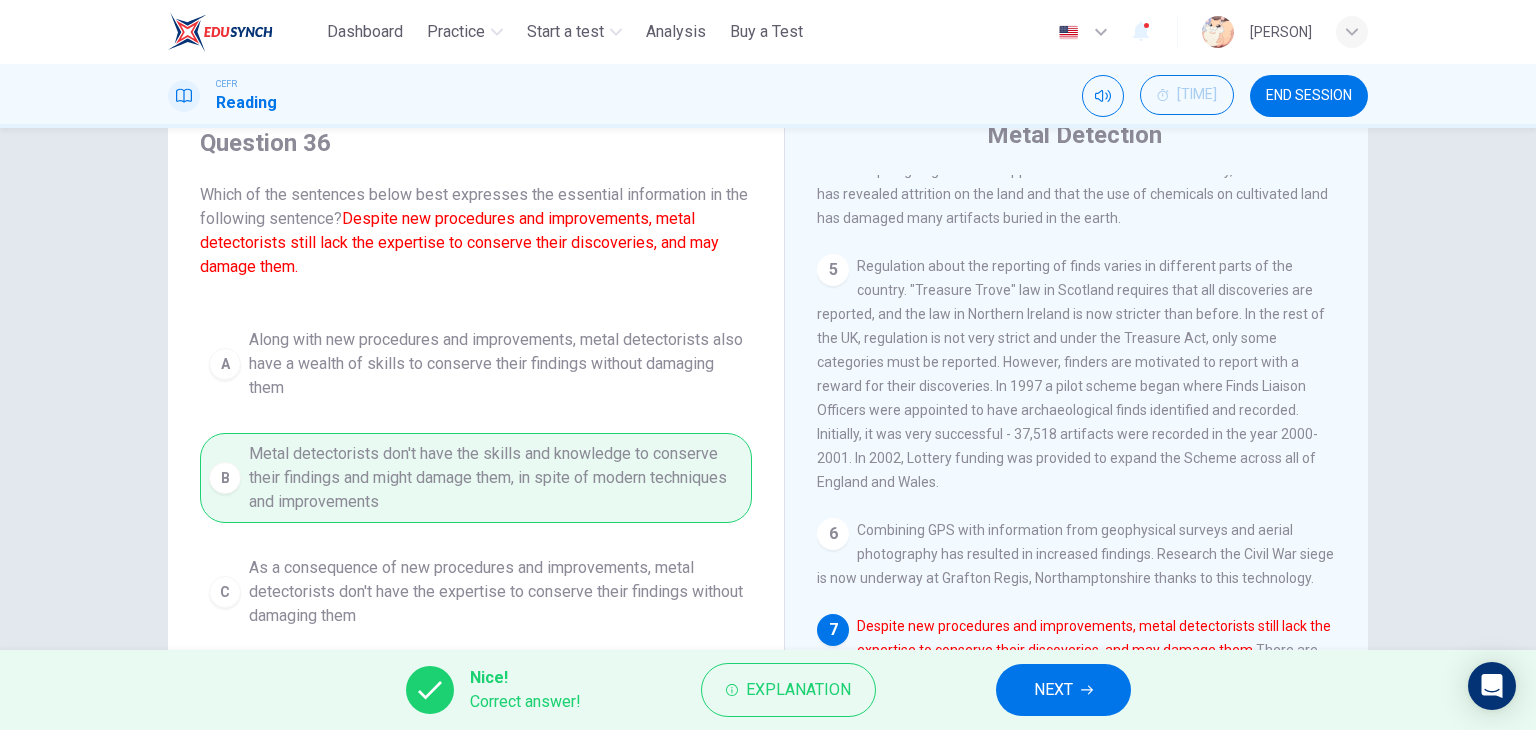 click on "NEXT" at bounding box center (1063, 690) 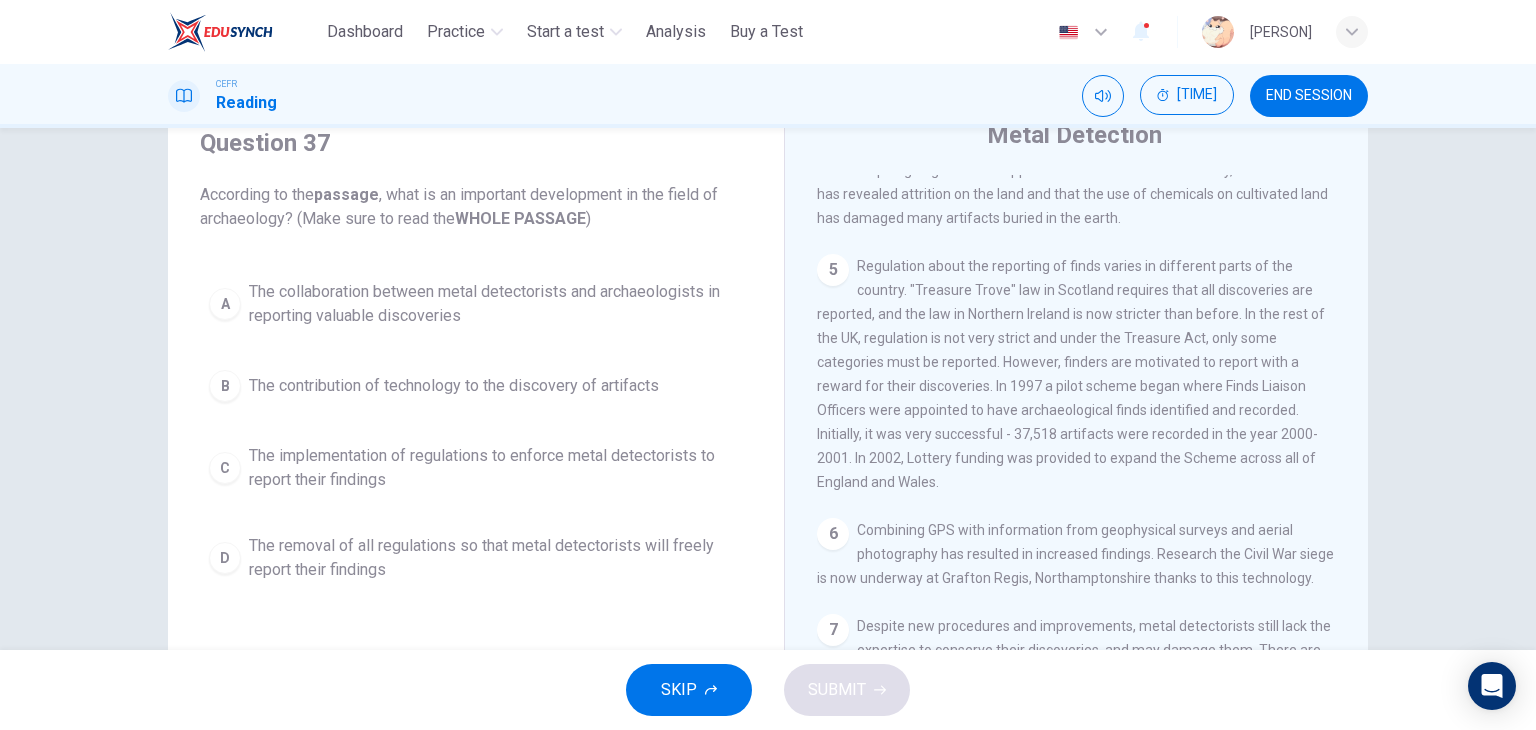 click on "Question 37 According to the  passage , what is an important development in the field of archaeology?
(Make sure to read the  WHOLE PASSAGE ) A The collaboration between metal detectorists and archaeologists in reporting valuable discoveries B The contribution of technology to the discovery of artifacts C The implementation of regulations to enforce metal detectorists to report their findings D The removal of all regulations so that metal detectorists will freely report their findings" at bounding box center (476, 359) 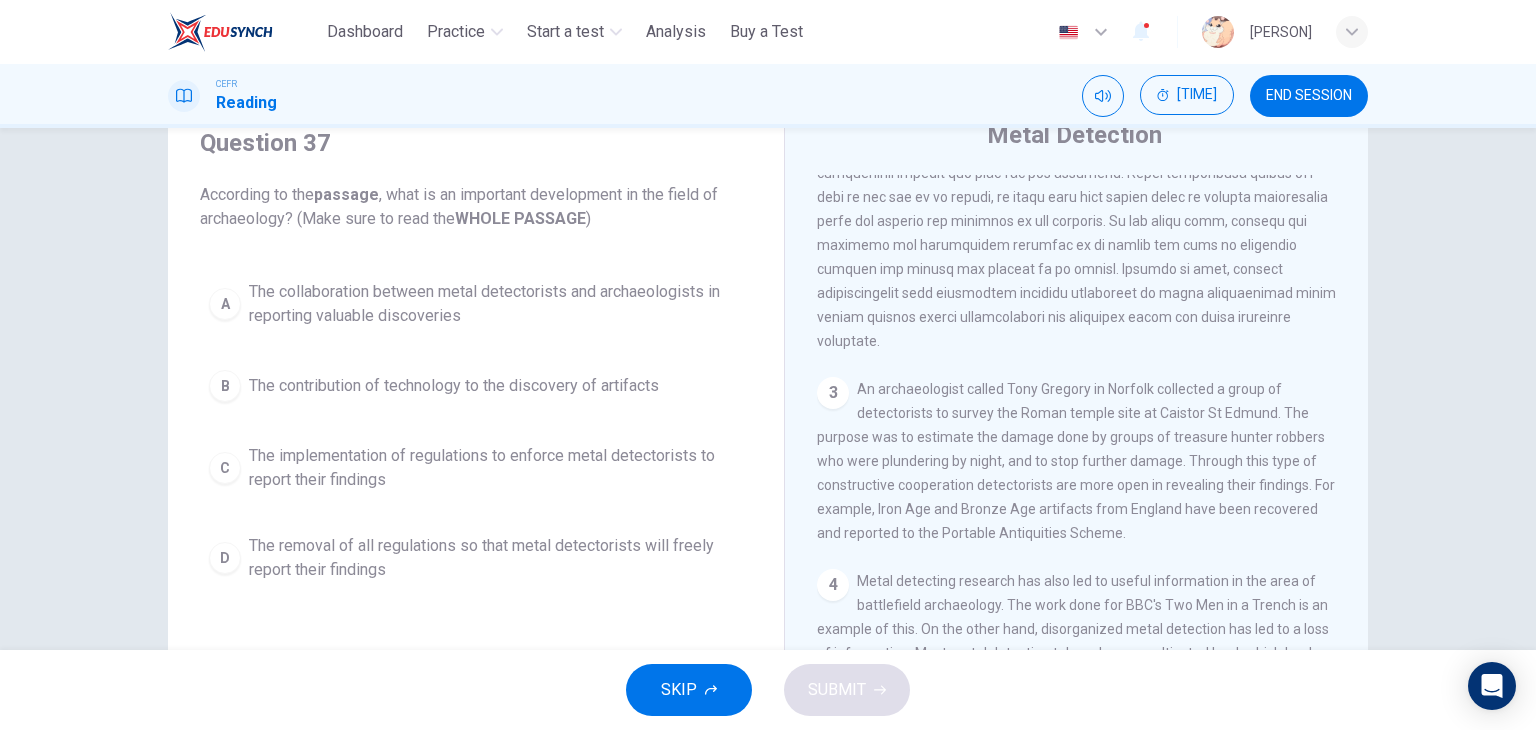 scroll, scrollTop: 0, scrollLeft: 0, axis: both 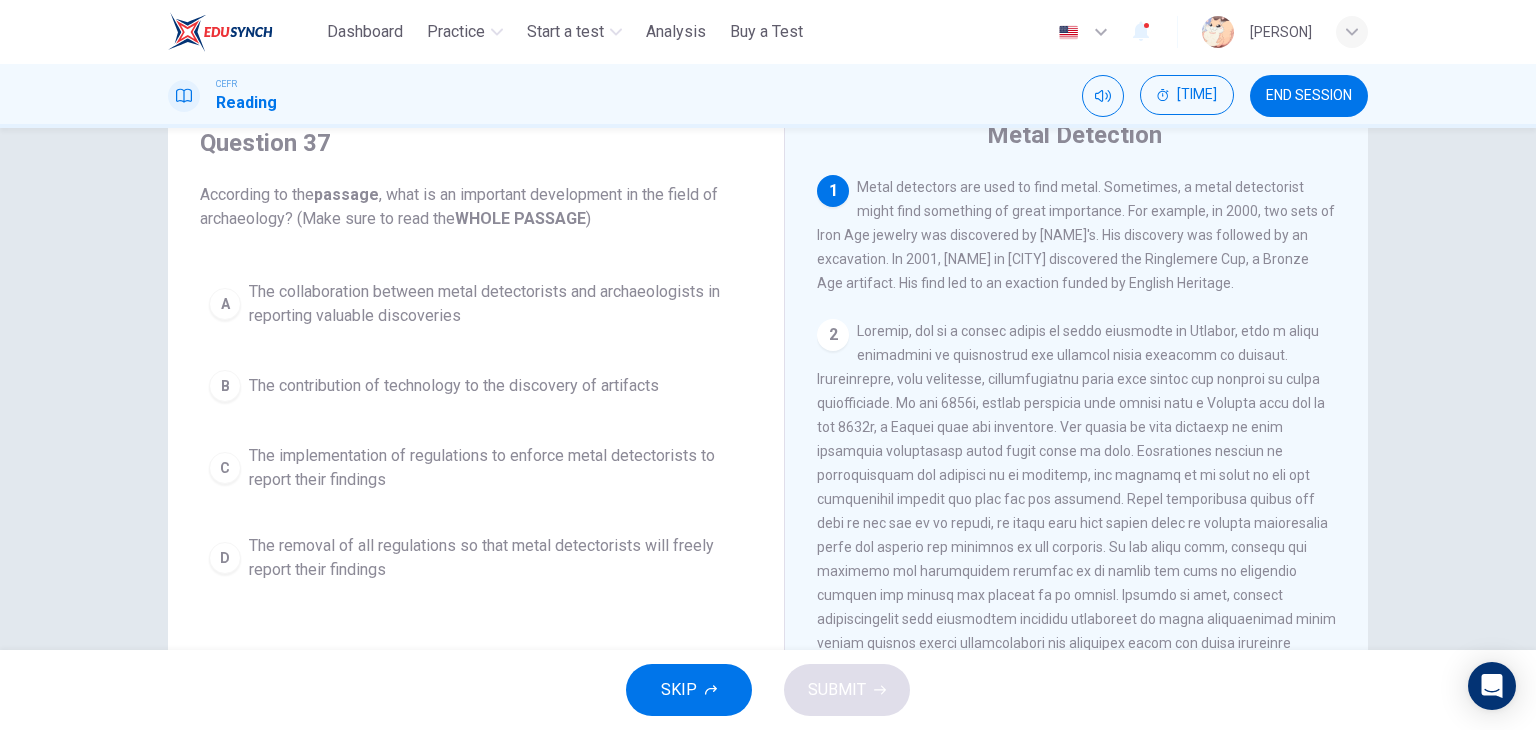 click on "The implementation of regulations to enforce metal detectorists to report their findings" at bounding box center (496, 468) 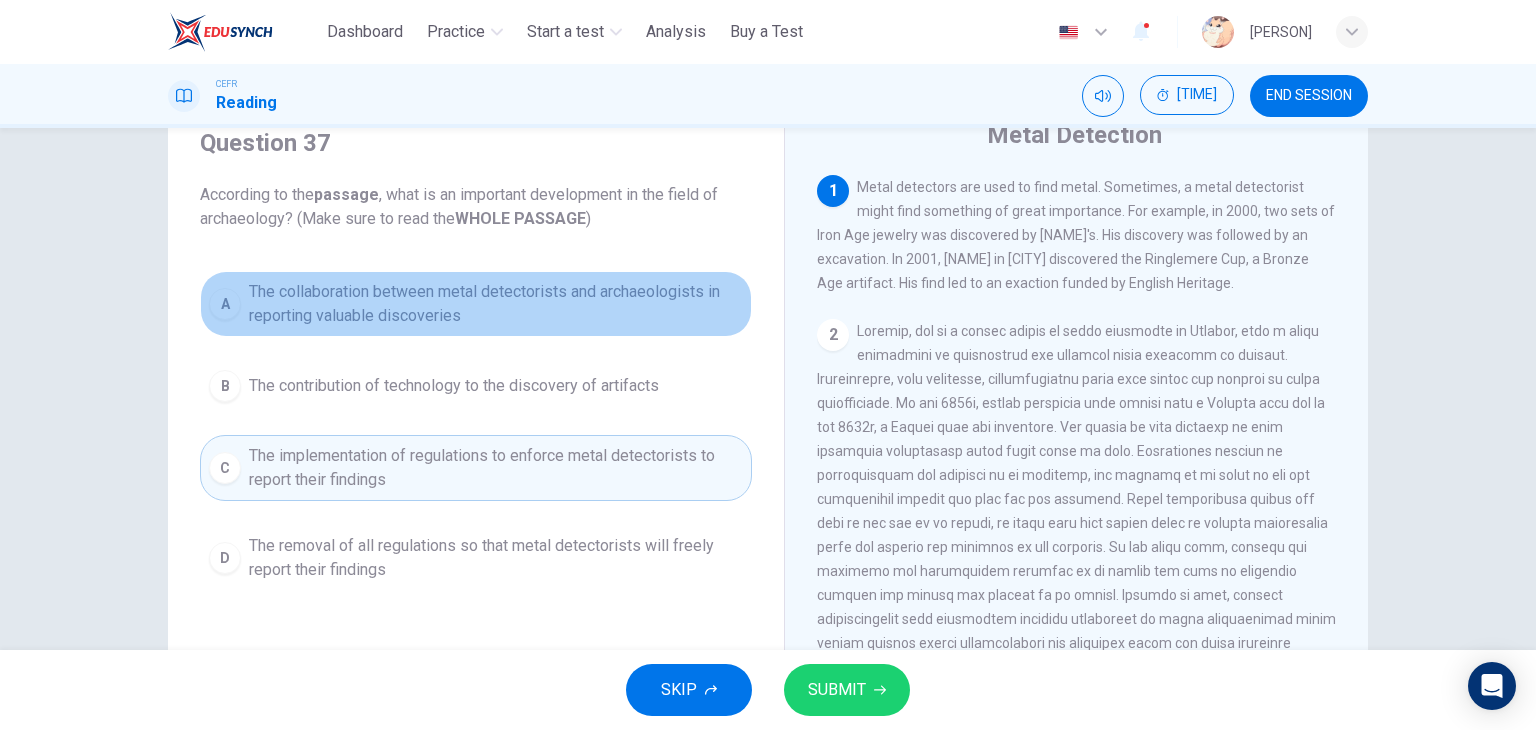 click on "The collaboration between metal detectorists and archaeologists in reporting valuable discoveries" at bounding box center (496, 304) 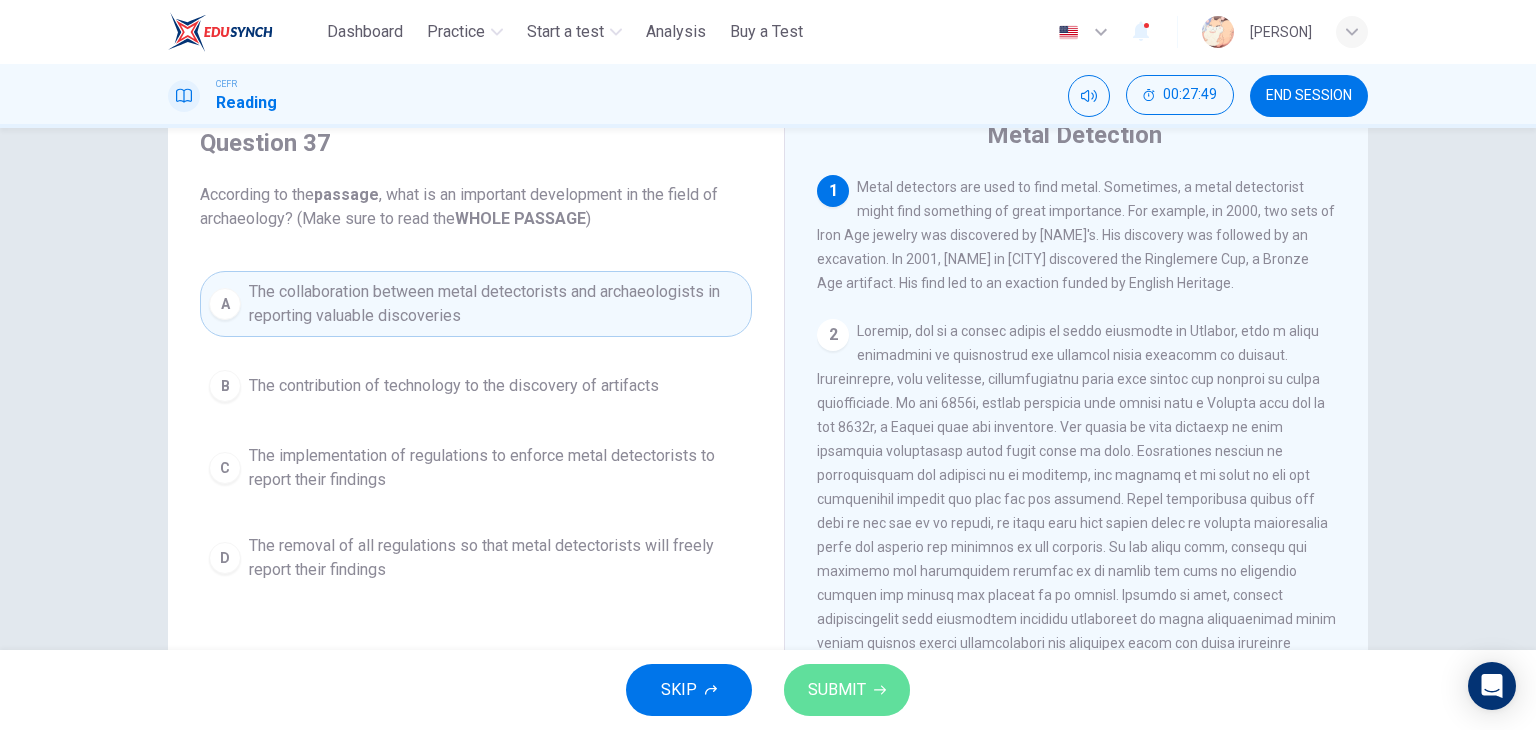 click on "SUBMIT" at bounding box center (847, 690) 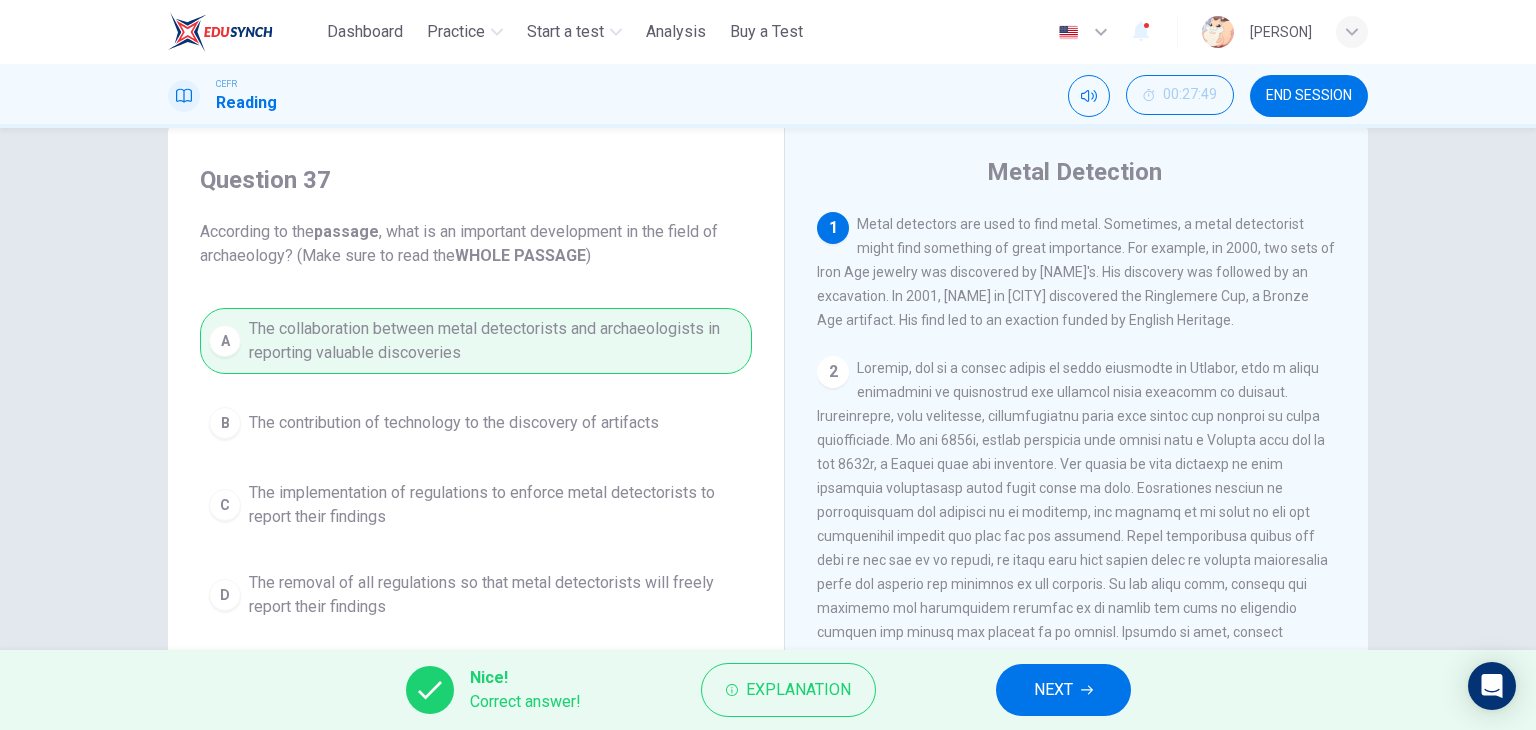 scroll, scrollTop: 42, scrollLeft: 0, axis: vertical 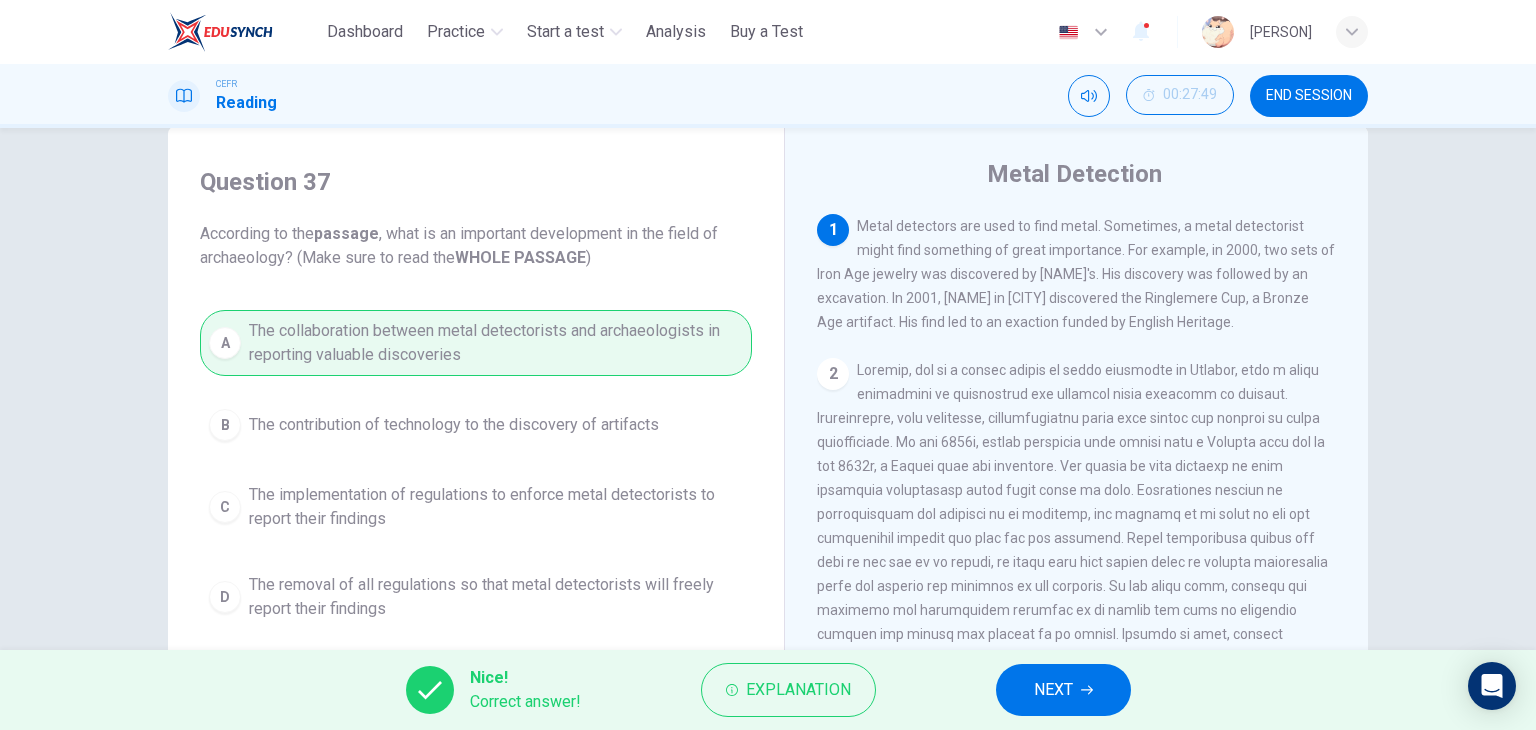 click on "NEXT" at bounding box center (1053, 690) 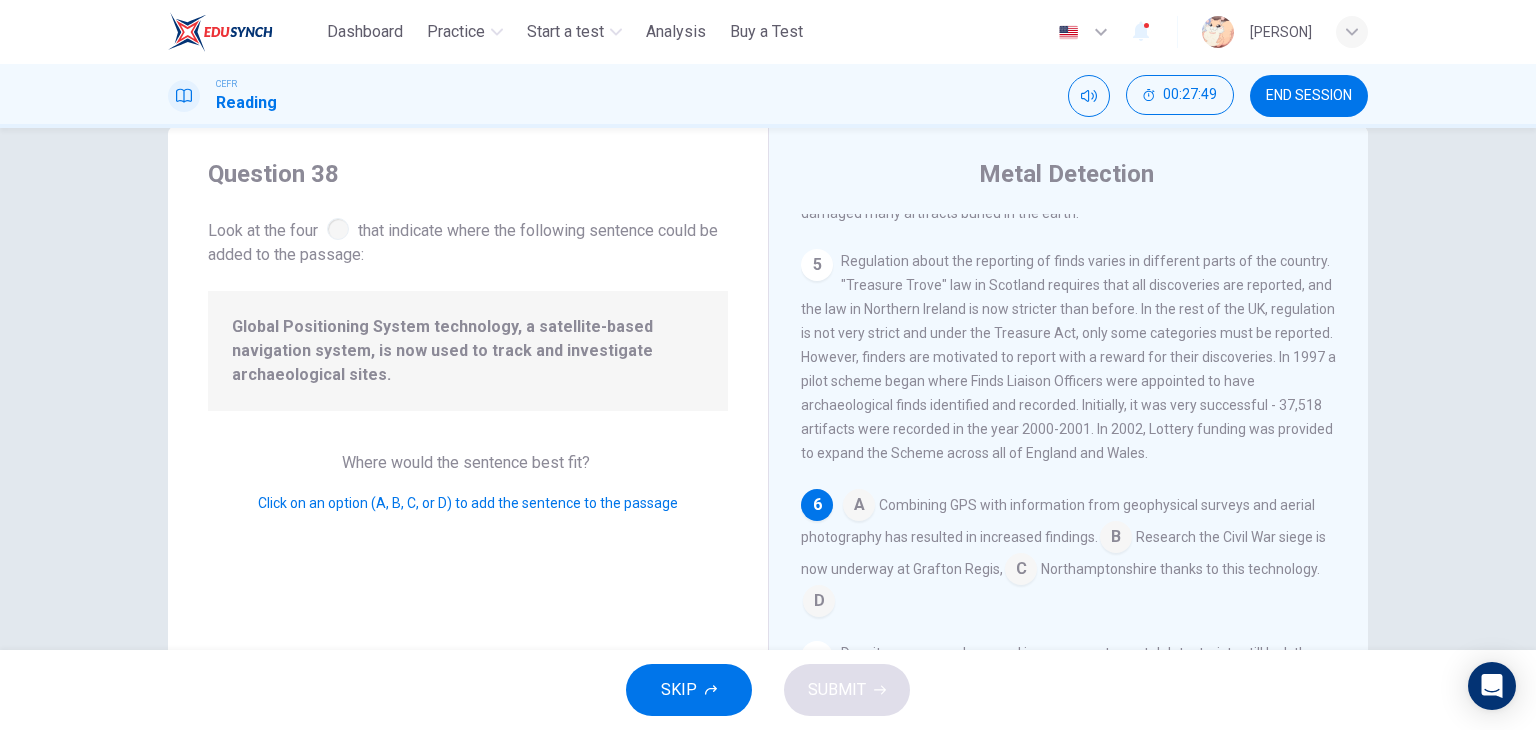 scroll, scrollTop: 985, scrollLeft: 0, axis: vertical 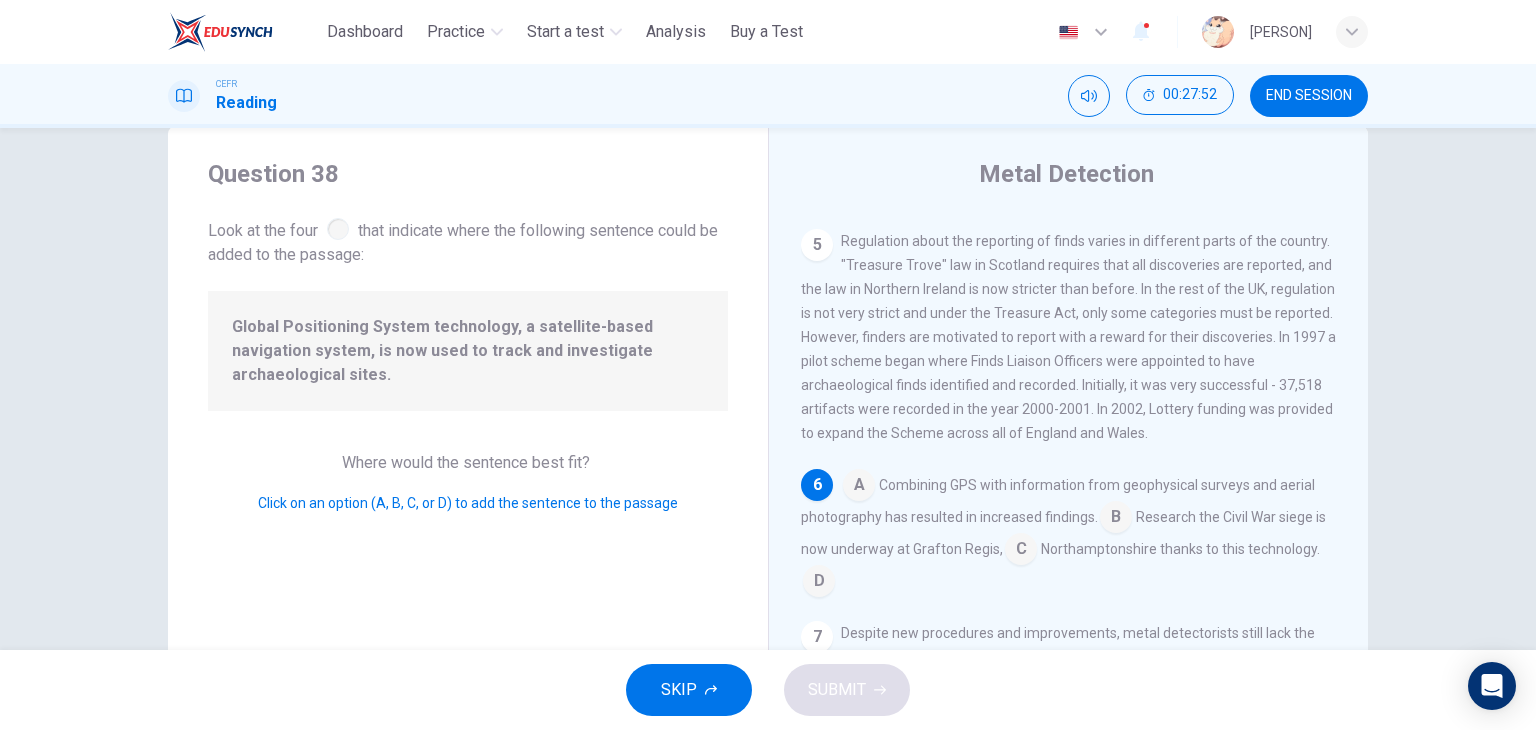 drag, startPoint x: 515, startPoint y: 215, endPoint x: 1033, endPoint y: 561, distance: 622.9286 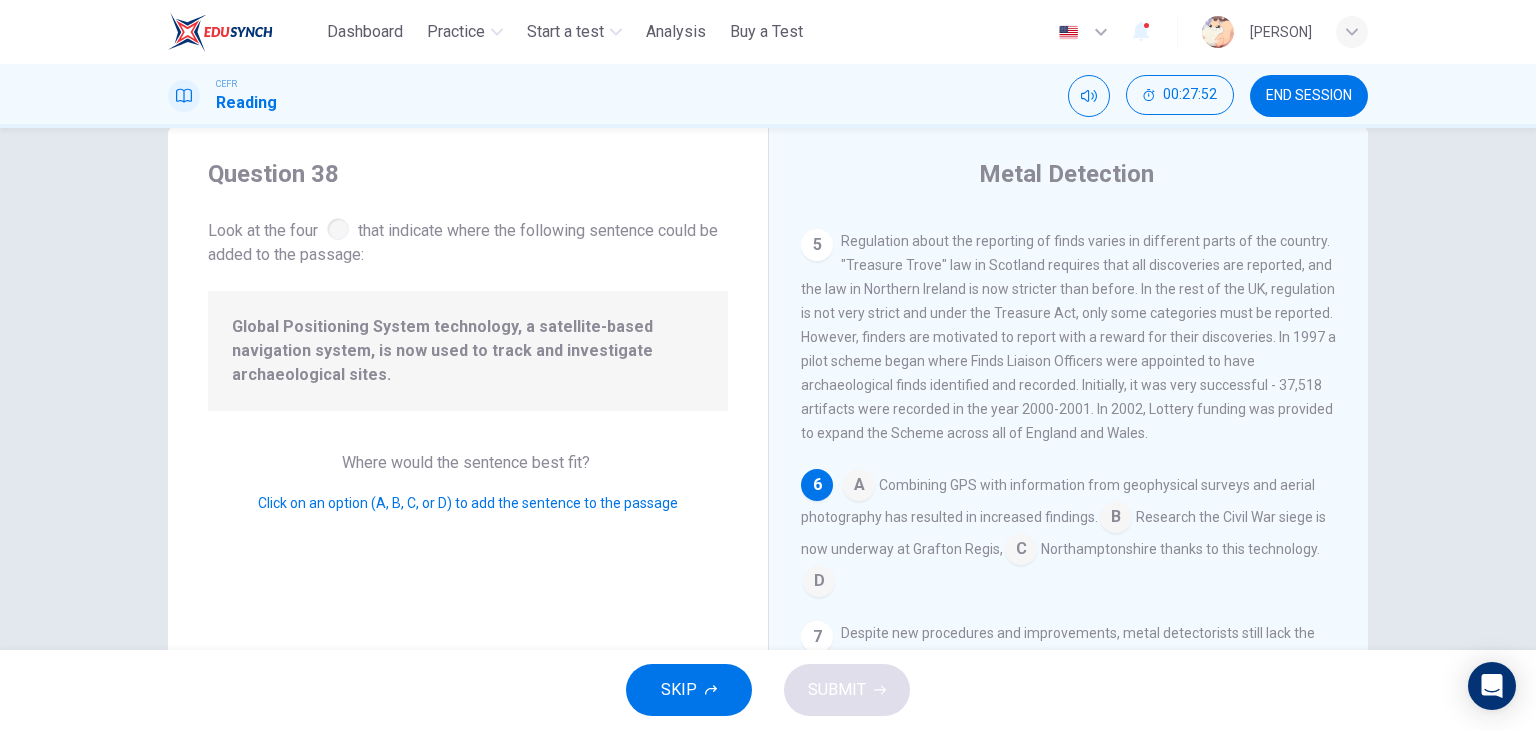 click on "Question 38 Look at the four     that indicate where the following sentence could be added to the passage: Global Positioning System technology, a satellite-based navigation system, is now used to track and investigate archaeological sites. Where would the sentence best fit?   Click on an option (A, B, C, or D) to add the sentence to the passage Metal Detection 1 Metal detectors are used to find metal. Sometimes, a metal detectorist might find something valuable , such as a historical relic or artifact. A metal detector might discover something of great importance. For example, in 2000, two sets of Iron Age jewelry was discovered by Kevan Hall's. His discovery was followed by an excavation. In 2001, Cliff Bradshaw in Kent discovered the Ringlemere Cup, a Bronze Age artifact. His find led to an exaction funded by English Heritage. 2 3 4 5 6 A  Combining GPS with information from geophysical surveys and aerial photography has resulted in increased findings.  B C  Northamptonshire thanks to this technology." at bounding box center [768, 473] 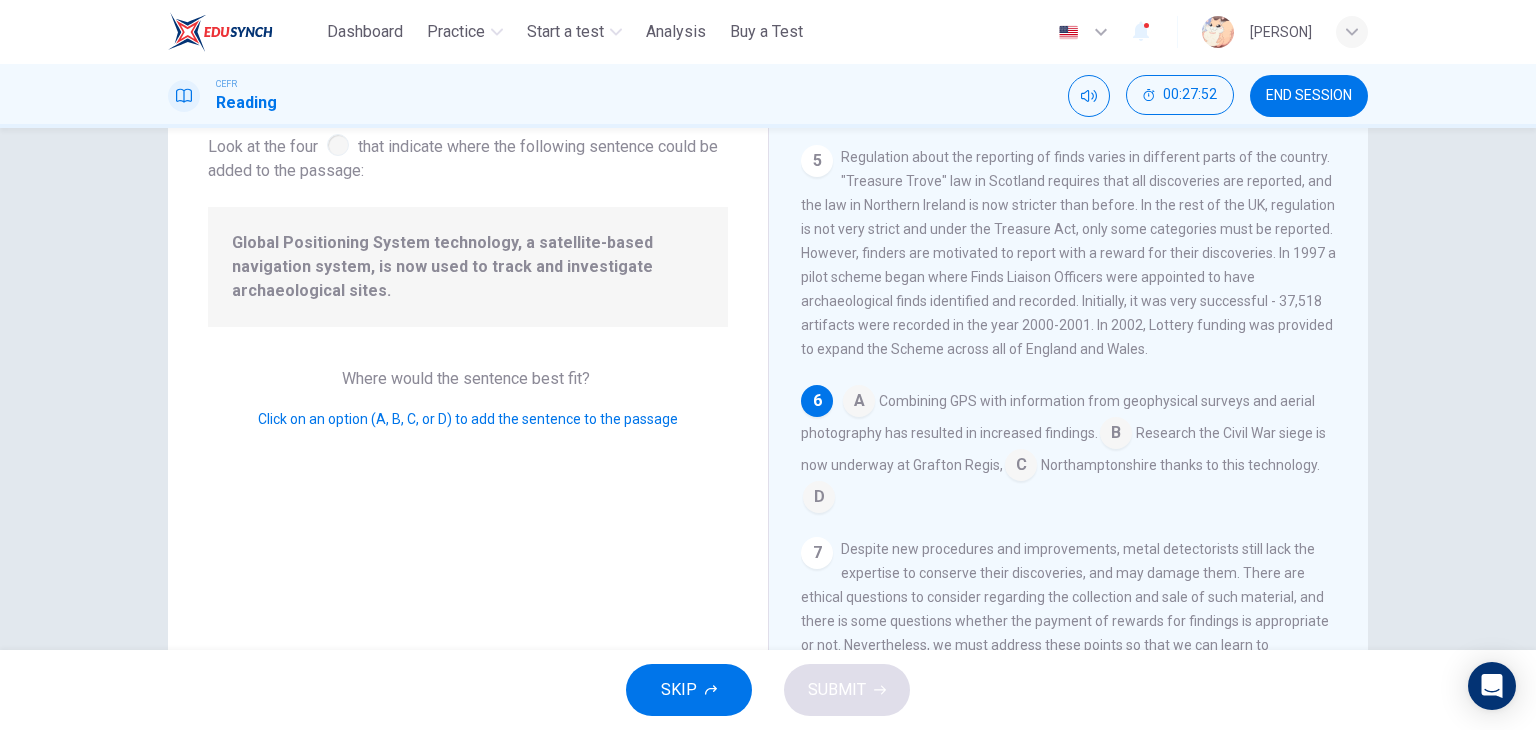 scroll, scrollTop: 130, scrollLeft: 0, axis: vertical 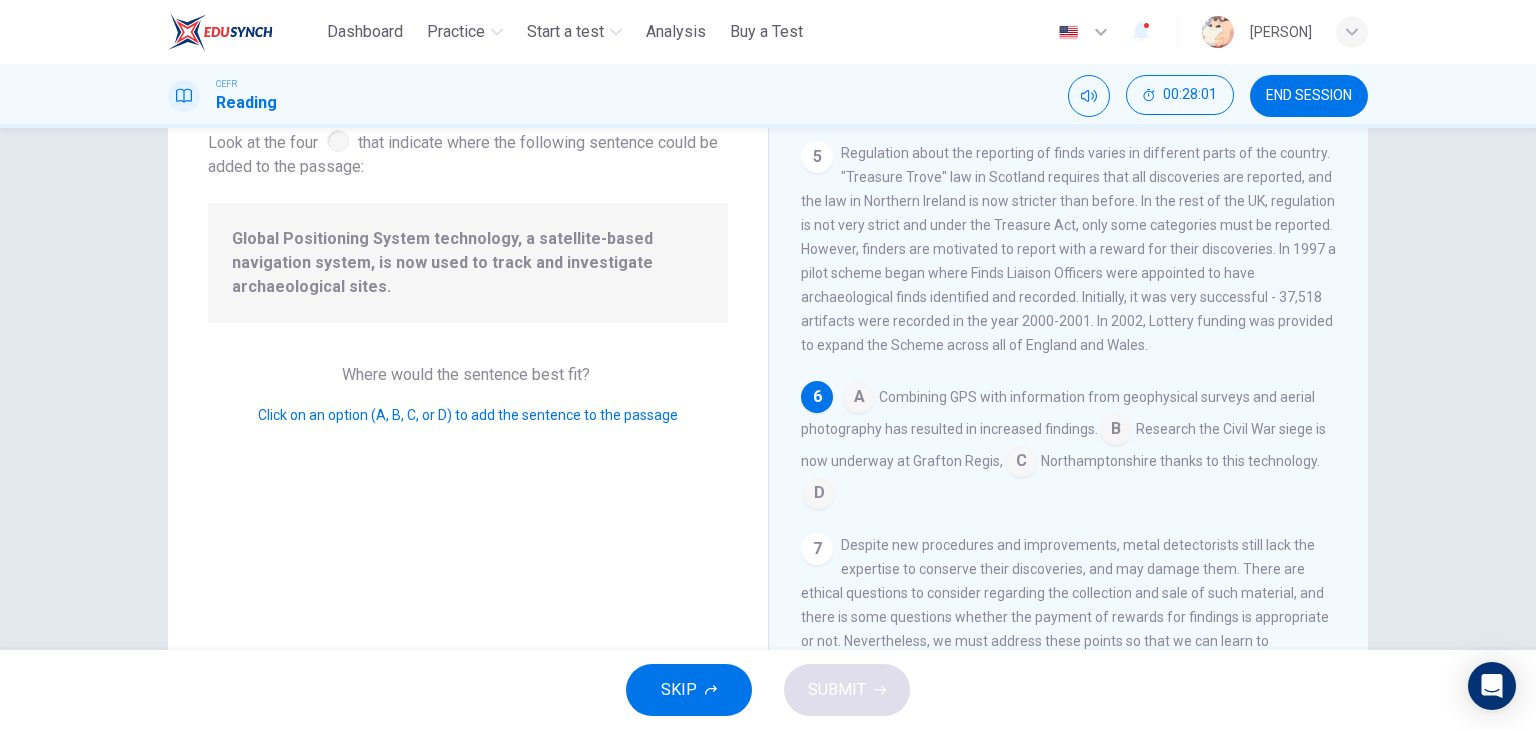 click at bounding box center [859, 399] 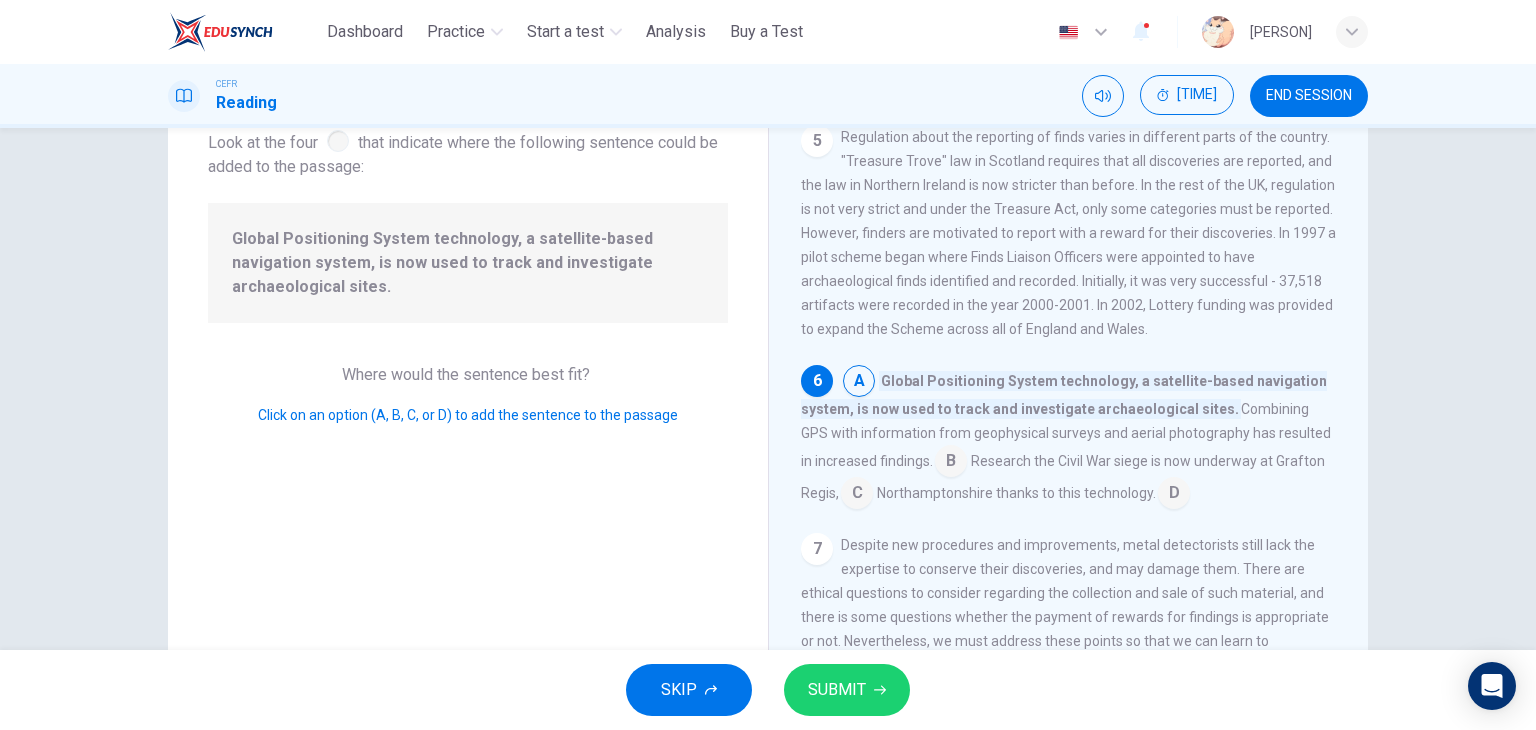 click on "SUBMIT" at bounding box center [837, 690] 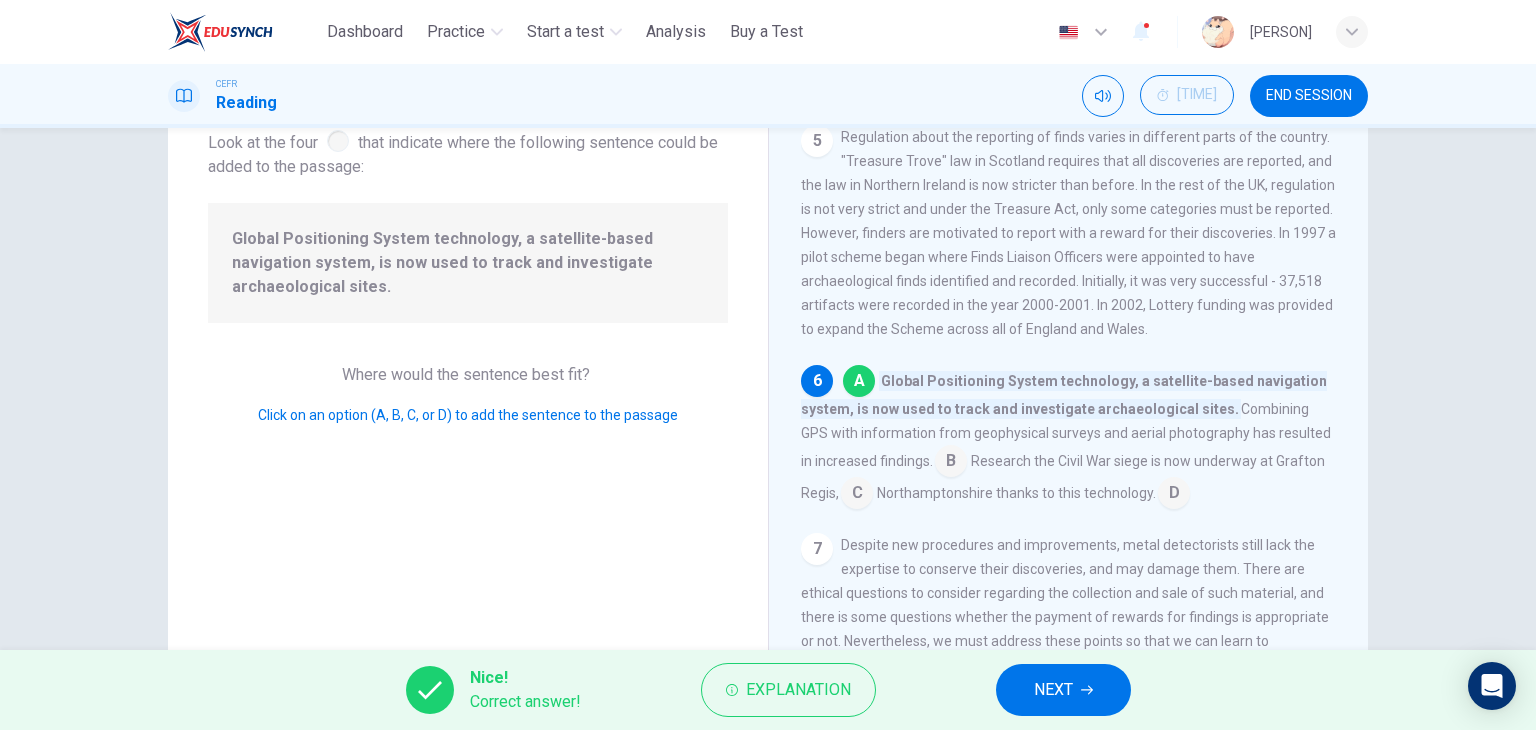 click on "NEXT" at bounding box center (1063, 690) 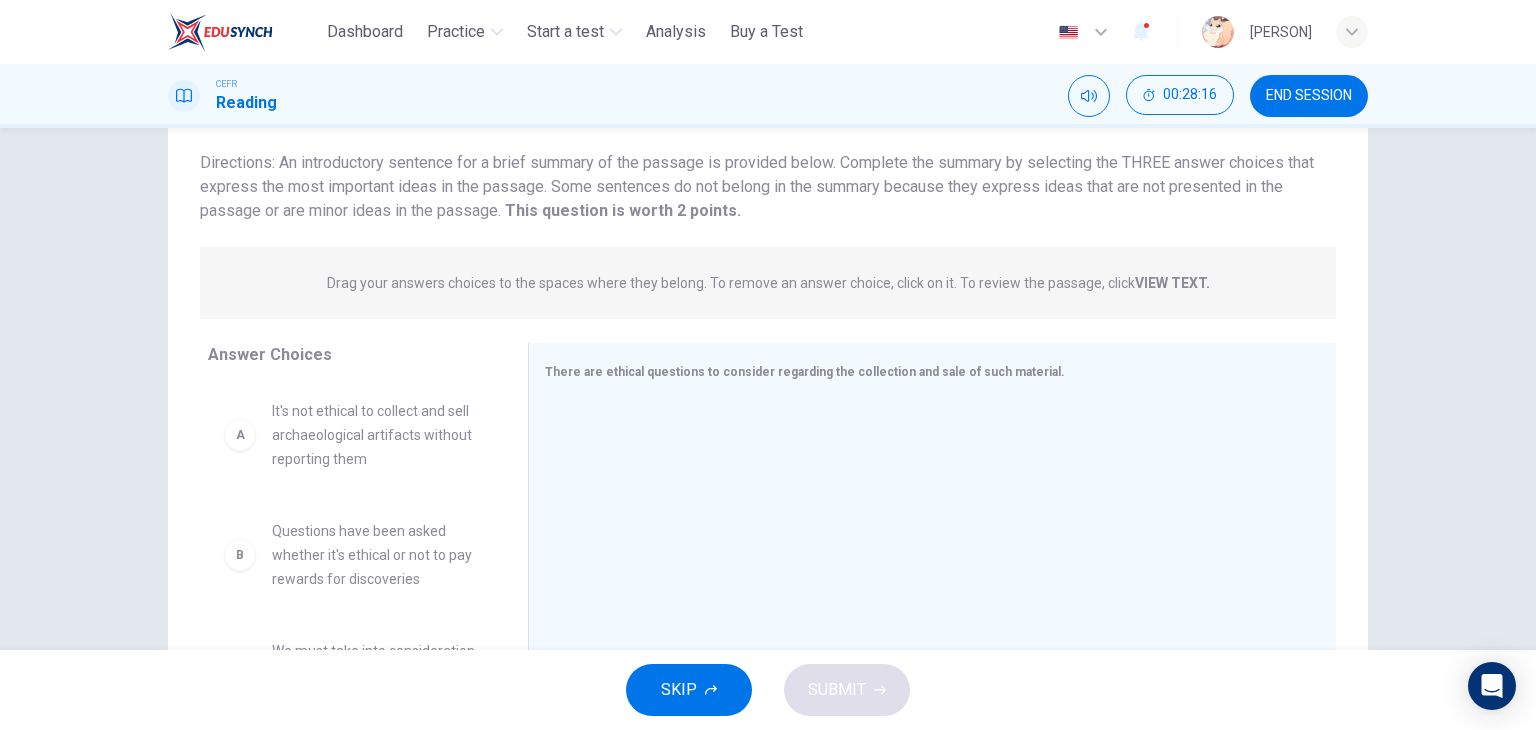 click on "Drag your answers choices to the spaces where they belong. To remove an answer choice, click on it. To review the passage, click   VIEW TEXT." at bounding box center [768, 283] 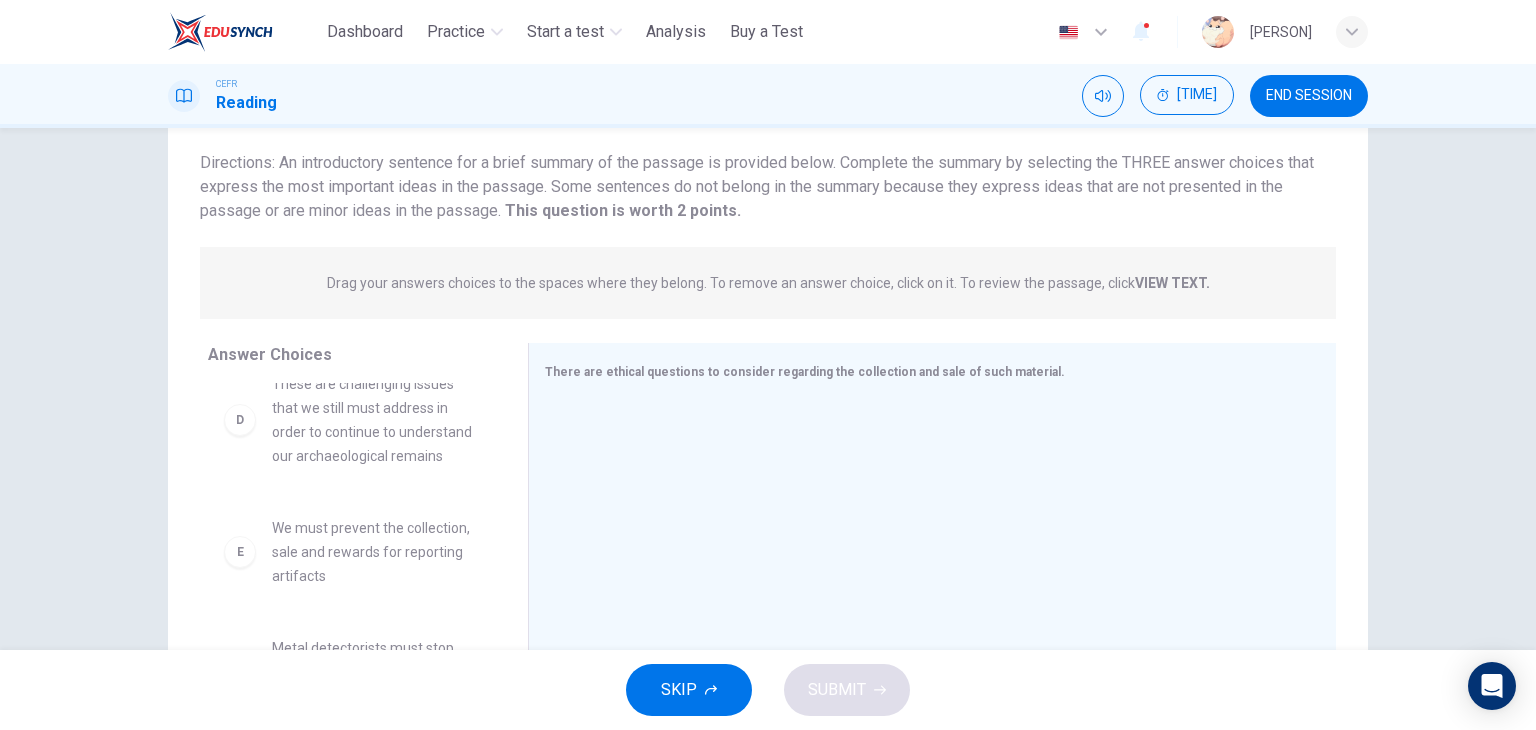 scroll, scrollTop: 444, scrollLeft: 0, axis: vertical 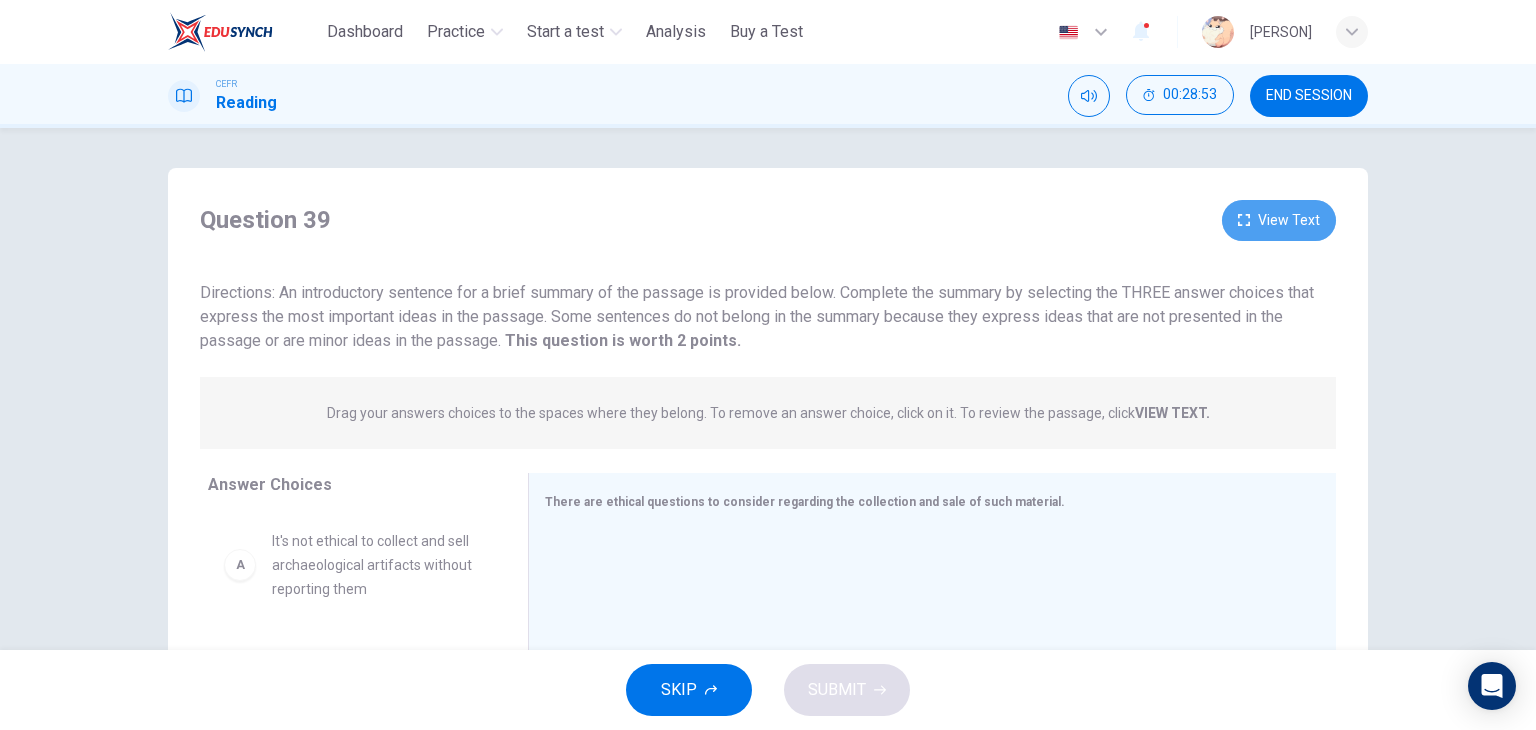 click on "View Text" at bounding box center [1279, 220] 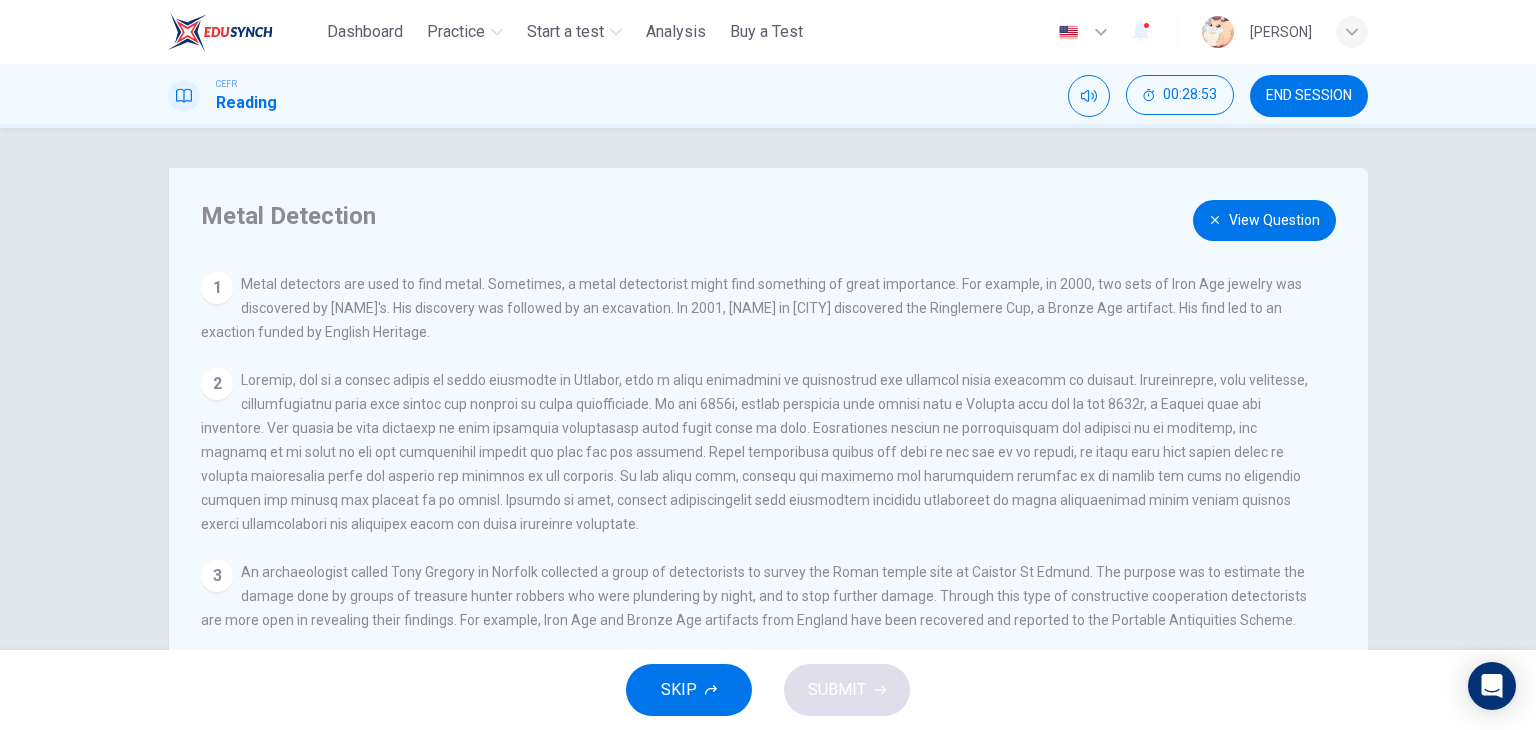 scroll, scrollTop: 262, scrollLeft: 0, axis: vertical 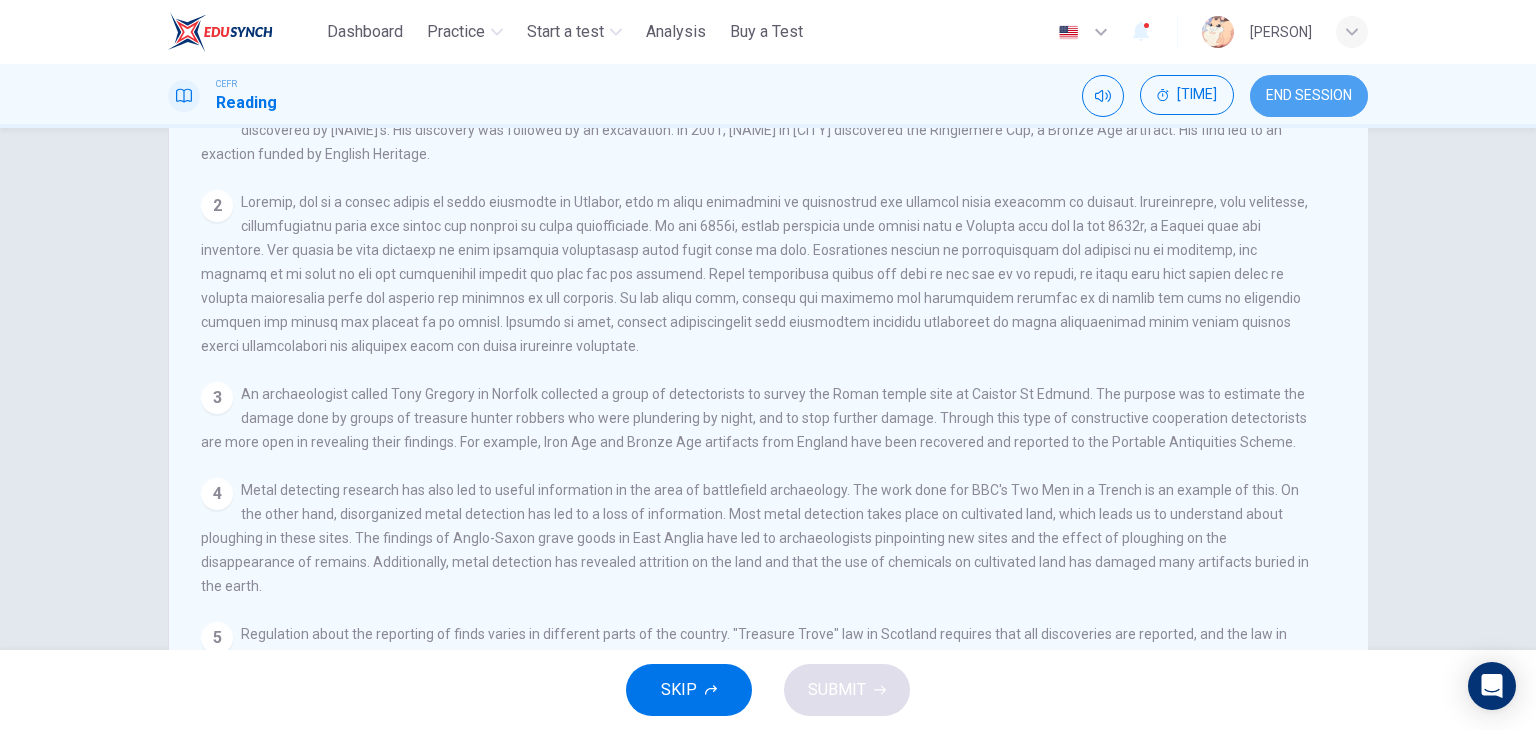 click on "END SESSION" at bounding box center (1309, 96) 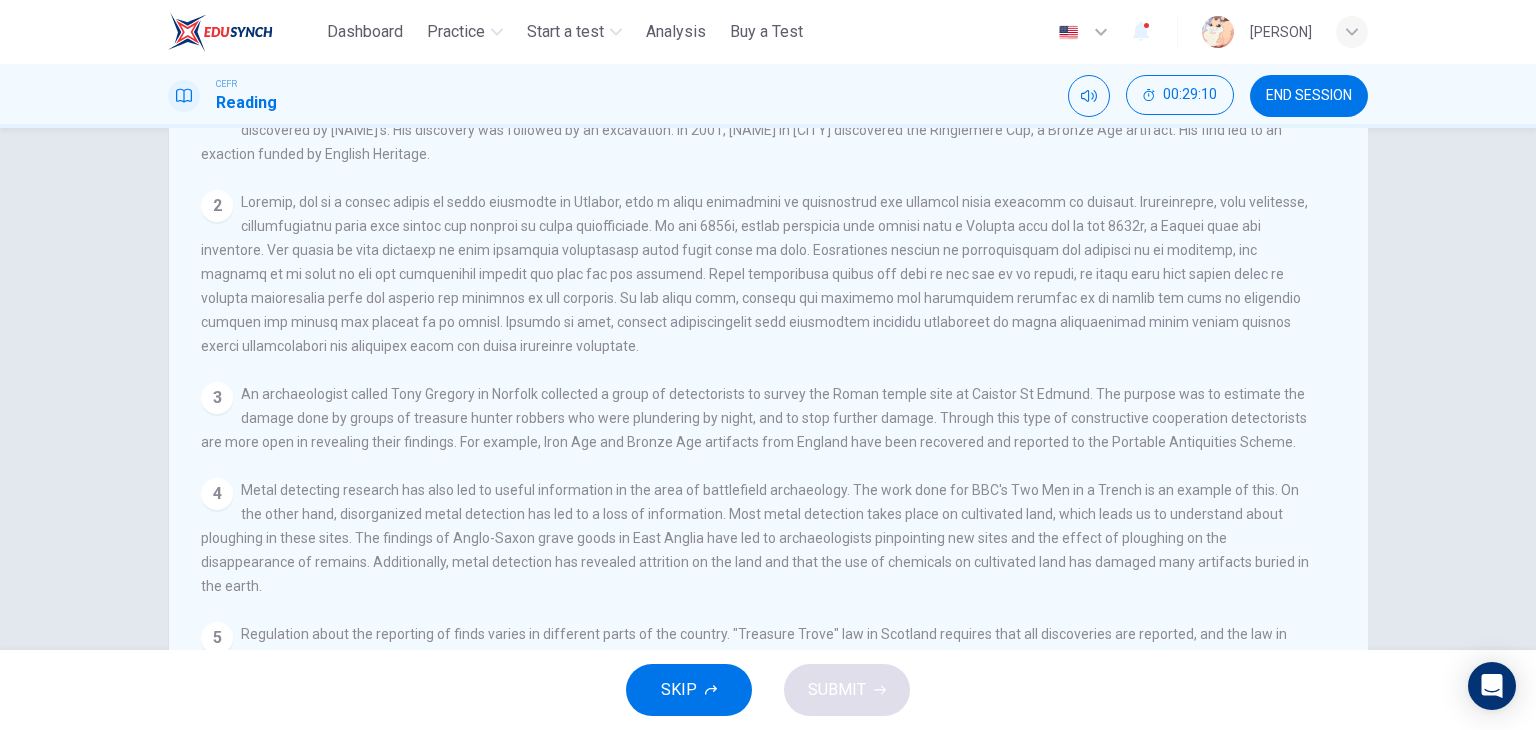 scroll, scrollTop: 0, scrollLeft: 0, axis: both 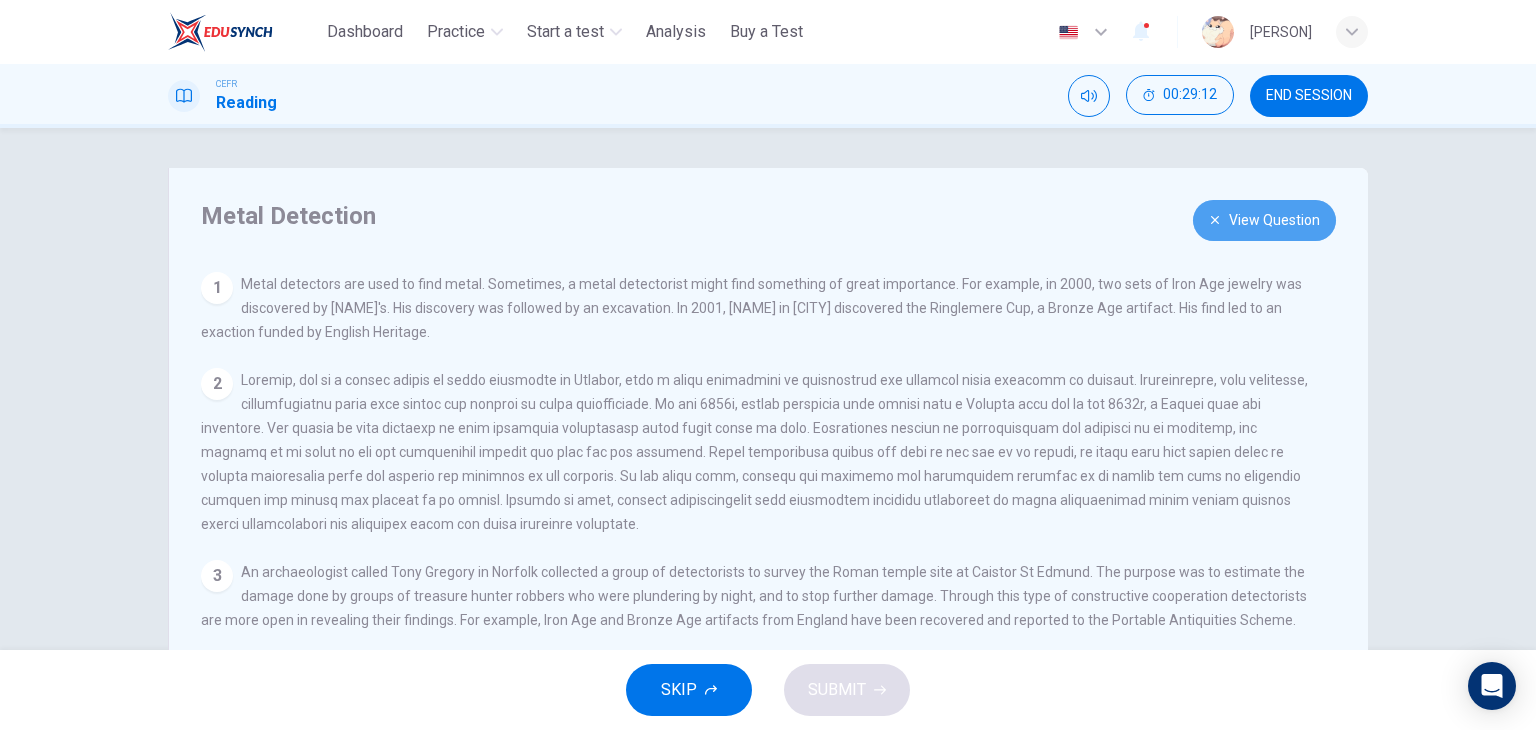 click on "View Question" at bounding box center [1264, 220] 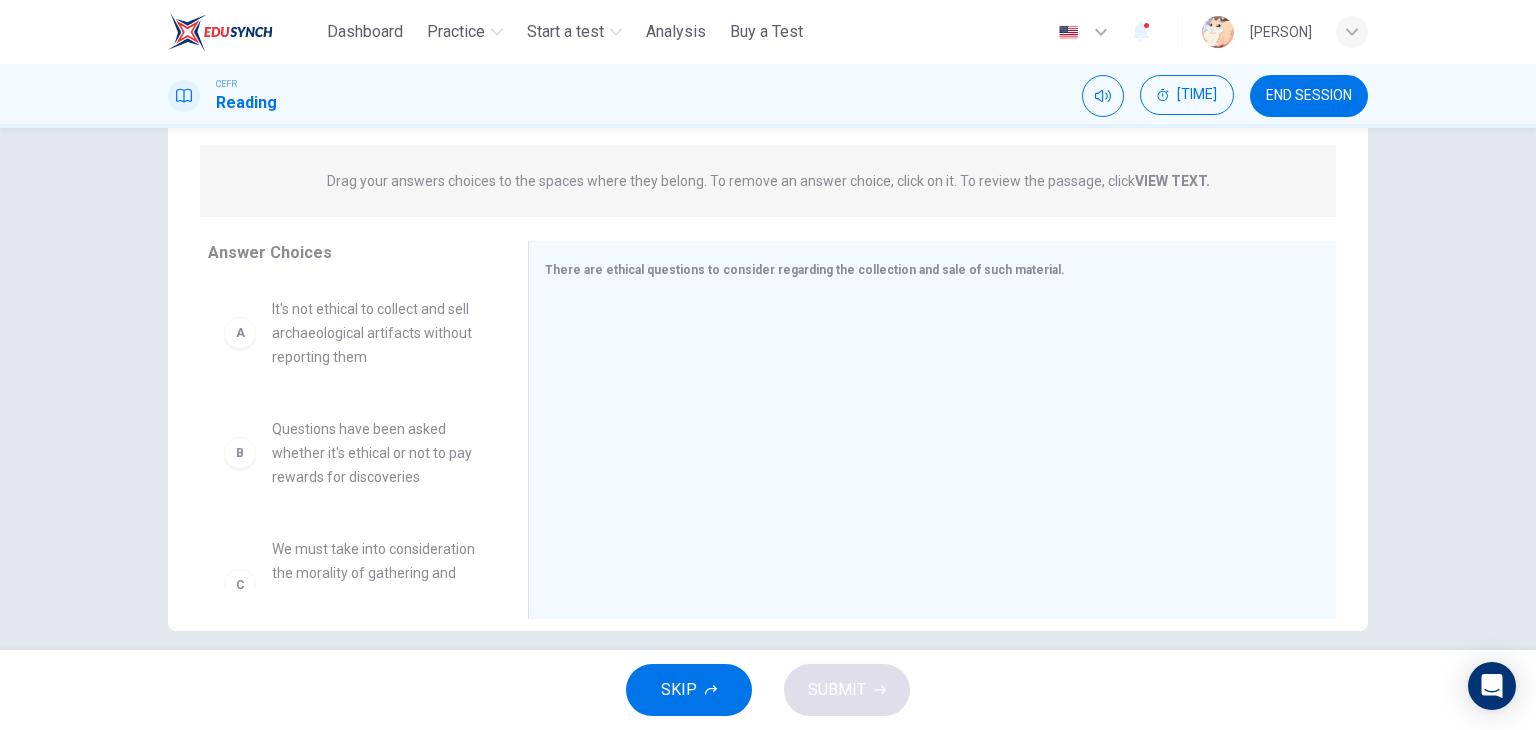 scroll, scrollTop: 232, scrollLeft: 0, axis: vertical 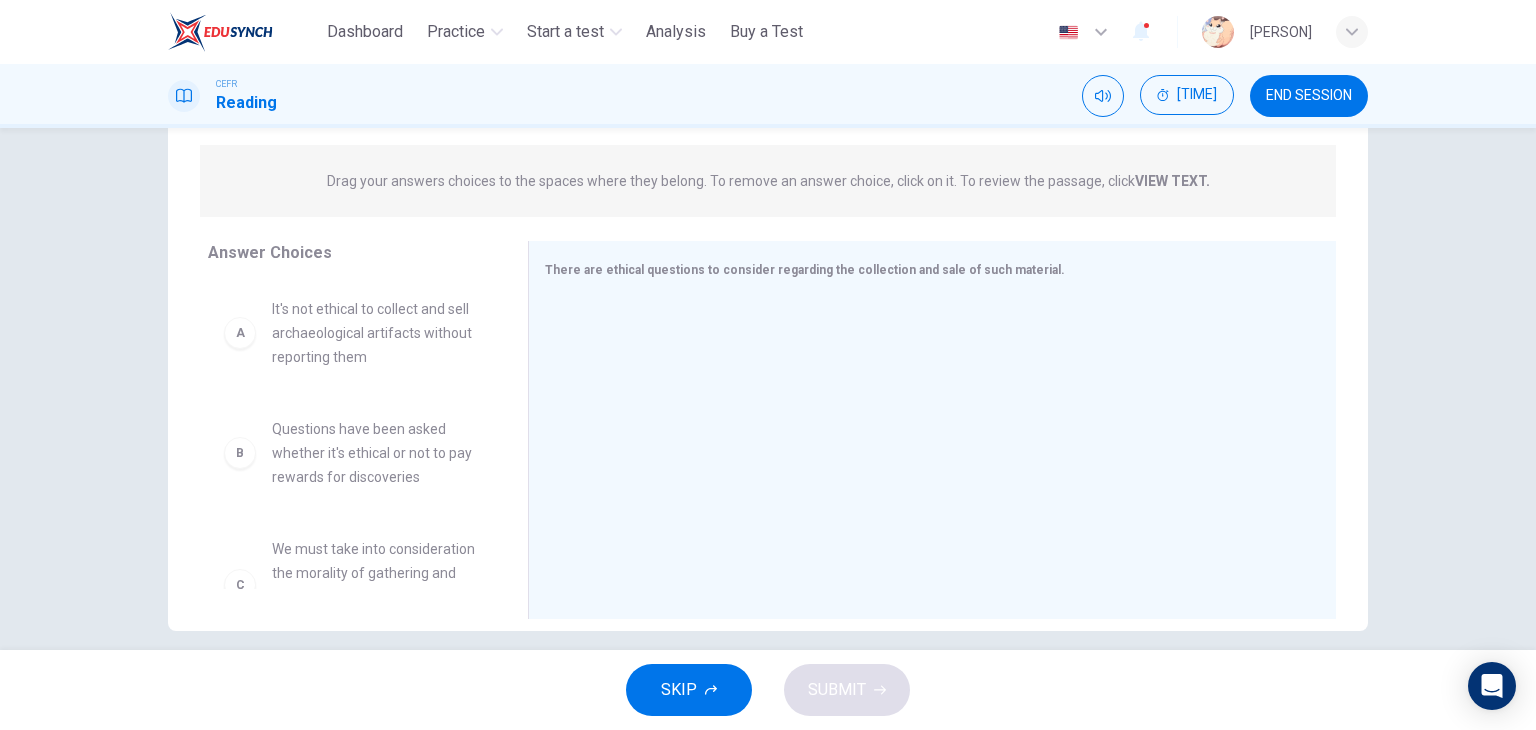 drag, startPoint x: 545, startPoint y: 328, endPoint x: 388, endPoint y: 281, distance: 163.88411 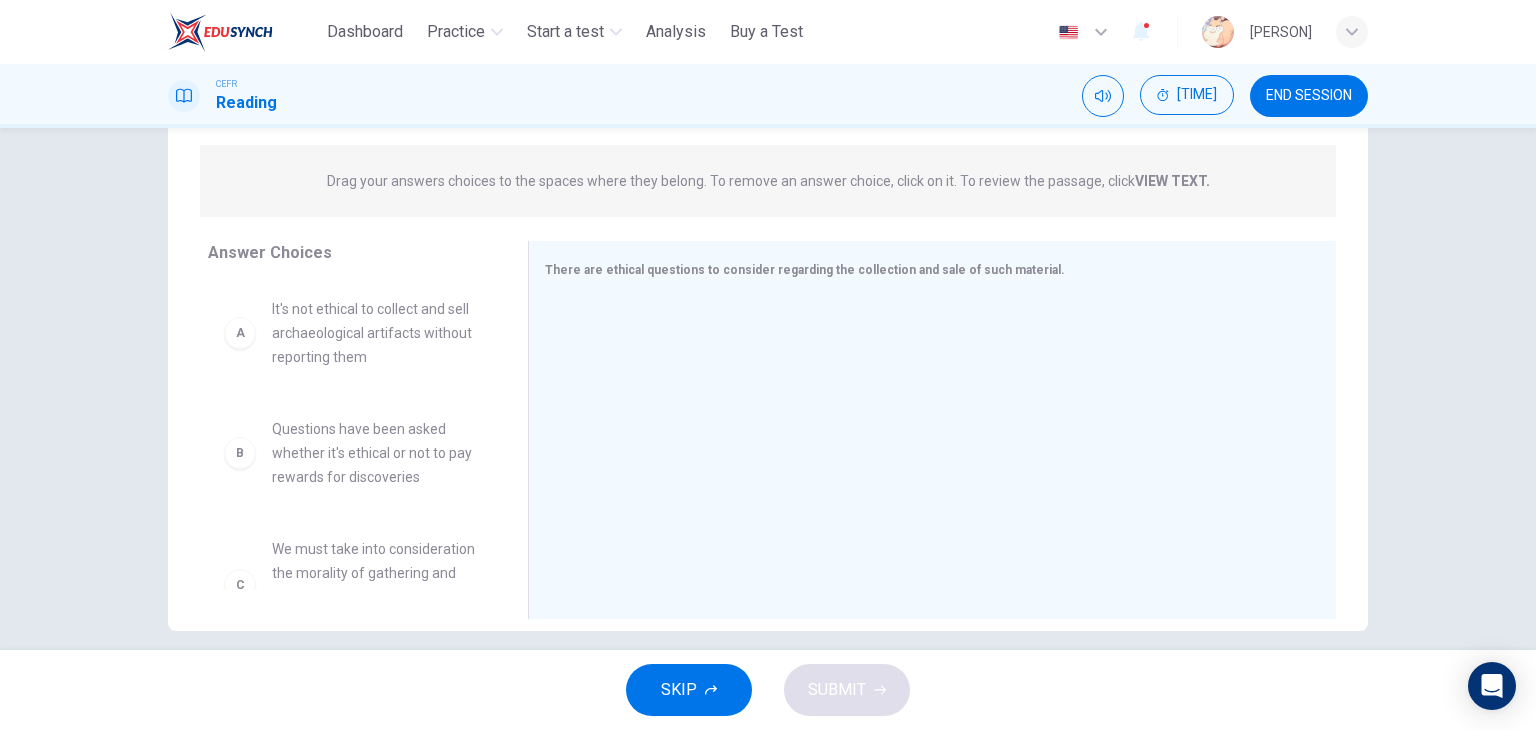 click on "Answer Choices A It's not ethical to collect and sell archaeological artifacts without reporting them B Questions have been asked whether it's ethical or not to pay rewards for discoveries C We must take into consideration the morality of gathering and selling valuable archaeological findings D These are challenging issues that we still must address in order to continue to understand our archaeological remains E We must prevent the collection, sale and rewards for reporting artifacts F Metal detectorists must stop their practice for the sake of the archaeological community There are ethical questions to consider regarding the collection and sale of such material." at bounding box center [768, 435] 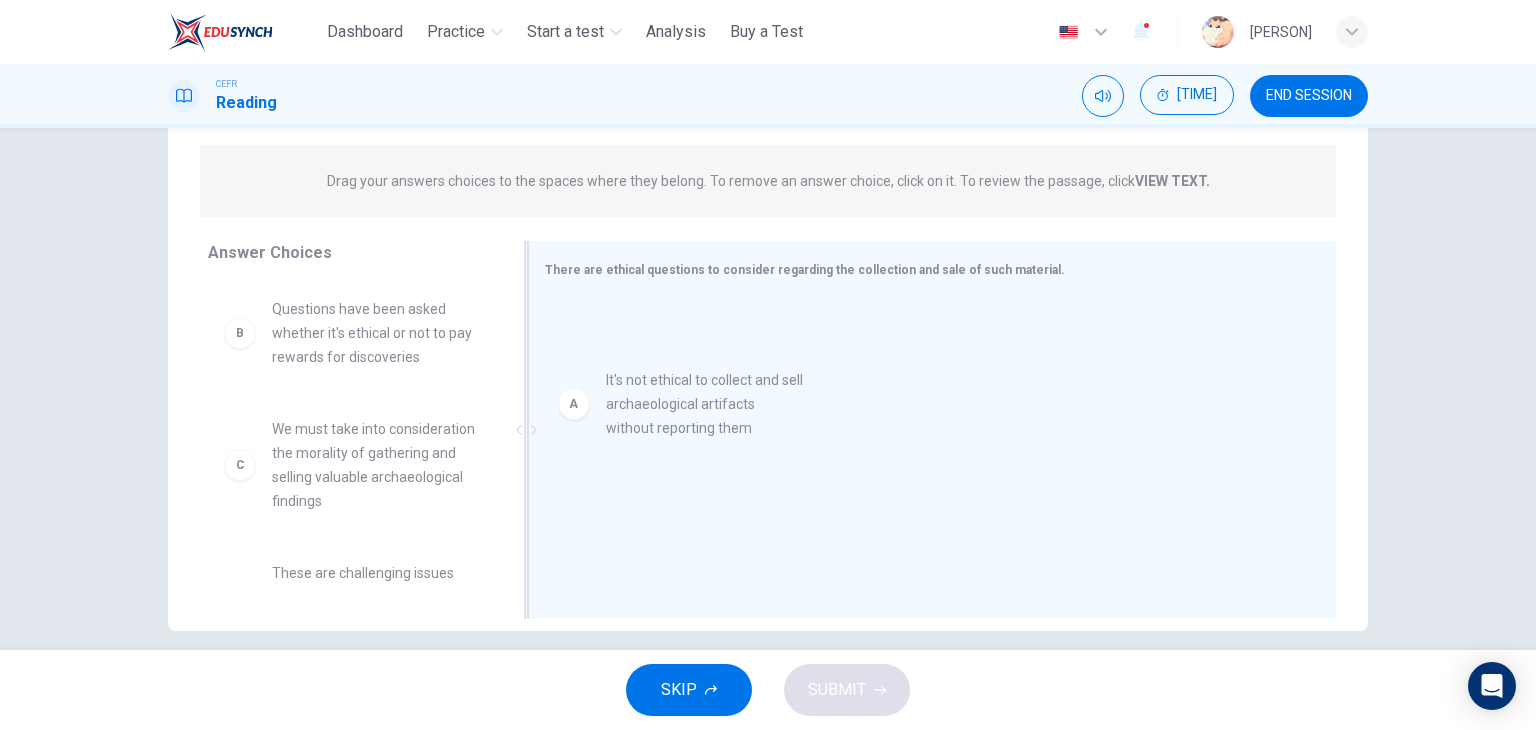 drag, startPoint x: 357, startPoint y: 322, endPoint x: 744, endPoint y: 404, distance: 395.59195 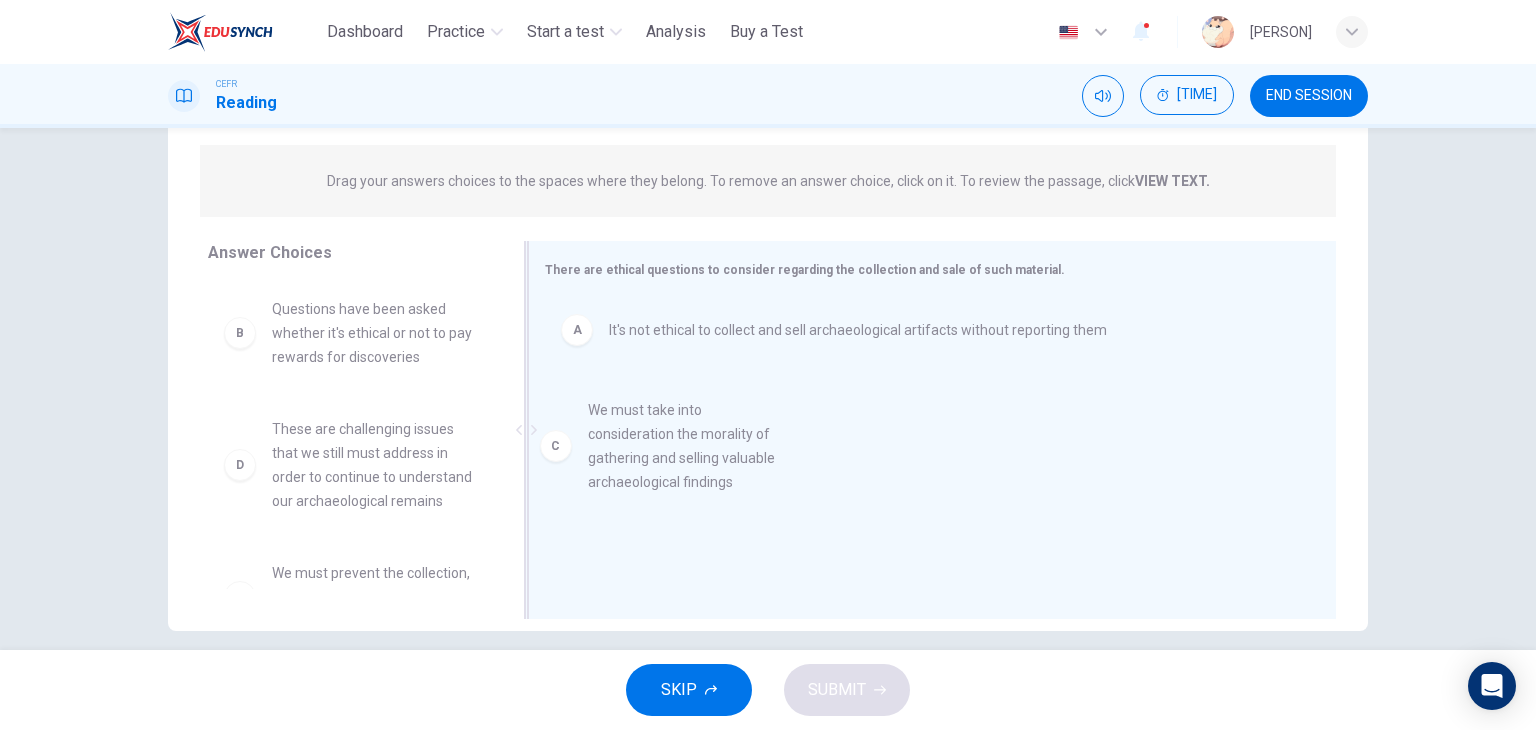 drag, startPoint x: 412, startPoint y: 464, endPoint x: 760, endPoint y: 444, distance: 348.57425 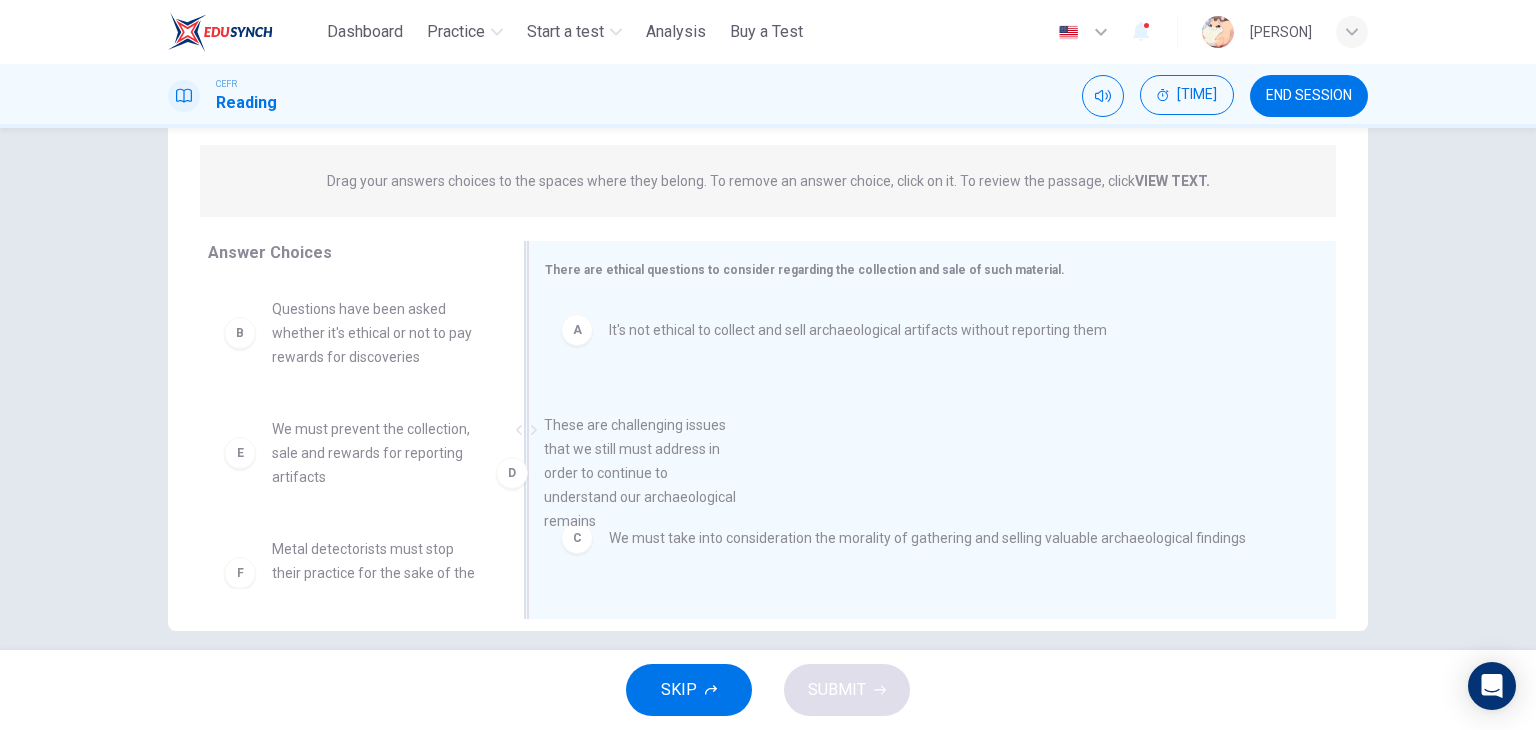 drag, startPoint x: 396, startPoint y: 449, endPoint x: 775, endPoint y: 455, distance: 379.0475 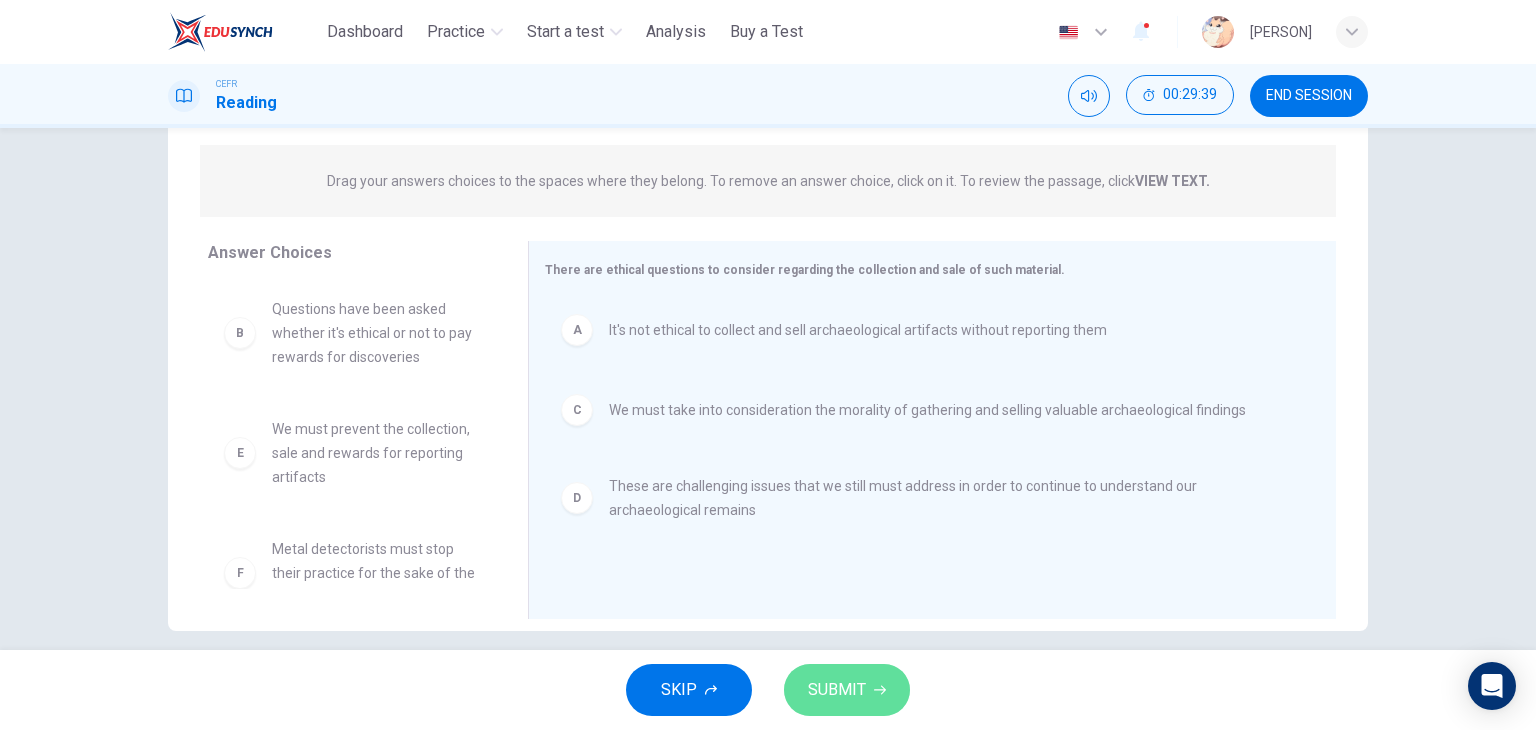 click on "SUBMIT" at bounding box center (847, 690) 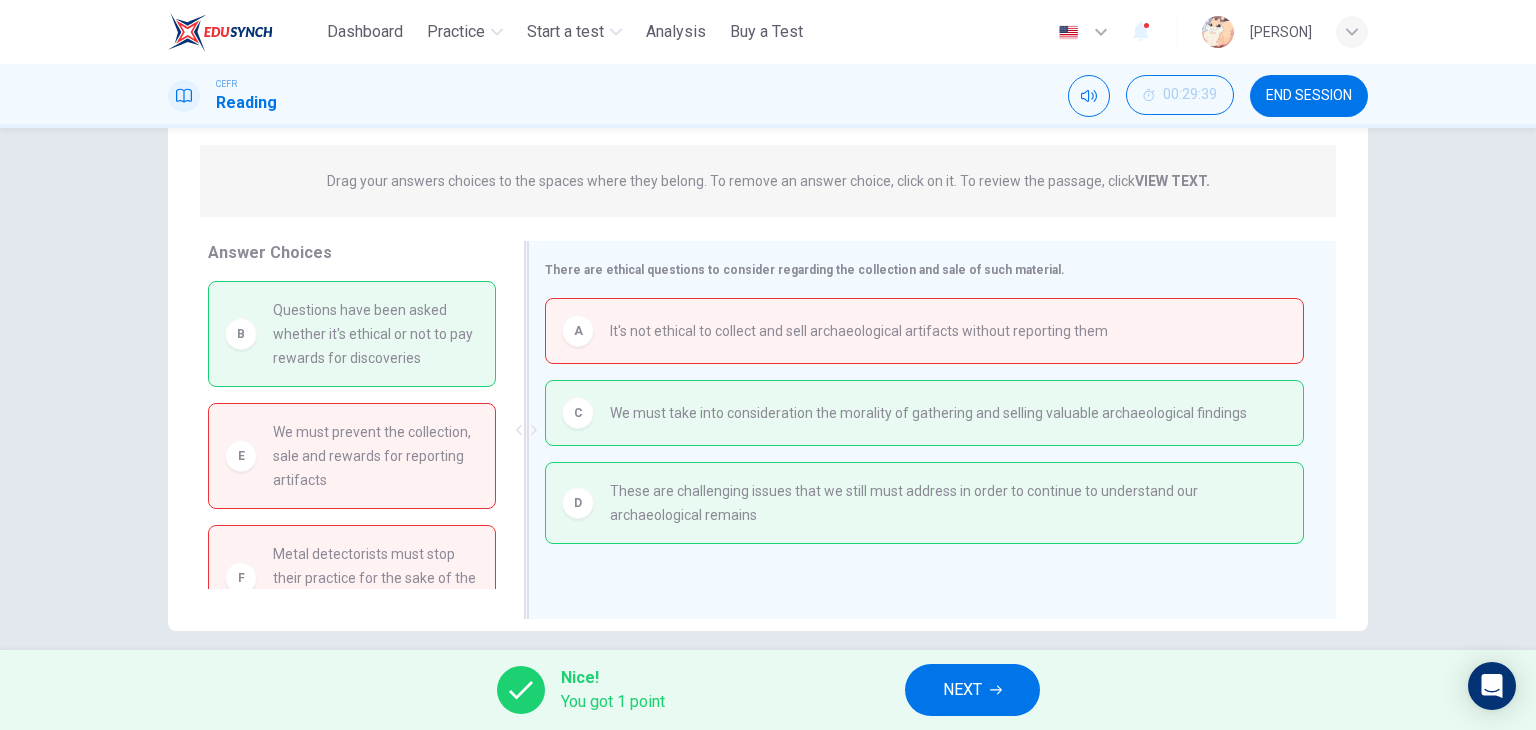 drag, startPoint x: 572, startPoint y: 428, endPoint x: 1057, endPoint y: 558, distance: 502.1205 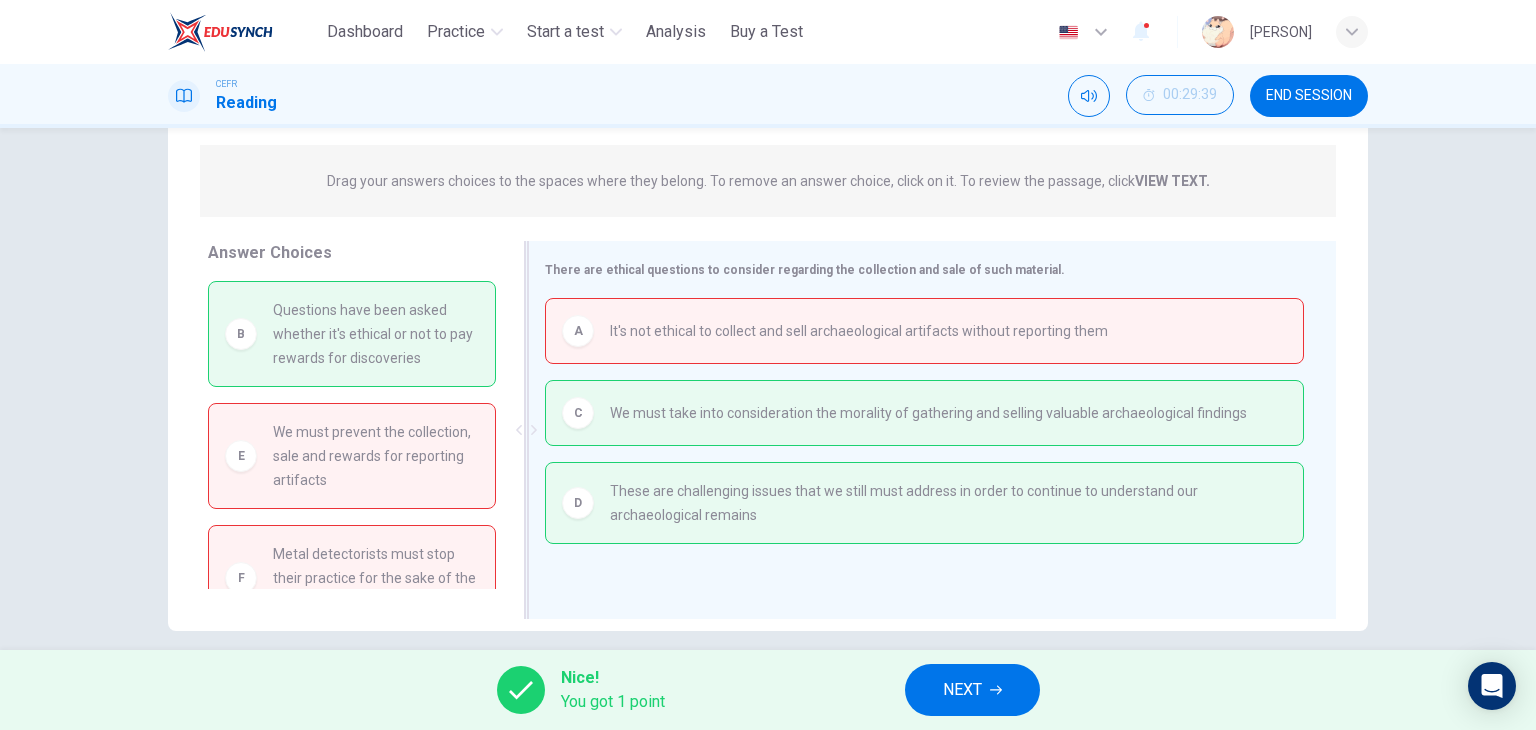click on "A It's not ethical to collect and sell archaeological artifacts without reporting them C We must take into consideration the morality of gathering and selling valuable archaeological findings D These are challenging issues that we still must address in order to continue to understand our archaeological remains" at bounding box center [924, 432] 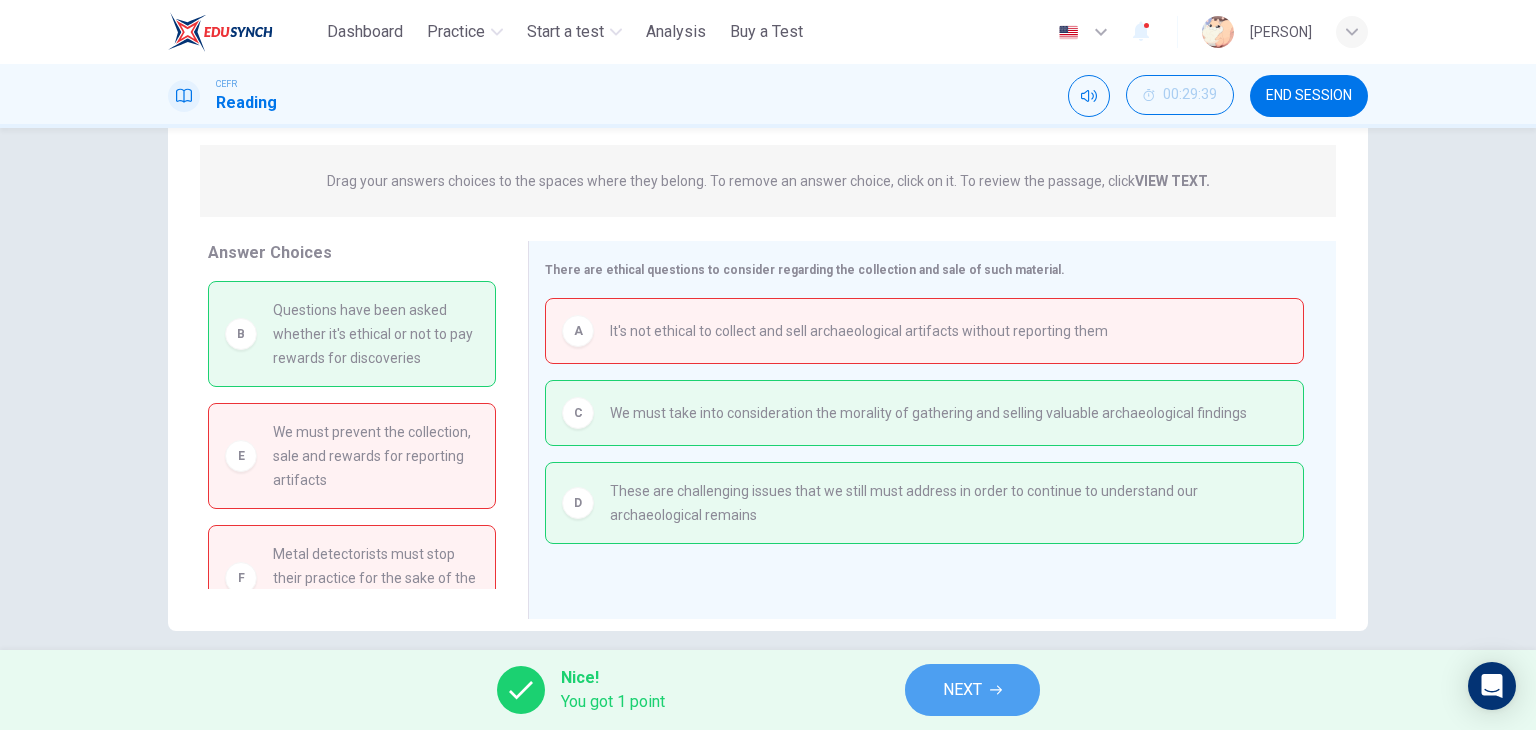 click on "NEXT" at bounding box center (962, 690) 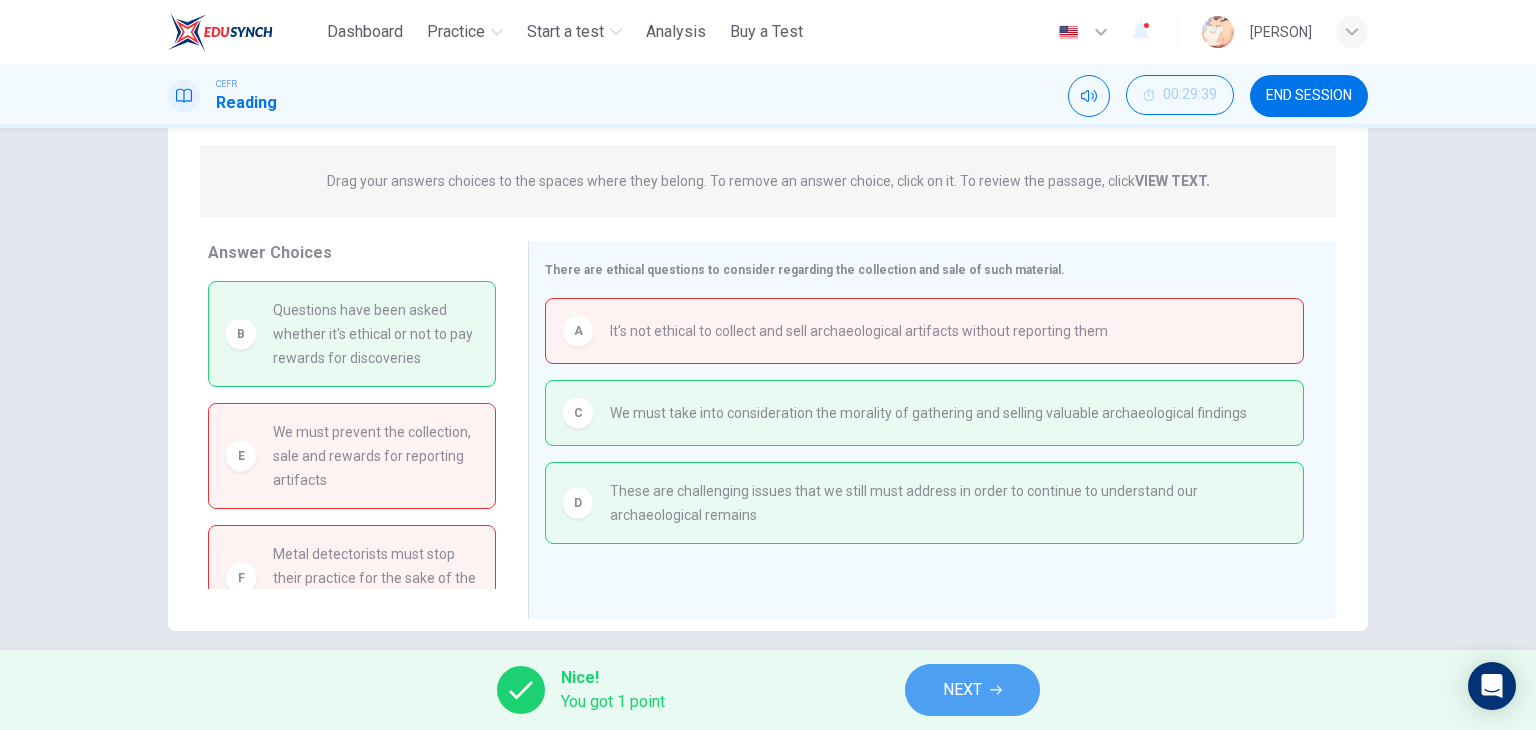 scroll, scrollTop: 0, scrollLeft: 0, axis: both 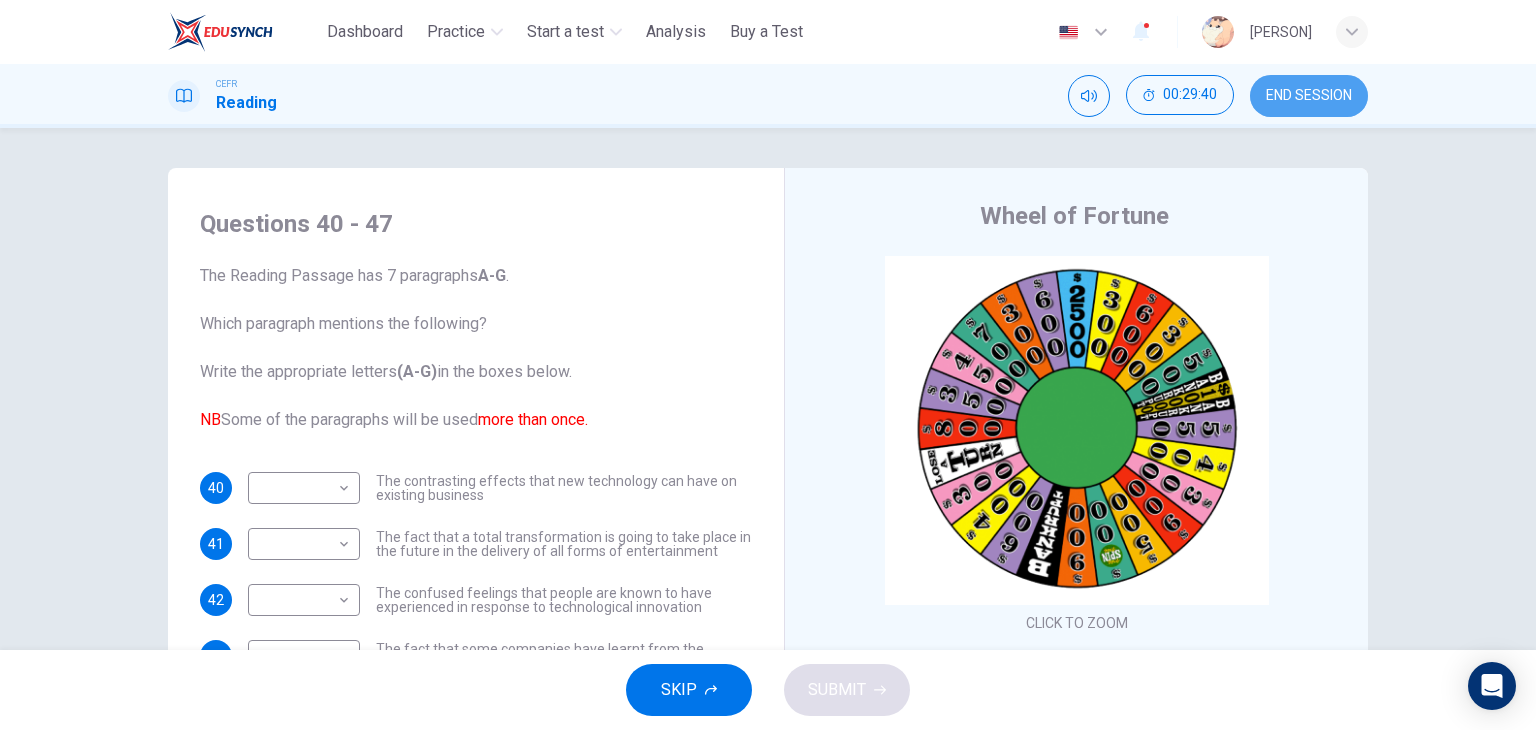 click on "END SESSION" at bounding box center (1309, 96) 